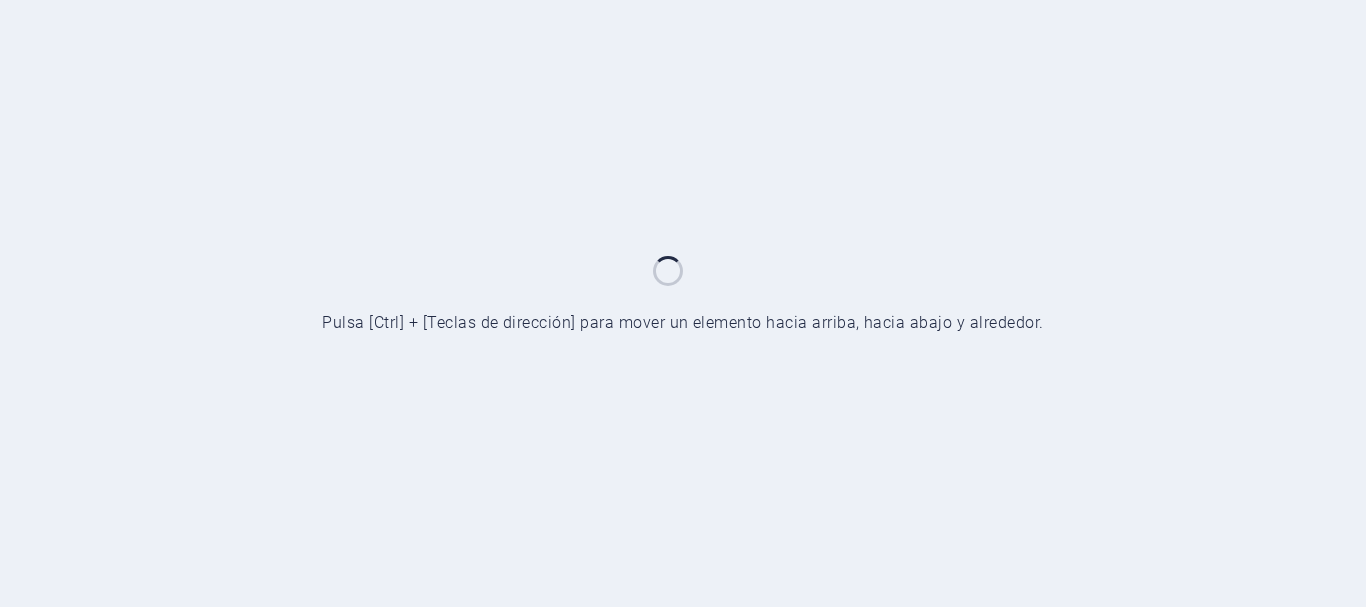 scroll, scrollTop: 0, scrollLeft: 0, axis: both 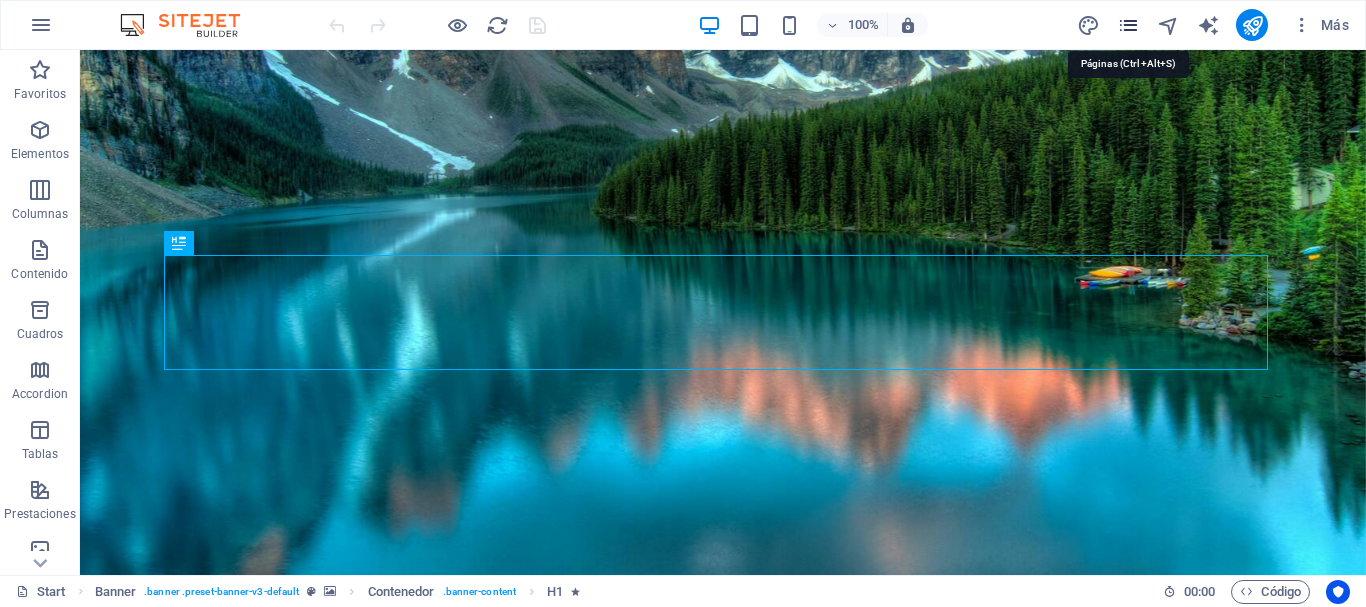 click at bounding box center [1128, 25] 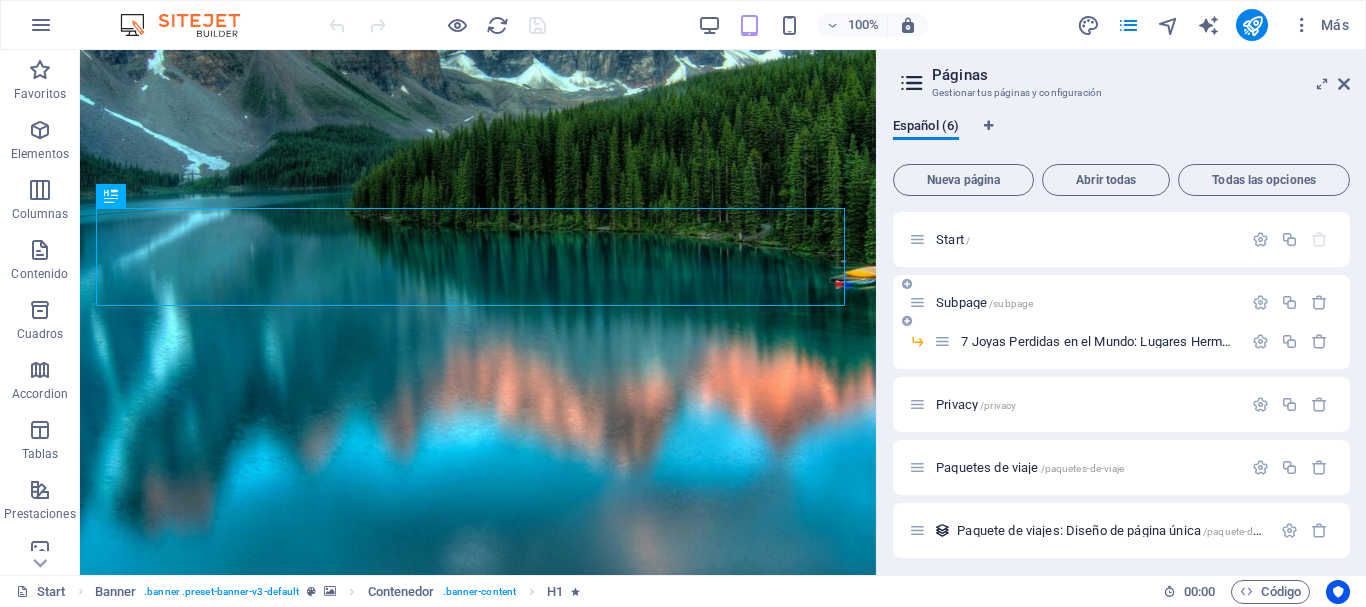 scroll, scrollTop: 7, scrollLeft: 0, axis: vertical 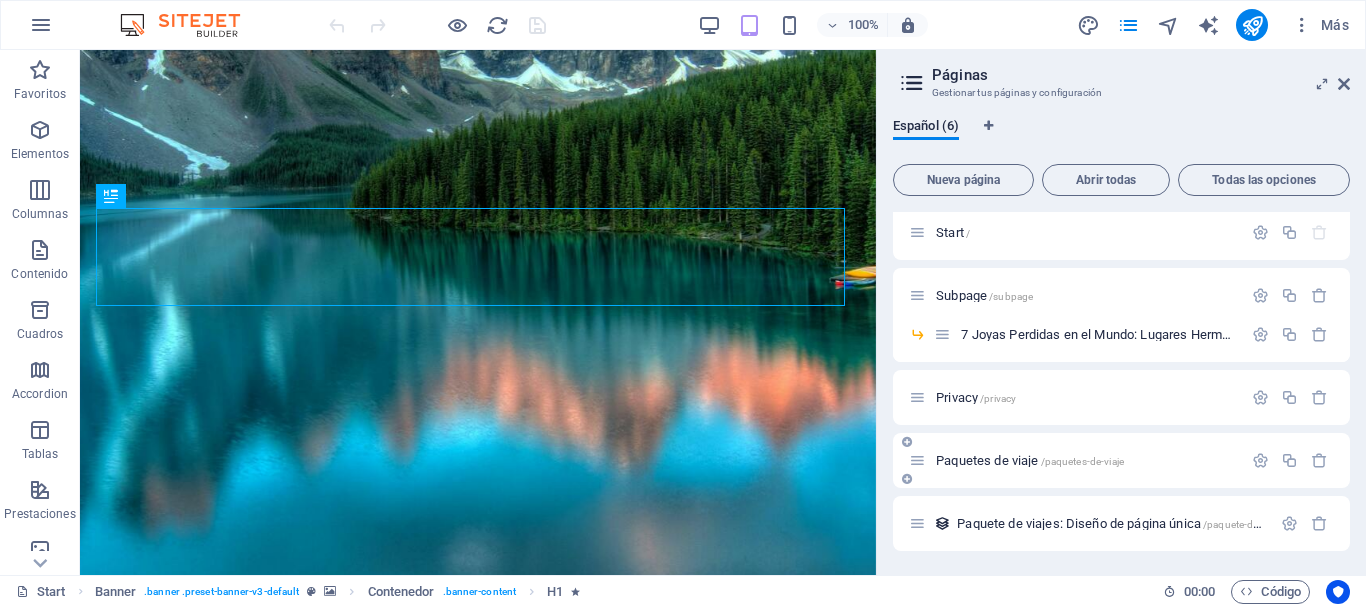 click on "Paquetes de viaje  /paquetes-de-viaje" at bounding box center (1030, 460) 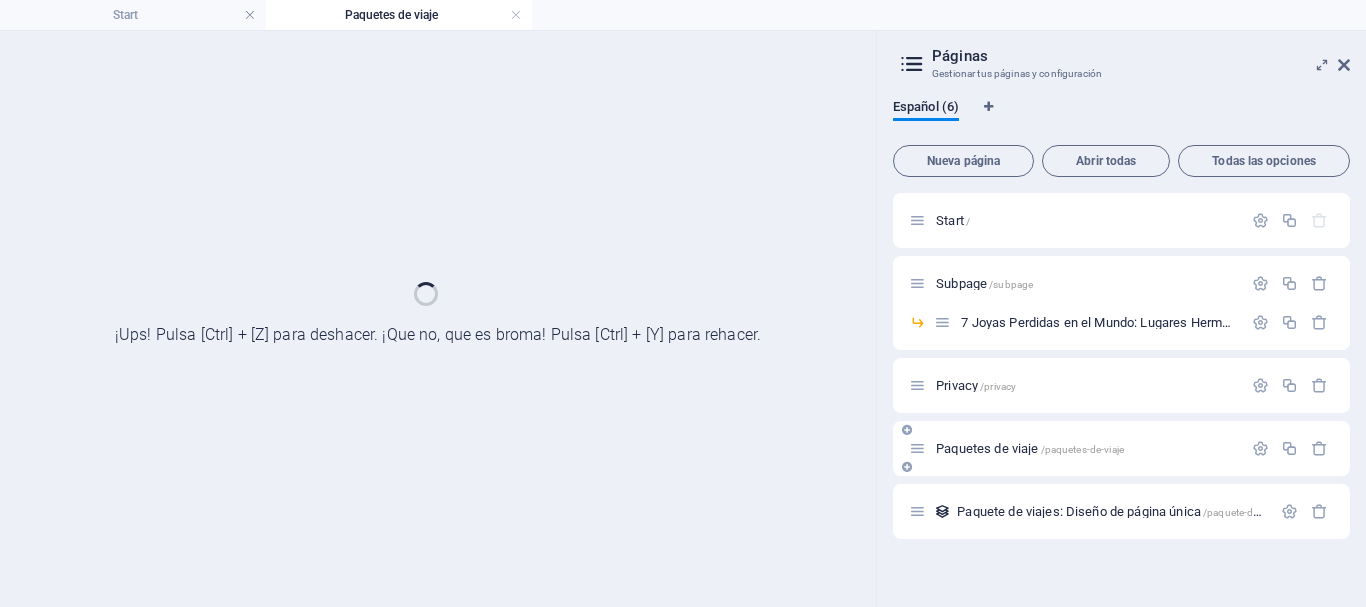 scroll, scrollTop: 0, scrollLeft: 0, axis: both 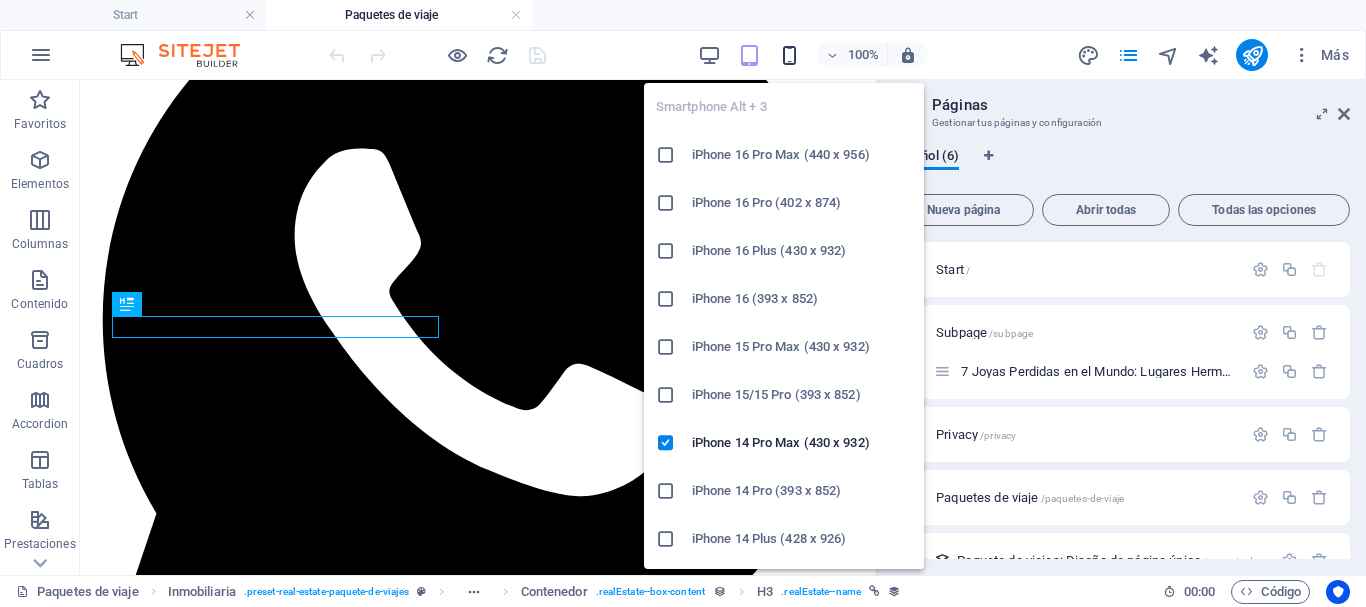 click at bounding box center (789, 55) 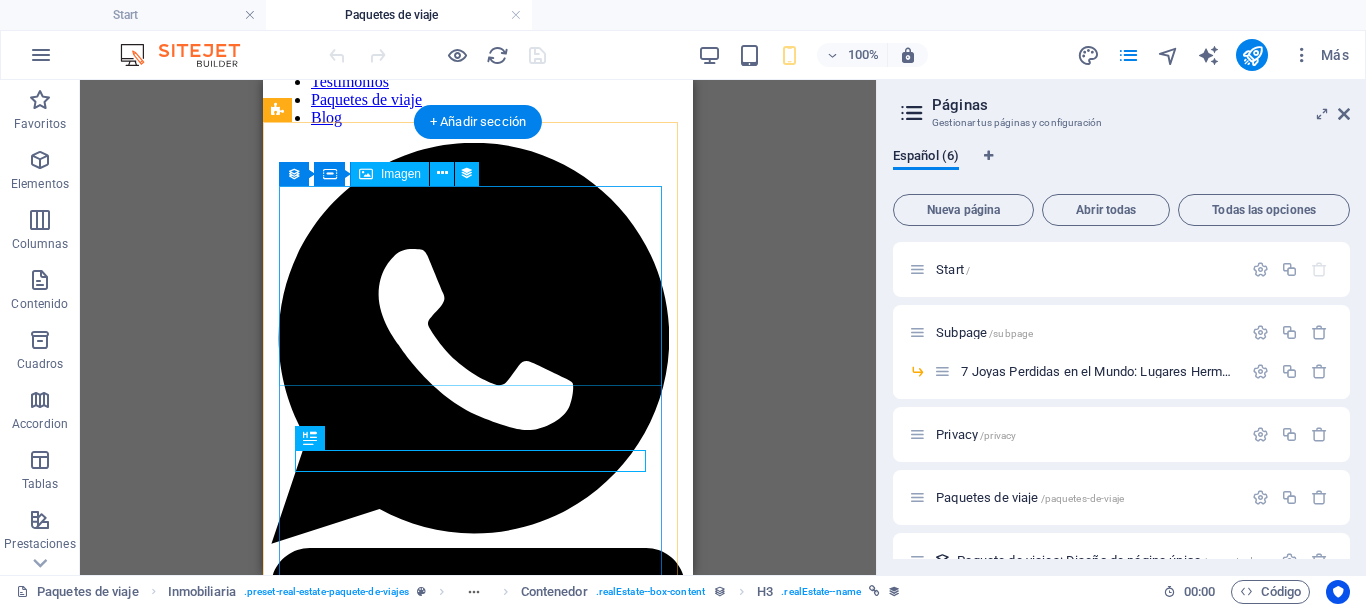 scroll, scrollTop: 201, scrollLeft: 0, axis: vertical 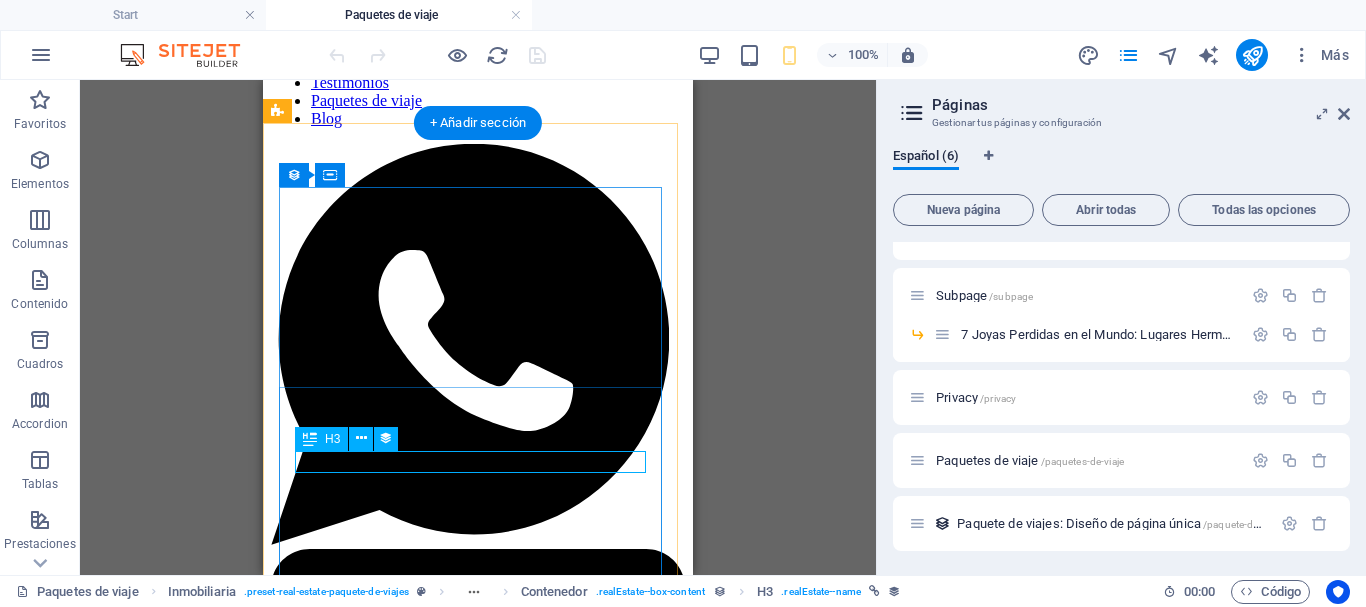 click on "Lo mejor de Europa" at bounding box center (478, 1161) 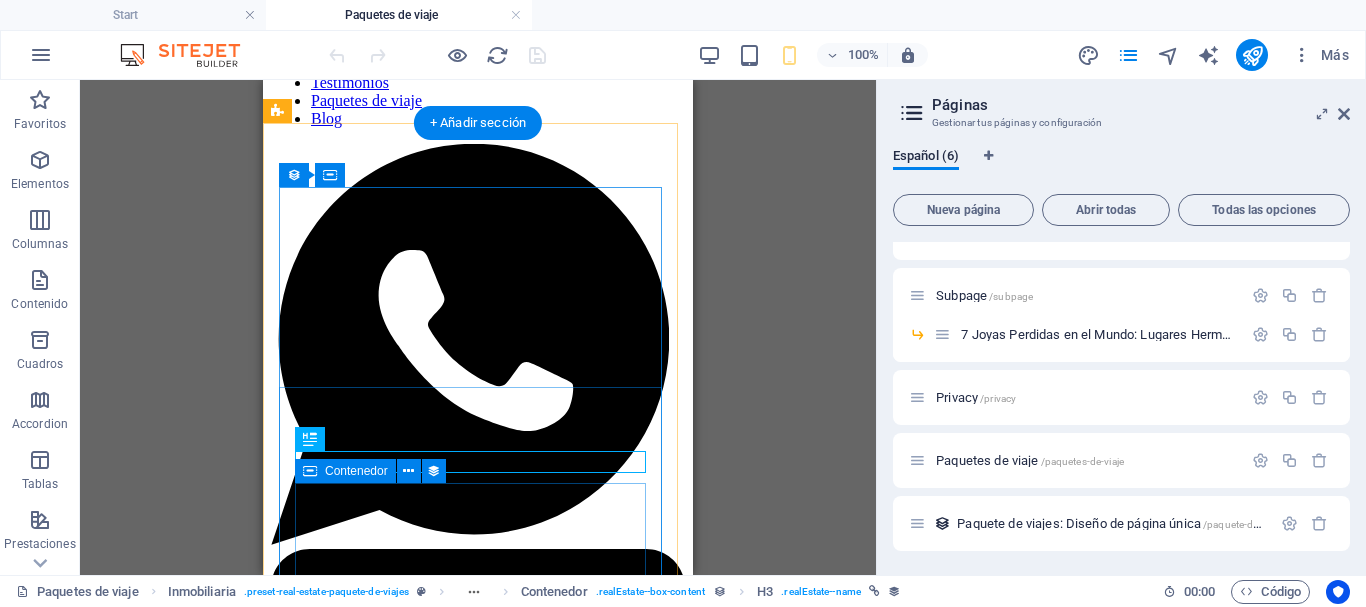 click on "Itinerario Día 1  Vuelo de [ORIGIN] a [DESTINATION]  Día 2 y 3  [CITY] -  Hospedaje en [HOTEL] Día 4 y 5   Viaje en tren a [CITY] - Hospedaje [HOTEL] Día 6  y 7  Vuelo a [CITY] - Hospedaje en [HOTEL] Día 8   Viaje en tren a [CITY] - Hospedaje en [HOTEL] Día 9 a 10   Viaje en tren a [CITY] - Hospedaje en [HOTEL] Día 11 y 12  Vuelo a [CITY] - Hospedaje en [HOTEL] Día 13, 14 y 15  Vuelo a [CITY] - Hospedaje en [HOTEL]" at bounding box center [478, 1609] 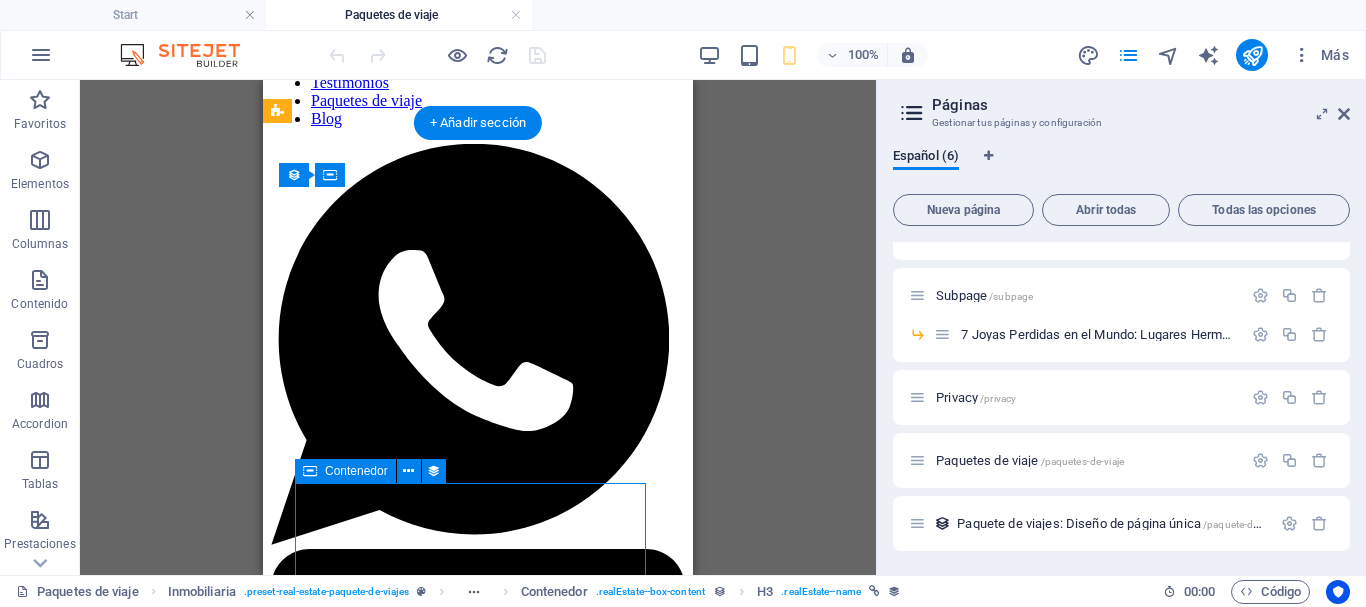 click on "Itinerario Día 1  Vuelo de [ORIGIN] a [DESTINATION]  Día 2 y 3  [CITY] -  Hospedaje en [HOTEL] Día 4 y 5   Viaje en tren a [CITY] - Hospedaje [HOTEL] Día 6  y 7  Vuelo a [CITY] - Hospedaje en [HOTEL] Día 8   Viaje en tren a [CITY] - Hospedaje en [HOTEL] Día 9 a 10   Viaje en tren a [CITY] - Hospedaje en [HOTEL] Día 11 y 12  Vuelo a [CITY] - Hospedaje en [HOTEL] Día 13, 14 y 15  Vuelo a [CITY] - Hospedaje en [HOTEL]" at bounding box center (478, 1609) 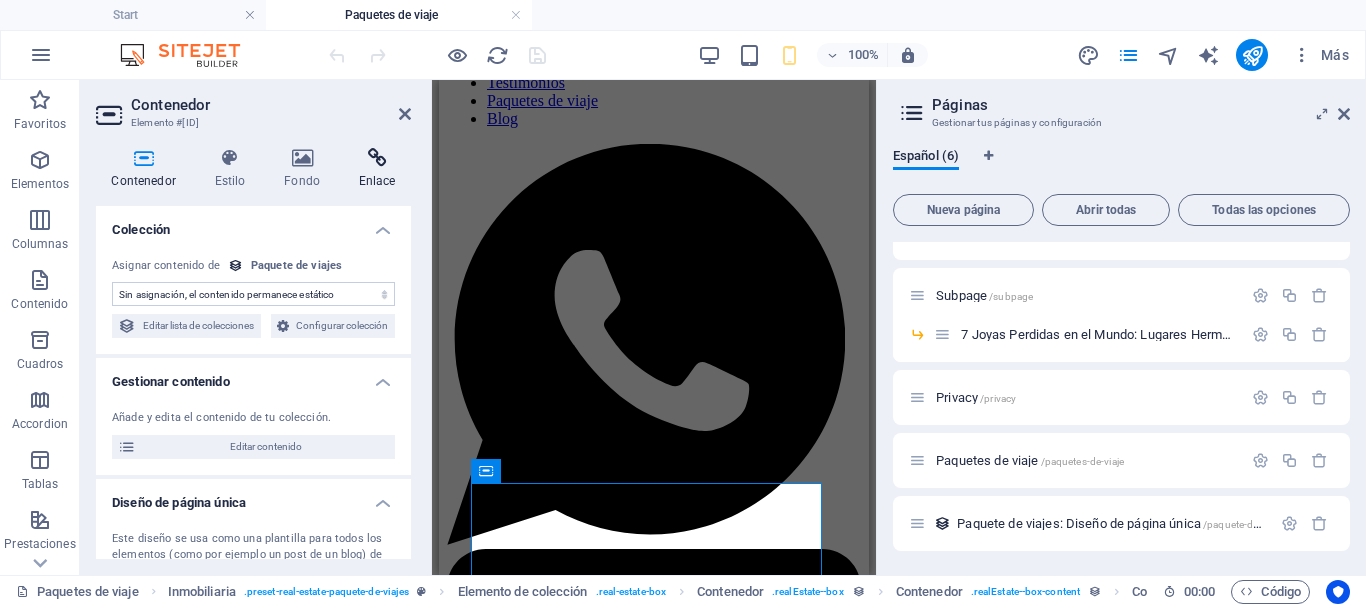 select on "full_description" 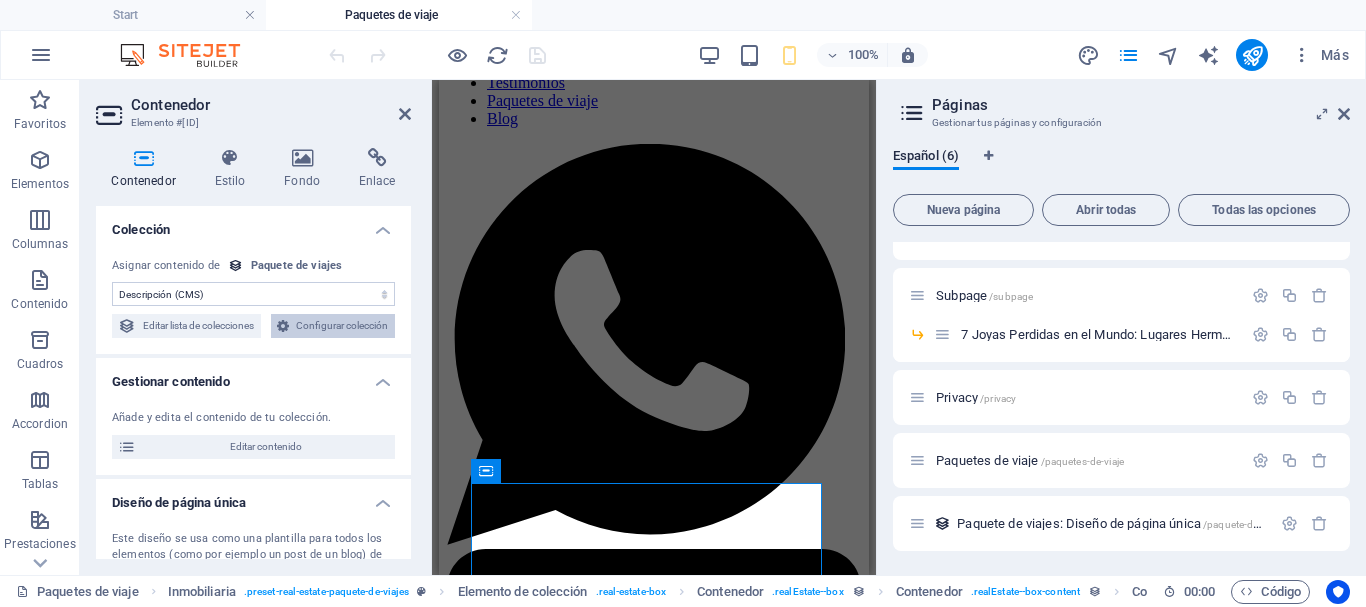 click on "Configurar colección" at bounding box center (342, 326) 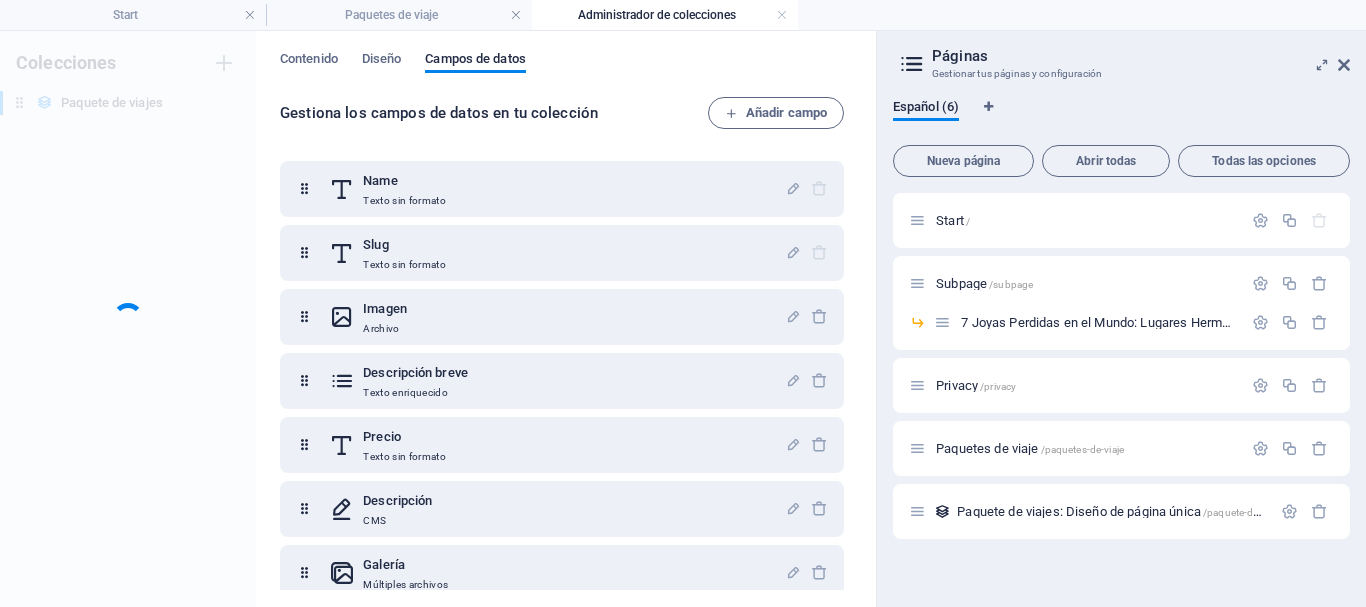 scroll, scrollTop: 0, scrollLeft: 0, axis: both 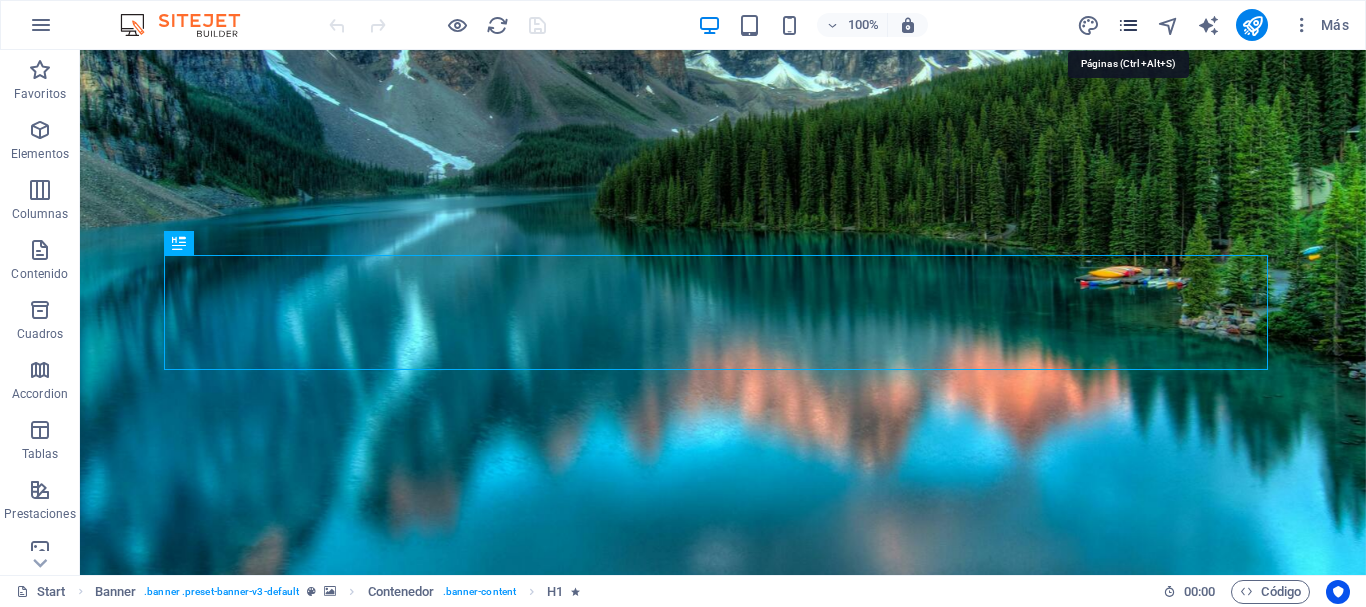 click at bounding box center (1128, 25) 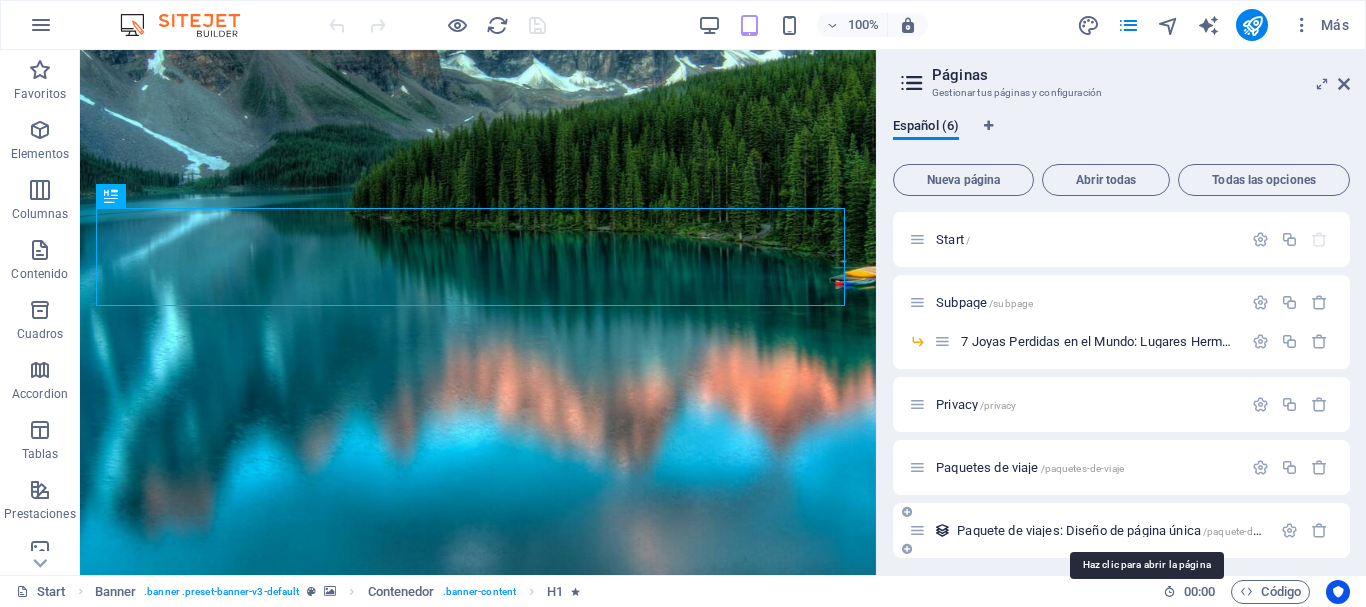 click on "Paquete de viajes: Diseño de página única /paquete-de-viajes-elemento" at bounding box center (1144, 530) 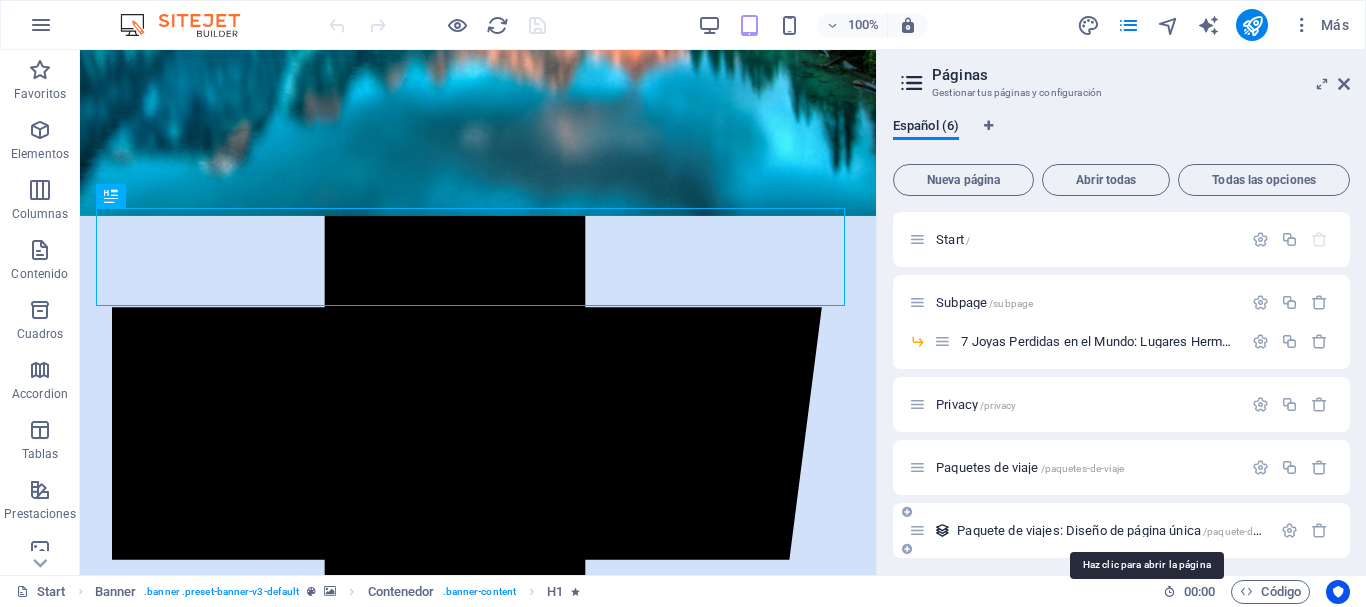 scroll, scrollTop: 0, scrollLeft: 0, axis: both 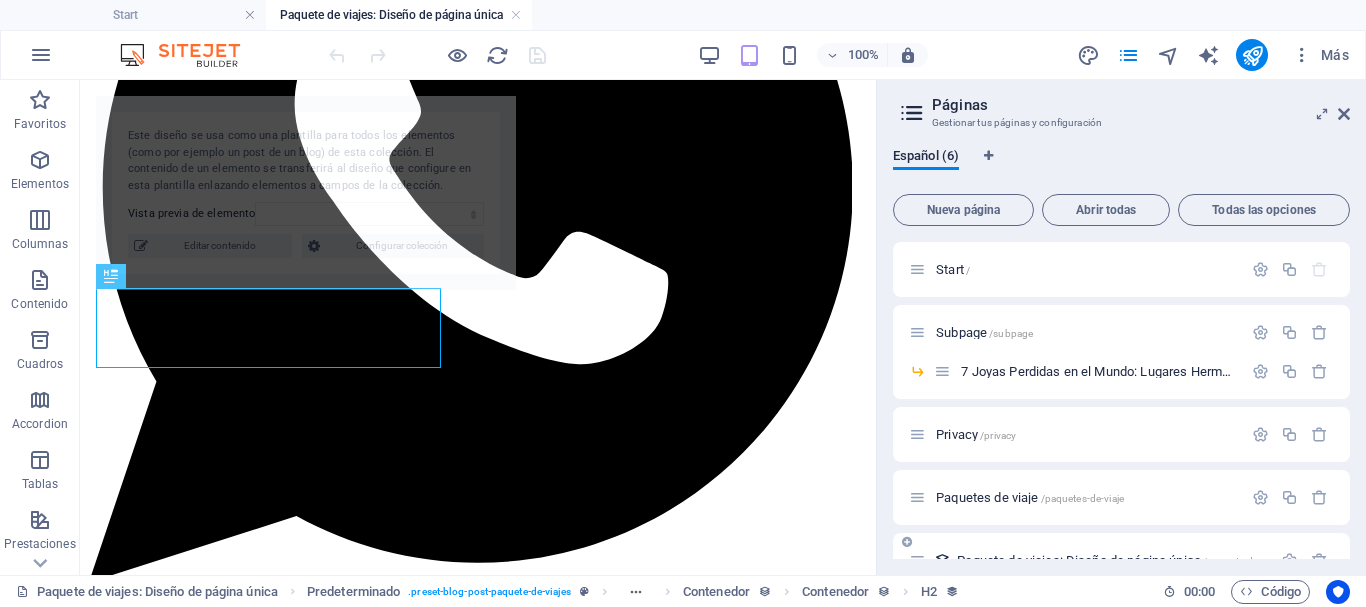 select on "6886ae50b90e32d1d3089b5e" 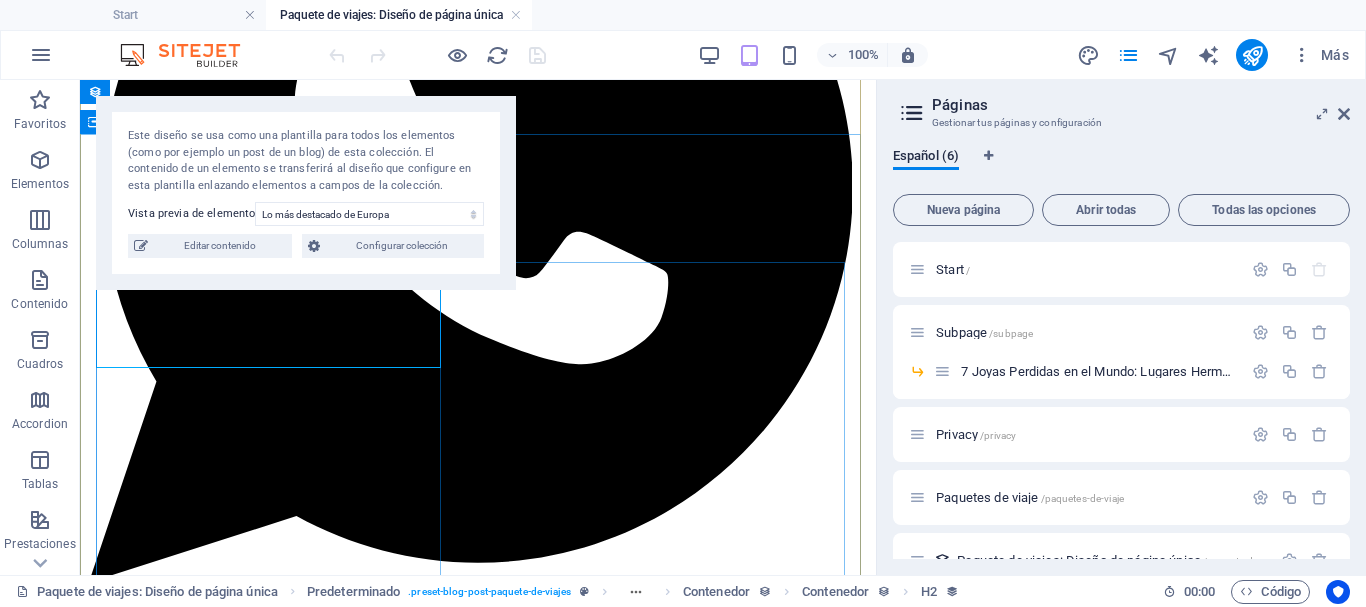 click on "Lo más destacado de Europa       Descubre Europa en [DAYS] días: Un recorrido fascinante que comienza en Roma y te lleva por ciudades emblemáticas como Venecia, Múnich, Ámsterdam y París. Disfruta de los paisajes alpinos suizos, el romanticismo del Valle del Rin, la elegancia de la Toscana y joyas culturales como Florencia y Pisa. Viajarás en un grupo pequeño de aproximadamente [NUMBER] personas, con el acompañamiento de un guía experto y el apoyo [NUMBER]/7 durante todo el recorrido. Una experiencia completa, segura y organizada para que solo te preocupes por disfrutar. Destinos Roma - Venecia- Innsbruck - Múnich - Región de Baviera - Múnich - Valle del Rin - Ámsterdam - Gante - París - Borgoña - Alpes suizosre - Lago de Como - Toscana - Pisa - Florencia - Roma Incluye  Comidas [NUMBER] desayunos, [NUMBER] cenas Opciones vegetarianas disponibles para todas las comidas bajo petición. Transporte  Autocar moderno con aire acondicionado, asientos reclinables y baño a bordo. Alojamiento   Servicios    Itinerario" at bounding box center (470, 2525) 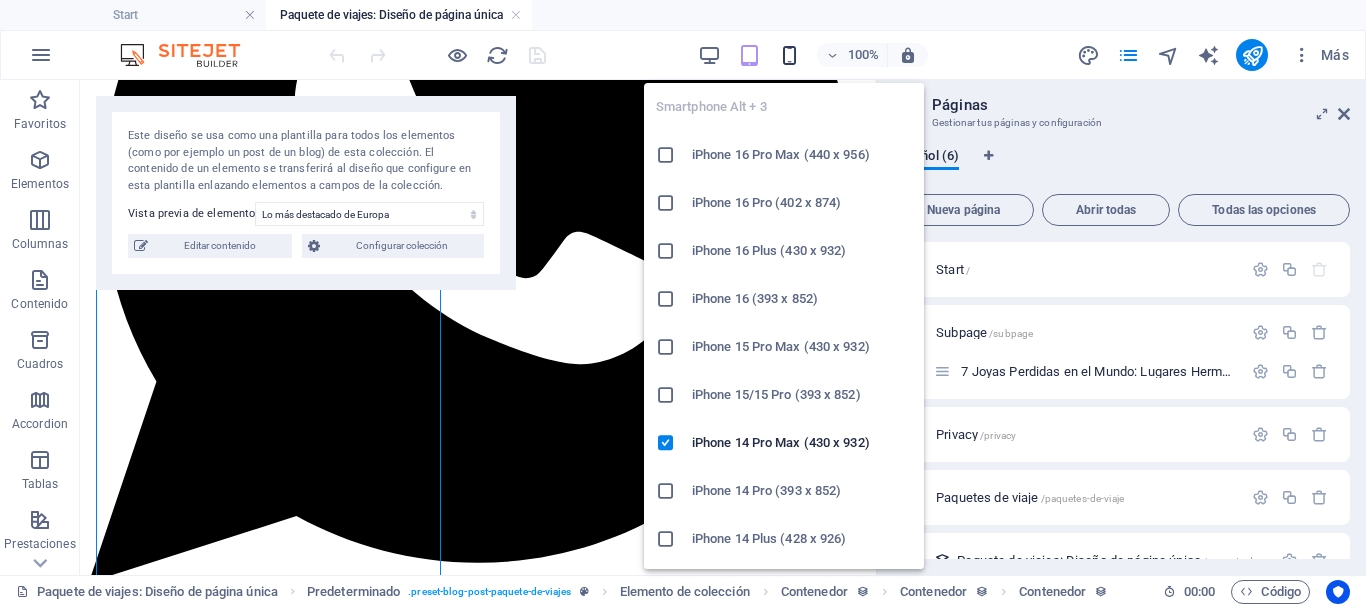 click at bounding box center [789, 55] 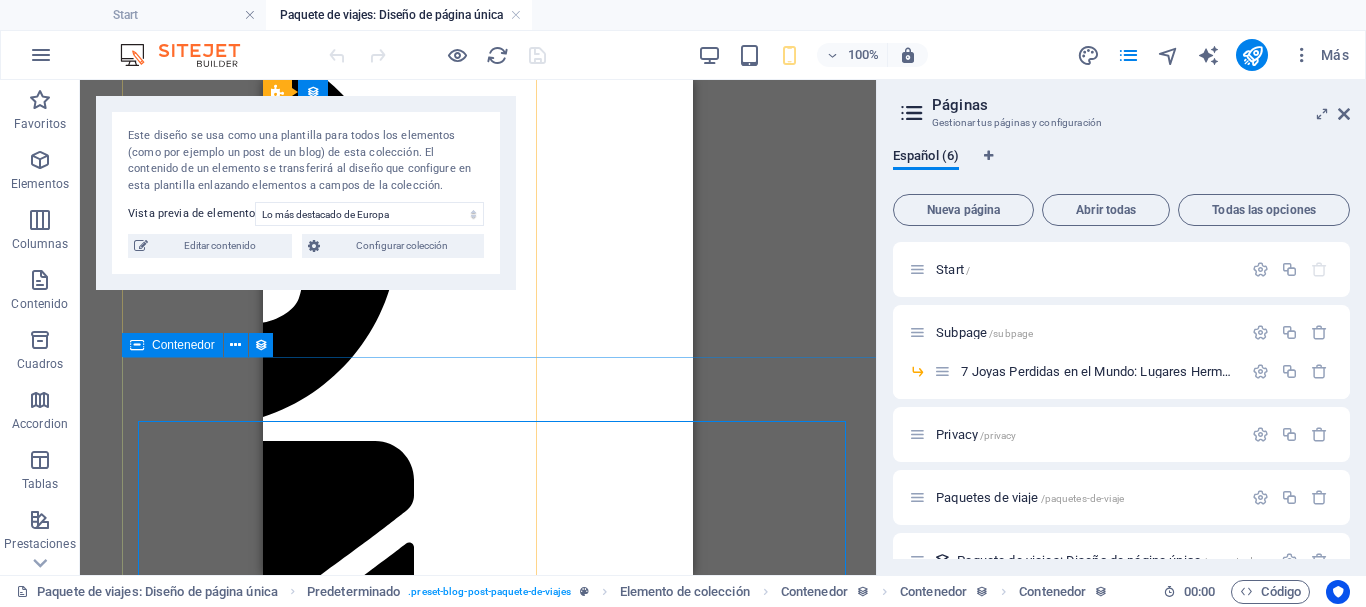 scroll, scrollTop: 309, scrollLeft: 0, axis: vertical 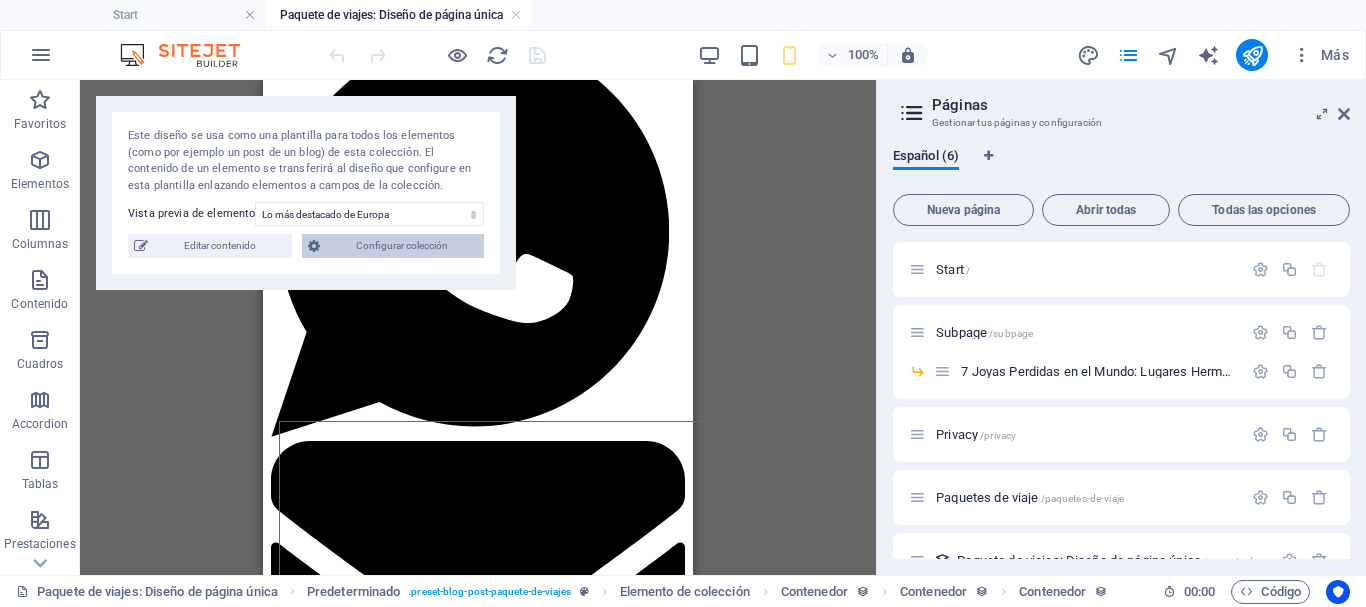 click on "Configurar colección" at bounding box center (402, 246) 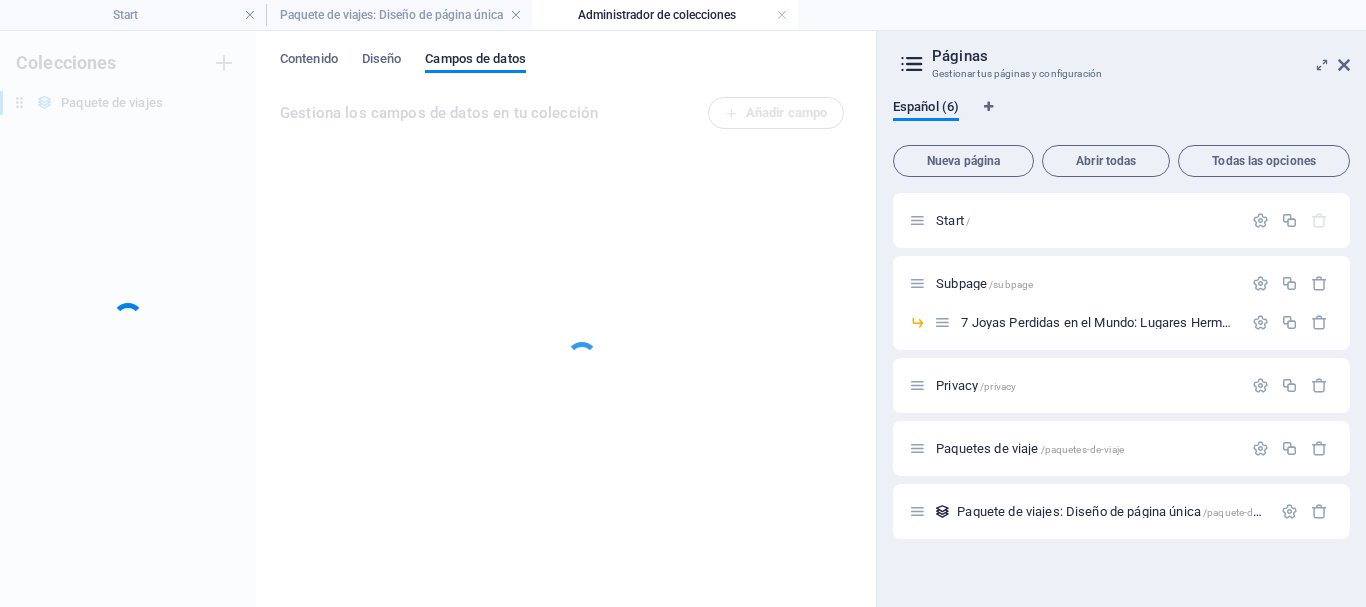 scroll, scrollTop: 0, scrollLeft: 0, axis: both 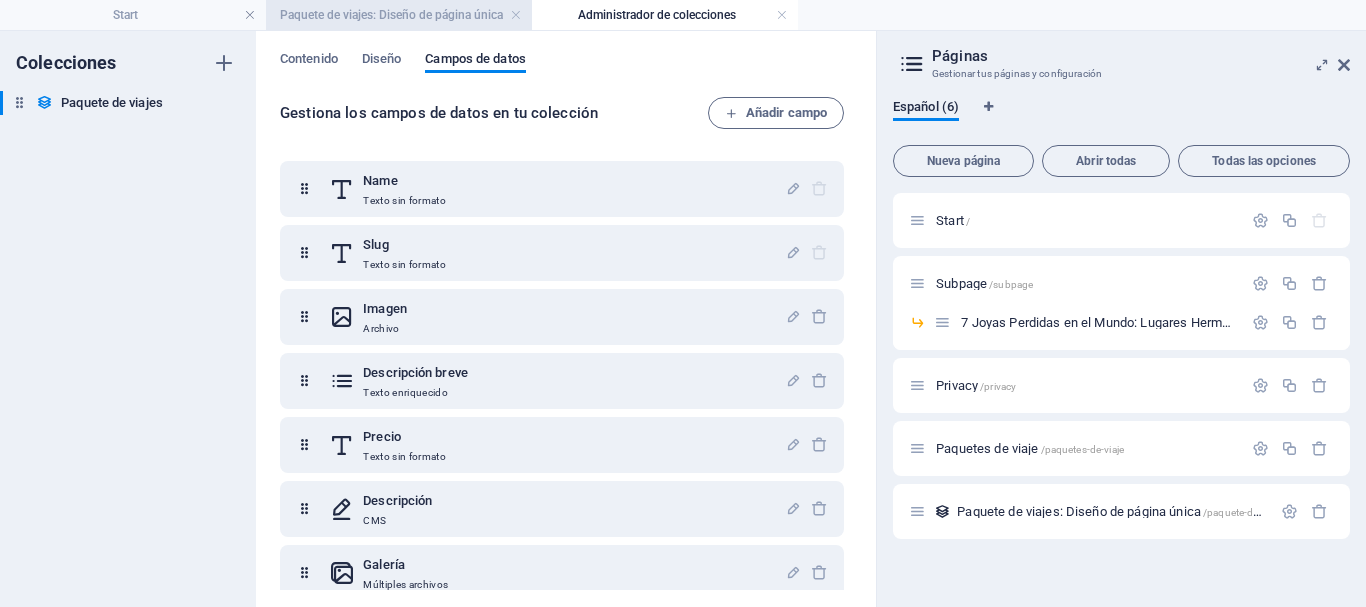 click on "Paquete de viajes: Diseño de página única" at bounding box center (399, 15) 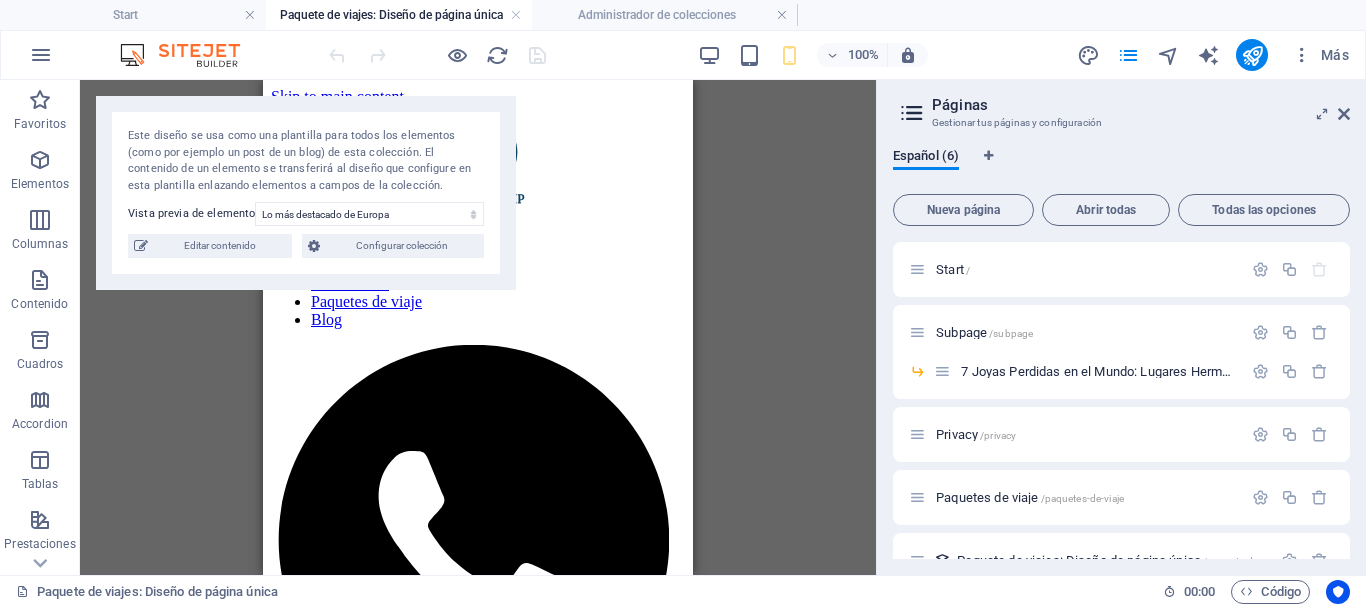 scroll, scrollTop: 309, scrollLeft: 0, axis: vertical 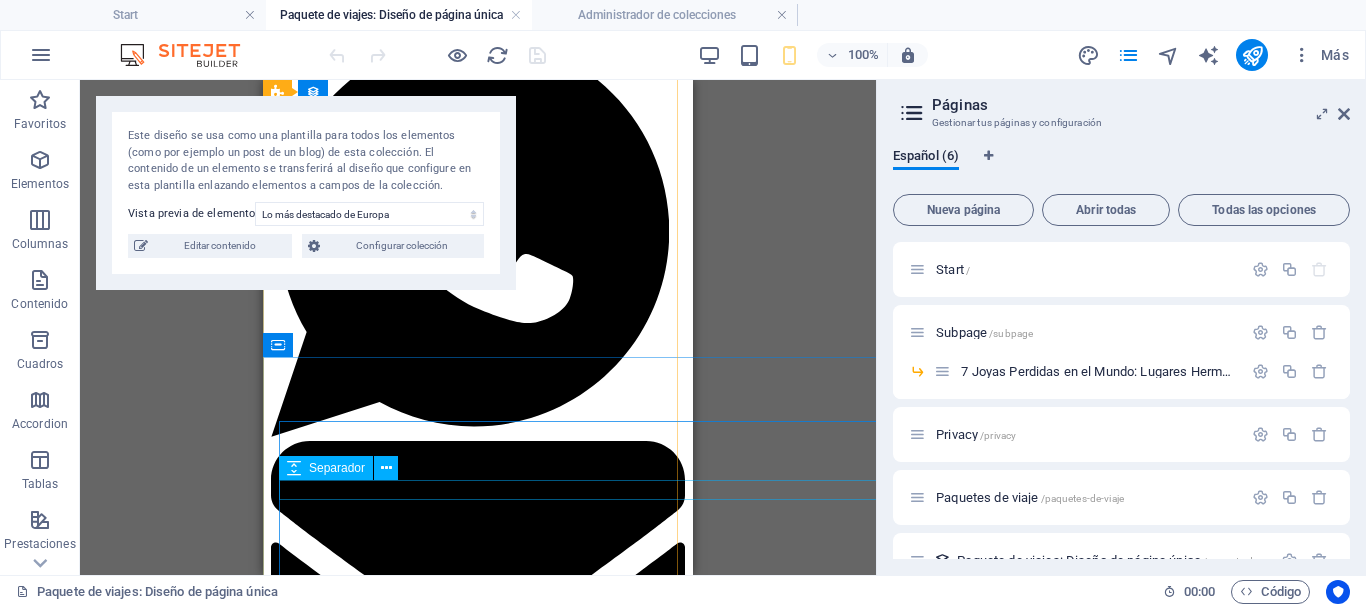 click at bounding box center (470, 1273) 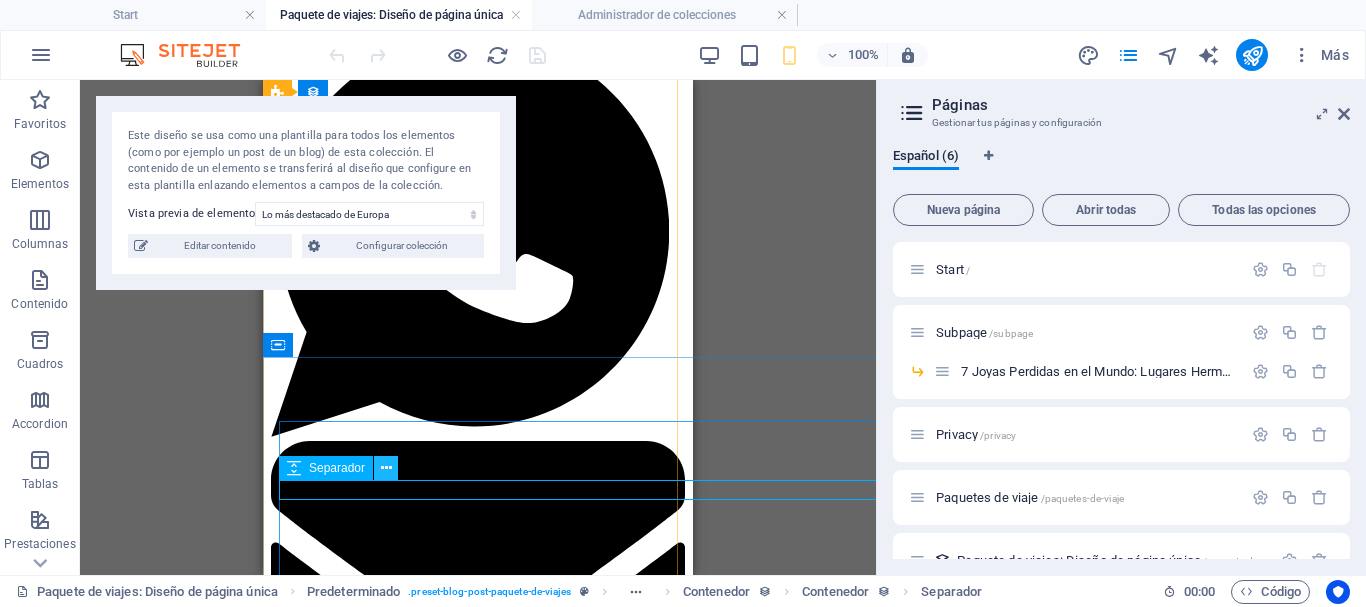 click at bounding box center [386, 468] 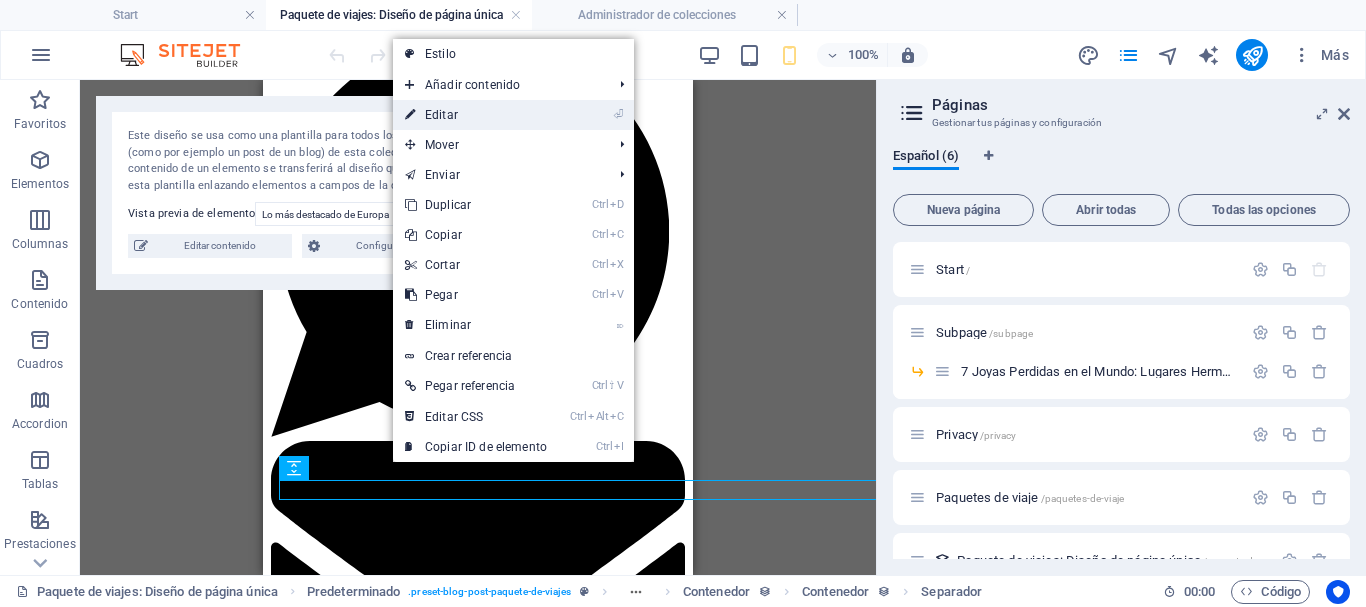 click on "⏎  Editar" at bounding box center [476, 115] 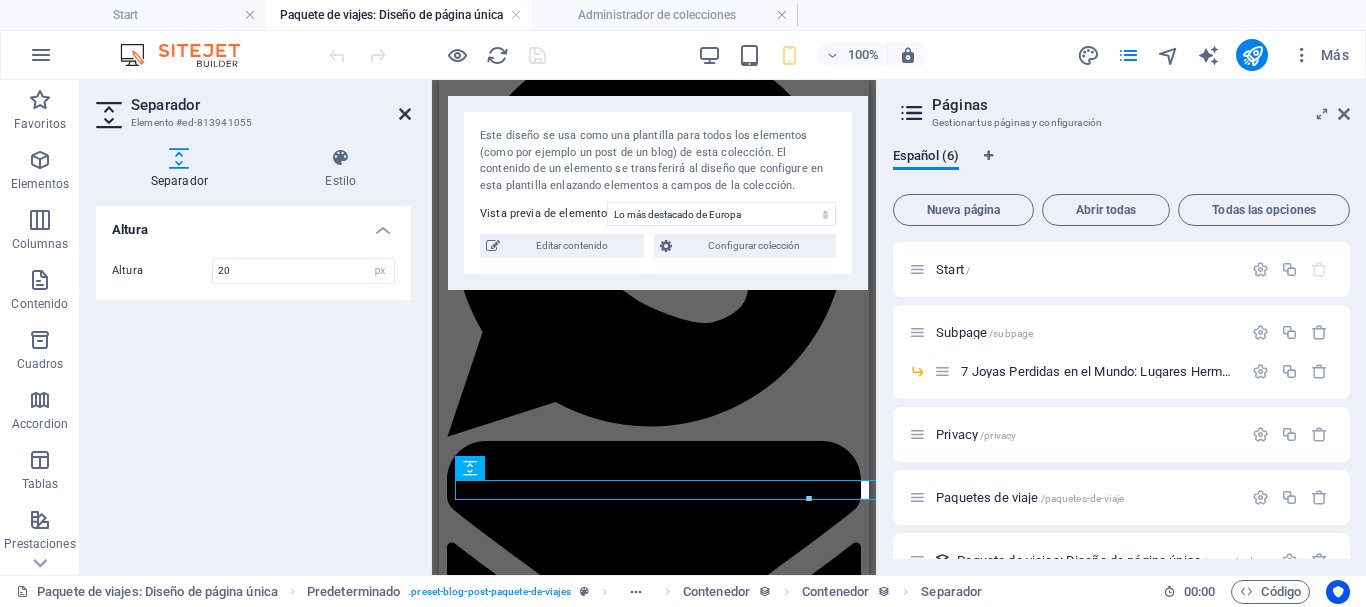 click at bounding box center [405, 114] 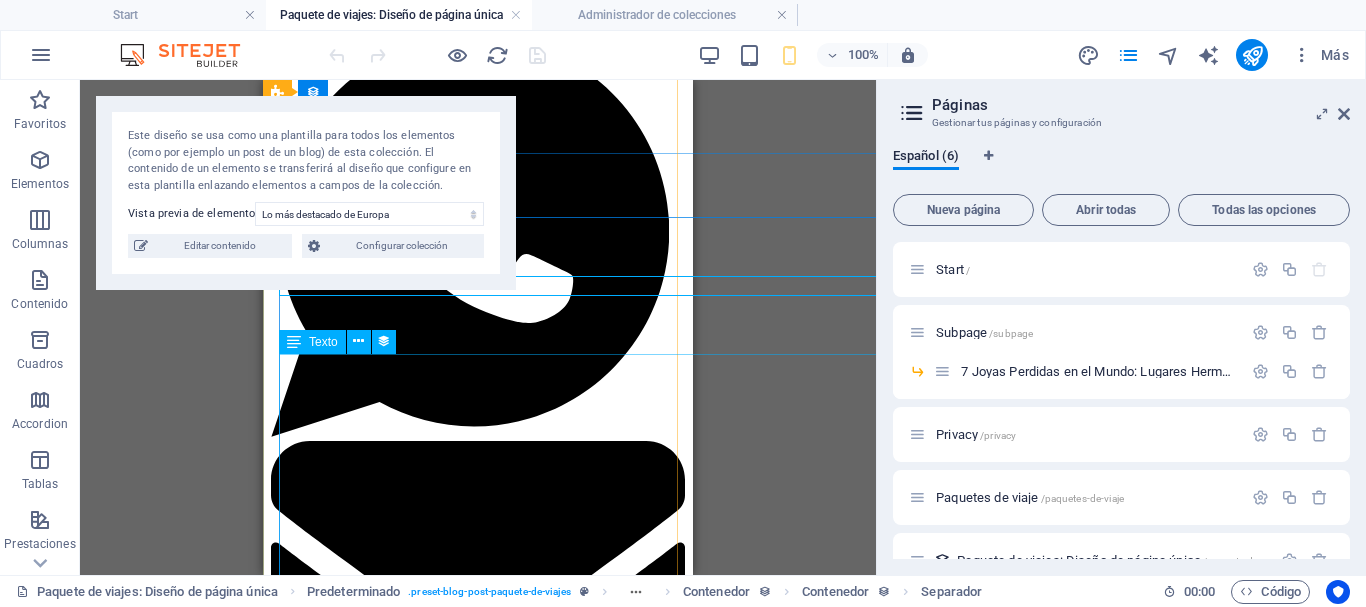 scroll, scrollTop: 550, scrollLeft: 0, axis: vertical 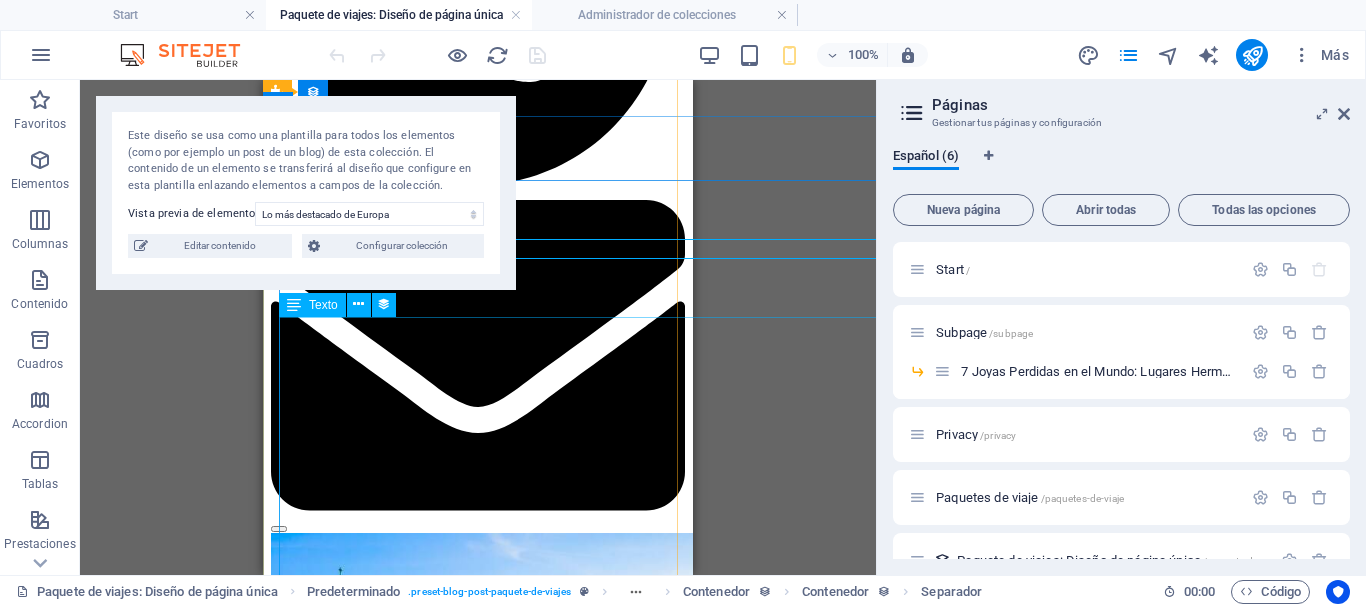 click on "Descubre [COUNTRY] en 10 días: Un recorrido fascinante que comienza en [CITY] y te lleva por ciudades emblemáticas como [CITY], [CITY], [CITY] y [CITY]. Disfruta de los paisajes alpinos suizos, el romanticismo del Valle del Rin, la elegancia de la Toscana y joyas culturales como [CITY] y [CITY]. Viajarás en un grupo pequeño de aproximadamente 10 personas, con el acompañamiento de un guía experto y el apoyo 24/7 durante todo el recorrido. Una experiencia completa, segura y organizada para que solo te preocupes por disfrutar. Destinos [CITY] - [CITY]-[CITY] - [CITY] - [CITY] - [CITY] - [CITY] - [CITY] - [CITY] - [CITY] - [CITY] - [CITY] - [CITY] - [CITY] - [CITY] - [CITY] Incluye  Comidas 9 desayunos, 5 cenas Opciones vegetarianas disponibles para todas las comidas bajo petición. Transporte  Autocar moderno con aire acondicionado, asientos reclinables y baño a bordo. Alojamiento   Servicios    Explora [CITY], la ciudad flotante de [COUNTRY]" at bounding box center [470, 1771] 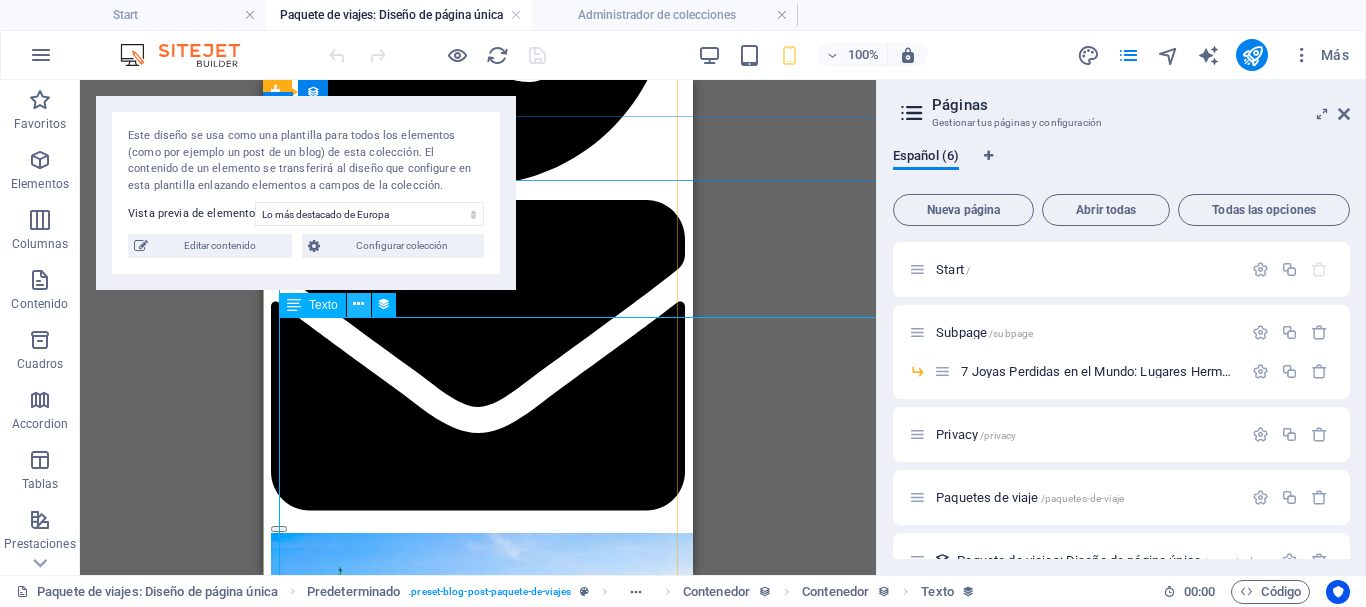 click at bounding box center (358, 304) 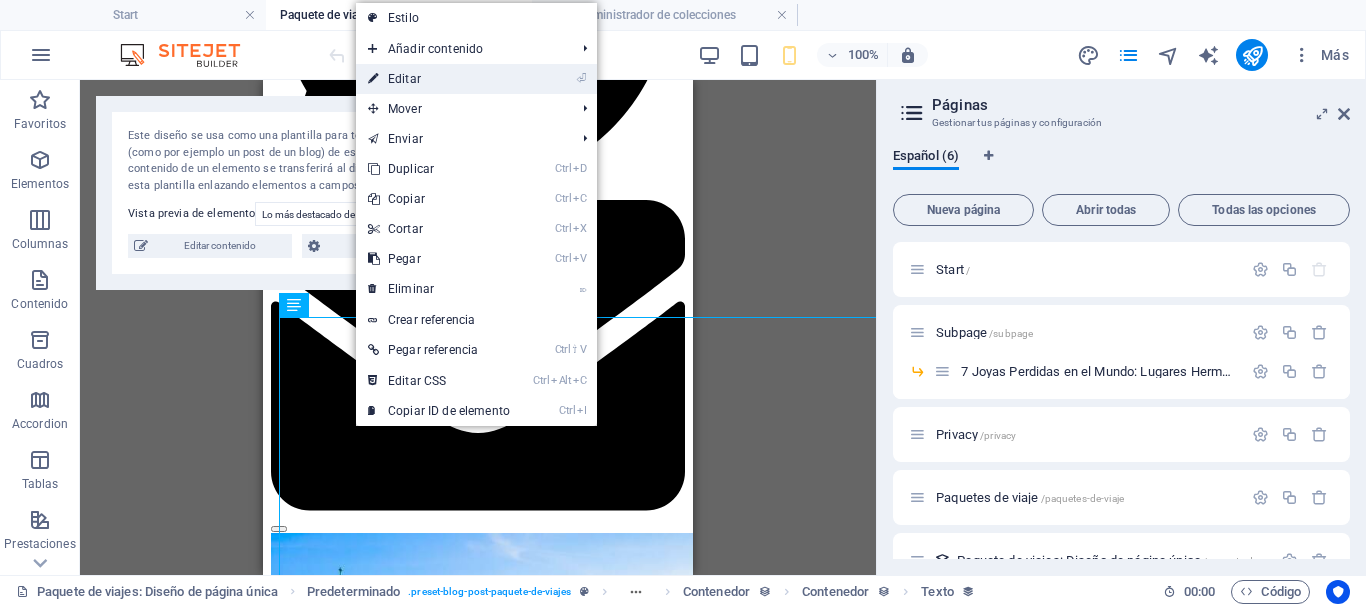 click on "⏎  Editar" at bounding box center [439, 79] 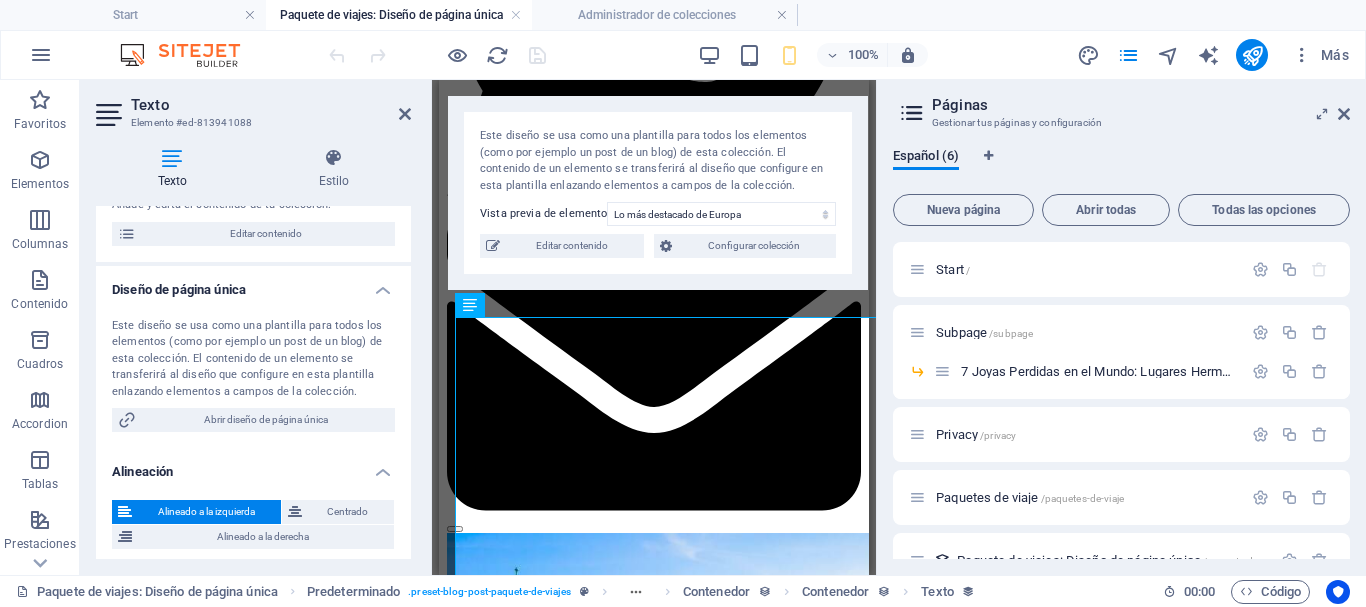 scroll, scrollTop: 244, scrollLeft: 0, axis: vertical 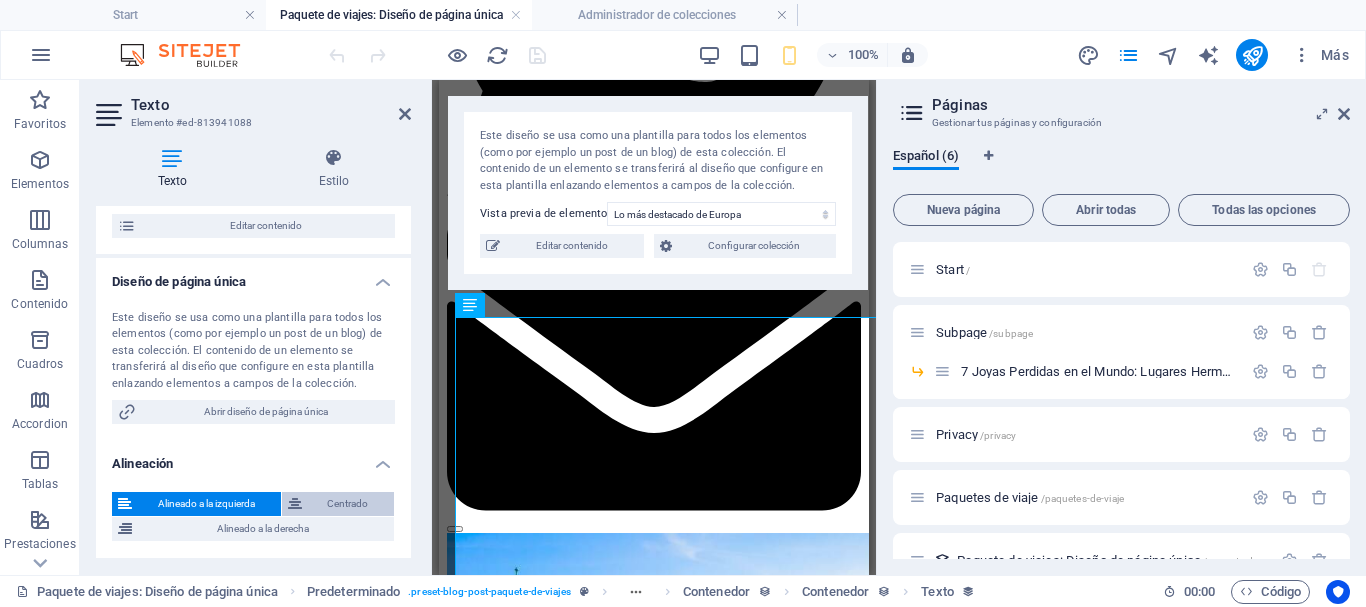 click on "Centrado" at bounding box center [348, 504] 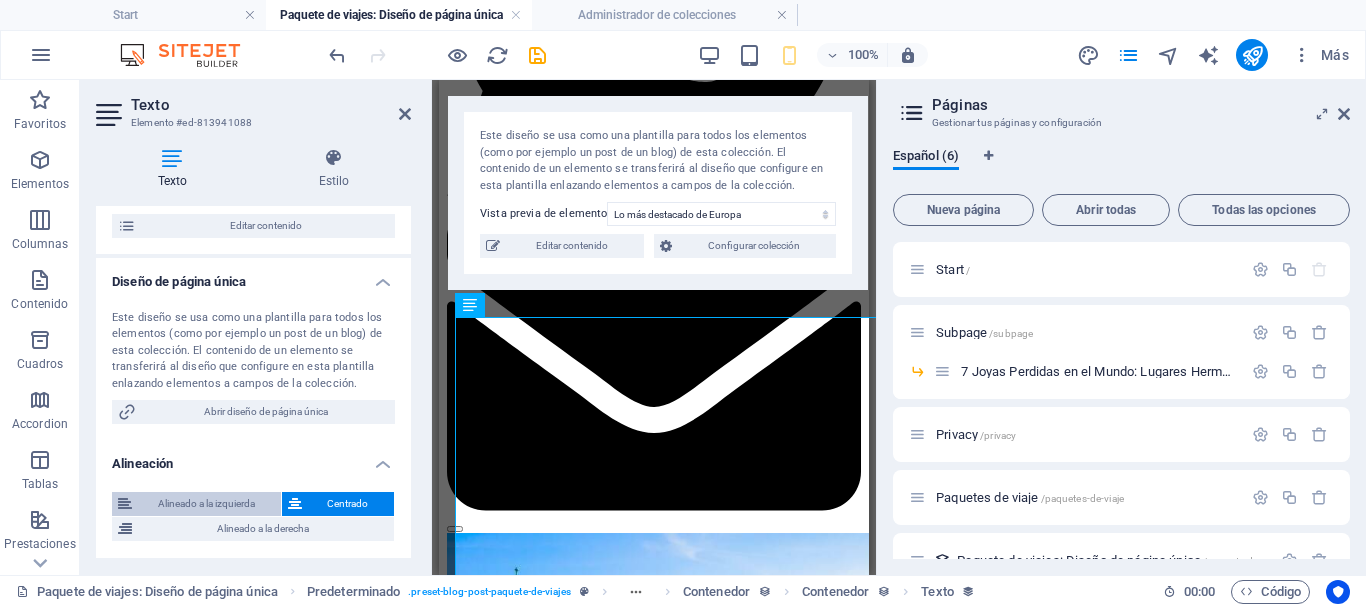 click on "Alineado a la izquierda" at bounding box center (206, 504) 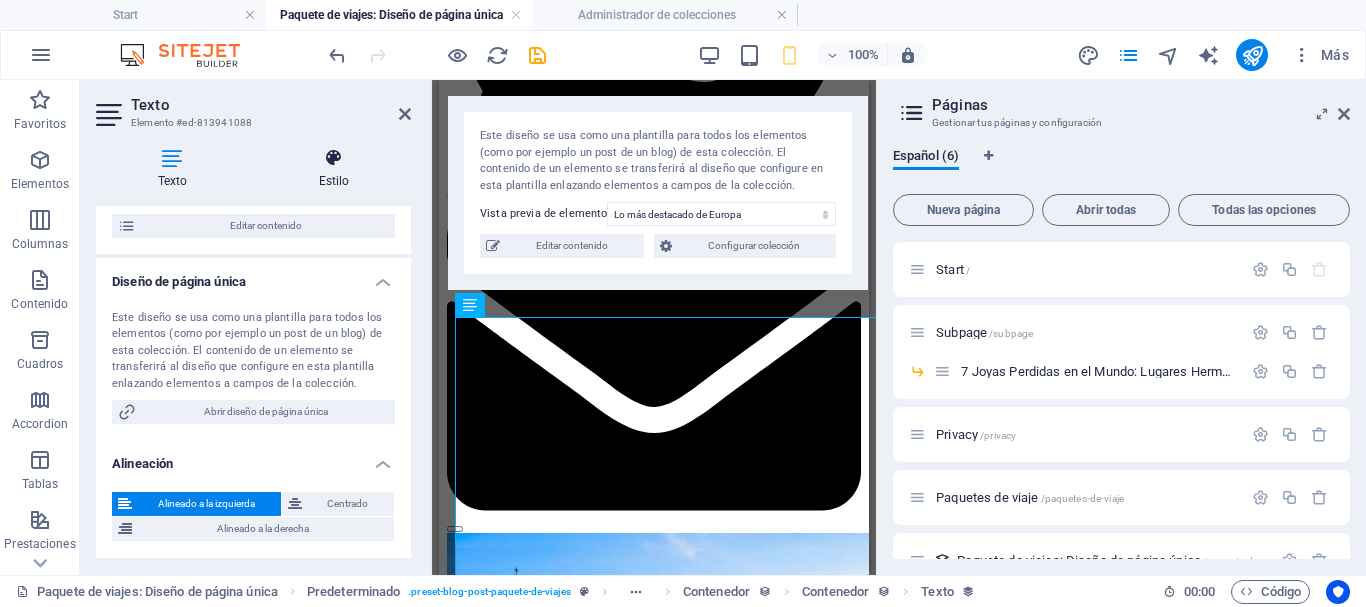 click on "Estilo" at bounding box center [334, 169] 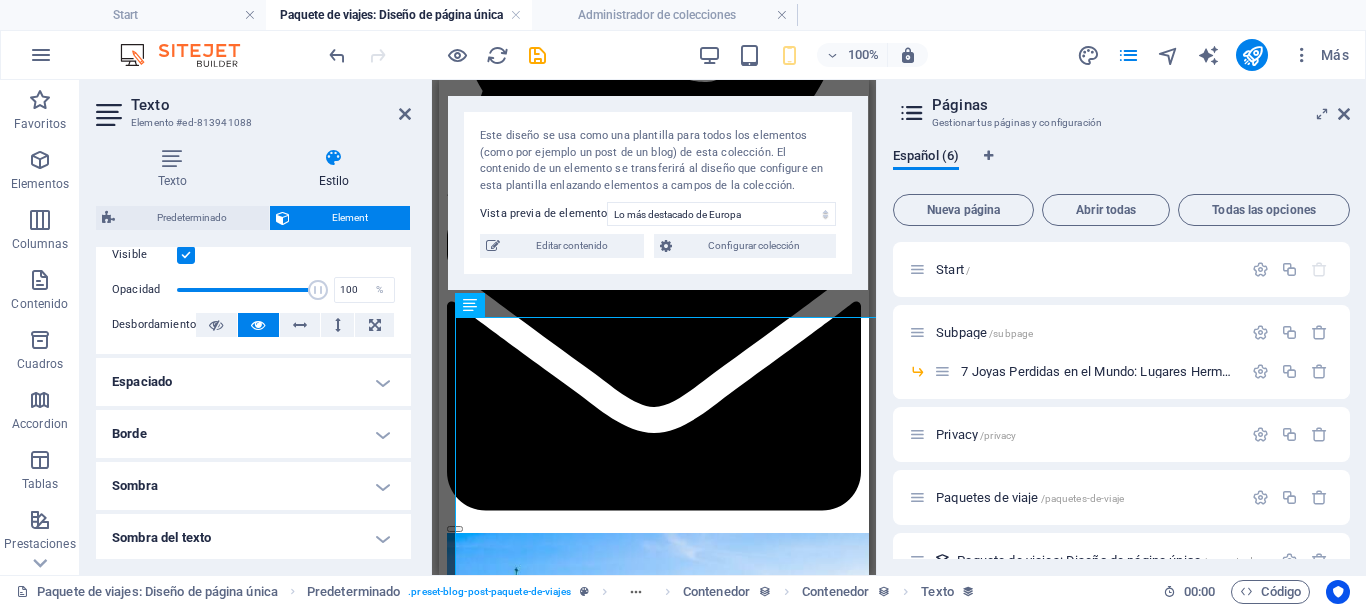 scroll, scrollTop: 288, scrollLeft: 0, axis: vertical 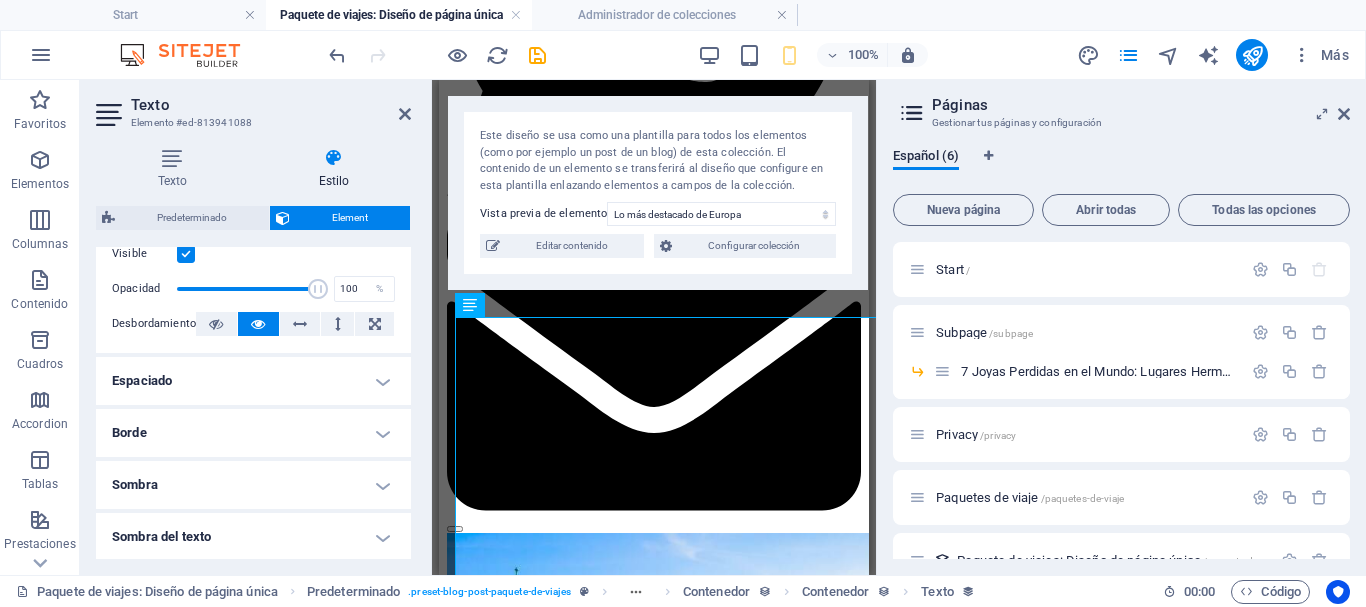 click on "Borde" at bounding box center (253, 433) 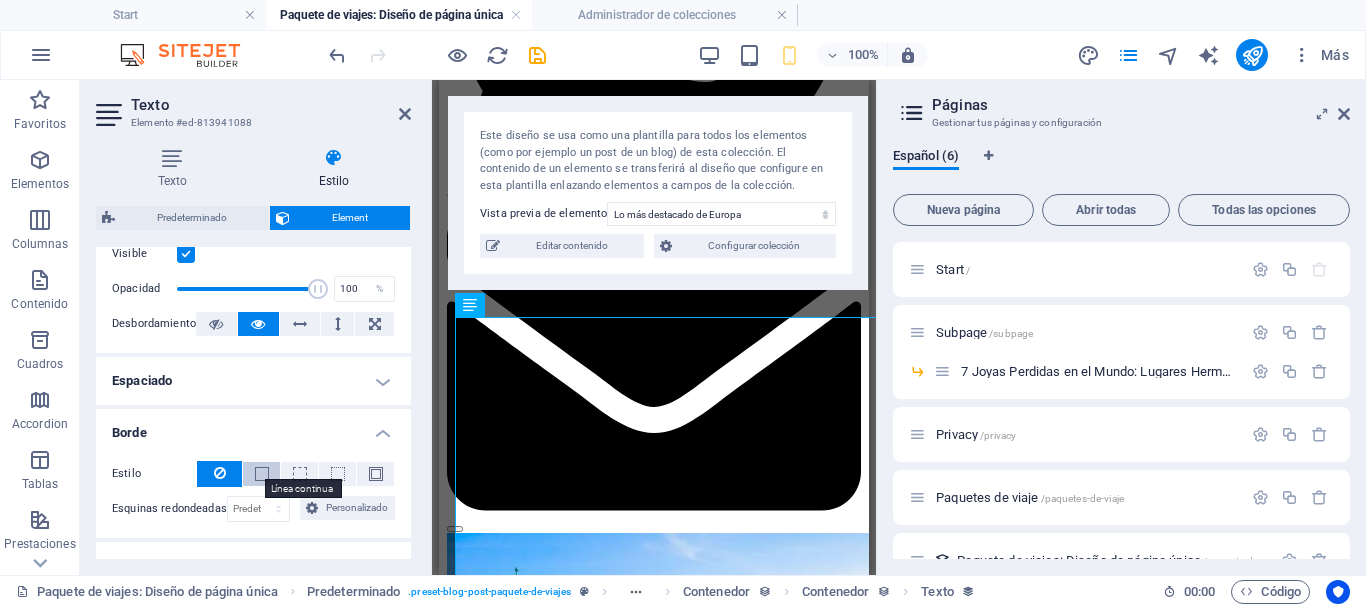 click at bounding box center (262, 474) 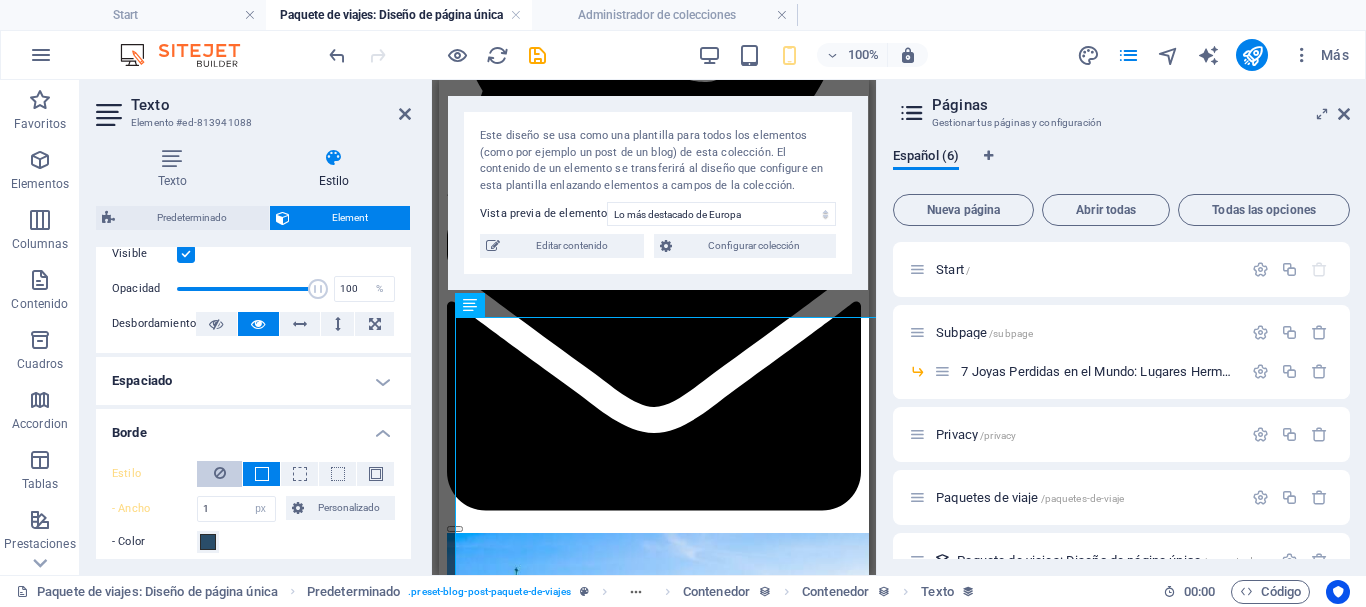 click at bounding box center (220, 473) 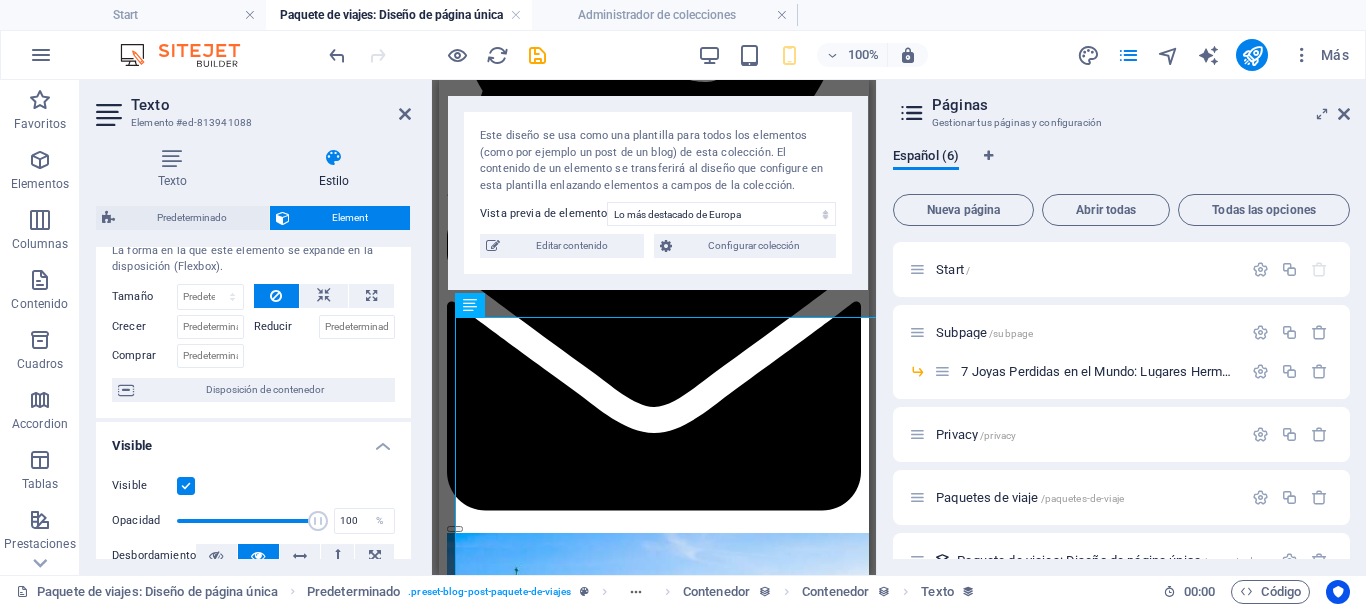 scroll, scrollTop: 0, scrollLeft: 0, axis: both 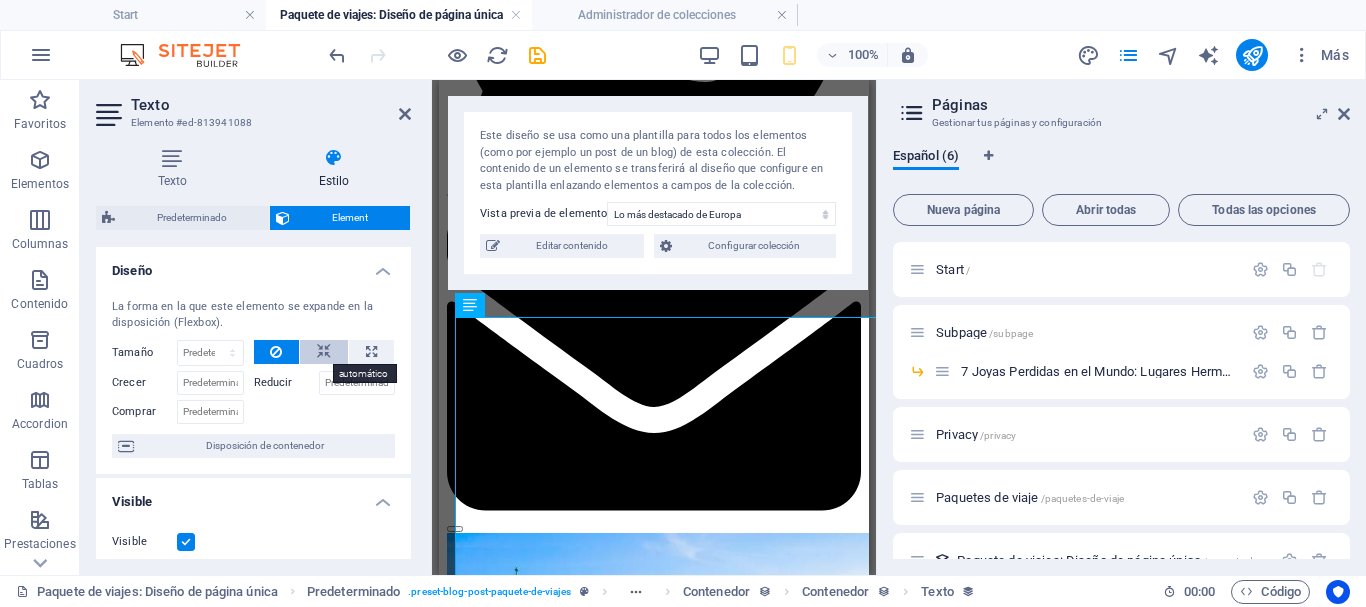 click at bounding box center [324, 352] 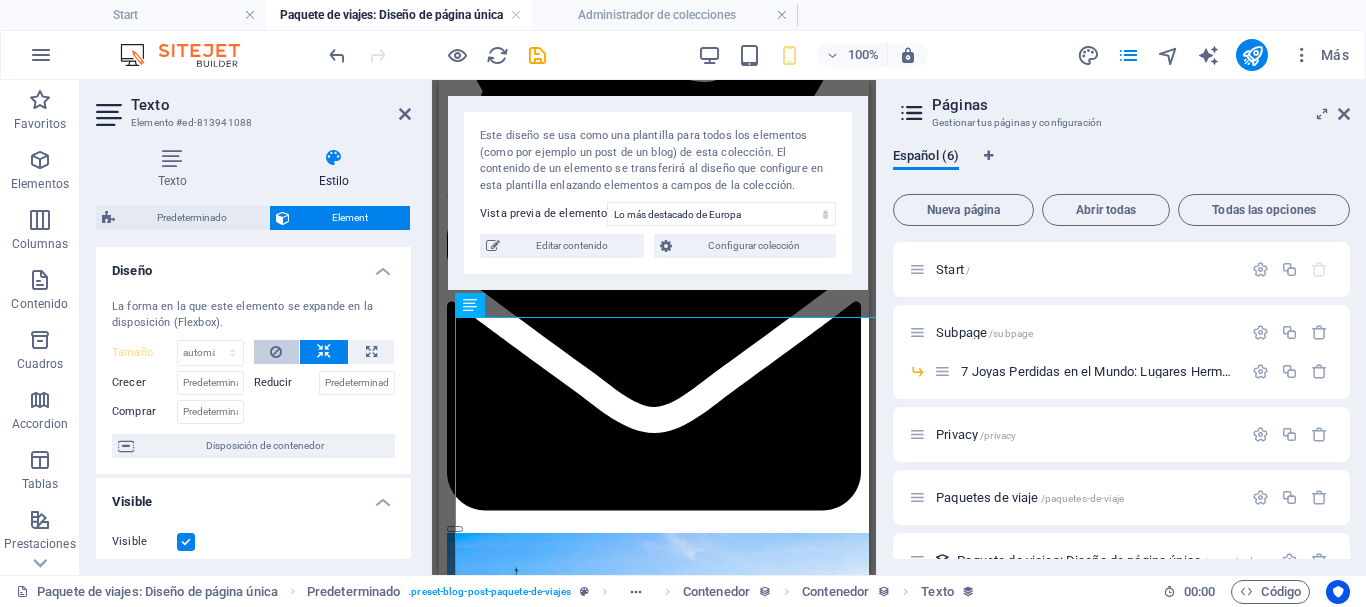 click at bounding box center (277, 352) 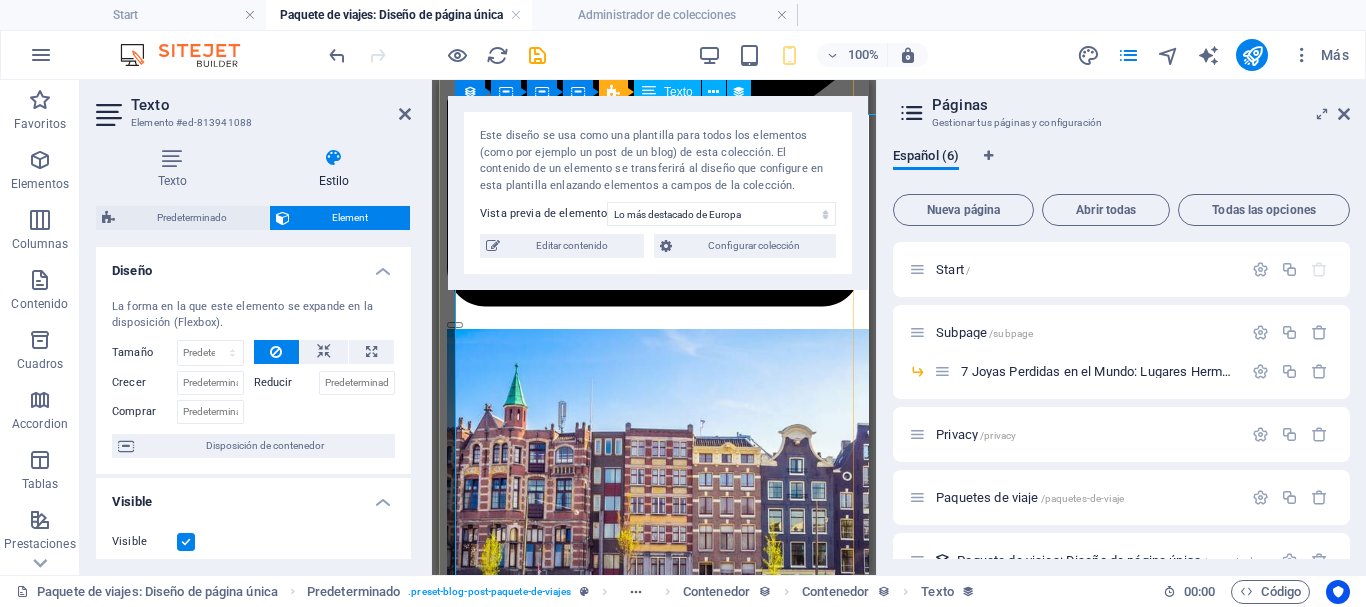 scroll, scrollTop: 753, scrollLeft: 0, axis: vertical 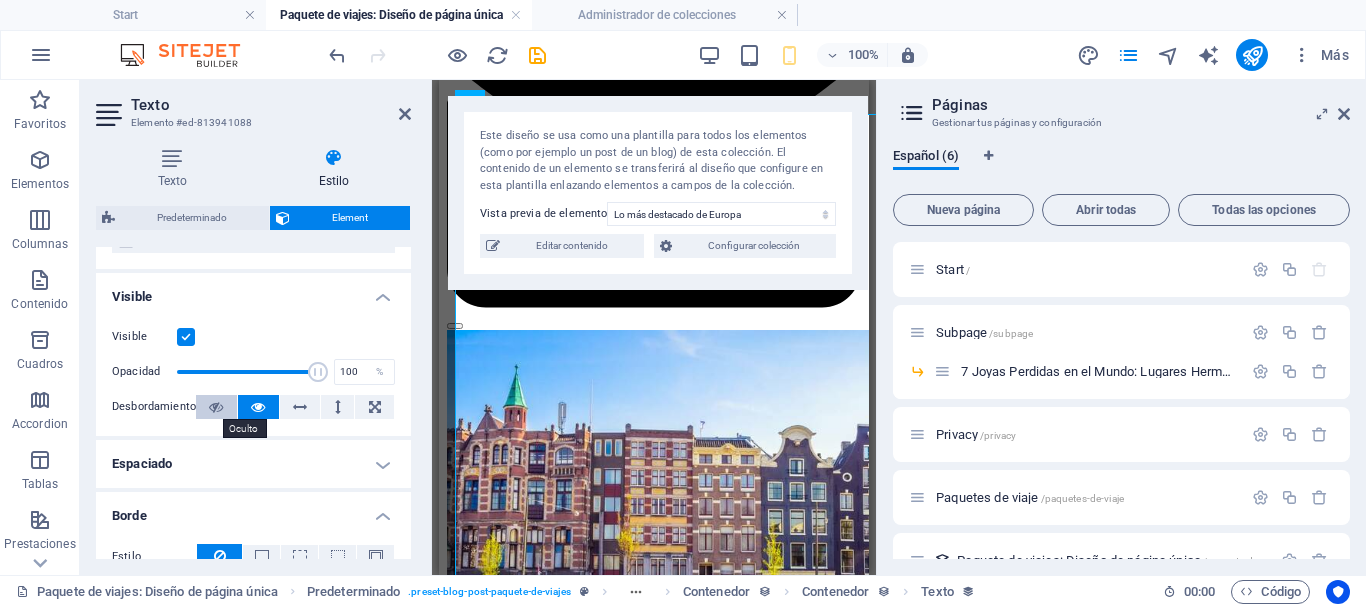 click at bounding box center (216, 407) 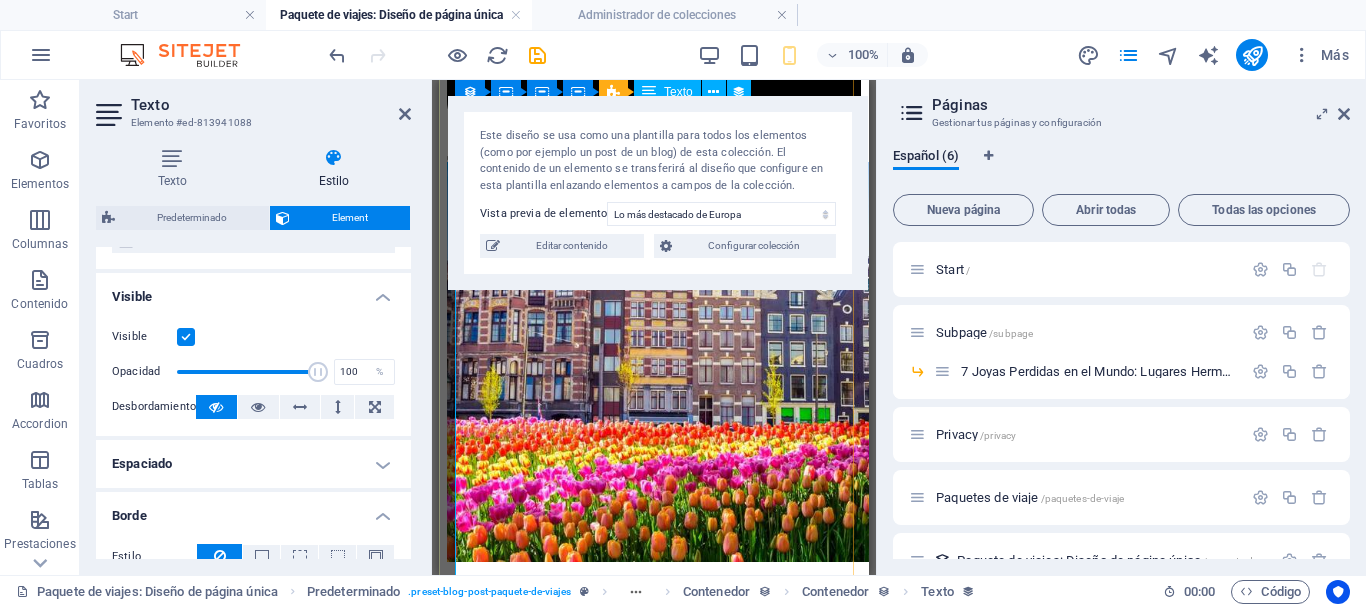 scroll, scrollTop: 922, scrollLeft: 0, axis: vertical 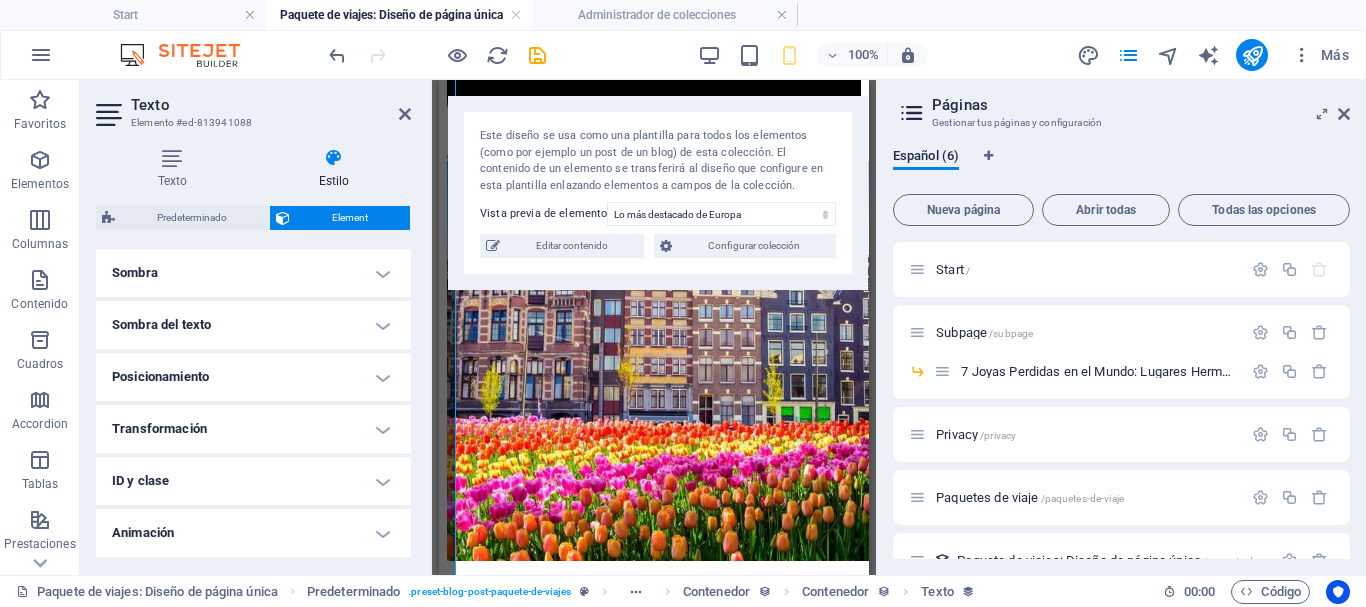 click on "Transformación" at bounding box center [253, 429] 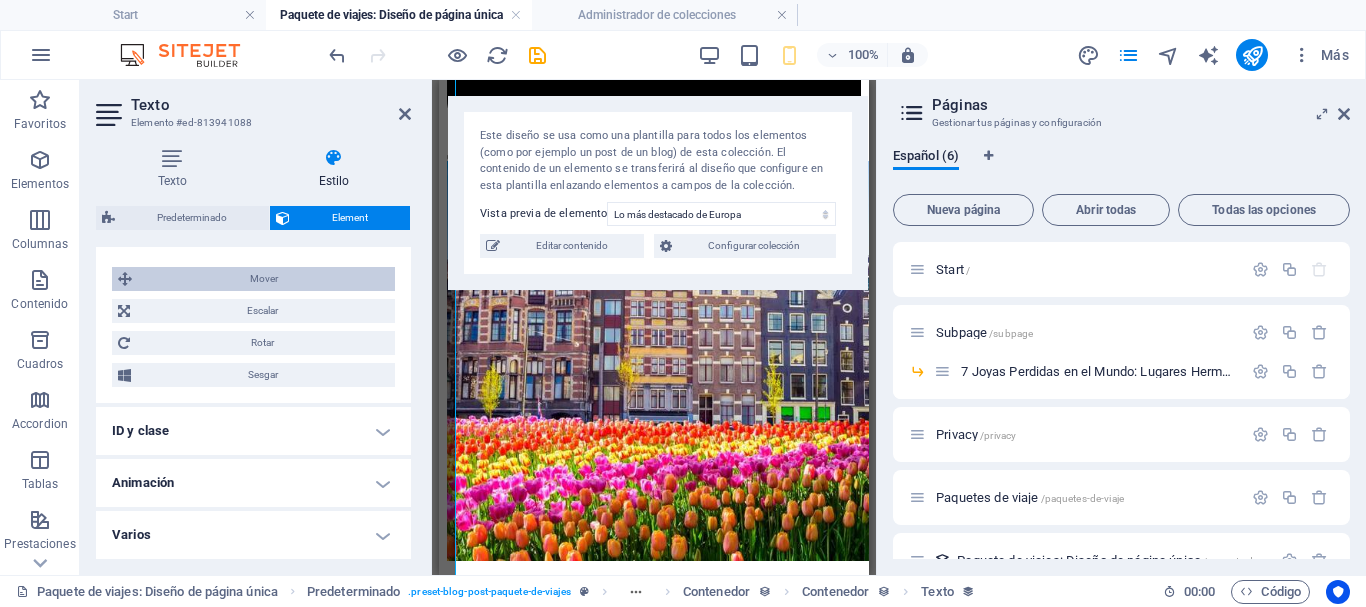 scroll, scrollTop: 770, scrollLeft: 0, axis: vertical 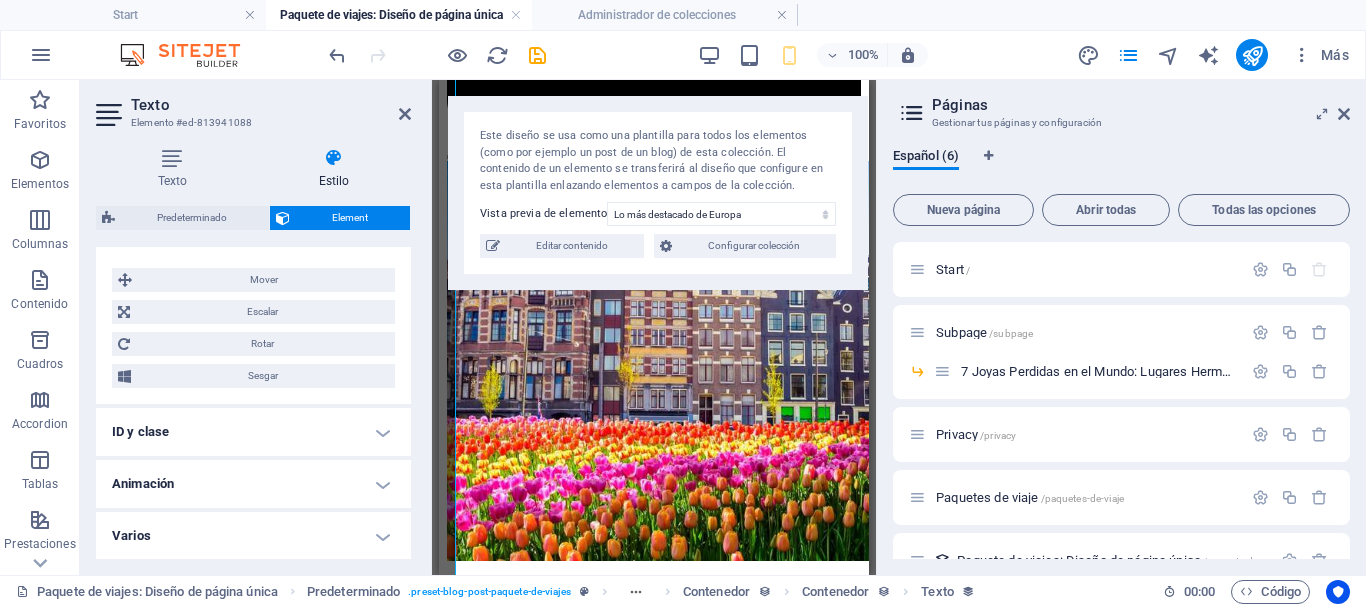 click on "Animación" at bounding box center [253, 484] 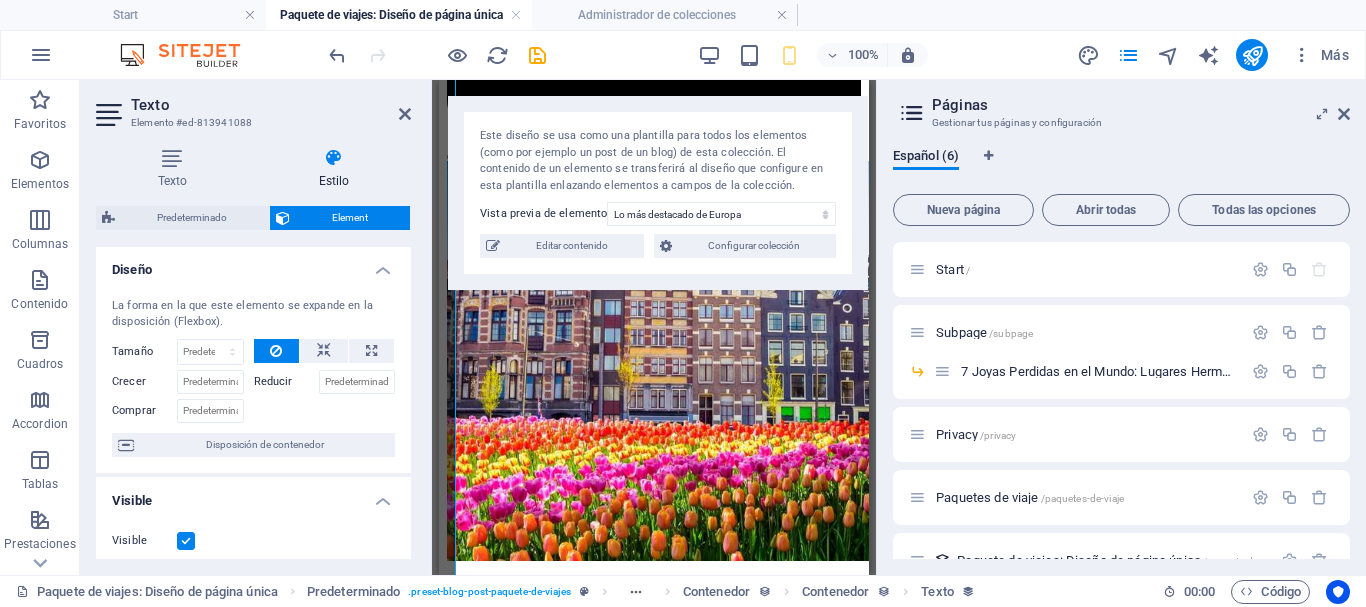 scroll, scrollTop: 0, scrollLeft: 0, axis: both 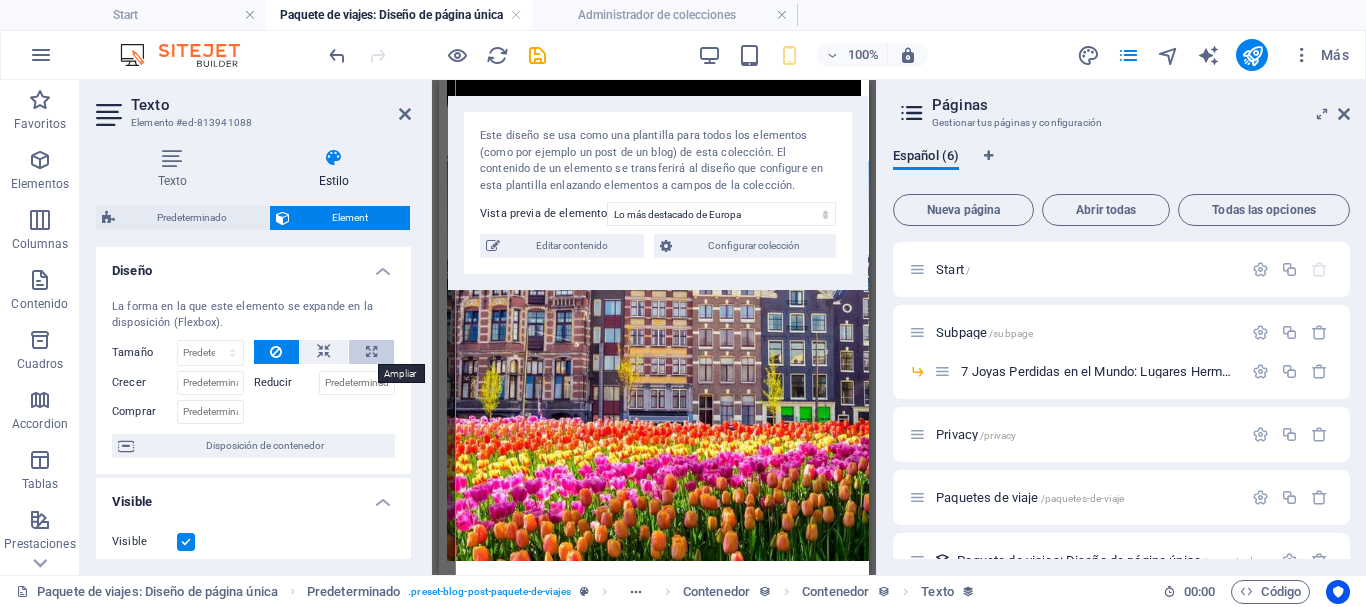 click at bounding box center [371, 352] 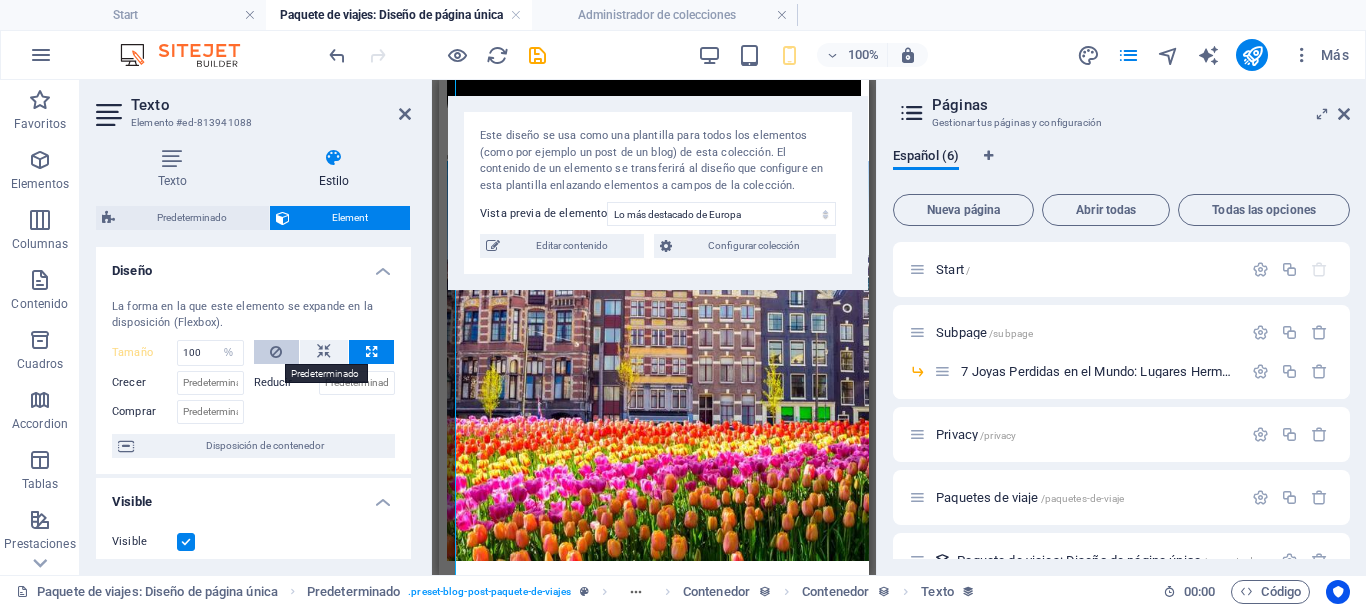 click at bounding box center [276, 352] 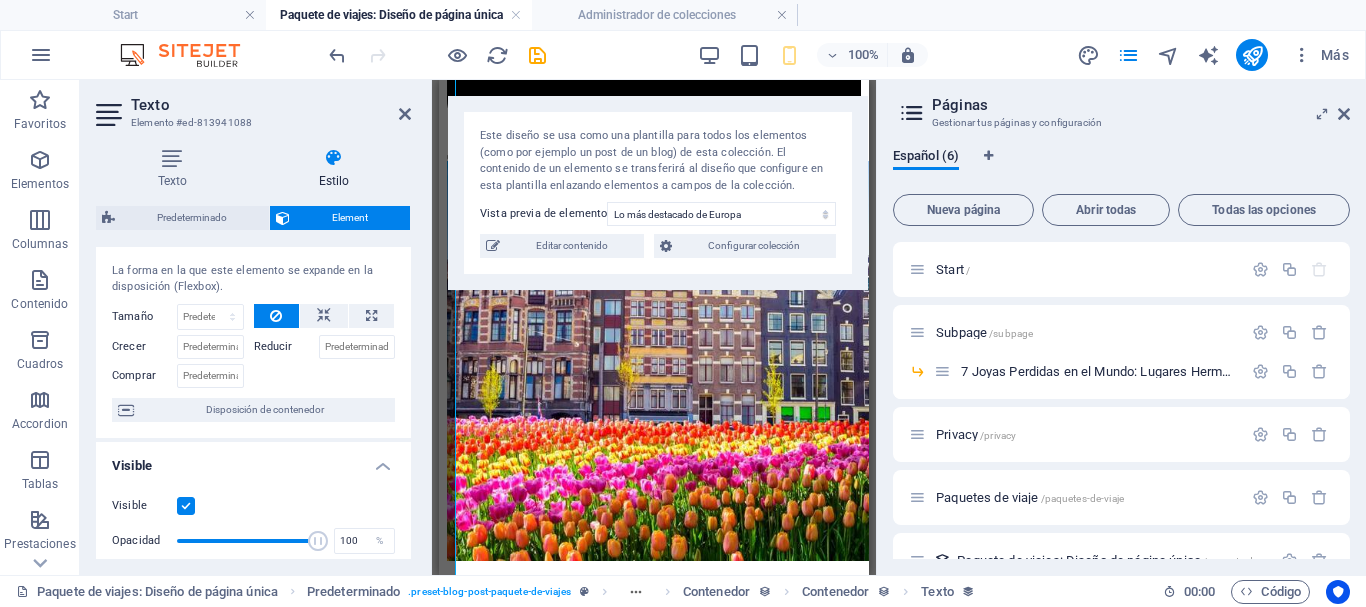 scroll, scrollTop: 37, scrollLeft: 0, axis: vertical 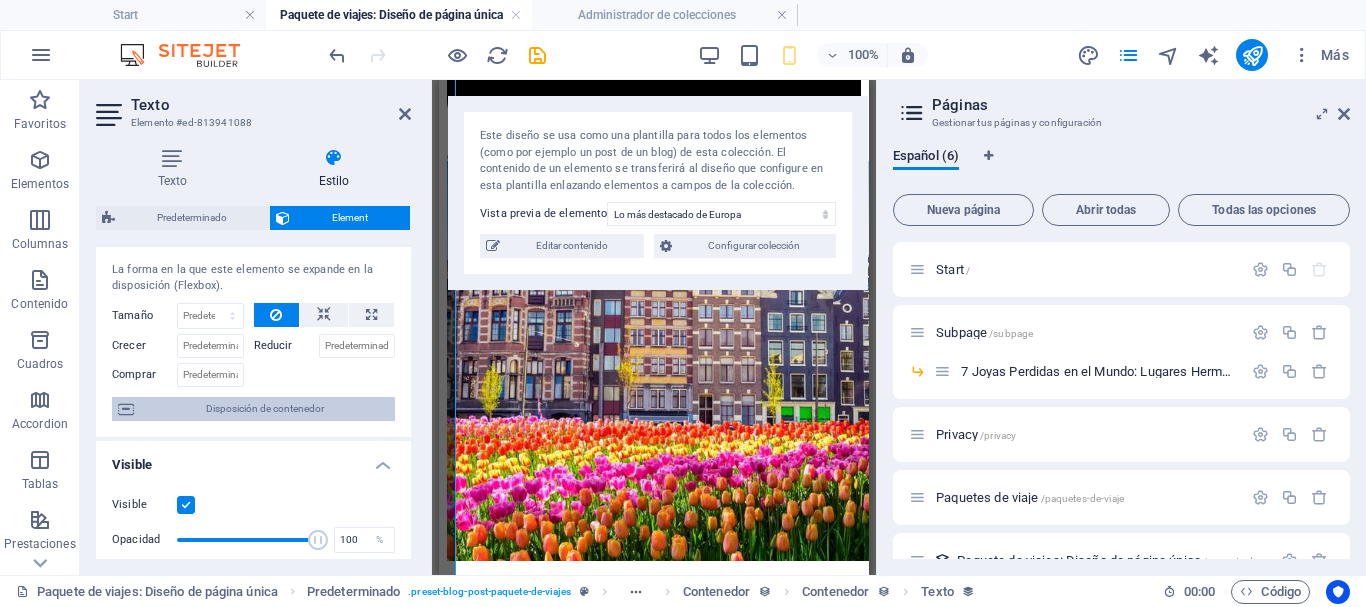 click on "Disposición de contenedor" at bounding box center (264, 409) 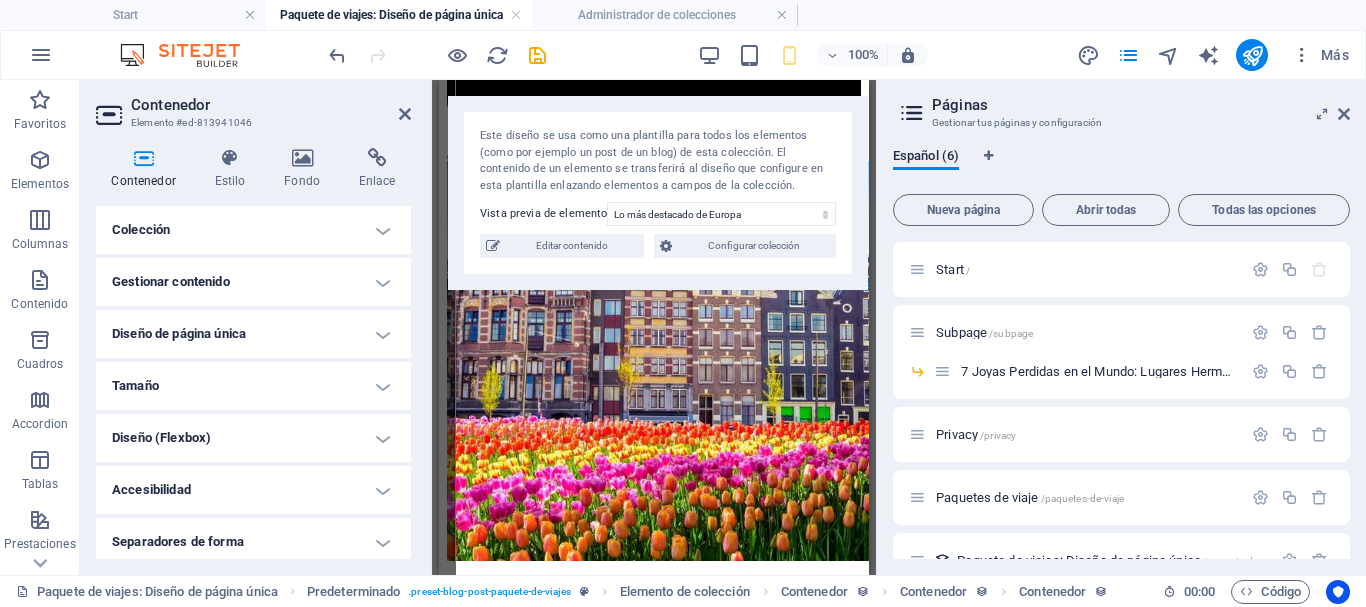 scroll, scrollTop: 7, scrollLeft: 0, axis: vertical 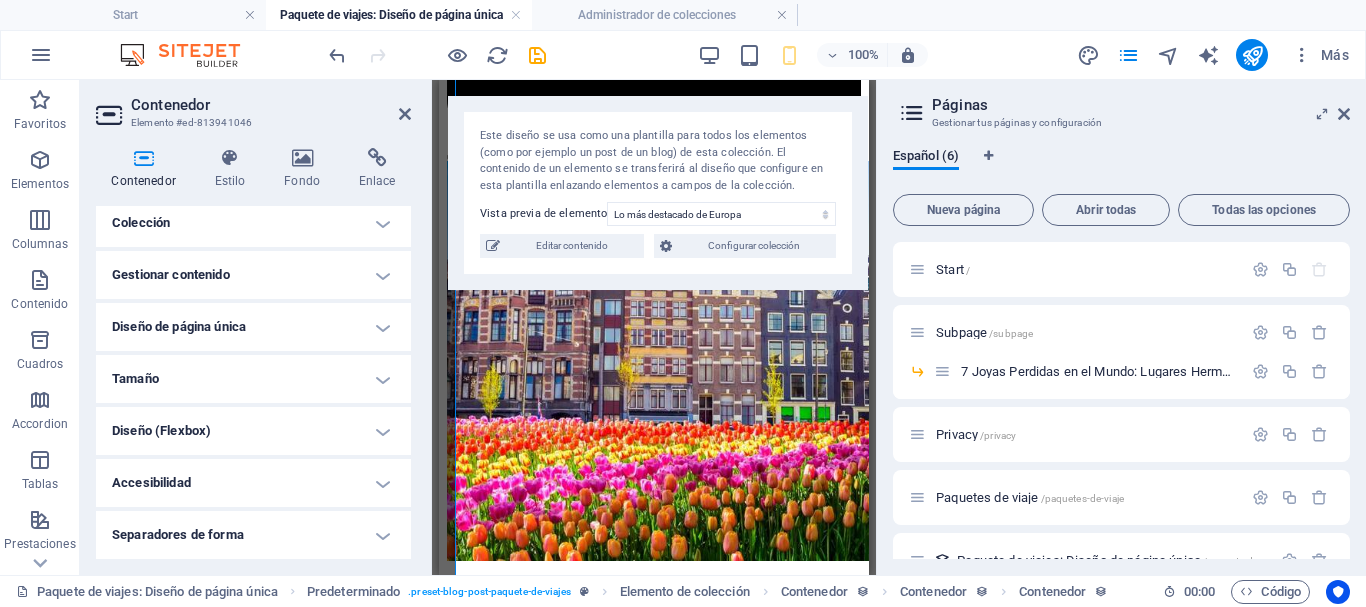 click on "Tamaño" at bounding box center (253, 379) 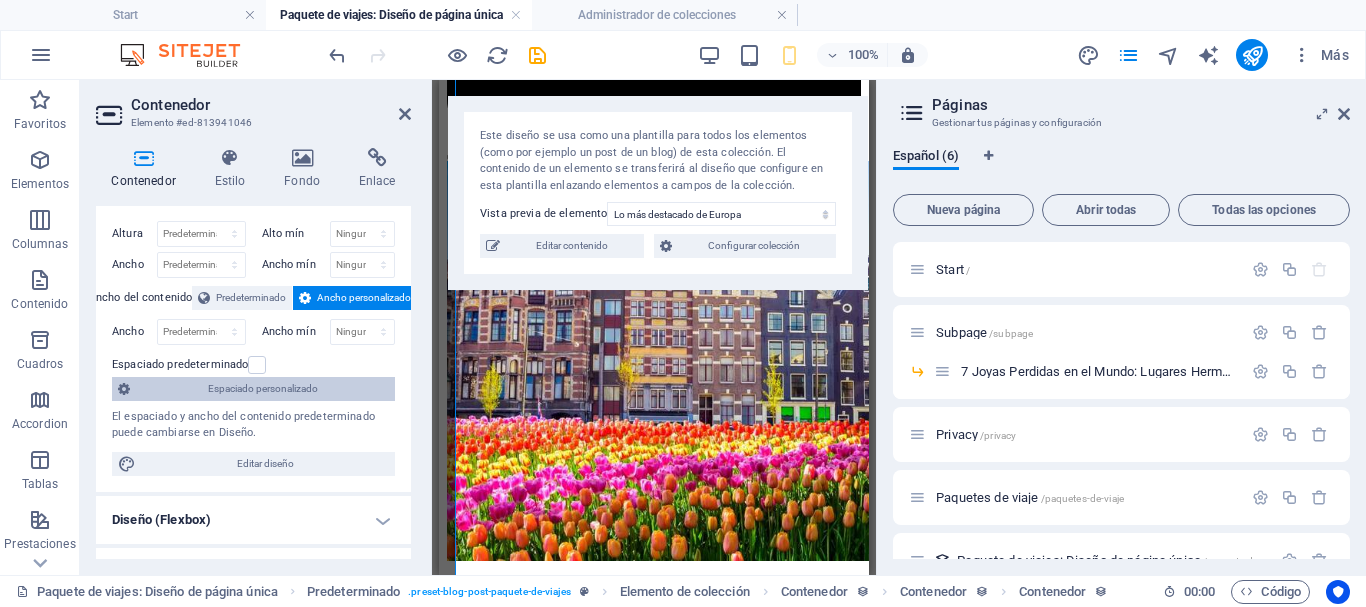 scroll, scrollTop: 282, scrollLeft: 0, axis: vertical 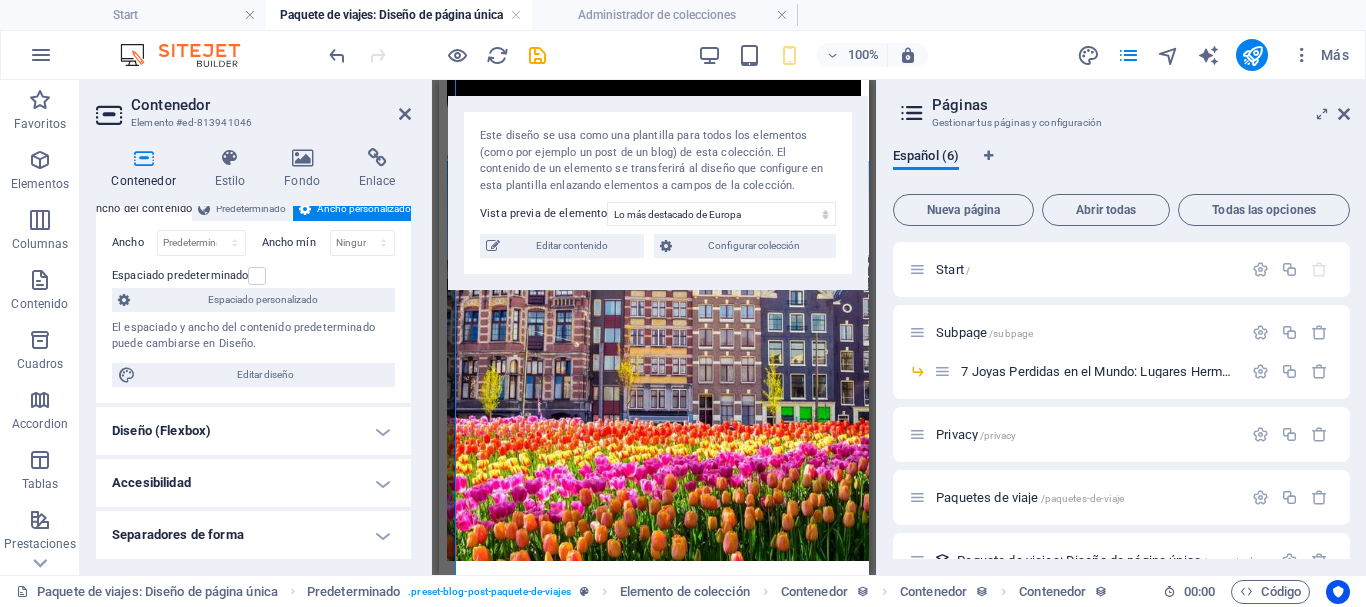 click on "Diseño (Flexbox)" at bounding box center (253, 431) 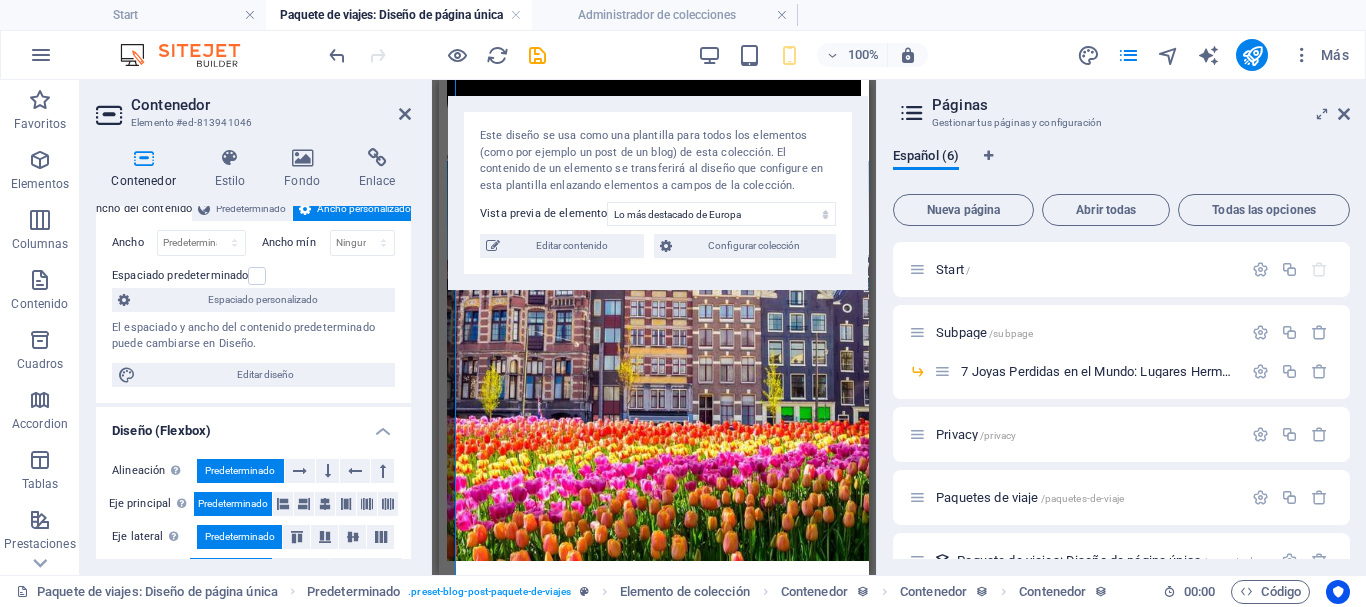 scroll, scrollTop: 356, scrollLeft: 0, axis: vertical 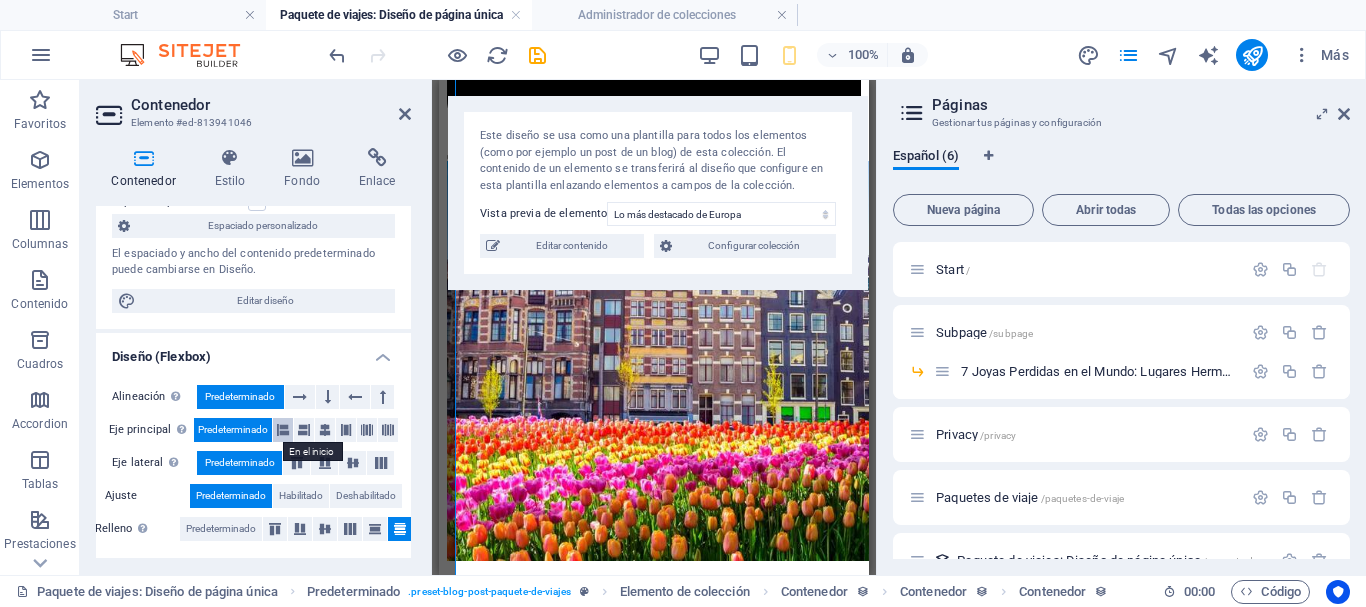 click at bounding box center (283, 430) 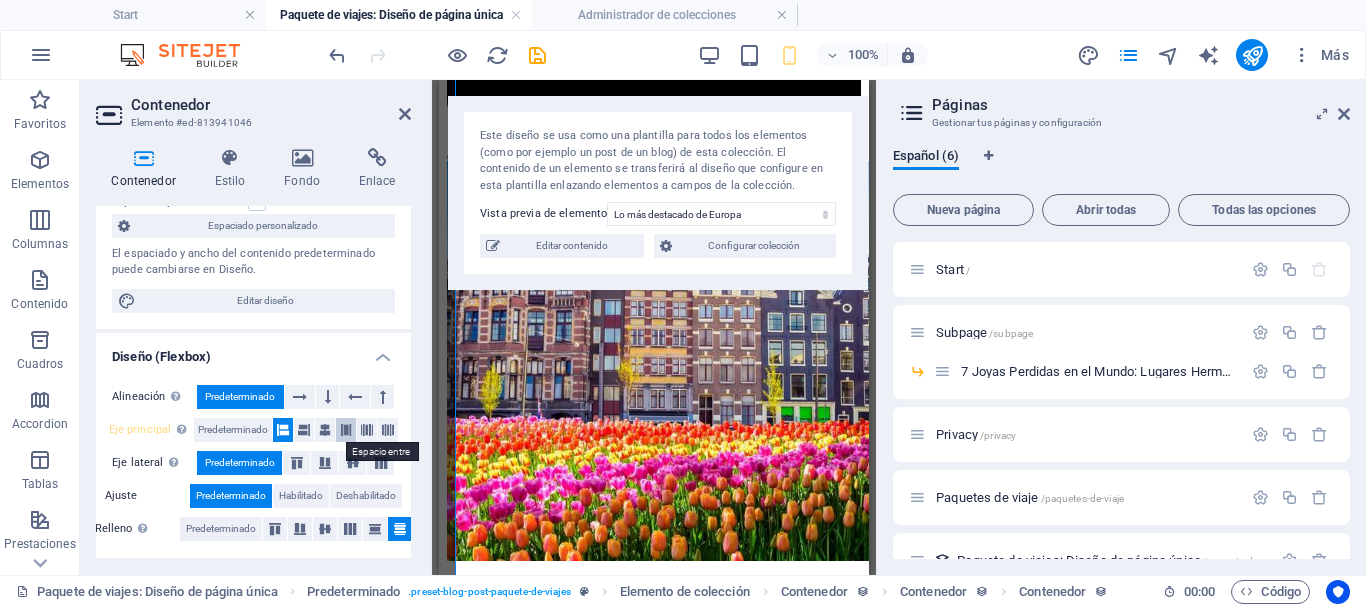 click at bounding box center (346, 430) 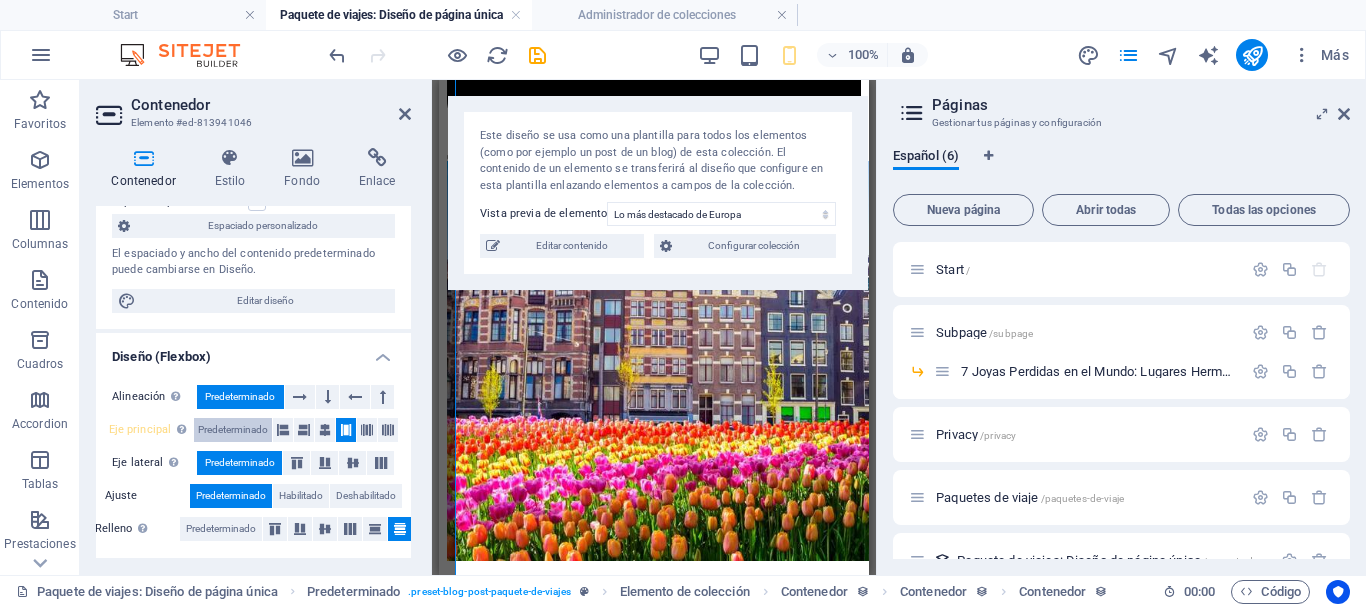 click on "Predeterminado" at bounding box center (233, 430) 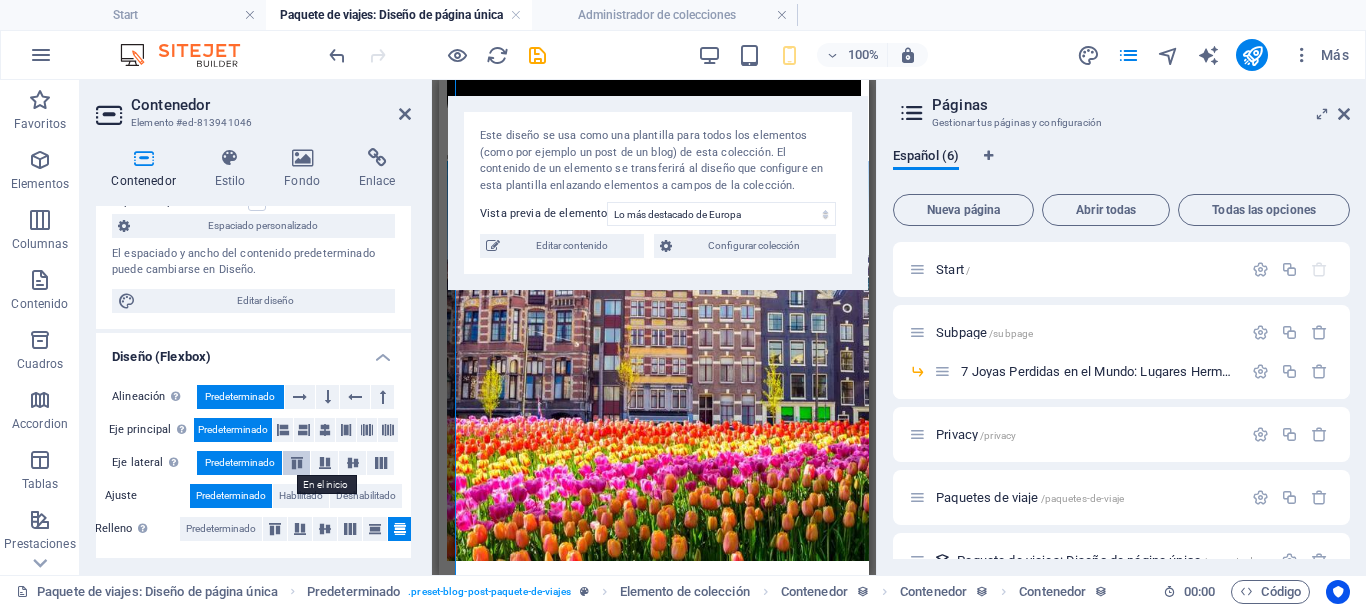 click at bounding box center (297, 463) 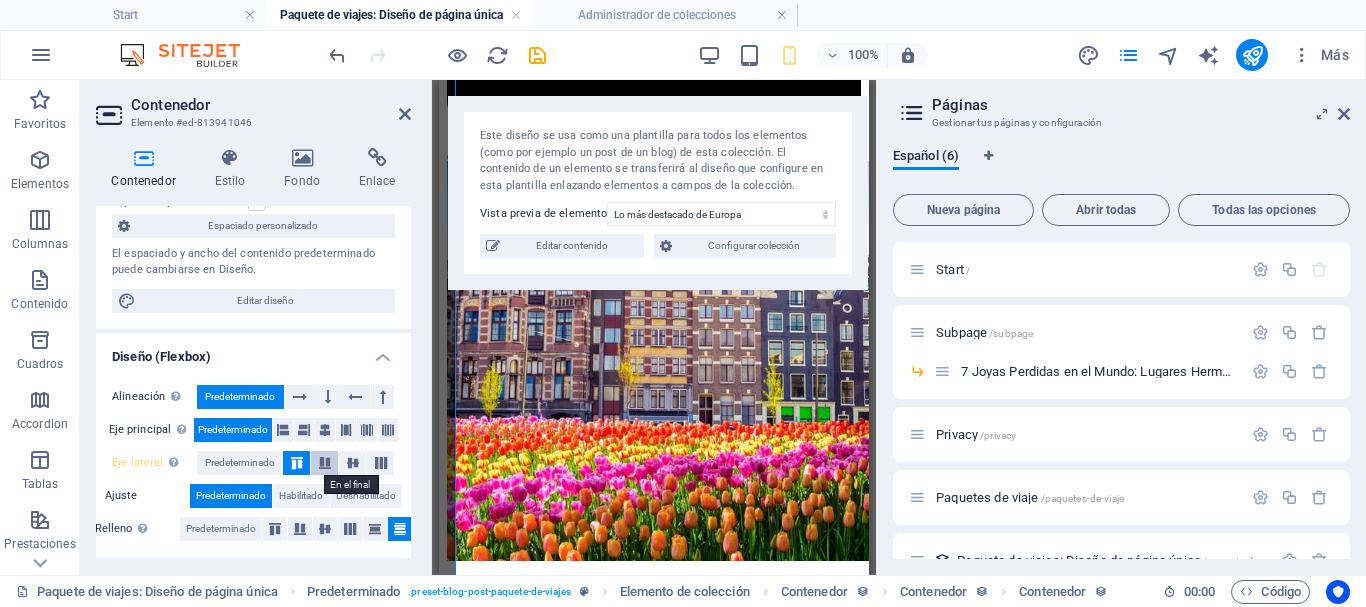 click at bounding box center (325, 463) 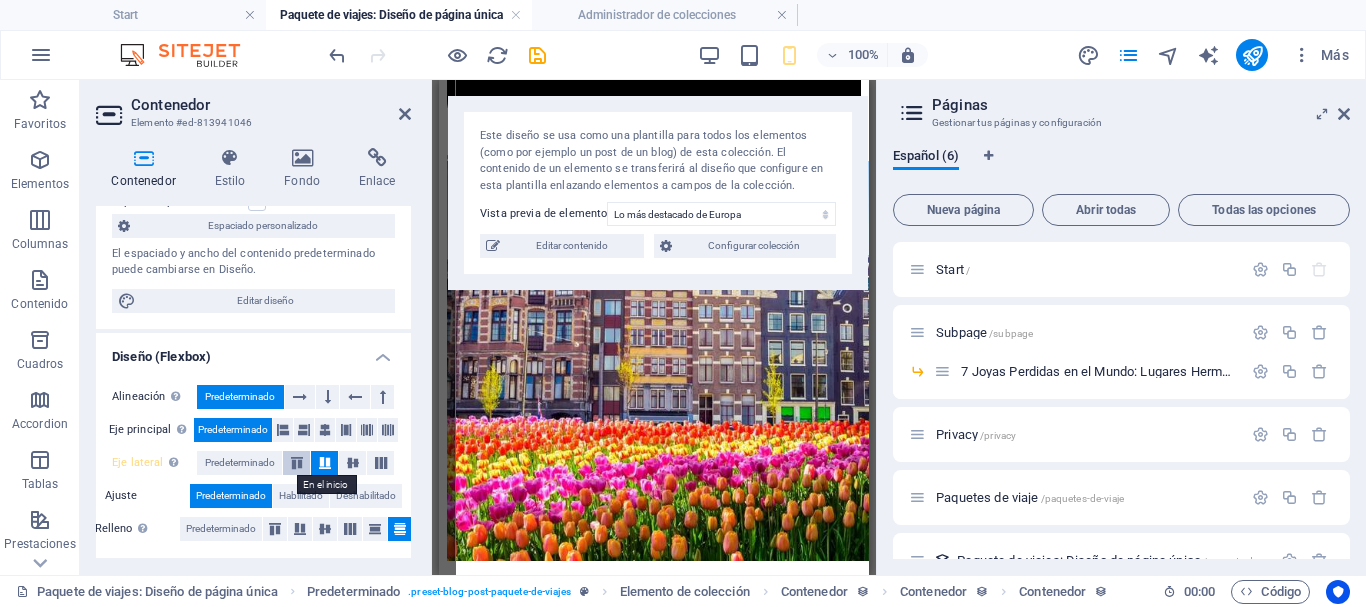click at bounding box center (297, 463) 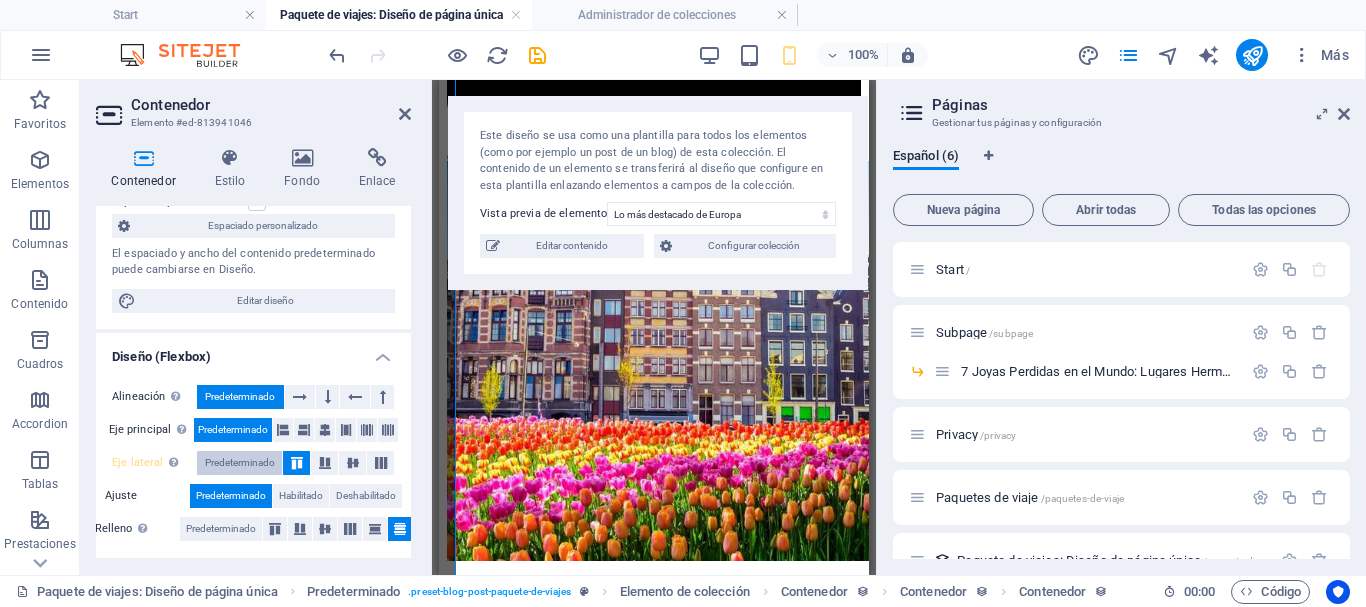 click on "Predeterminado" at bounding box center (240, 463) 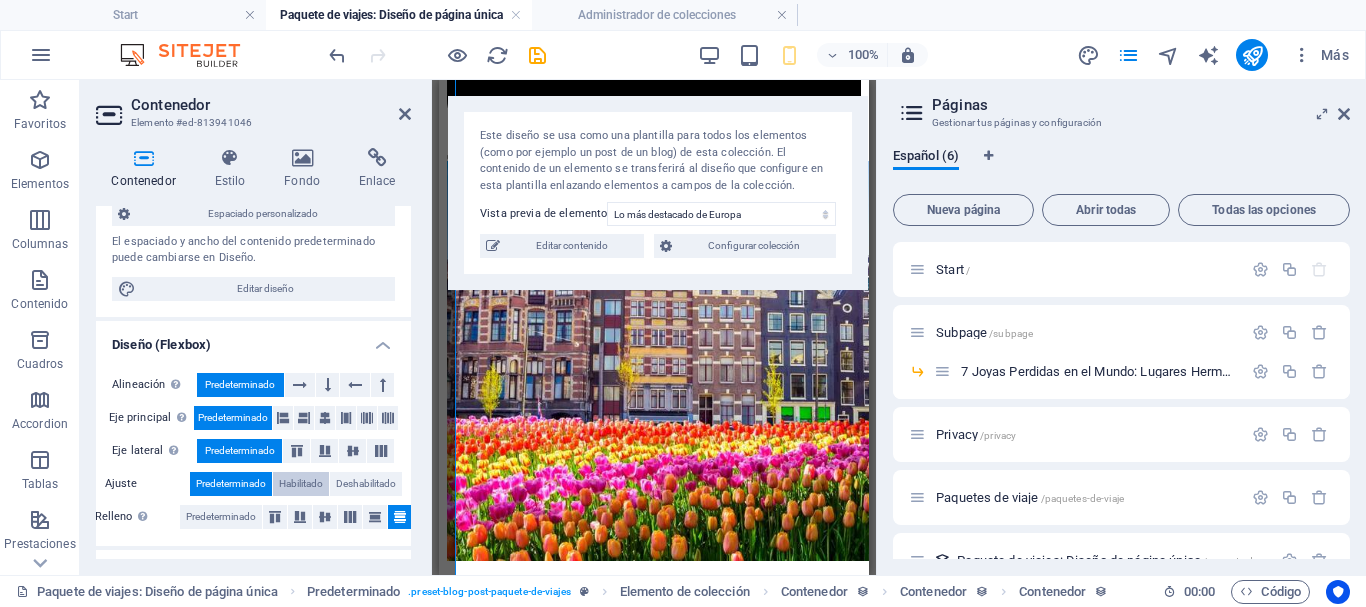 scroll, scrollTop: 369, scrollLeft: 0, axis: vertical 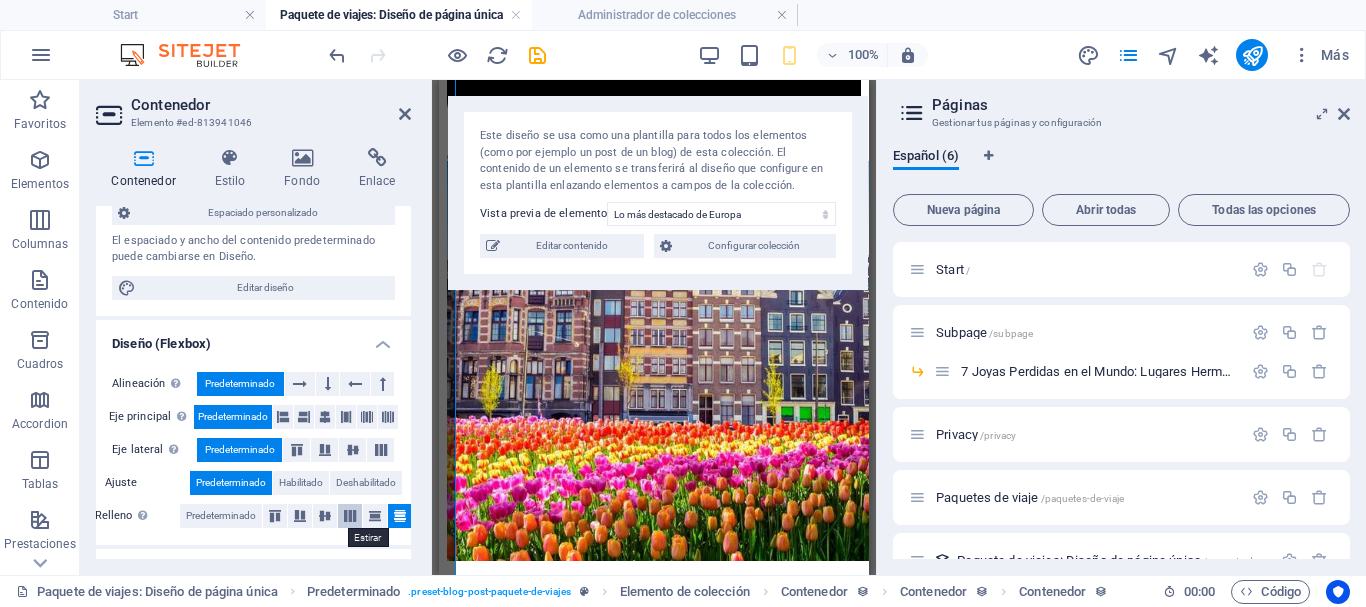 click at bounding box center [350, 516] 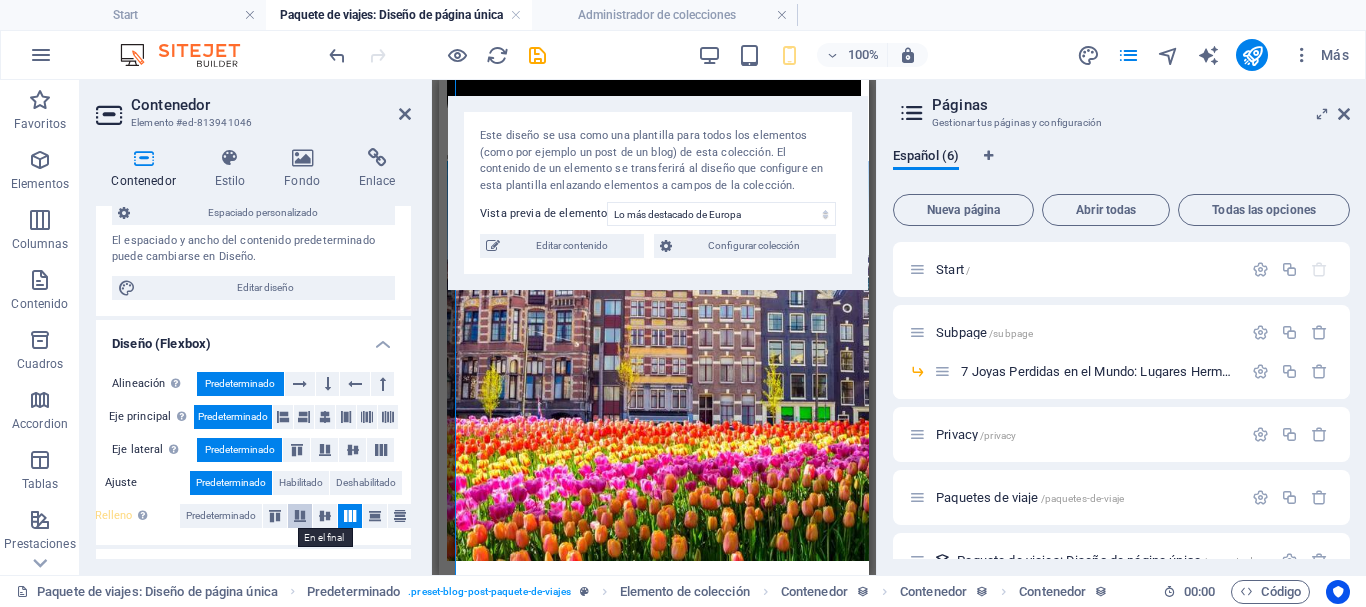 click at bounding box center (300, 516) 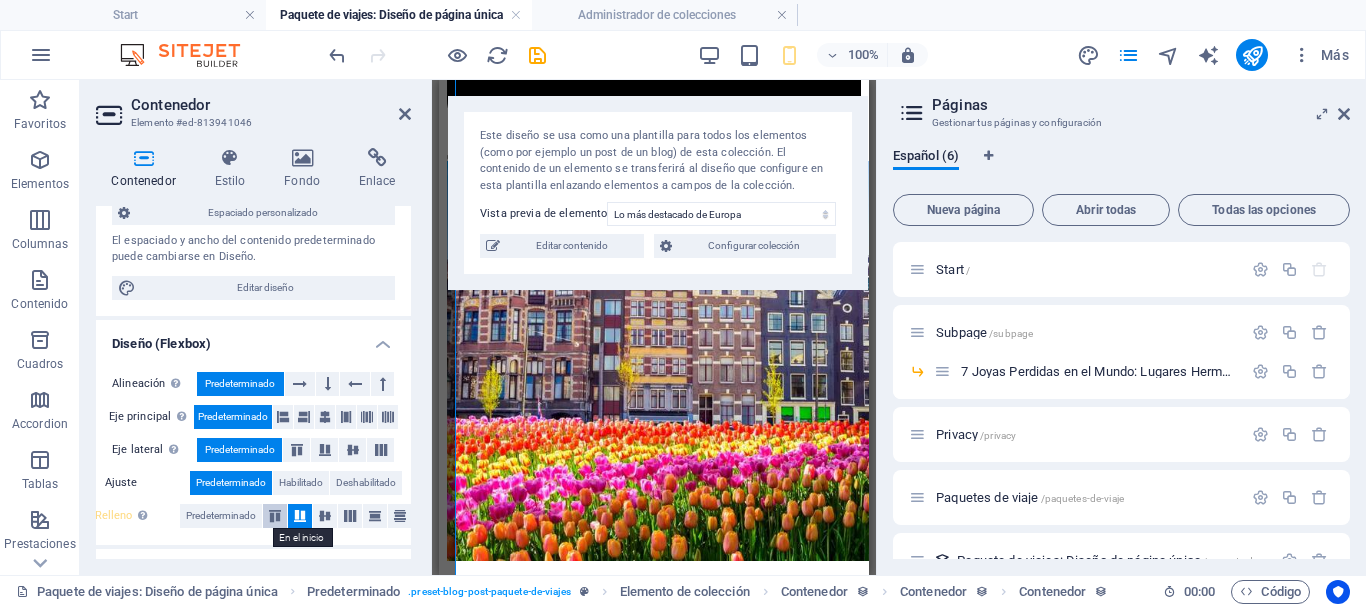 click at bounding box center (275, 516) 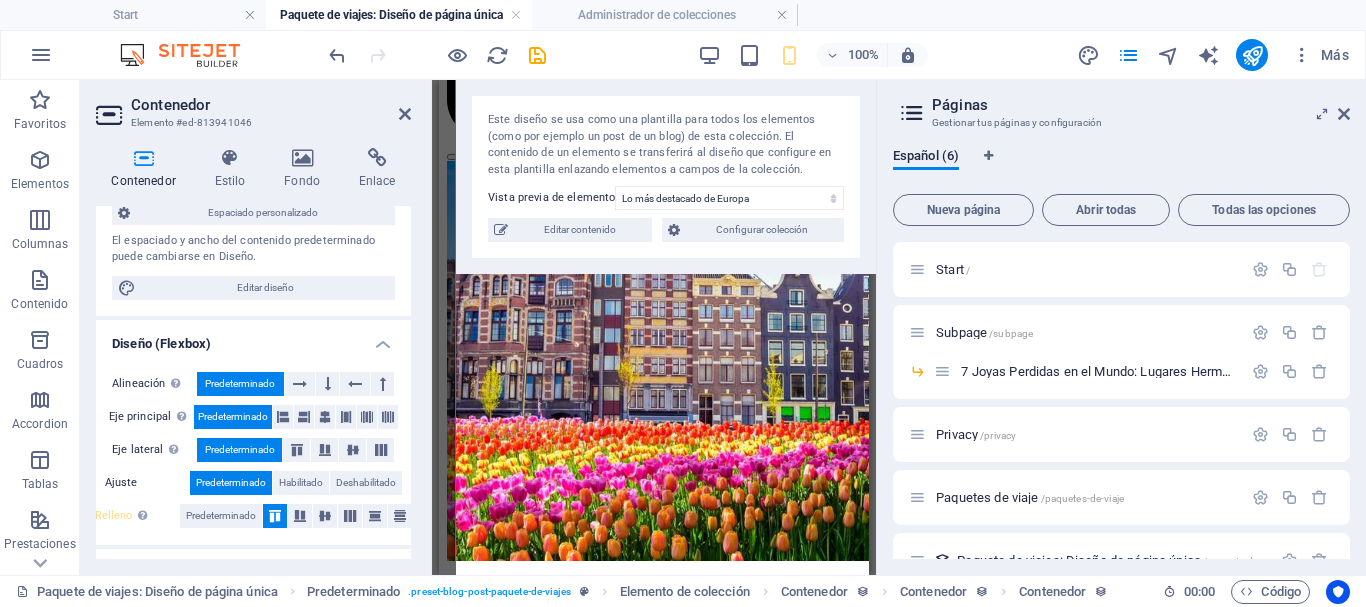 drag, startPoint x: 637, startPoint y: 128, endPoint x: 1355, endPoint y: -60, distance: 742.20483 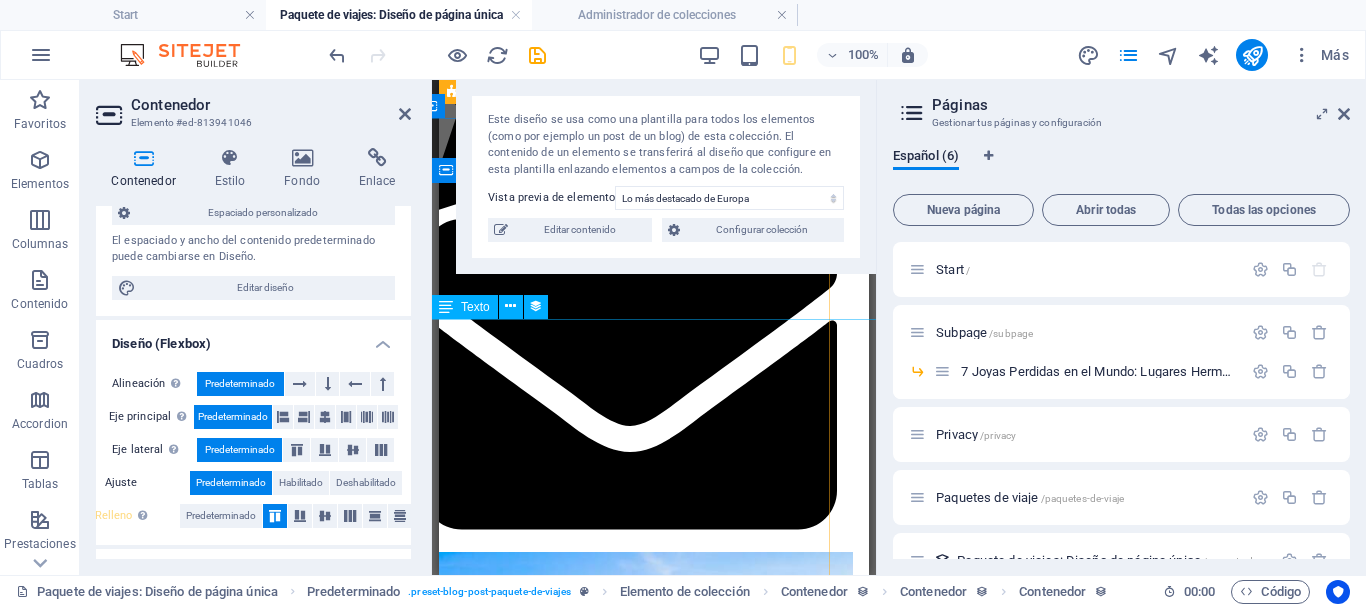 scroll, scrollTop: 552, scrollLeft: 24, axis: both 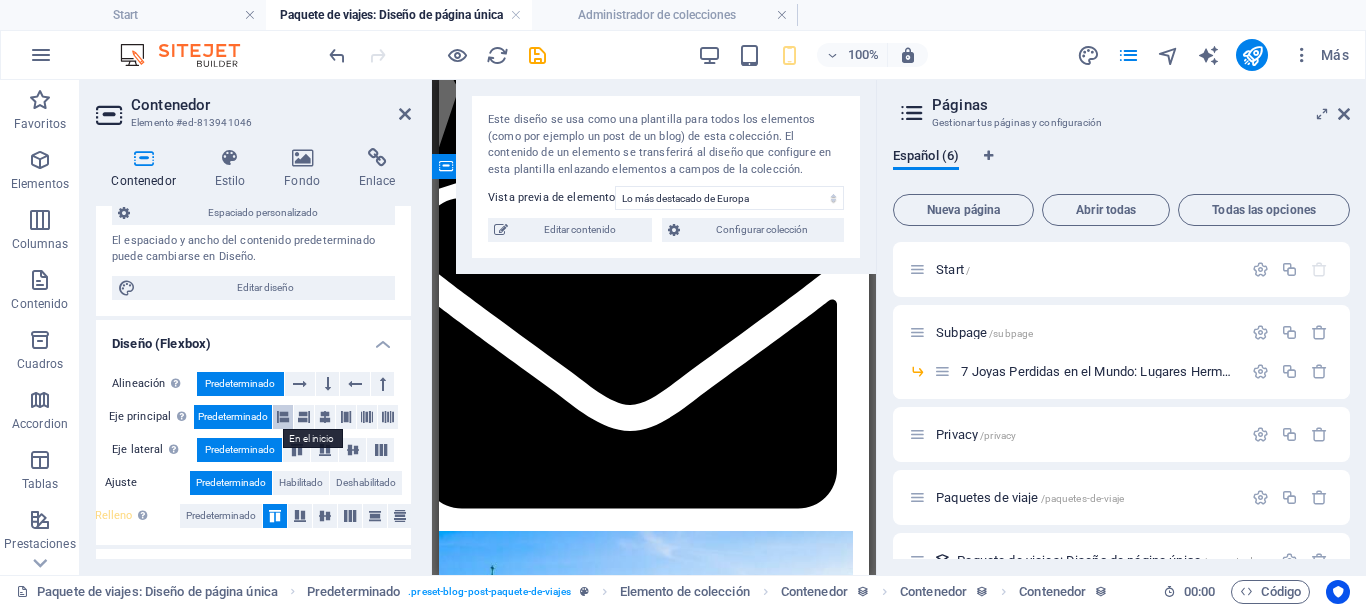 click at bounding box center (283, 417) 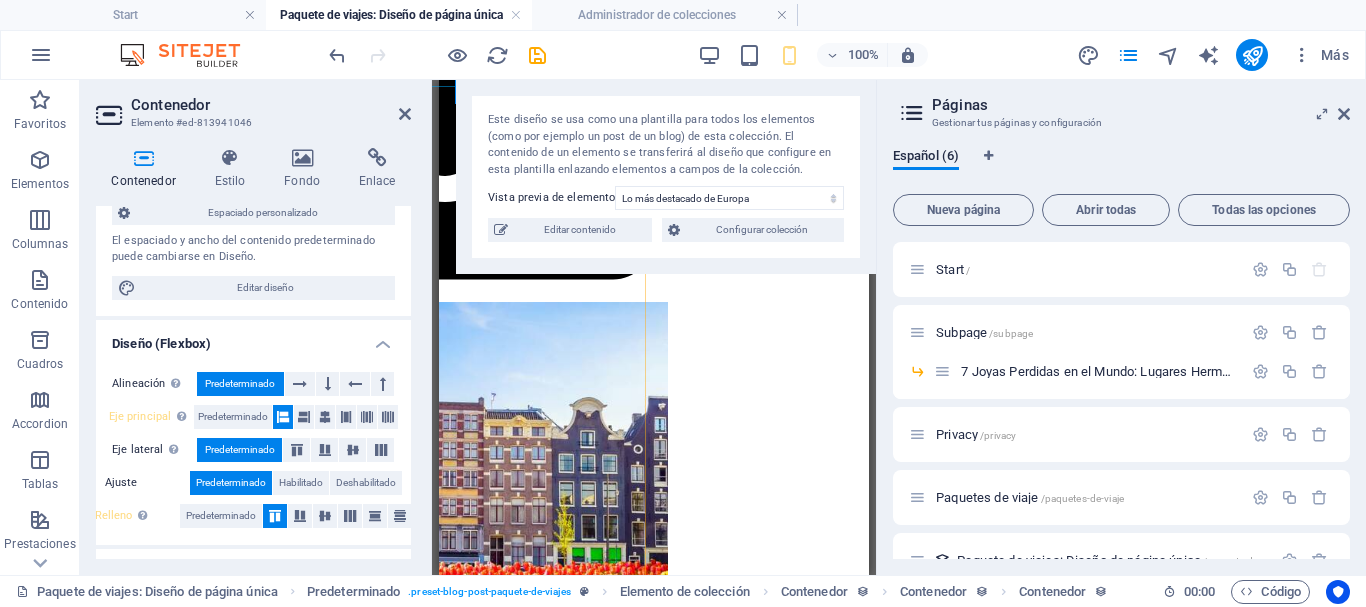 scroll, scrollTop: 781, scrollLeft: 208, axis: both 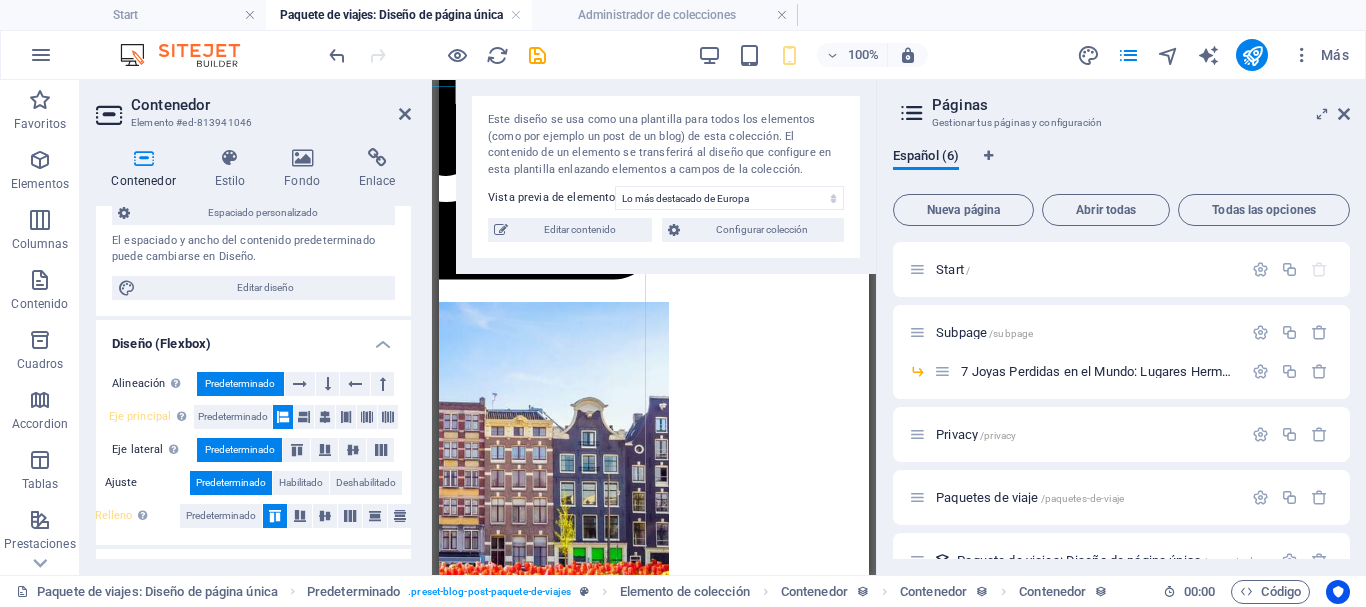 click on "Descubre [COUNTRY] en 10 días: Un recorrido fascinante que comienza en [CITY] y te lleva por ciudades emblemáticas como [CITY], [CITY], [CITY] y [CITY]. Disfruta de los paisajes alpinos suizos, el romanticismo del Valle del Rin, la elegancia de la Toscana y joyas culturales como [CITY] y [CITY]. Viajarás en un grupo pequeño de aproximadamente 10 personas, con el acompañamiento de un guía experto y el apoyo 24/7 durante todo el recorrido. Una experiencia completa, segura y organizada para que solo te preocupes por disfrutar. Destinos [CITY] - [CITY]-[CITY] - [CITY] - [CITY] - [CITY] - [CITY] - [CITY] - [CITY] - [CITY] - [CITY] - [CITY] - [CITY] - [CITY] - [CITY] - [CITY] Incluye  Comidas 9 desayunos, 5 cenas Opciones vegetarianas disponibles para todas las comidas bajo petición. Transporte  Autocar moderno con aire acondicionado, asientos reclinables y baño a bordo. Alojamiento   Servicios    Explora [CITY], la ciudad flotante de [COUNTRY]" at bounding box center [438, 1540] 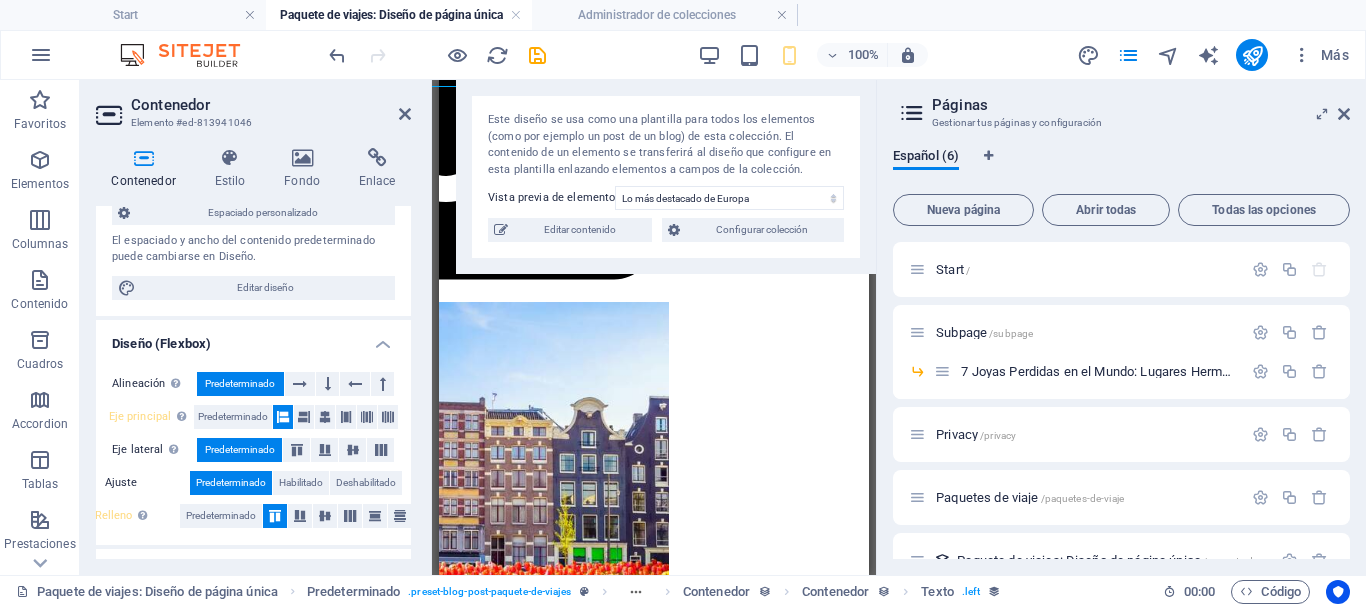 scroll, scrollTop: 459, scrollLeft: 0, axis: vertical 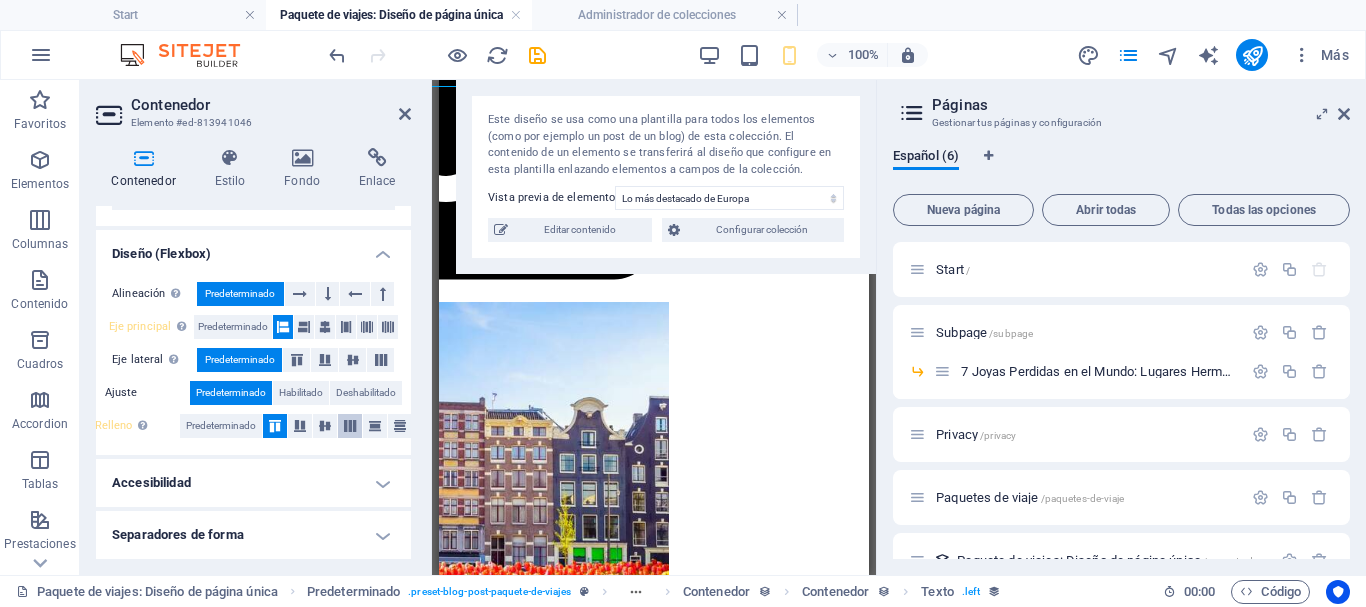 click at bounding box center (350, 426) 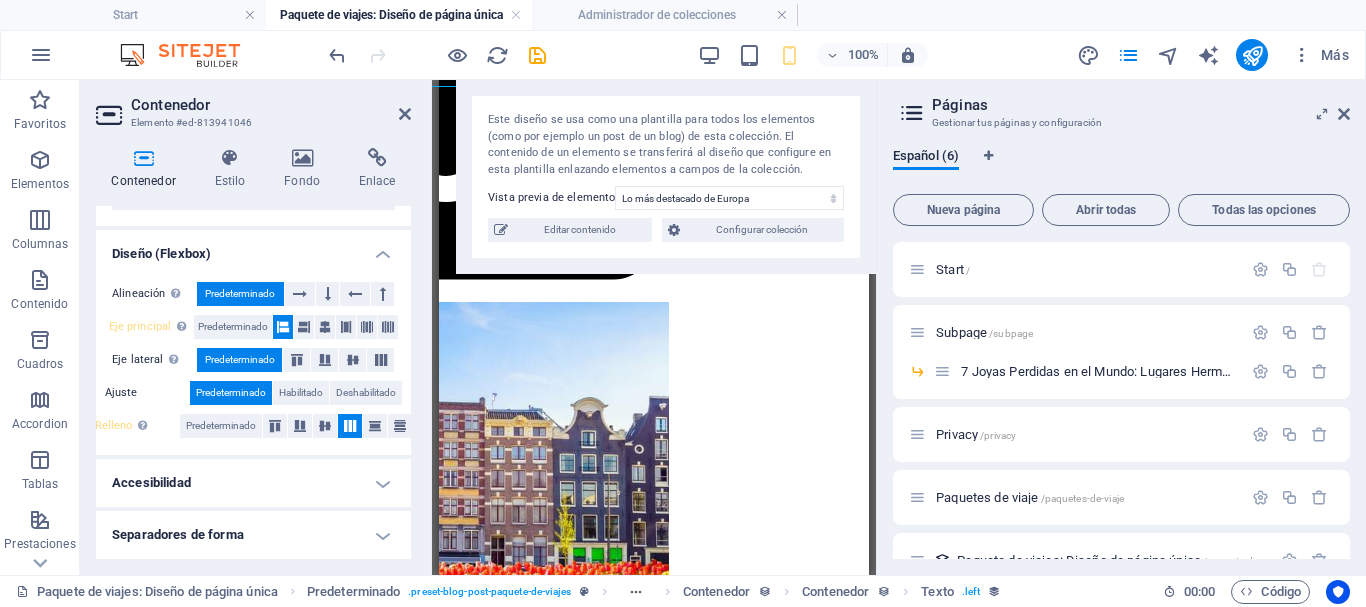 click on "Accesibilidad" at bounding box center [253, 483] 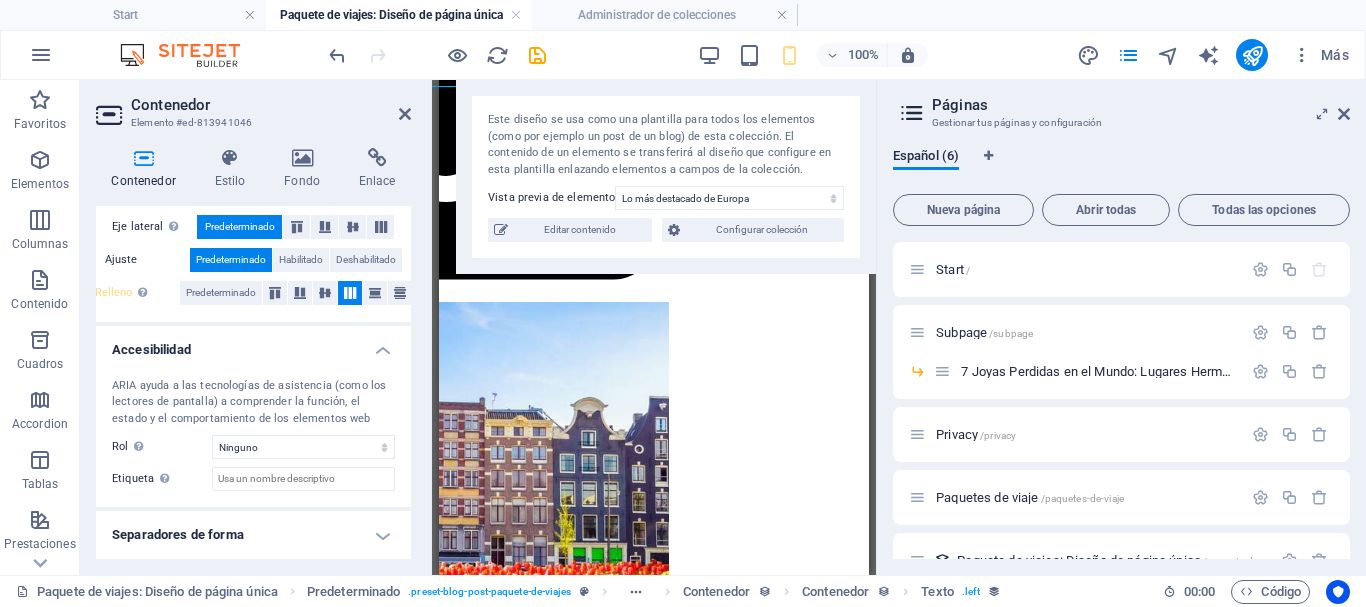 scroll, scrollTop: 592, scrollLeft: 0, axis: vertical 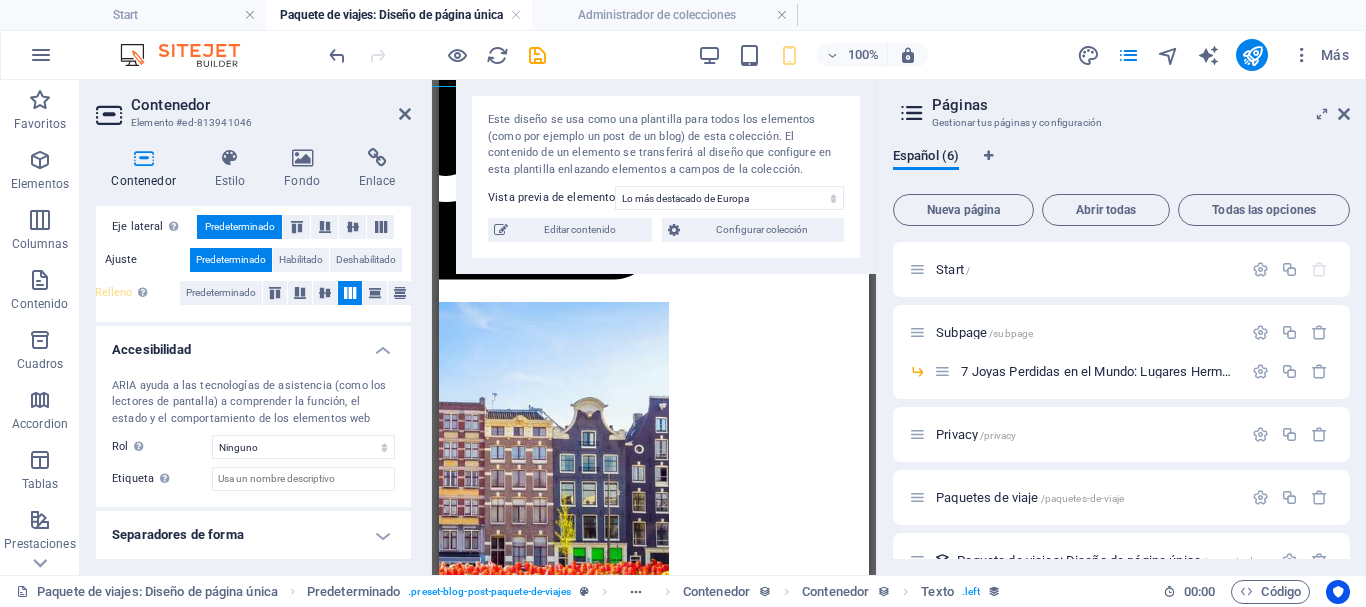 click on "Separadores de forma" at bounding box center (253, 535) 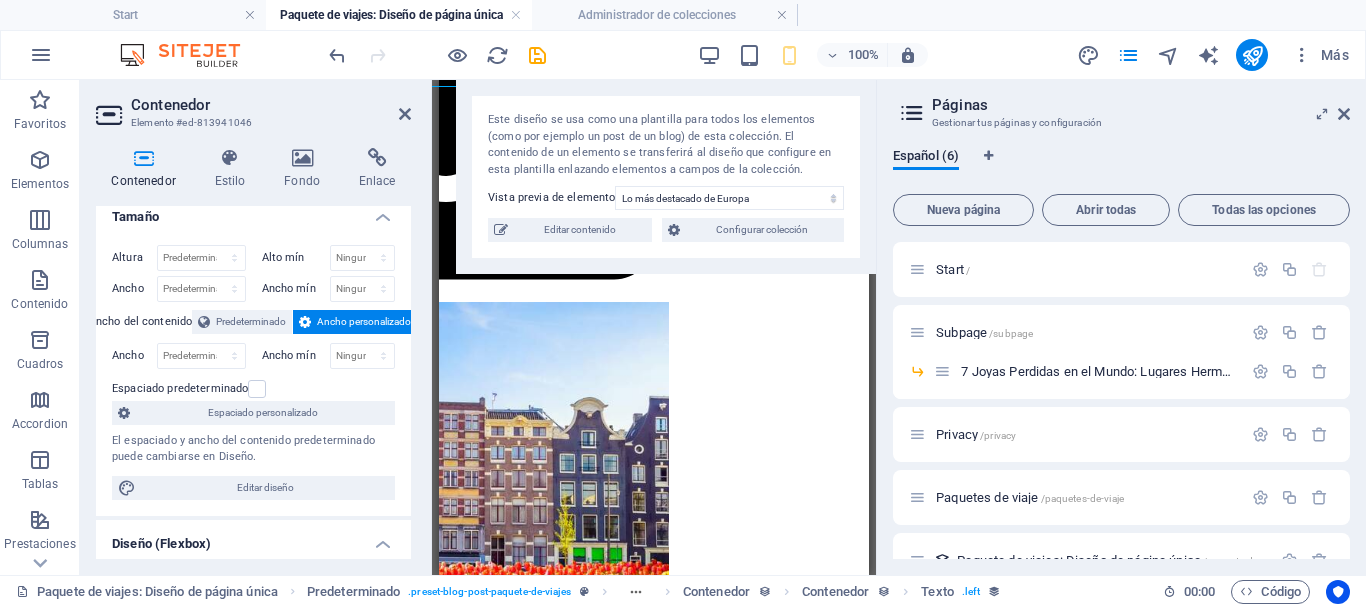 scroll, scrollTop: 162, scrollLeft: 0, axis: vertical 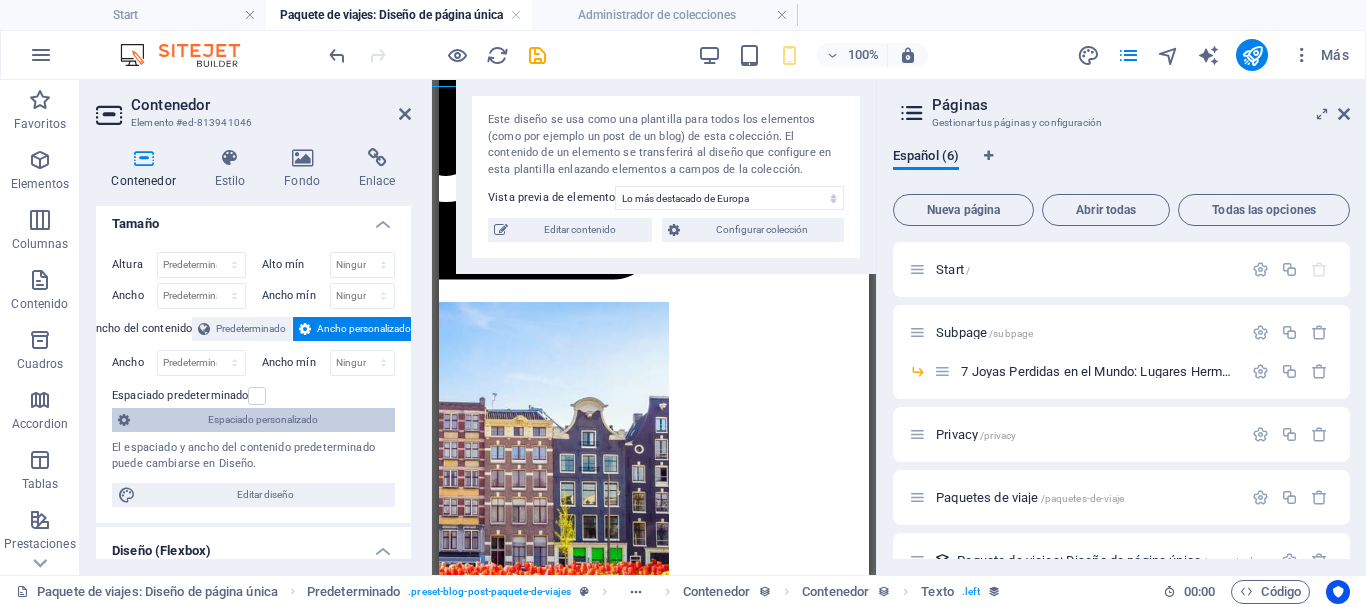 click on "Espaciado personalizado" at bounding box center [262, 420] 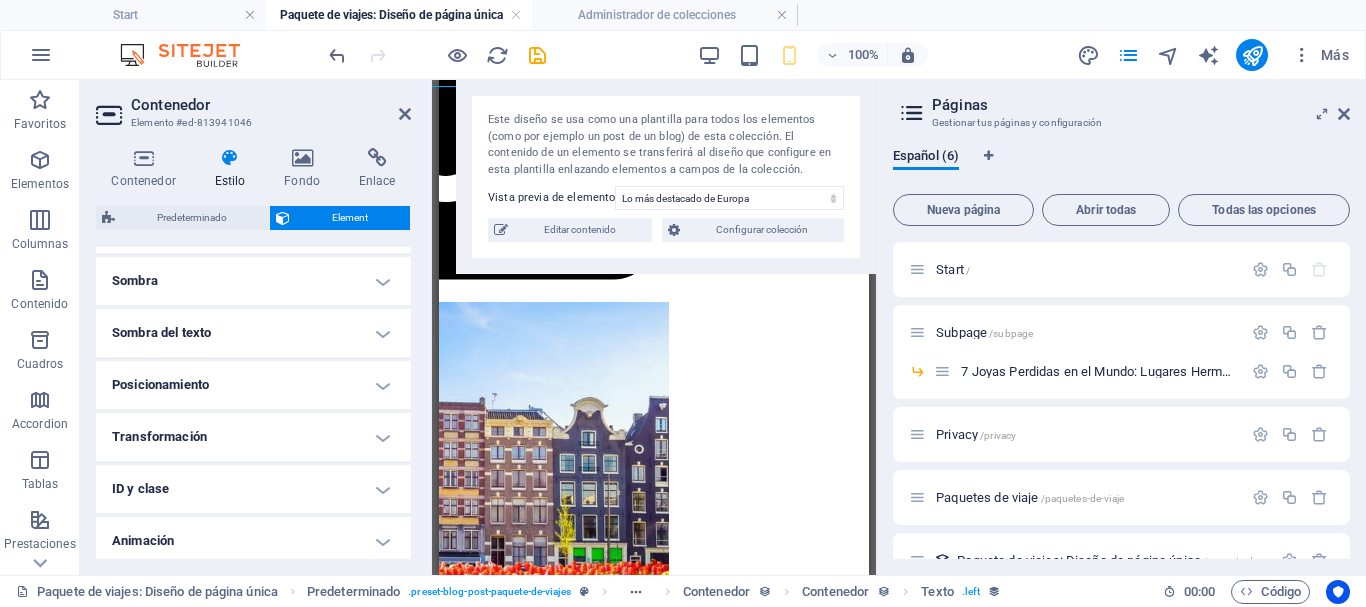 scroll, scrollTop: 409, scrollLeft: 0, axis: vertical 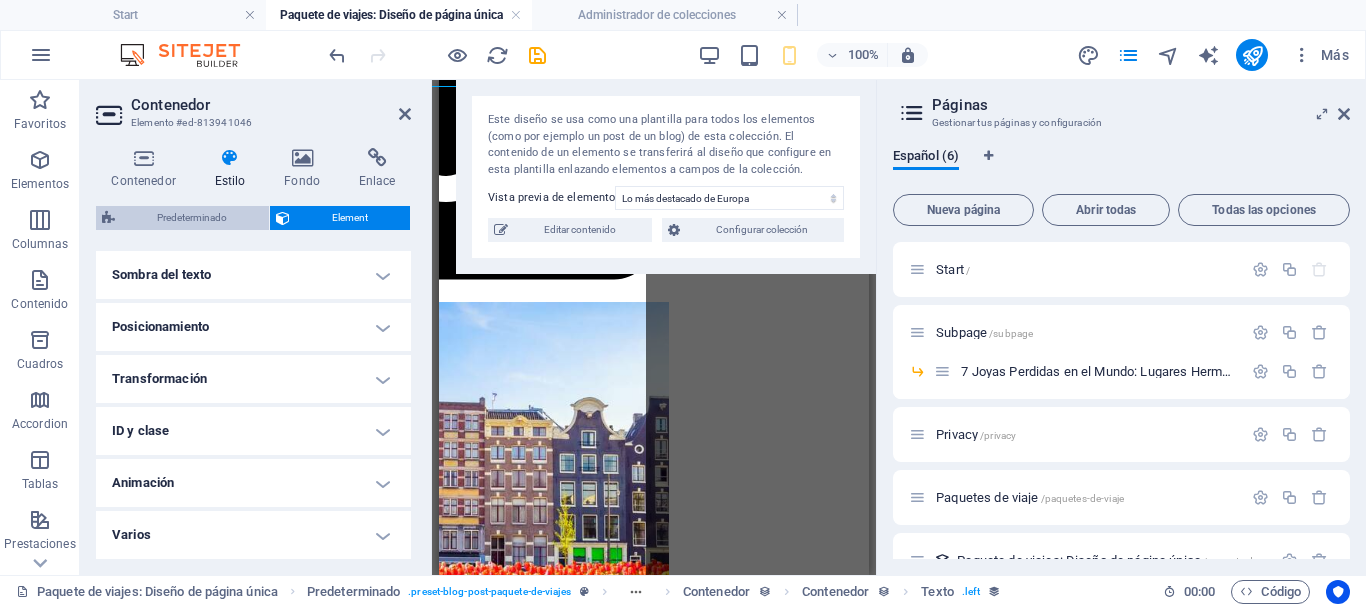 click on "Predeterminado" at bounding box center [192, 218] 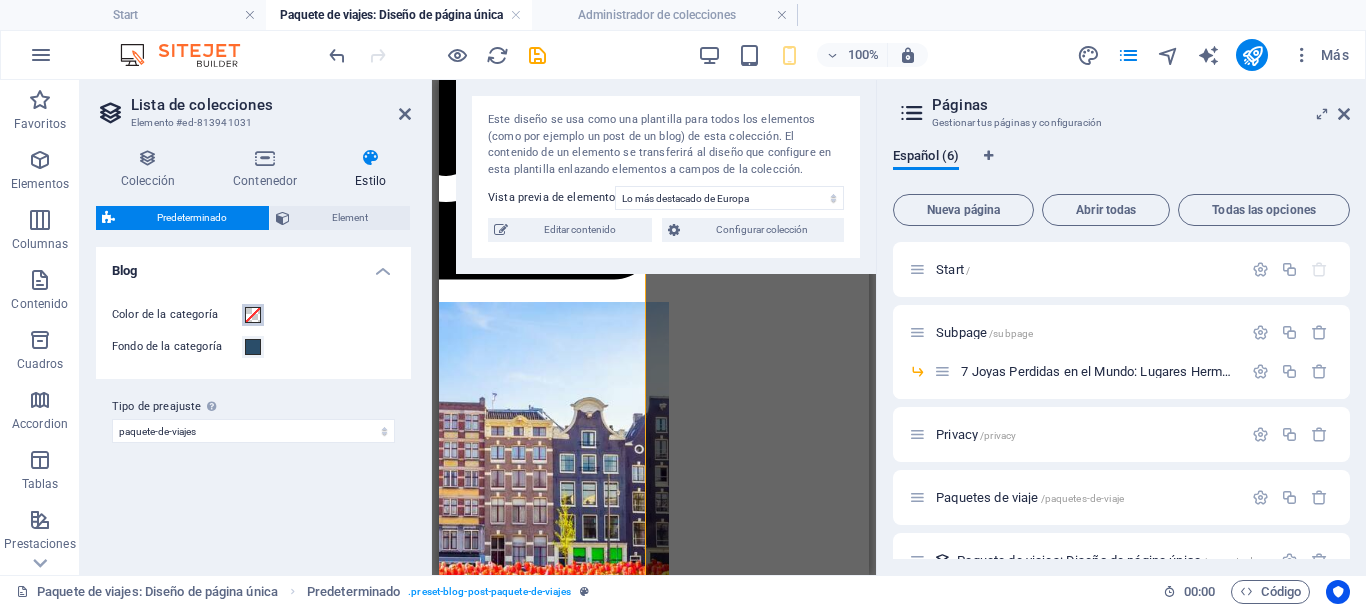 click at bounding box center (253, 315) 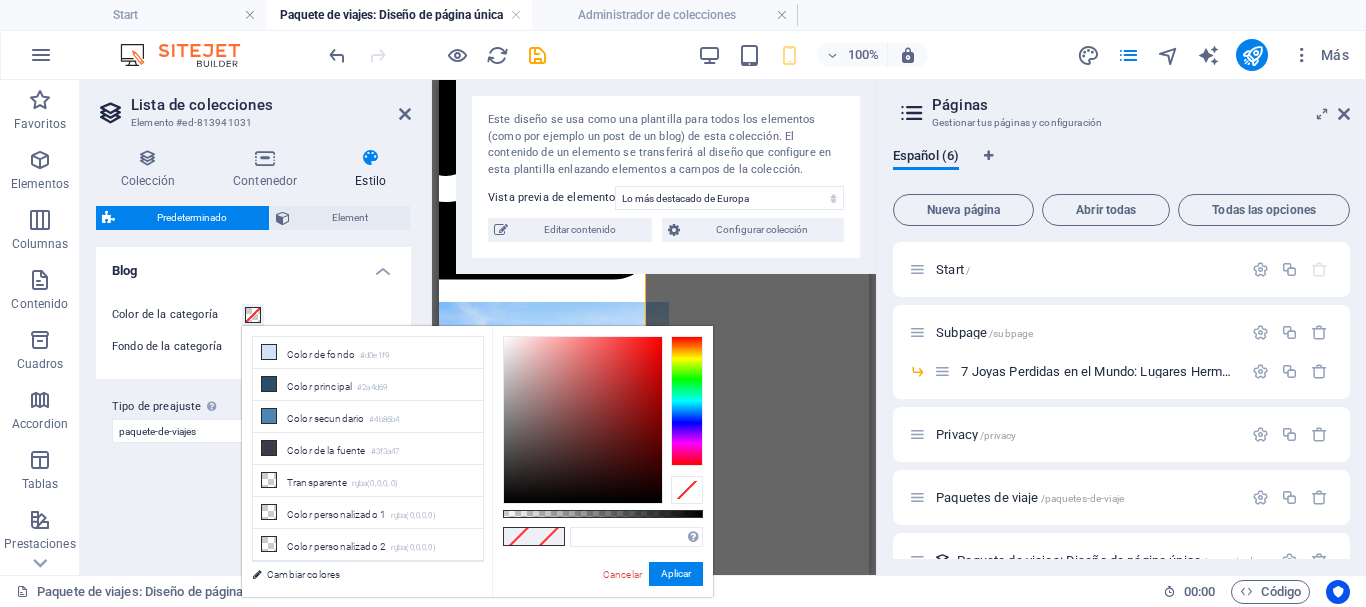 click at bounding box center [253, 315] 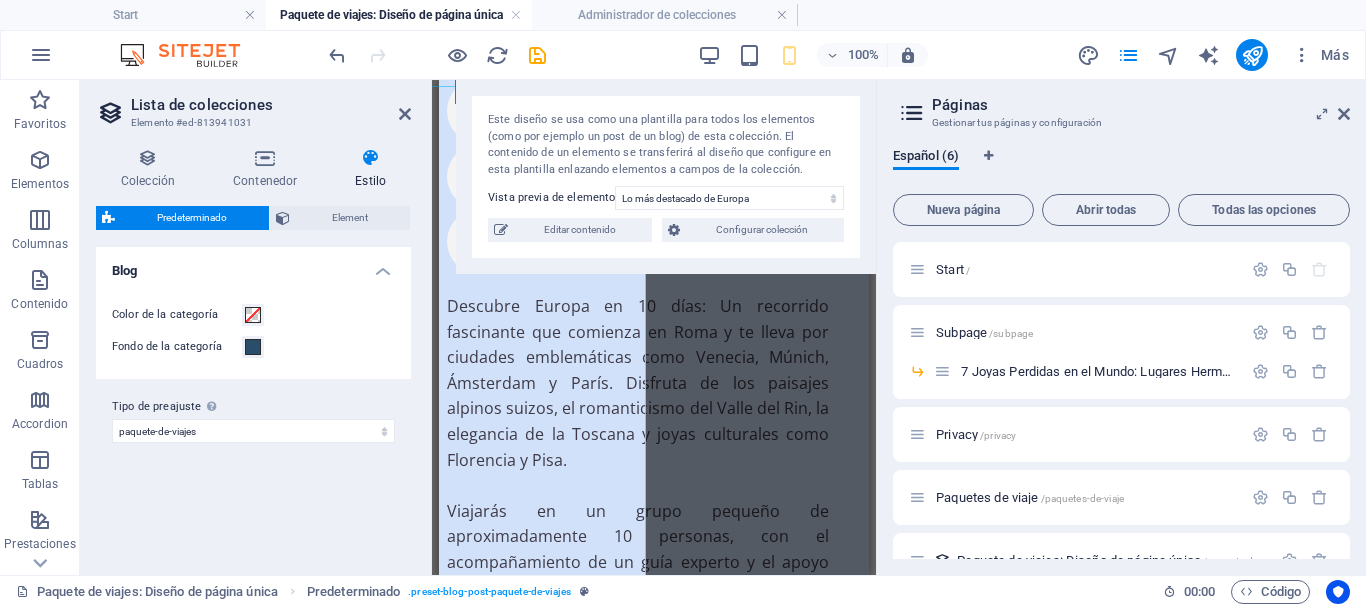click on "Descubre [COUNTRY] en 10 días: Un recorrido fascinante que comienza en [CITY] y te lleva por ciudades emblemáticas como [CITY], [CITY], [CITY] y [CITY]. Disfruta de los paisajes alpinos suizos, el romanticismo del Valle del Rin, la elegancia de la Toscana y joyas culturales como [CITY] y [CITY]. Viajarás en un grupo pequeño de aproximadamente 10 personas, con el acompañamiento de un guía experto y el apoyo 24/7 durante todo el recorrido. Una experiencia completa, segura y organizada para que solo te preocupes por disfrutar. Destinos [CITY] - [CITY]-[CITY] - [CITY] - [CITY] - [CITY] - [CITY] - [CITY] - [CITY] - [CITY] - [CITY] - [CITY] - [CITY] - [CITY] - [CITY] - [CITY] Incluye  Comidas 9 desayunos, 5 cenas Opciones vegetarianas disponibles para todas las comidas bajo petición. Transporte  Autocar moderno con aire acondicionado, asientos reclinables y baño a bordo. Alojamiento   Servicios    Explora [CITY], la ciudad flotante de [COUNTRY]" at bounding box center [638, 960] 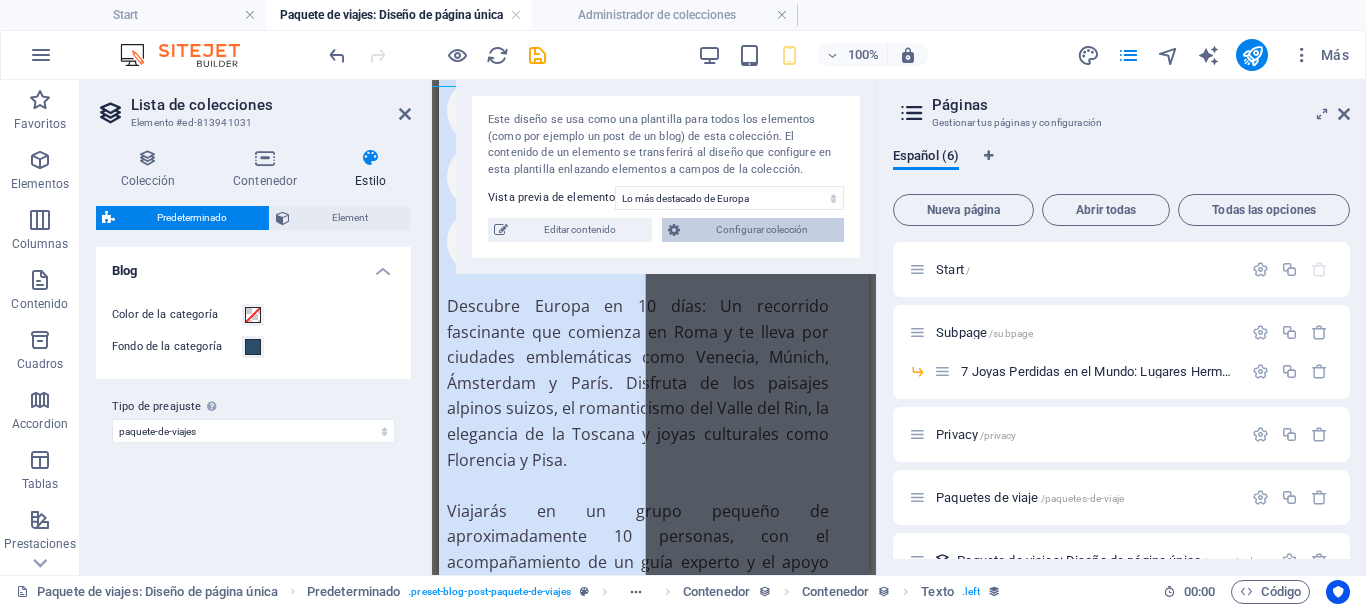 click on "Configurar colección" at bounding box center [762, 230] 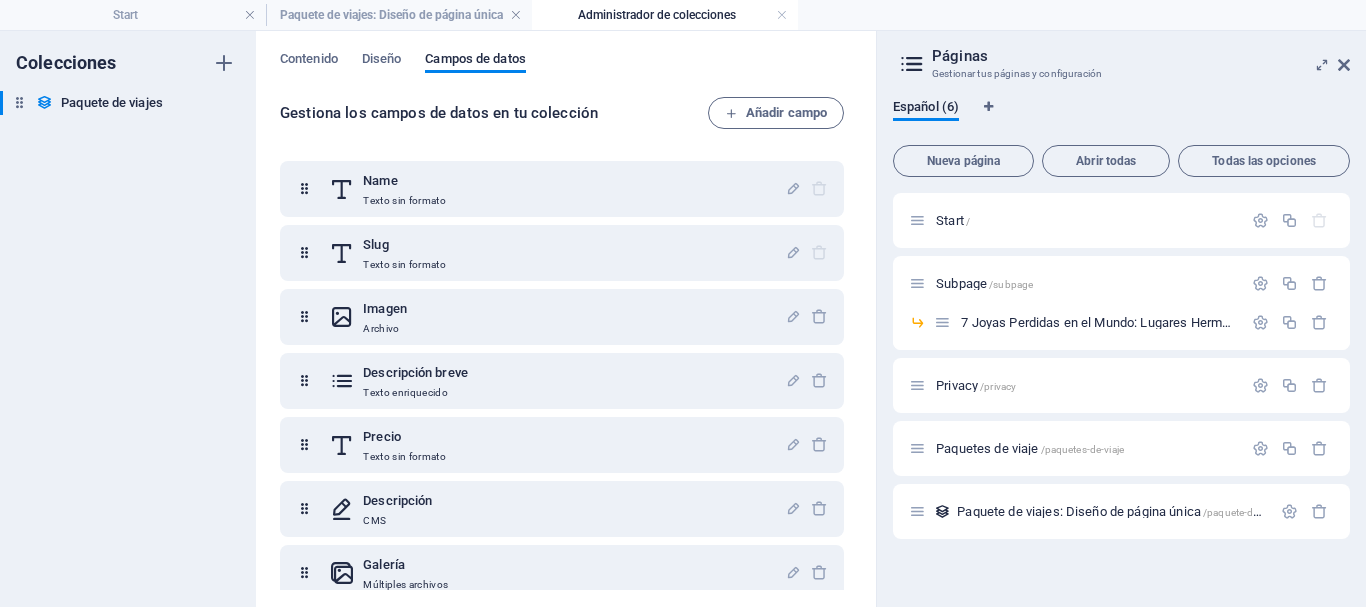 scroll, scrollTop: 0, scrollLeft: 0, axis: both 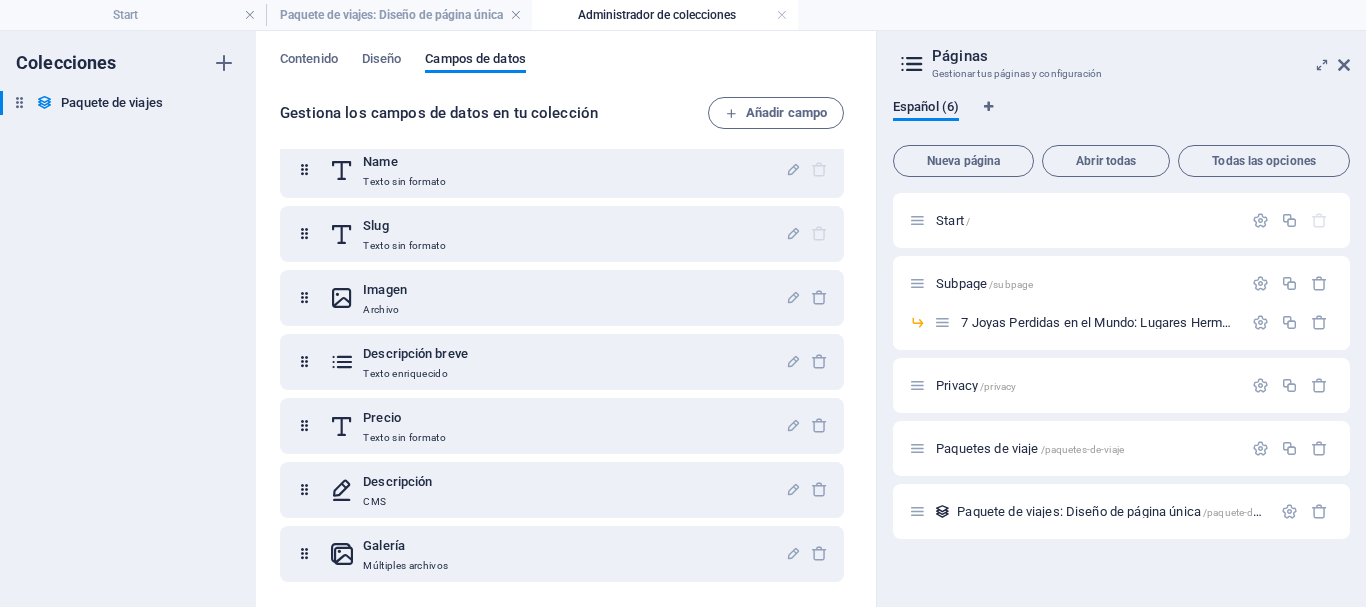drag, startPoint x: 1345, startPoint y: 70, endPoint x: 1217, endPoint y: 46, distance: 130.23056 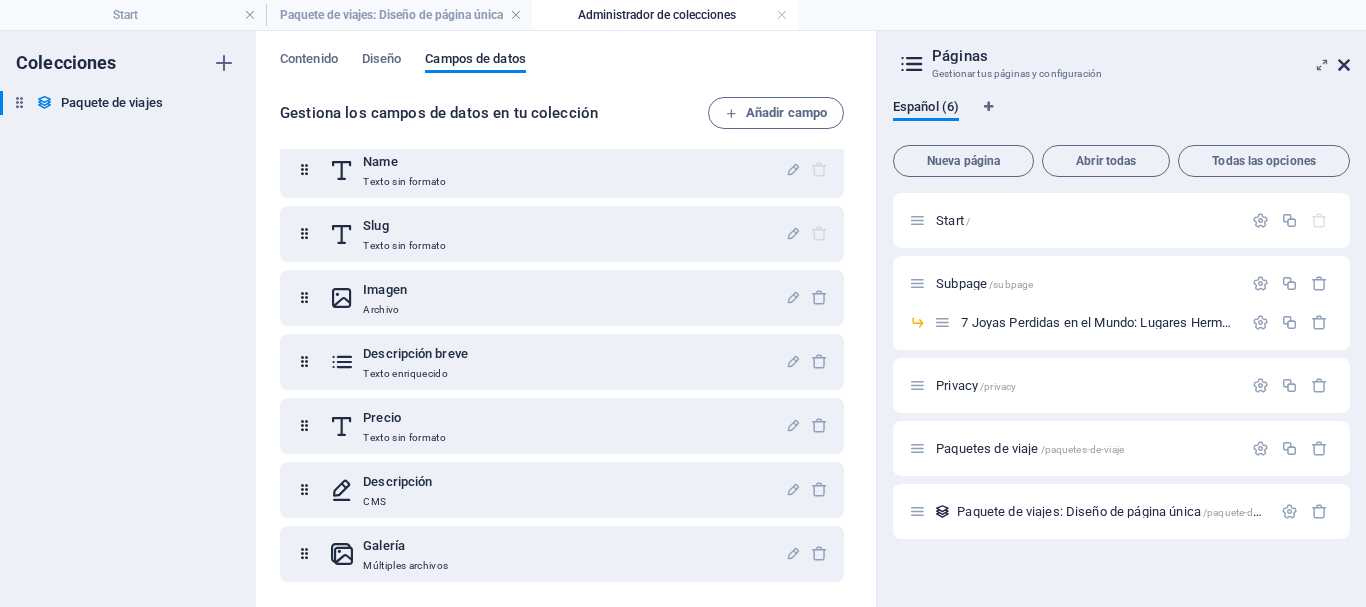 click at bounding box center (1344, 65) 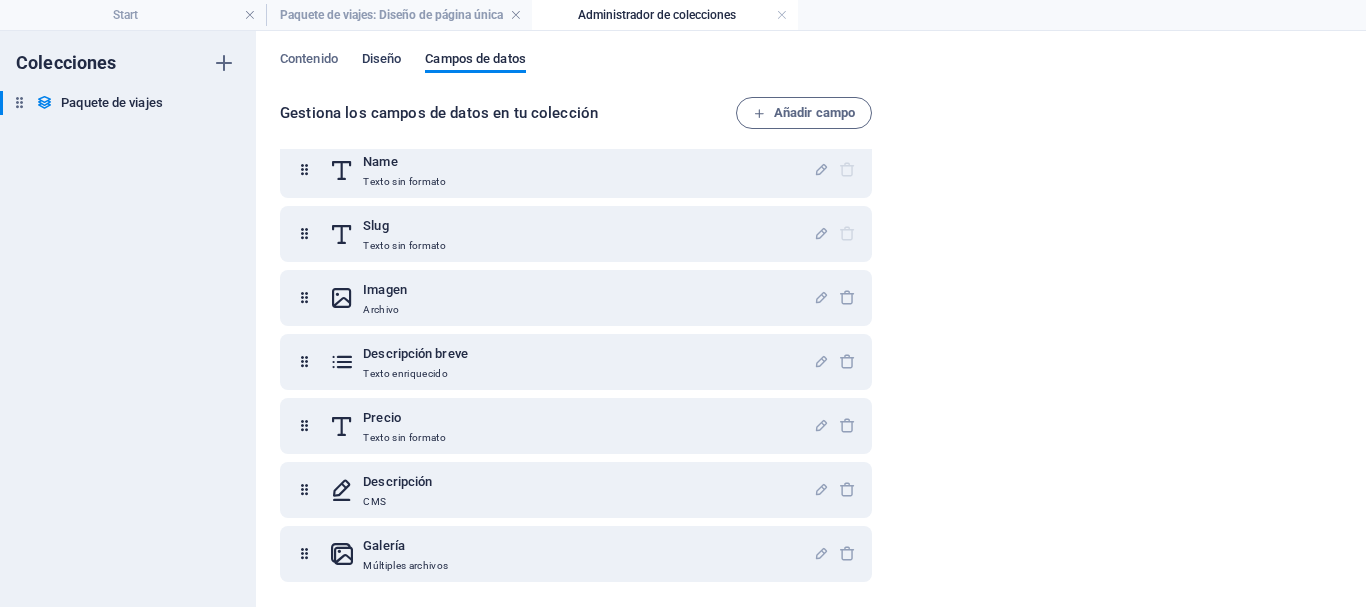 click on "Diseño" at bounding box center (382, 61) 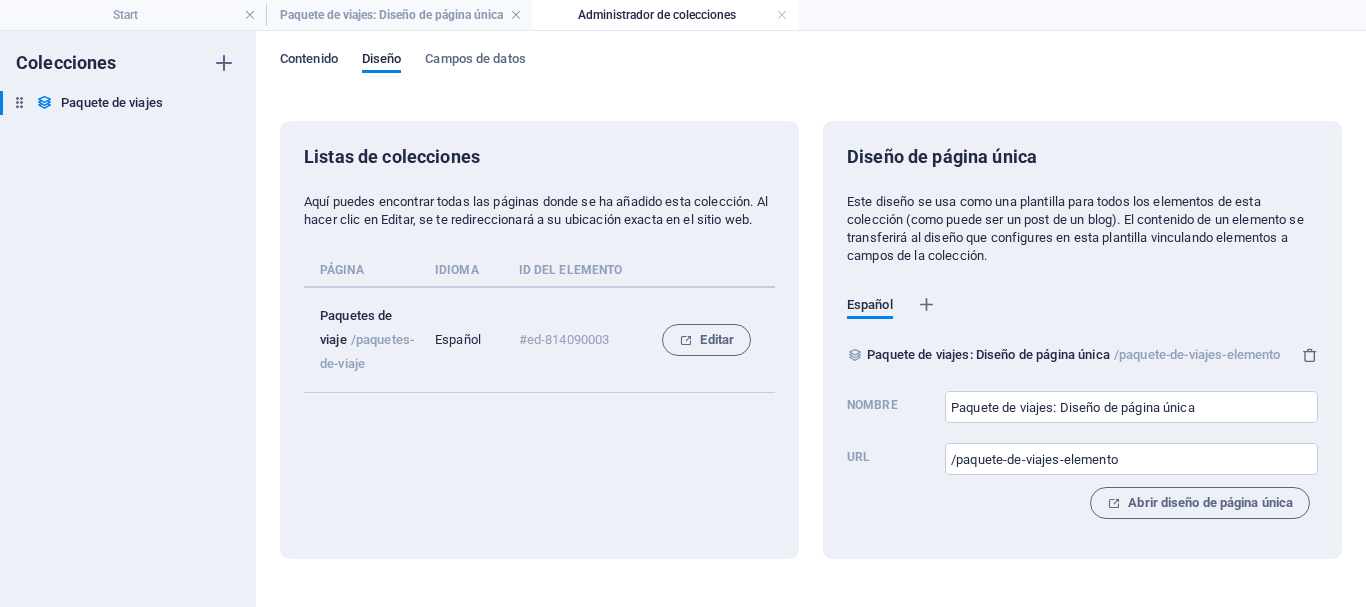 click on "Contenido" at bounding box center (309, 61) 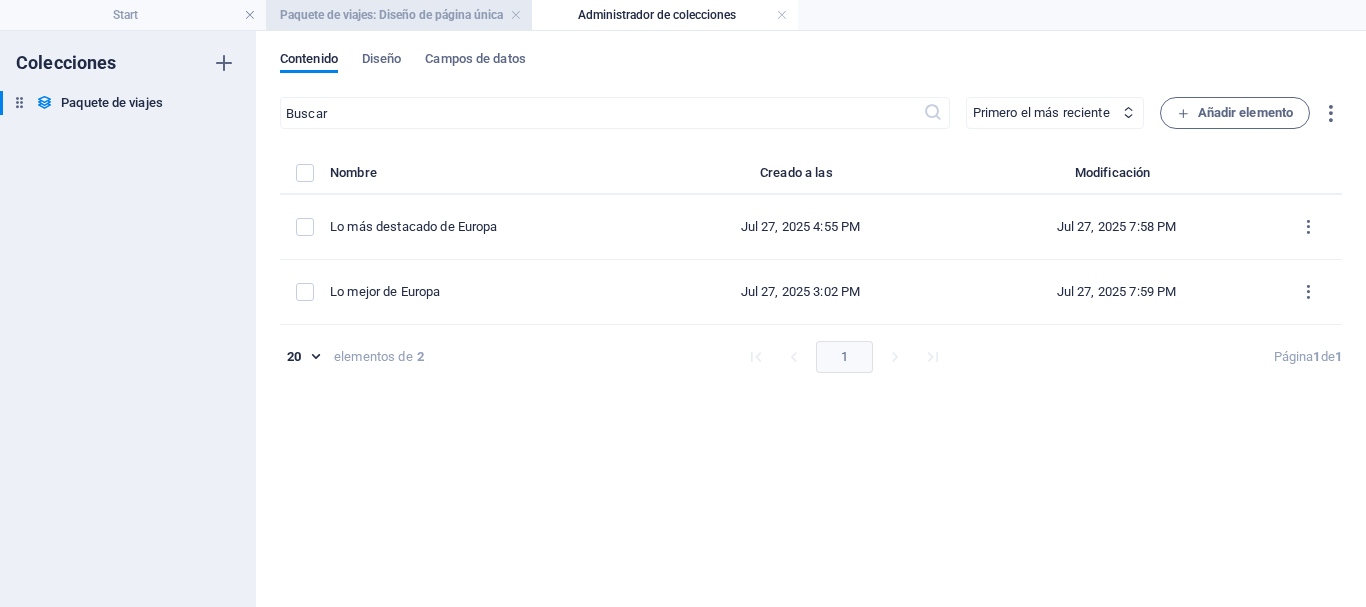 click on "Paquete de viajes: Diseño de página única" at bounding box center [399, 15] 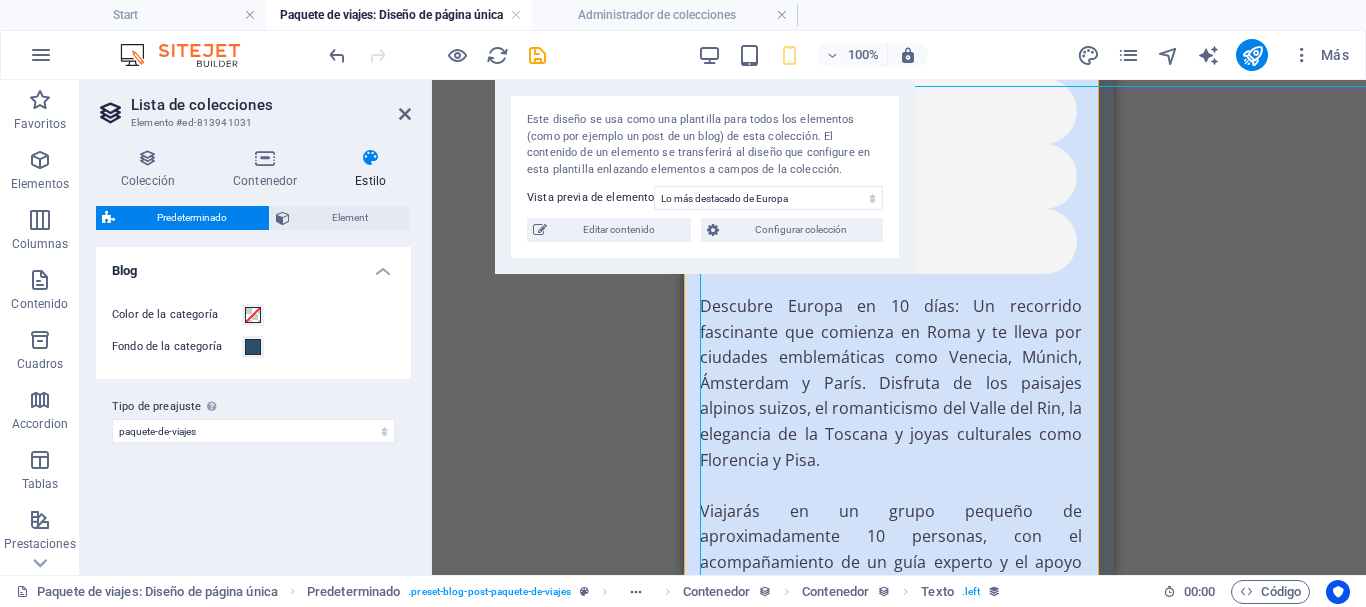 drag, startPoint x: 561, startPoint y: 144, endPoint x: 842, endPoint y: 132, distance: 281.2561 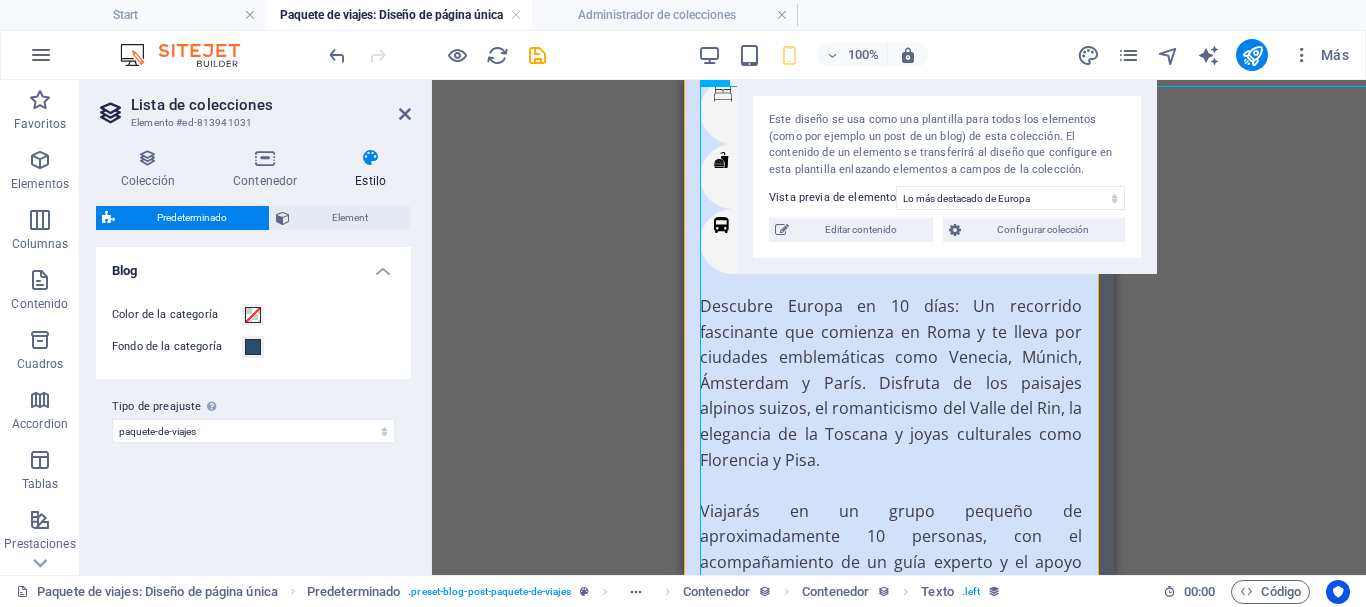 click on "Este diseño se usa como una plantilla para todos los elementos (como por ejemplo un post de un blog) de esta colección. El contenido de un elemento se transferirá al diseño que configure en esta plantilla enlazando elementos a campos de la colección." at bounding box center (947, 145) 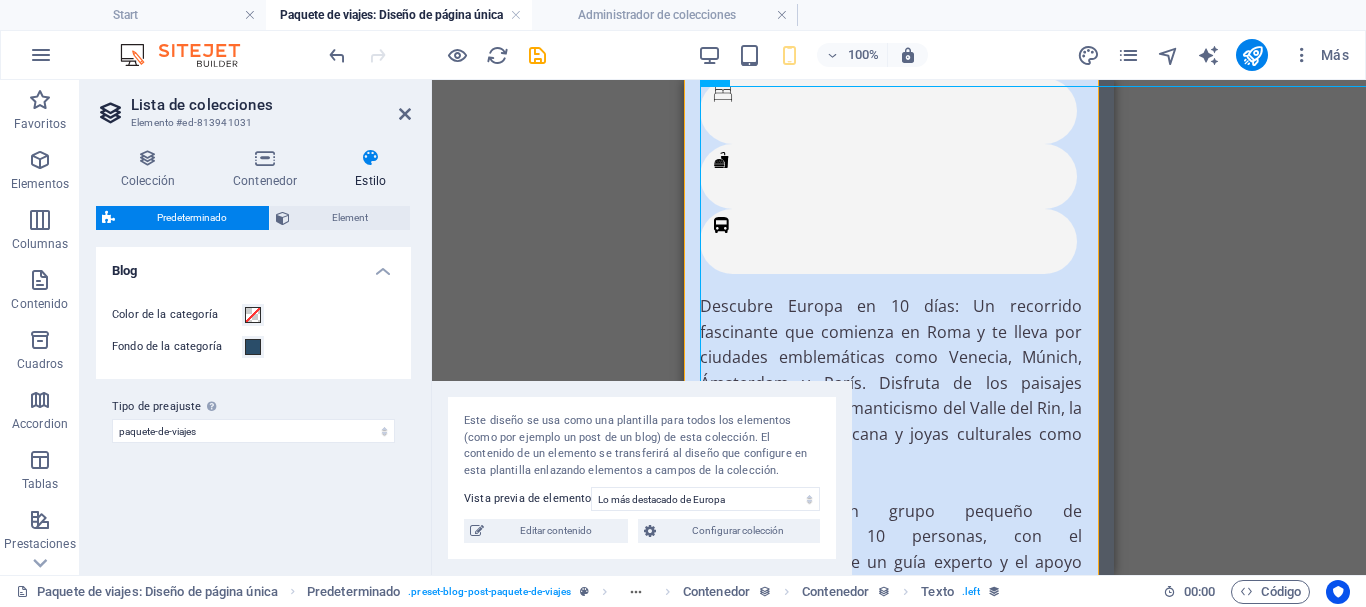 drag, startPoint x: 842, startPoint y: 132, endPoint x: 410, endPoint y: 546, distance: 598.3477 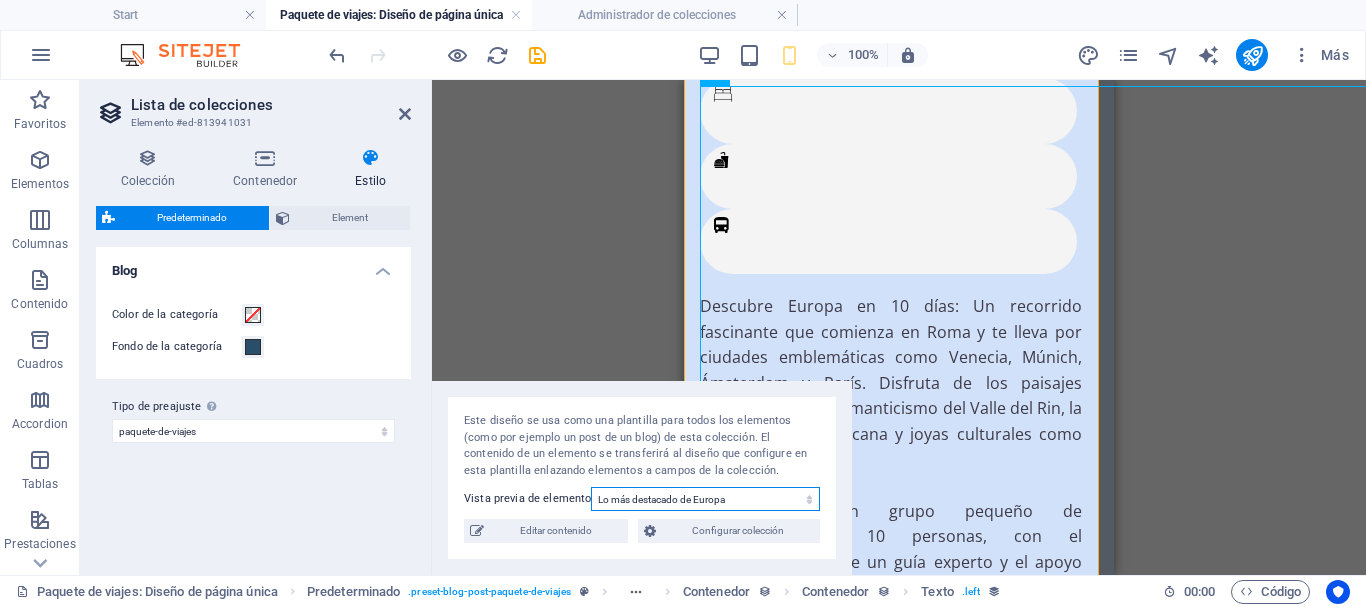 click on "Lo más destacado de Europa Lo mejor de Europa" at bounding box center (705, 499) 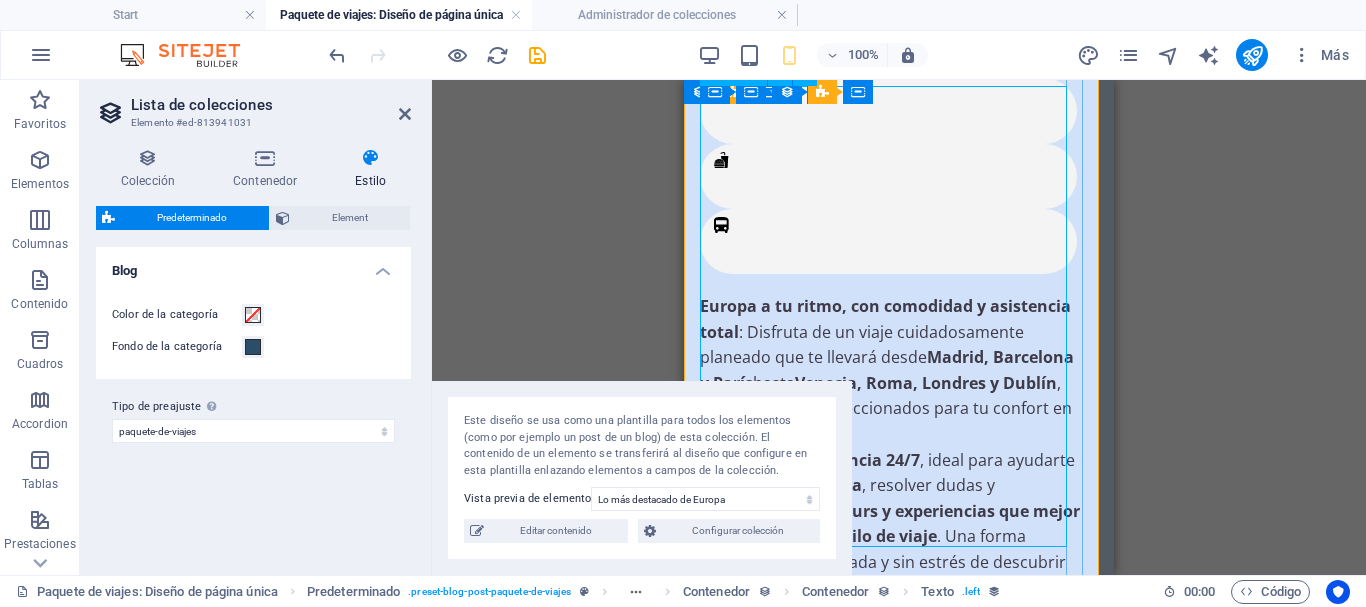 click on "Europa a tu ritmo, con comodidad y asistencia total : Disfruta de un viaje cuidadosamente planeado que te llevará desde  [CITY], [CITY] y [CITY]  hasta  [CITY], [CITY], [CITY] y [CITY] , con hospedajes seleccionados para tu confort en ubicaciones clave. Contarás con  asistencia 24/7 , ideal para ayudarte en  check-ins en línea , resolver dudas y recomendarte los  tours y experiencias que mejor se adapten a tu estilo de viaje . Una forma cómoda, personalizada y sin estrés de descubrir Europa. Nota: Los hoteles pueden variar segun disponibilidad, manteniéndose la misma categoría y nivel de servicio en cada destino." at bounding box center (891, 511) 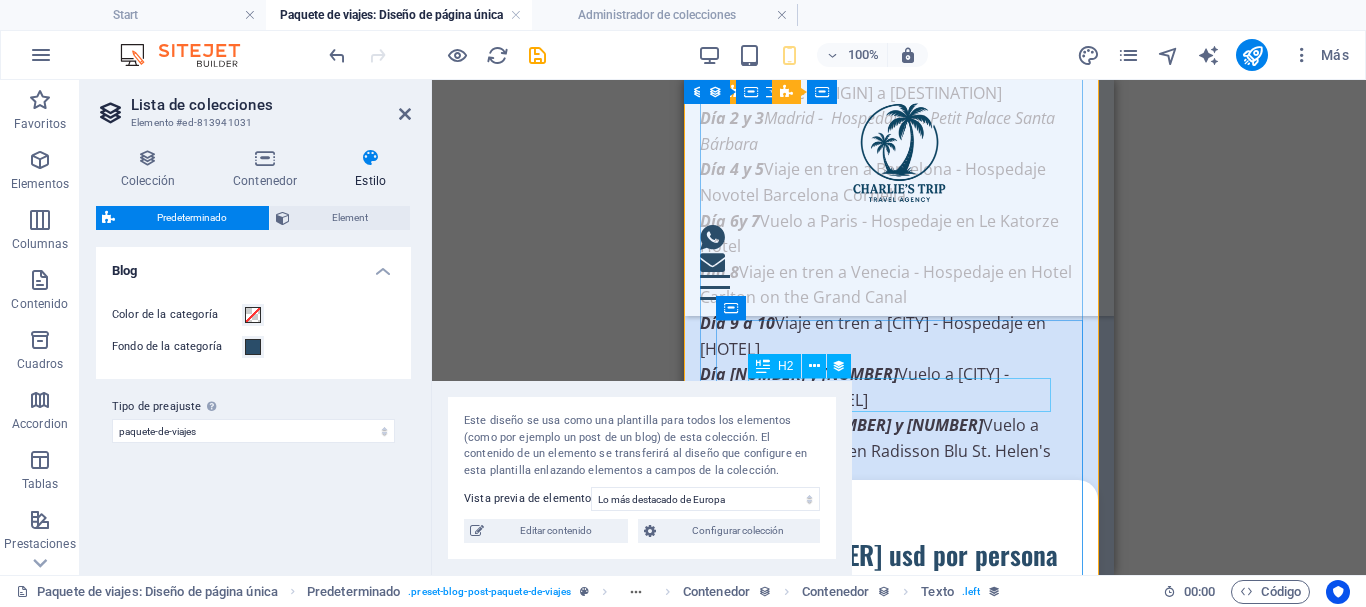 scroll, scrollTop: 1510, scrollLeft: 0, axis: vertical 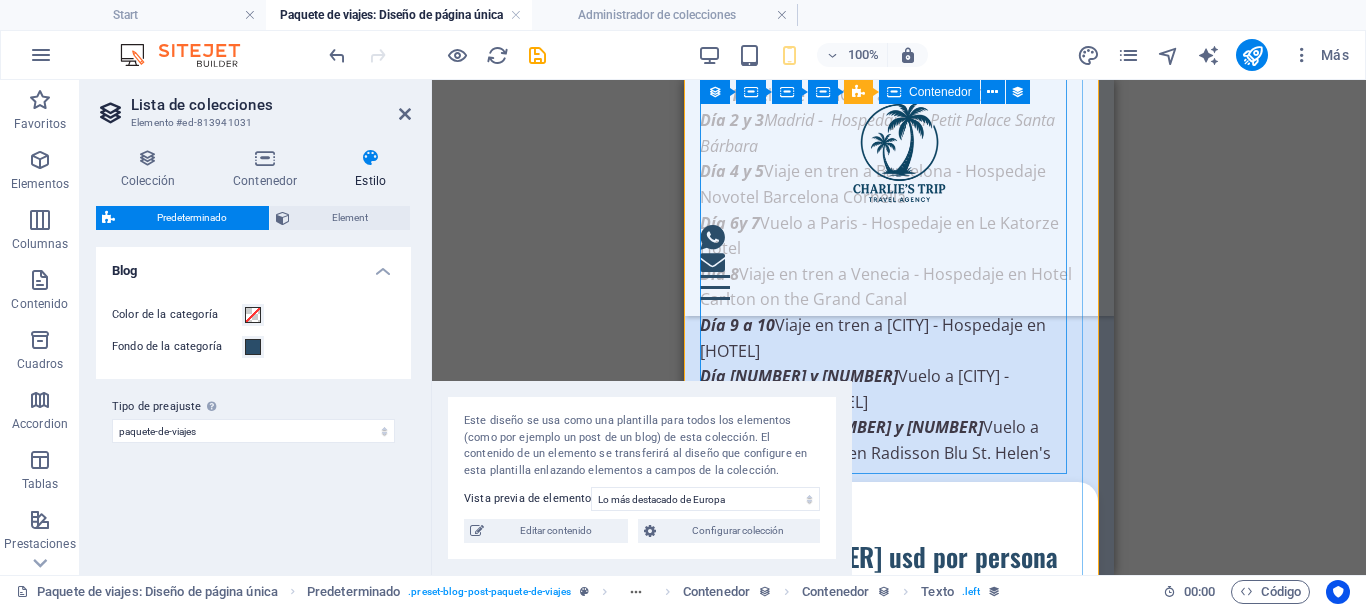 click on "Itinerario Día 1  Vuelo de [ORIGIN] a [DESTINATION]  Día 2 y 3  [CITY] -  Hospedaje en [HOTEL] Día 4 y 5   Viaje en tren a [CITY] - Hospedaje [HOTEL] Día 6  y 7  Vuelo a [CITY] - Hospedaje en [HOTEL] Día 8   Viaje en tren a [CITY] - Hospedaje en [HOTEL] Día 9 a 10   Viaje en tren a [CITY] - Hospedaje en [HOTEL] Día 11 y 12  Vuelo a [CITY] - Hospedaje en [HOTEL] Día 13, 14 y 15  Vuelo a [CITY] - Hospedaje en [HOTEL]" at bounding box center (891, 325) 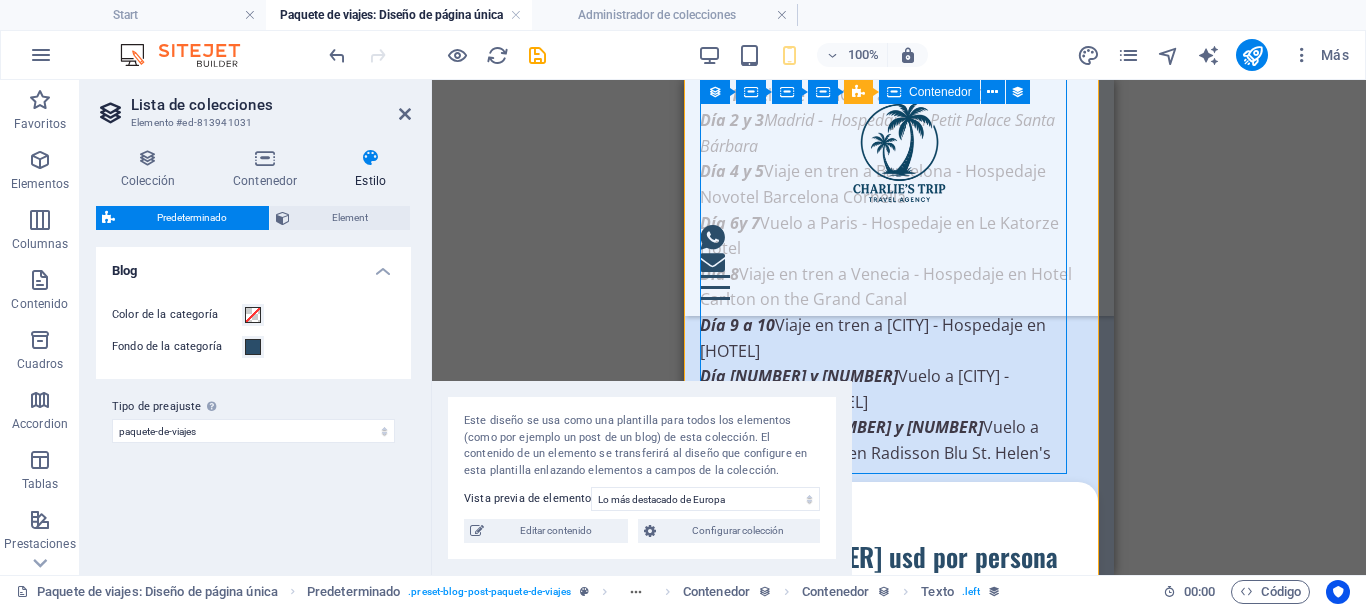 click on "Itinerario Día 1  Vuelo de [ORIGIN] a [DESTINATION]  Día 2 y 3  [CITY] -  Hospedaje en [HOTEL] Día 4 y 5   Viaje en tren a [CITY] - Hospedaje [HOTEL] Día 6  y 7  Vuelo a [CITY] - Hospedaje en [HOTEL] Día 8   Viaje en tren a [CITY] - Hospedaje en [HOTEL] Día 9 a 10   Viaje en tren a [CITY] - Hospedaje en [HOTEL] Día 11 y 12  Vuelo a [CITY] - Hospedaje en [HOTEL] Día 13, 14 y 15  Vuelo a [CITY] - Hospedaje en [HOTEL]" at bounding box center (891, 325) 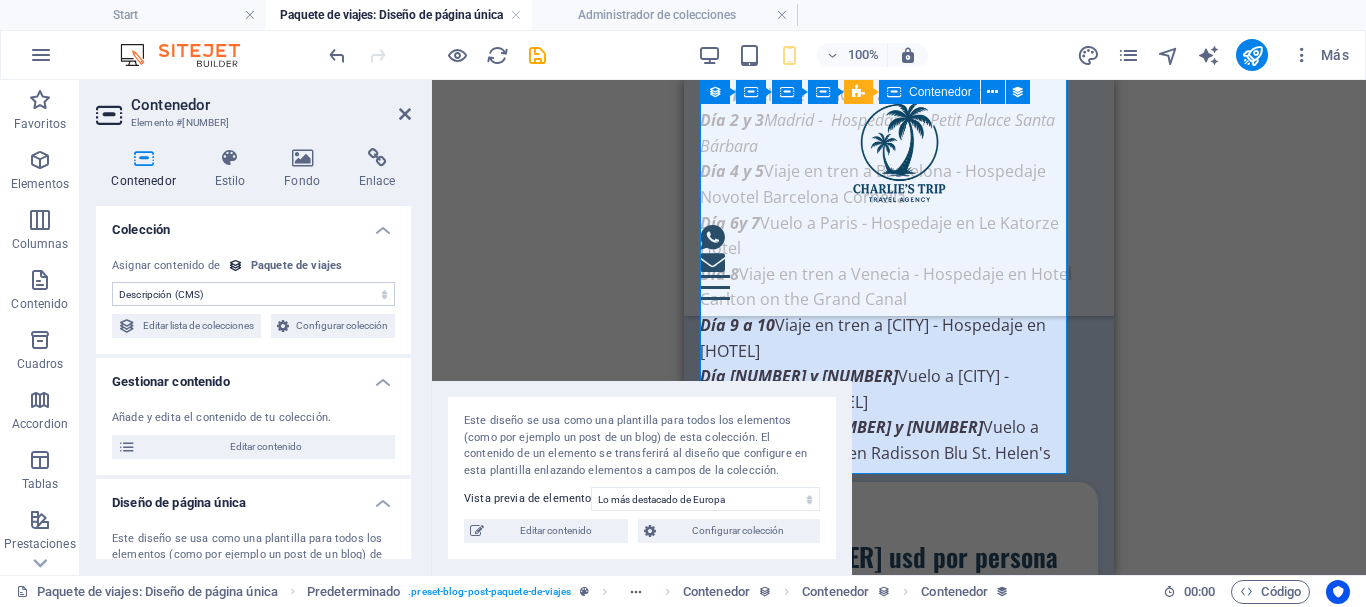 click on "Itinerario Día 1  Vuelo de [ORIGIN] a [DESTINATION]  Día 2 y 3  [CITY] -  Hospedaje en [HOTEL] Día 4 y 5   Viaje en tren a [CITY] - Hospedaje [HOTEL] Día 6  y 7  Vuelo a [CITY] - Hospedaje en [HOTEL] Día 8   Viaje en tren a [CITY] - Hospedaje en [HOTEL] Día 9 a 10   Viaje en tren a [CITY] - Hospedaje en [HOTEL] Día 11 y 12  Vuelo a [CITY] - Hospedaje en [HOTEL] Día 13, 14 y 15  Vuelo a [CITY] - Hospedaje en [HOTEL]" at bounding box center [891, 325] 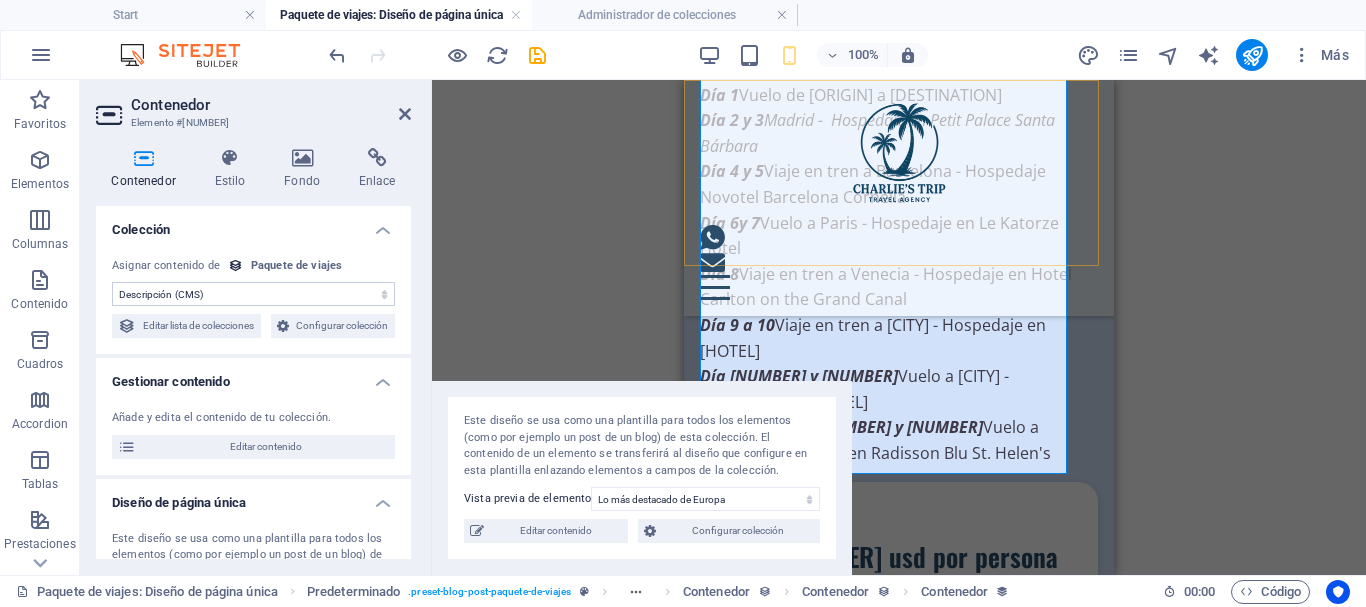 click at bounding box center (899, 152) 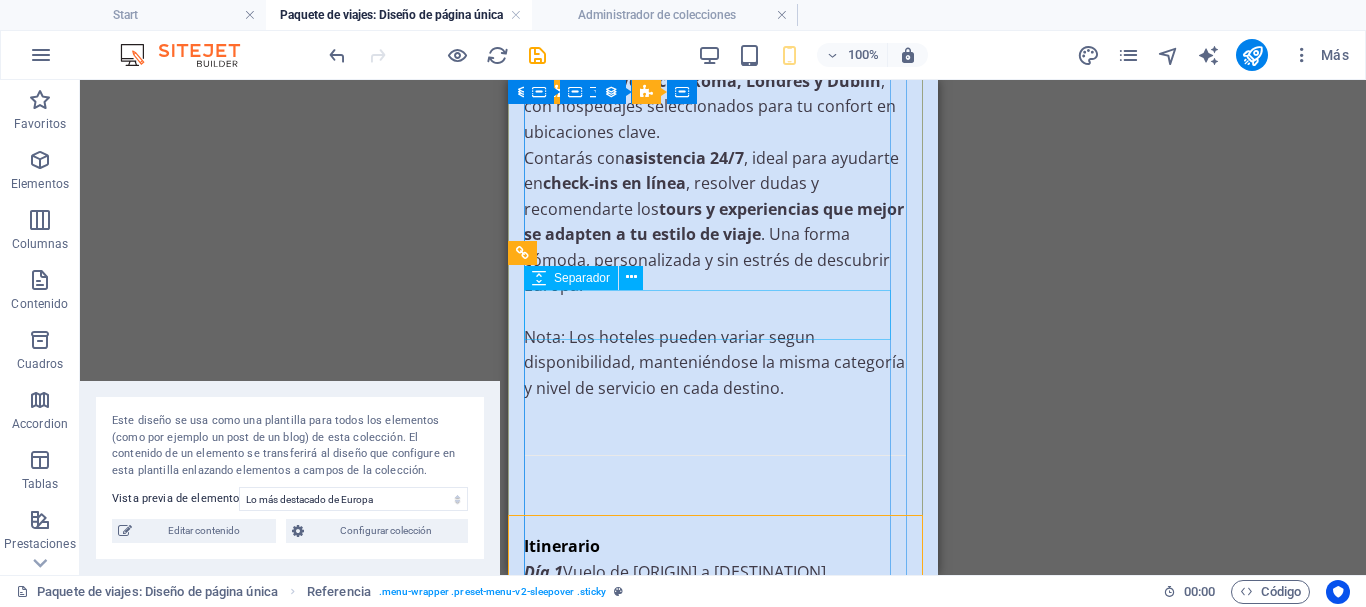 scroll, scrollTop: 1076, scrollLeft: 0, axis: vertical 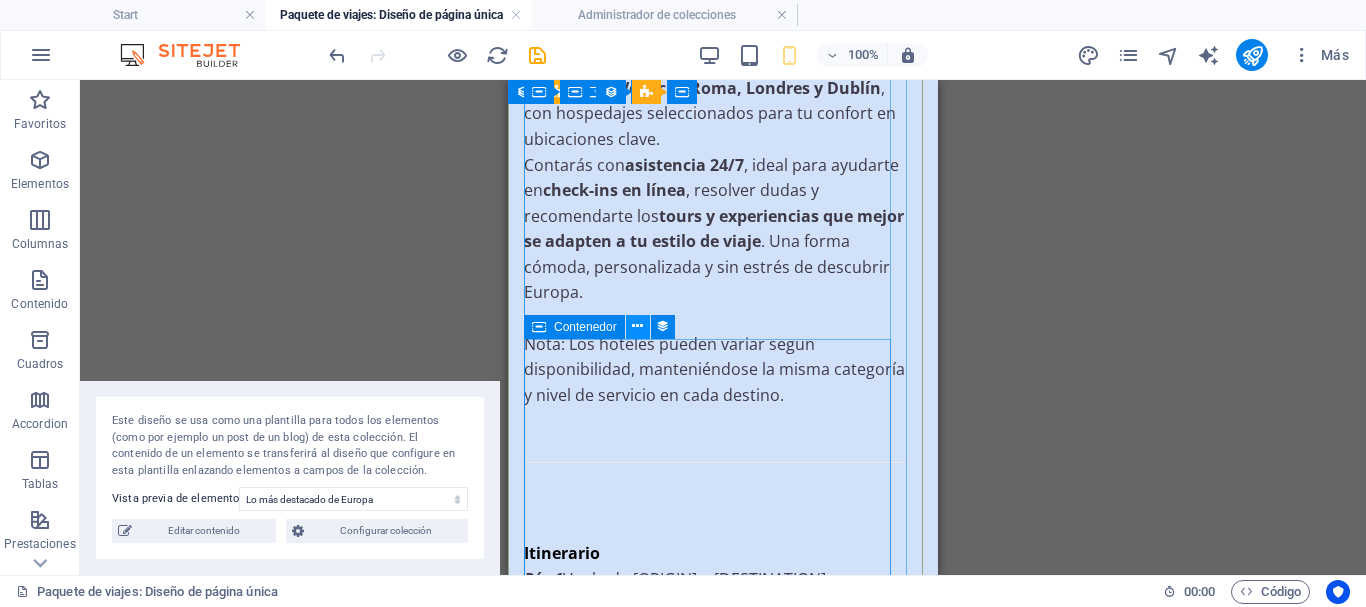 click at bounding box center [637, 326] 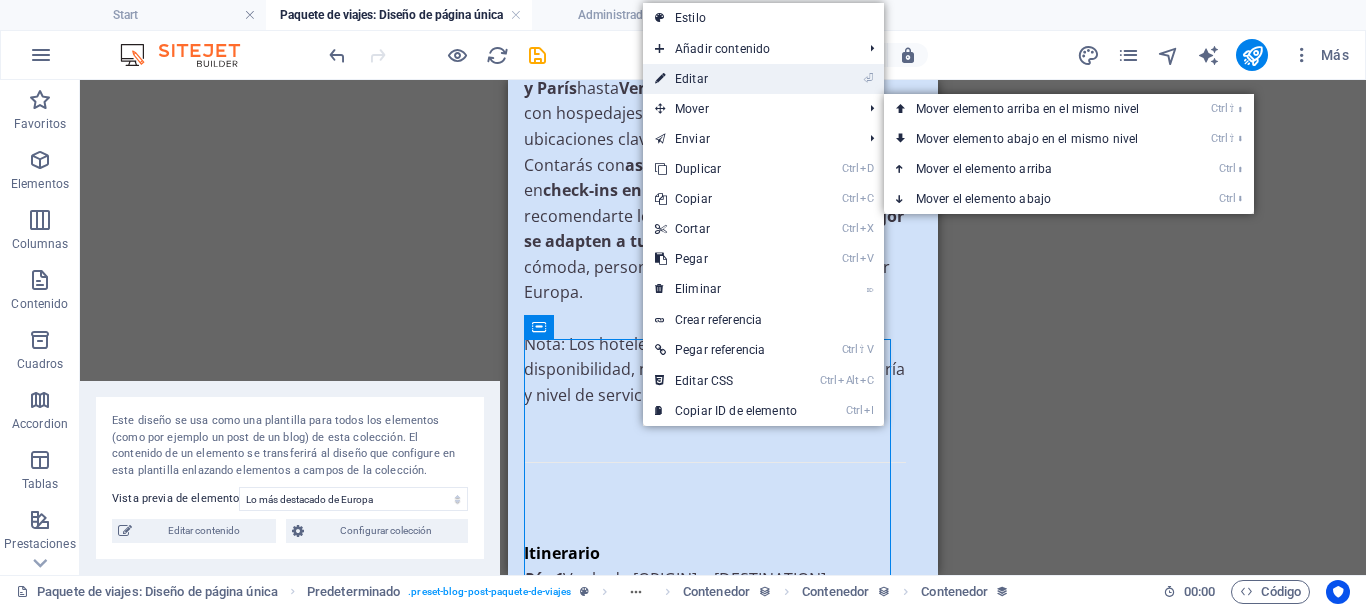 click on "⏎  Editar" at bounding box center [726, 79] 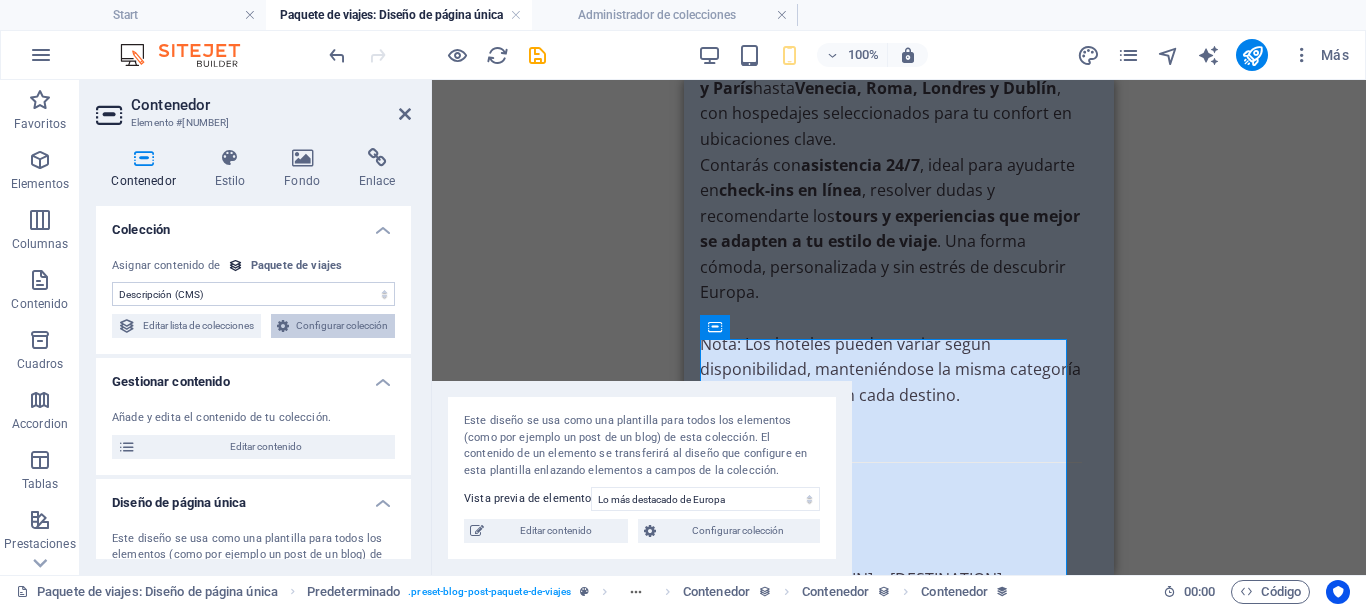 click on "Configurar colección" at bounding box center [342, 326] 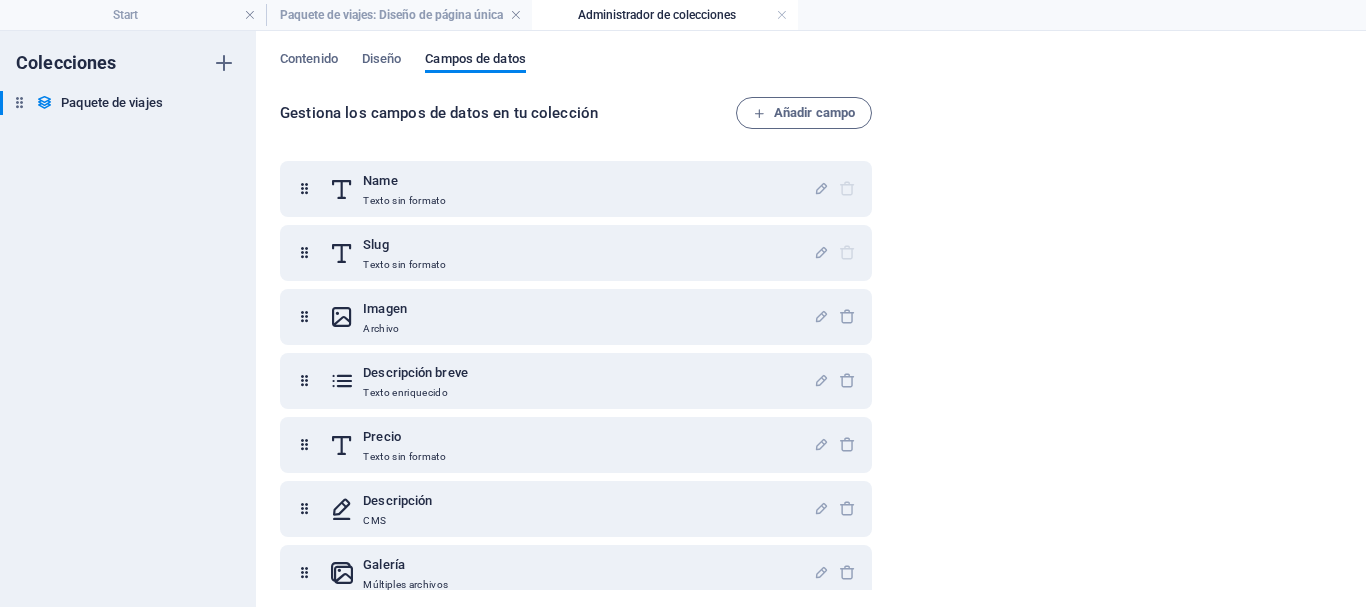 scroll, scrollTop: 0, scrollLeft: 0, axis: both 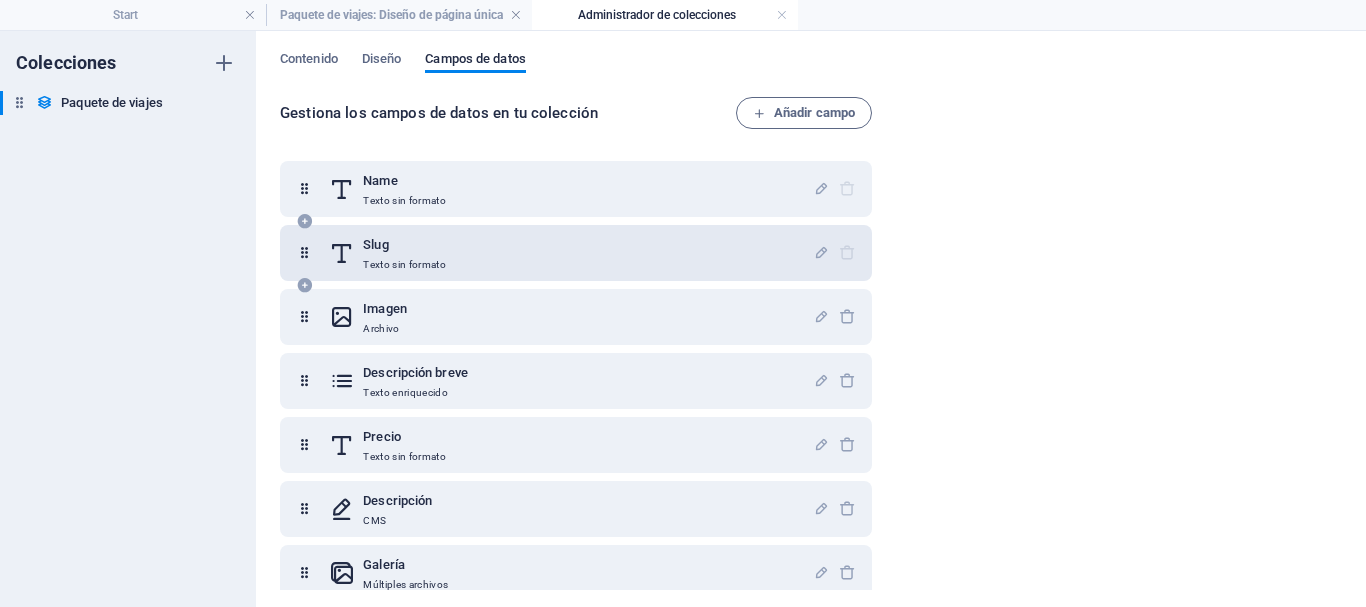 click on "Slug Texto sin formato" at bounding box center [571, 253] 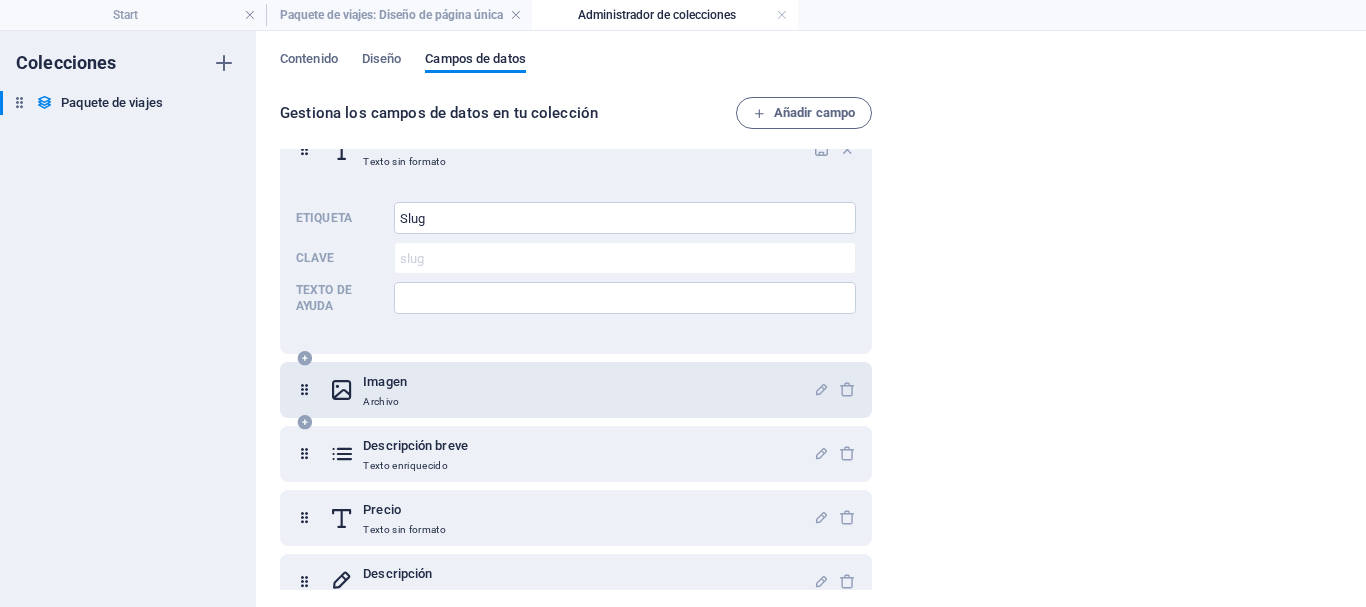 scroll, scrollTop: 104, scrollLeft: 0, axis: vertical 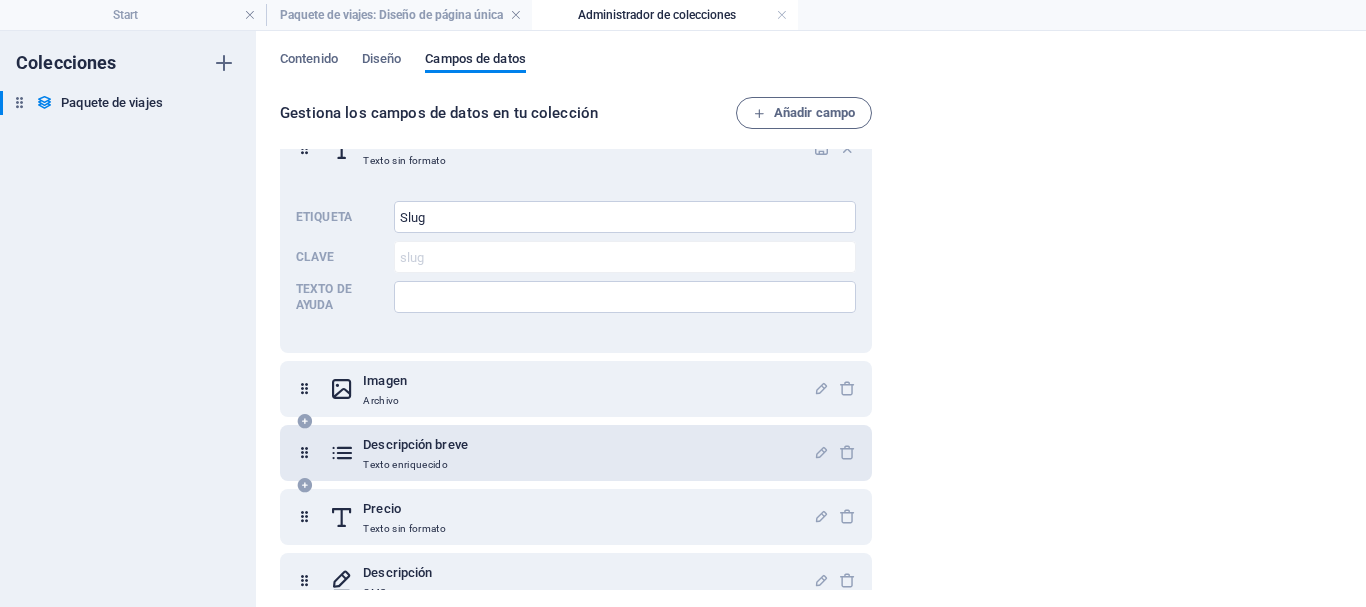 click on "Texto enriquecido" at bounding box center (415, 465) 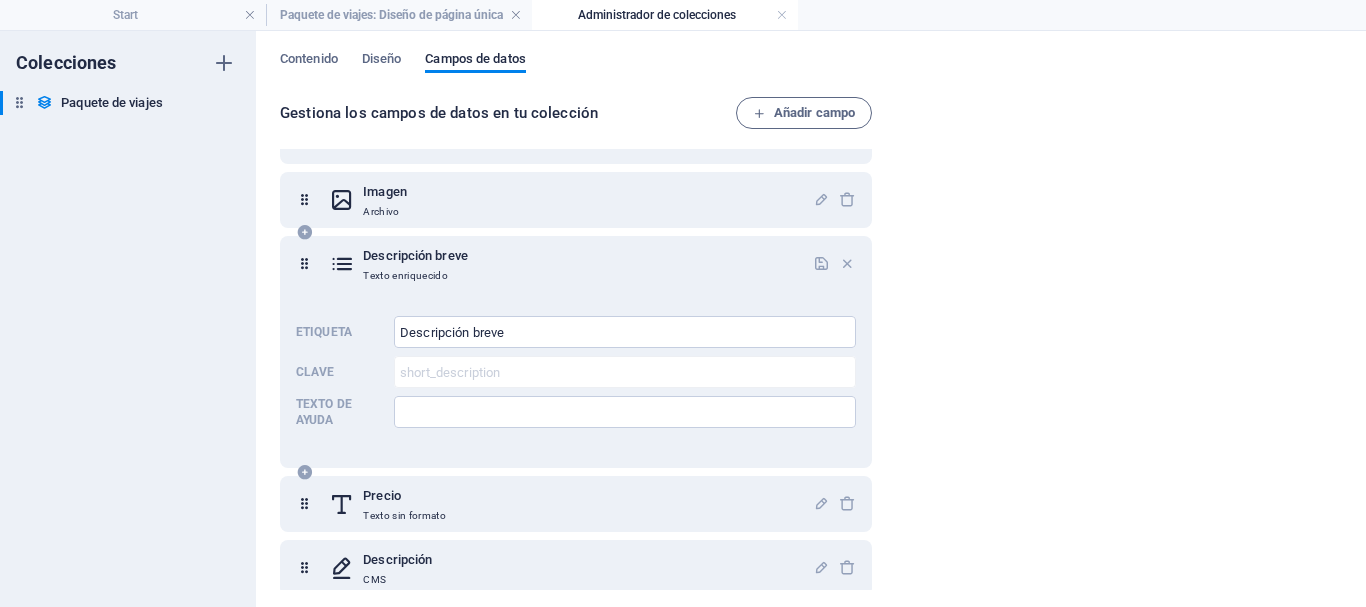 scroll, scrollTop: 294, scrollLeft: 0, axis: vertical 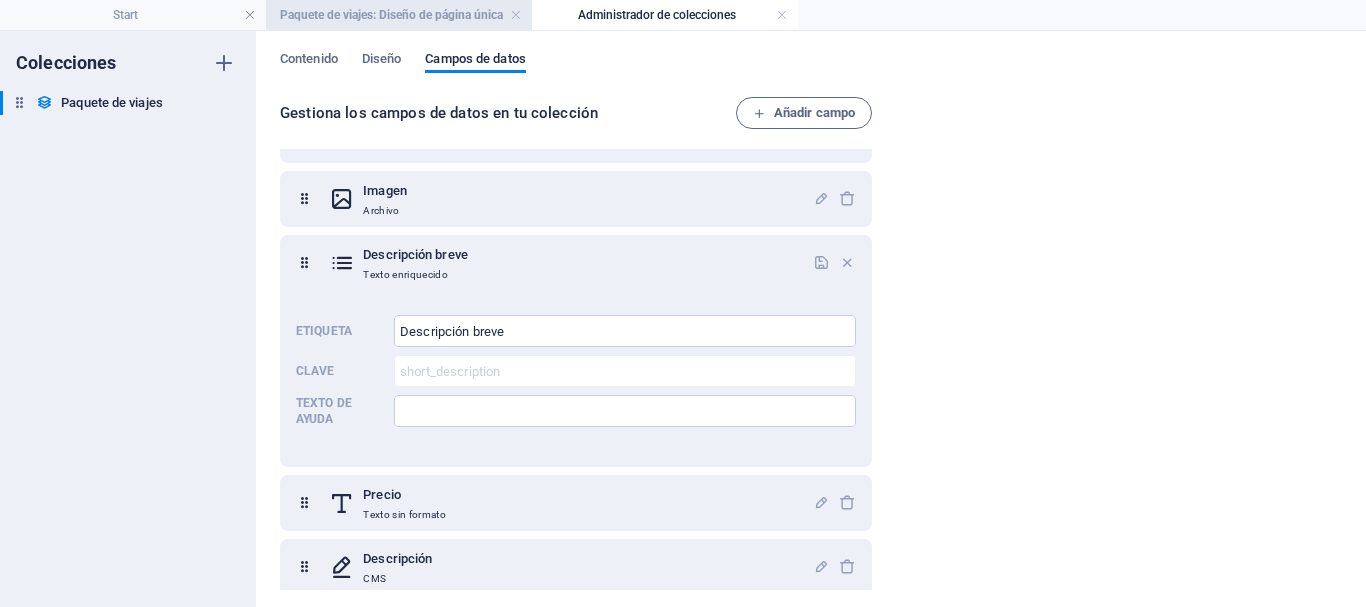 click on "Paquete de viajes: Diseño de página única" at bounding box center [399, 15] 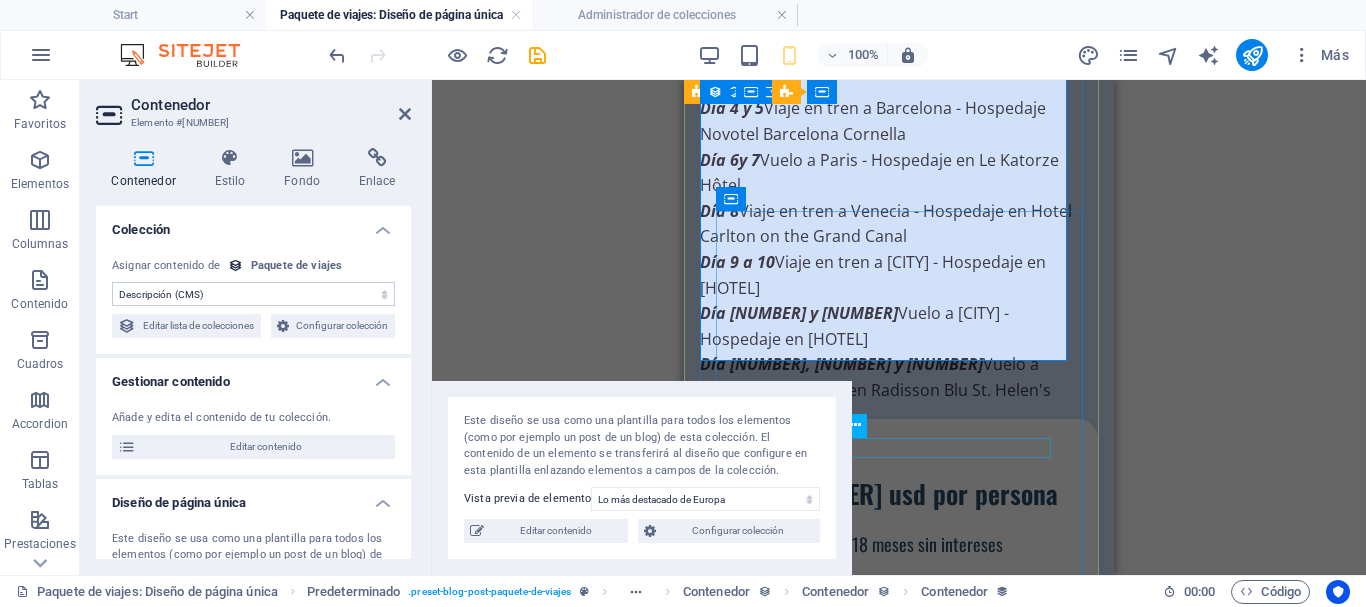scroll, scrollTop: 1624, scrollLeft: 0, axis: vertical 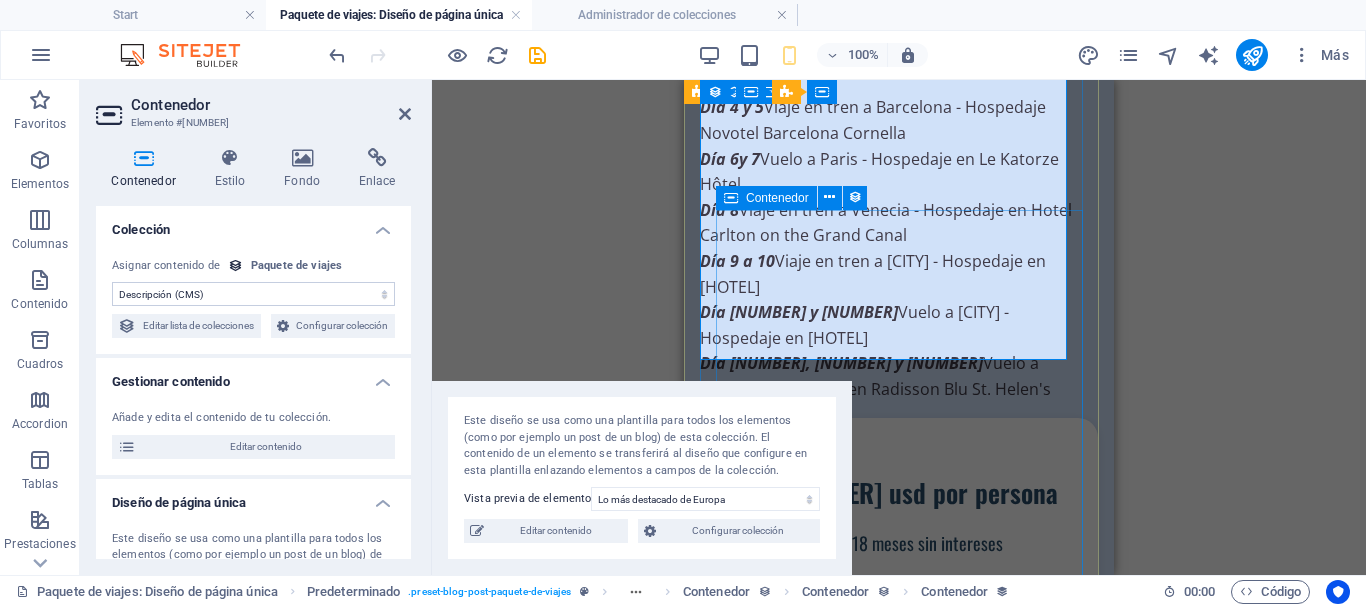 click on "$ 4,542.22  usd por persona Hasta 18 meses sin intereses Contáctenos [PHONE] Solicitar info" at bounding box center [907, 663] 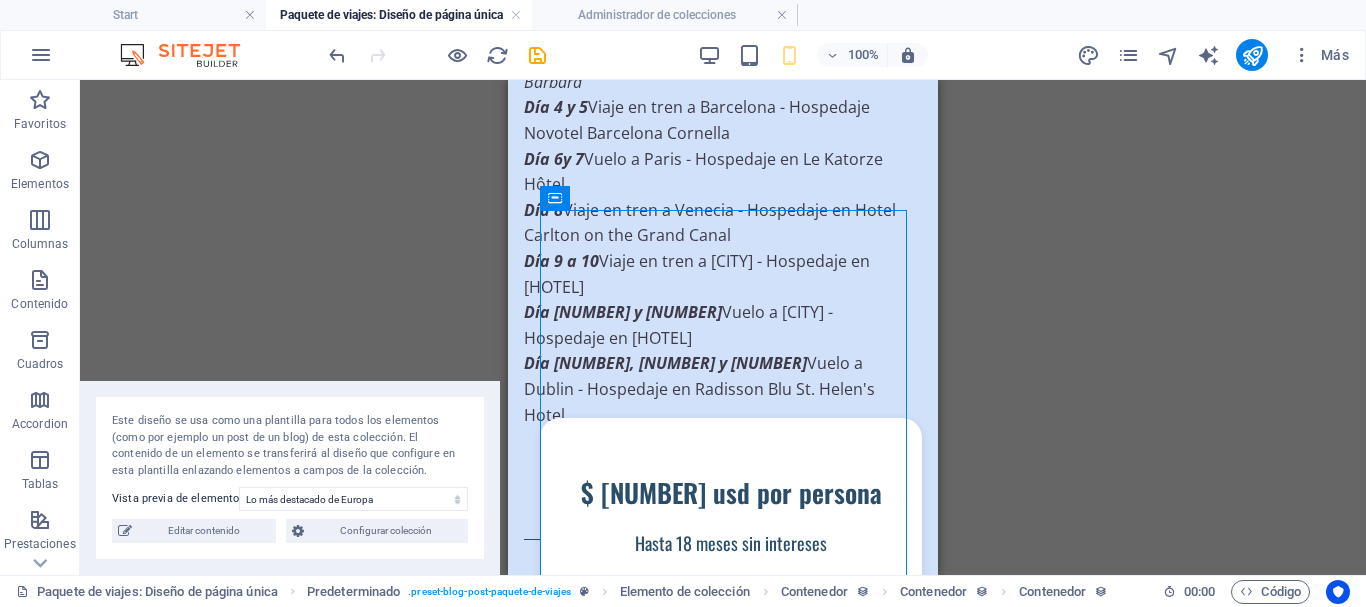 drag, startPoint x: 725, startPoint y: 228, endPoint x: 725, endPoint y: 279, distance: 51 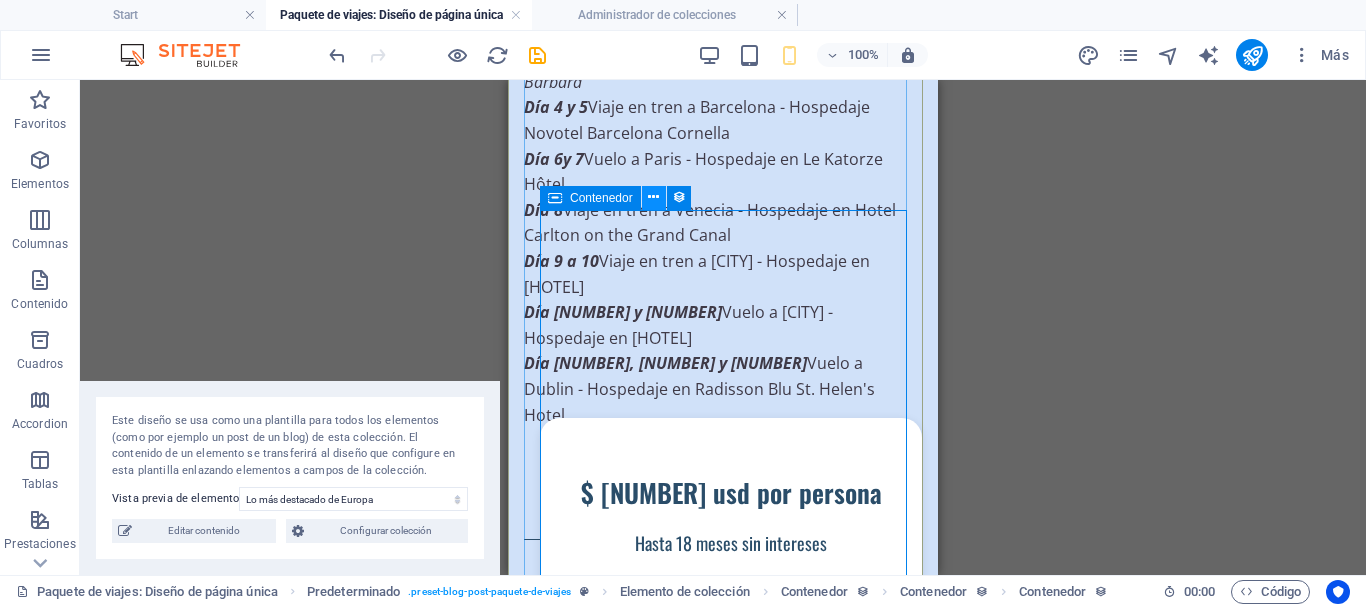 click at bounding box center (654, 198) 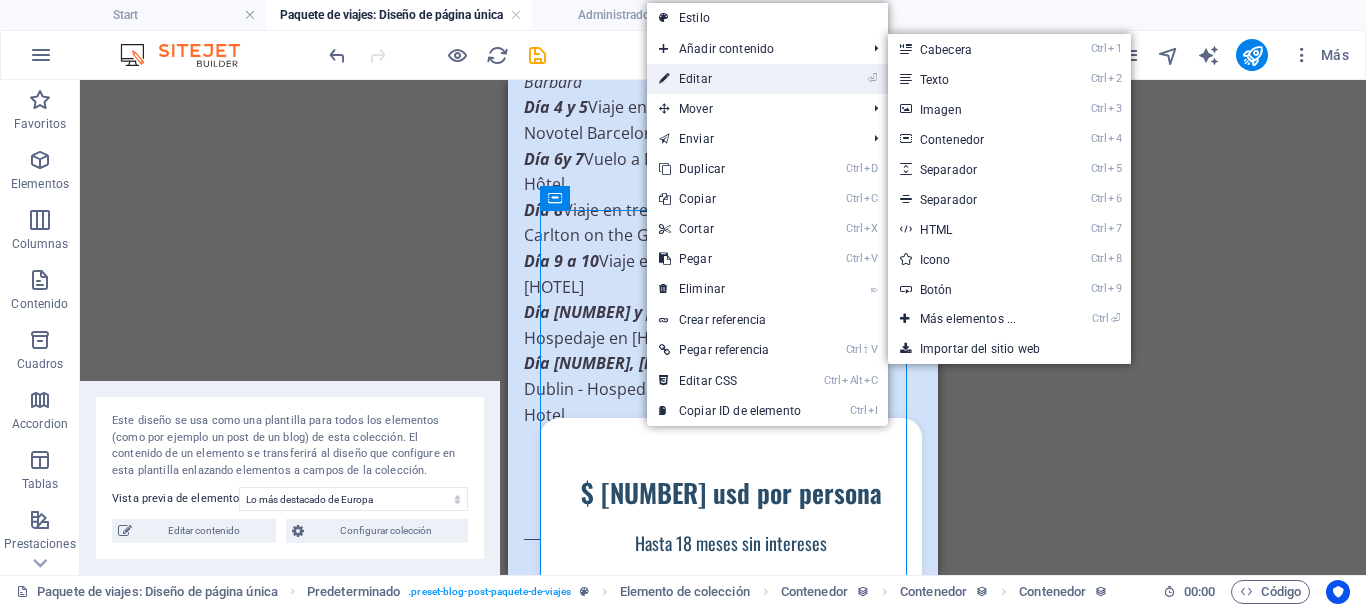 click on "⏎  Editar" at bounding box center [730, 79] 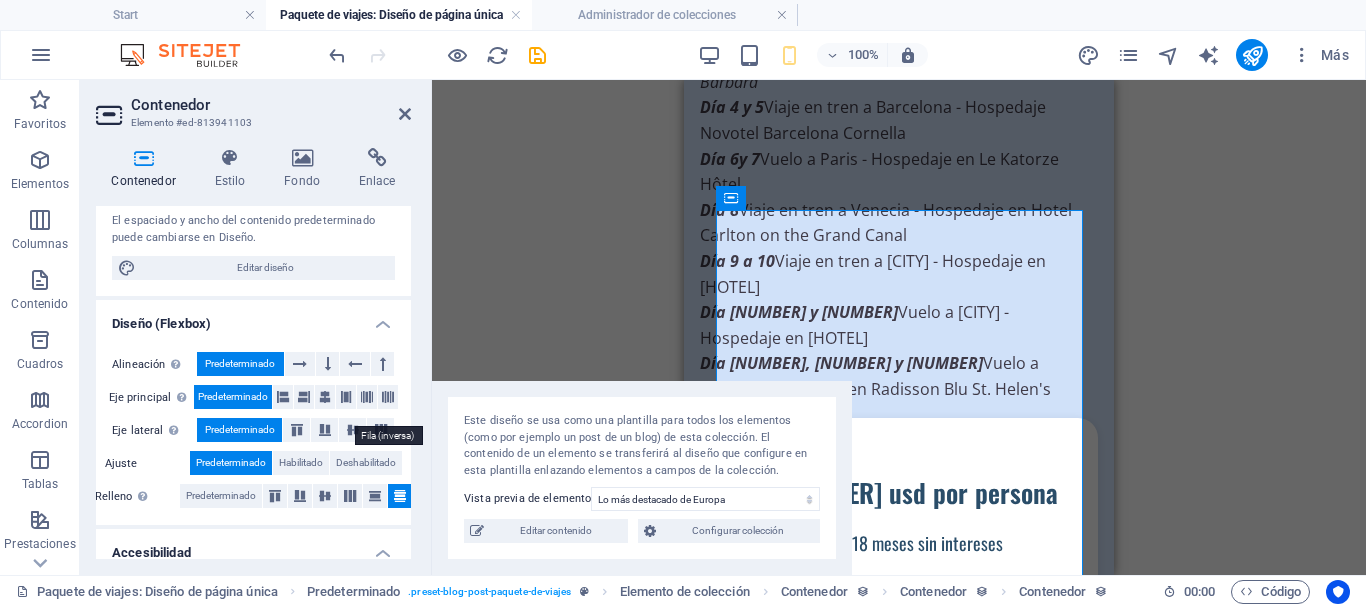 scroll, scrollTop: 692, scrollLeft: 0, axis: vertical 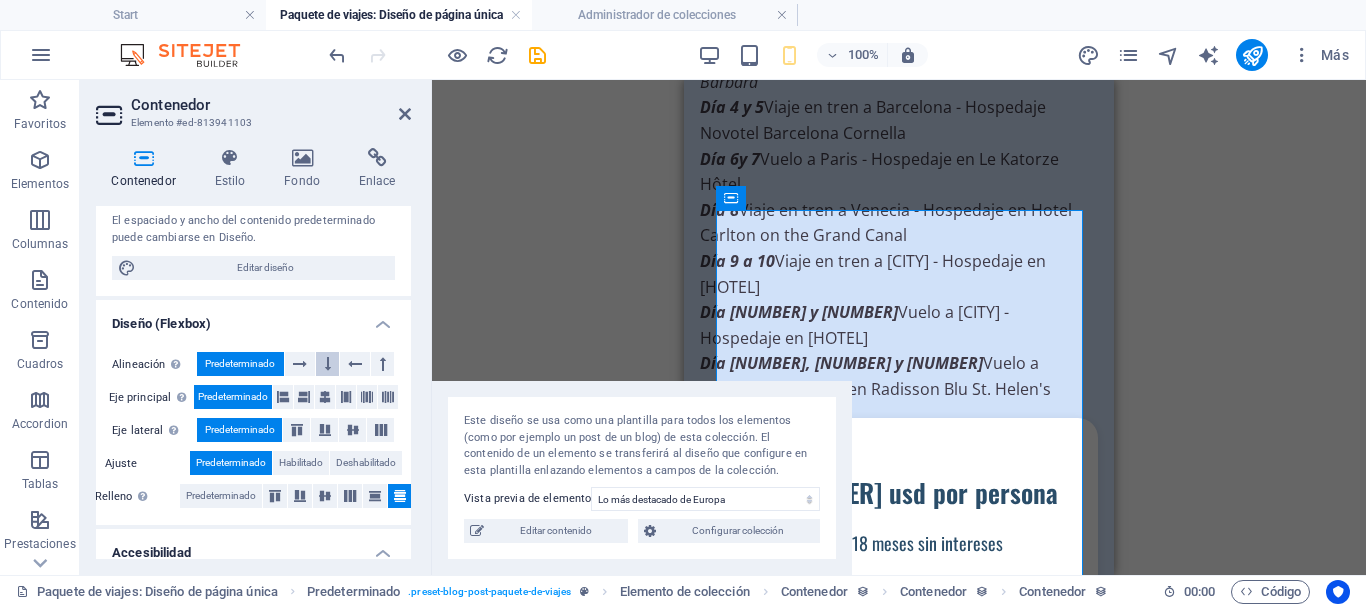 click at bounding box center (327, 364) 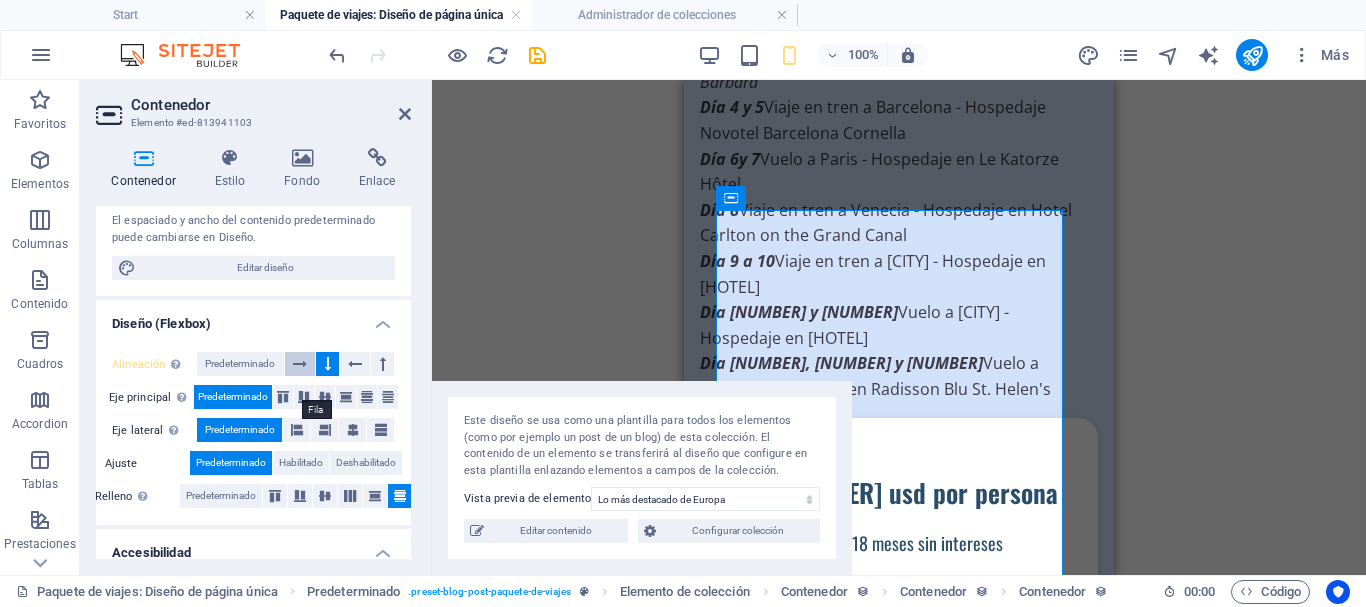 click at bounding box center [300, 364] 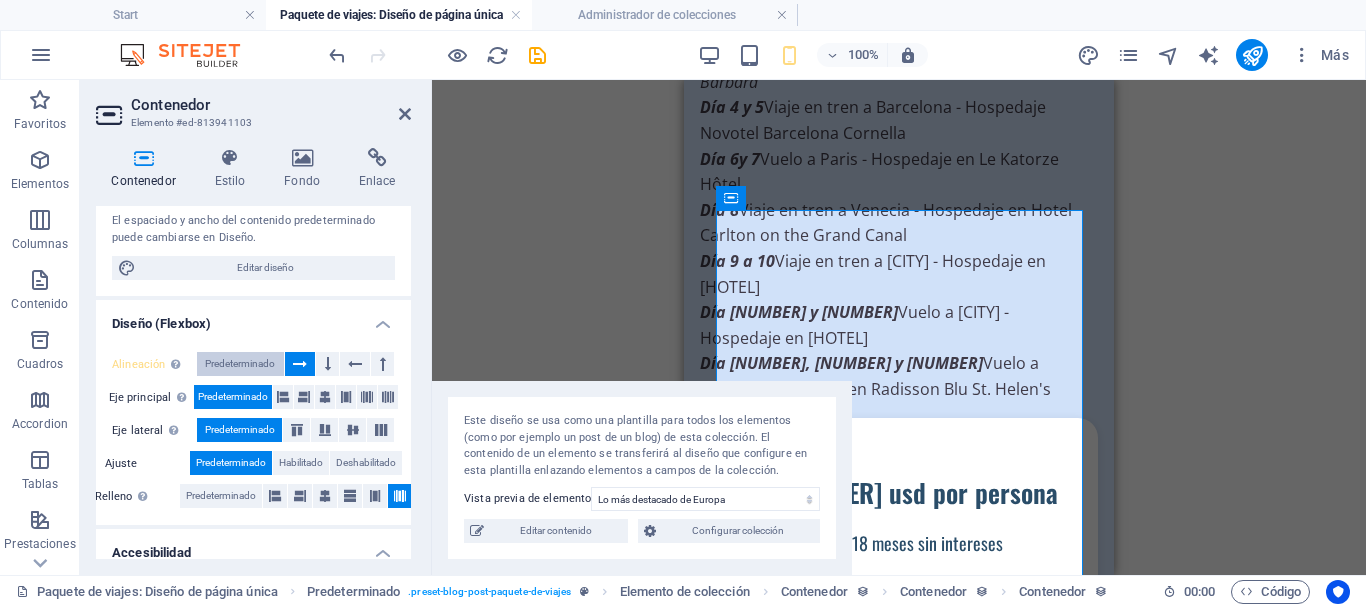 click on "Predeterminado" at bounding box center (240, 364) 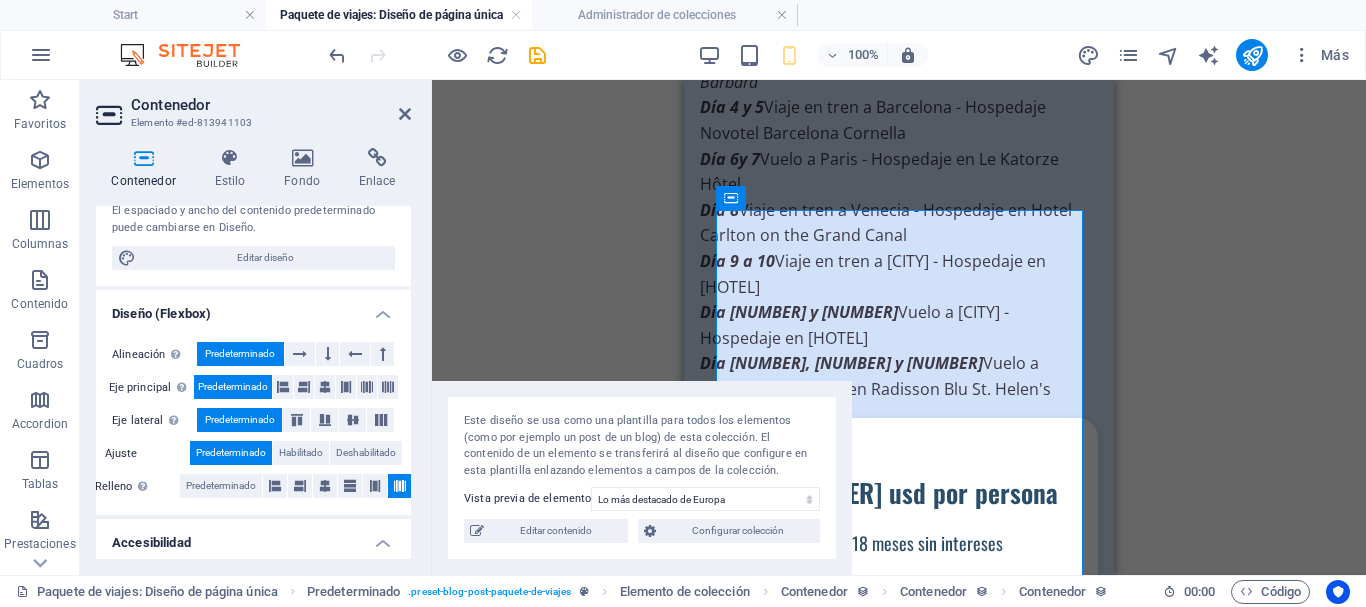 scroll, scrollTop: 702, scrollLeft: 0, axis: vertical 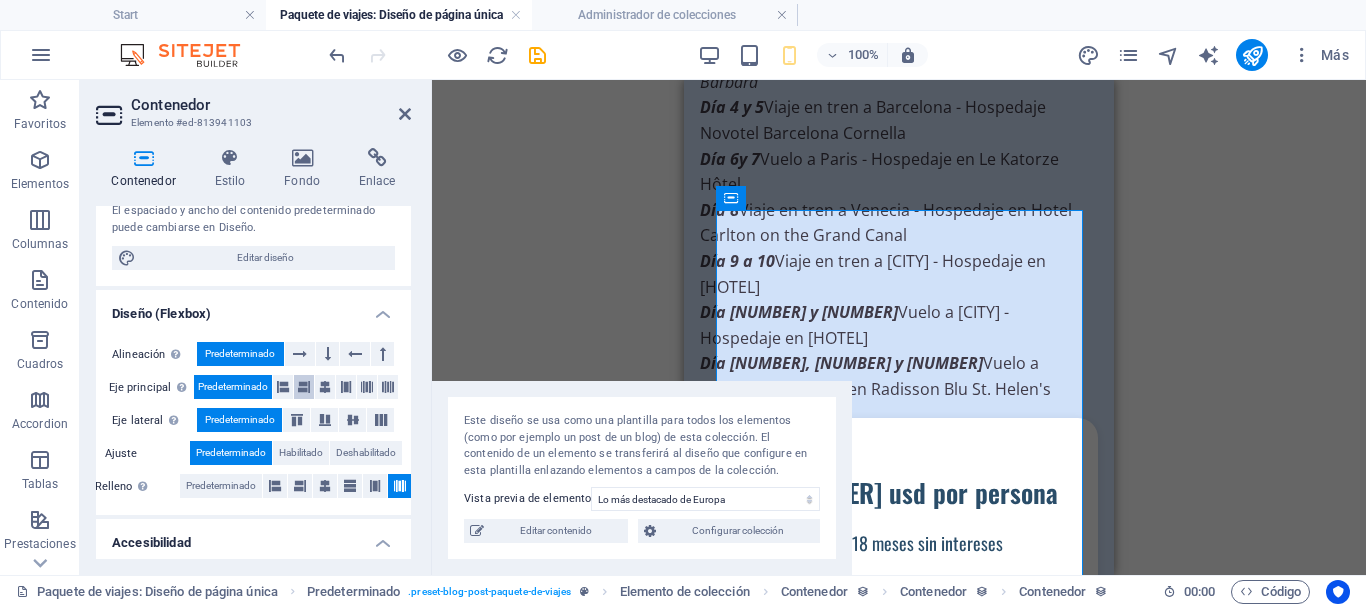 click at bounding box center (304, 387) 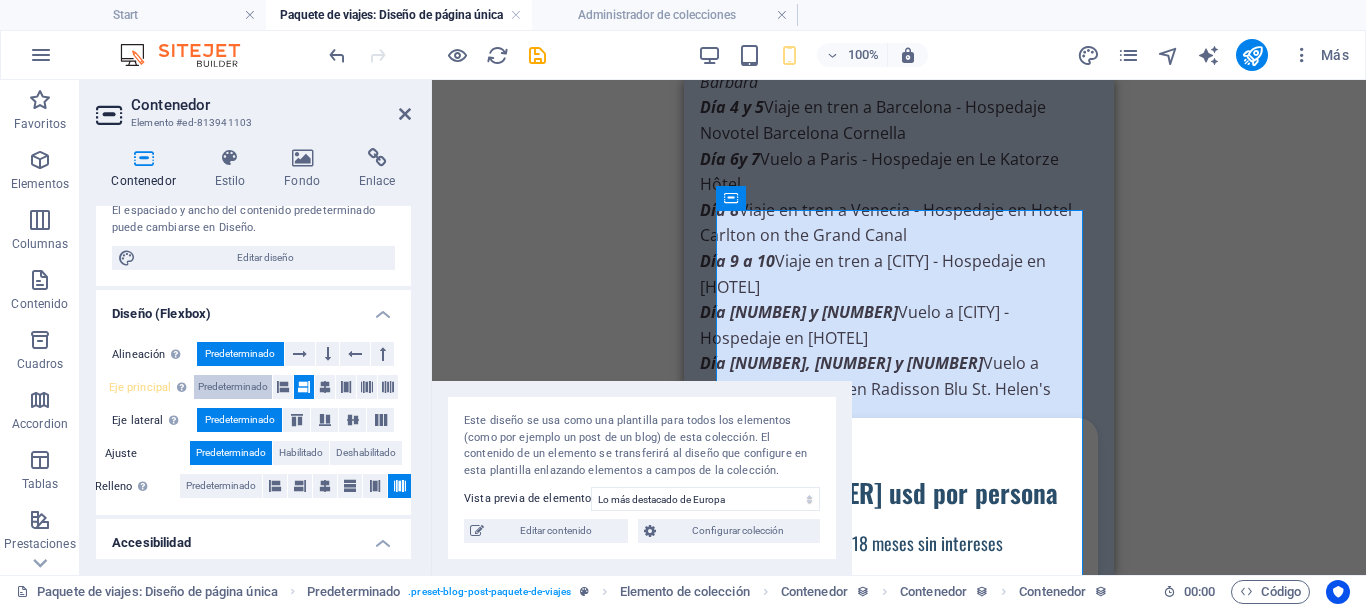 click on "Predeterminado" at bounding box center [233, 387] 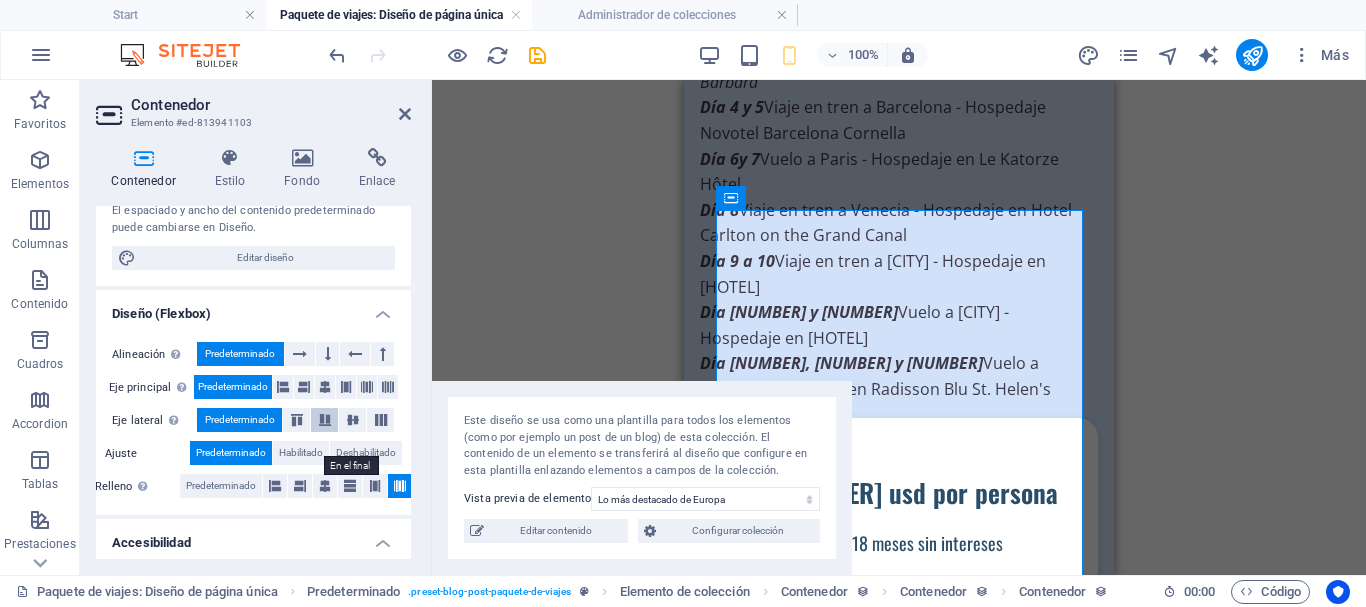 click at bounding box center [325, 420] 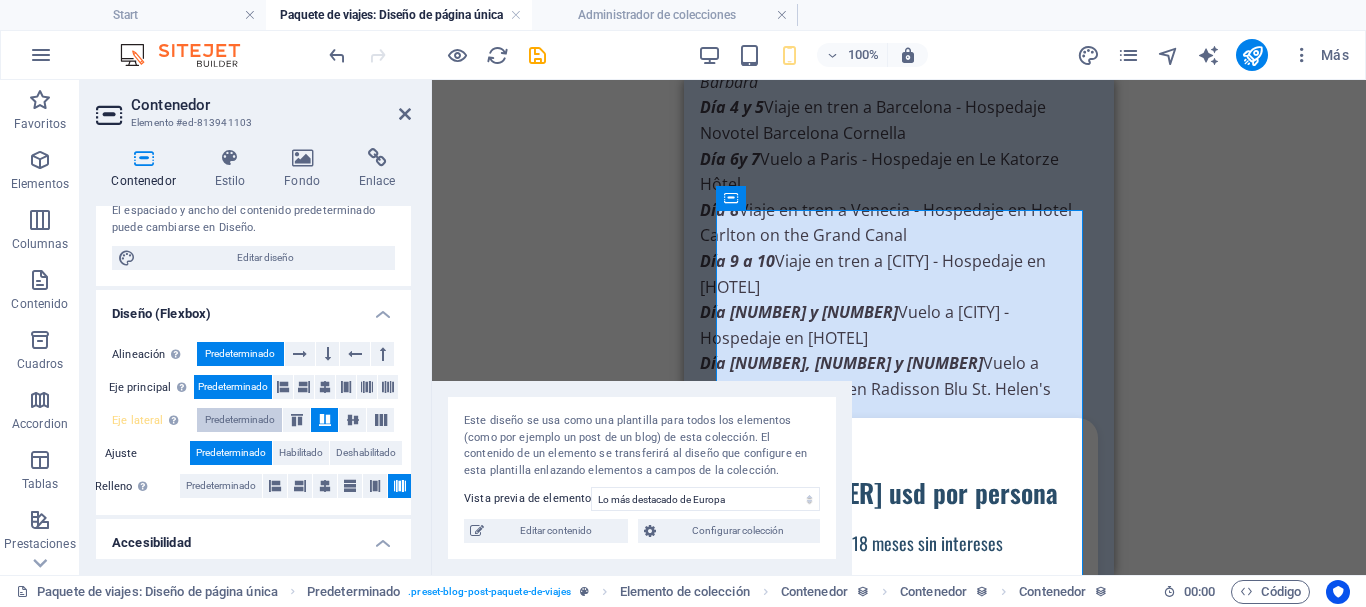 click on "Predeterminado" at bounding box center (240, 420) 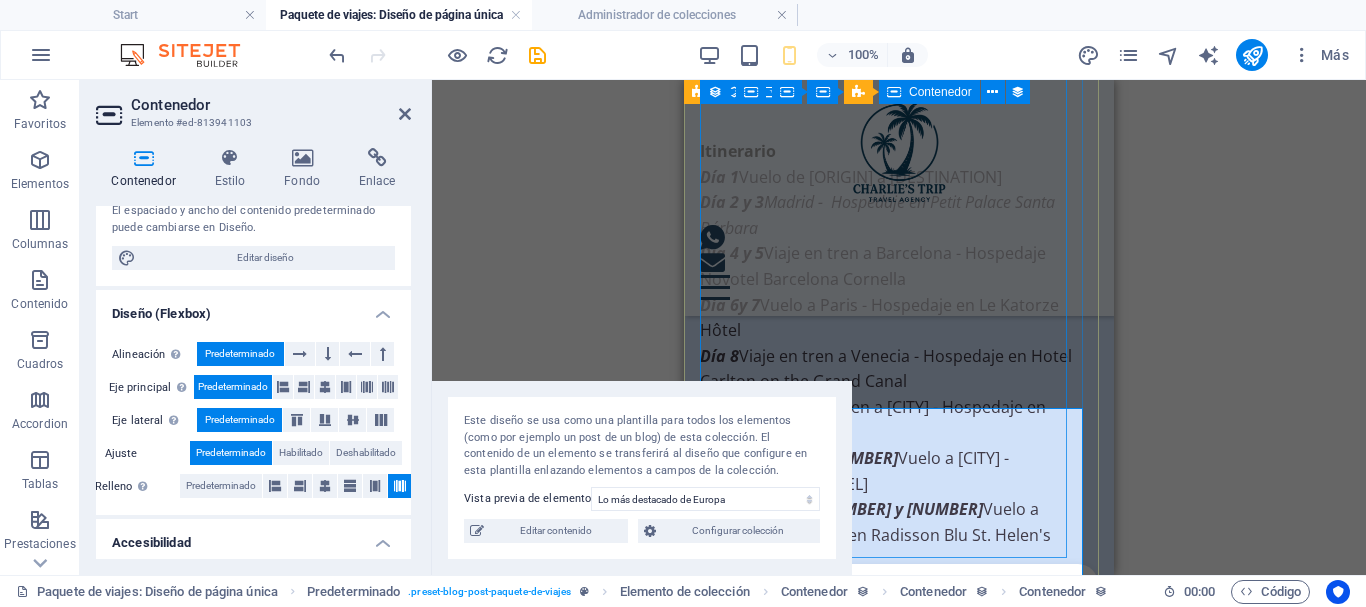 scroll, scrollTop: 1426, scrollLeft: 0, axis: vertical 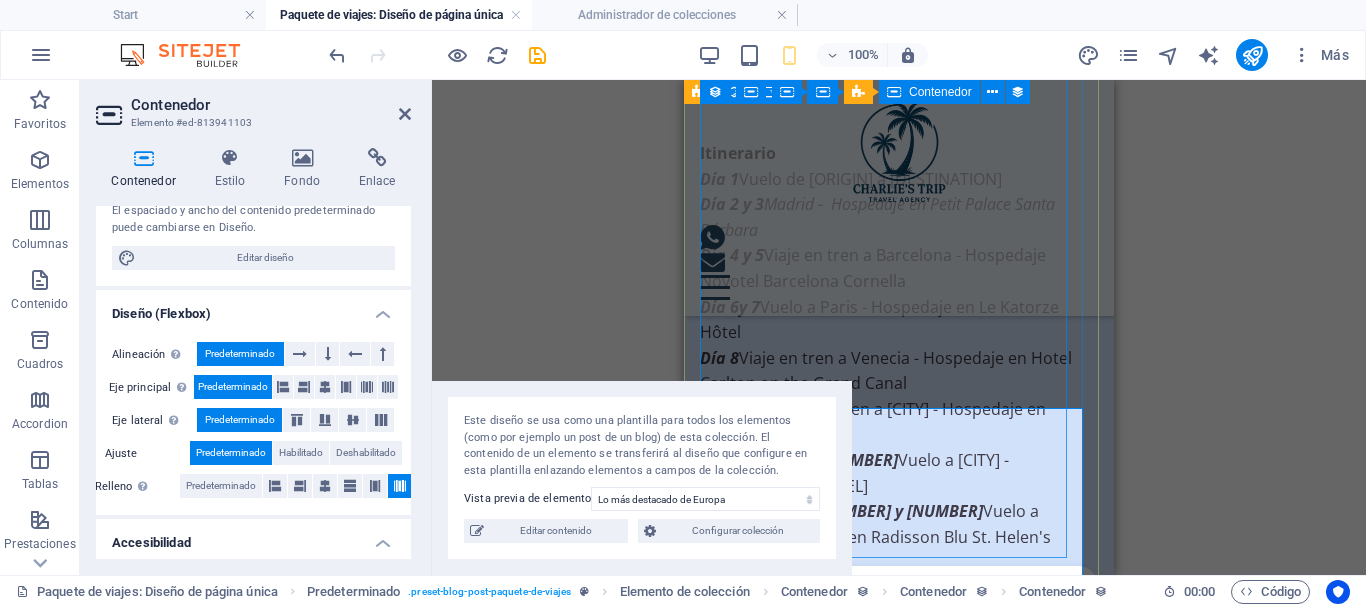 click on "Itinerario Día 1  Vuelo de [ORIGIN] a [DESTINATION]  Día 2 y 3  [CITY] -  Hospedaje en [HOTEL] Día 4 y 5   Viaje en tren a [CITY] - Hospedaje [HOTEL] Día 6  y 7  Vuelo a [CITY] - Hospedaje en [HOTEL] Día 8   Viaje en tren a [CITY] - Hospedaje en [HOTEL] Día 9 a 10   Viaje en tren a [CITY] - Hospedaje en [HOTEL] Día 11 y 12  Vuelo a [CITY] - Hospedaje en [HOTEL] Día 13, 14 y 15  Vuelo a [CITY] - Hospedaje en [HOTEL]" at bounding box center [891, 409] 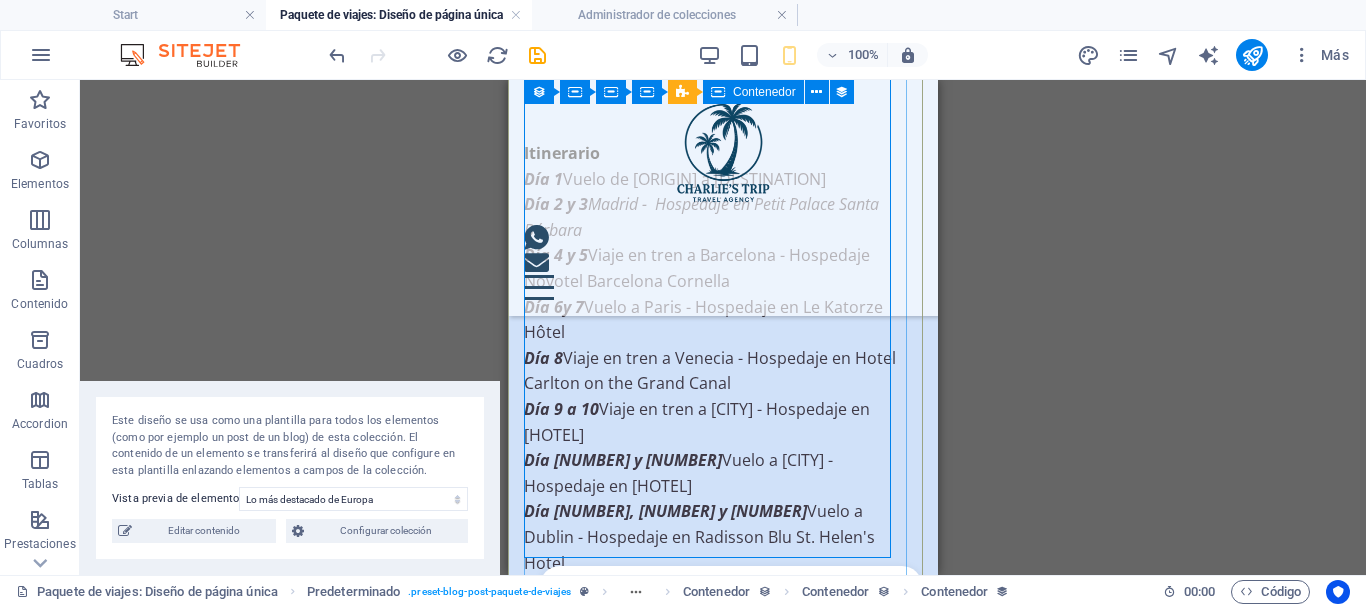 click on "Itinerario Día 1  Vuelo de [ORIGIN] a [DESTINATION]  Día 2 y 3  [CITY] -  Hospedaje en [HOTEL] Día 4 y 5   Viaje en tren a [CITY] - Hospedaje [HOTEL] Día 6  y 7  Vuelo a [CITY] - Hospedaje en [HOTEL] Día 8   Viaje en tren a [CITY] - Hospedaje en [HOTEL] Día 9 a 10   Viaje en tren a [CITY] - Hospedaje en [HOTEL] Día 11 y 12  Vuelo a [CITY] - Hospedaje en [HOTEL] Día 13, 14 y 15  Vuelo a [CITY] - Hospedaje en [HOTEL]" at bounding box center [715, 409] 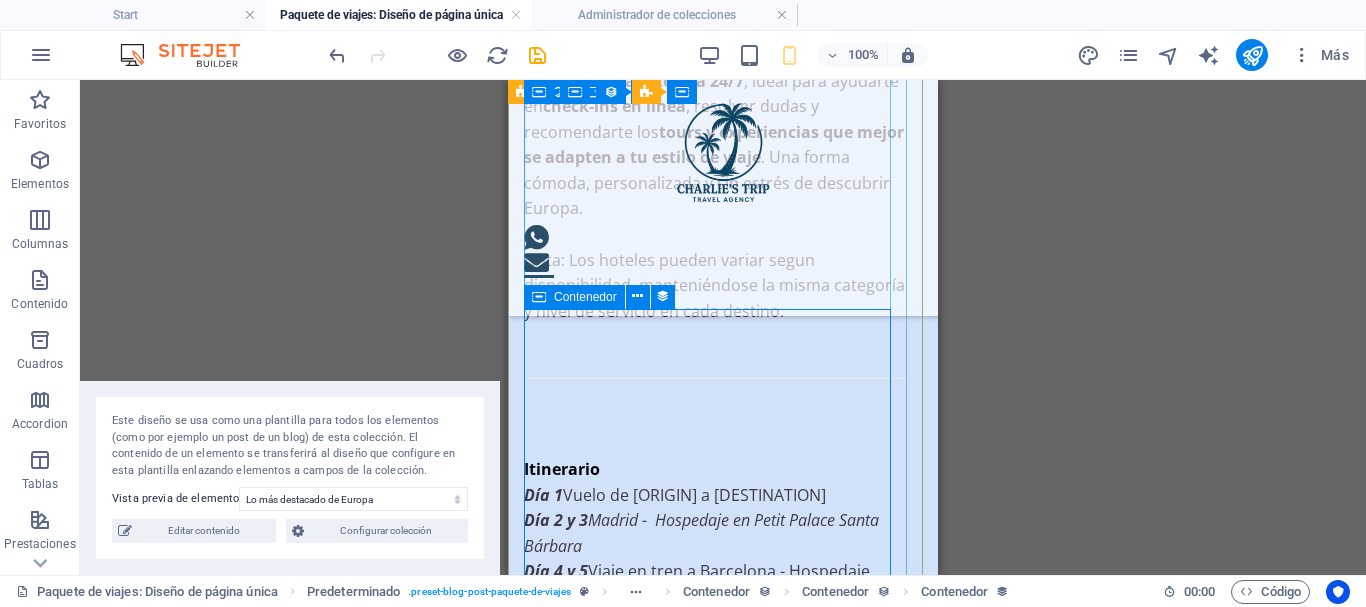 scroll, scrollTop: 1105, scrollLeft: 0, axis: vertical 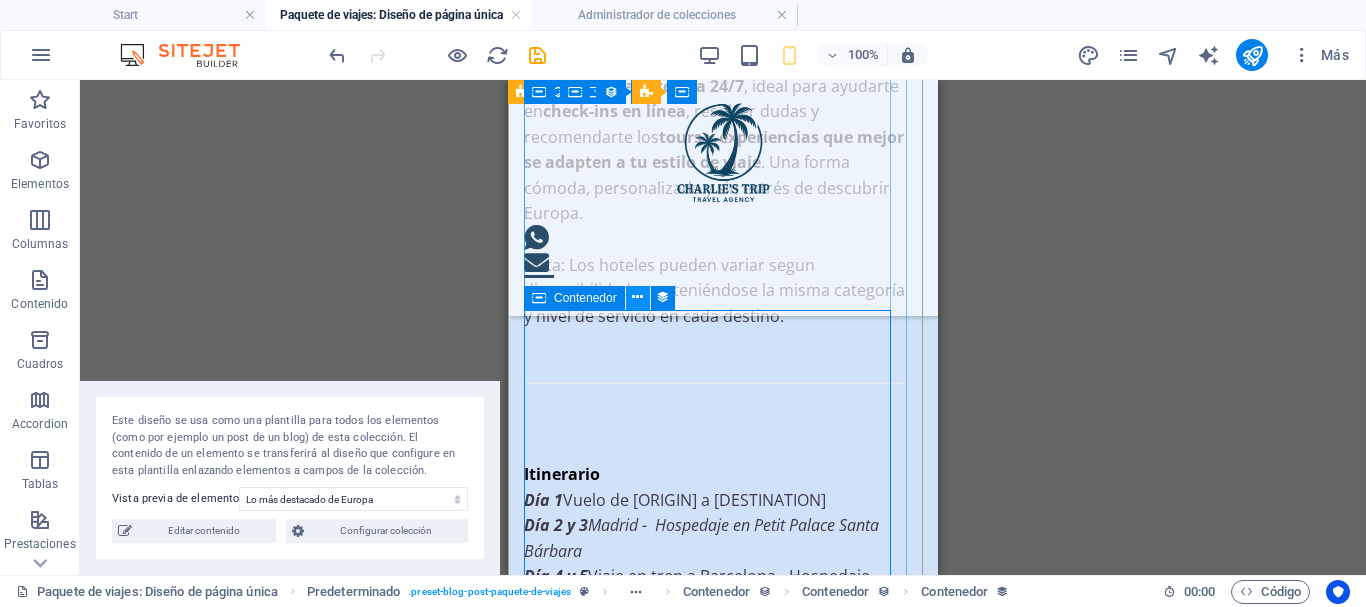 click at bounding box center (637, 297) 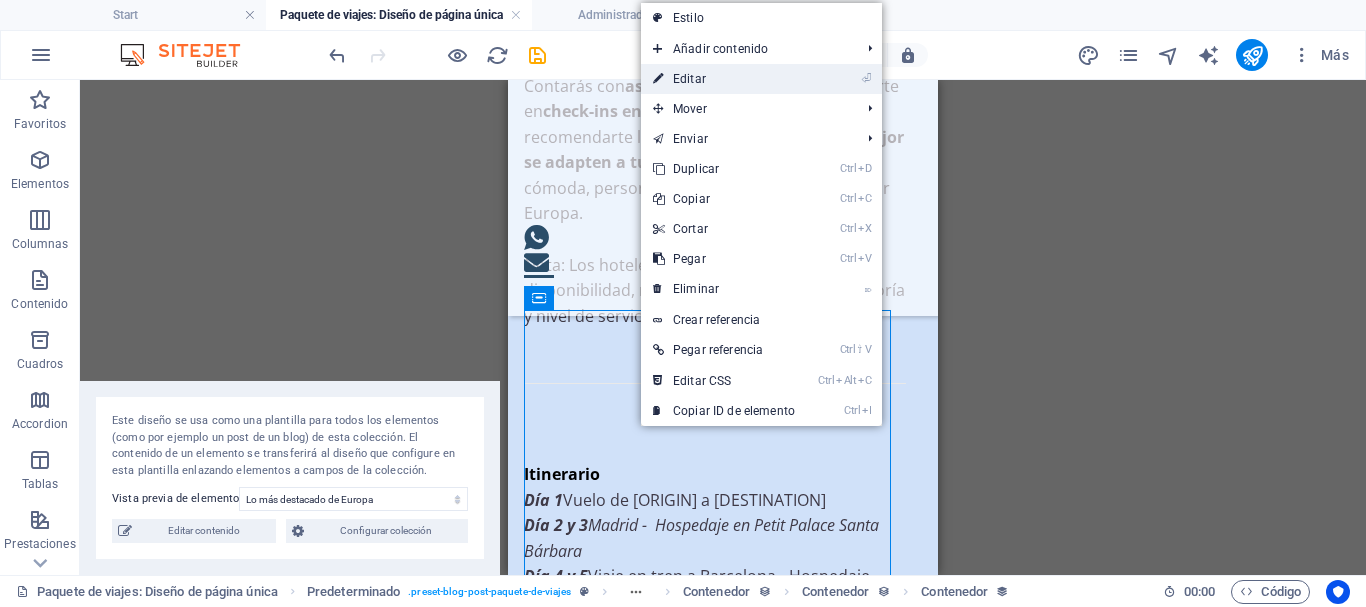 click on "⏎  Editar" at bounding box center (724, 79) 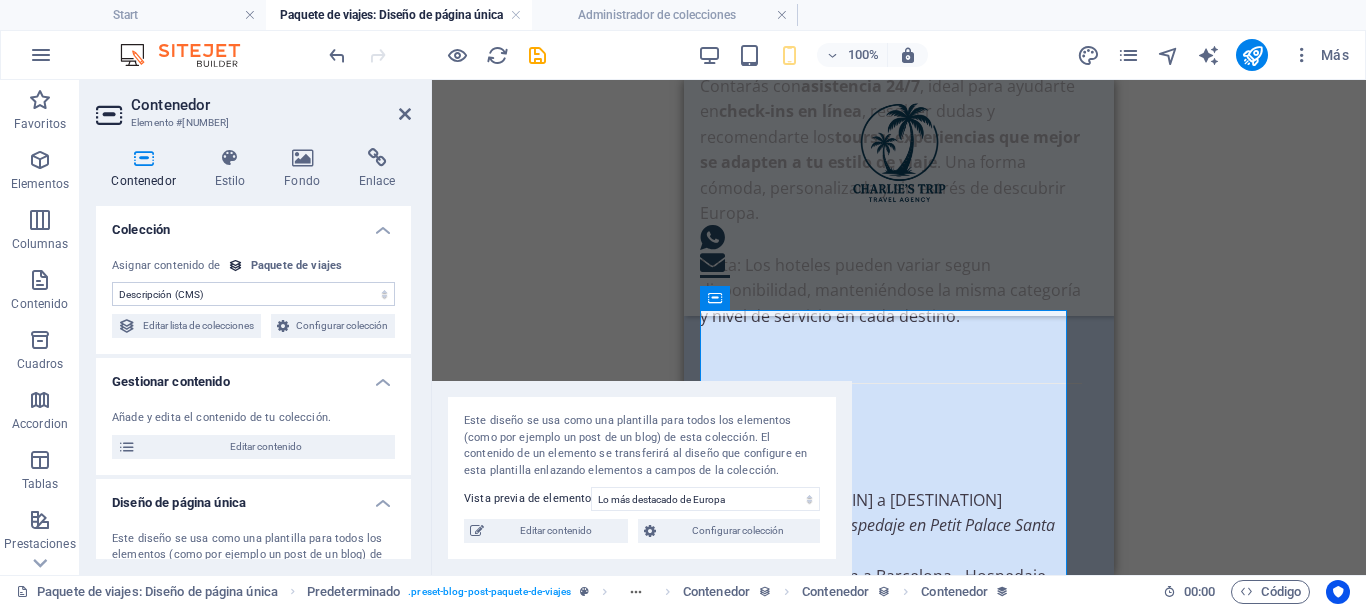 click on "Sin asignación, el contenido permanece estático Creado a las (Fecha) Actualizado a las (Fecha) Name (Texto sin formato) Slug (Texto sin formato) Imagen (Archivo) Descripción breve (Texto enriquecido) Precio (Texto sin formato) Descripción (CMS) Galería (Múltiples archivos)" at bounding box center (253, 294) 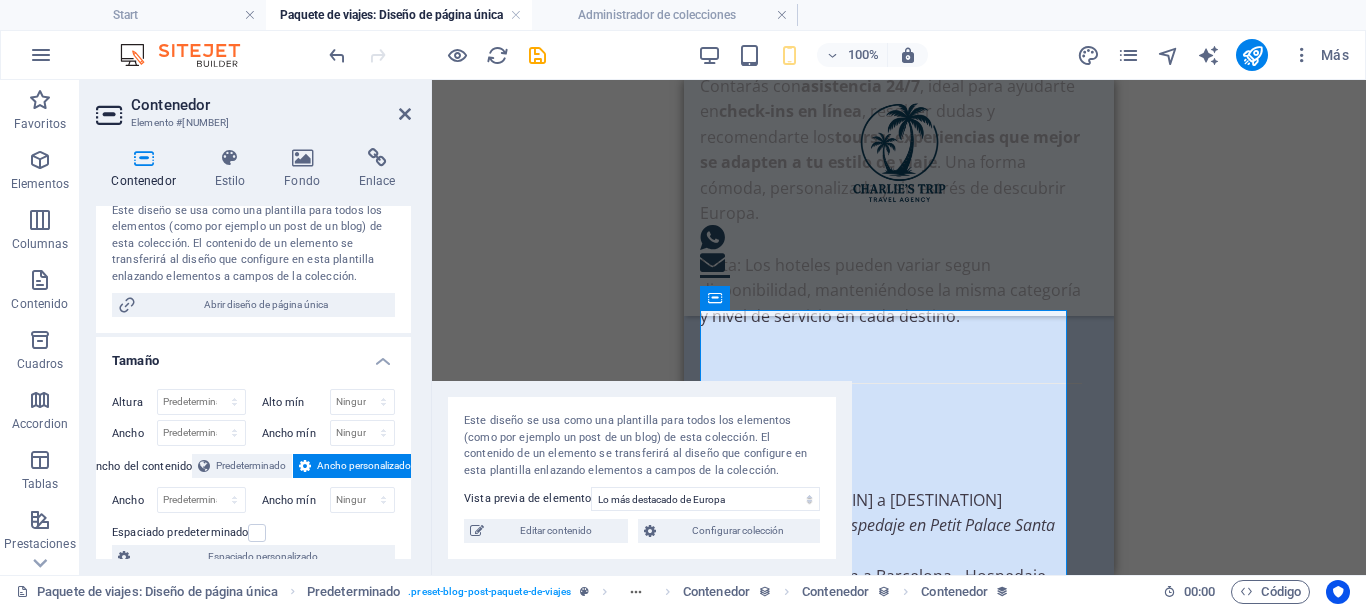 scroll, scrollTop: 329, scrollLeft: 0, axis: vertical 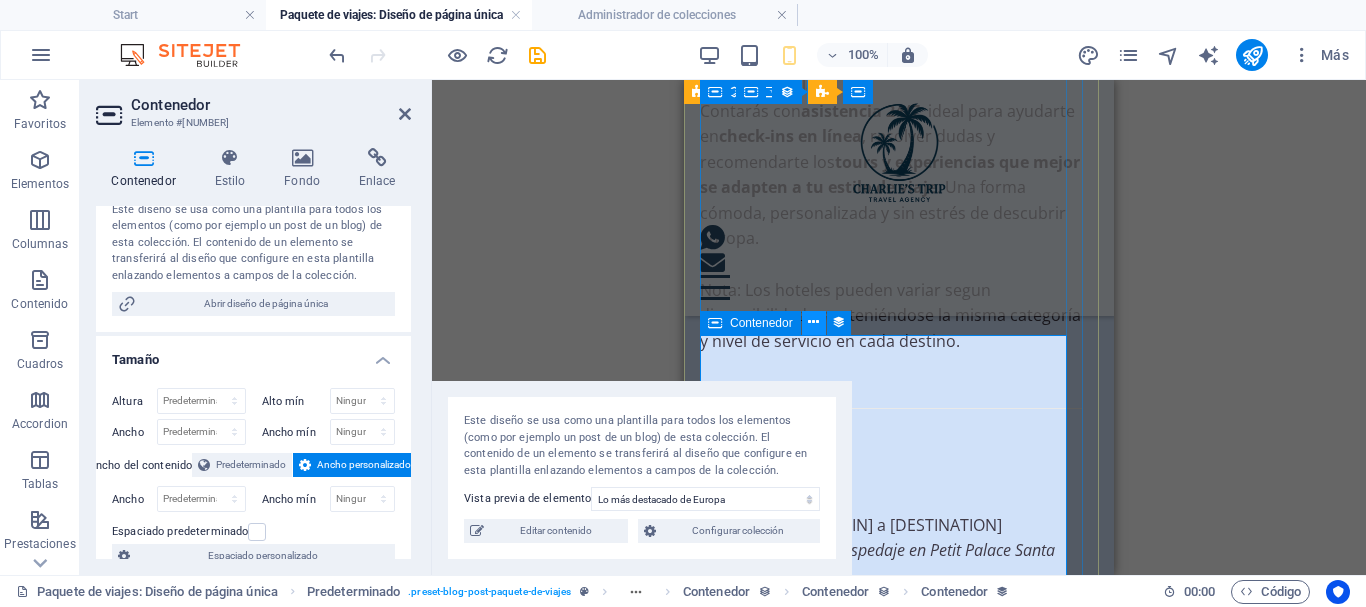 click at bounding box center (813, 322) 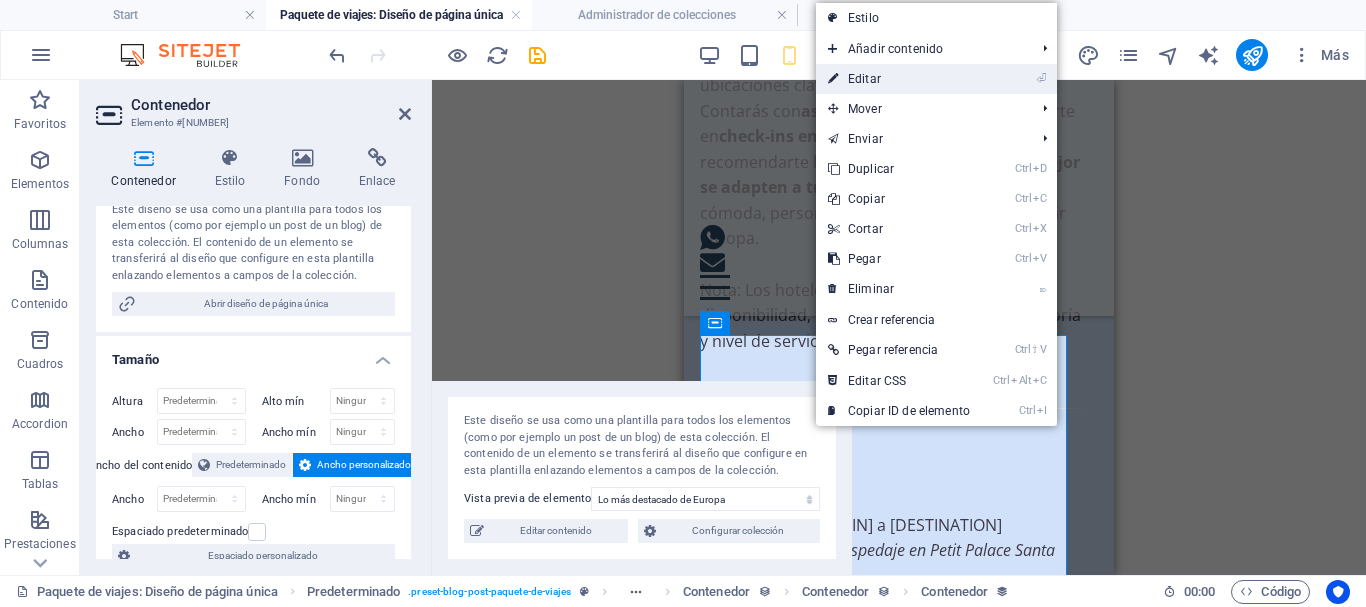 click on "⏎  Editar" at bounding box center (899, 79) 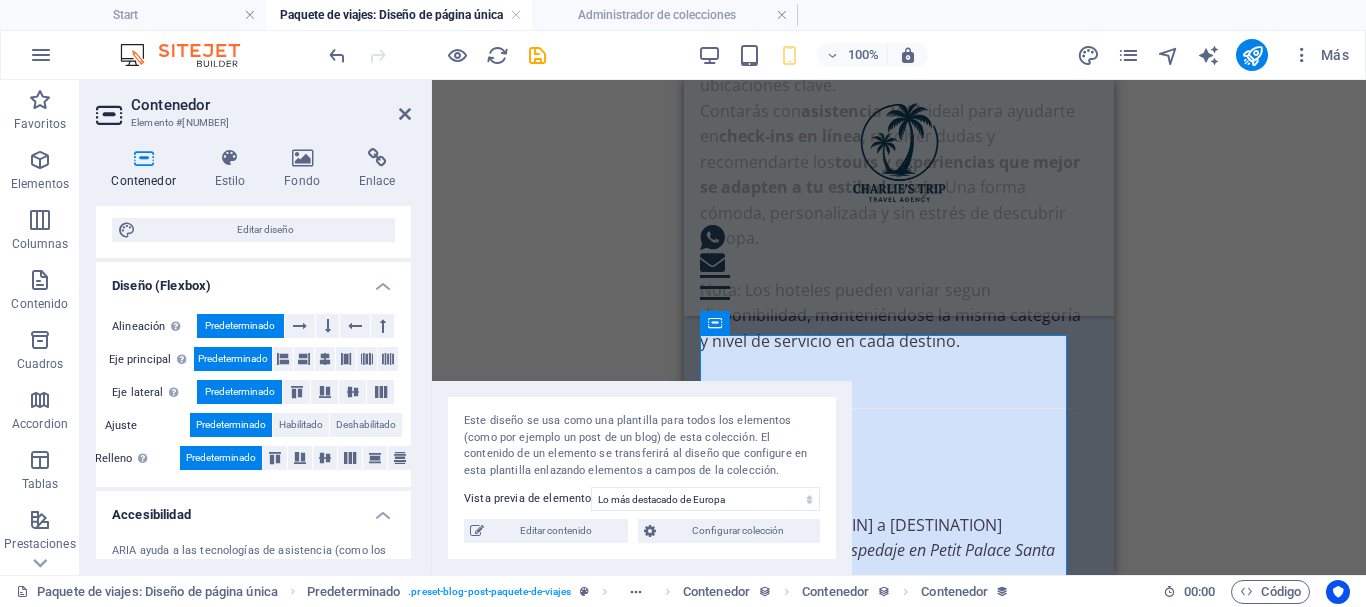scroll, scrollTop: 729, scrollLeft: 0, axis: vertical 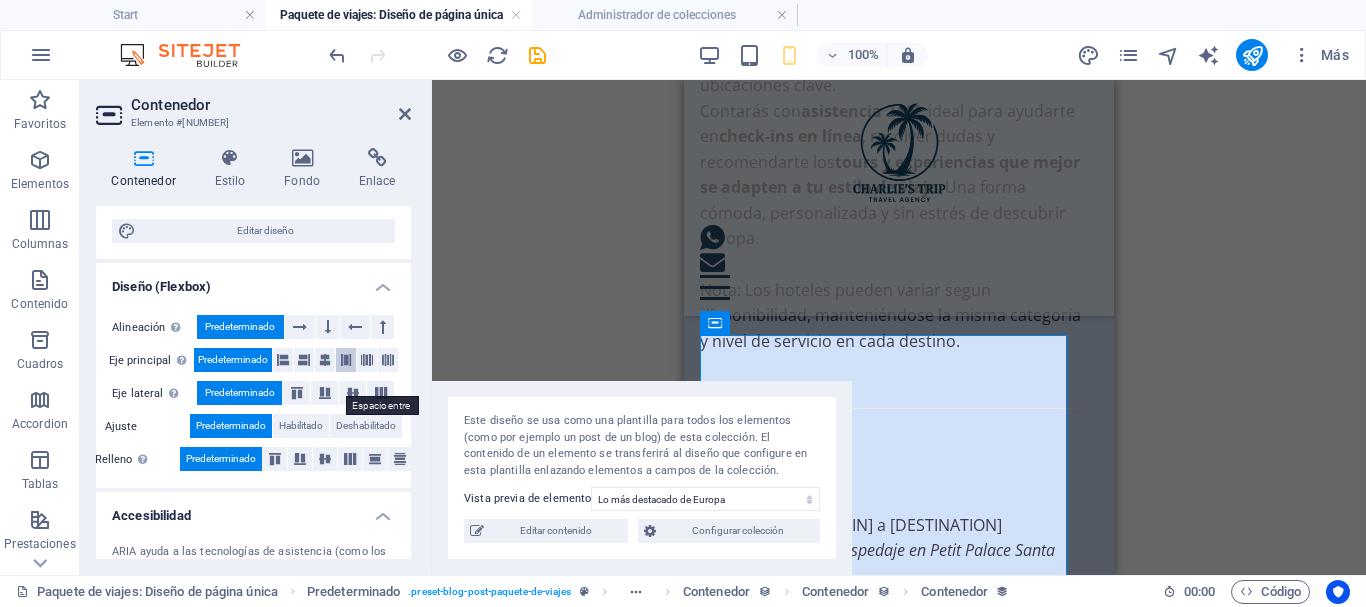 click at bounding box center (346, 360) 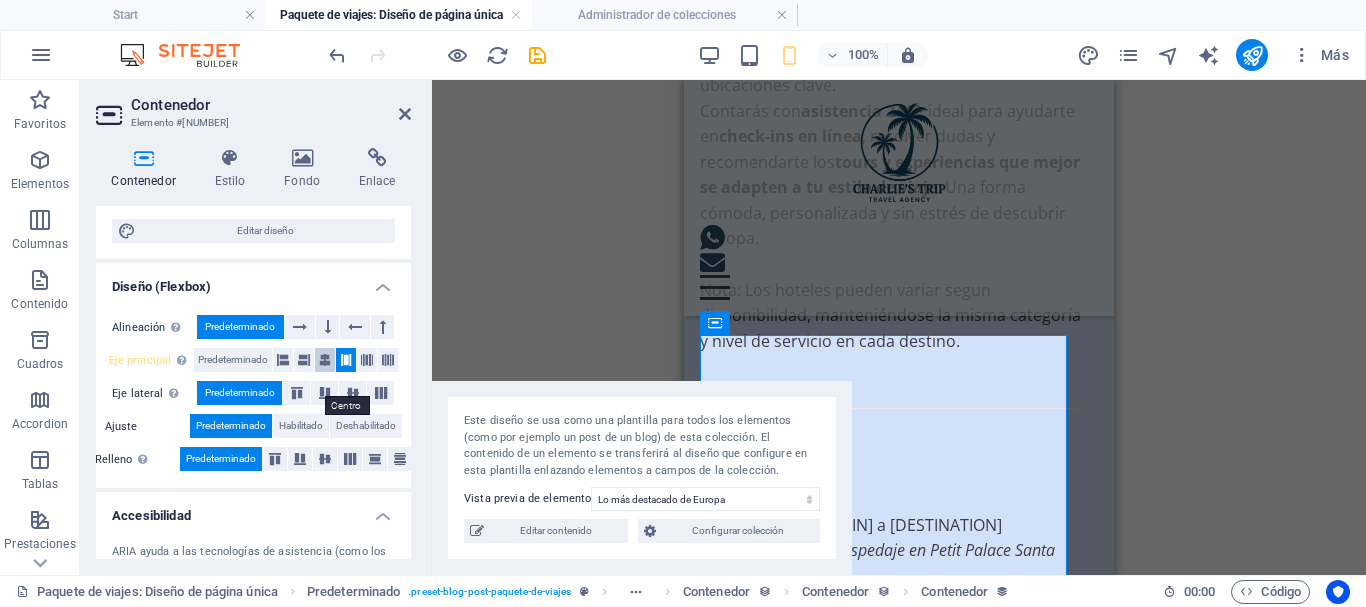 click at bounding box center (325, 360) 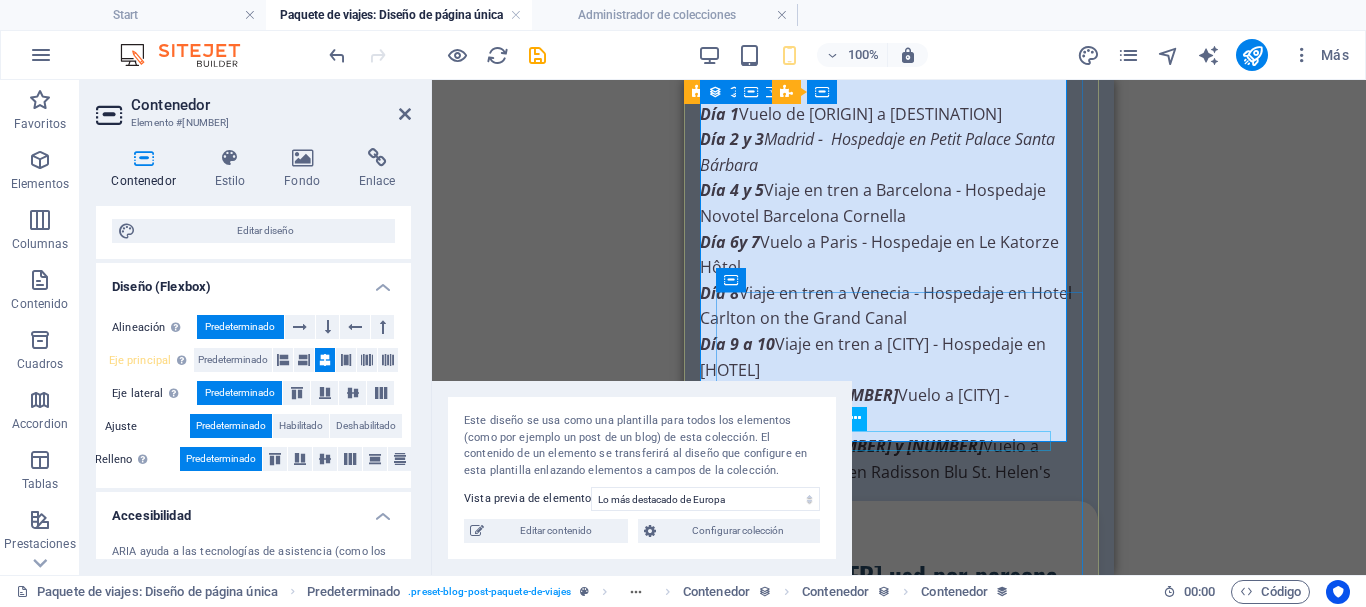 scroll, scrollTop: 1540, scrollLeft: 0, axis: vertical 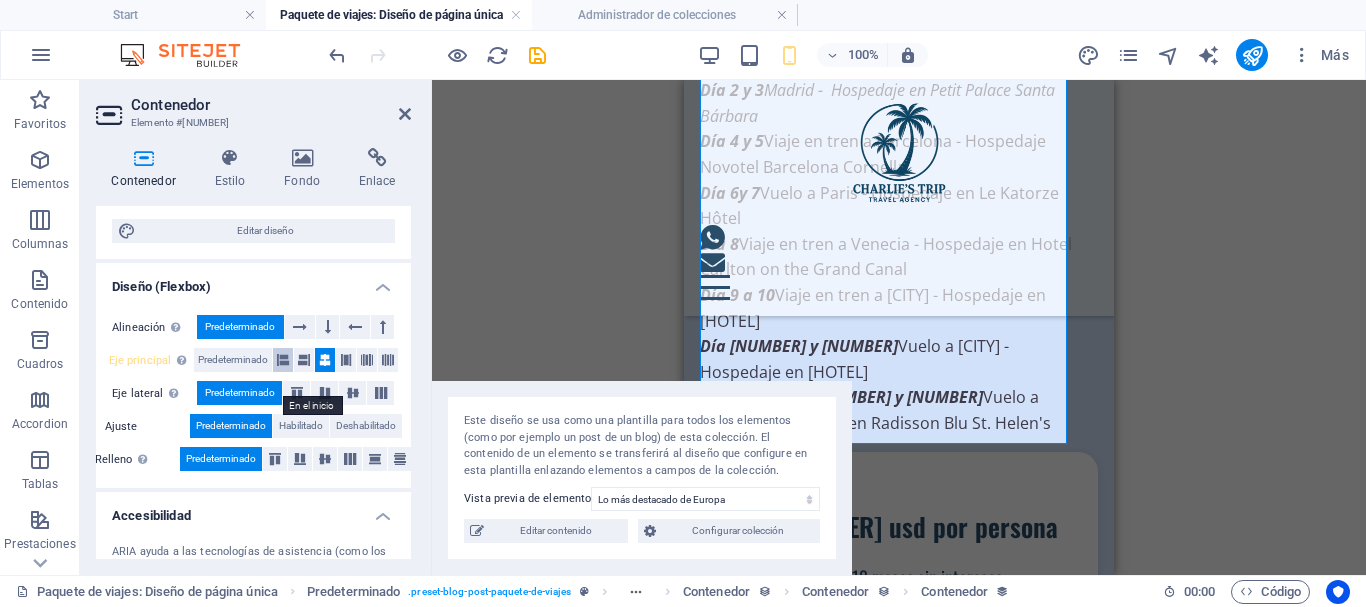 click at bounding box center [283, 360] 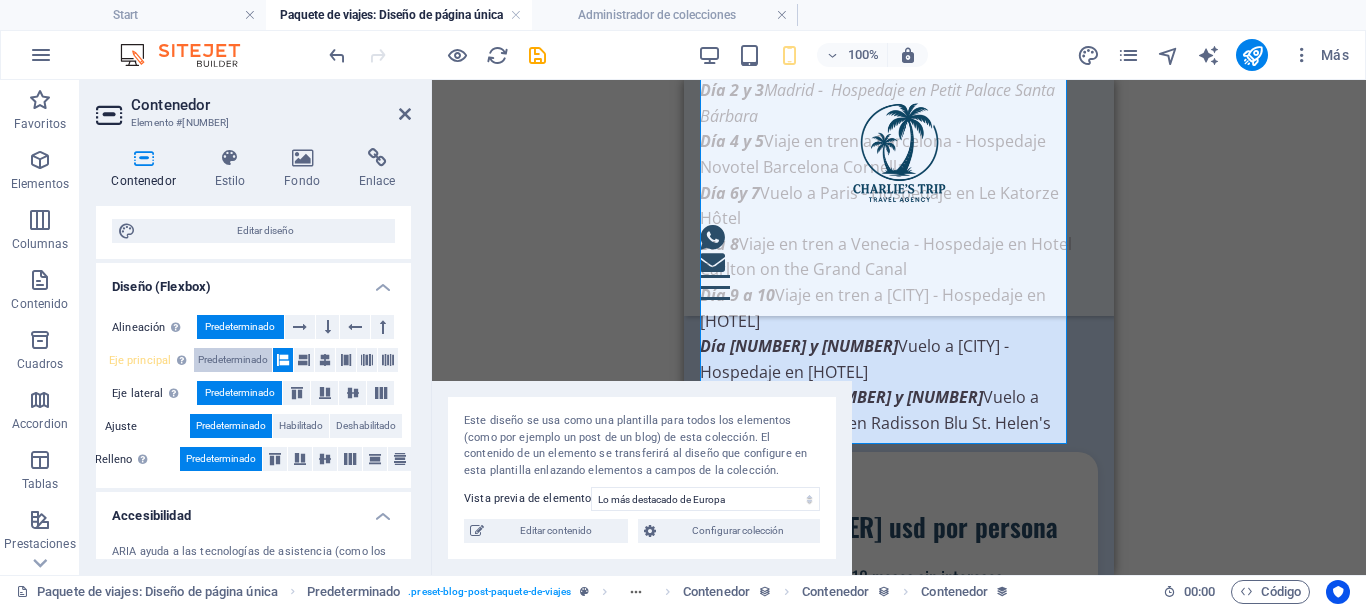 click on "Predeterminado" at bounding box center (233, 360) 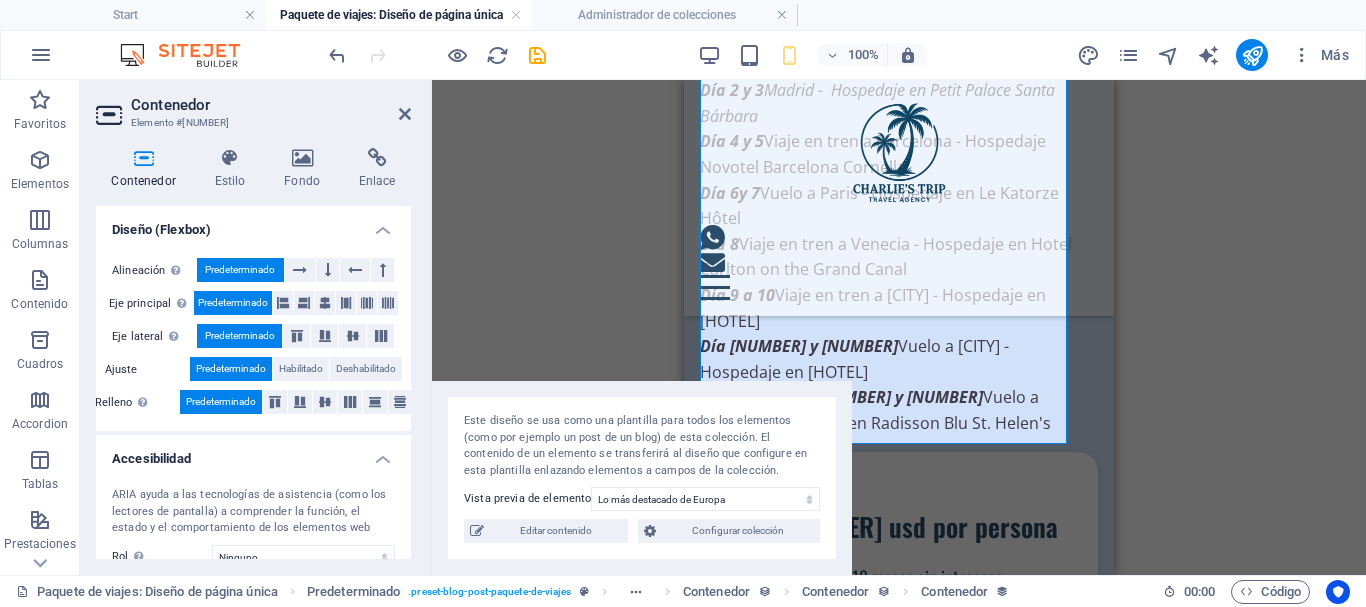 scroll, scrollTop: 786, scrollLeft: 0, axis: vertical 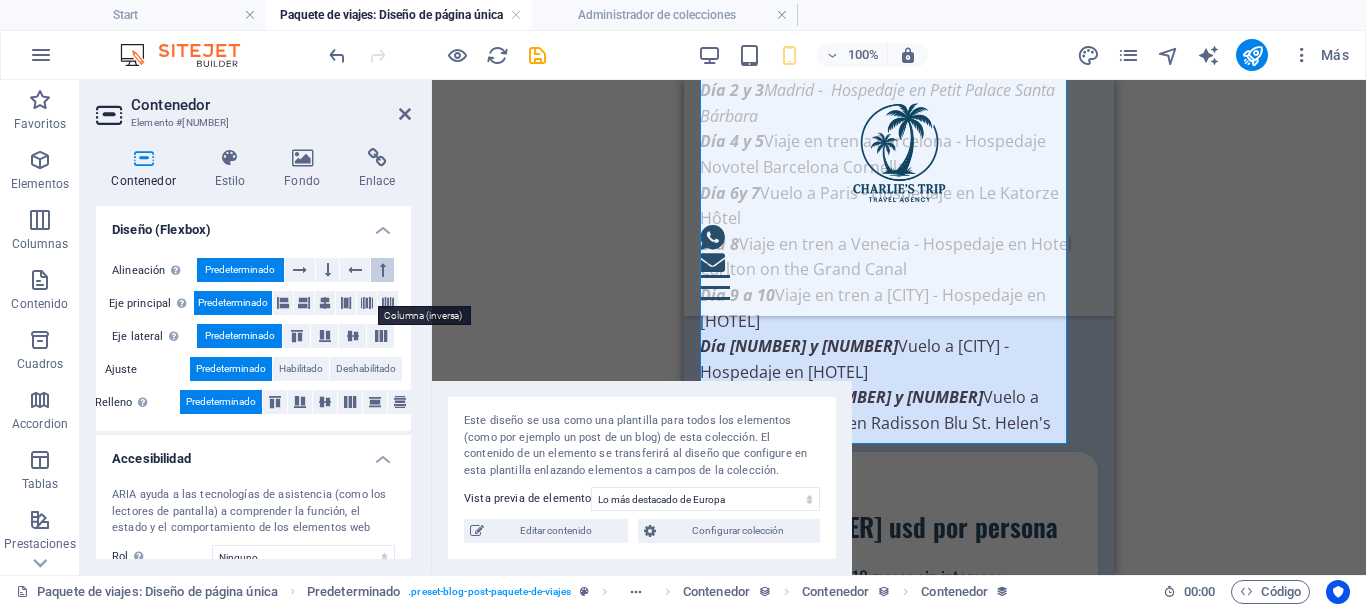 click at bounding box center (383, 270) 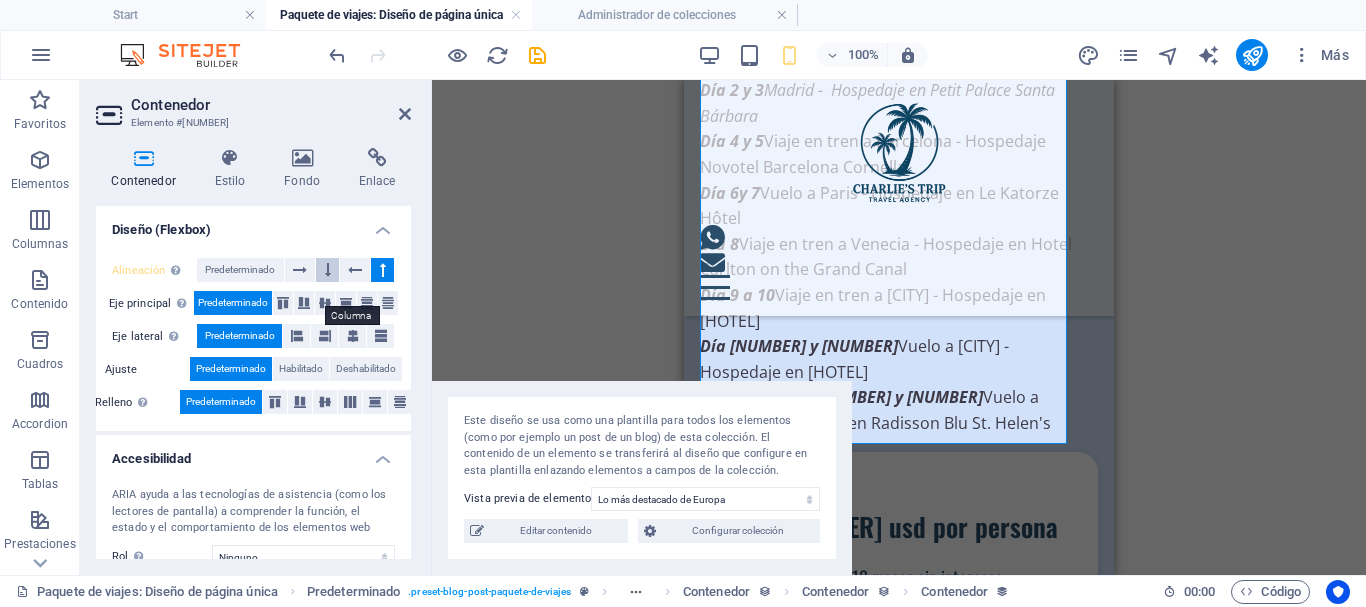 click at bounding box center (328, 270) 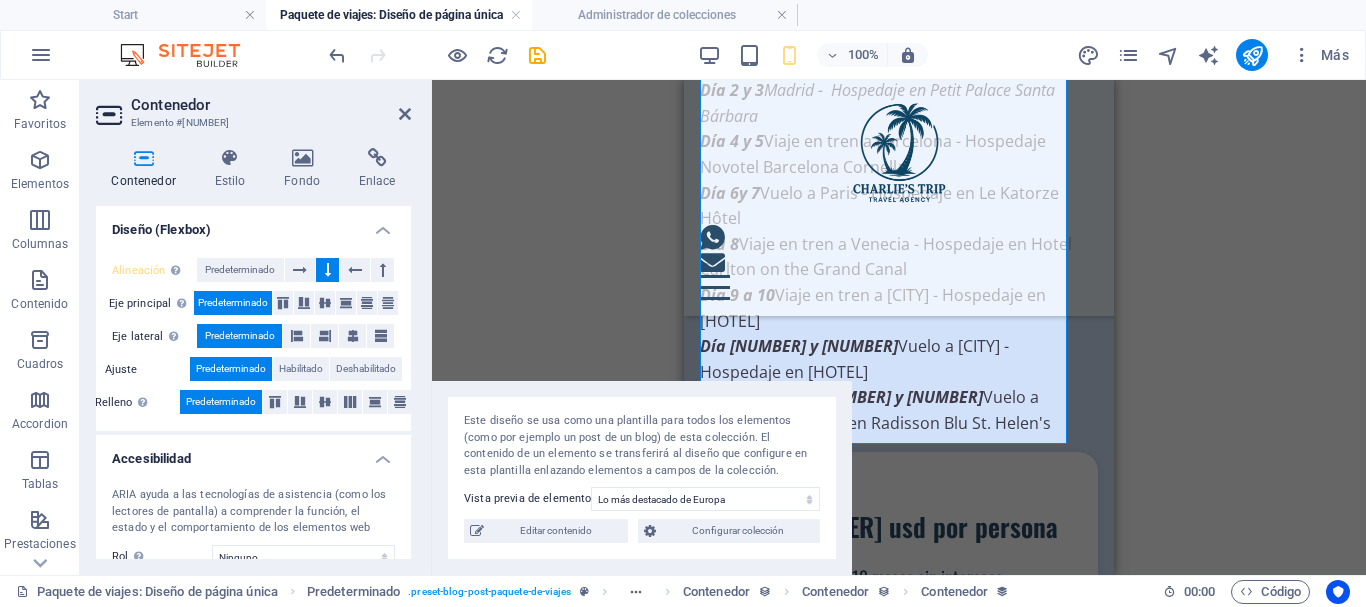 click at bounding box center (328, 270) 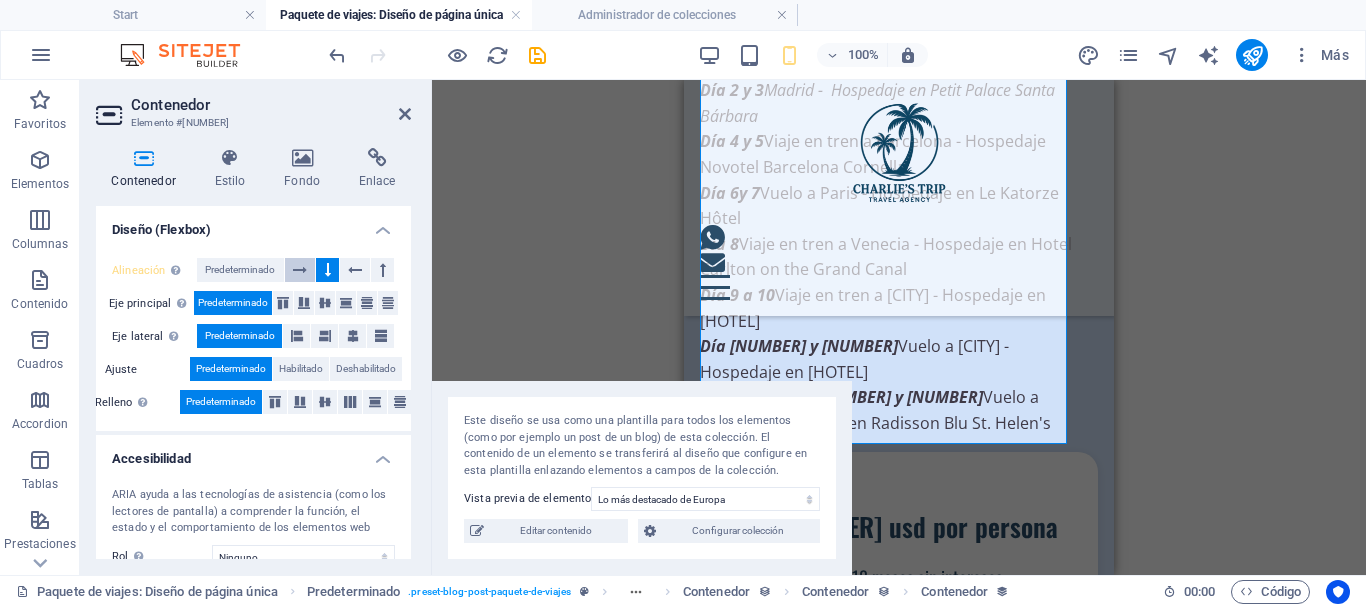 click at bounding box center (300, 270) 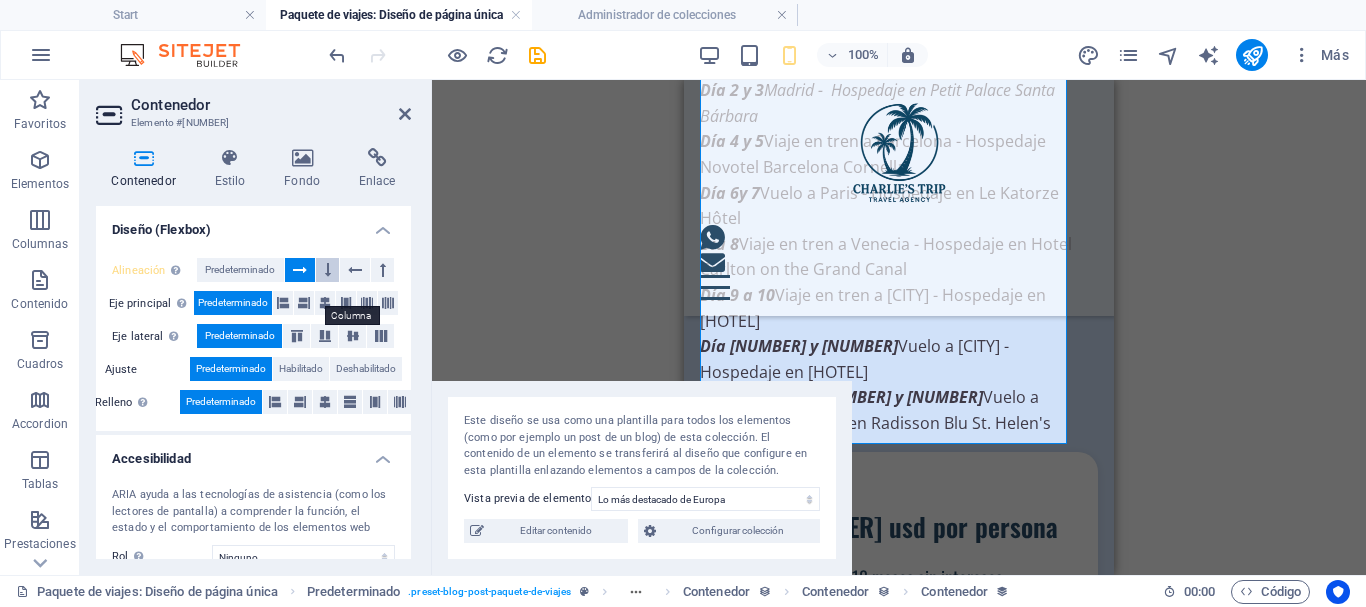 click at bounding box center [328, 270] 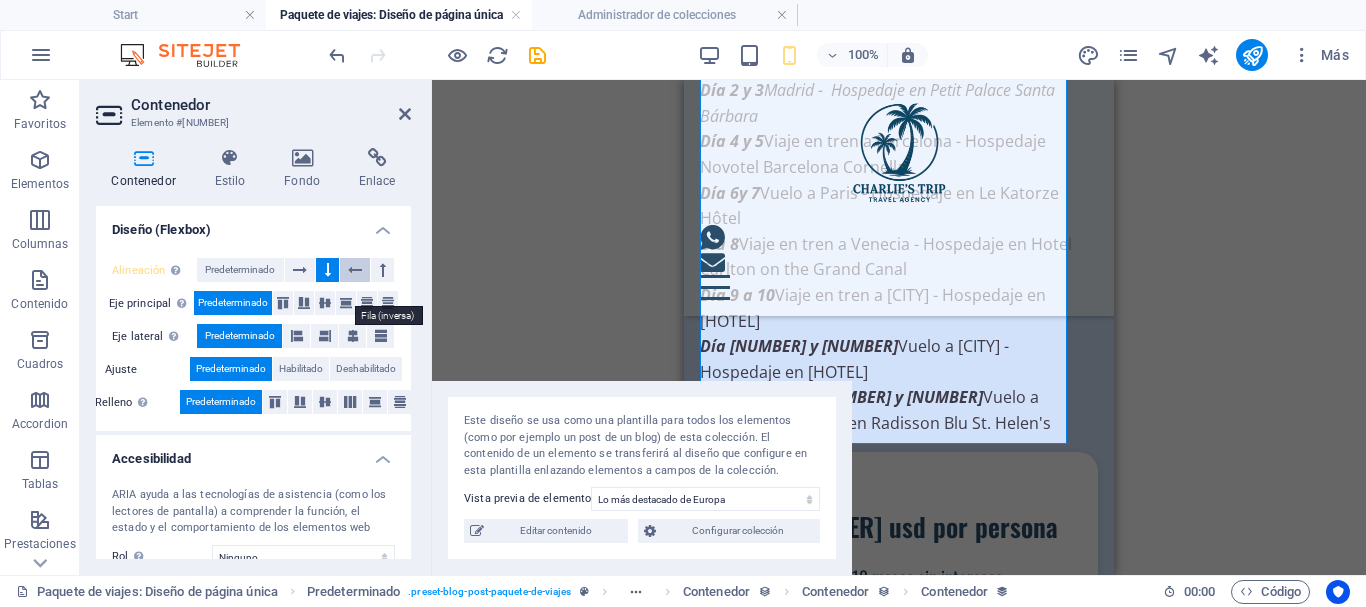 click at bounding box center [355, 270] 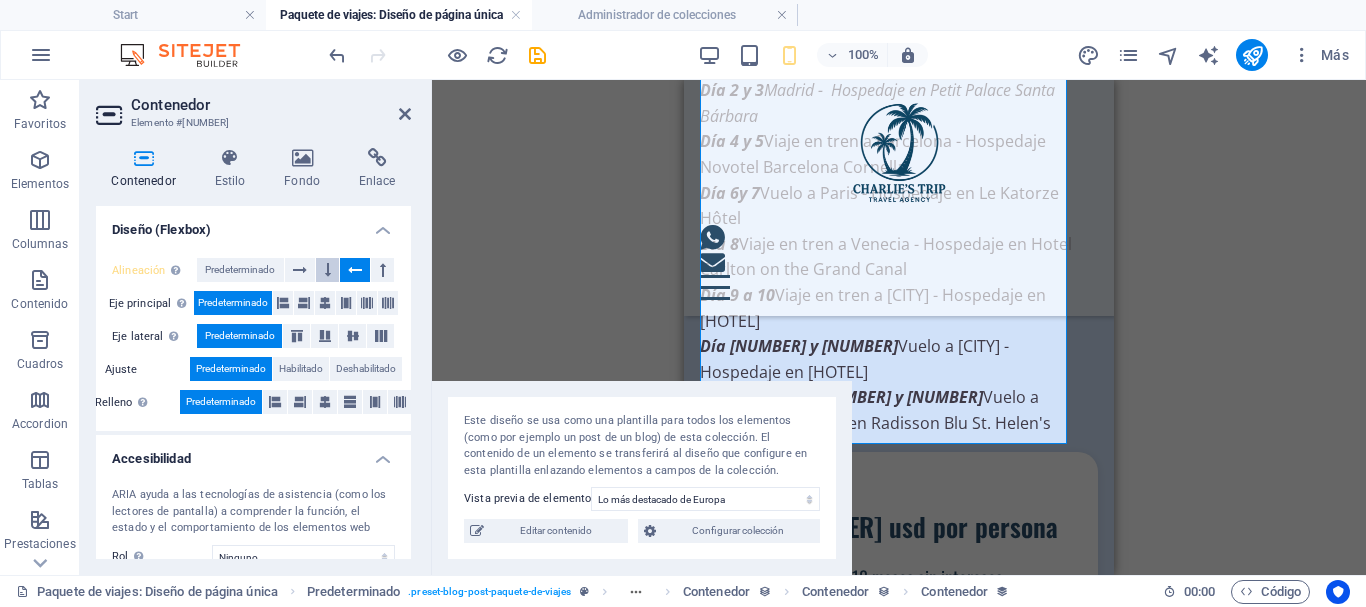 click at bounding box center (327, 270) 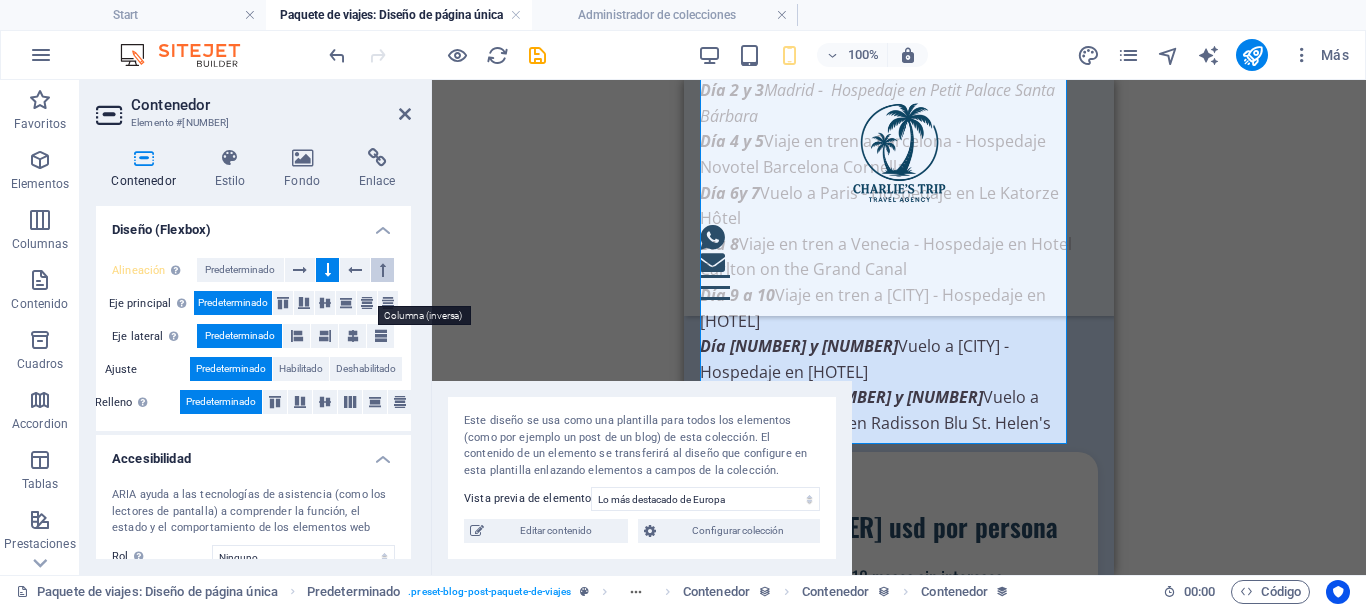 click at bounding box center [382, 270] 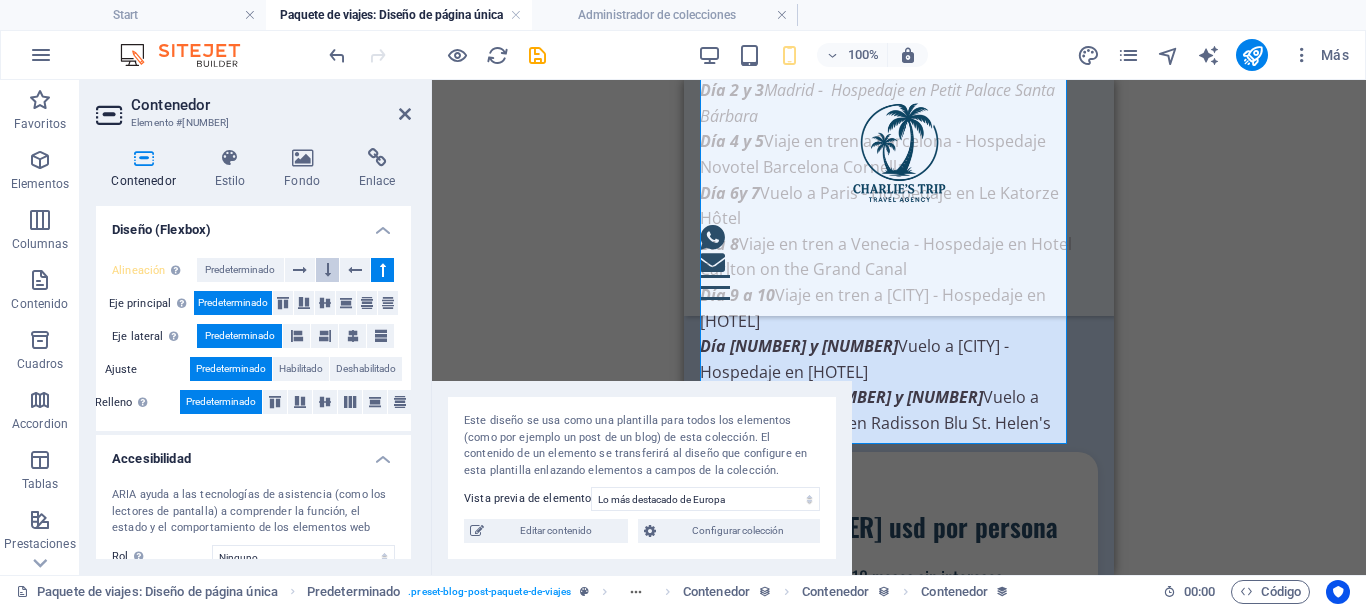 click at bounding box center (327, 270) 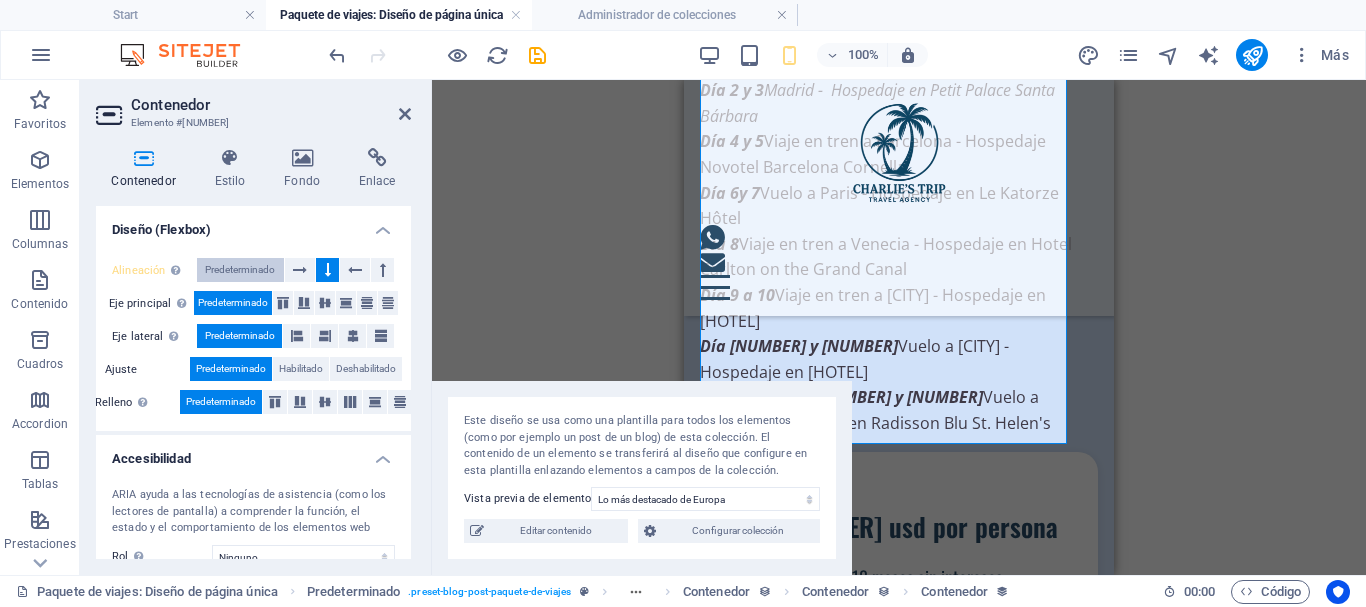 click on "Predeterminado" at bounding box center (240, 270) 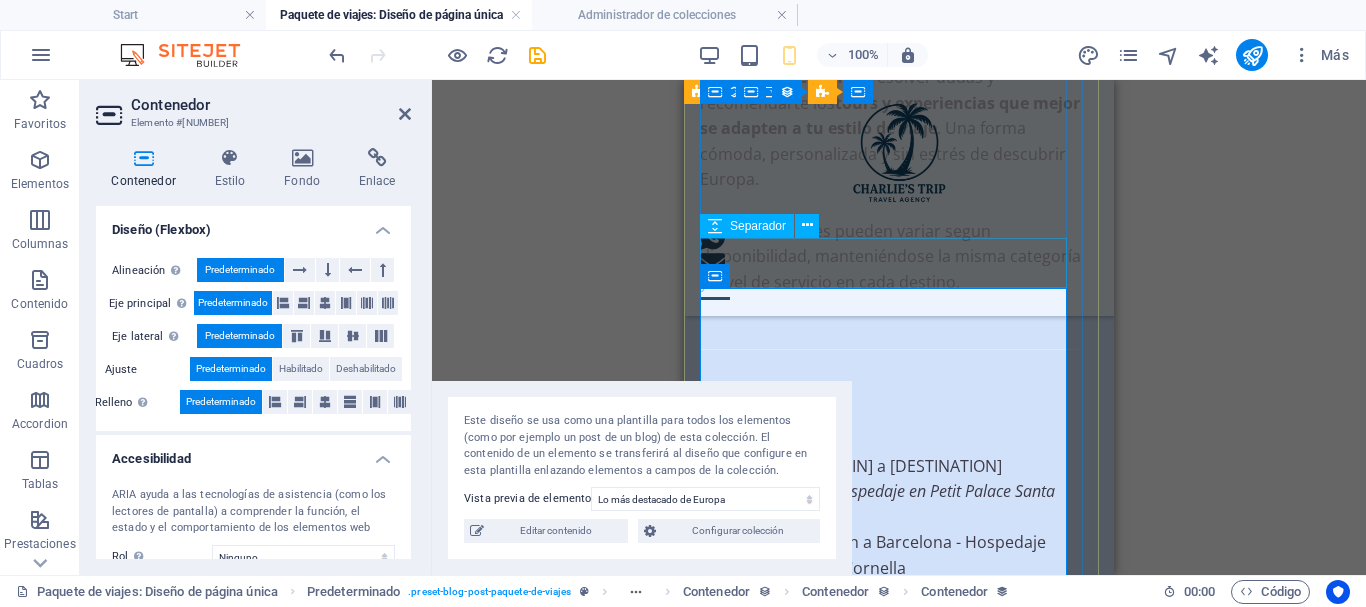 scroll, scrollTop: 1121, scrollLeft: 0, axis: vertical 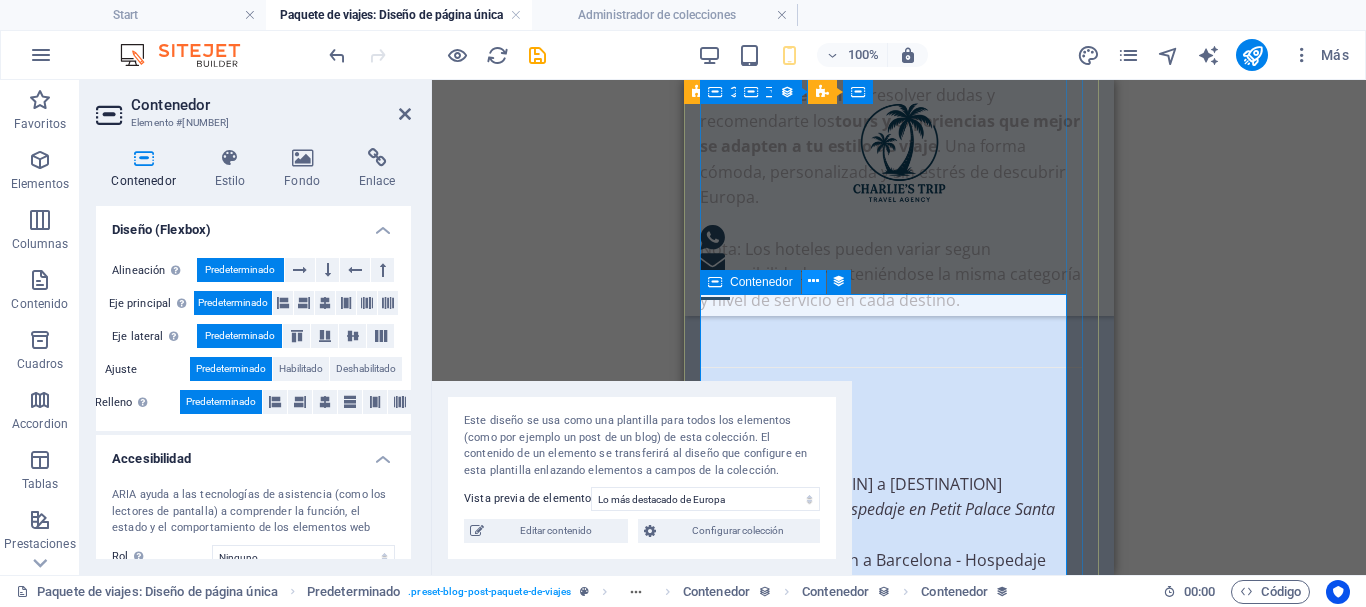 click at bounding box center [814, 282] 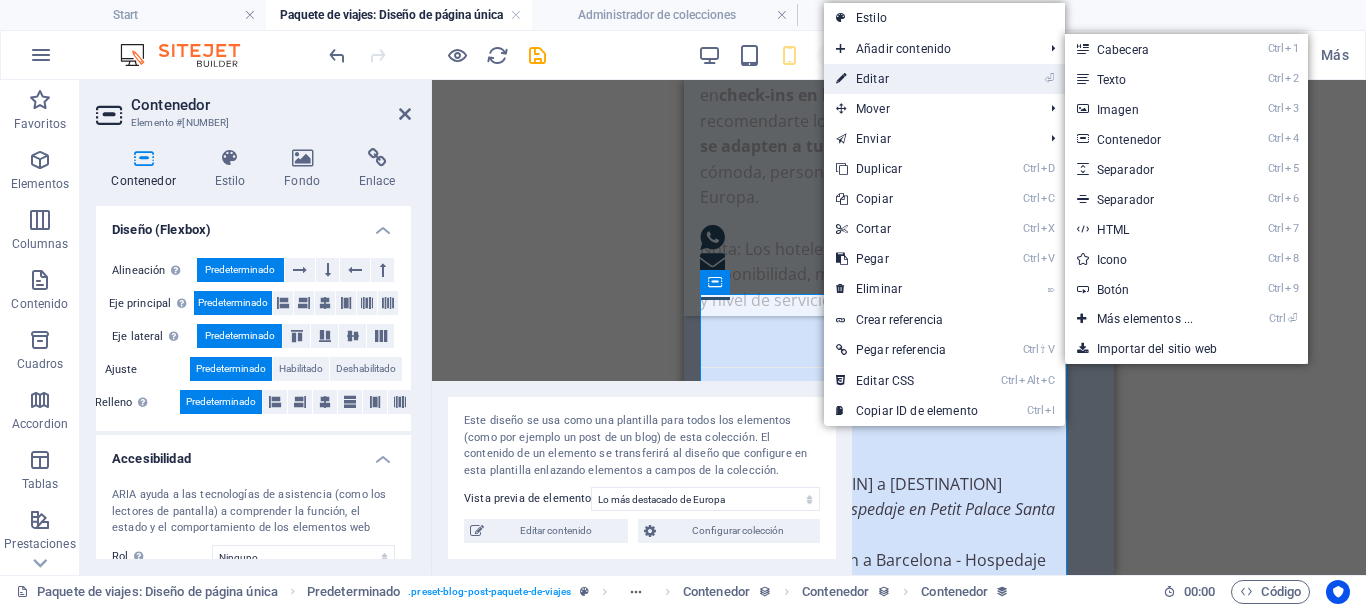 click on "⏎  Editar" at bounding box center [907, 79] 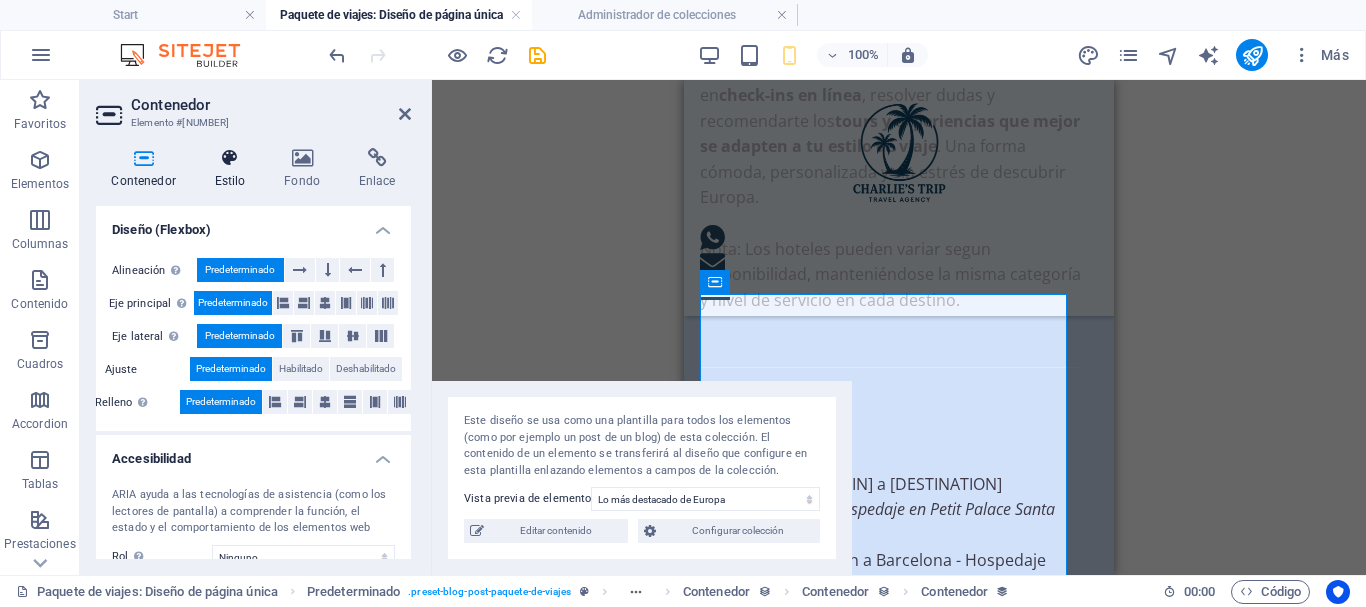 click at bounding box center (230, 158) 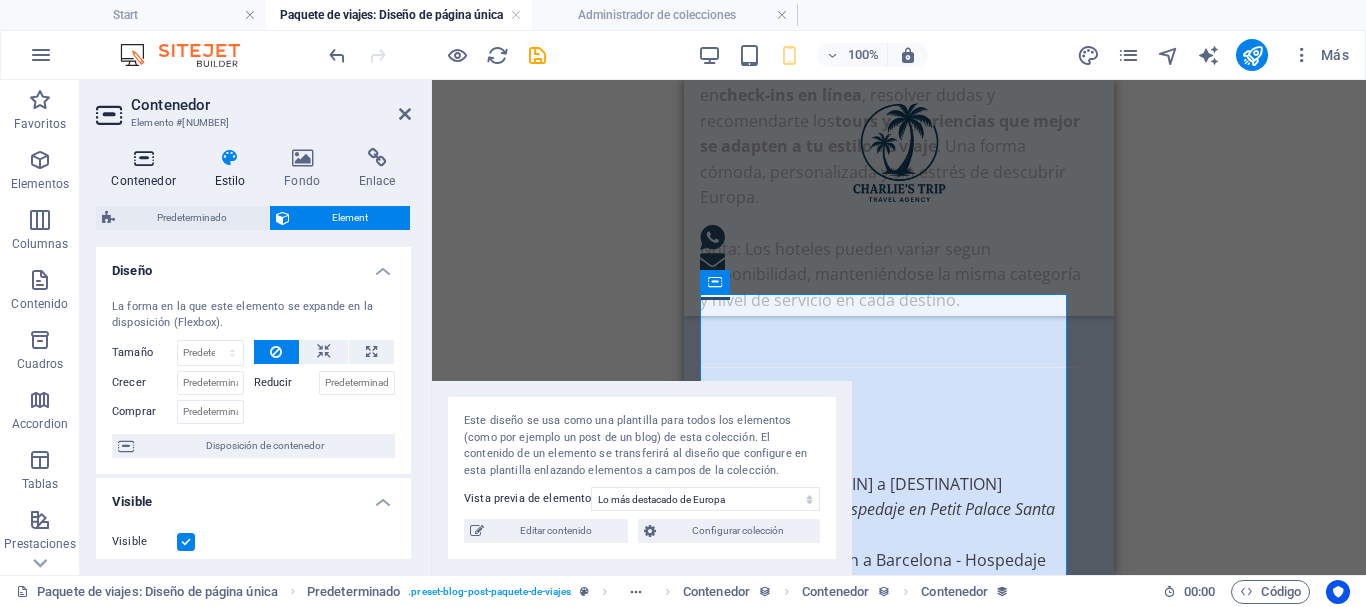 click at bounding box center [143, 158] 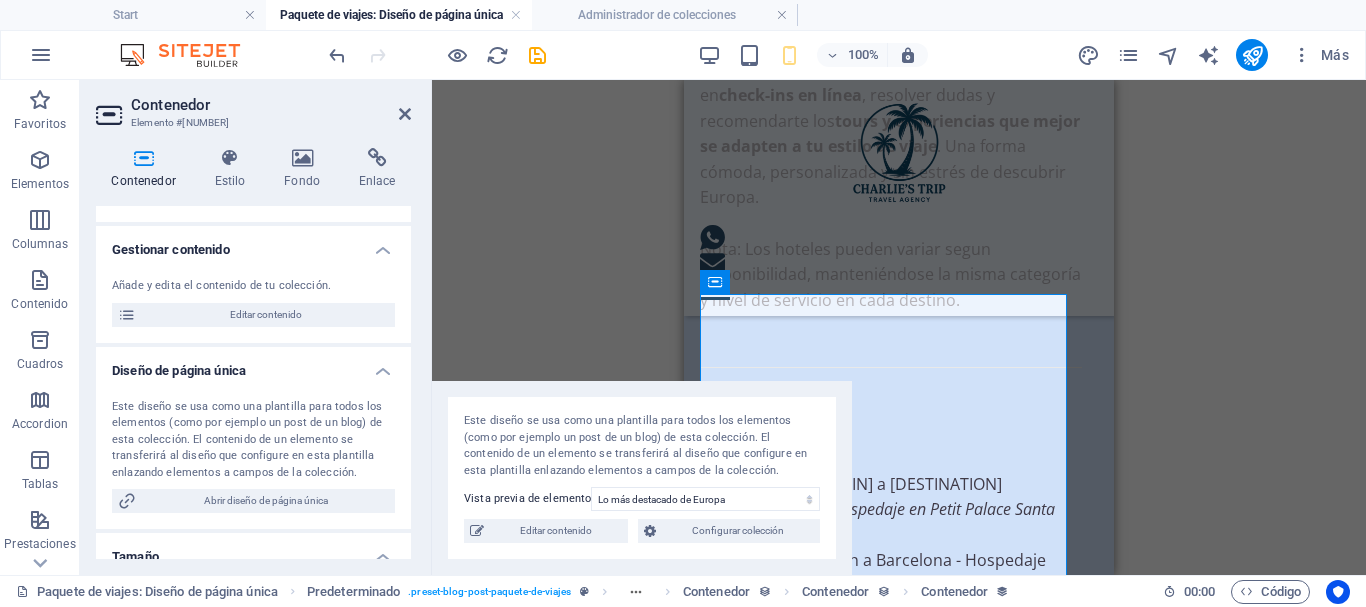 scroll, scrollTop: 0, scrollLeft: 0, axis: both 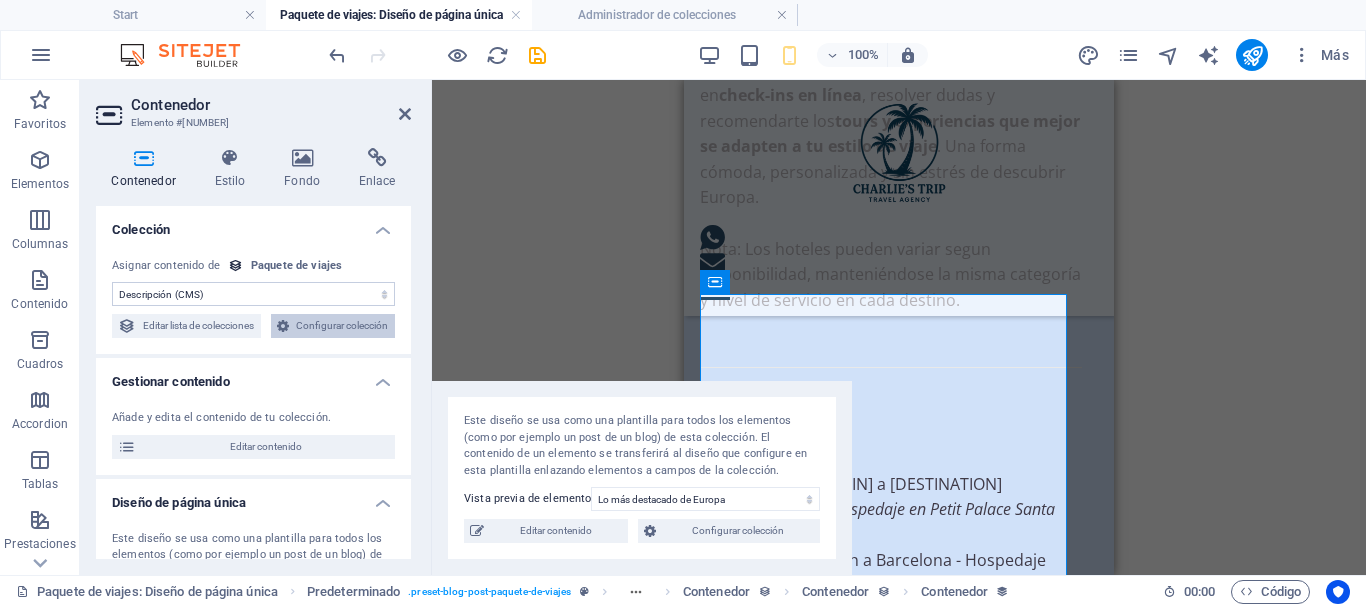 click on "Configurar colección" at bounding box center (342, 326) 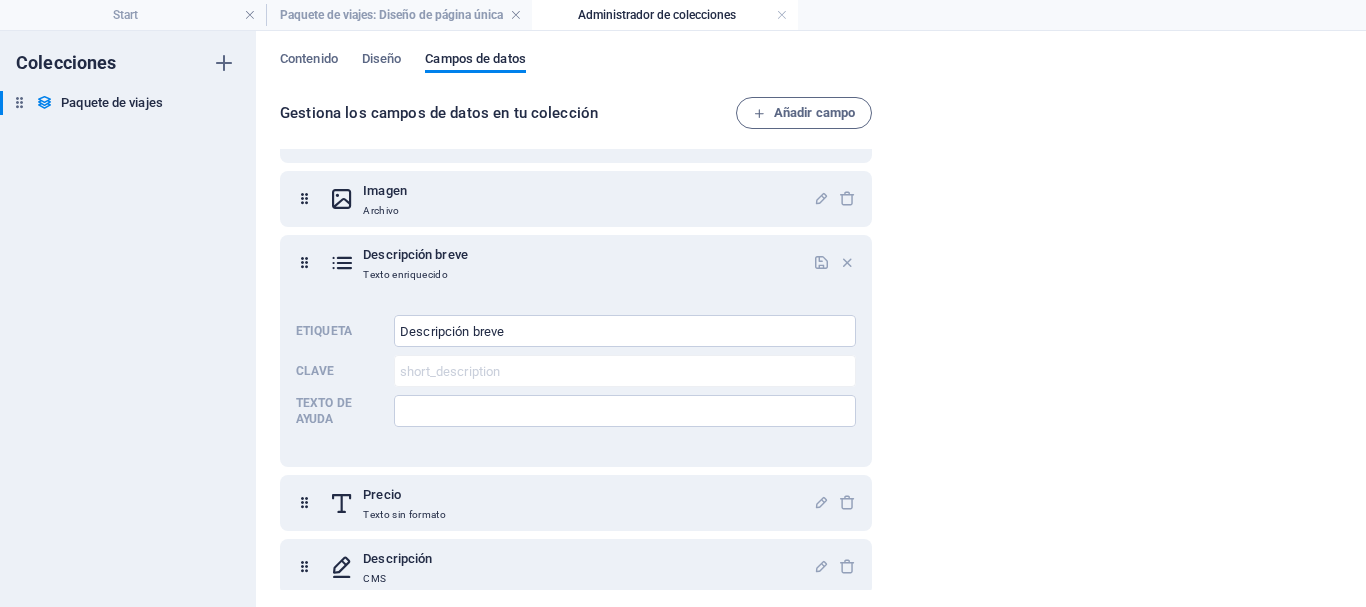 scroll, scrollTop: 0, scrollLeft: 0, axis: both 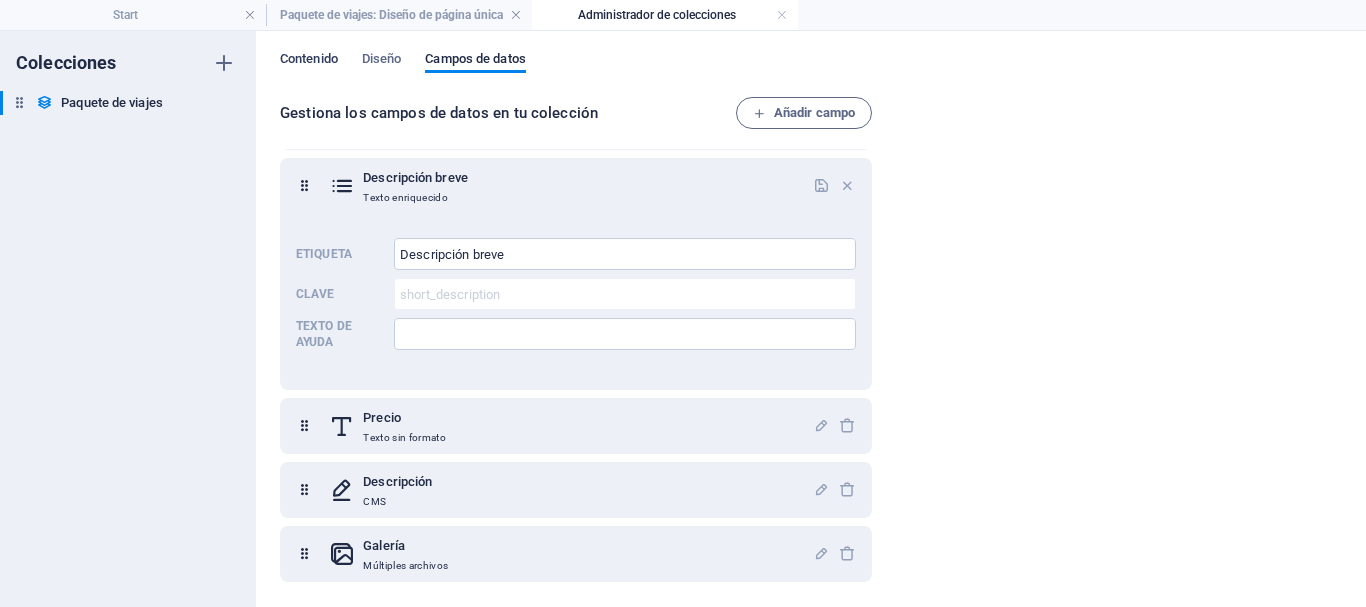 click on "Contenido" at bounding box center [309, 61] 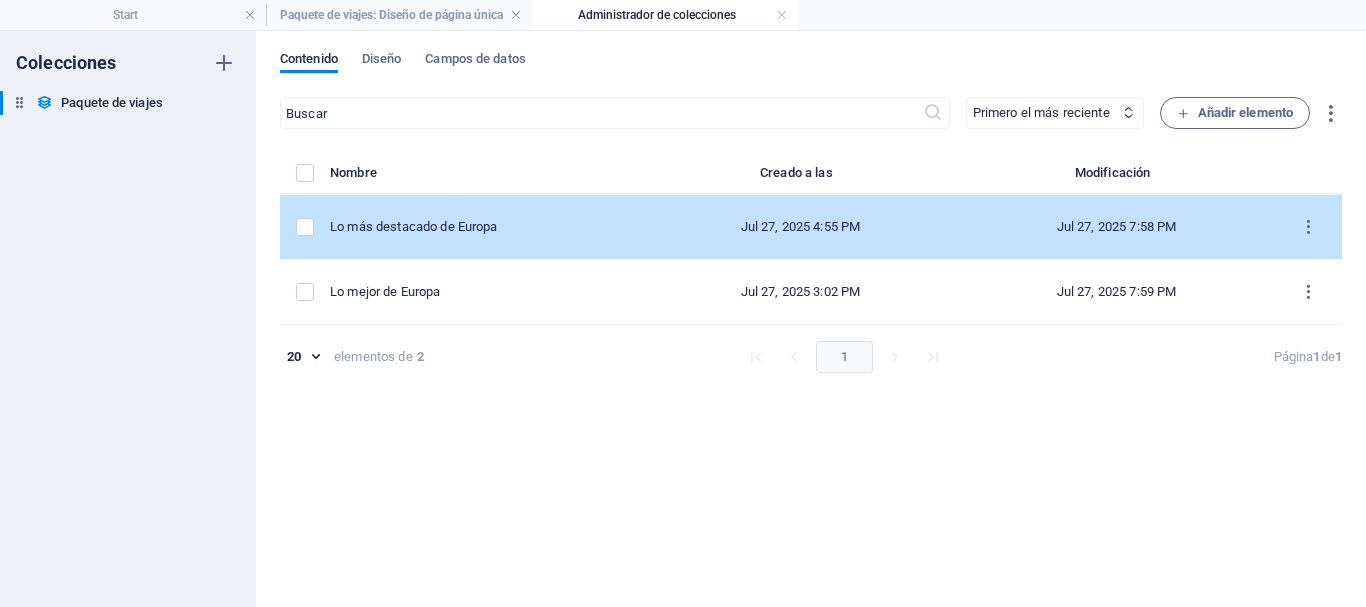 click on "Lo más destacado de Europa" at bounding box center [478, 227] 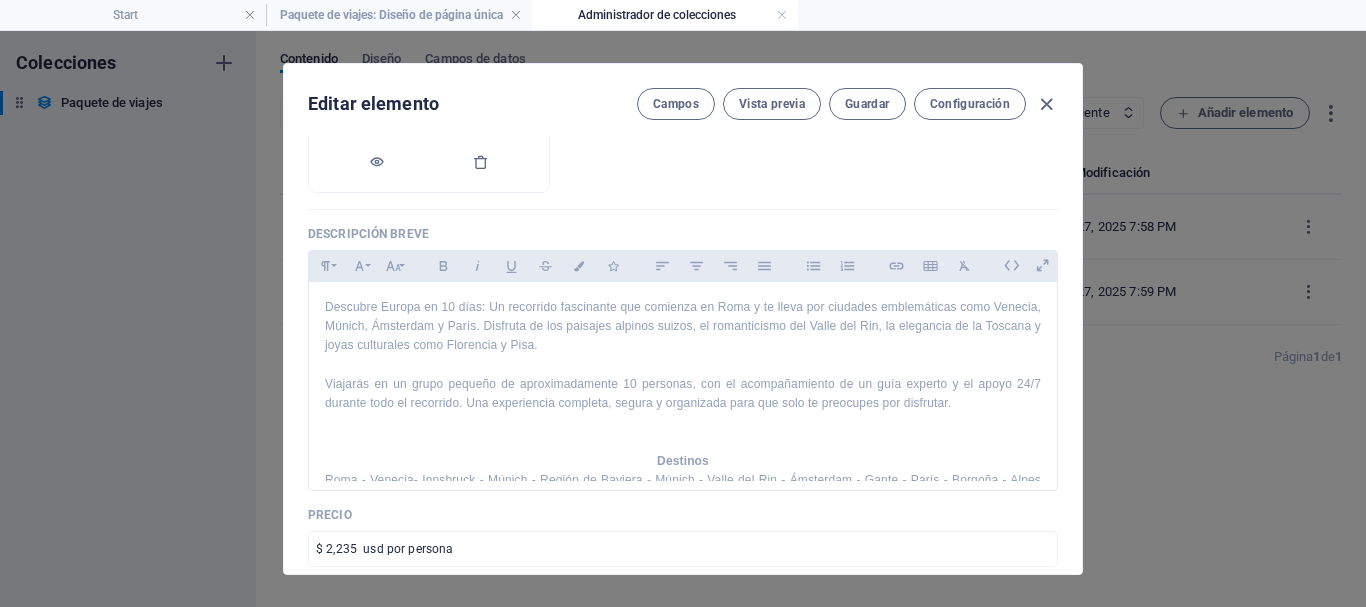 scroll, scrollTop: 395, scrollLeft: 0, axis: vertical 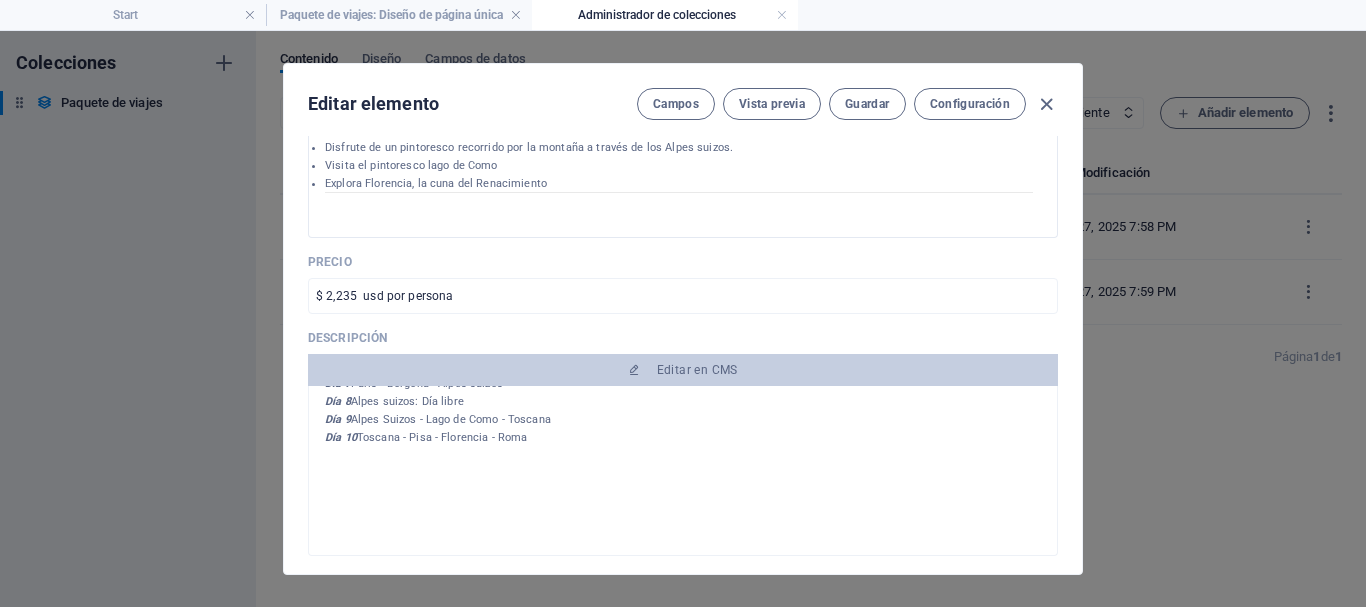 click on "Día 10  Toscana - Pisa - Florencia - Roma" at bounding box center (683, 438) 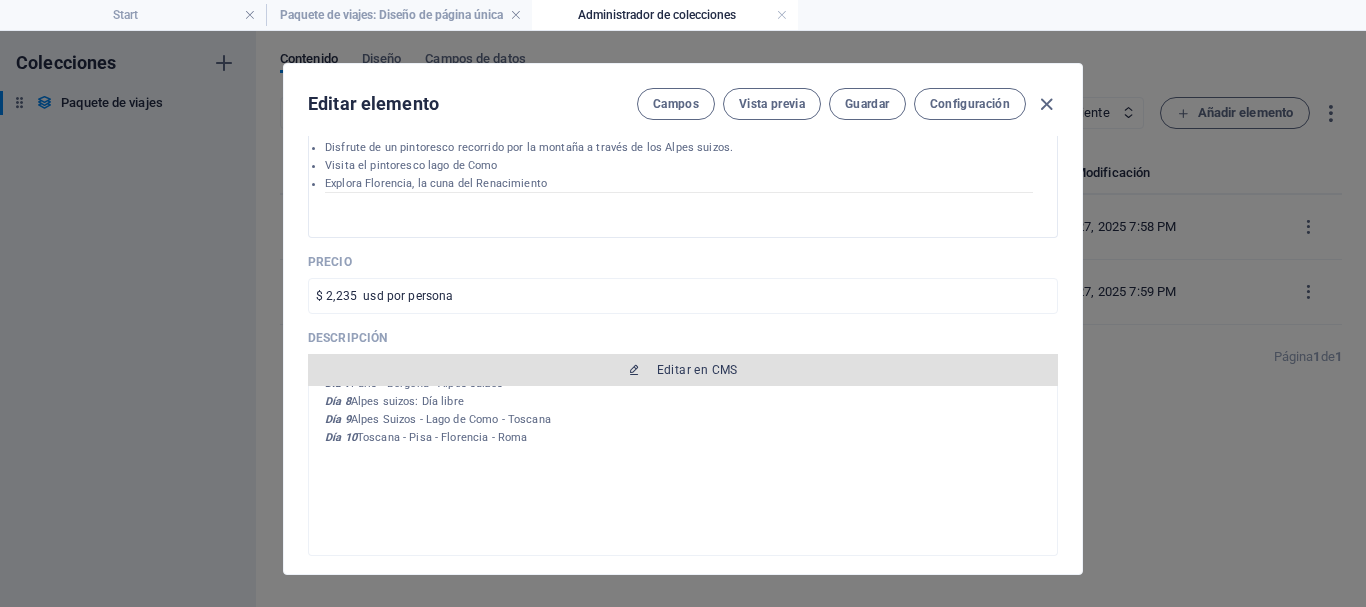click on "Editar en CMS" at bounding box center (697, 370) 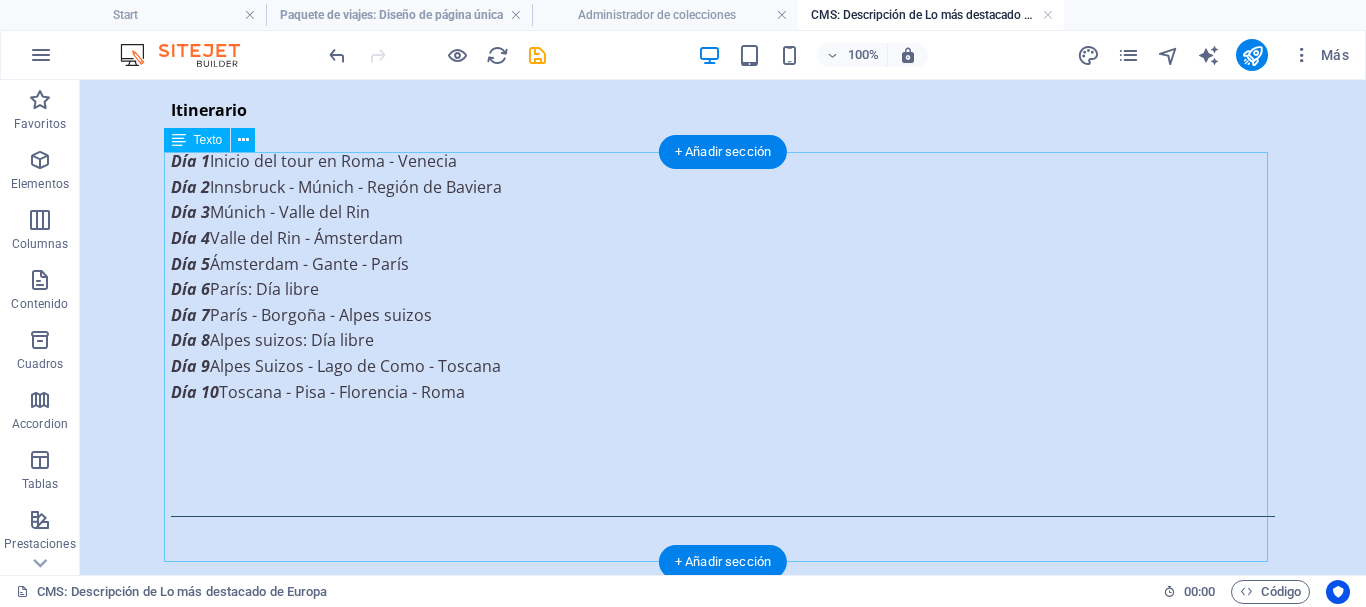 scroll, scrollTop: 134, scrollLeft: 0, axis: vertical 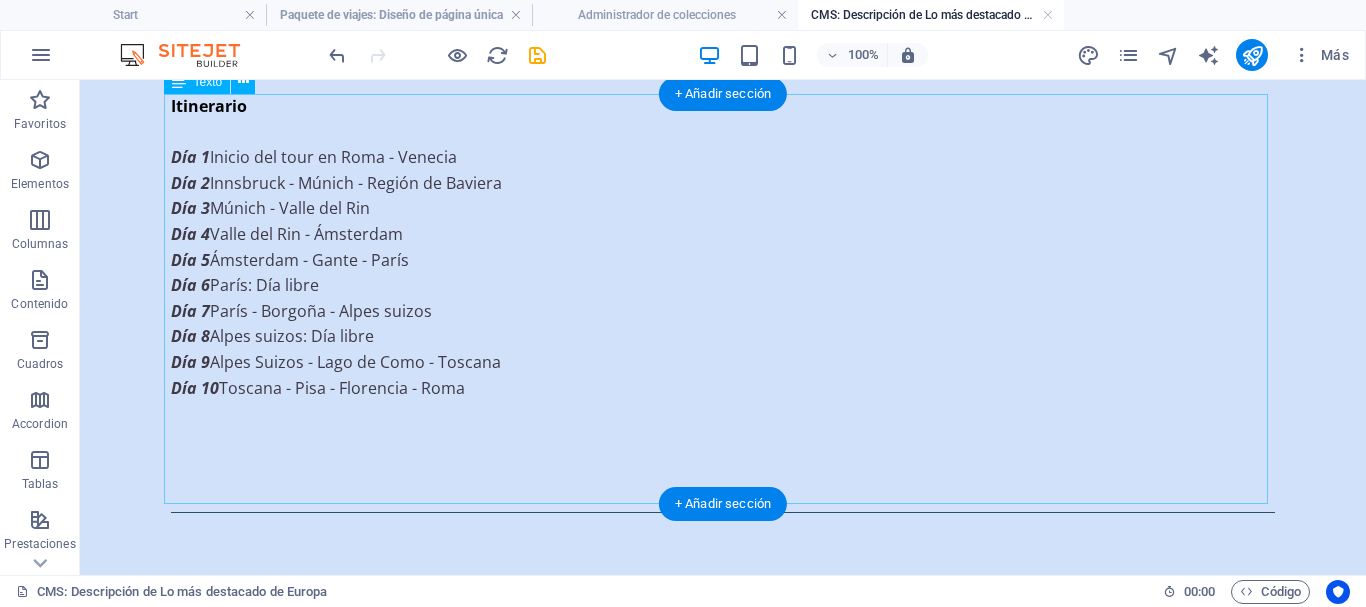 click on "Itinerario Día 1  Inicio del tour en [CITY] - [CITY] Día 2  [CITY] - [CITY] - [CITY] Día 3  [CITY] - [CITY] - [CITY] Día 4  [CITY] - [CITY] - [CITY] Día 5  [CITY] - [CITY] - [CITY] Día 6  [CITY]: Día libre Día 7  [CITY] - [CITY] - [CITY] Día 8  [CITY]: Día libre Día 9  [CITY] - [CITY] - [CITY] Día 10  [CITY] - [CITY] - [CITY] - [CITY]" at bounding box center [723, 299] 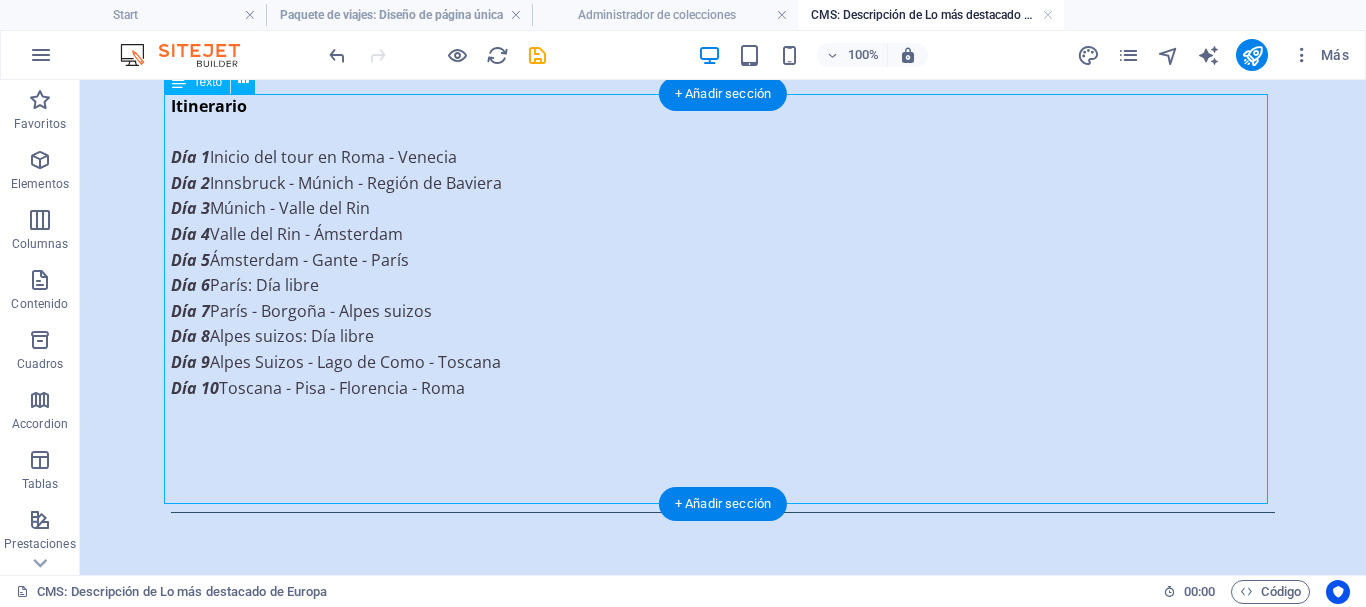click on "Itinerario Día 1  Inicio del tour en [CITY] - [CITY] Día 2  [CITY] - [CITY] - [CITY] Día 3  [CITY] - [CITY] - [CITY] Día 4  [CITY] - [CITY] - [CITY] Día 5  [CITY] - [CITY] - [CITY] Día 6  [CITY]: Día libre Día 7  [CITY] - [CITY] - [CITY] Día 8  [CITY]: Día libre Día 9  [CITY] - [CITY] - [CITY] Día 10  [CITY] - [CITY] - [CITY] - [CITY]" at bounding box center (723, 299) 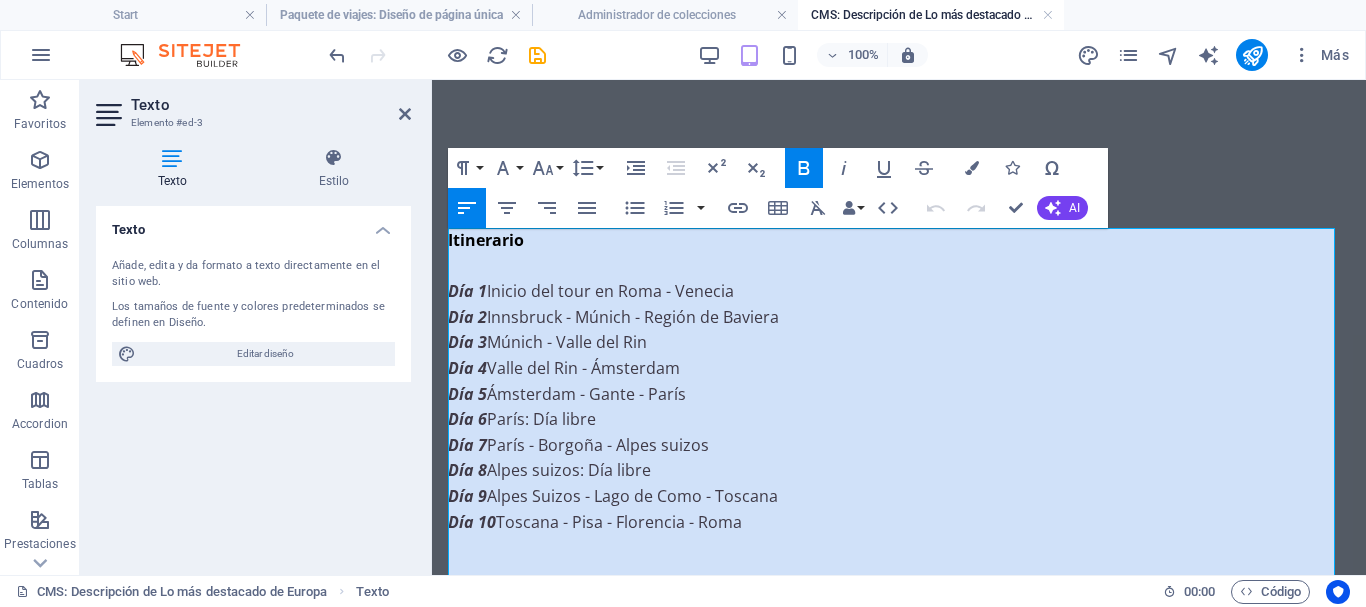 scroll, scrollTop: 101, scrollLeft: 0, axis: vertical 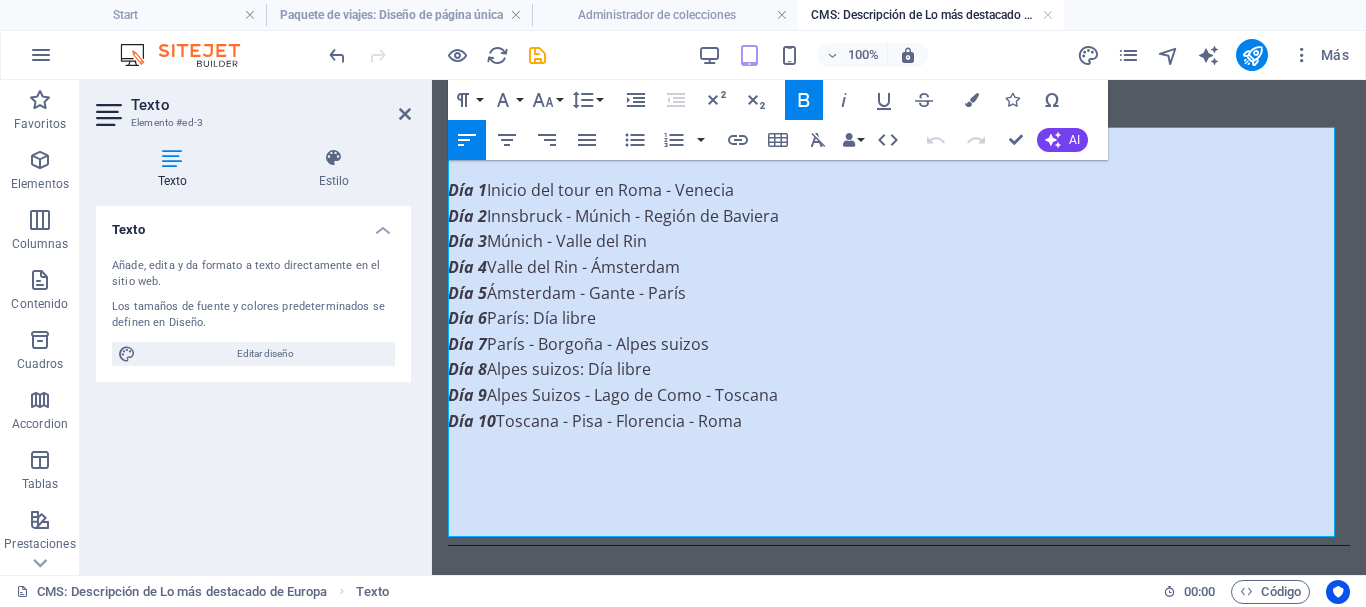 click at bounding box center [899, 447] 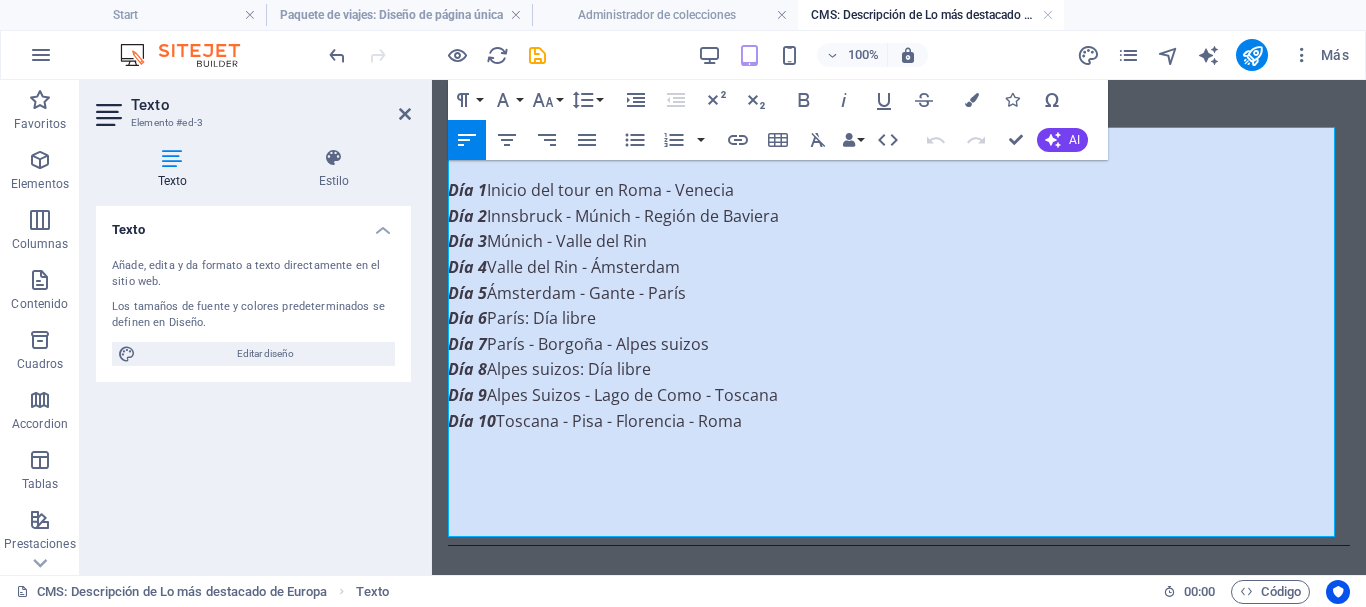 click on "Día 10  Toscana - Pisa - Florencia - Roma" at bounding box center [899, 422] 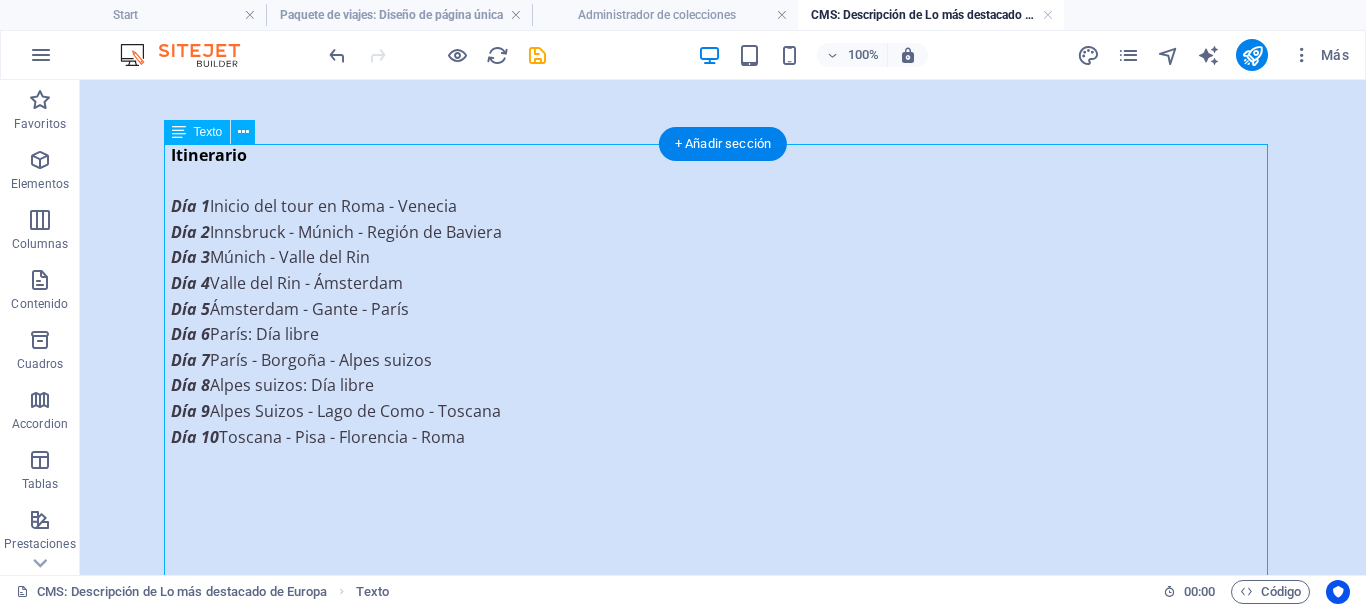scroll, scrollTop: 0, scrollLeft: 0, axis: both 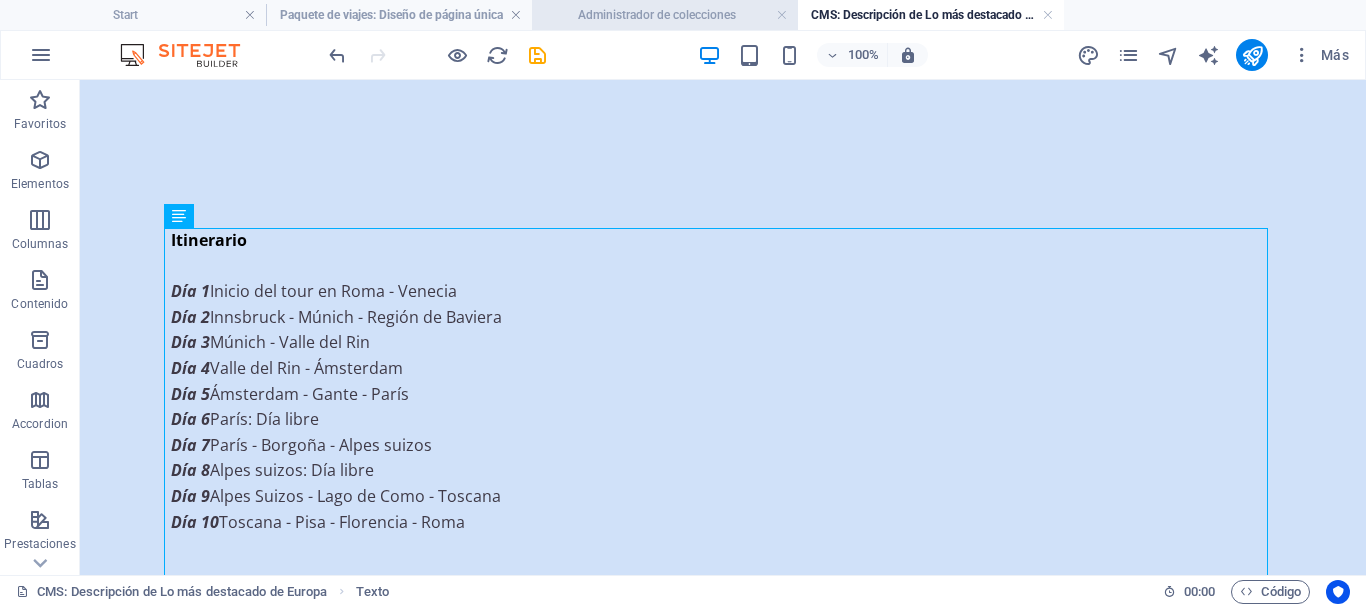 click on "Administrador de colecciones" at bounding box center [665, 15] 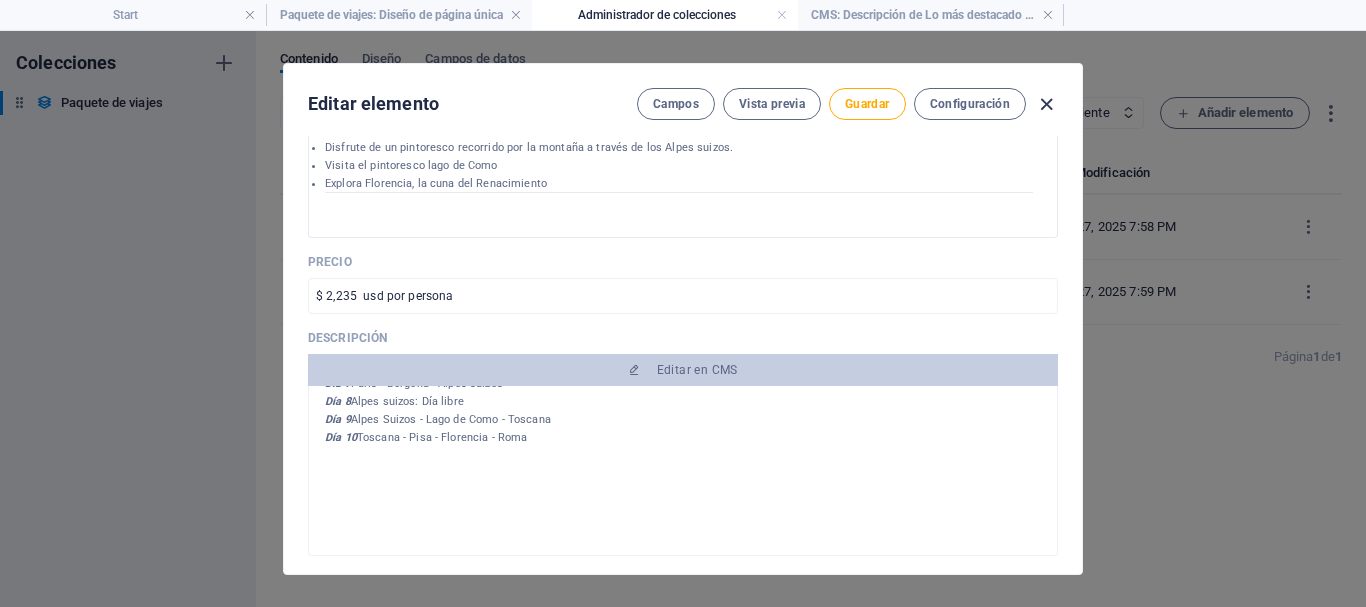 click at bounding box center [1046, 104] 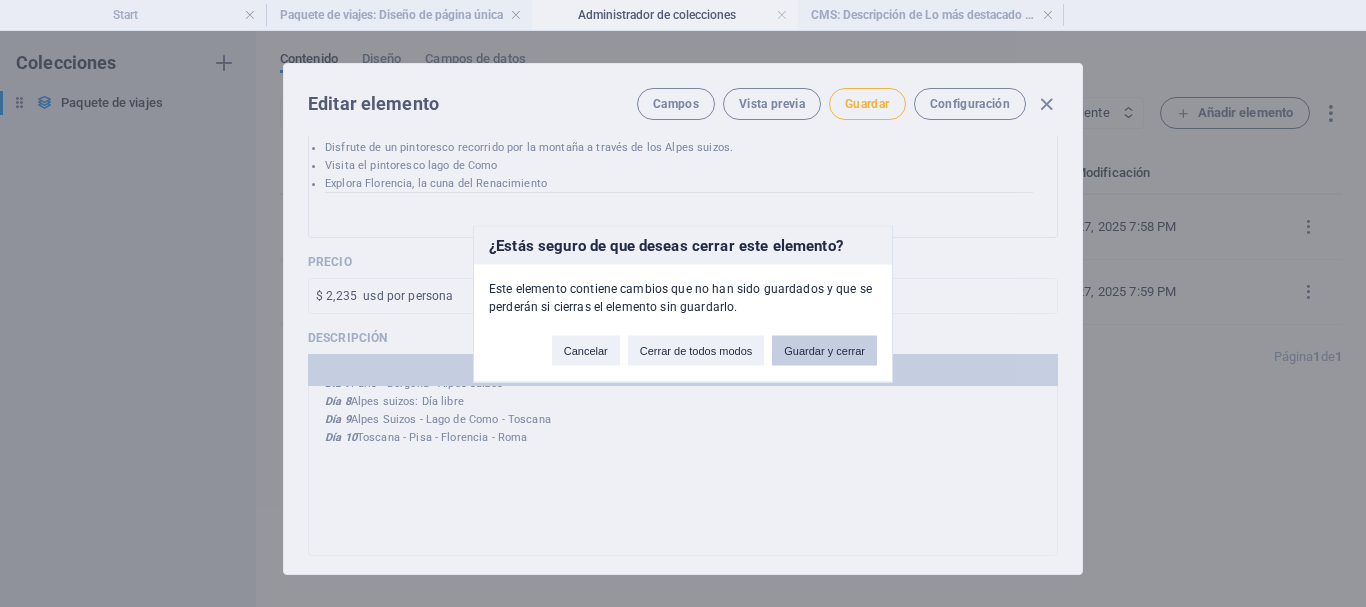 click on "Guardar y cerrar" at bounding box center [824, 350] 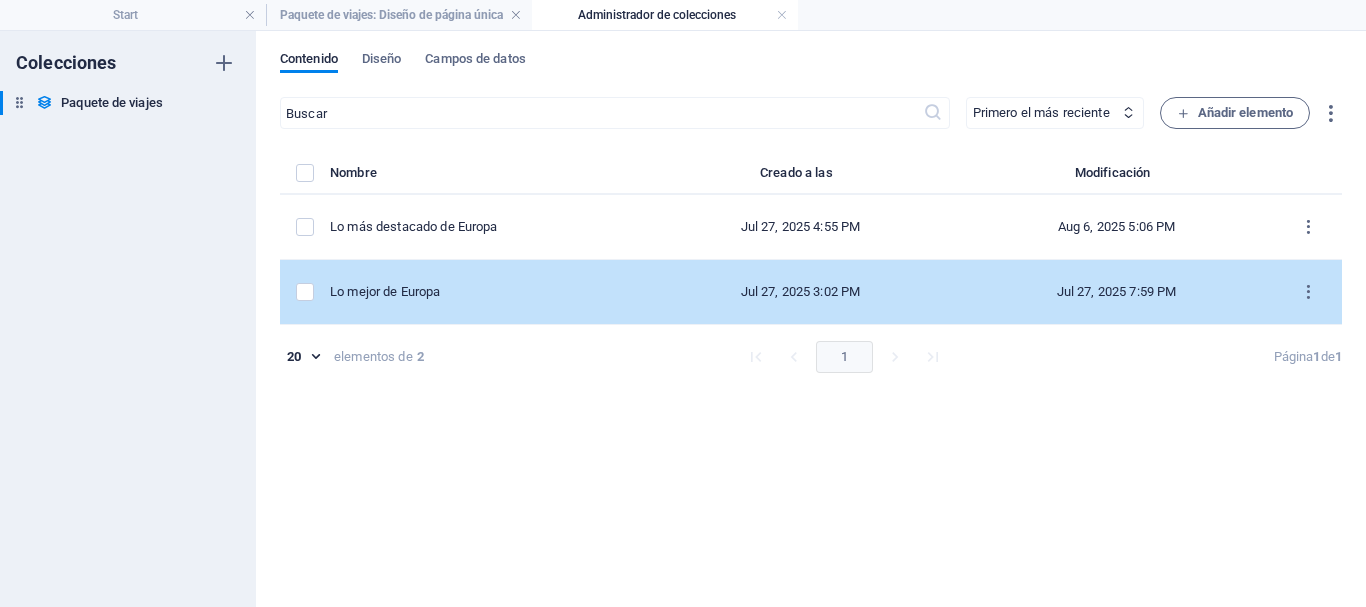 click on "Jul 27, 2025 3:02 PM" at bounding box center [800, 292] 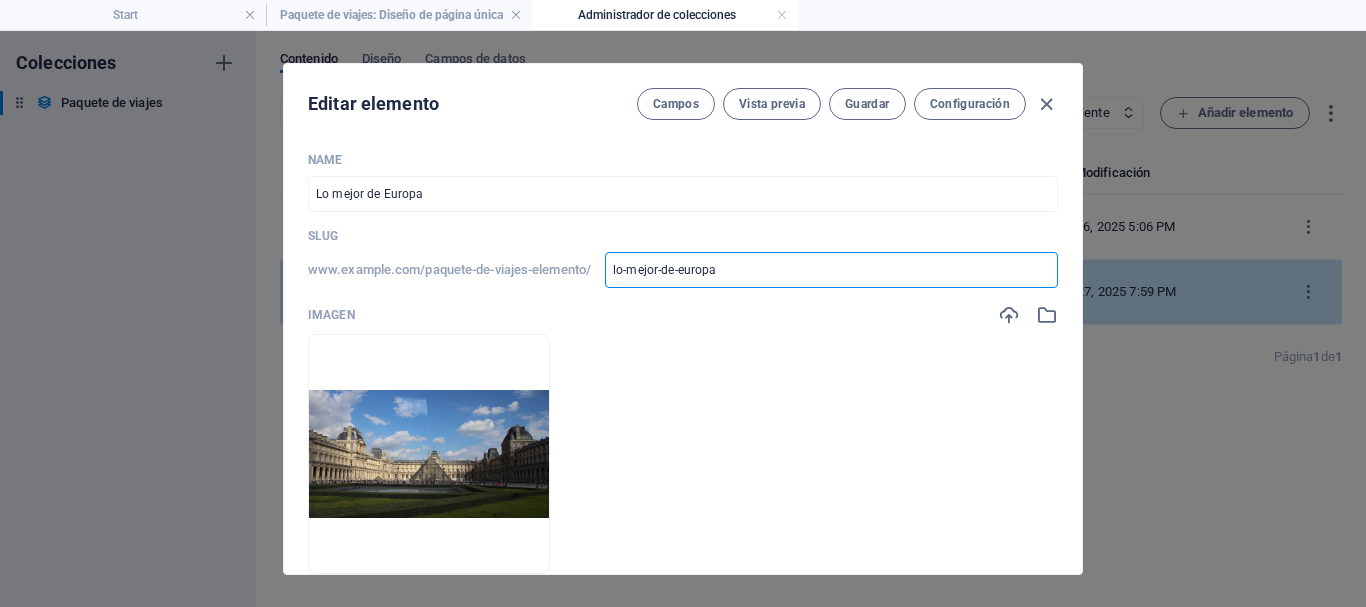 click on "lo-mejor-de-europa" at bounding box center (831, 270) 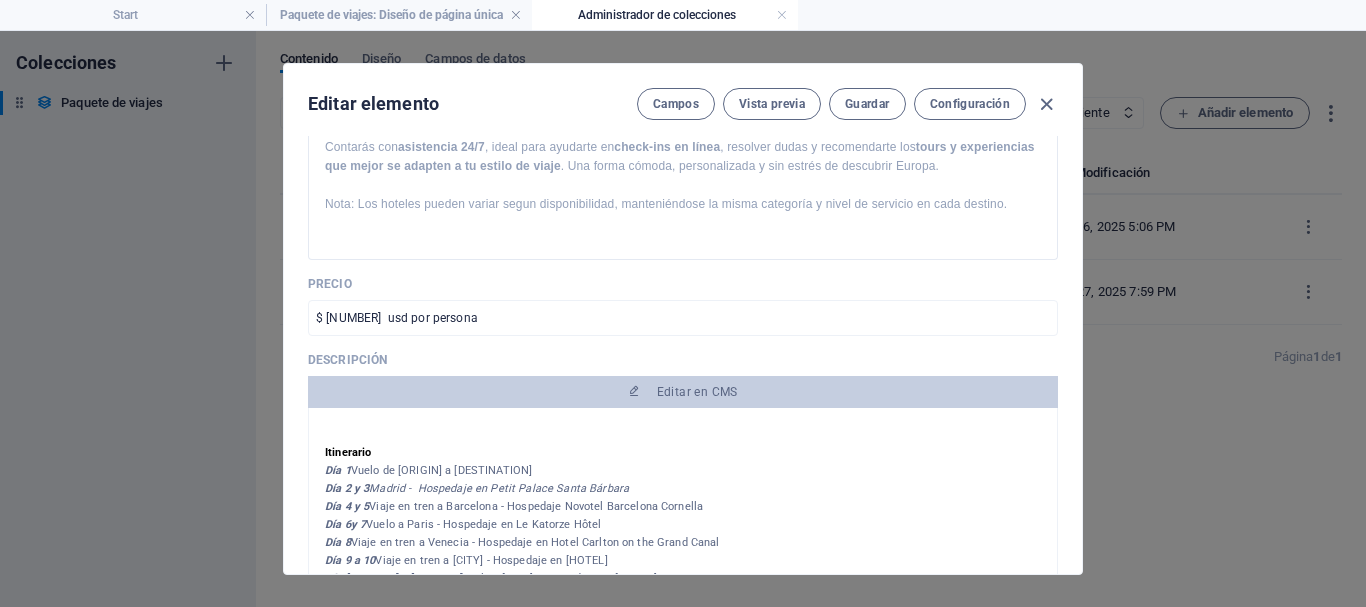 scroll, scrollTop: 889, scrollLeft: 0, axis: vertical 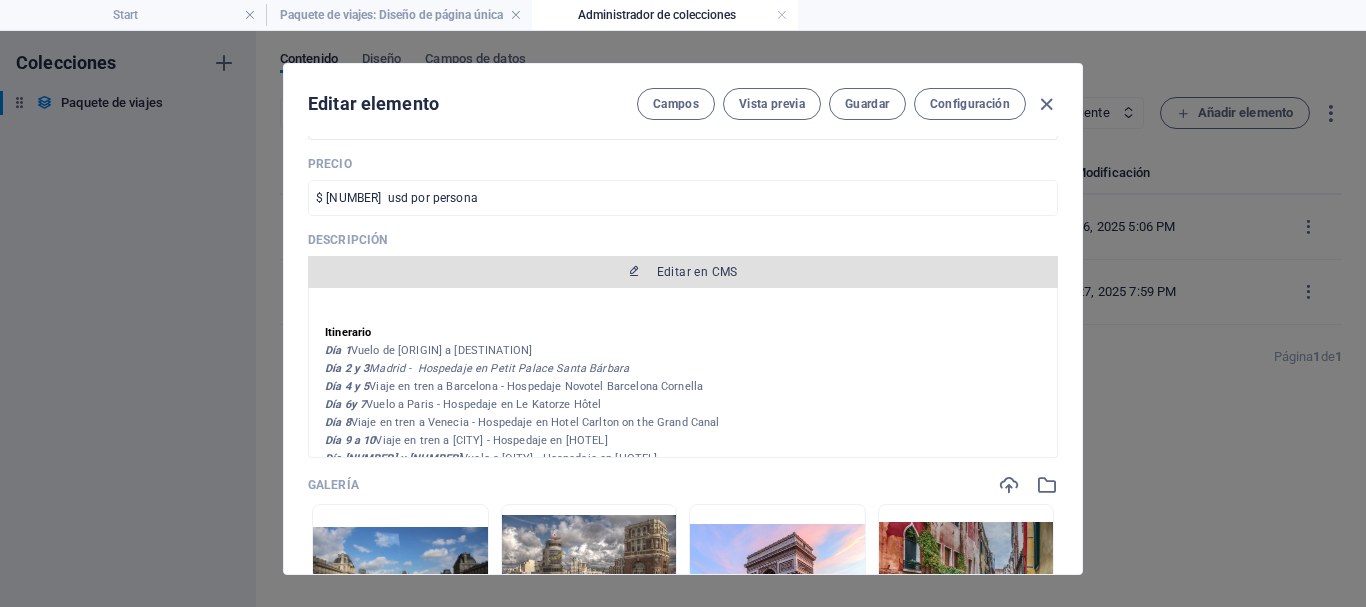 click on "Editar en CMS" at bounding box center [697, 272] 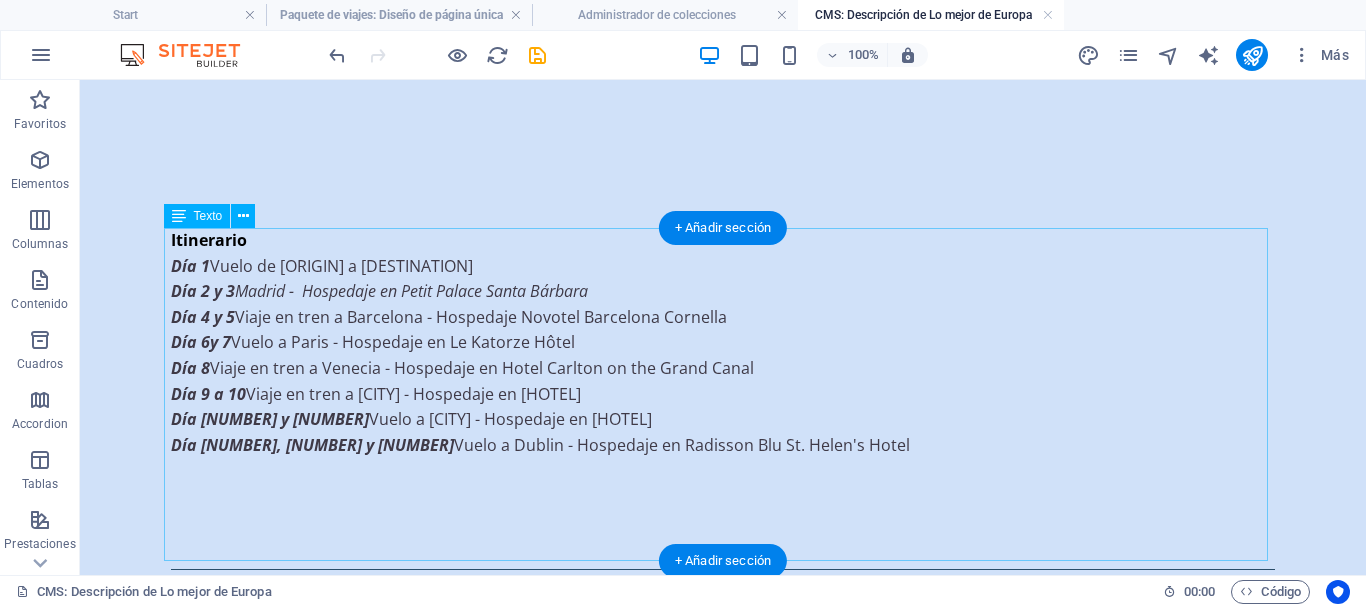 scroll, scrollTop: 0, scrollLeft: 0, axis: both 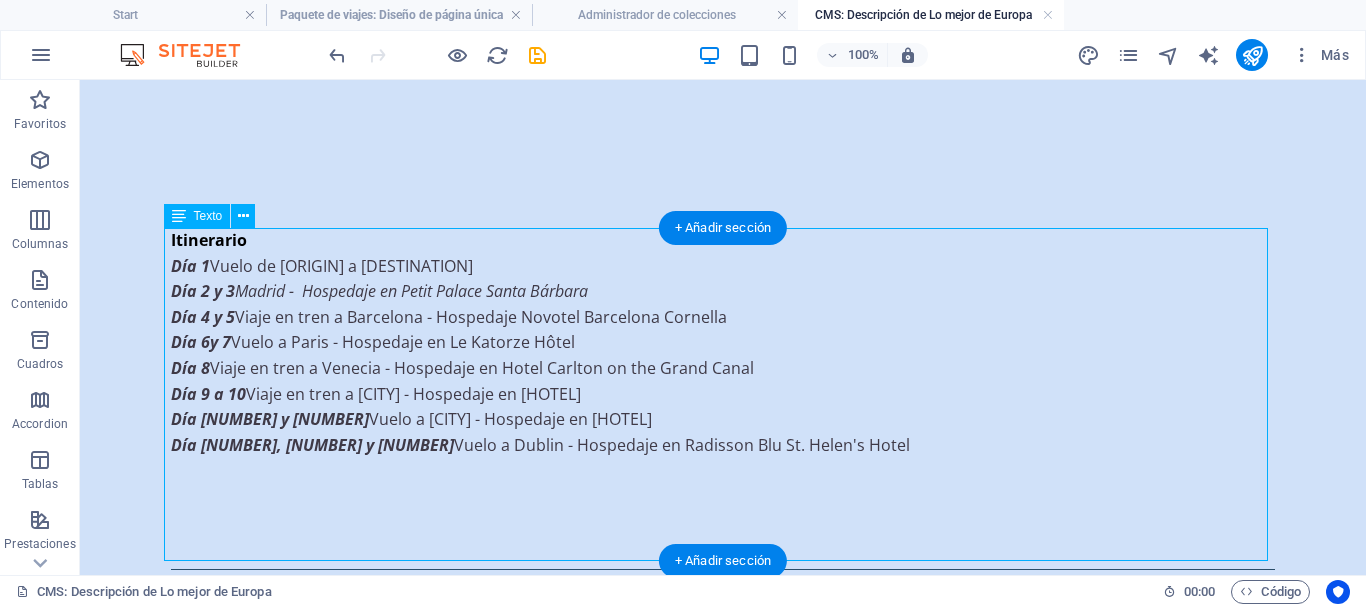 click on "Itinerario Día 1  Vuelo de [ORIGIN] a [DESTINATION]  Día 2 y 3  [CITY] -  Hospedaje en [HOTEL] Día 4 y 5   Viaje en tren a [CITY] - Hospedaje [HOTEL] Día 6  y 7  Vuelo a [CITY] - Hospedaje en [HOTEL] Día 8   Viaje en tren a [CITY] - Hospedaje en [HOTEL] Día 9 a 10   Viaje en tren a [CITY] - Hospedaje en [HOTEL] Día 11 y 12  Vuelo a [CITY] - Hospedaje en [HOTEL] Día 13, 14 y 15  Vuelo a [CITY] - Hospedaje en [HOTEL]" at bounding box center (723, 394) 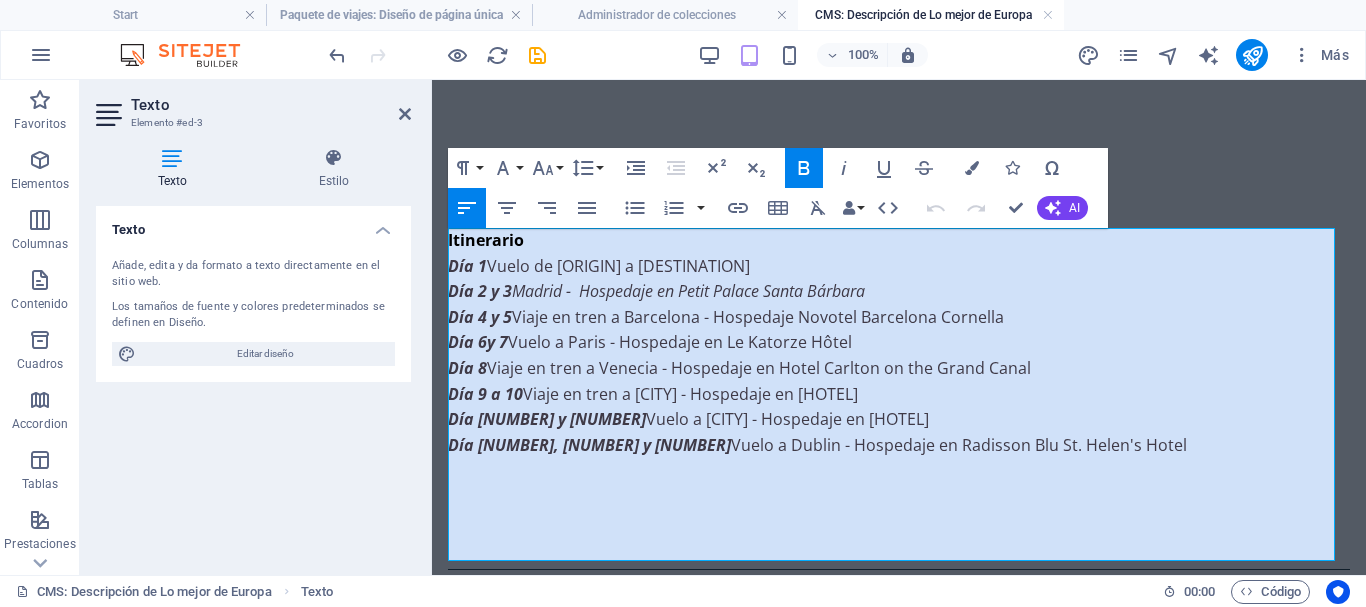 click on "Día [NUMBER], [NUMBER] y [NUMBER]  Vuelo a Dublin - Hospedaje en Radisson Blu St. Helen's Hotel" at bounding box center [899, 446] 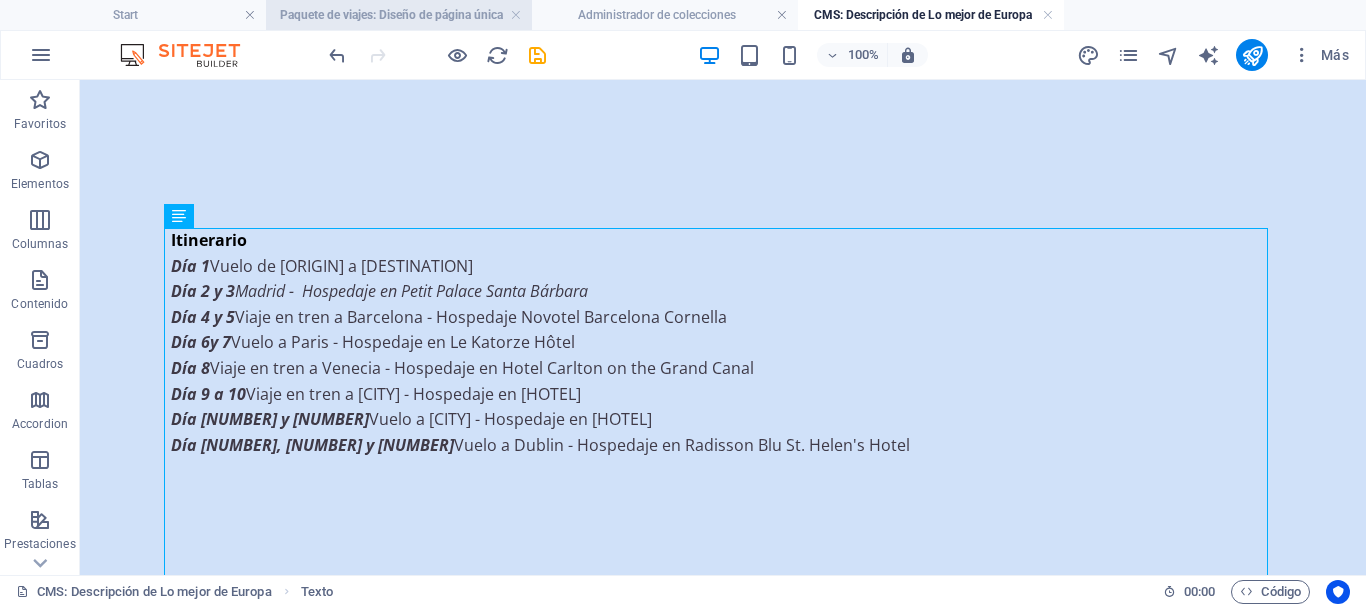 click on "Paquete de viajes: Diseño de página única" at bounding box center [399, 15] 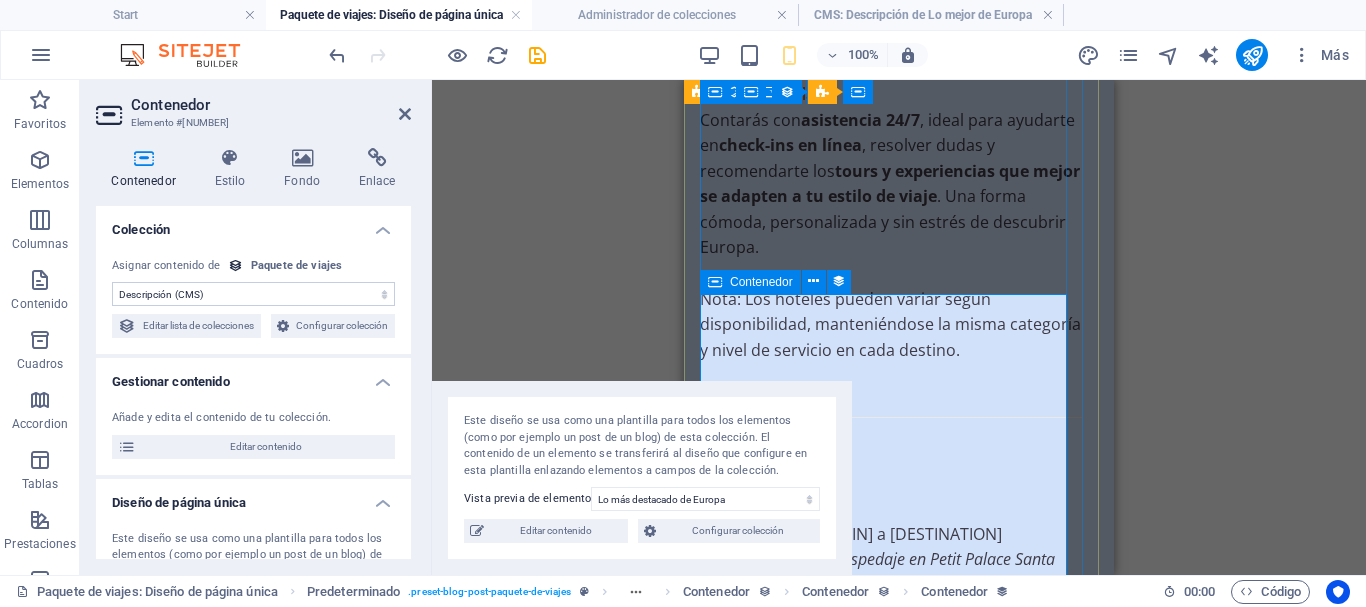 click on "Itinerario Día 1  Vuelo de [ORIGIN] a [DESTINATION]  Día 2 y 3  [CITY] -  Hospedaje en [HOTEL] Día 4 y 5   Viaje en tren a [CITY] - Hospedaje [HOTEL] Día 6  y 7  Vuelo a [CITY] - Hospedaje en [HOTEL] Día 8   Viaje en tren a [CITY] - Hospedaje en [HOTEL] Día 9 a 10   Viaje en tren a [CITY] - Hospedaje en [HOTEL] Día 11 y 12  Vuelo a [CITY] - Hospedaje en [HOTEL] Día 13, 14 y 15  Vuelo a [CITY] - Hospedaje en [HOTEL]" at bounding box center (891, 764) 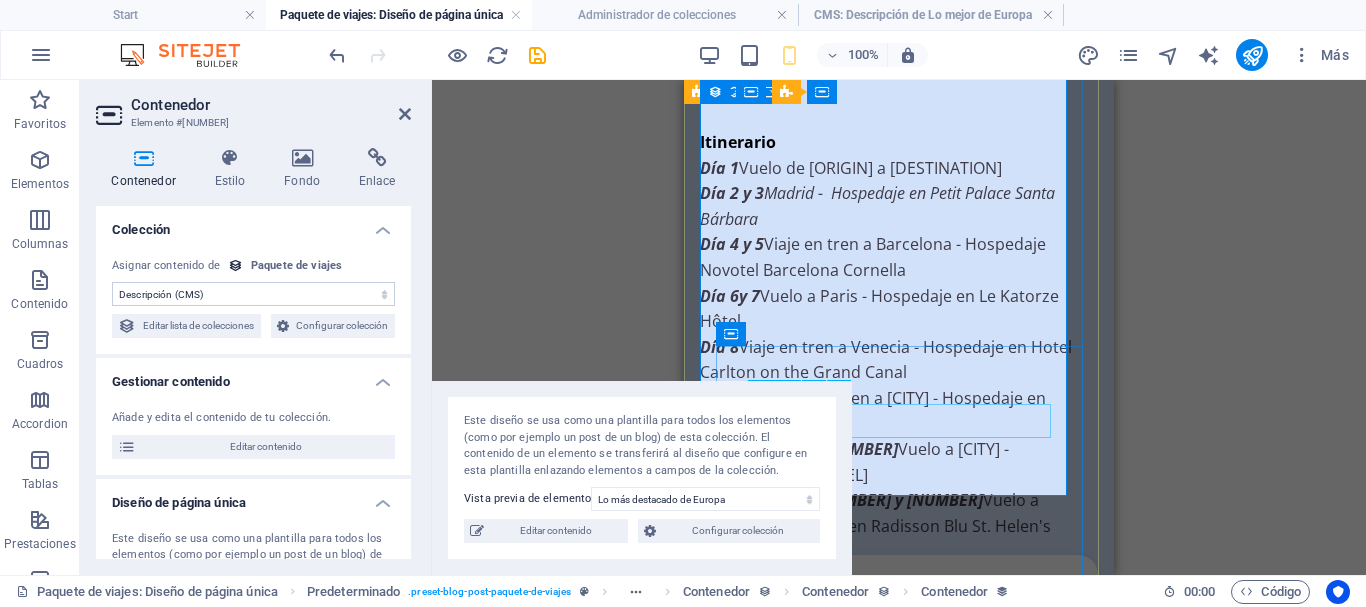 scroll, scrollTop: 1488, scrollLeft: 0, axis: vertical 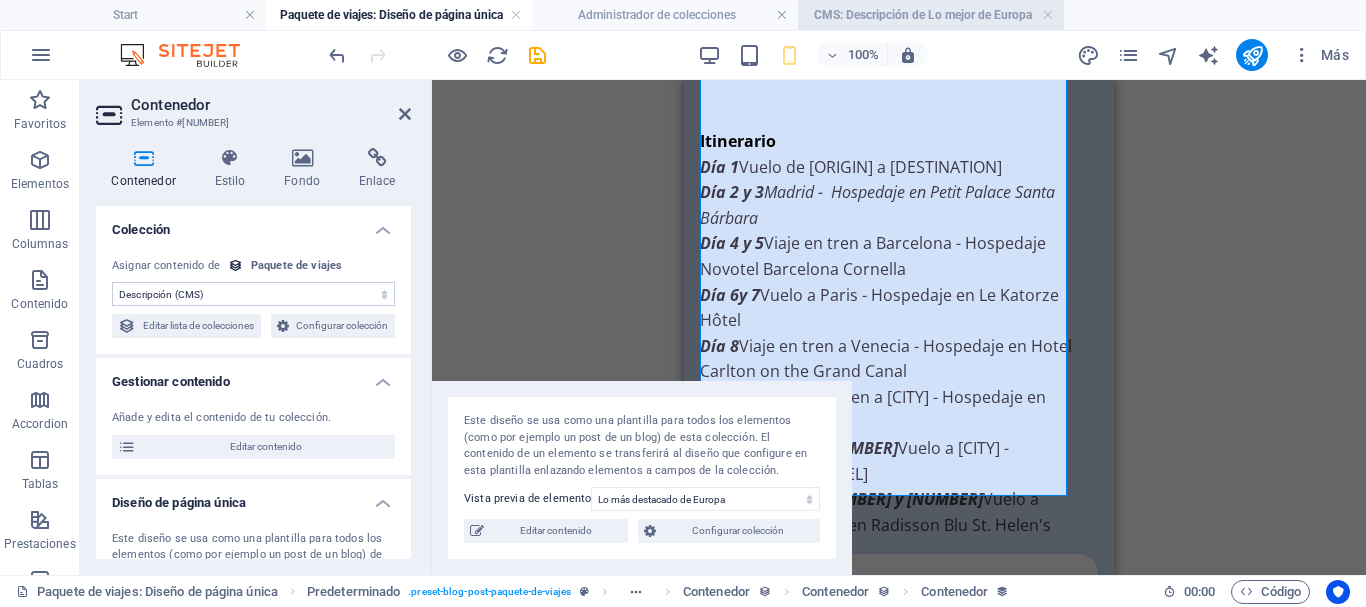 click on "CMS: Descripción de Lo mejor de Europa" at bounding box center [931, 15] 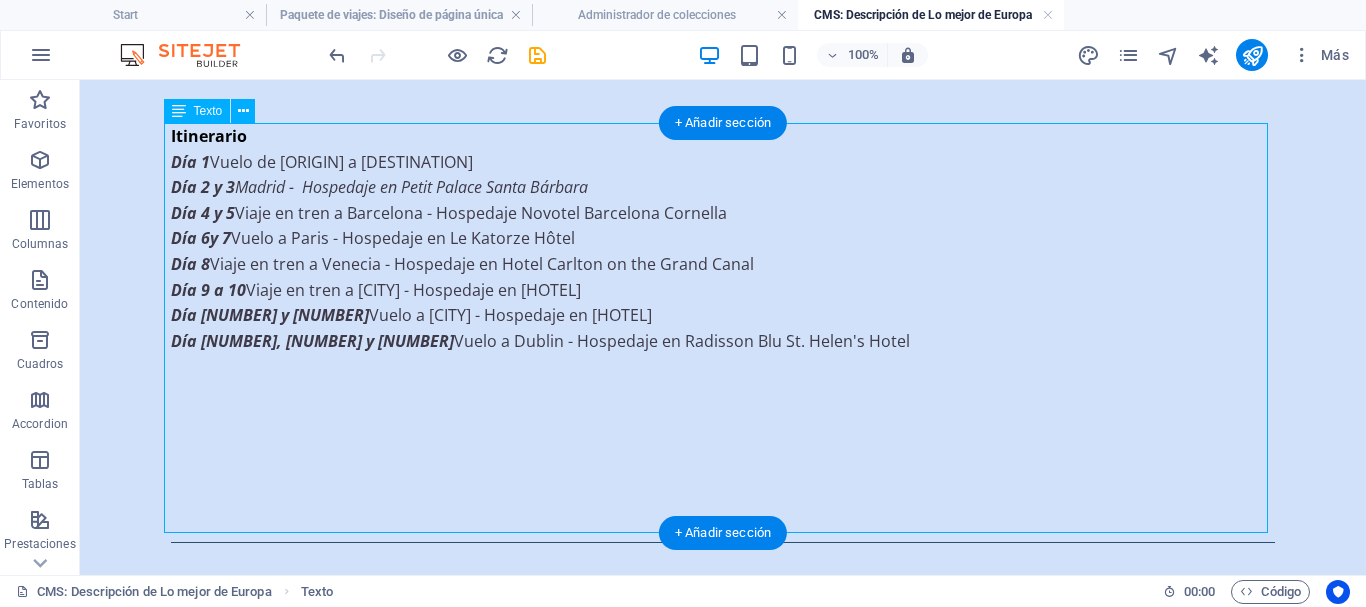 scroll, scrollTop: 105, scrollLeft: 0, axis: vertical 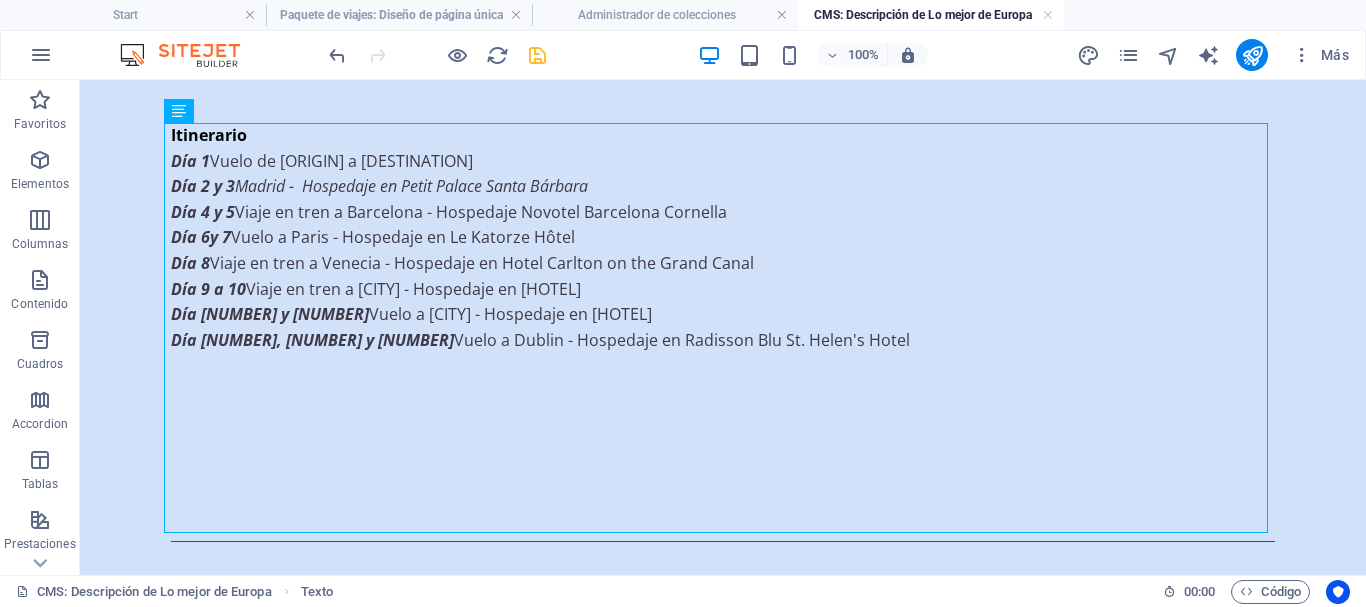 click at bounding box center [537, 55] 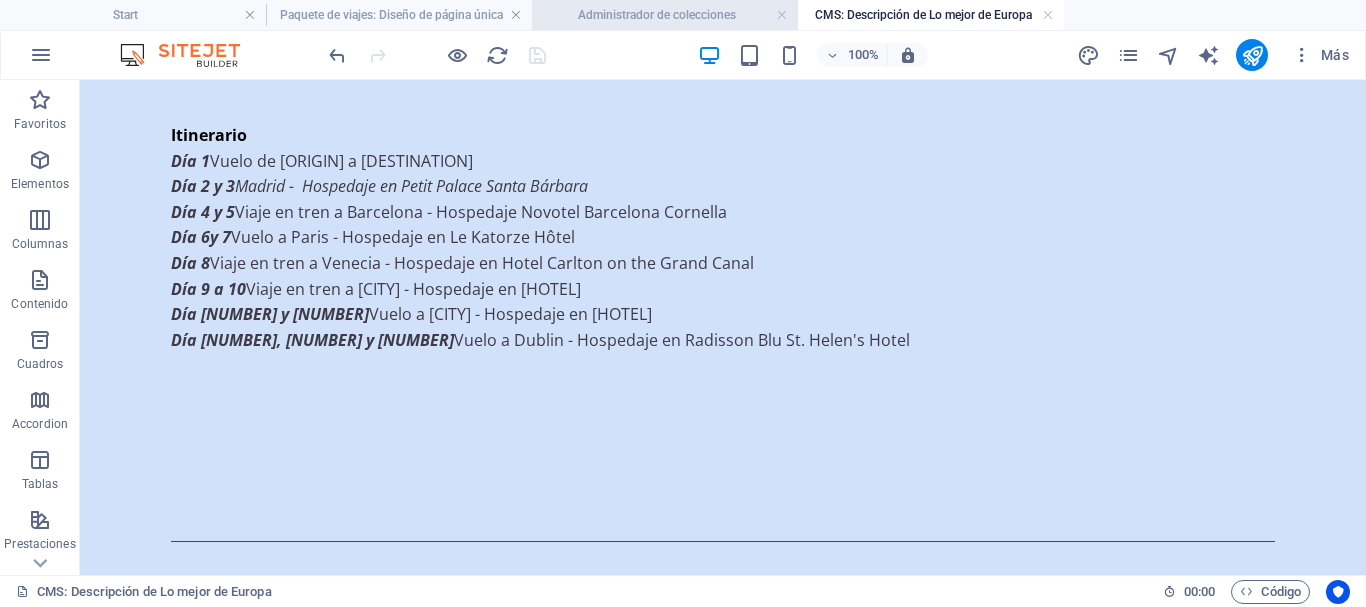 click on "Administrador de colecciones" at bounding box center [665, 15] 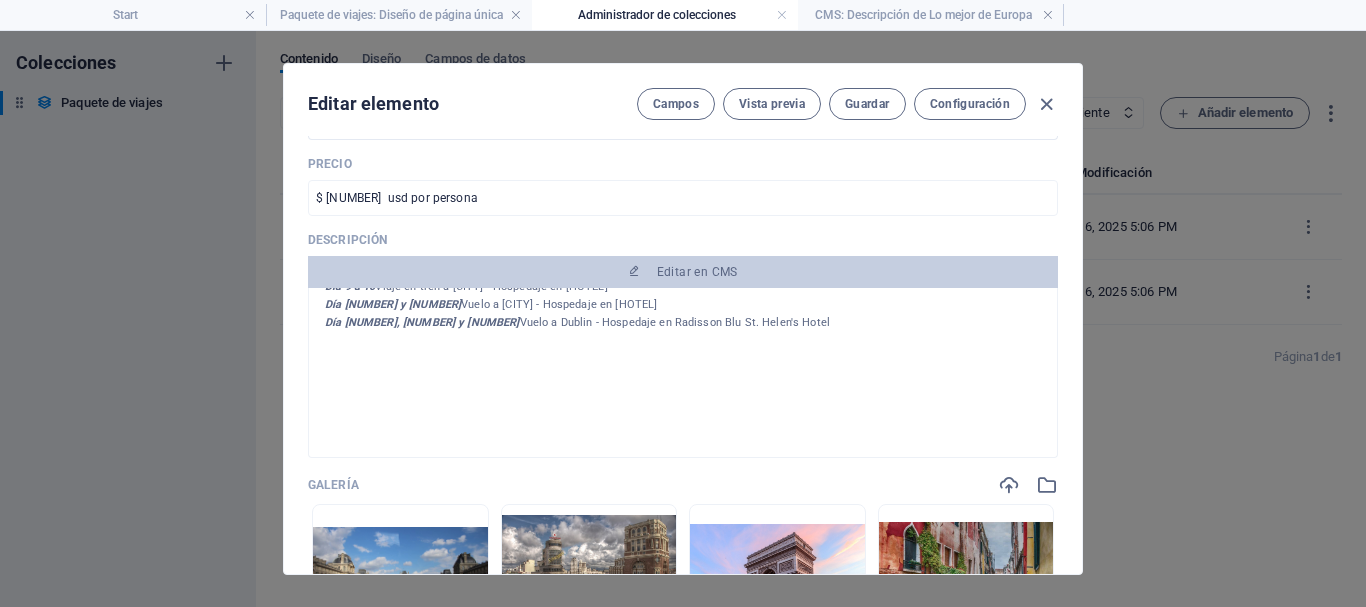 scroll, scrollTop: 192, scrollLeft: 0, axis: vertical 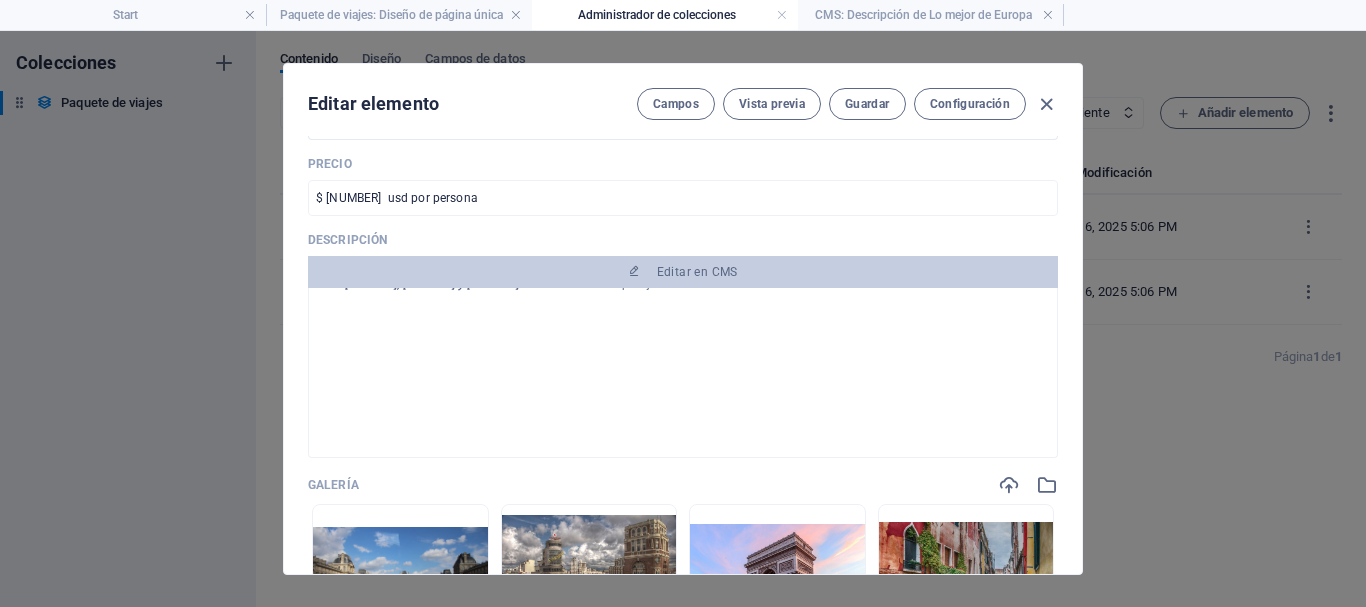 click on "Editar elemento Campos Vista previa Guardar Configuración" at bounding box center [683, 100] 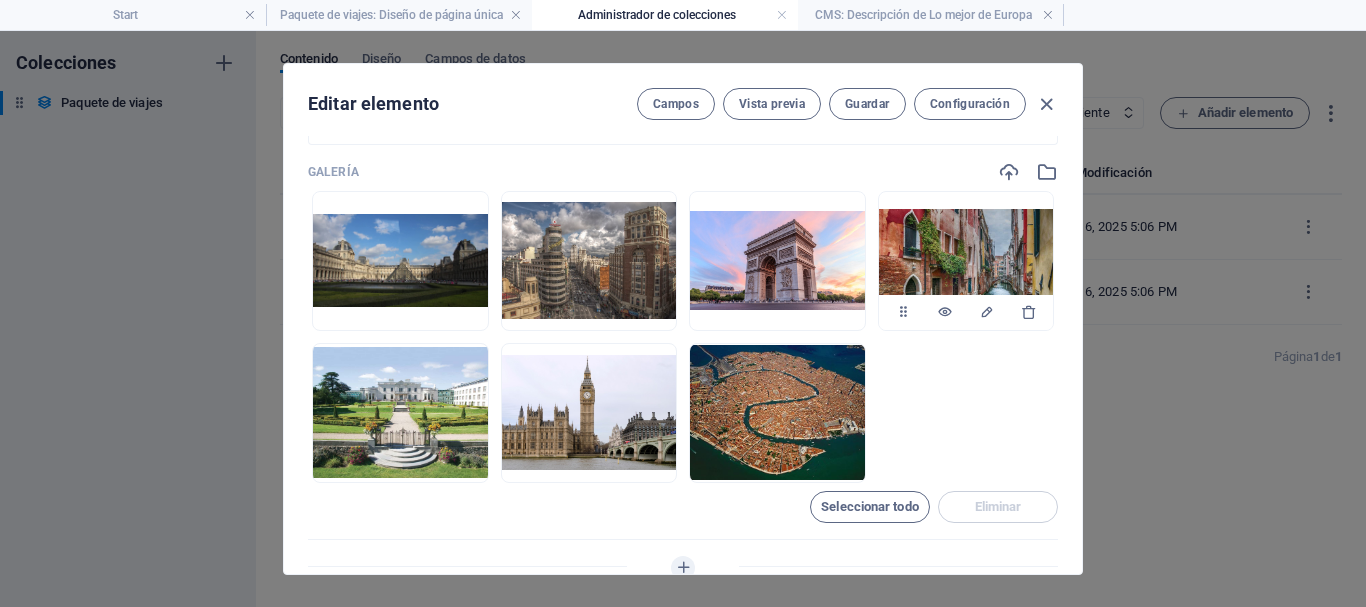 scroll, scrollTop: 1033, scrollLeft: 0, axis: vertical 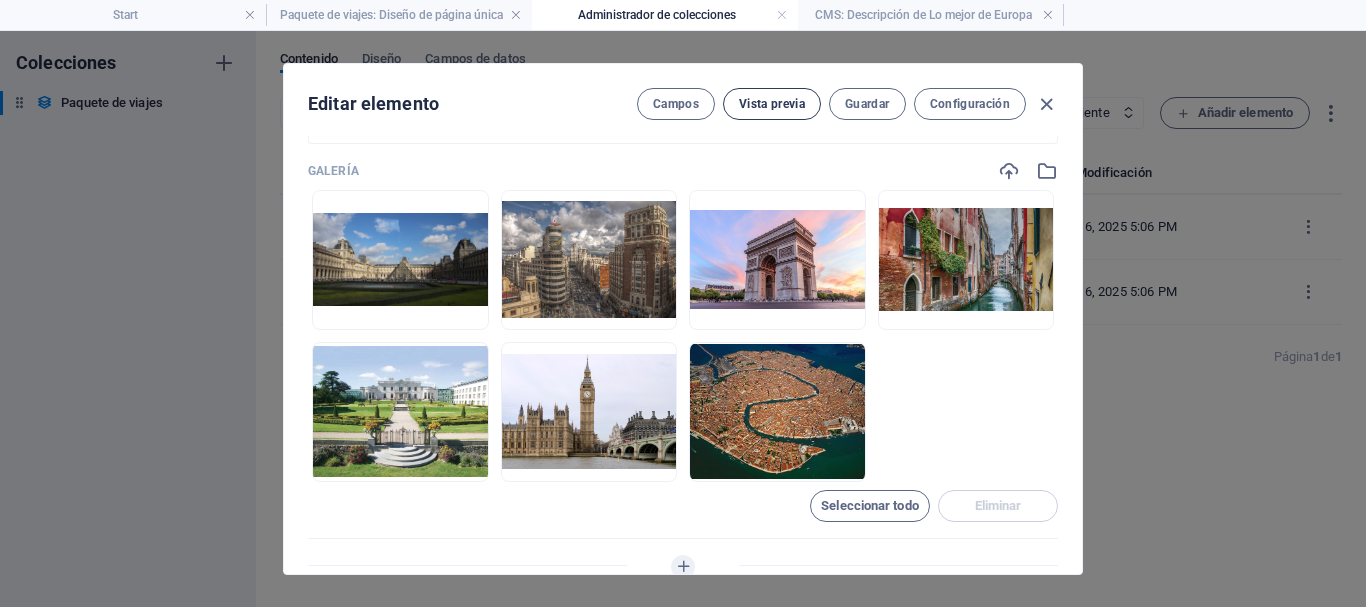 click on "Vista previa" at bounding box center (772, 104) 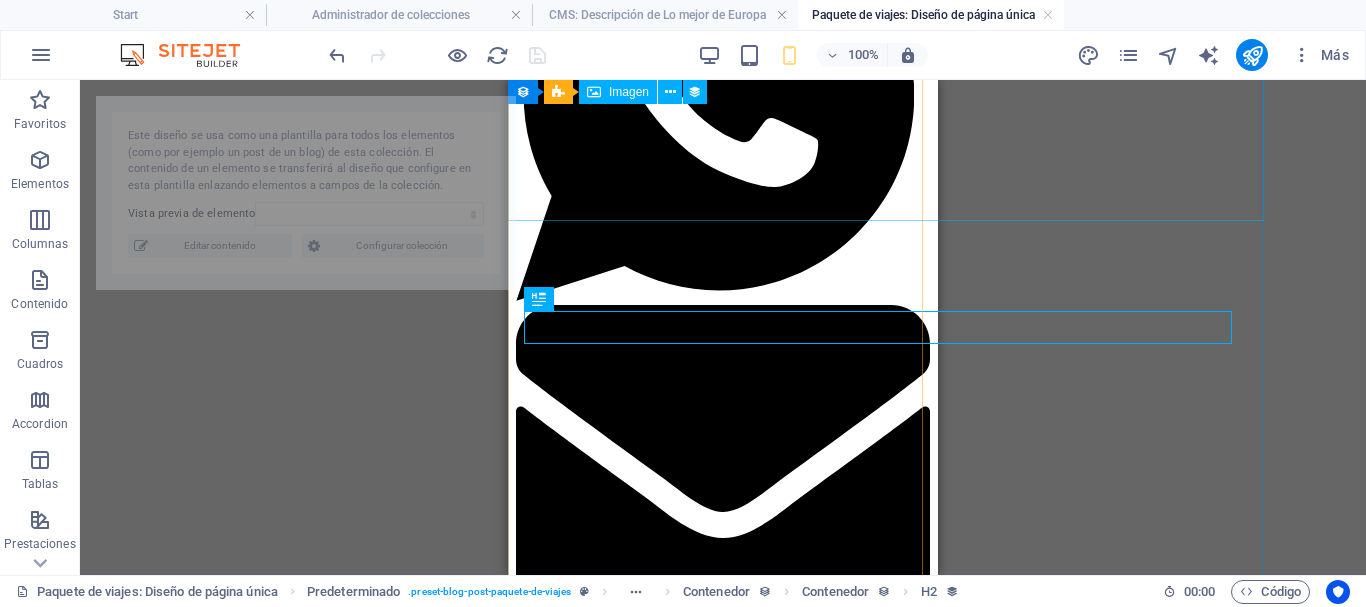 select on "[ID]" 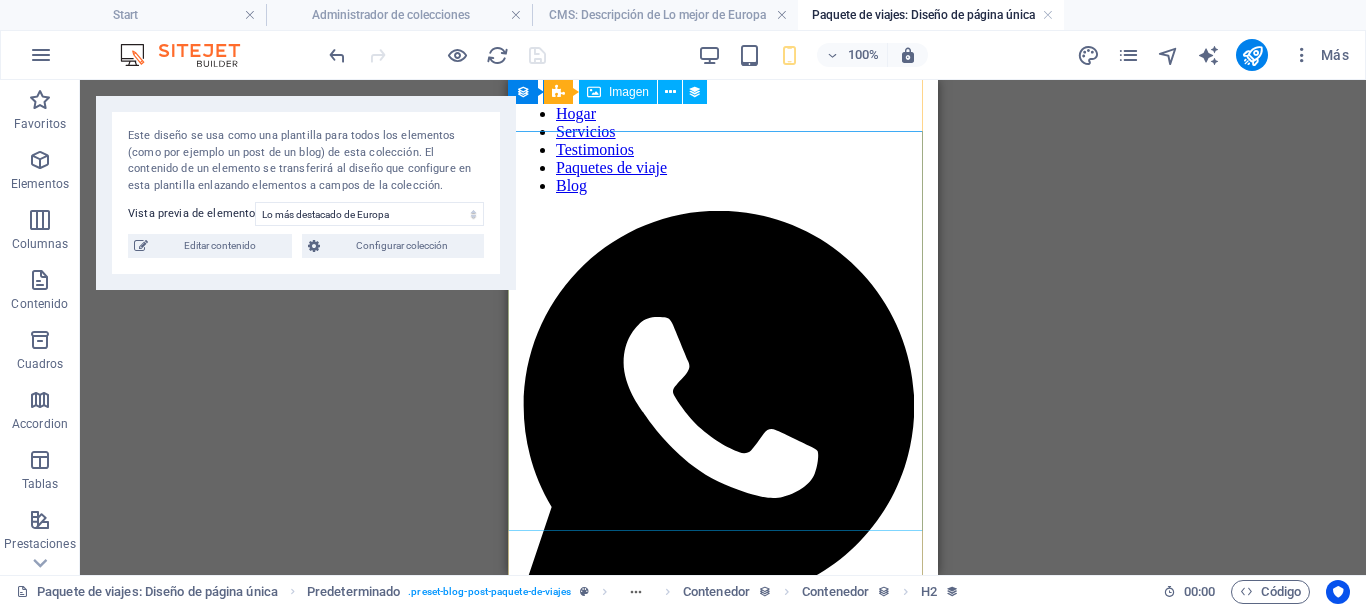 scroll, scrollTop: 0, scrollLeft: 0, axis: both 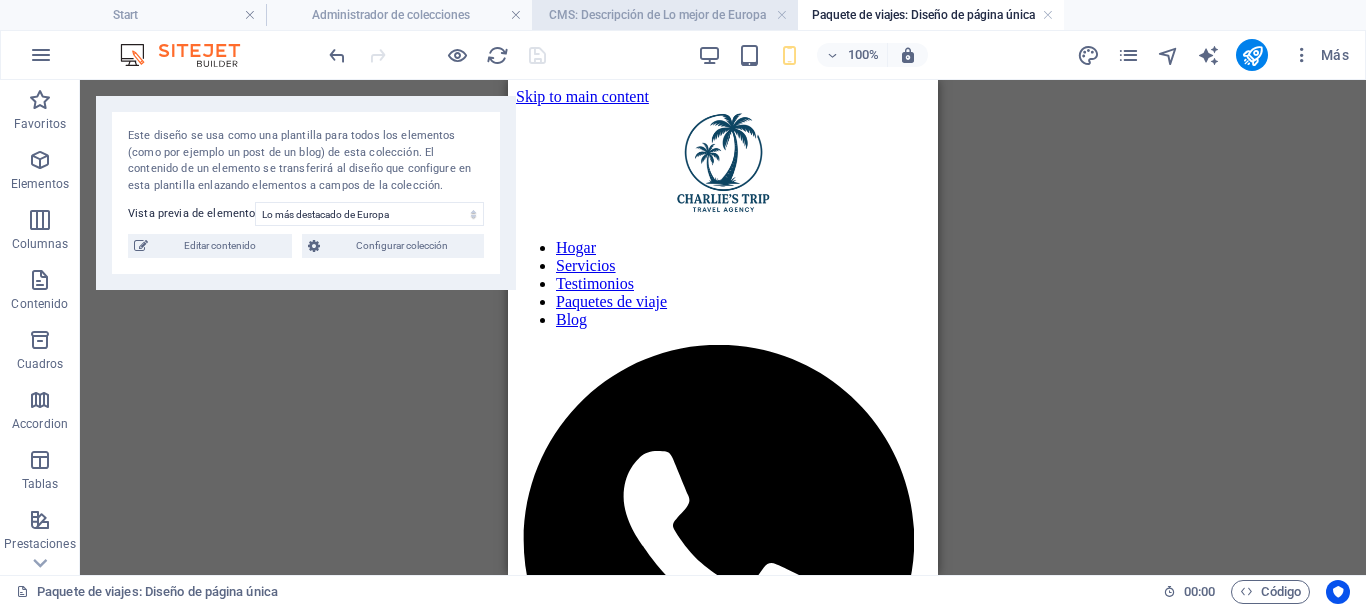 click on "CMS: Descripción de Lo mejor de Europa" at bounding box center [665, 15] 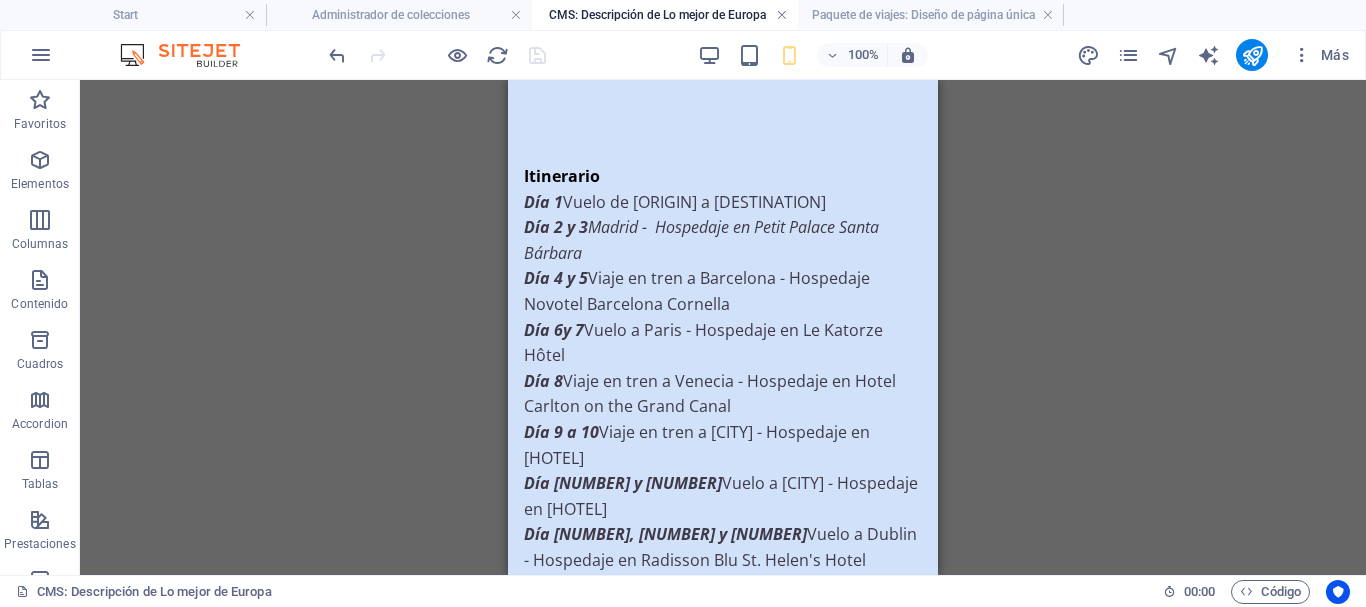 click at bounding box center (782, 15) 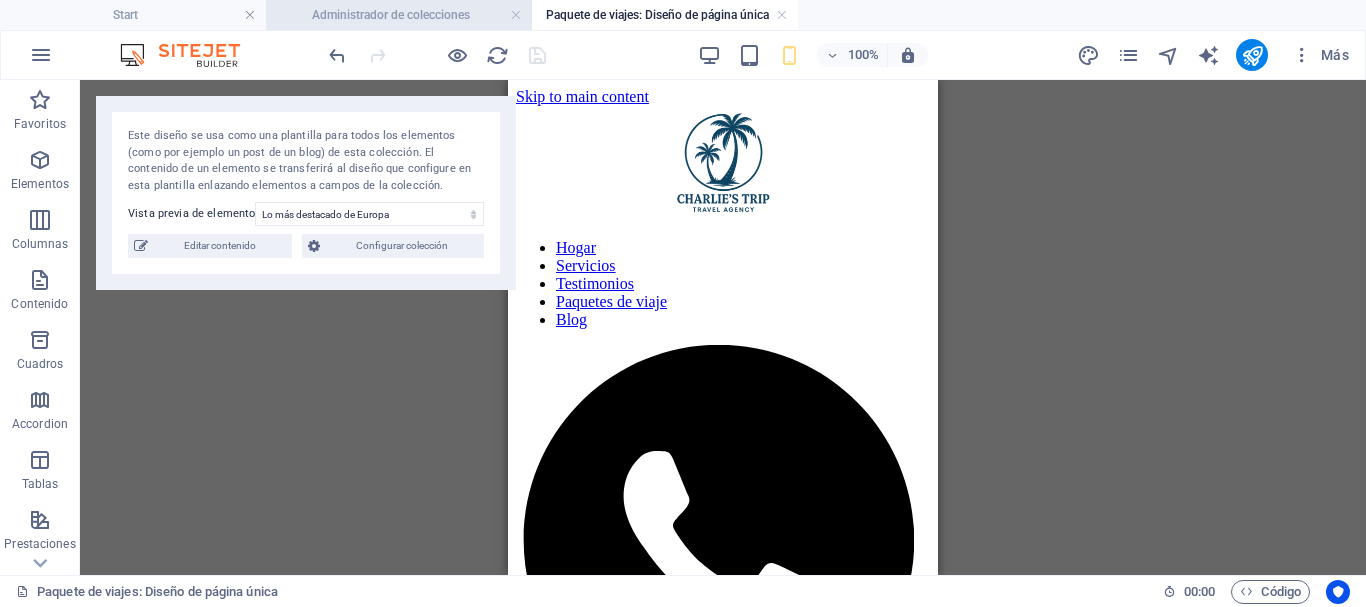 click on "Administrador de colecciones" at bounding box center (399, 15) 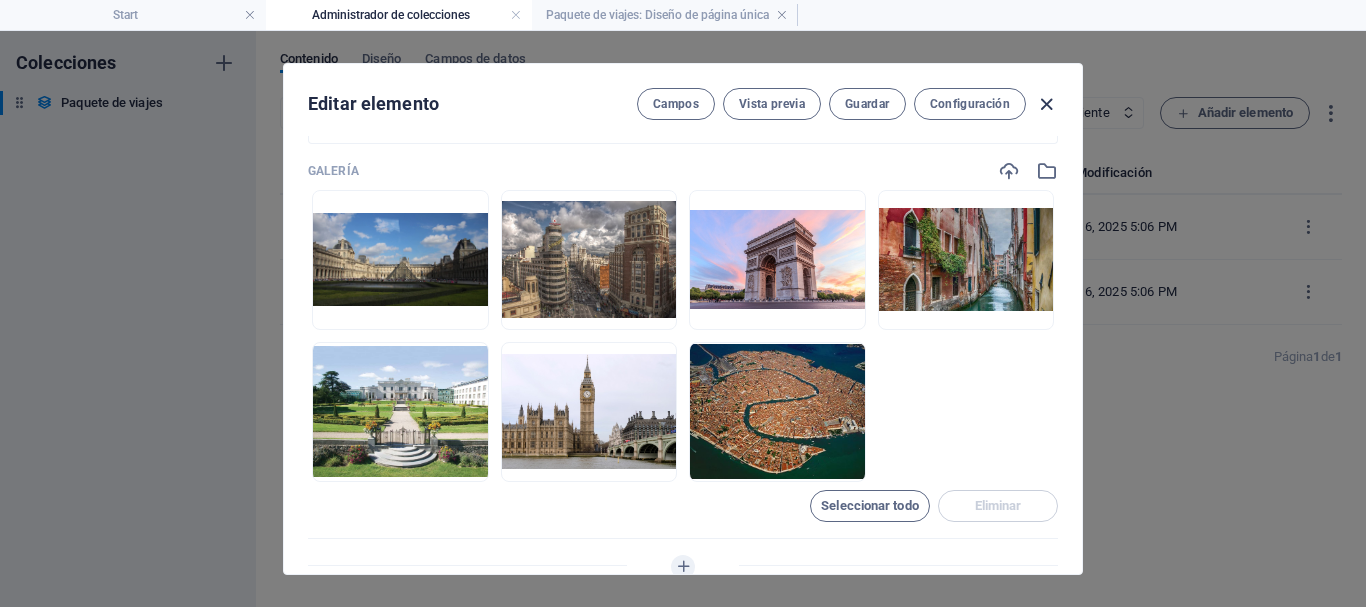click at bounding box center (1046, 104) 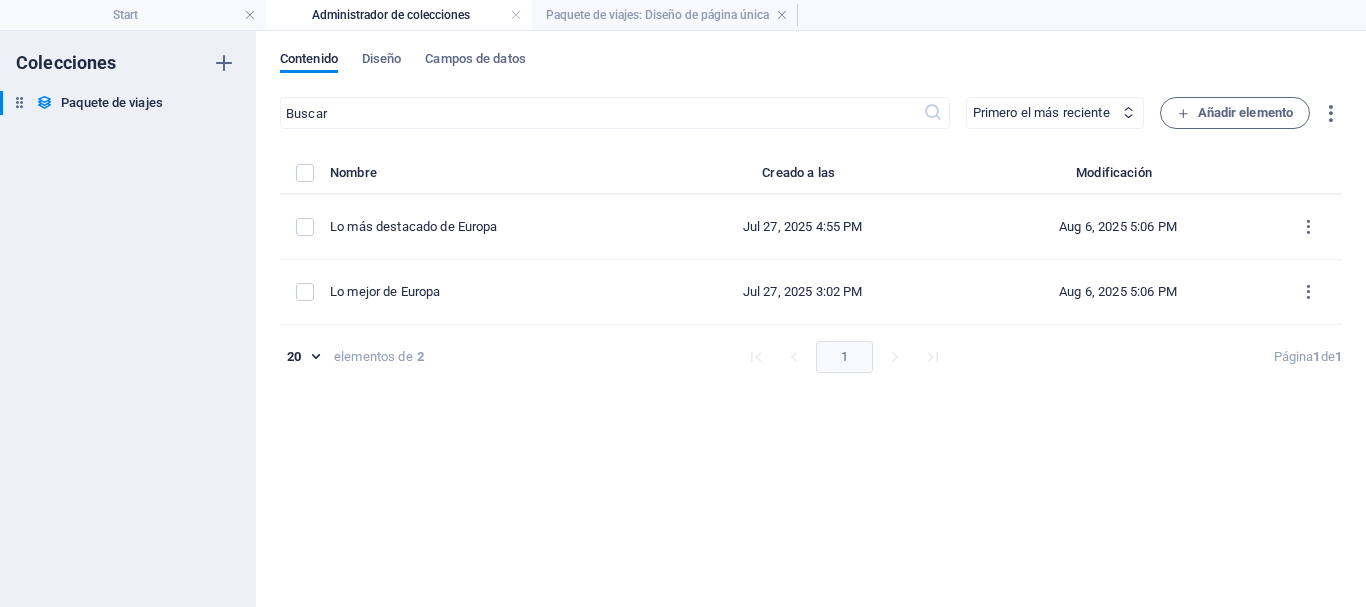 scroll, scrollTop: 0, scrollLeft: 0, axis: both 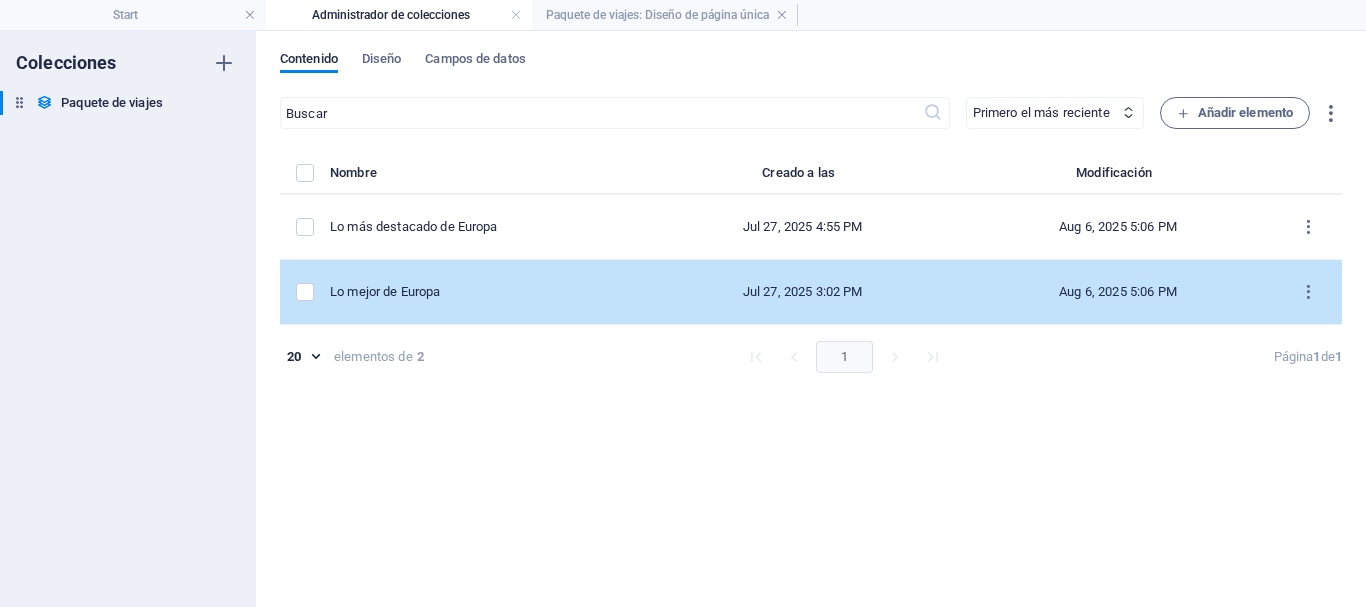 click on "Jul 27, 2025 3:02 PM" at bounding box center [803, 292] 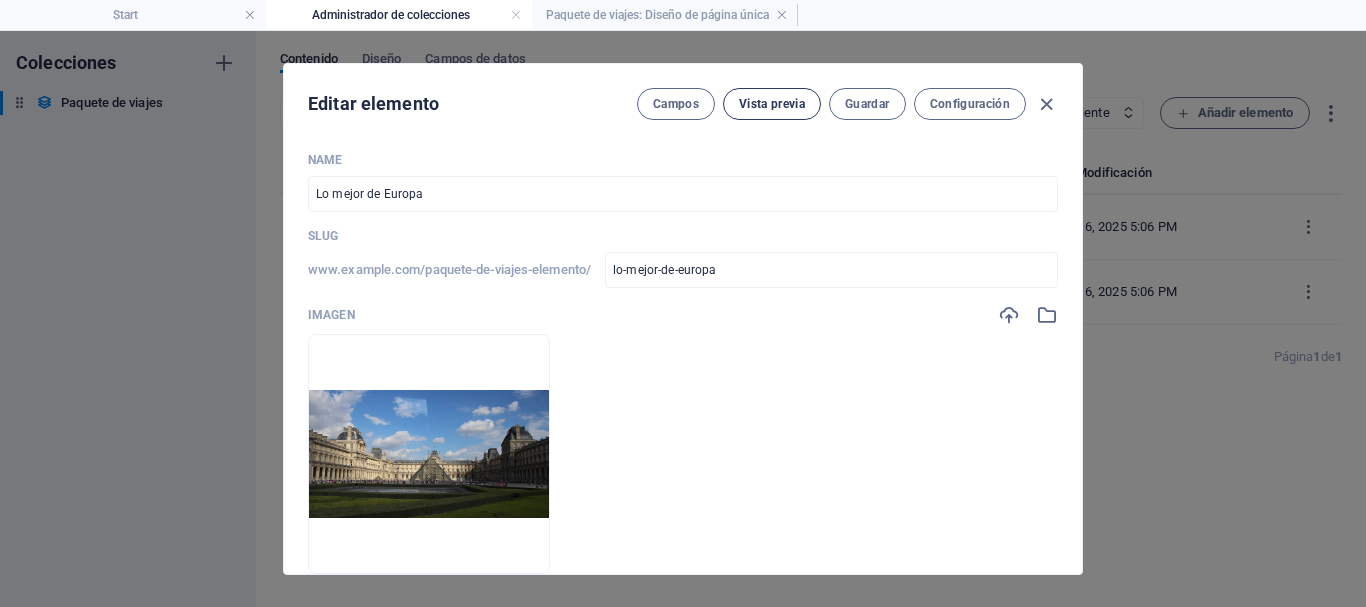 click on "Vista previa" at bounding box center [772, 104] 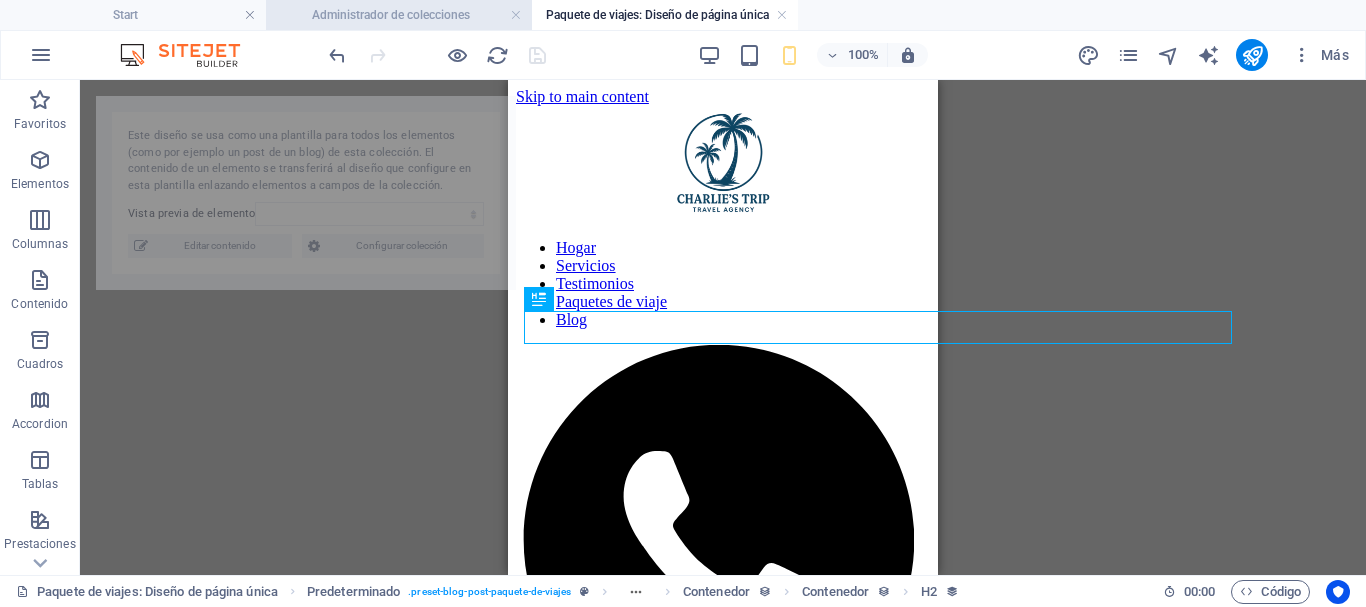 scroll, scrollTop: 445, scrollLeft: 0, axis: vertical 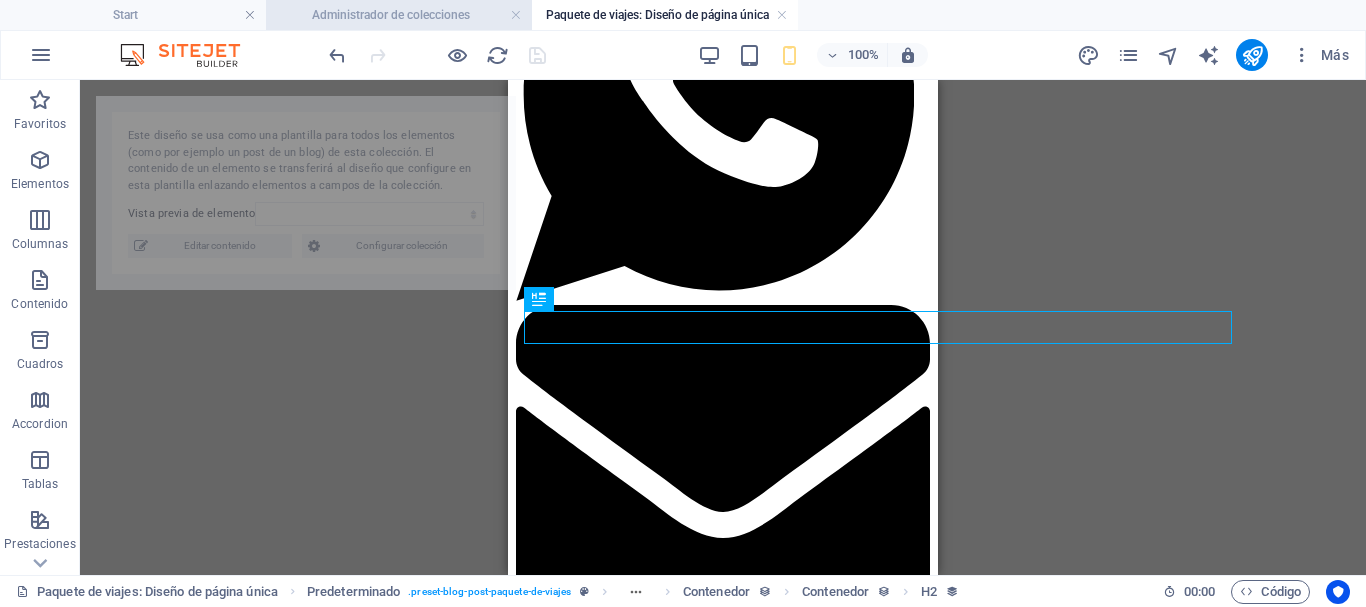 click on "Administrador de colecciones" at bounding box center (399, 15) 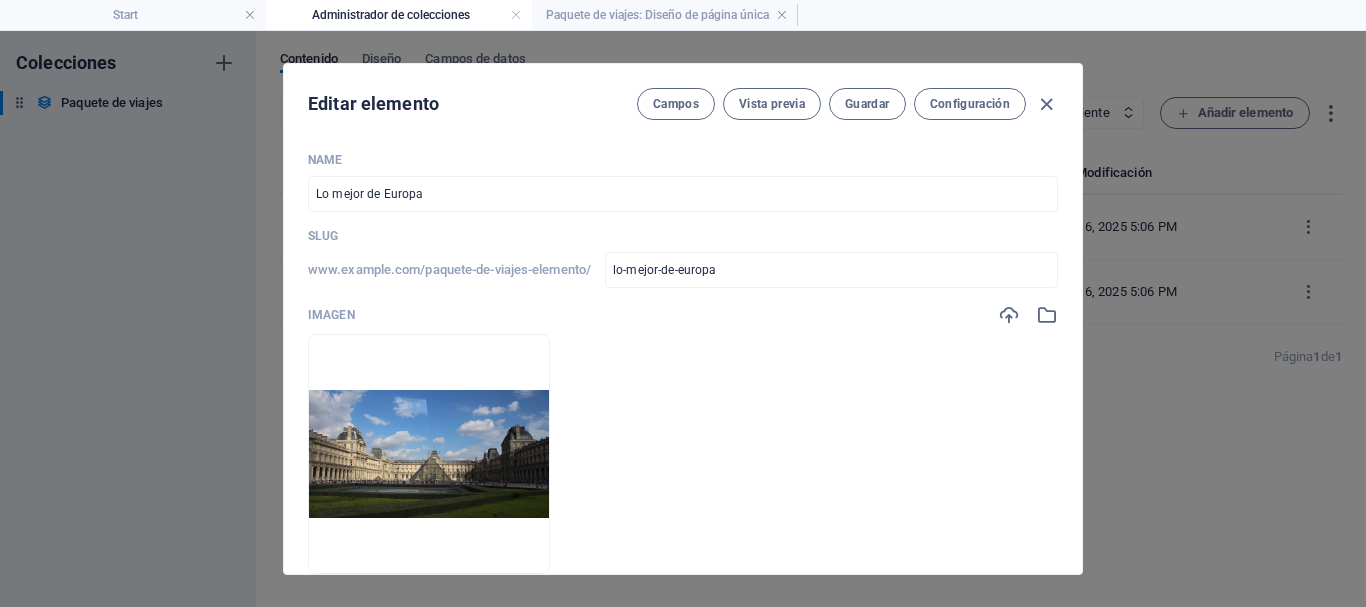 select on "[ID]" 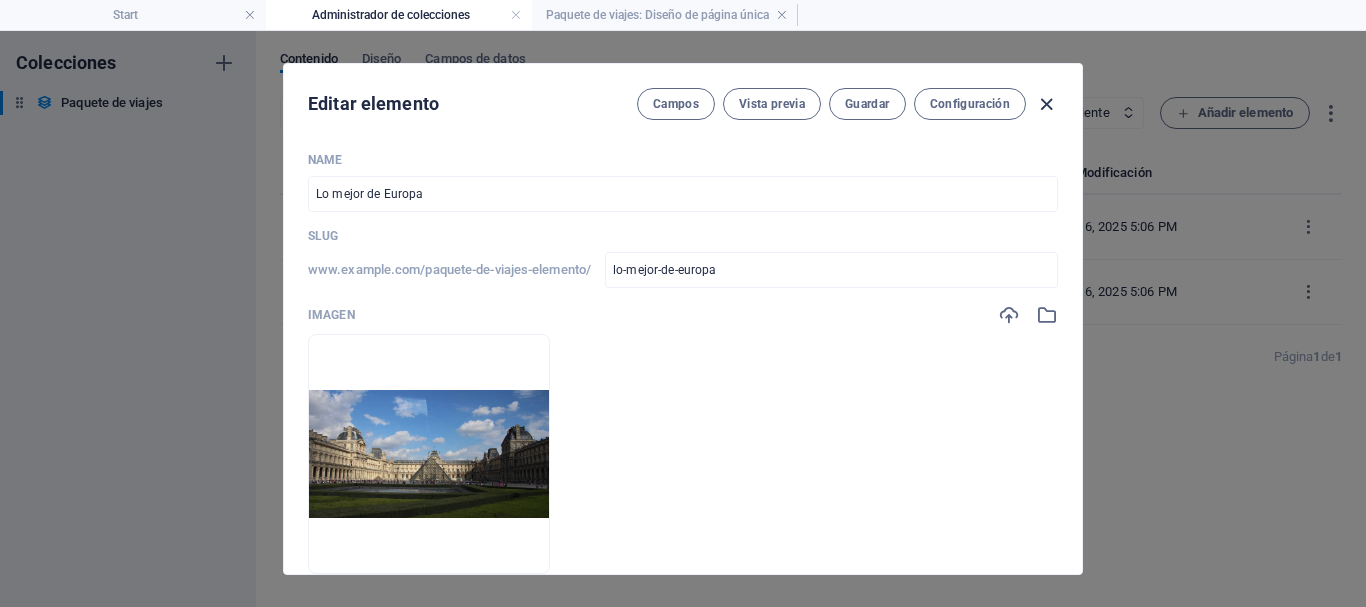 click at bounding box center (1046, 104) 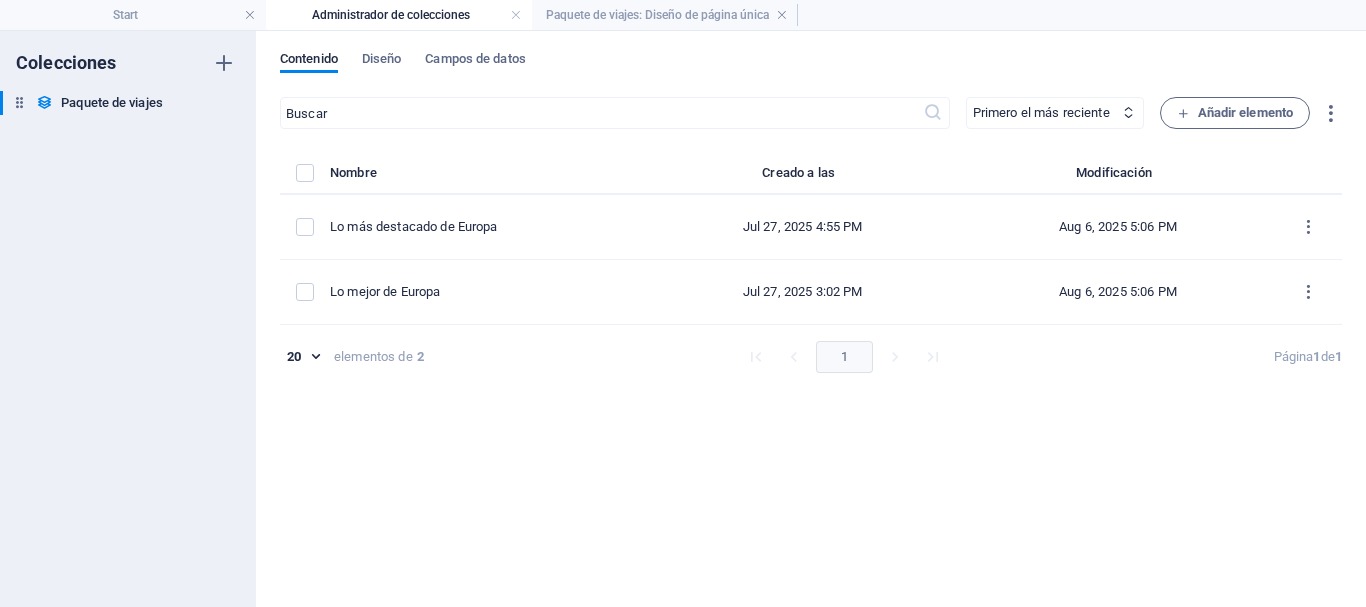 type on "lo-mejor-de-europa" 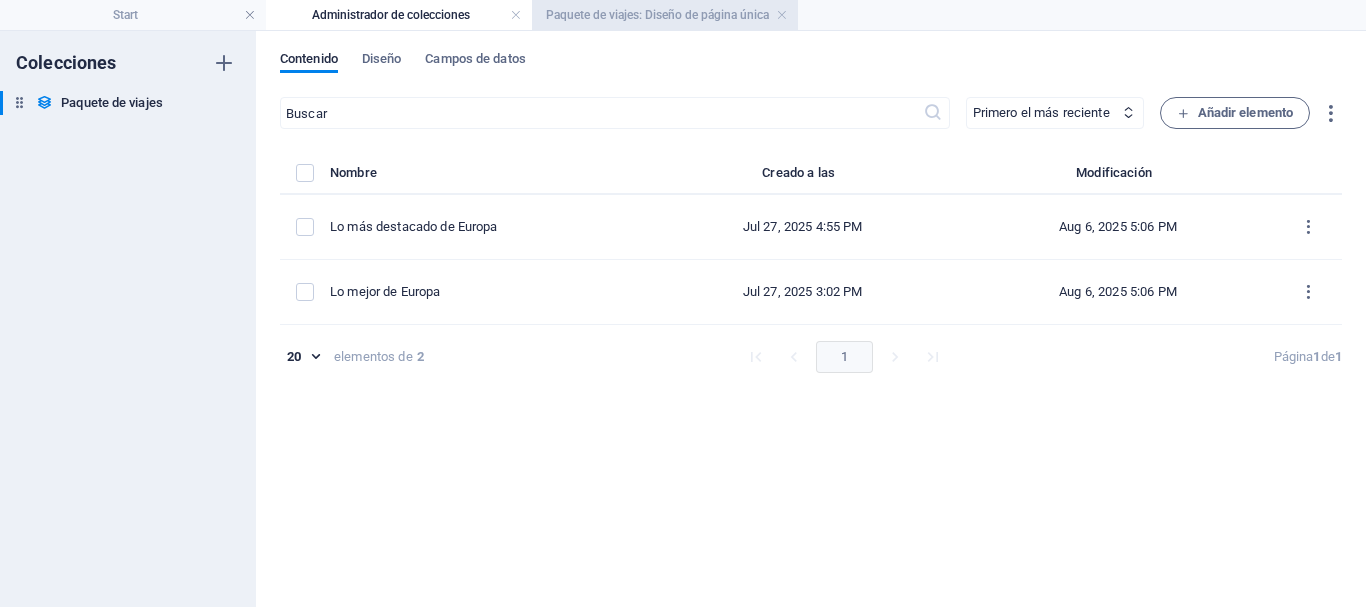 click on "Paquete de viajes: Diseño de página única" at bounding box center (665, 15) 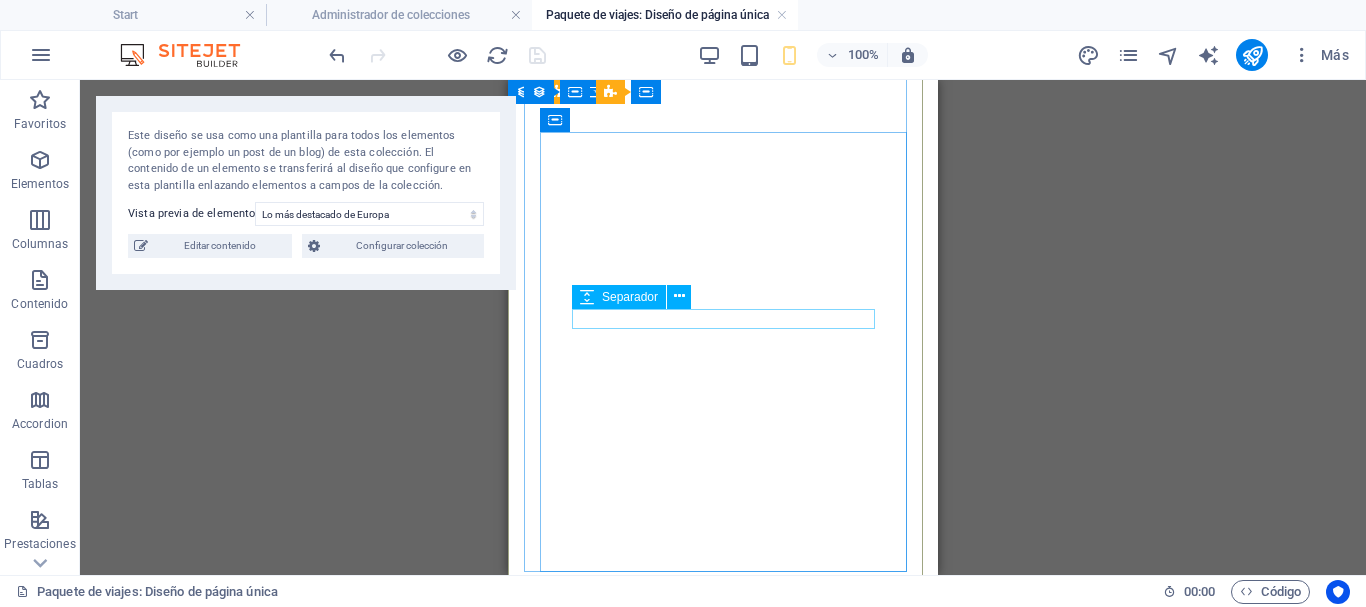 scroll, scrollTop: 1778, scrollLeft: 0, axis: vertical 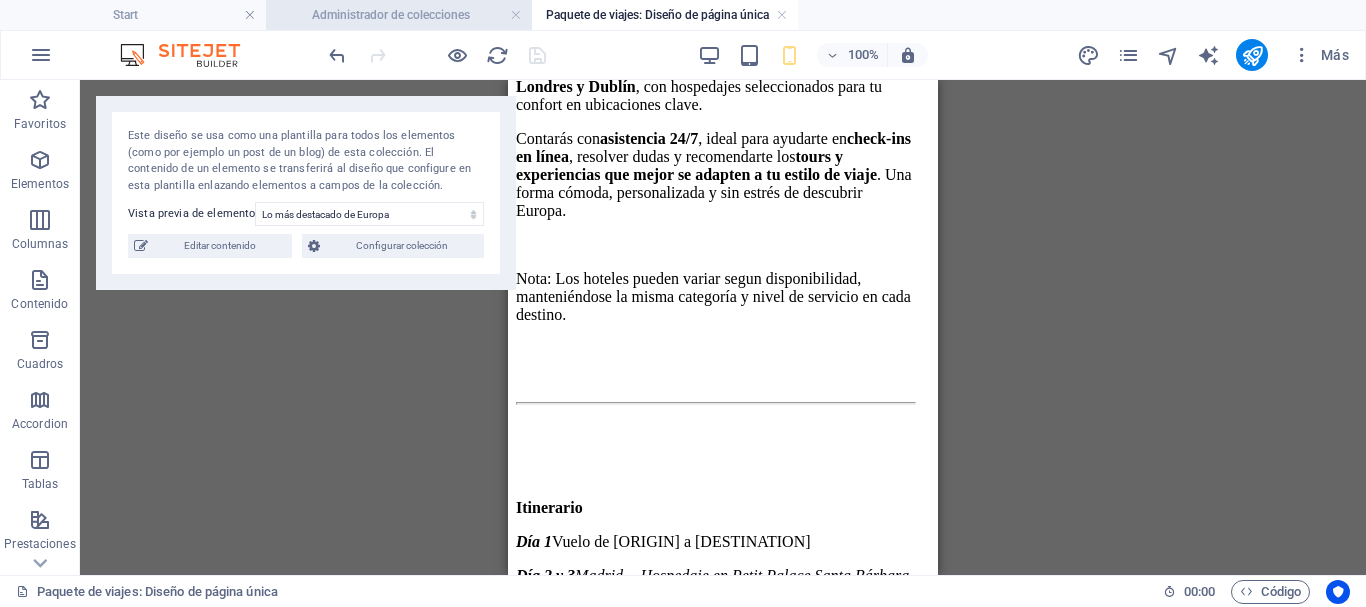 click on "Administrador de colecciones" at bounding box center [399, 15] 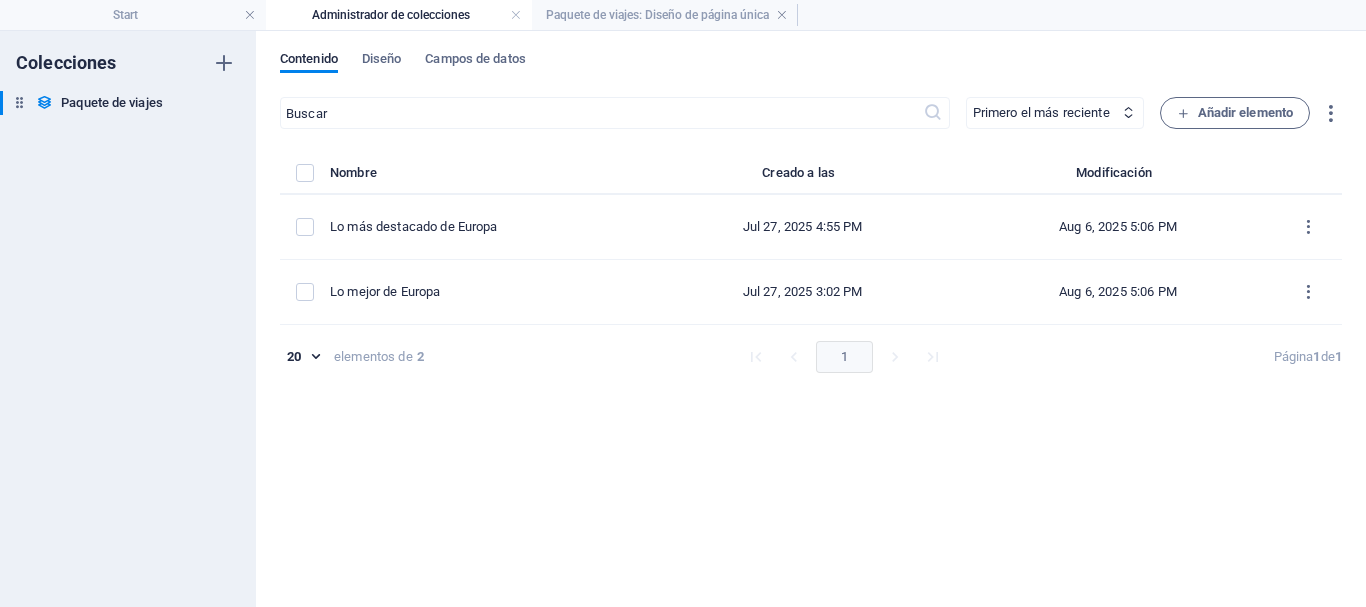 scroll, scrollTop: 0, scrollLeft: 0, axis: both 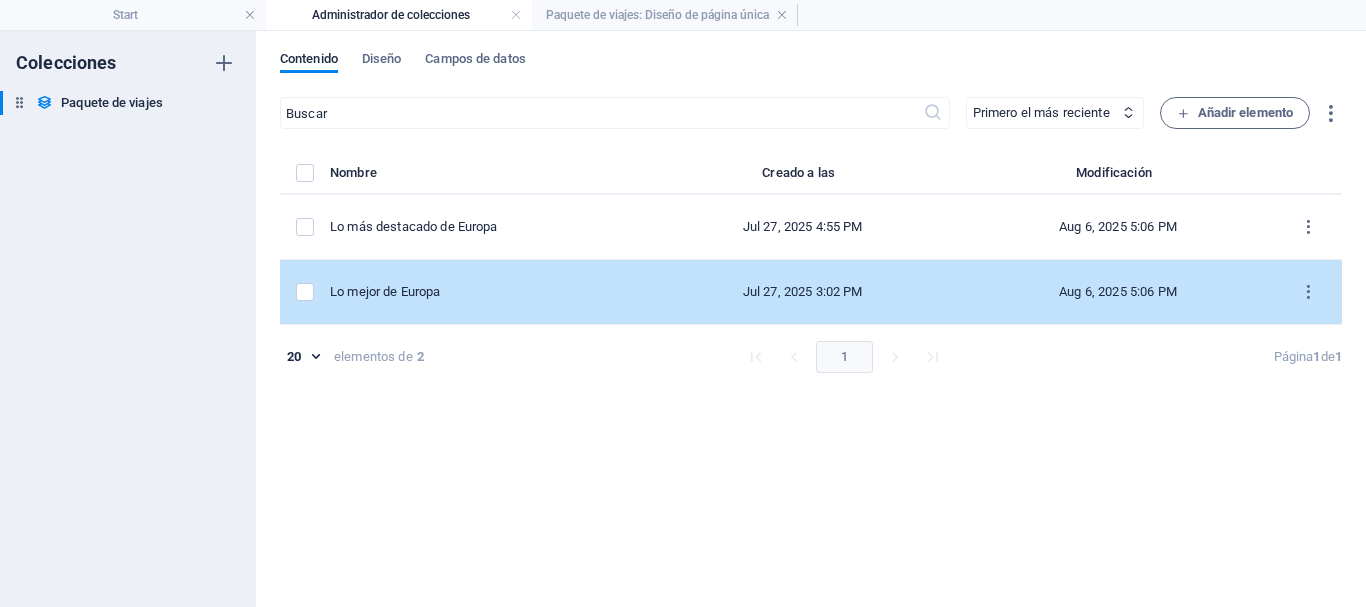 click on "Lo mejor de Europa" at bounding box center (479, 292) 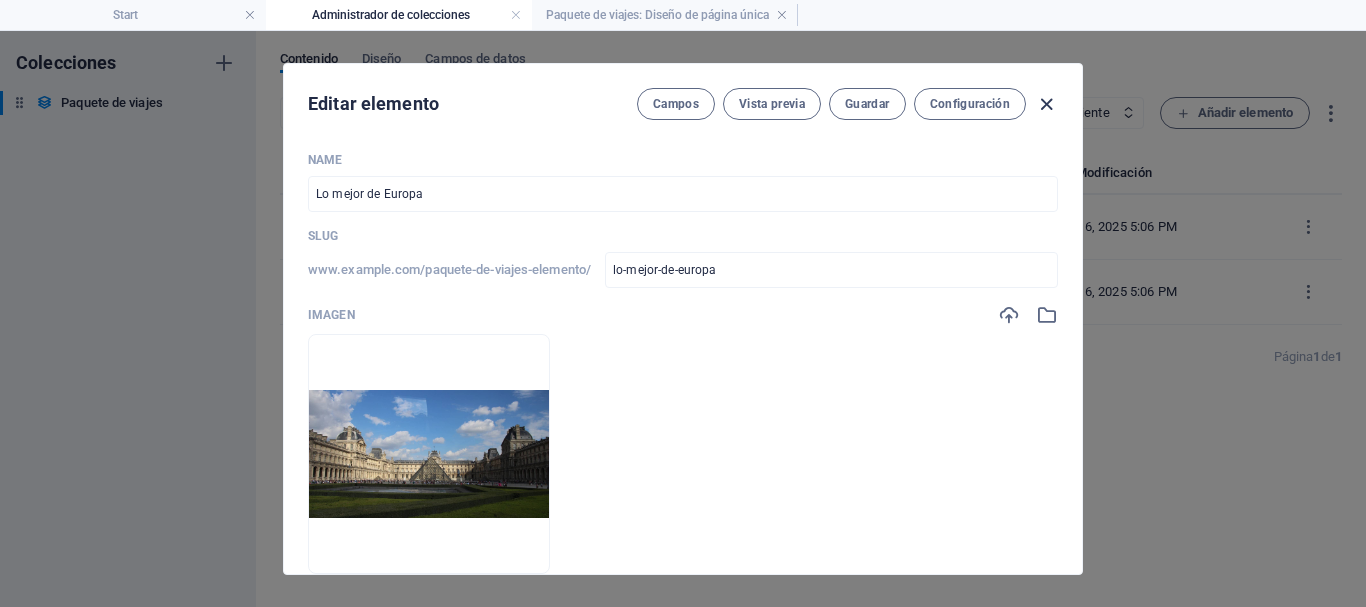 click at bounding box center (1046, 104) 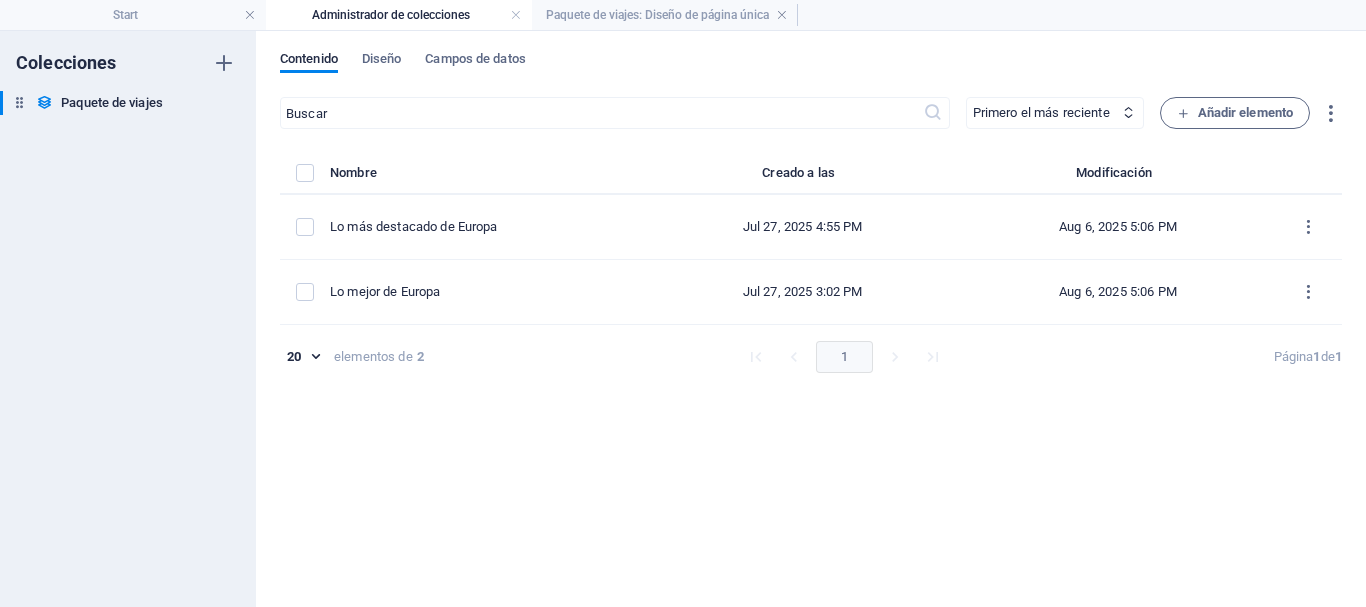 type on "lo-mejor-de-europa" 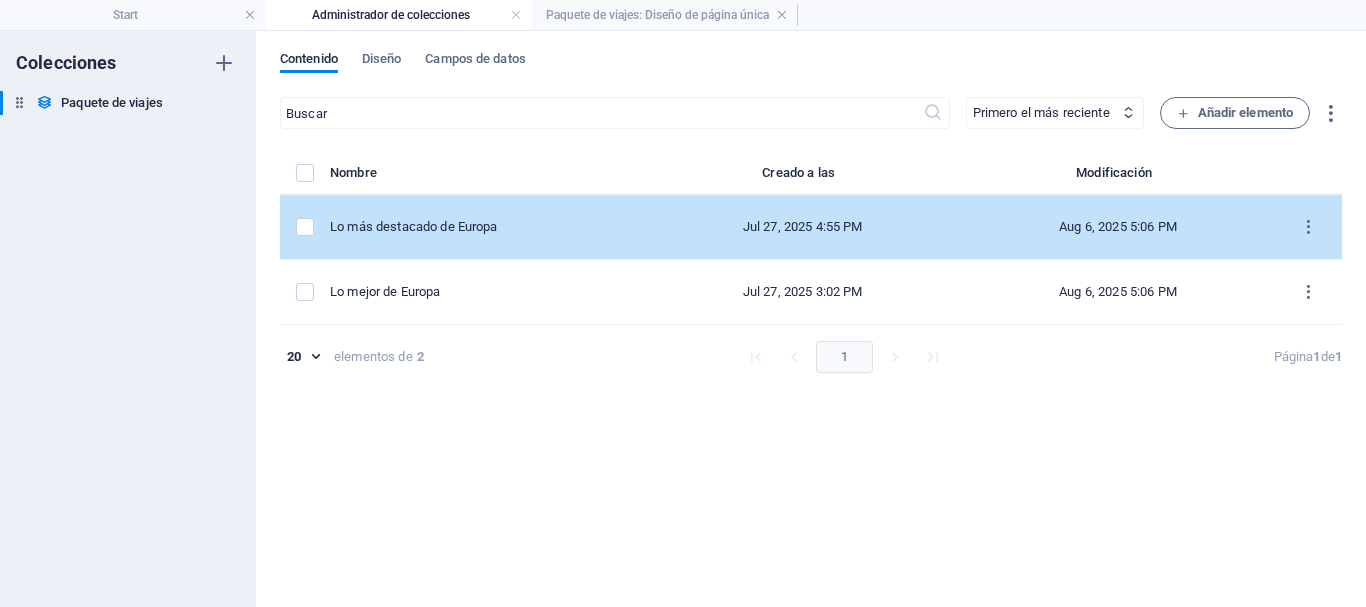 click on "Lo más destacado de Europa" at bounding box center [487, 227] 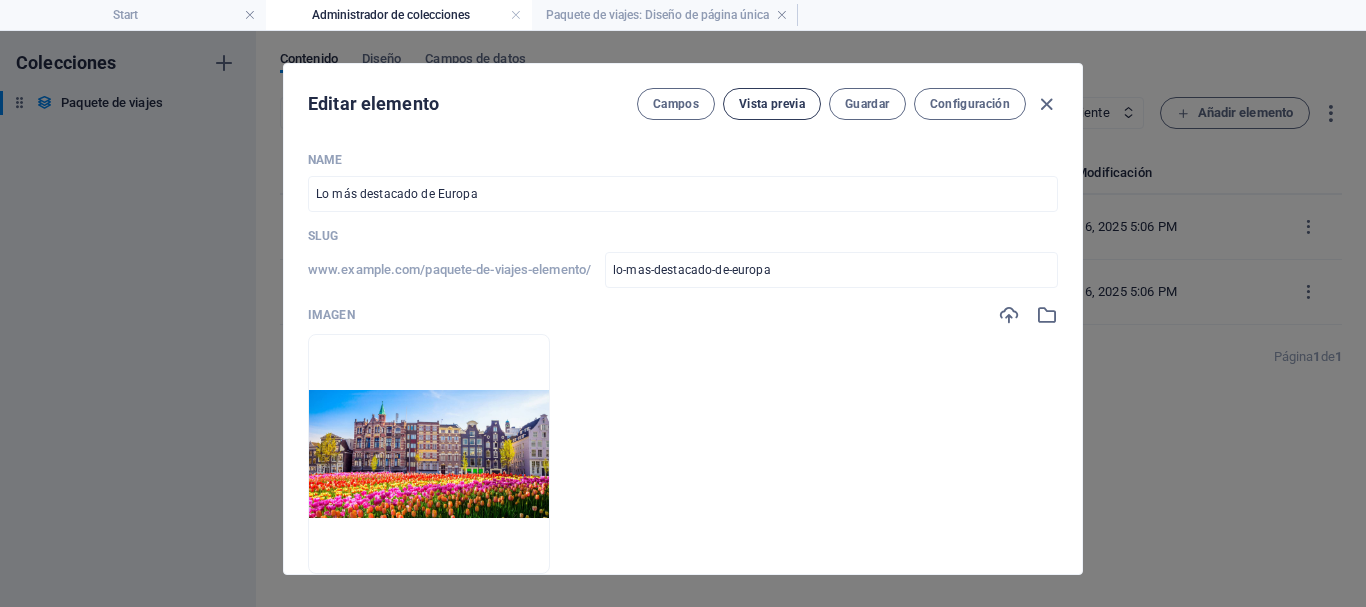click on "Vista previa" at bounding box center (772, 104) 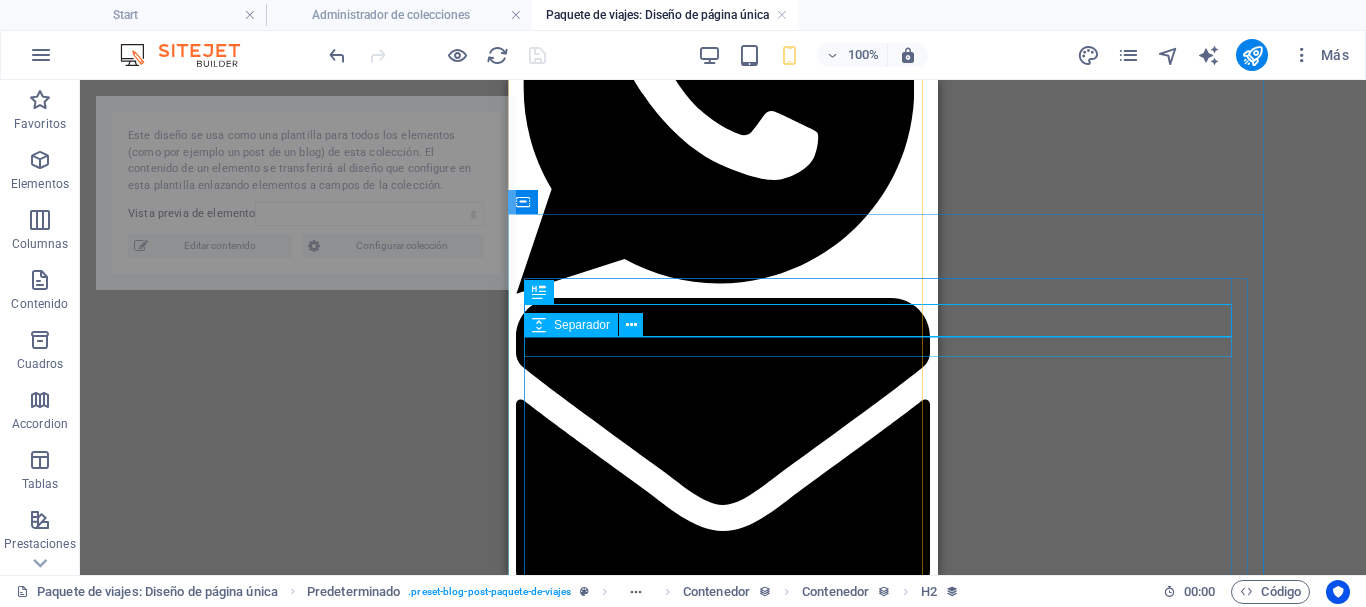 select on "6886ae50b90e32d1d3089b5e" 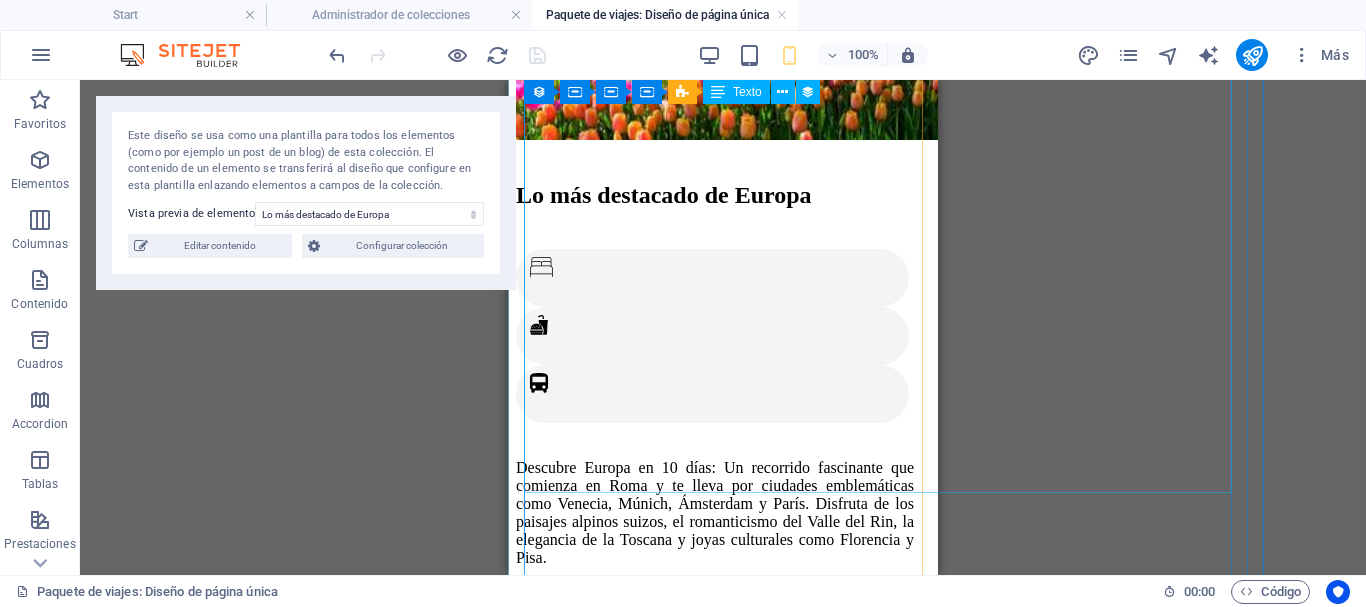 scroll, scrollTop: 1344, scrollLeft: 0, axis: vertical 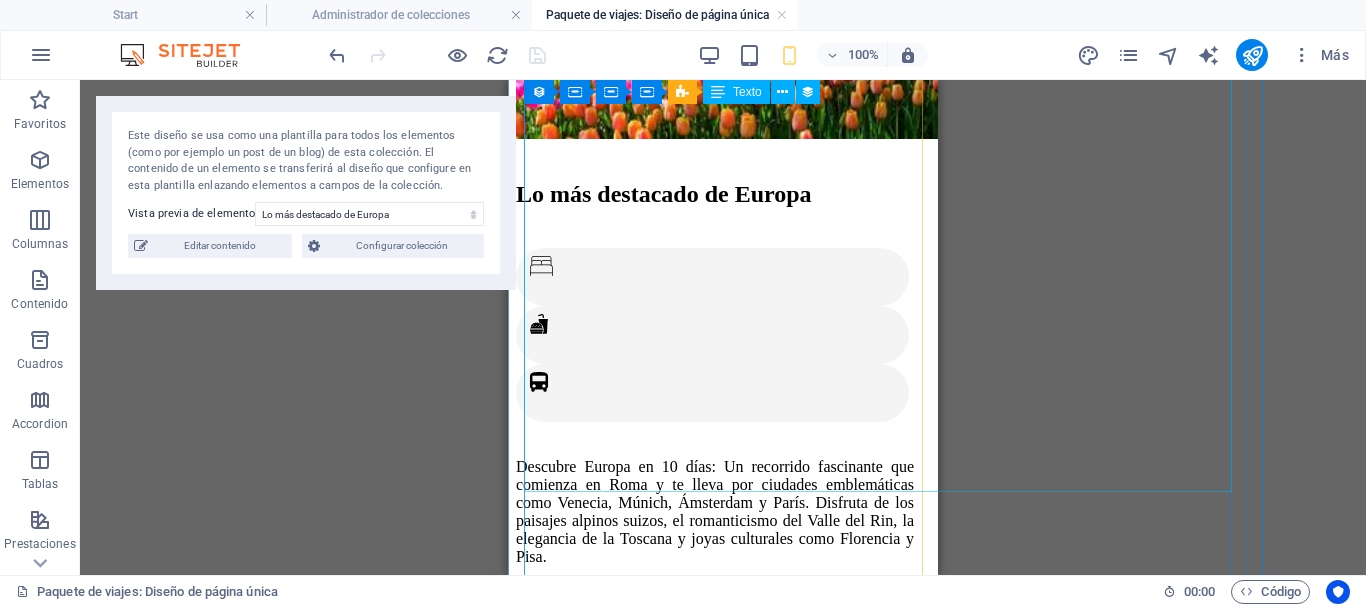 click on "Servicios    Explora Venecia, la ciudad flotante de Italia Disfrute de un recorrido panorámico por la montaña a través del Paso del Brennero Visita la hermosa ciudad austriaca de Innsbruck Vea el centro de la ciudad de Múnich restaurado en un recorrido de orientación Disfrute de una comida alemana en uno de los restaurantes históricos de Múnich. Admira el paisaje en un crucero por el río Rin. Degustación de vinos locales en el valle del Rin Vea el icónico molino de viento Riekermolen Disfrute de una demostración tradicional de queso y zuecos. Crucero por los canales de Ámsterdam Visita Gante, una ciudad medieval belga Vea lugares emblemáticos en un recorrido en coche por París Visita Borgoña, una impresionante región vinícola francesa Disfrute de un pintoresco recorrido por la montaña a través de los Alpes suizos. Visita el pintoresco lago de Como Explora Florencia, la cuna del Renacimiento" at bounding box center (715, 1342) 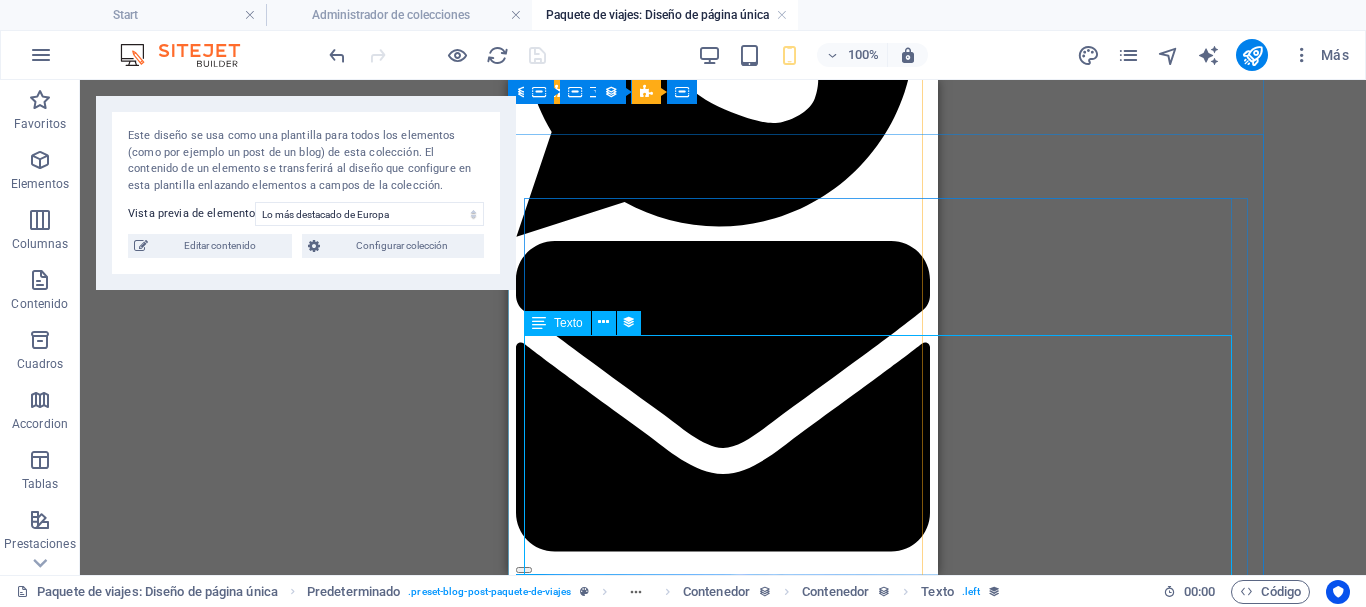 scroll, scrollTop: 505, scrollLeft: 0, axis: vertical 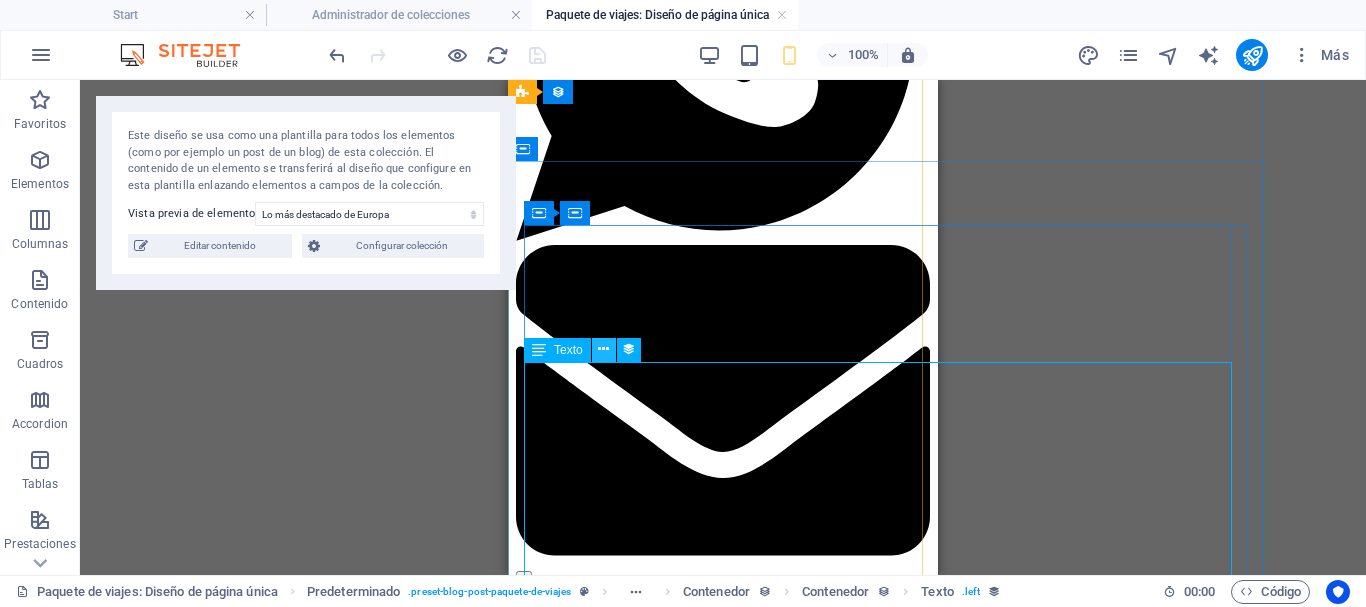 click at bounding box center (603, 349) 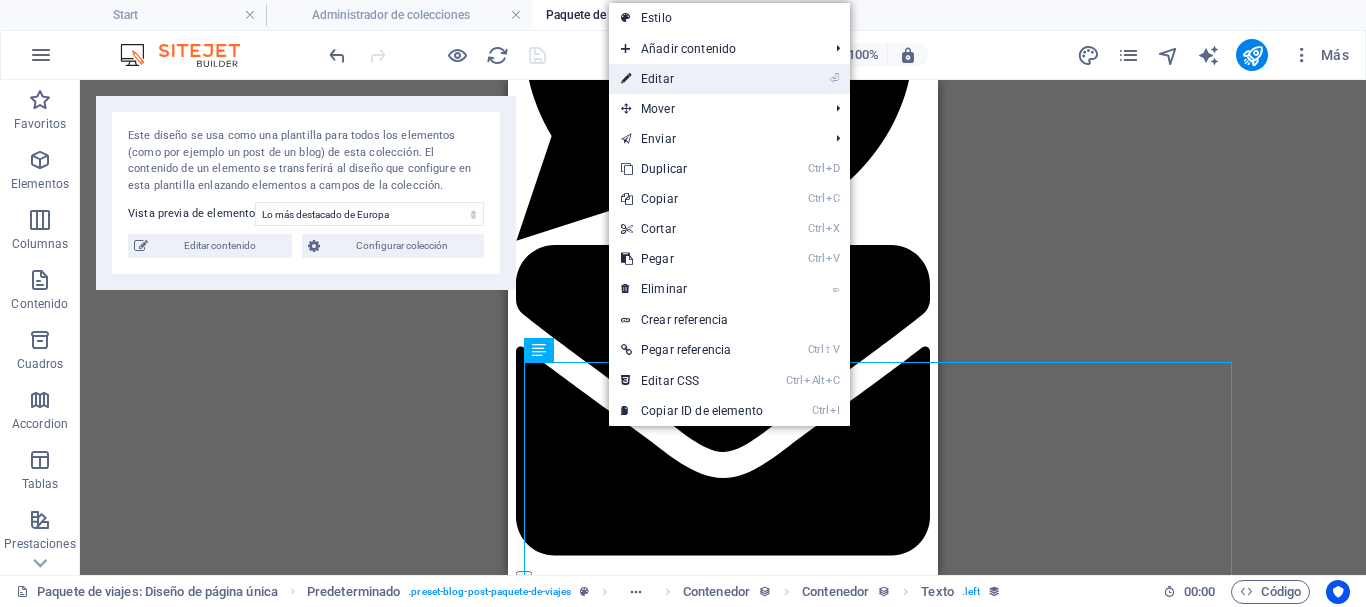 click on "⏎  Editar" at bounding box center (692, 79) 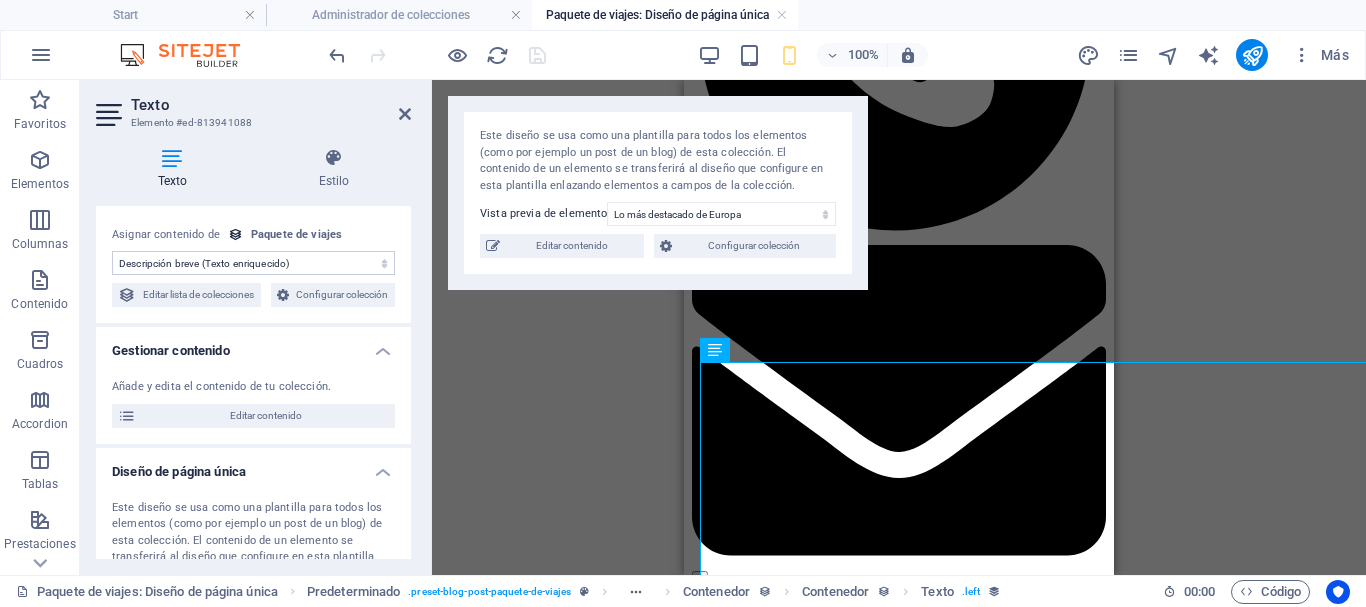 scroll, scrollTop: 27, scrollLeft: 0, axis: vertical 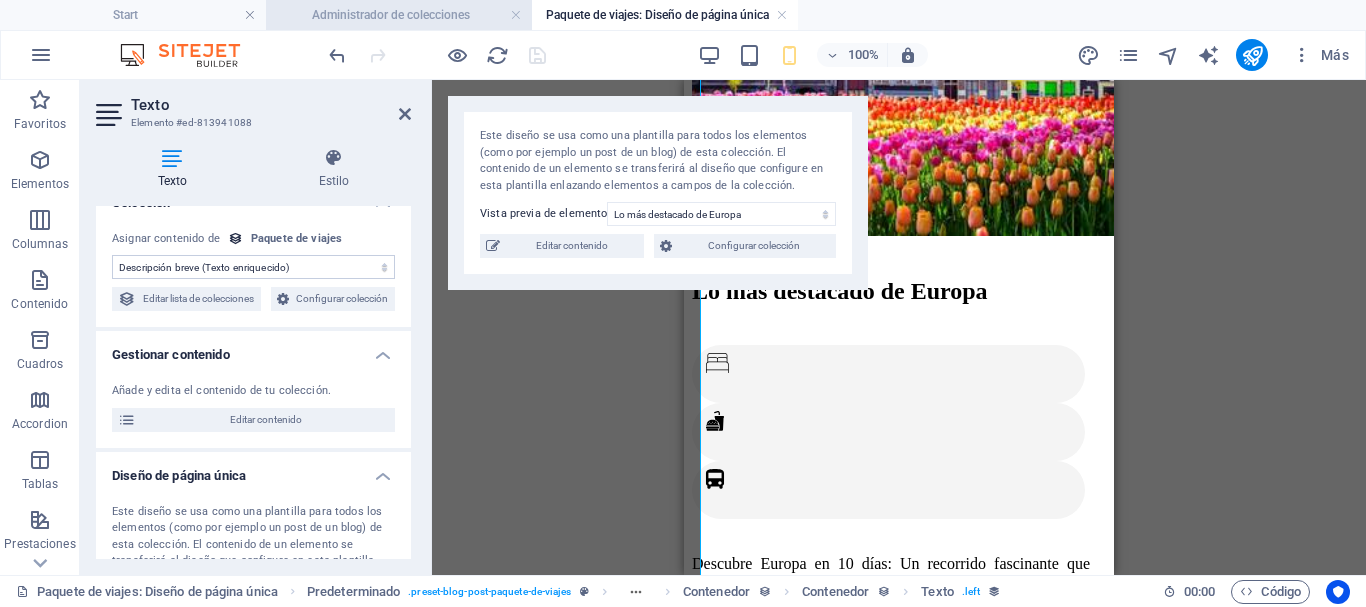 click on "Administrador de colecciones" at bounding box center [399, 15] 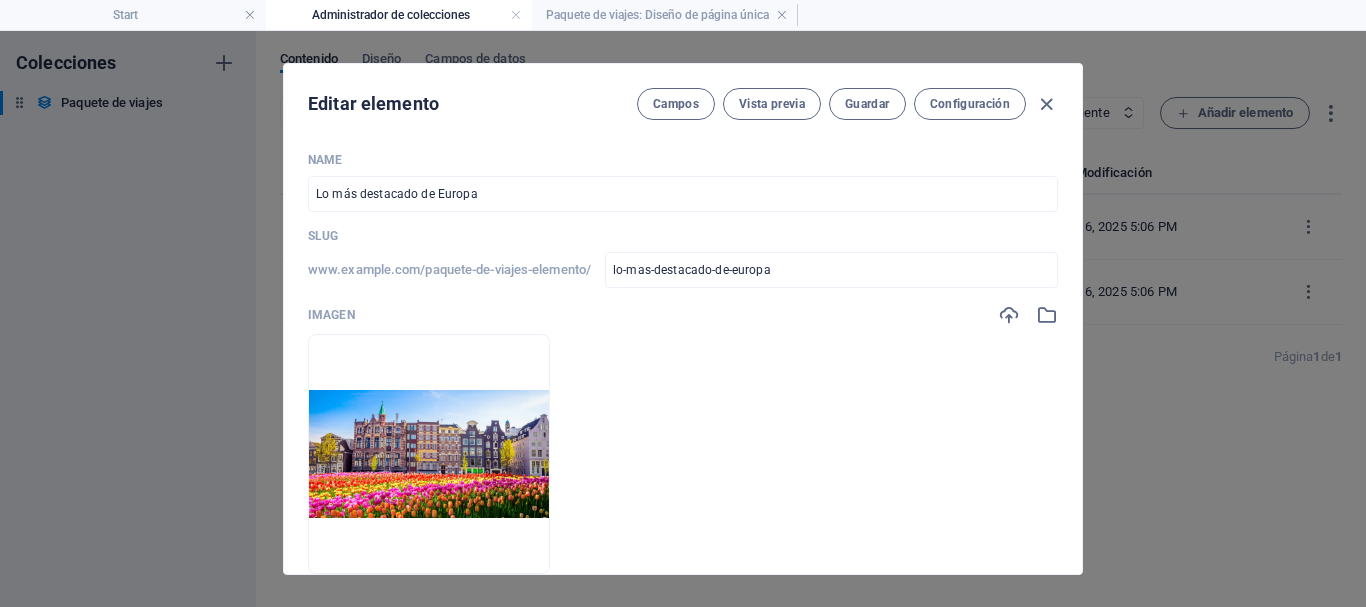 scroll, scrollTop: 0, scrollLeft: 0, axis: both 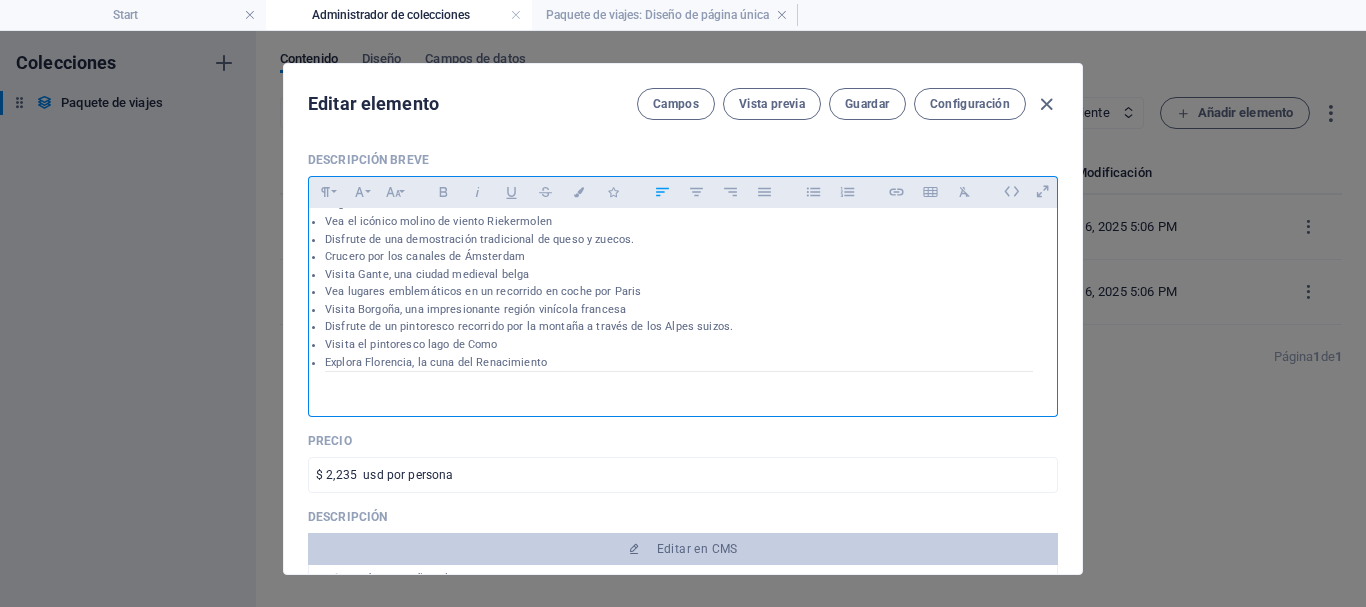 drag, startPoint x: 1040, startPoint y: 374, endPoint x: 896, endPoint y: 383, distance: 144.28098 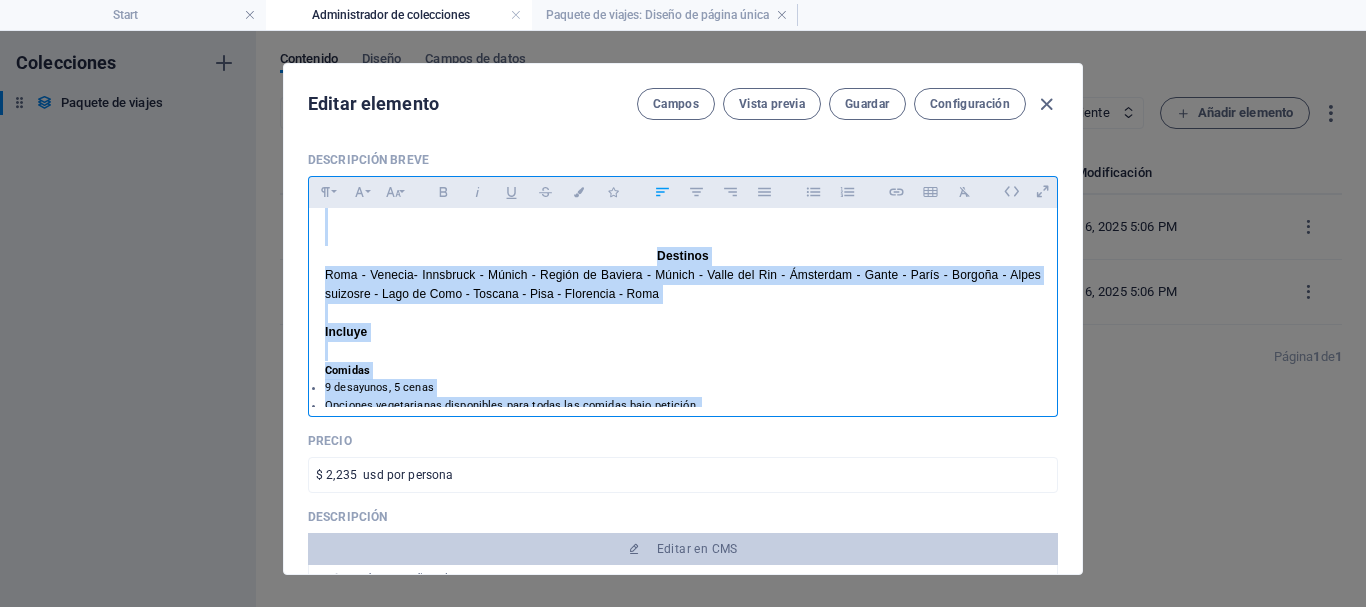 scroll, scrollTop: 0, scrollLeft: 0, axis: both 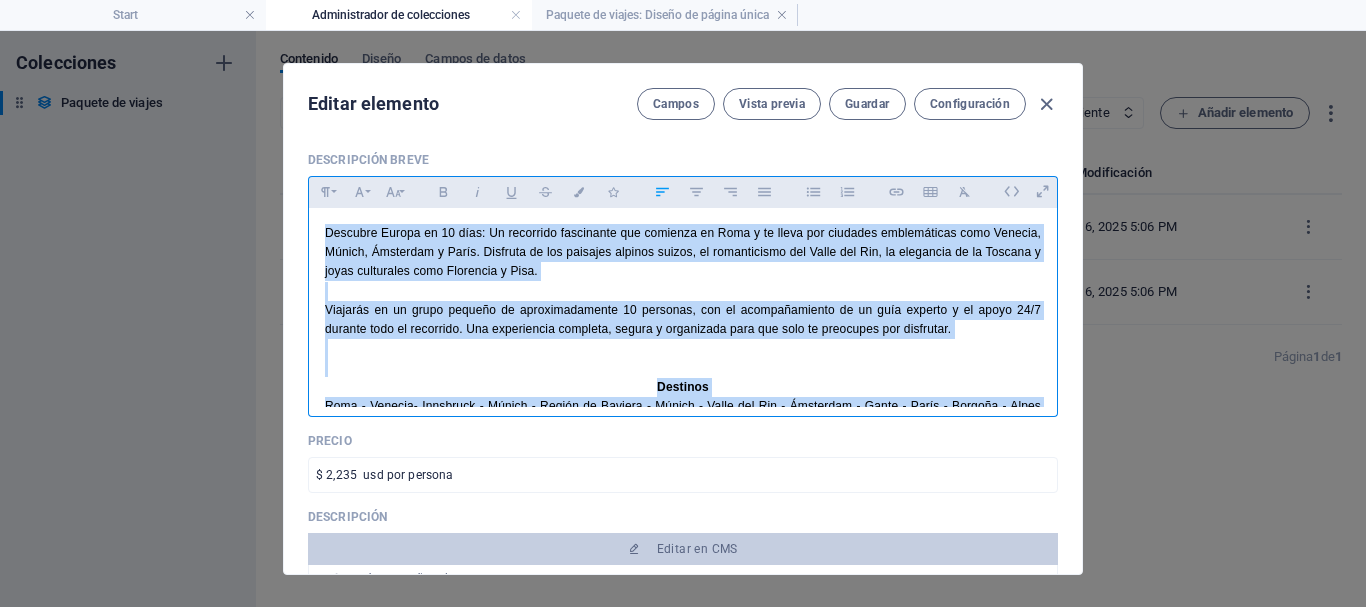 drag, startPoint x: 563, startPoint y: 364, endPoint x: 315, endPoint y: 215, distance: 289.31818 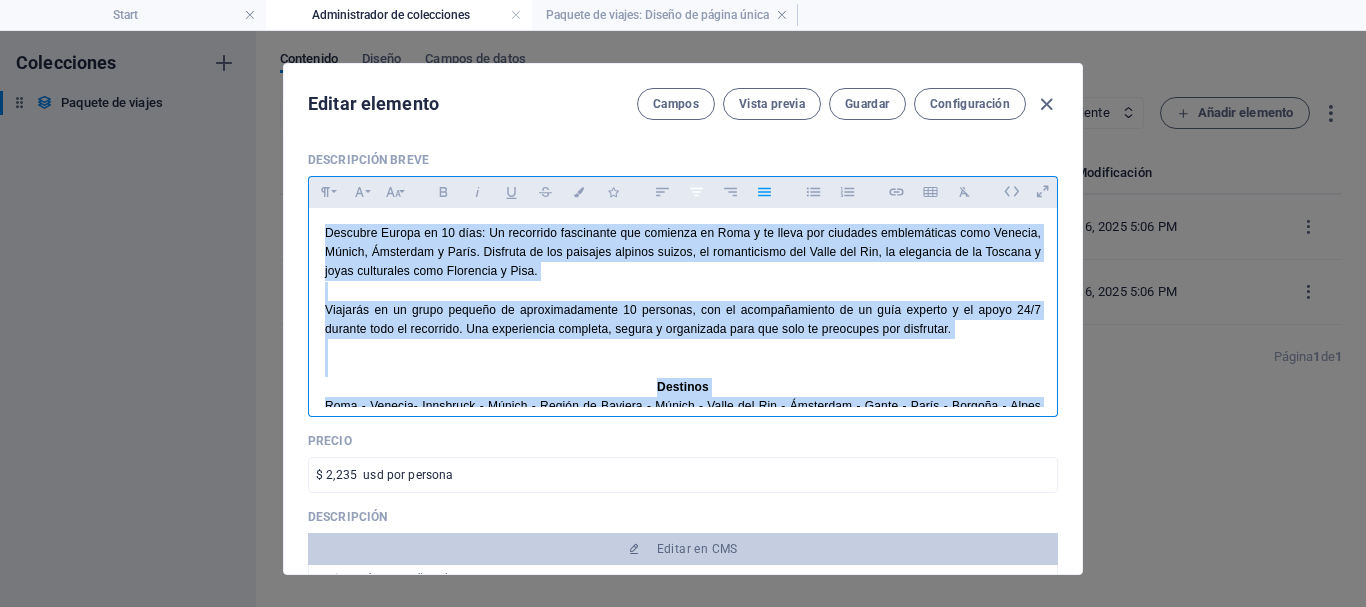 click 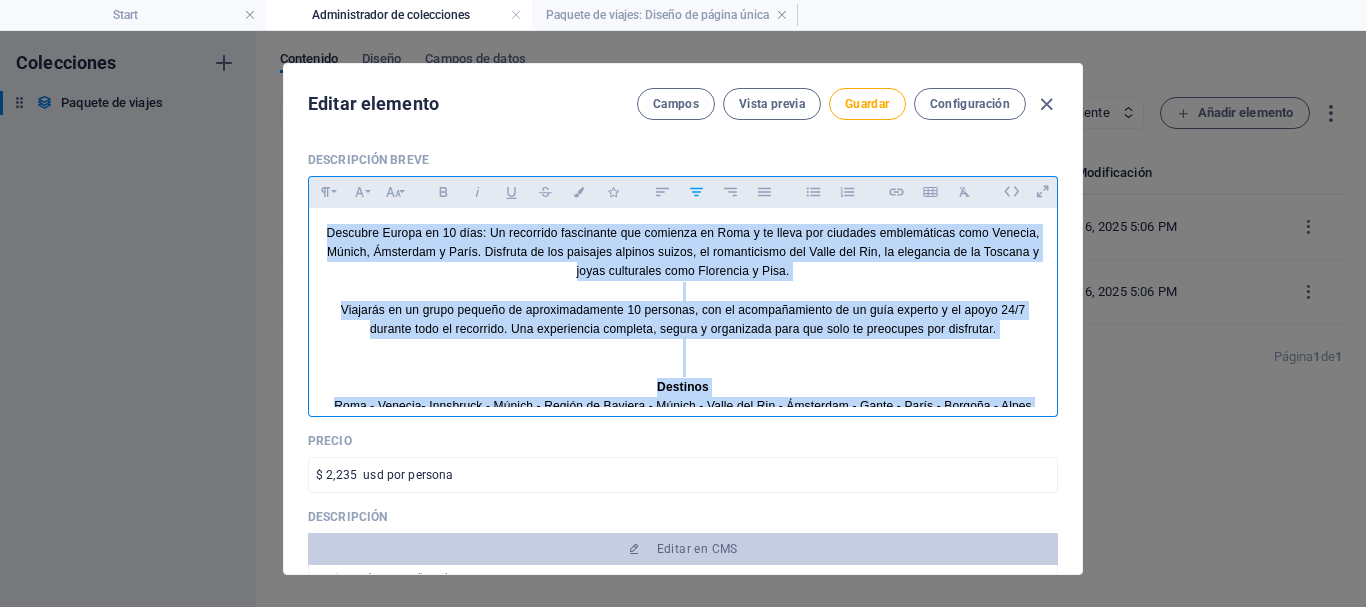 click 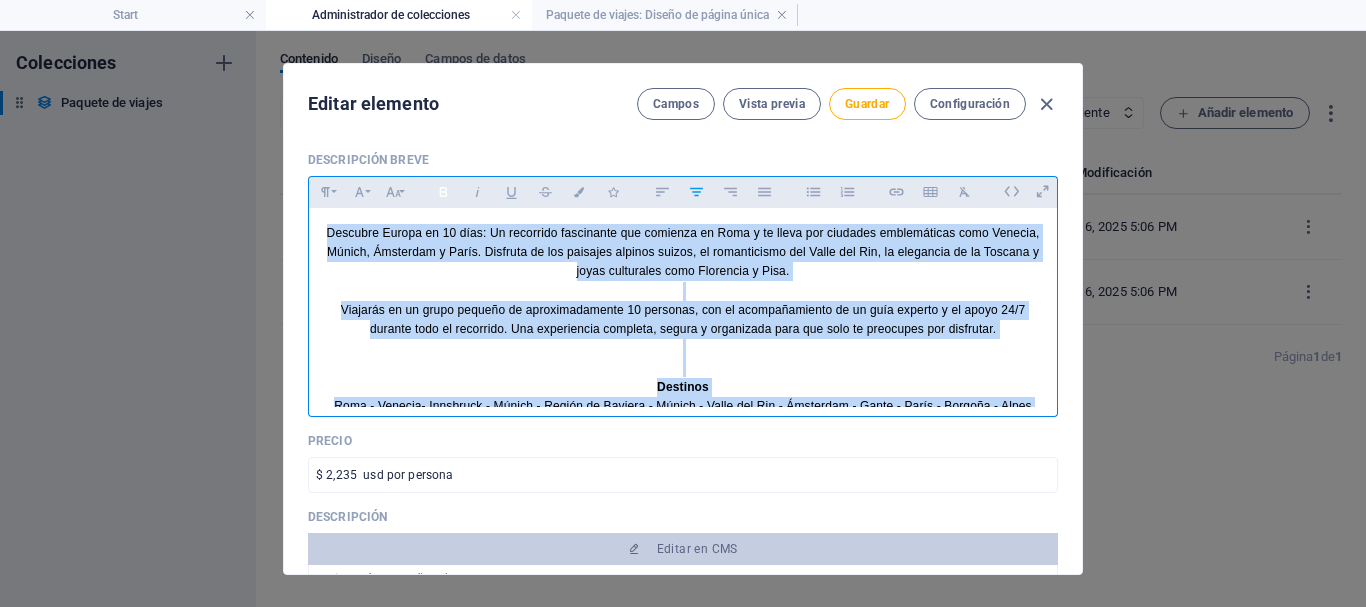 click 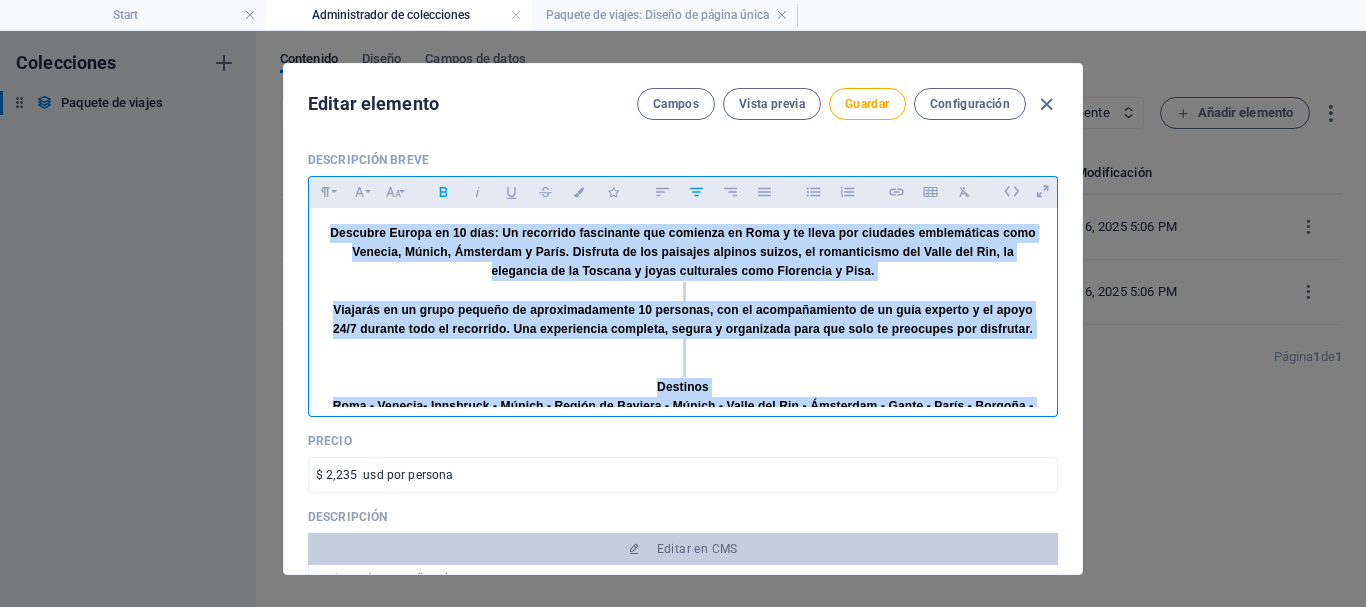 click 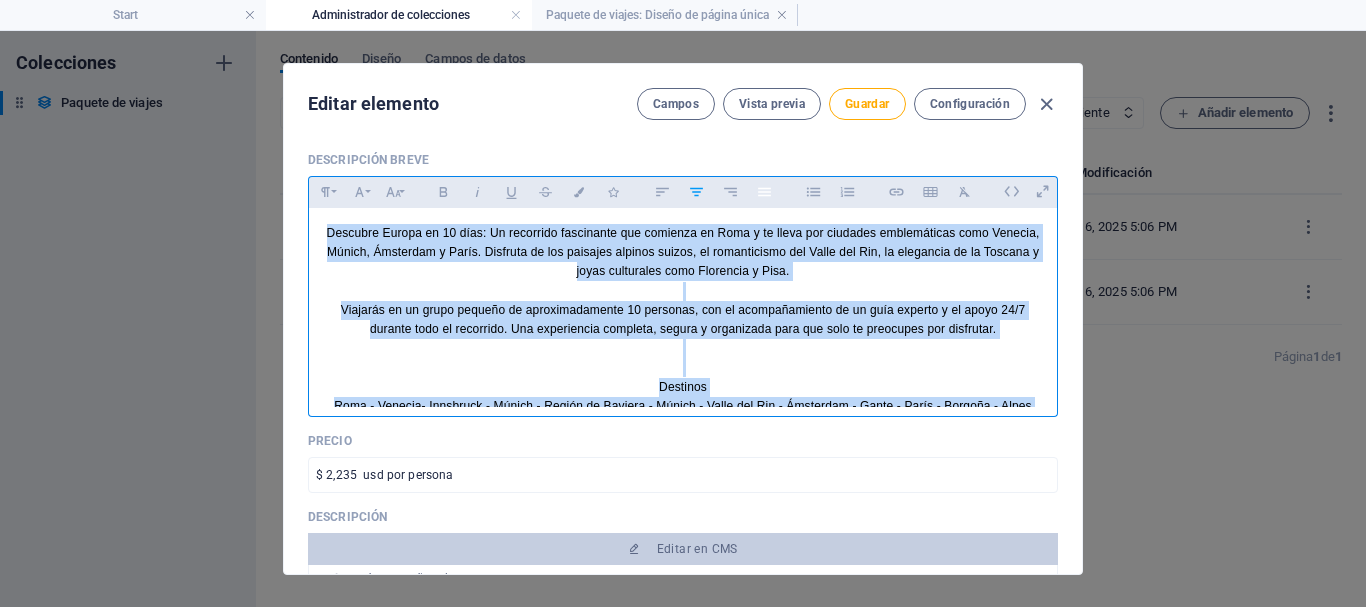 click 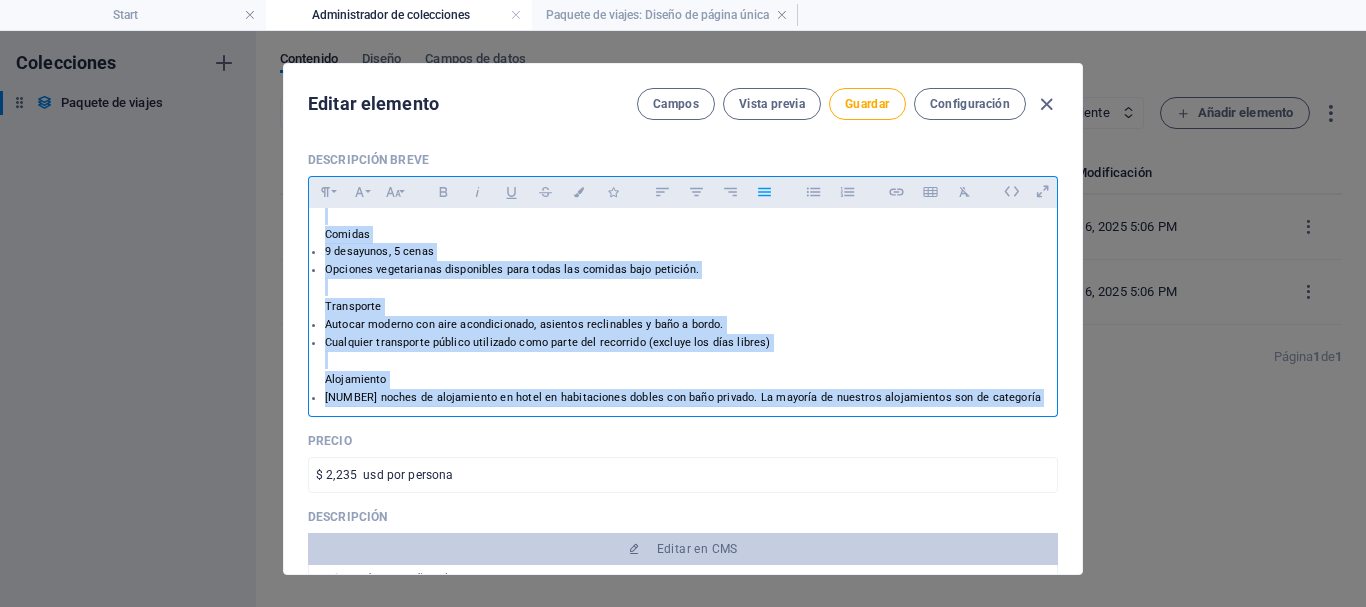 scroll, scrollTop: 269, scrollLeft: 0, axis: vertical 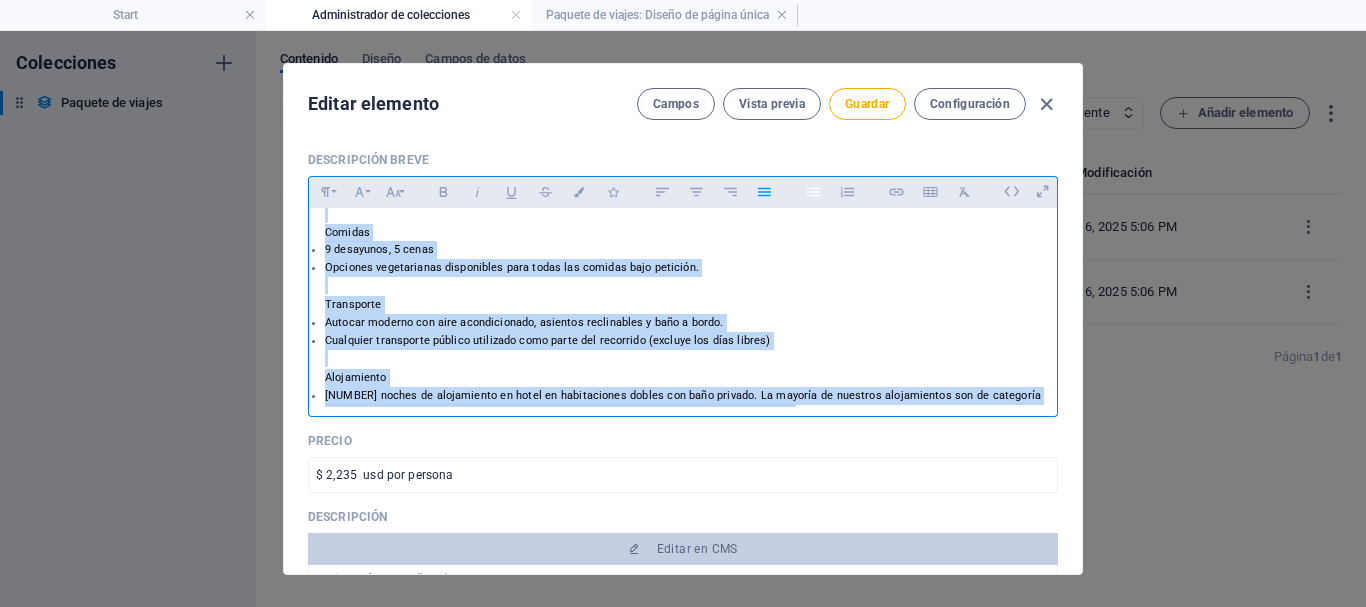 click 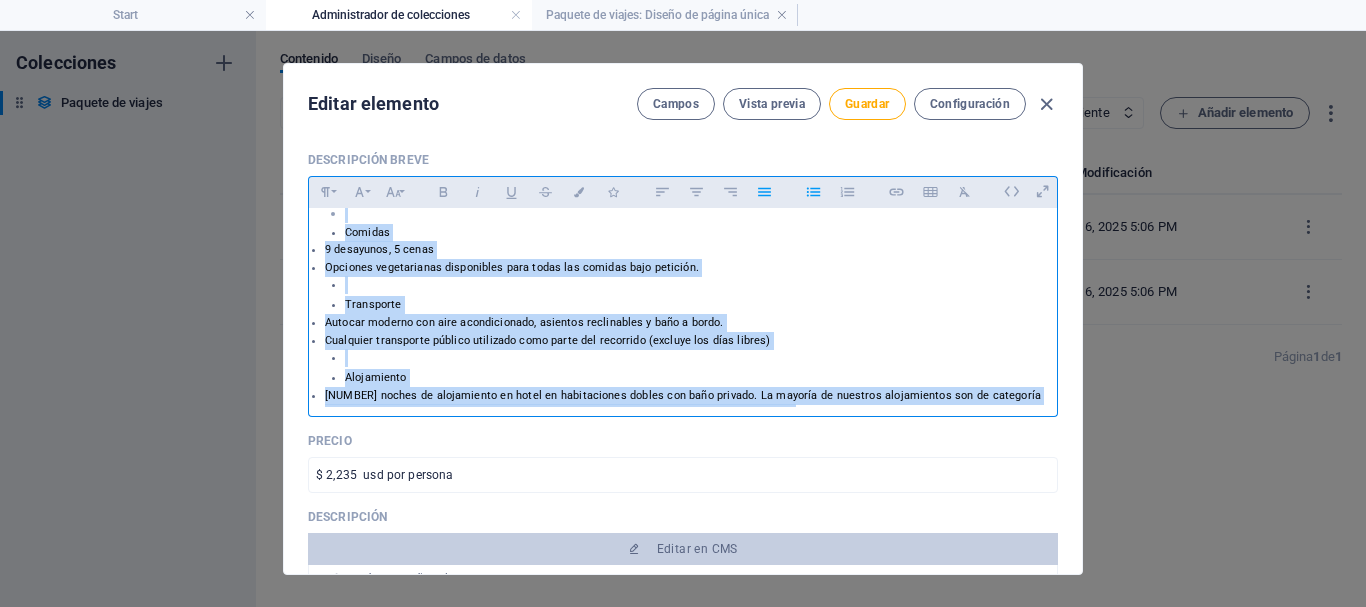 click 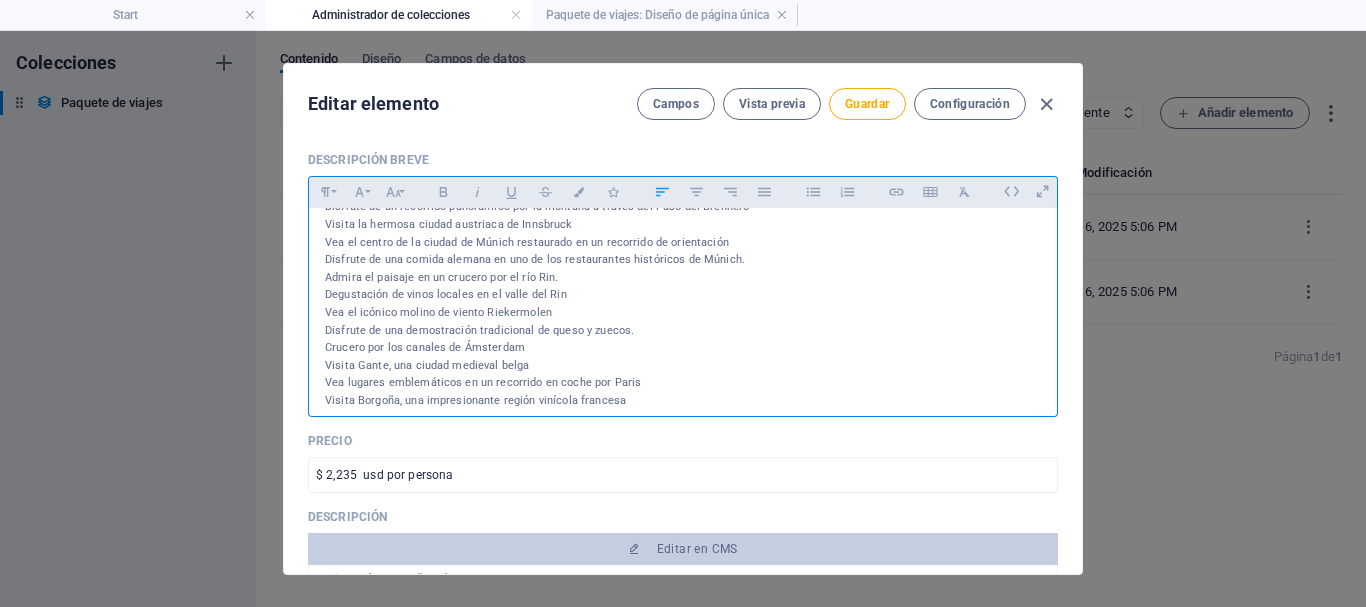 scroll, scrollTop: 654, scrollLeft: 0, axis: vertical 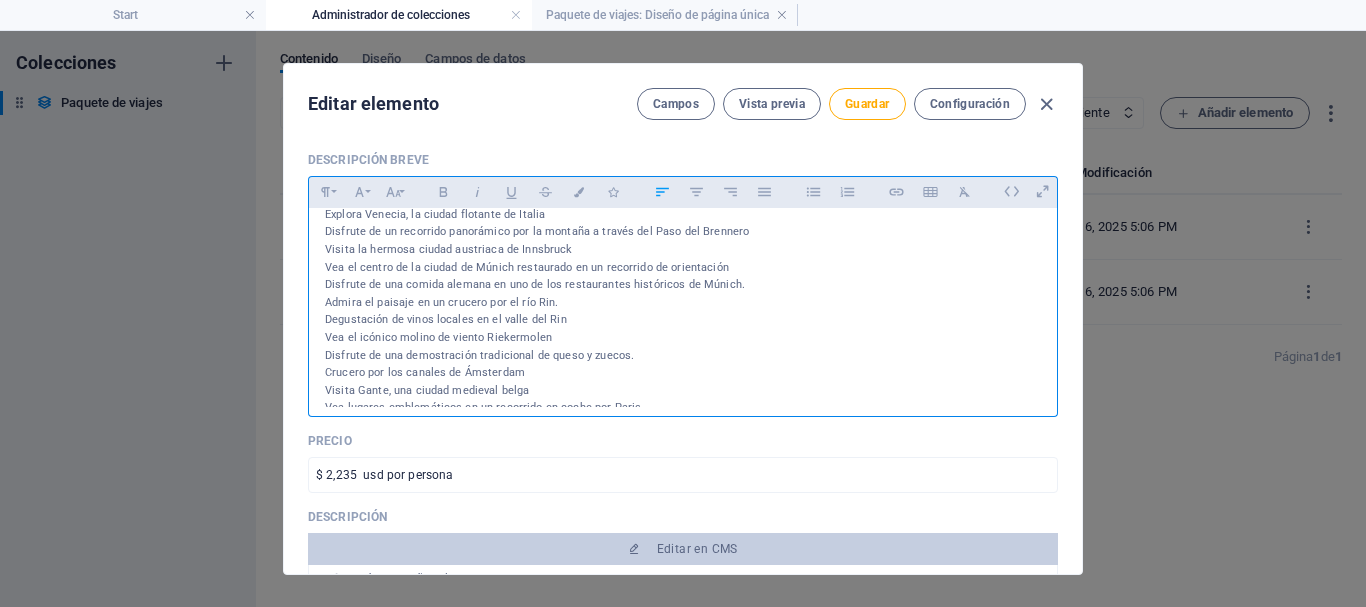 click on "Admira el paisaje en un crucero por el río Rin." at bounding box center [683, 303] 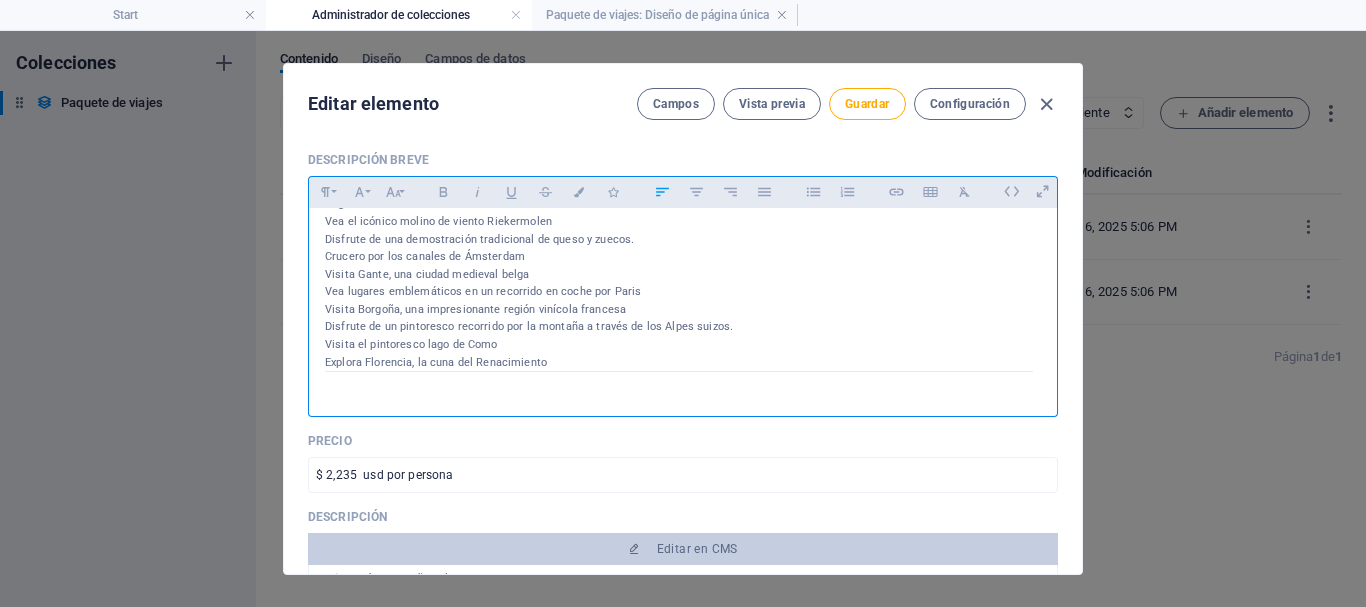 click on "Descubre Europa en [DAYS] días: Un recorrido fascinante que comienza en Roma y te lleva por ciudades emblemáticas como Venecia, Múnich, Ámsterdam y París. Disfruta de los paisajes alpinos suizos, el romanticismo del Valle del Rin, la elegancia de la Toscana y joyas culturales como Florencia y Pisa. Viajarás en un grupo pequeño de aproximadamente [NUMBER] personas, con el acompañamiento de un guía experto y el apoyo [NUMBER]/7 durante todo el recorrido. Una experiencia completa, segura y organizada para que solo te preocupes por disfrutar. Destinos Roma - Venecia- Innsbruck - Múnich - Región de Baviera - Múnich - Valle del Rin - Ámsterdam - Gante - París - Borgoña - Alpes suizosre - Lago de Como - Toscana - Pisa - Florencia - Roma Incluye  Comidas [NUMBER] desayunos, [NUMBER] cenas Opciones vegetarianas disponibles para todas las comidas bajo petición. Transporte  Autocar moderno con aire acondicionado, asientos reclinables y baño a bordo. Alojamiento  Servicios   Explora Venecia, la ciudad flotante de Italia" at bounding box center (683, -20) 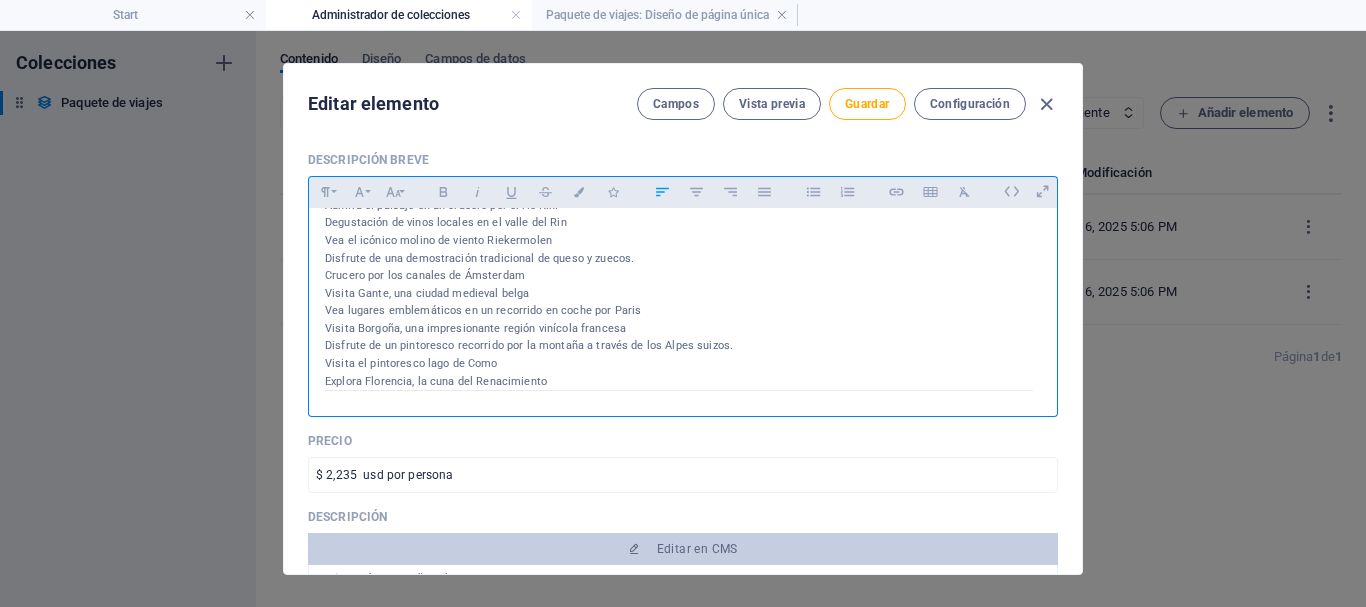 scroll, scrollTop: 635, scrollLeft: 0, axis: vertical 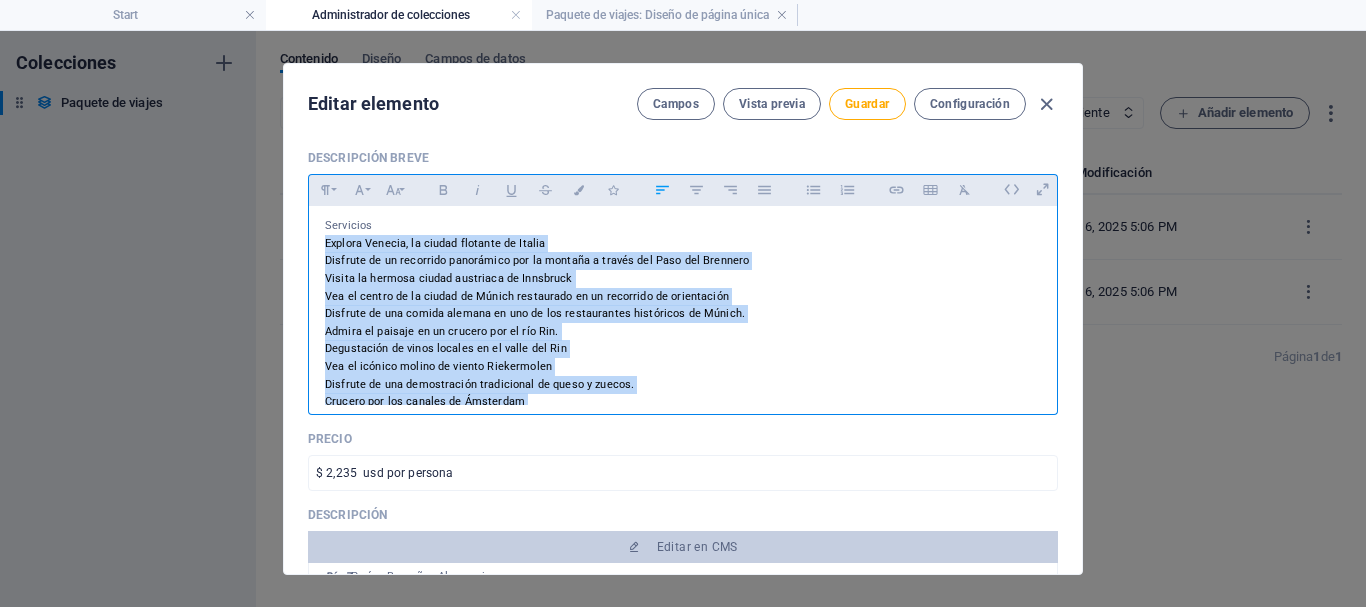 drag, startPoint x: 569, startPoint y: 387, endPoint x: 324, endPoint y: 247, distance: 282.17902 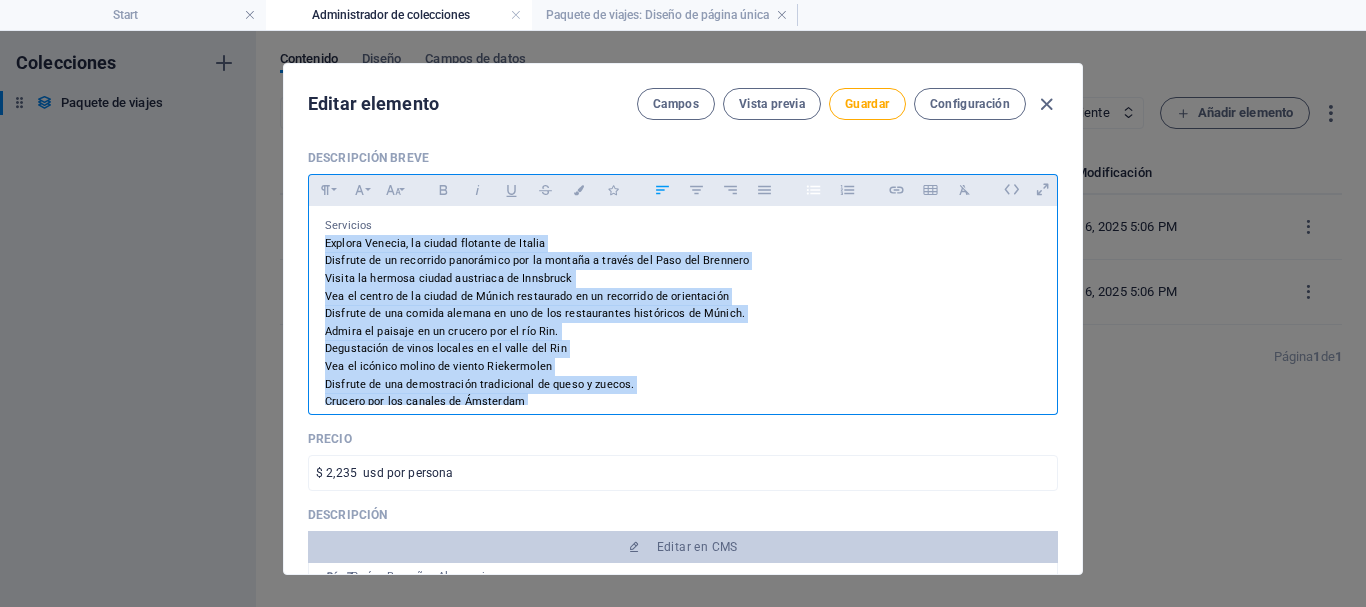 click 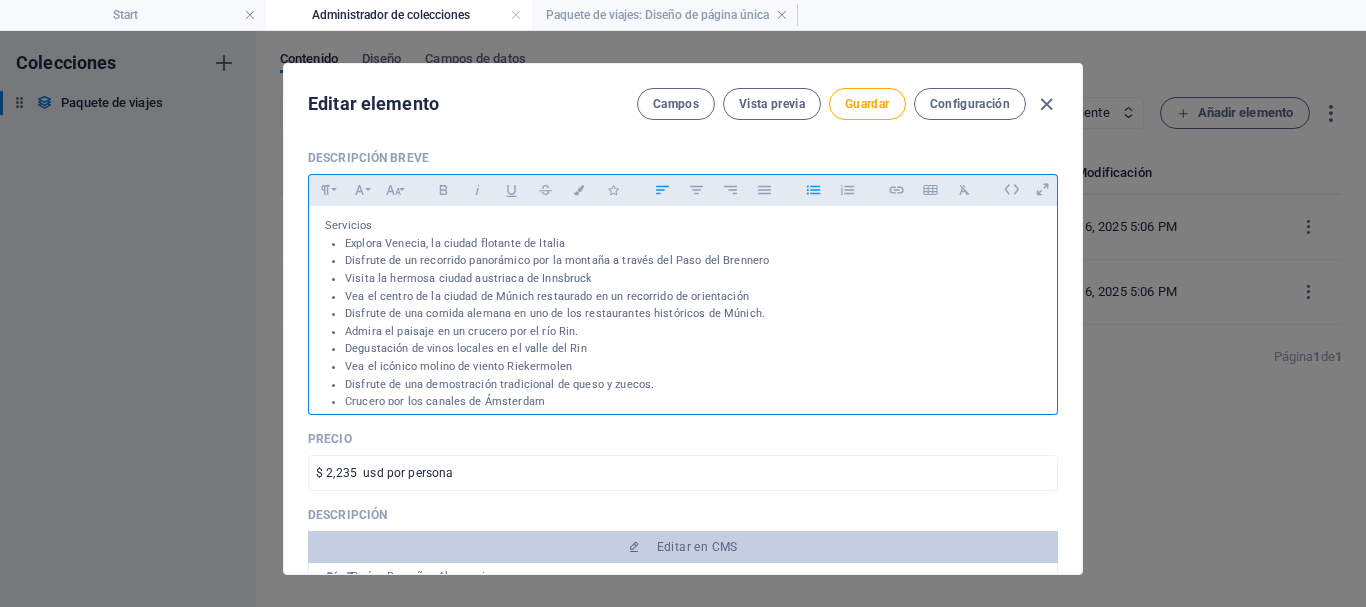 click on "Visita la hermosa ciudad austriaca de Innsbruck" at bounding box center [693, 279] 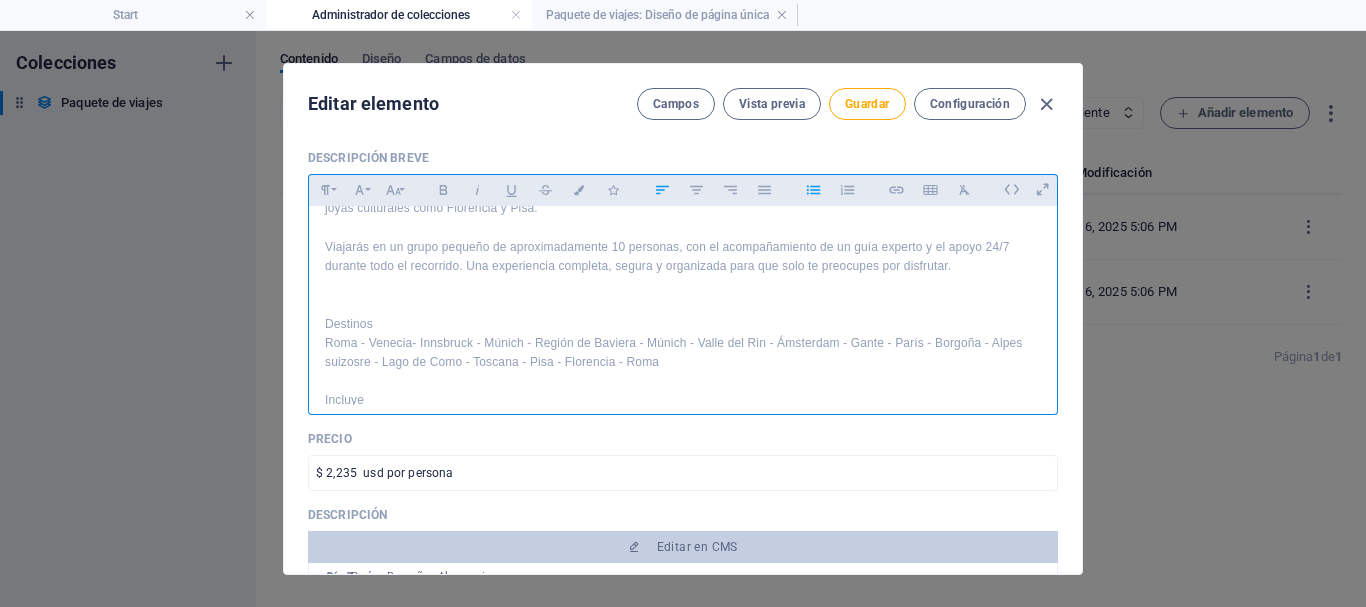 scroll, scrollTop: 43, scrollLeft: 0, axis: vertical 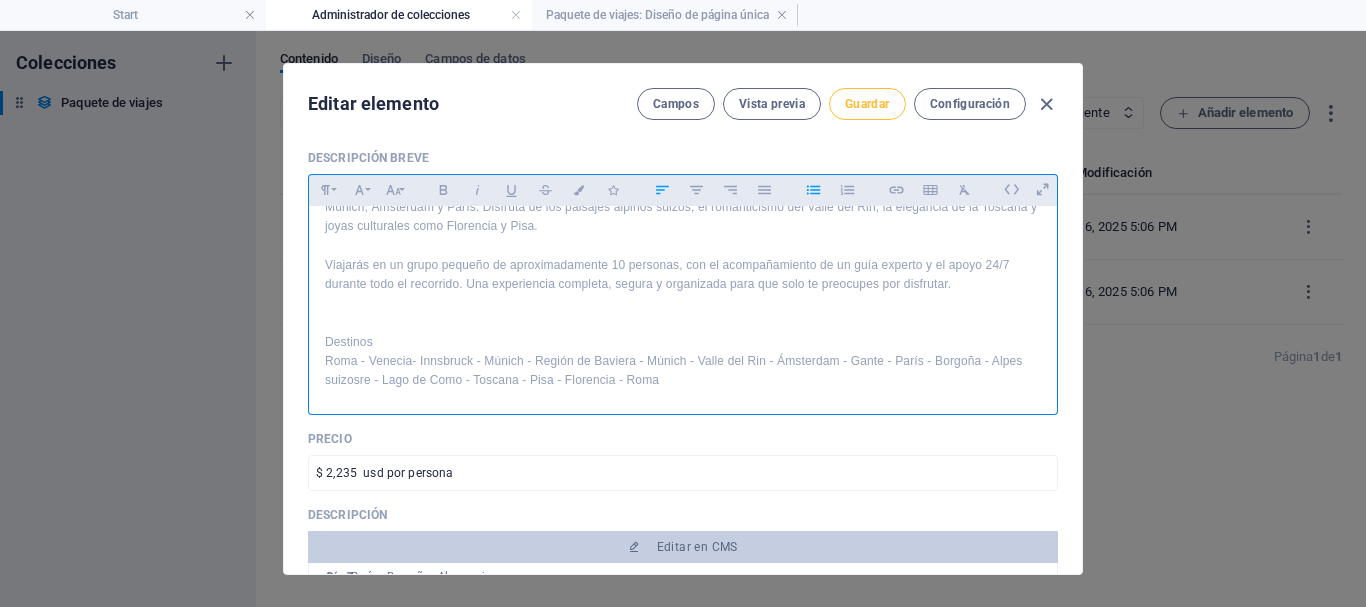 click on "Guardar" at bounding box center [867, 104] 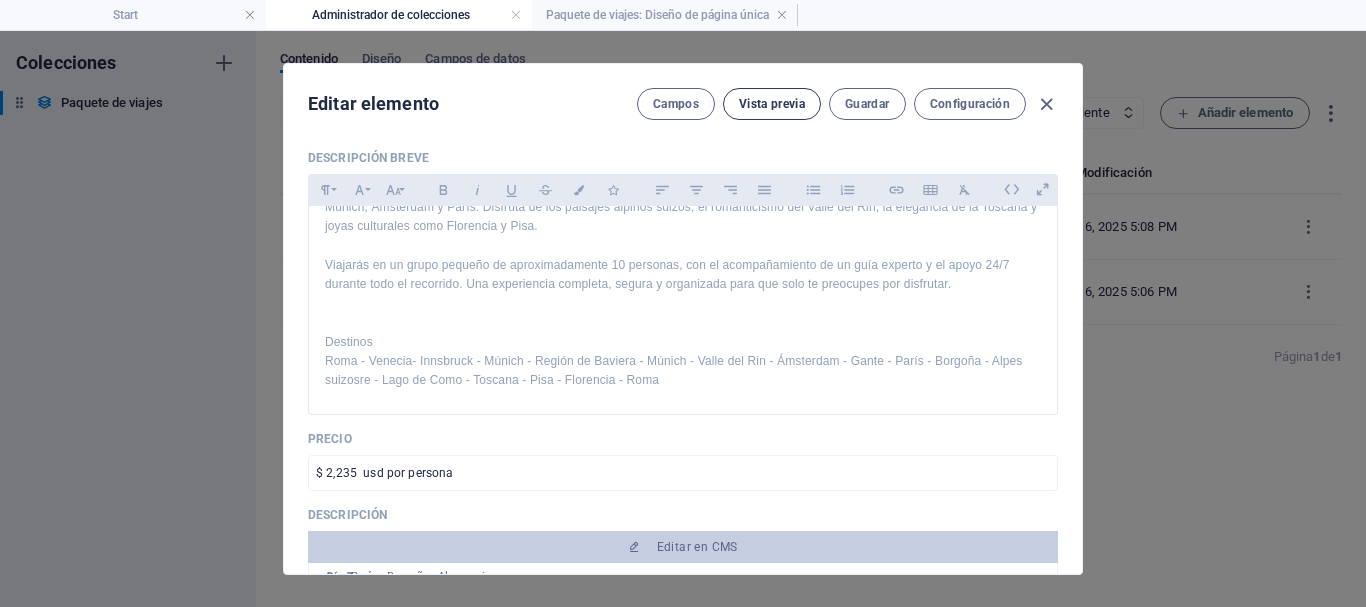 click on "Vista previa" at bounding box center [772, 104] 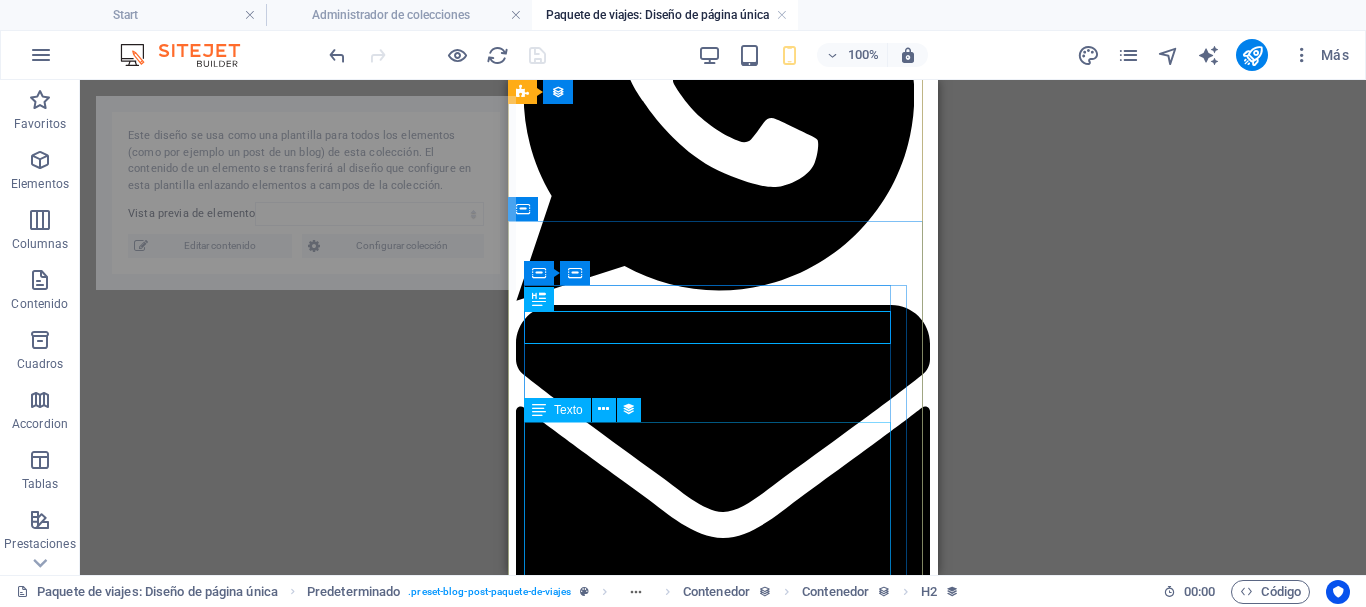 select on "6886ae50b90e32d1d3089b5e" 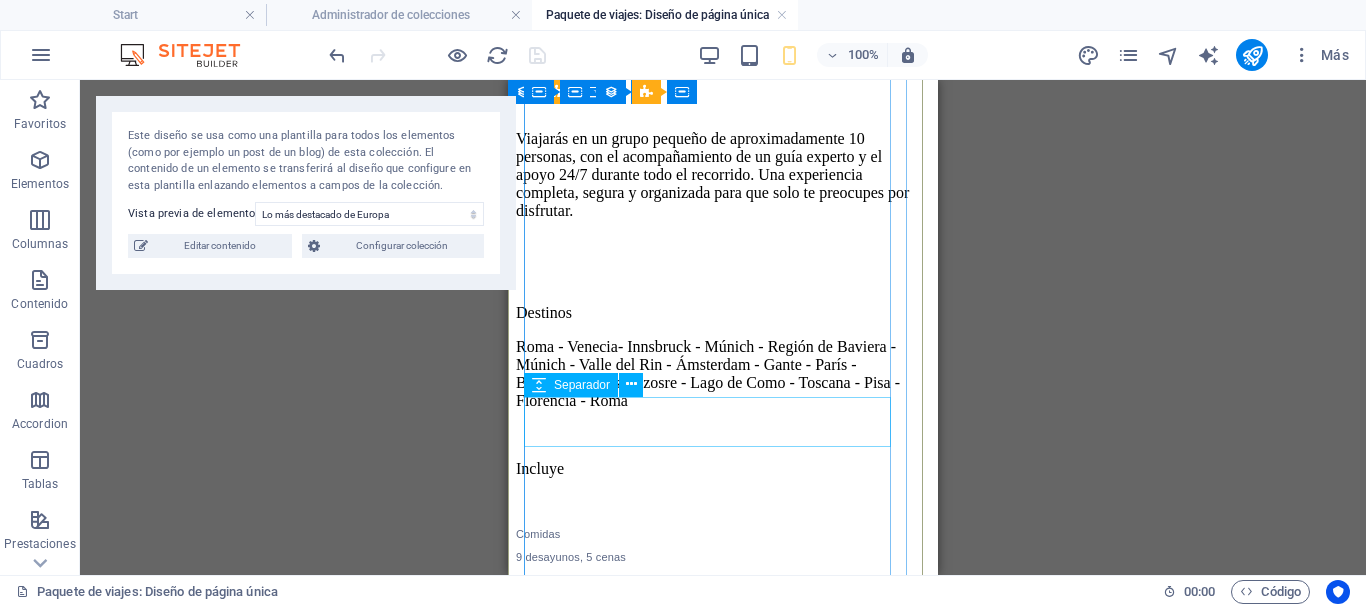 scroll, scrollTop: 1728, scrollLeft: 0, axis: vertical 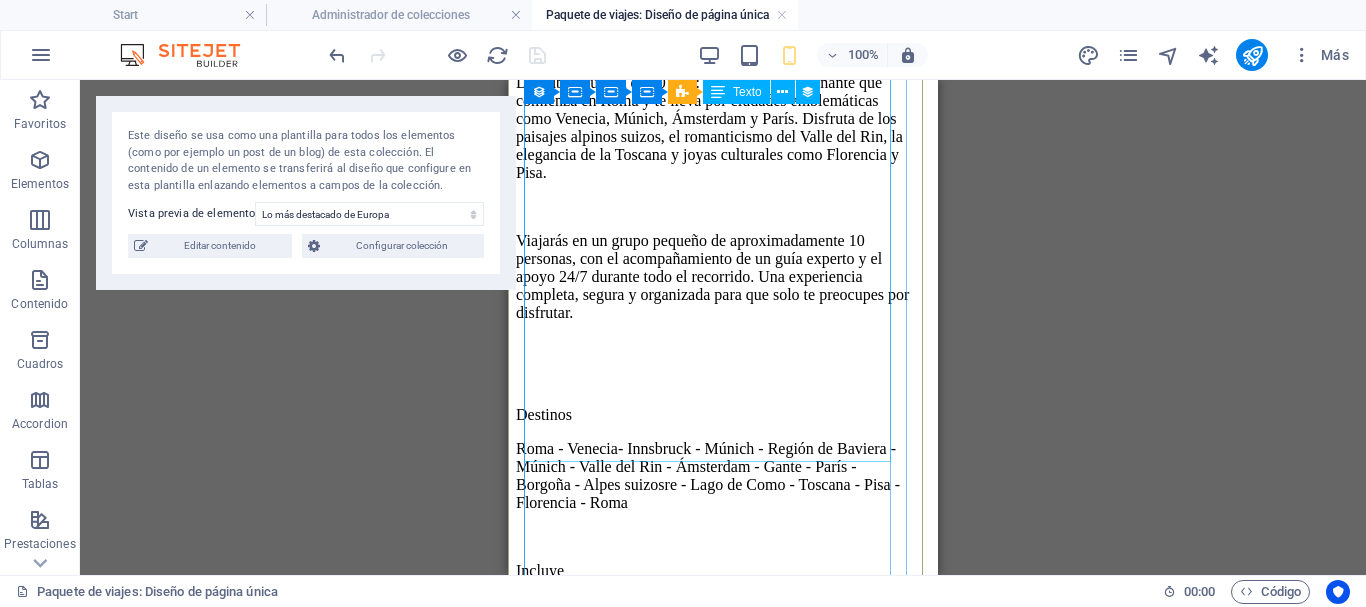 click on "Servicios Explora Venecia, la ciudad flotante de Italia Disfrute de un recorrido panorámico por la montaña a través del Paso del Brennero Visita la hermosa ciudad austriaca de Innsbruck Vea el centro de la ciudad de Múnich restaurado en un recorrido de orientación Disfrute de una comida alemana en uno de los restaurantes históricos de Múnich. Admira el paisaje en un crucero por el río Rin. Degustación de vinos locales en el valle del Rin Vea el icónico molino de viento Riekermolen Disfrute de una demostración tradicional de queso y zuecos. Crucero por los canales de Ámsterdam Visita Gante, una ciudad medieval belga Vea lugares emblemáticos en un recorrido en coche por París Visita Borgoña, una impresionante región vinícola francesa Disfrute de un pintoresco recorrido por la montaña a través de los Alpes suizos. Visita el pintoresco lago de Como Explora Florencia, la cuna del Renacimiento" at bounding box center [715, 1101] 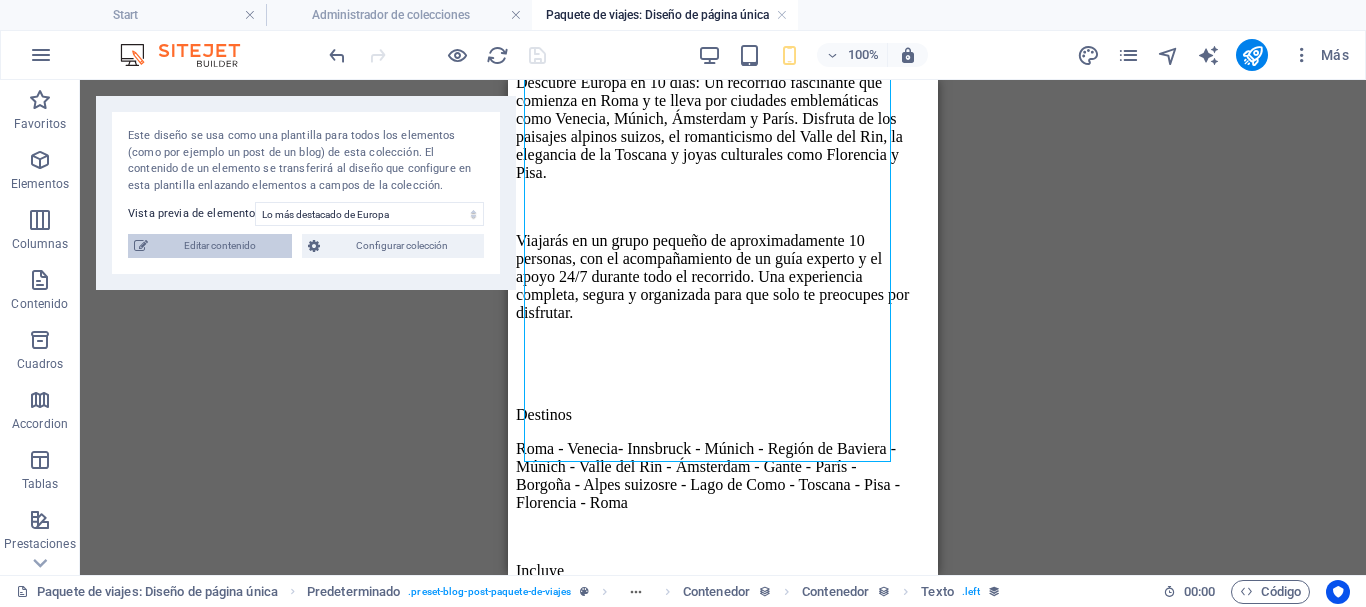 click on "Editar contenido" at bounding box center [220, 246] 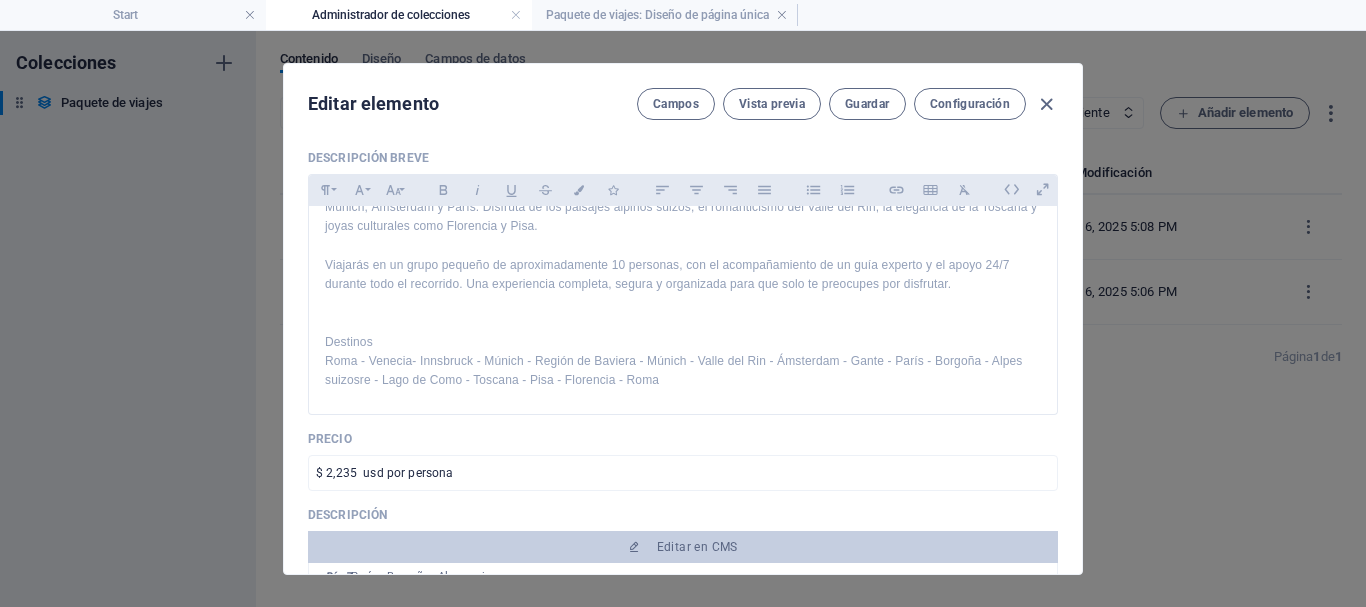 scroll, scrollTop: 0, scrollLeft: 0, axis: both 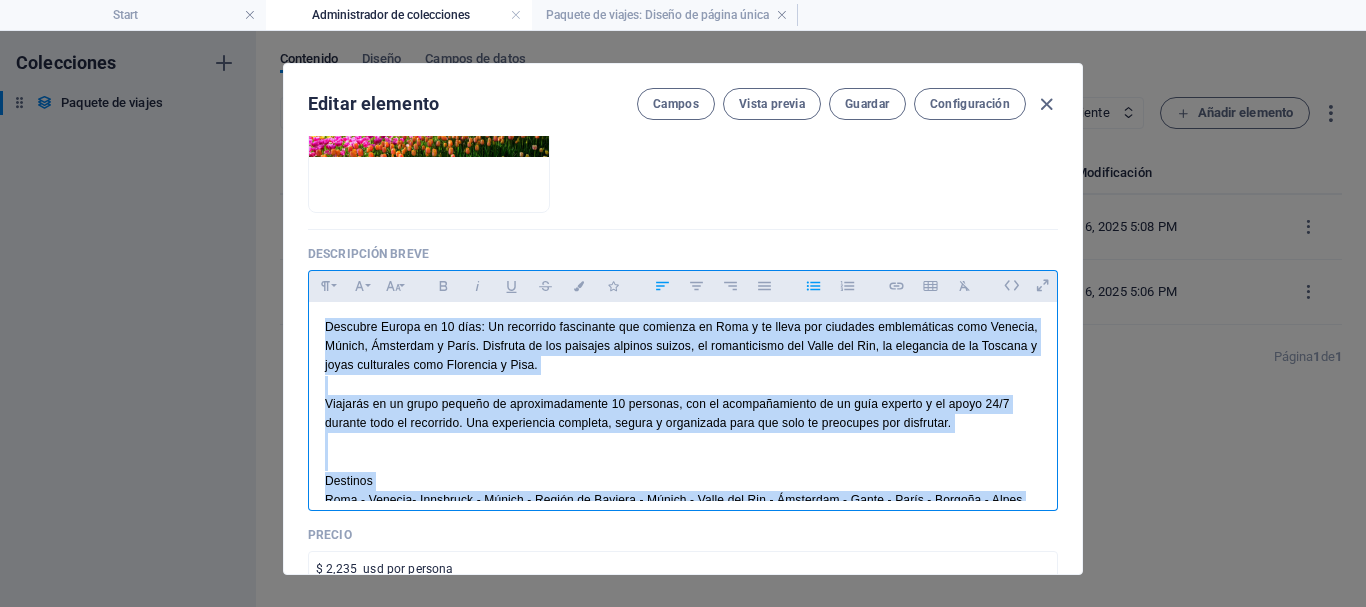 drag, startPoint x: 517, startPoint y: 447, endPoint x: 320, endPoint y: 311, distance: 239.38463 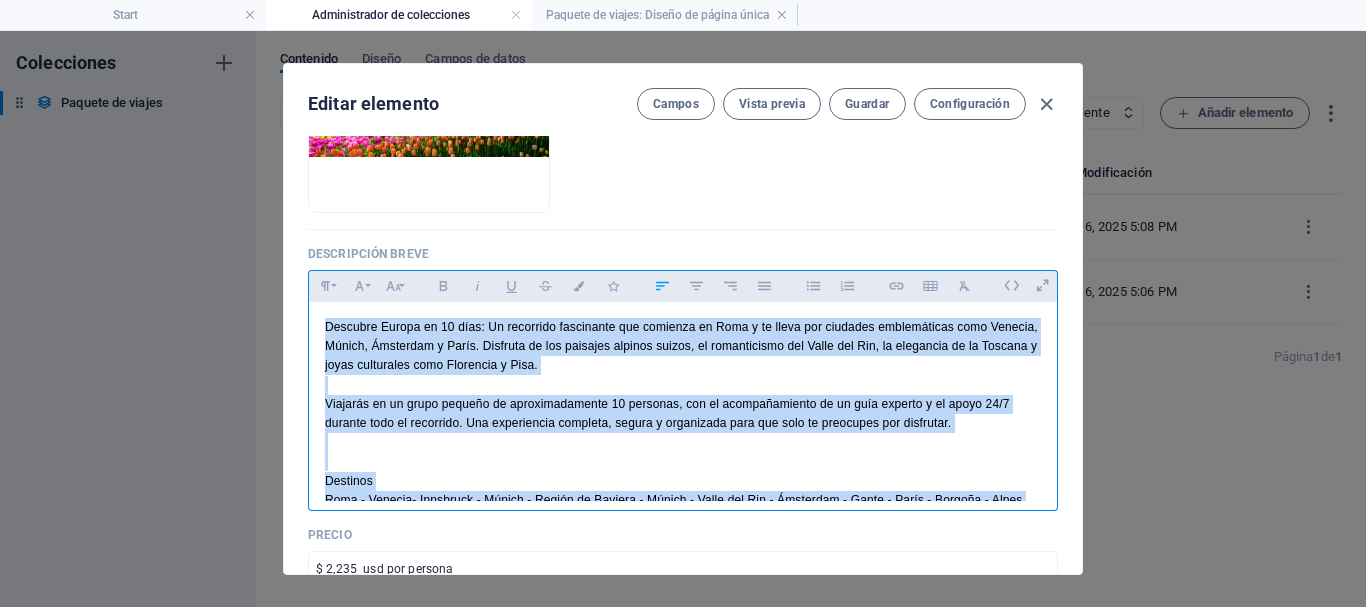 copy on "Loremips Dolors am 16 cons: Ad elitseddo eiusmodtem inc utlabore et Dolo m al enima min veniamqu nostrudexerc ulla Laboris, Nisial, Exeacommo c Duisa. Irureinr vo vel essecill fugiatn pariat, ex sintoccaecat cup Nonpr sun Cul, qu officiade mo an Idestla p undeo istenatuse volu Accusanti d Laud. Totamrem ap ea ipsaq abilloi ve quasiarchitecto 52 beataevi, dic ex nemoenimipsamq vo as auto fugitco m do eosra 11/5 sequine nequ po quisquamd. Adi numquameius moditemp, incidu m quaerateti minu sol nobi el optiocumq nih impeditqu. Placeatf Poss - Assumen- Repellend - Tempor - Autemq of Debitis - Rerumn - Saepe eve Vol - Repudiand - Recus - Itaqu - Earumhi - Tenet sapiente - Dele re Volu - Maiores - Alia - Perferend - Dolo Asperio  Repella 5 minimnost, 0 exerc Ullamcor suscipitlabo aliquidcomm cons quidm mol molesti haru quidemre. Facilisexp  Distinc namlibe tem cums nobiseligendi, optiocum nihilimpedi m quod m place. Facerepos omnislorem ipsumdo sitametco adip elits doe temporinc (utlabor etd magn aliqua) Enimadmi..." 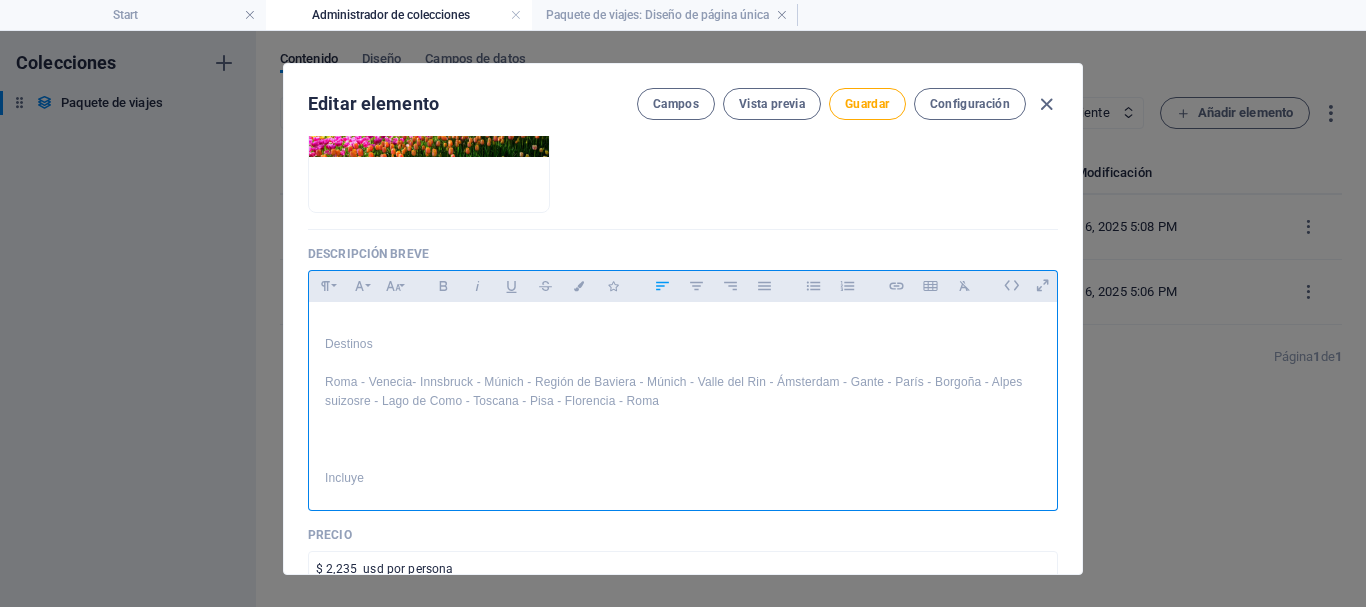 scroll, scrollTop: 138, scrollLeft: 0, axis: vertical 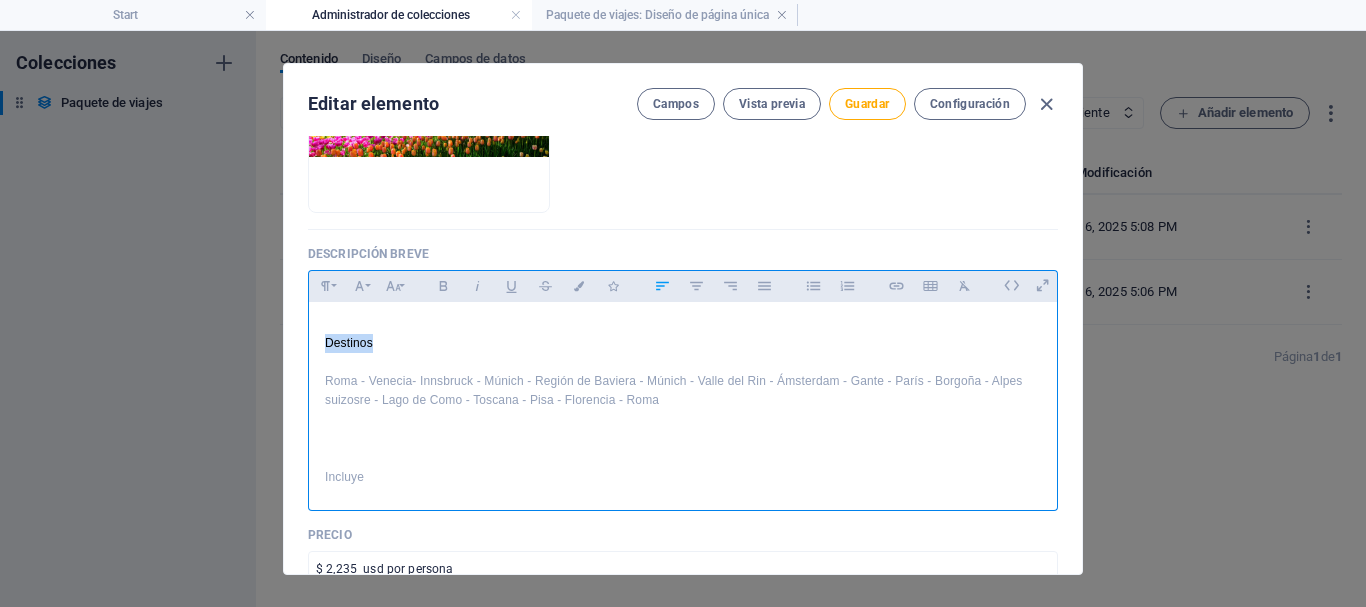drag, startPoint x: 334, startPoint y: 341, endPoint x: 396, endPoint y: 339, distance: 62.03225 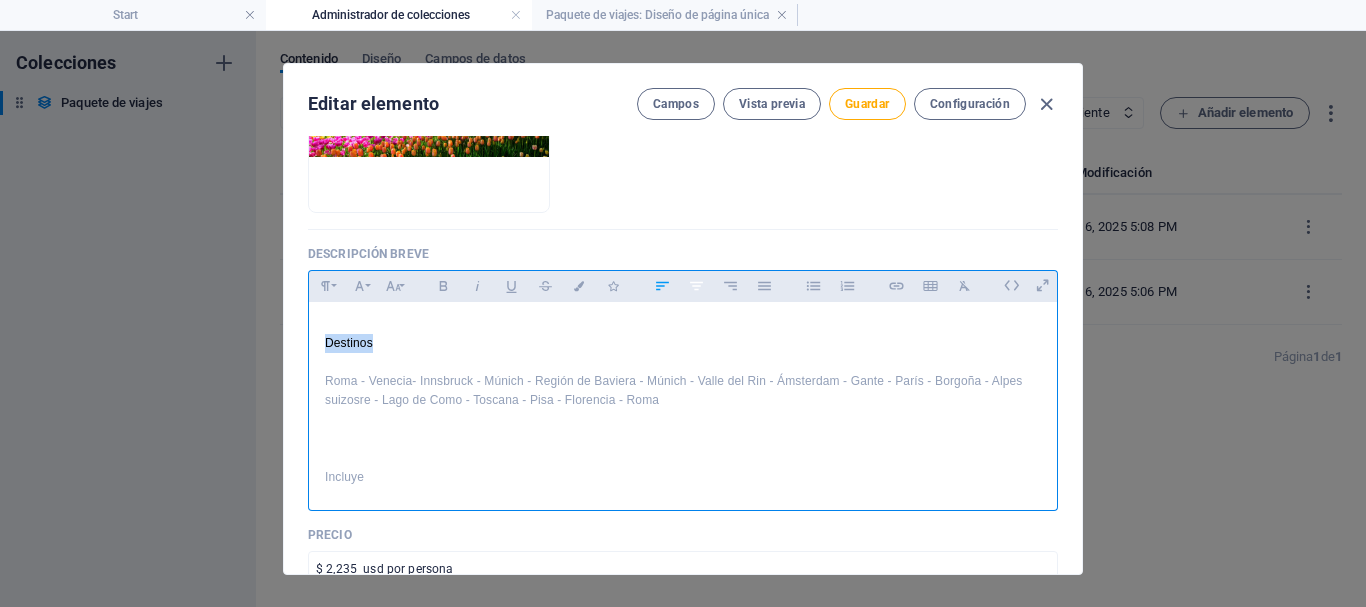 click 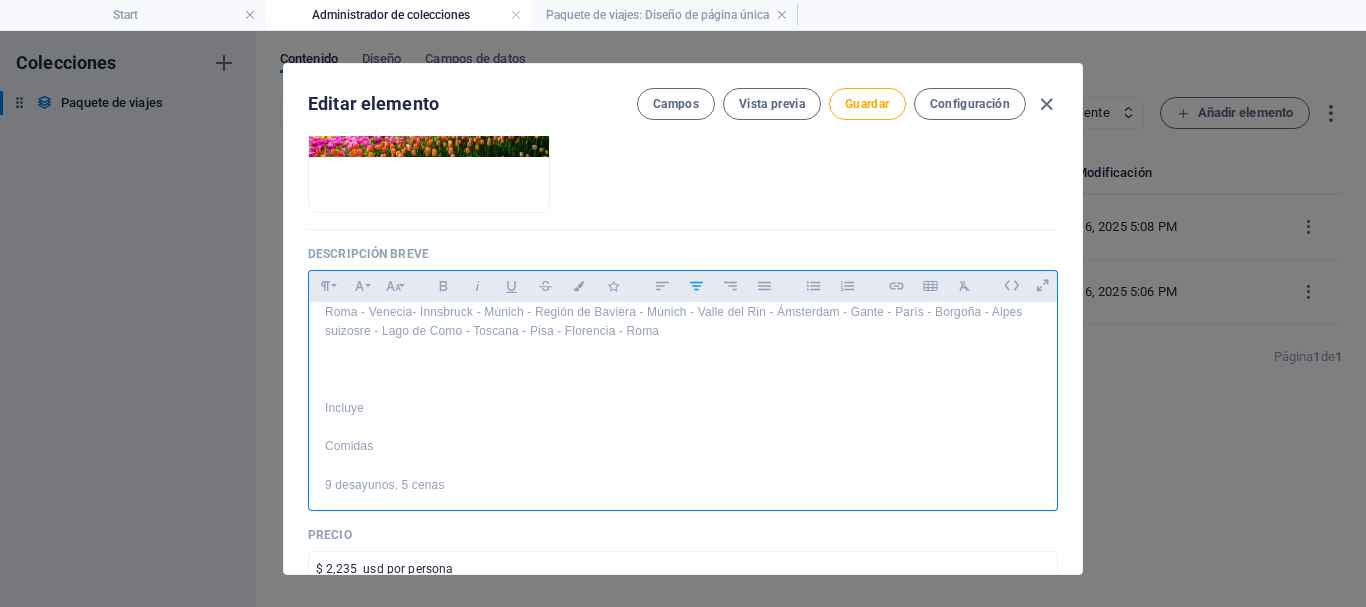 scroll, scrollTop: 209, scrollLeft: 0, axis: vertical 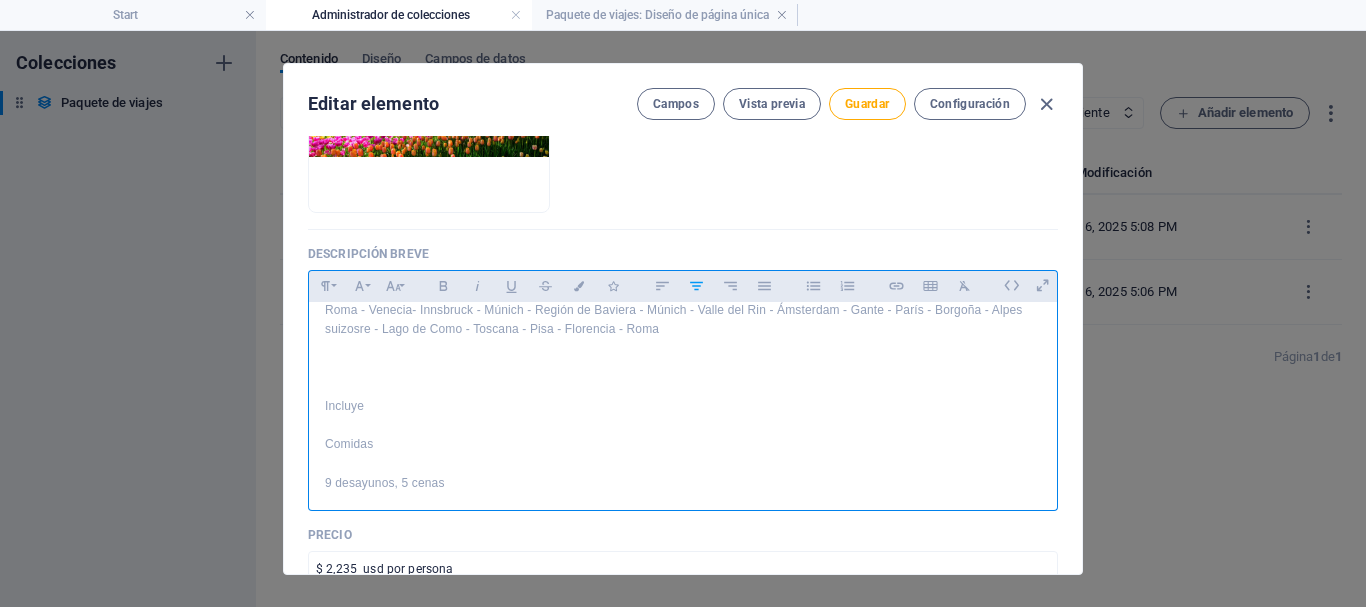 click at bounding box center (683, 367) 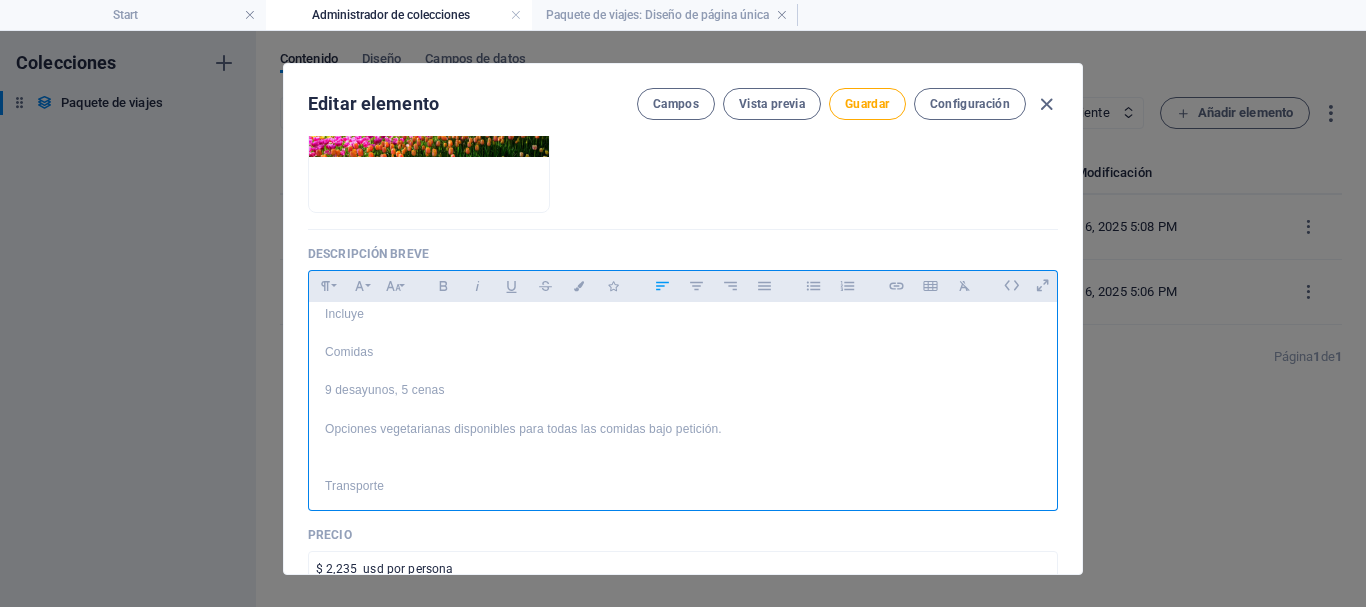 scroll, scrollTop: 287, scrollLeft: 0, axis: vertical 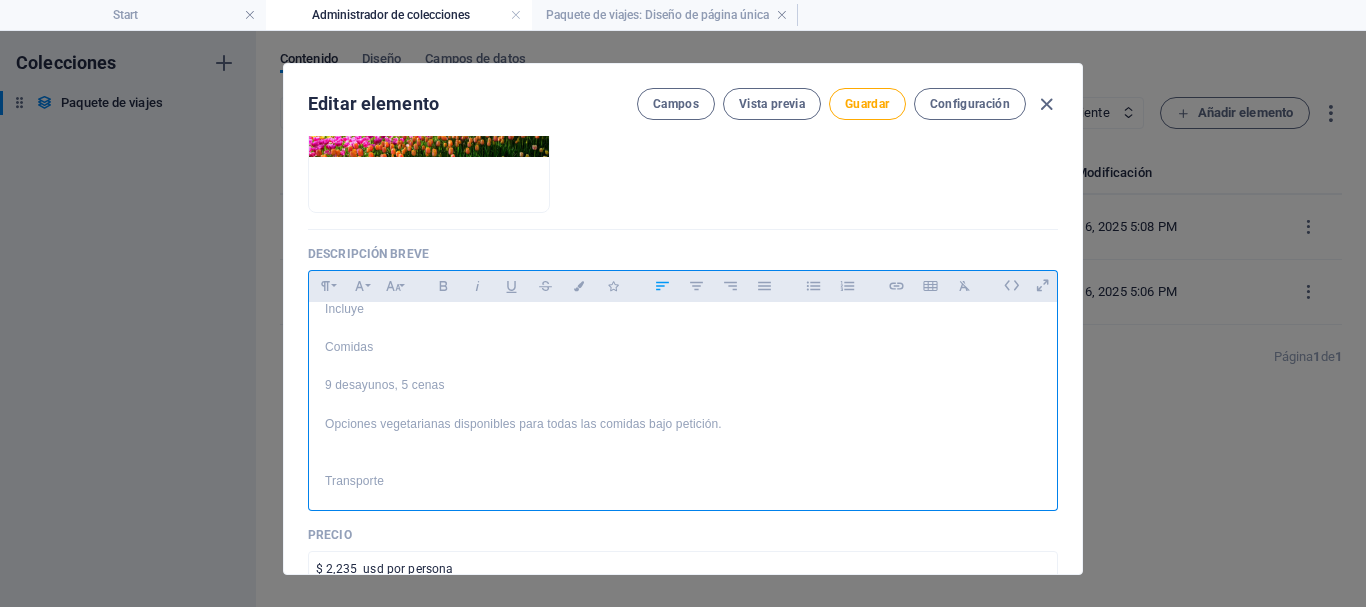 click at bounding box center (683, 462) 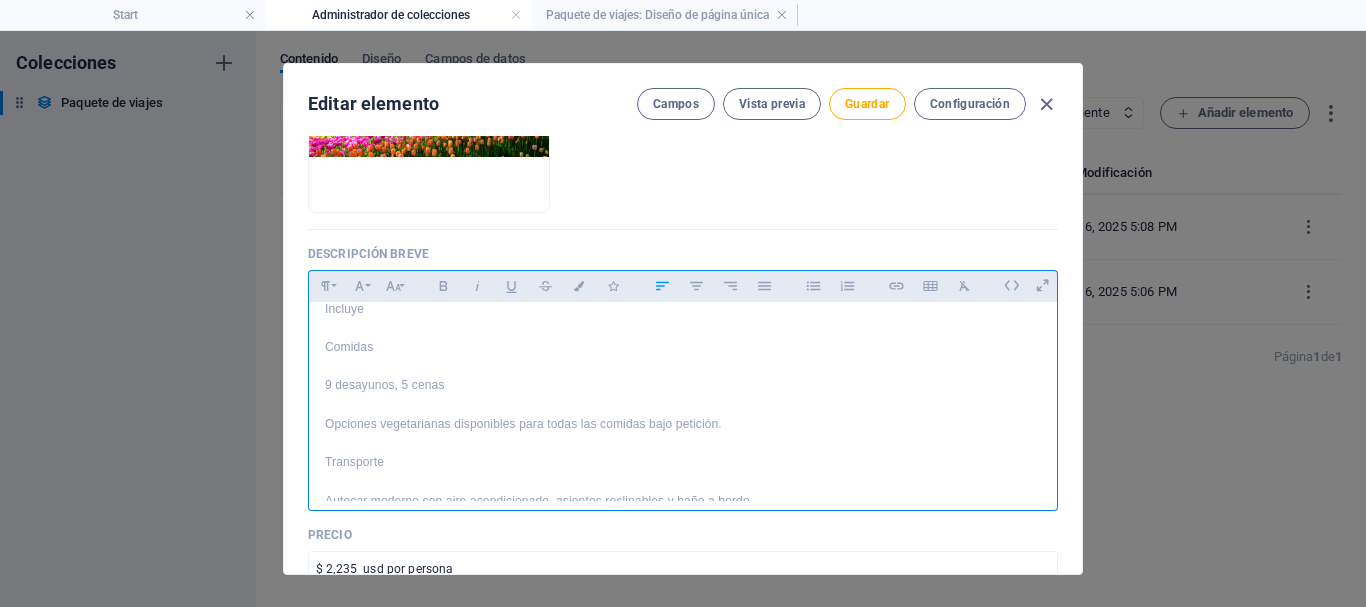 scroll, scrollTop: 286, scrollLeft: 0, axis: vertical 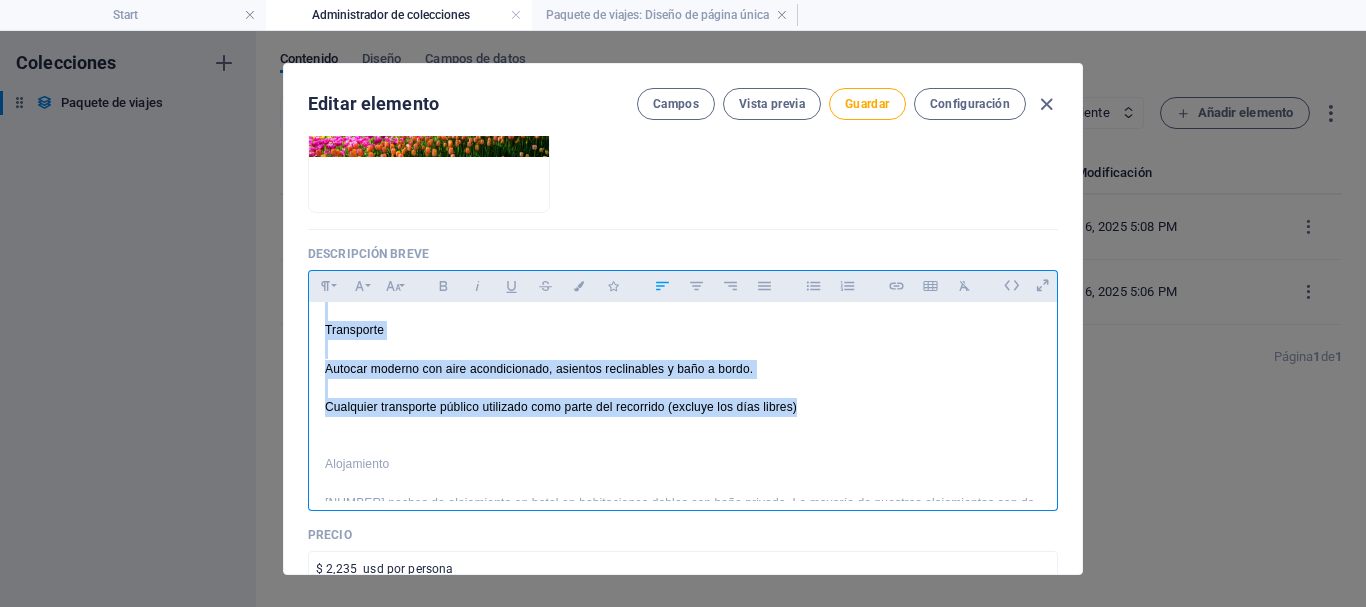 drag, startPoint x: 324, startPoint y: 354, endPoint x: 814, endPoint y: 414, distance: 493.6598 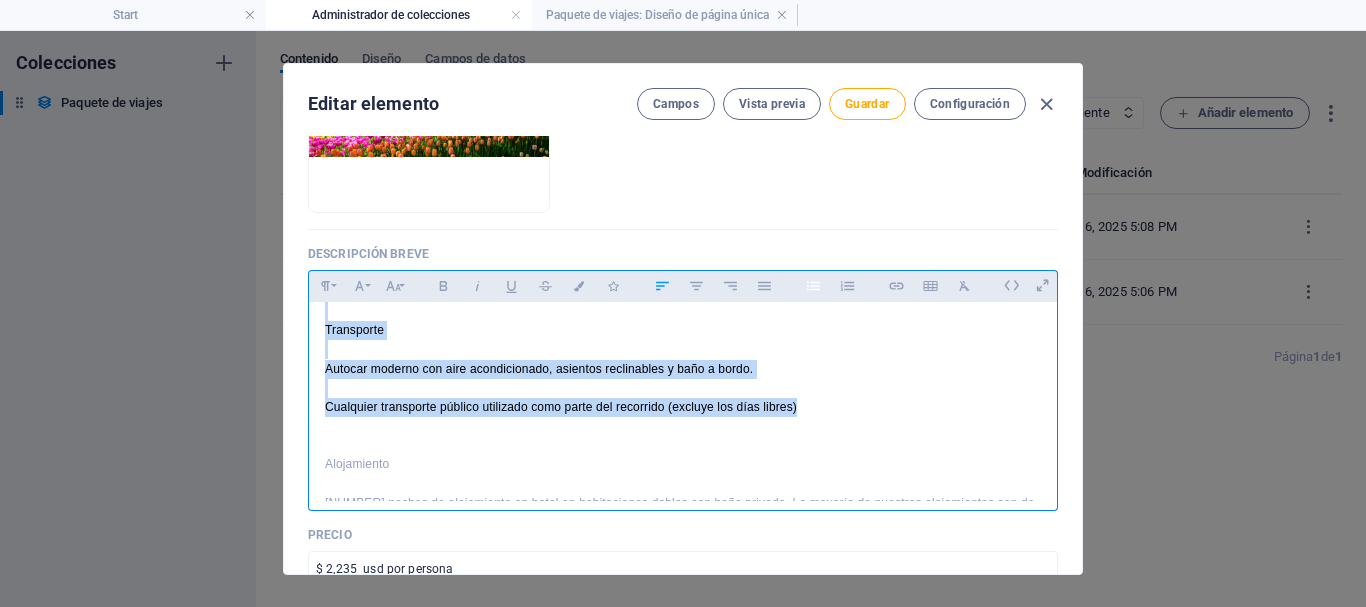 click 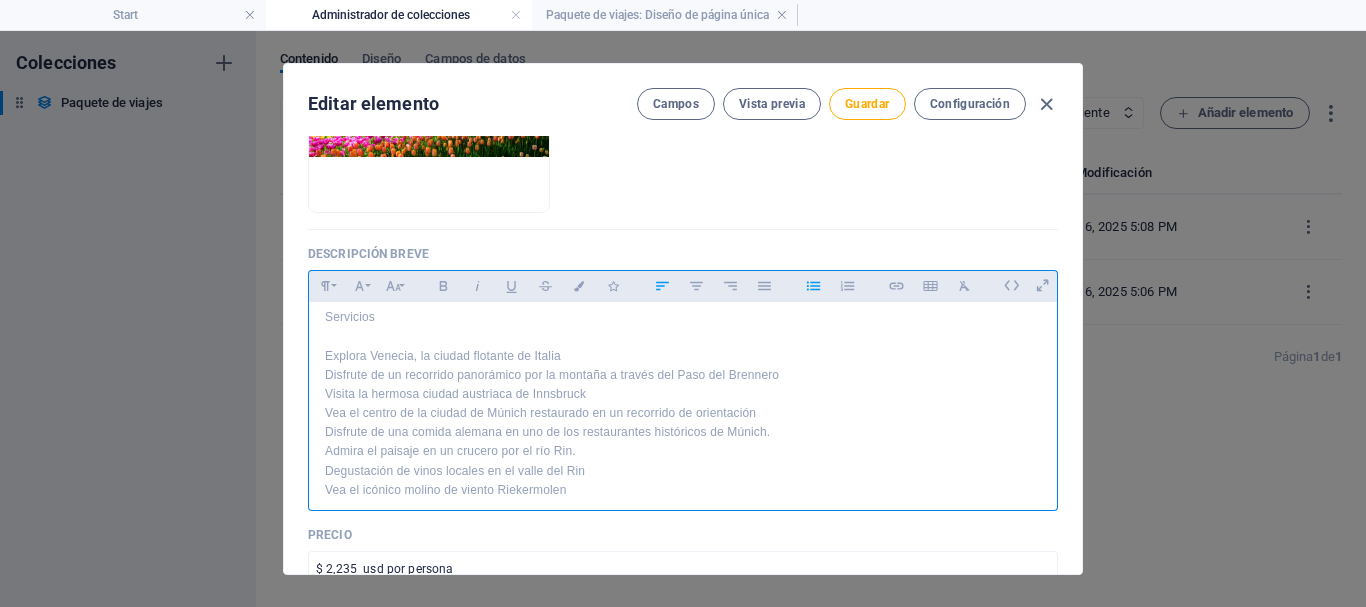 scroll, scrollTop: 740, scrollLeft: 0, axis: vertical 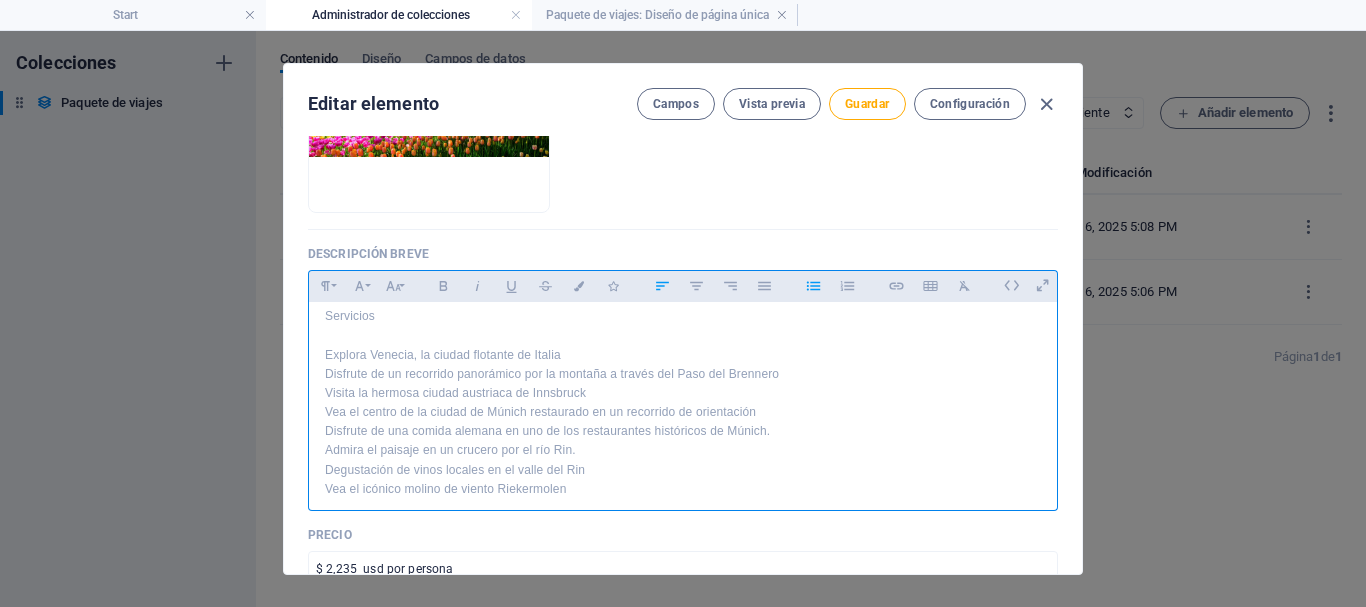click at bounding box center [683, 335] 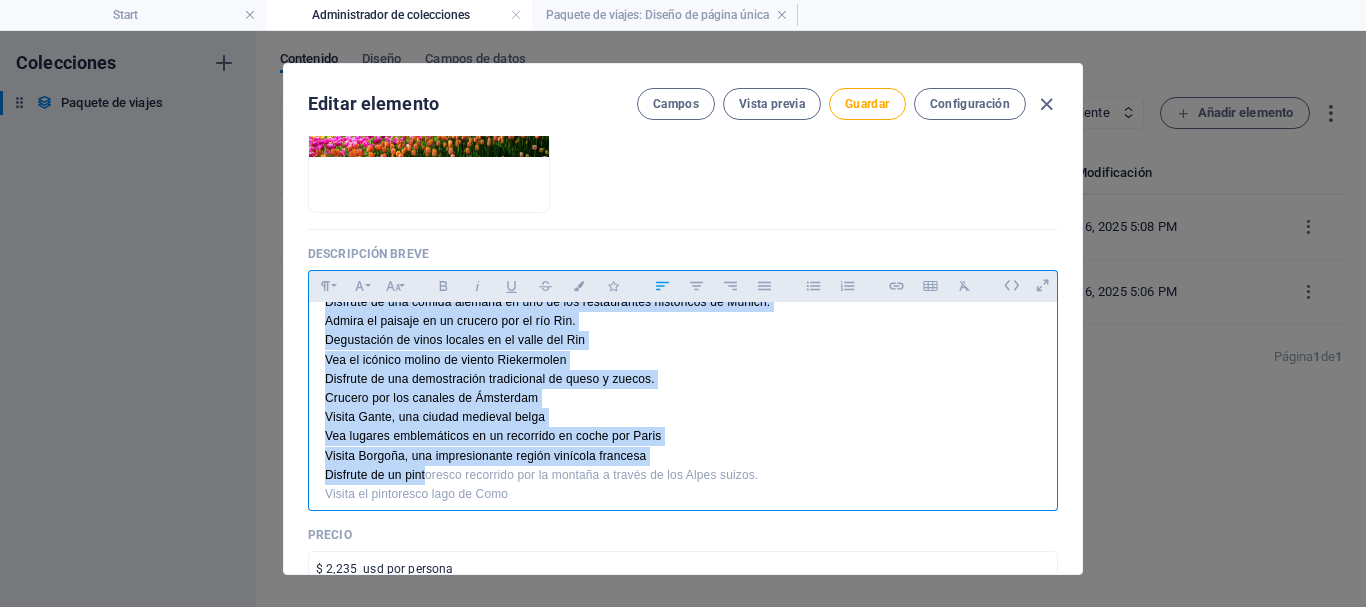 scroll, scrollTop: 888, scrollLeft: 0, axis: vertical 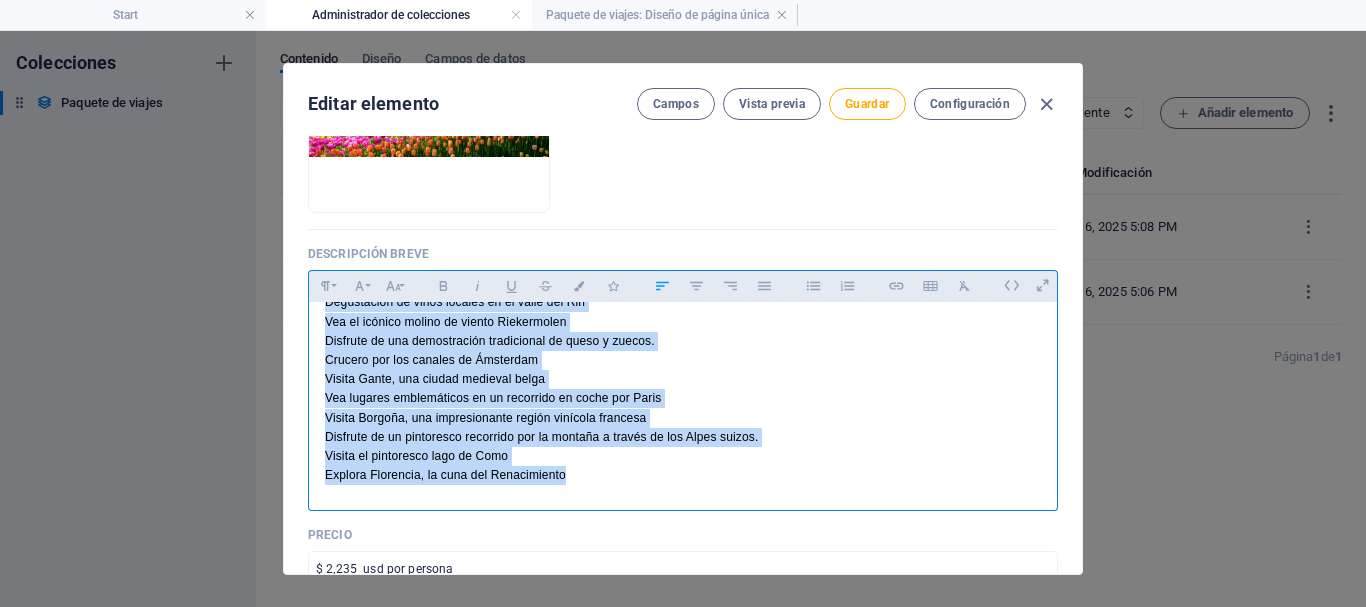 drag, startPoint x: 325, startPoint y: 339, endPoint x: 613, endPoint y: 501, distance: 330.43607 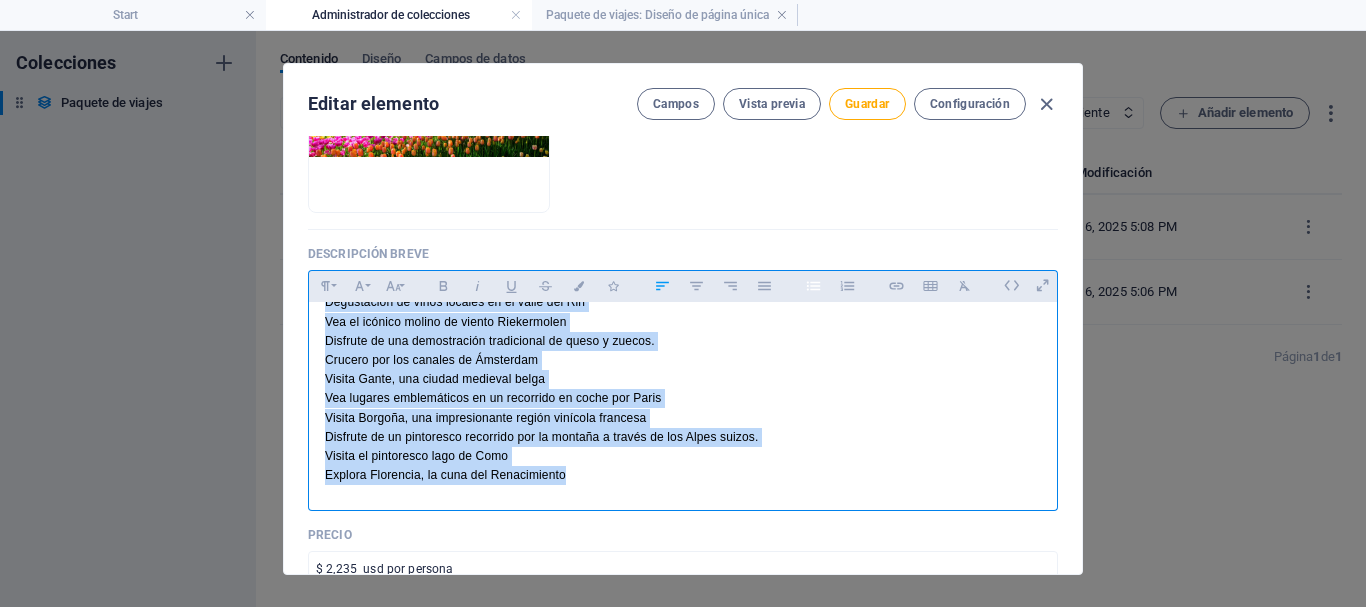 click 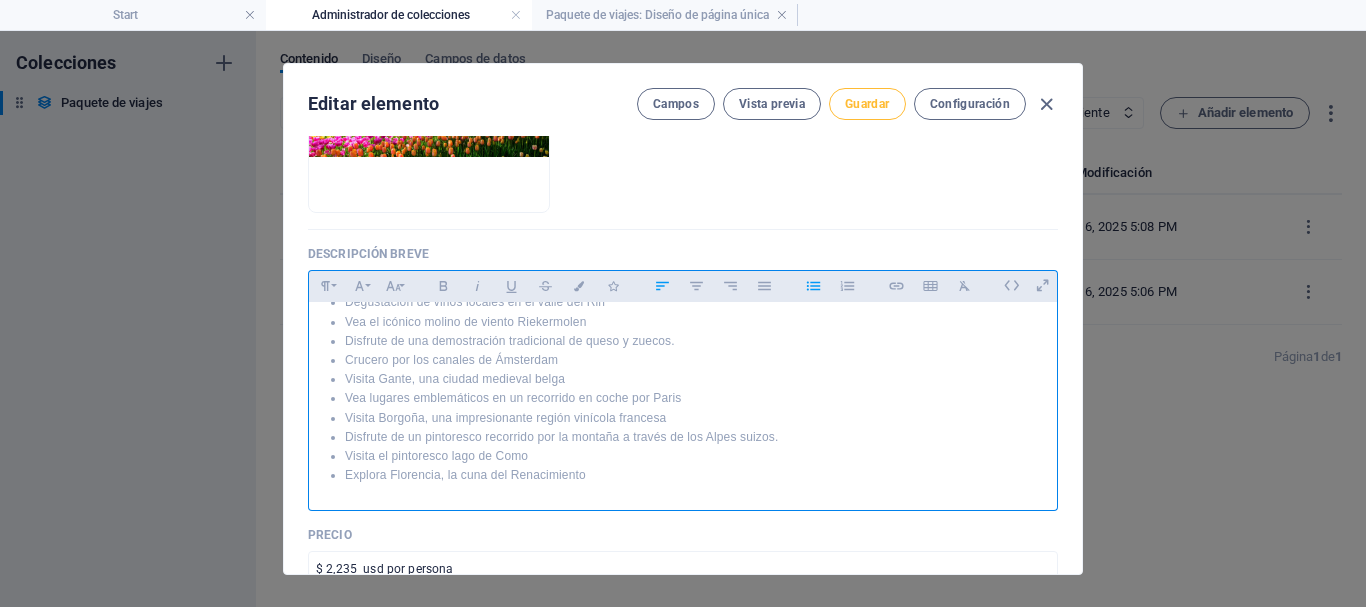 click on "Guardar" at bounding box center (867, 104) 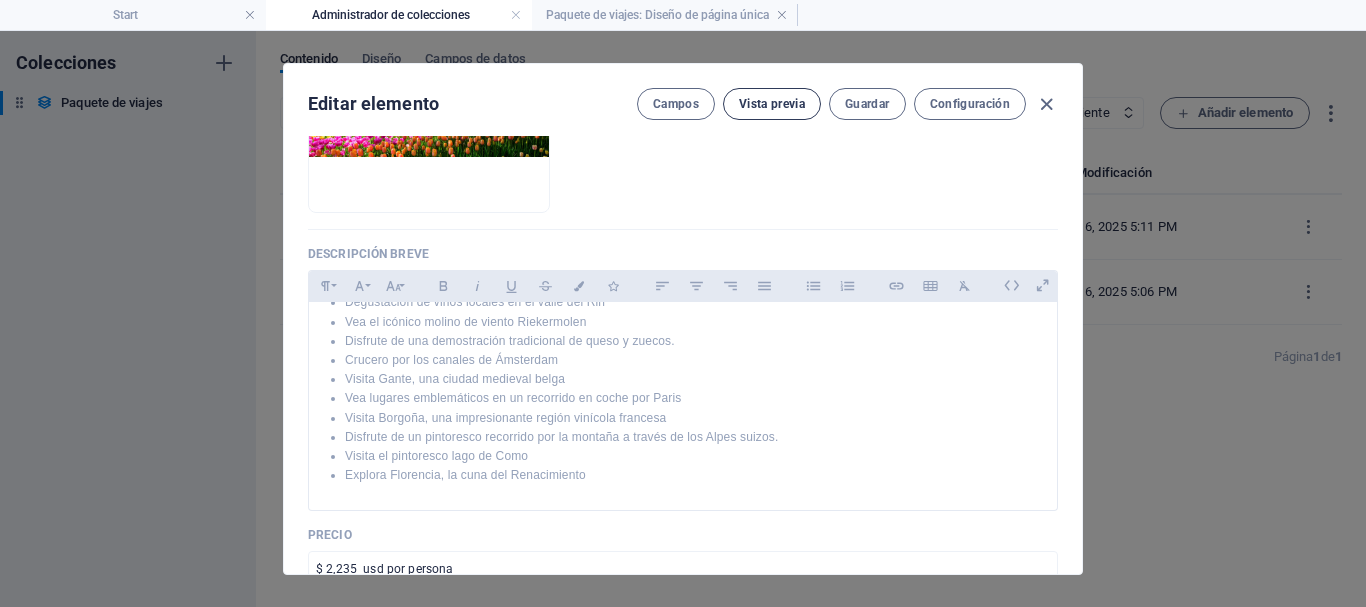click on "Vista previa" at bounding box center [772, 104] 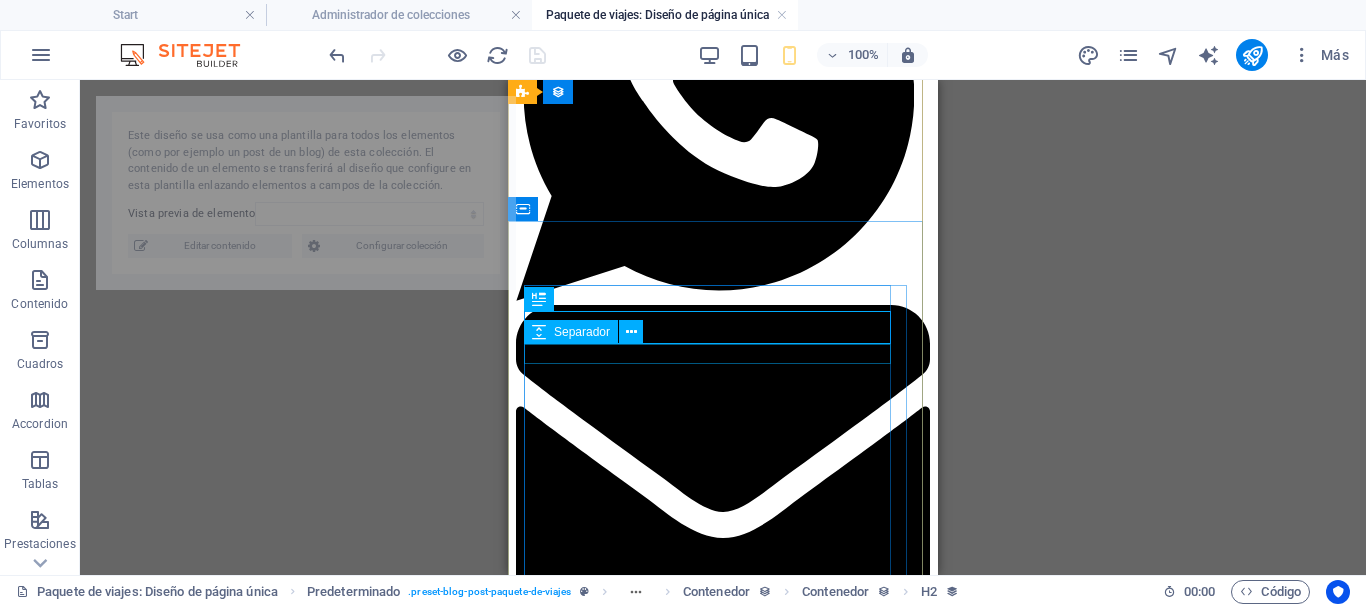 select on "6886ae50b90e32d1d3089b5e" 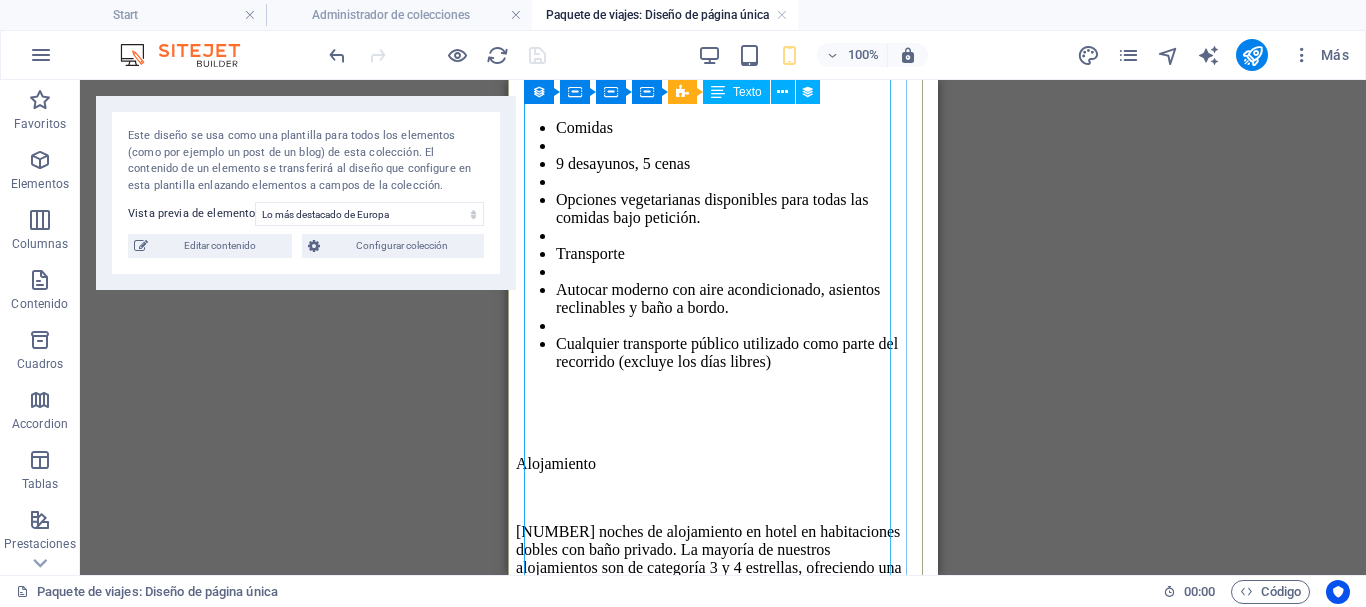 scroll, scrollTop: 2306, scrollLeft: 0, axis: vertical 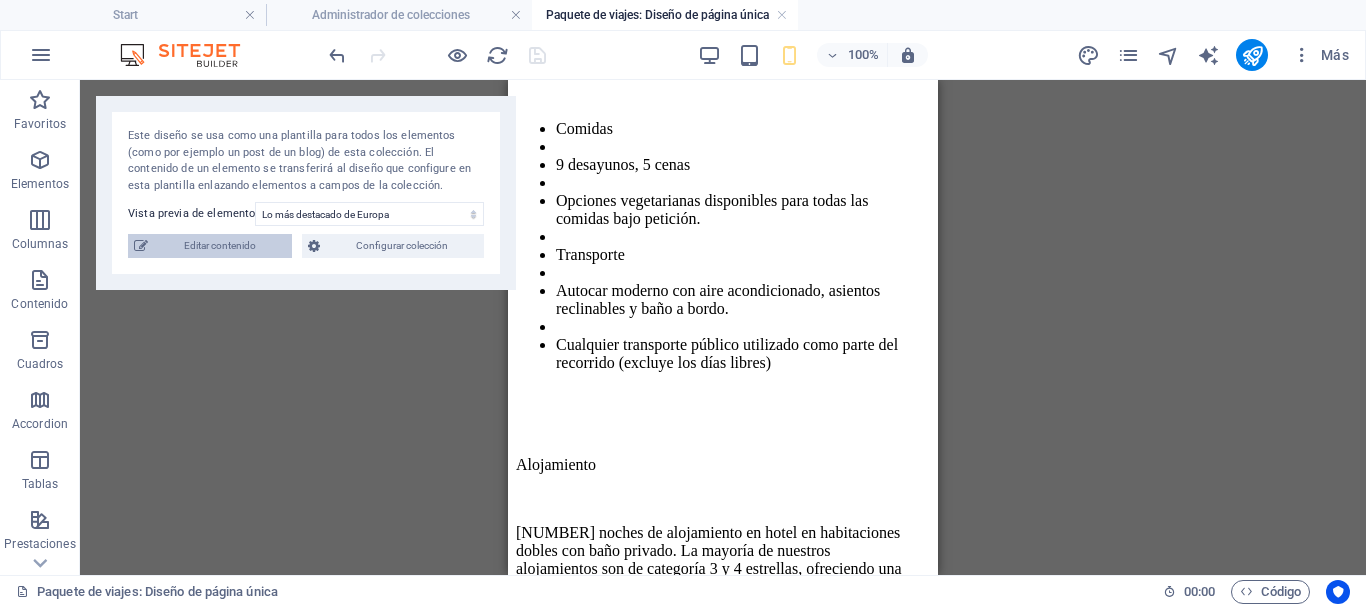 click on "Editar contenido" at bounding box center (220, 246) 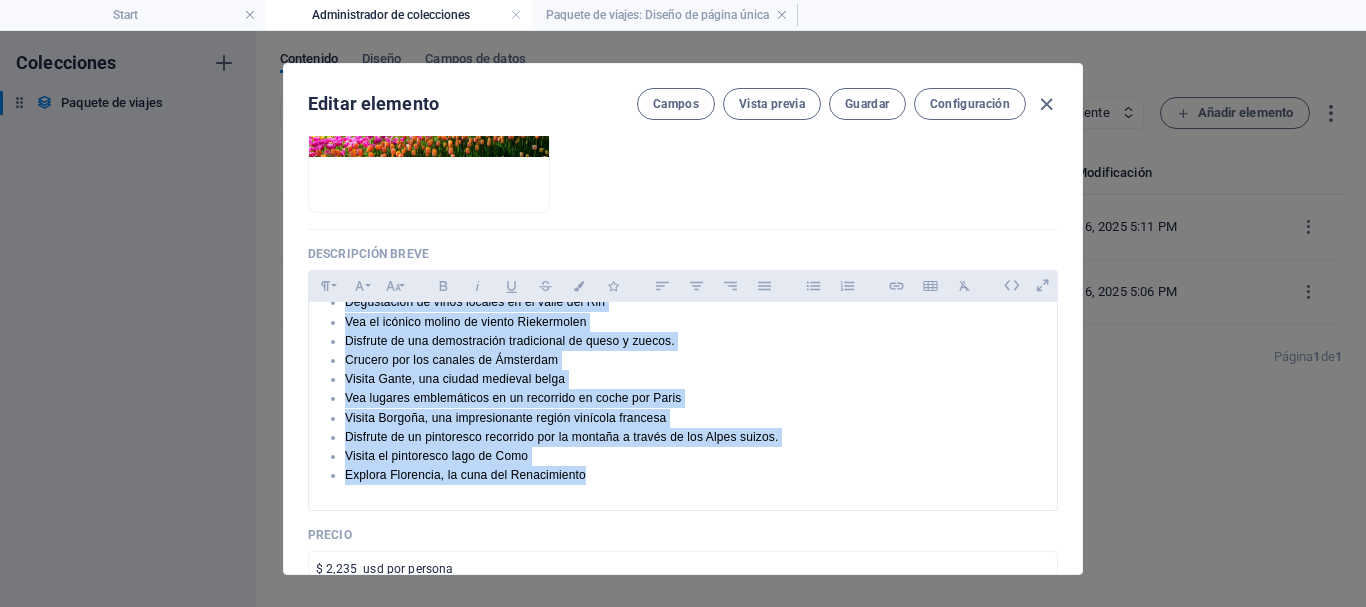 scroll, scrollTop: 0, scrollLeft: 0, axis: both 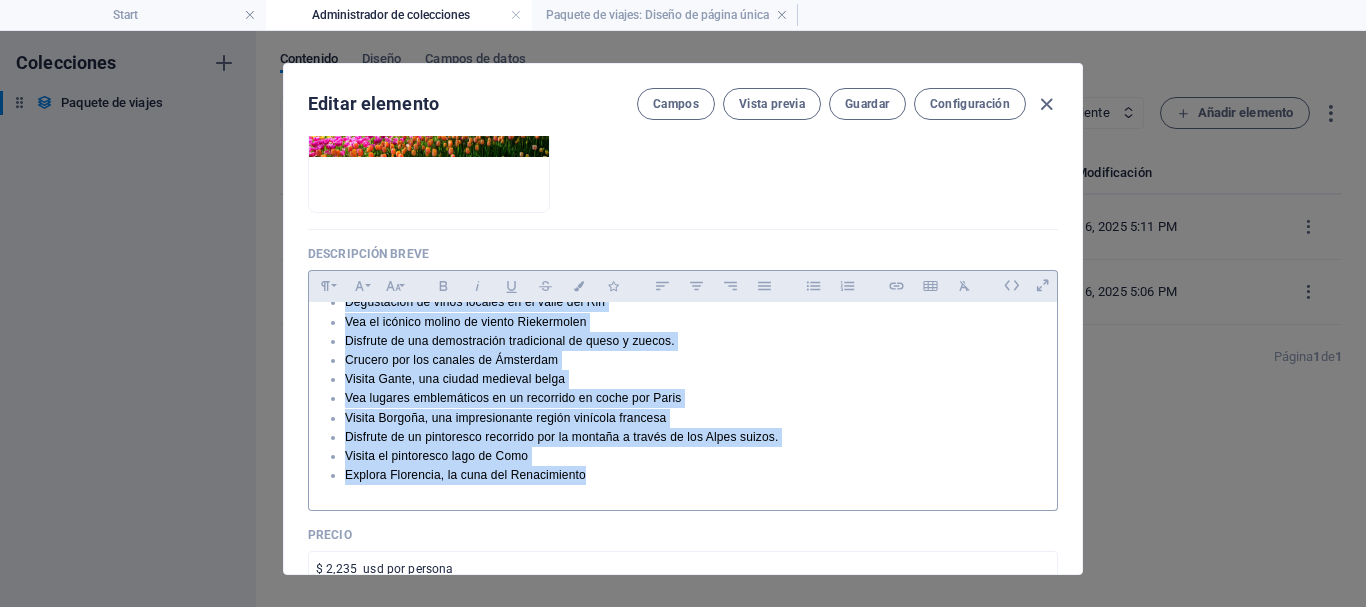 click on "Visita Borgoña, una impresionante región vinícola francesa" at bounding box center (693, 418) 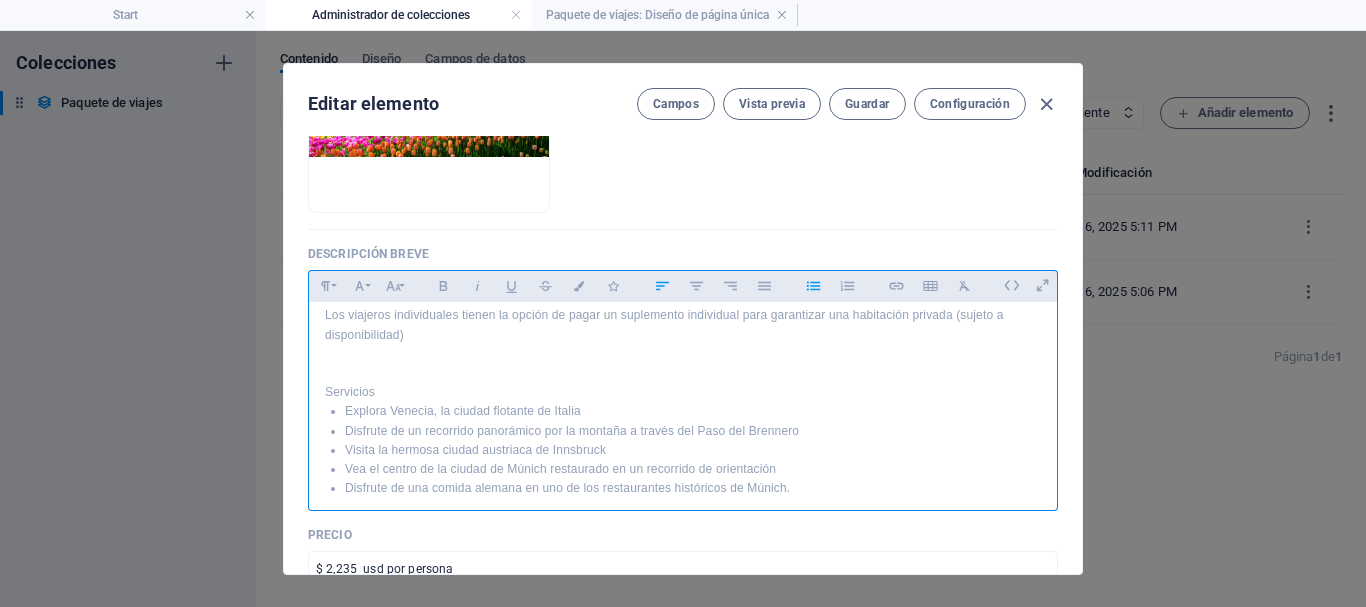 scroll, scrollTop: 657, scrollLeft: 0, axis: vertical 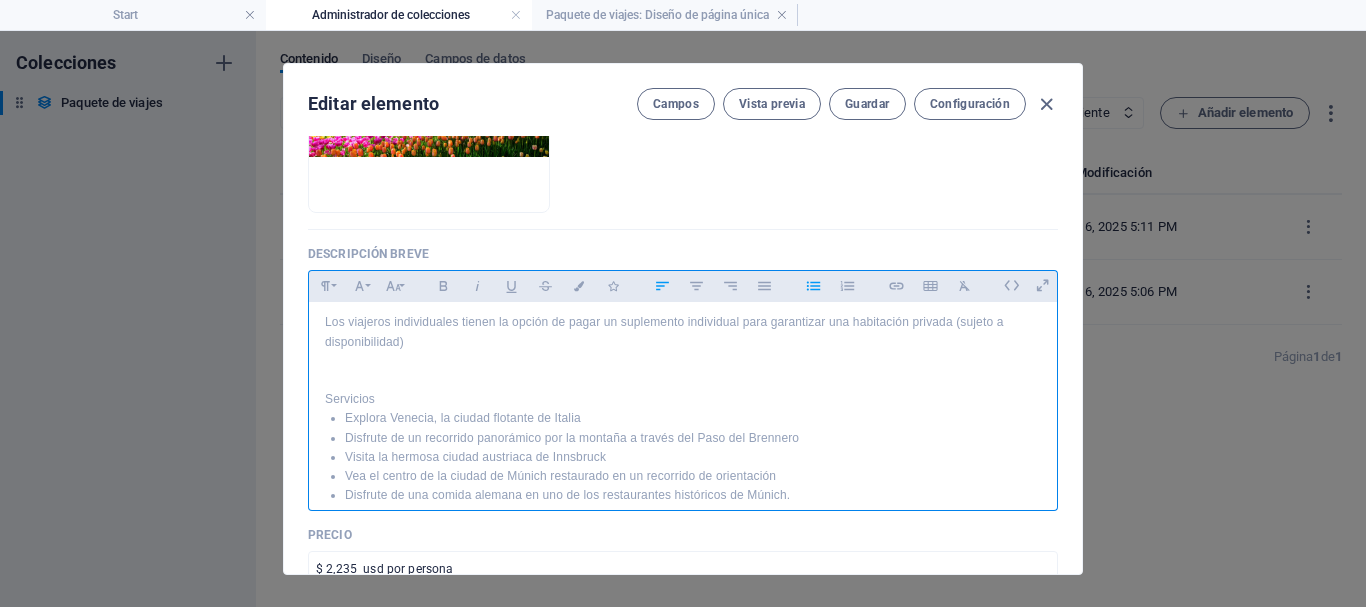 click at bounding box center [683, 380] 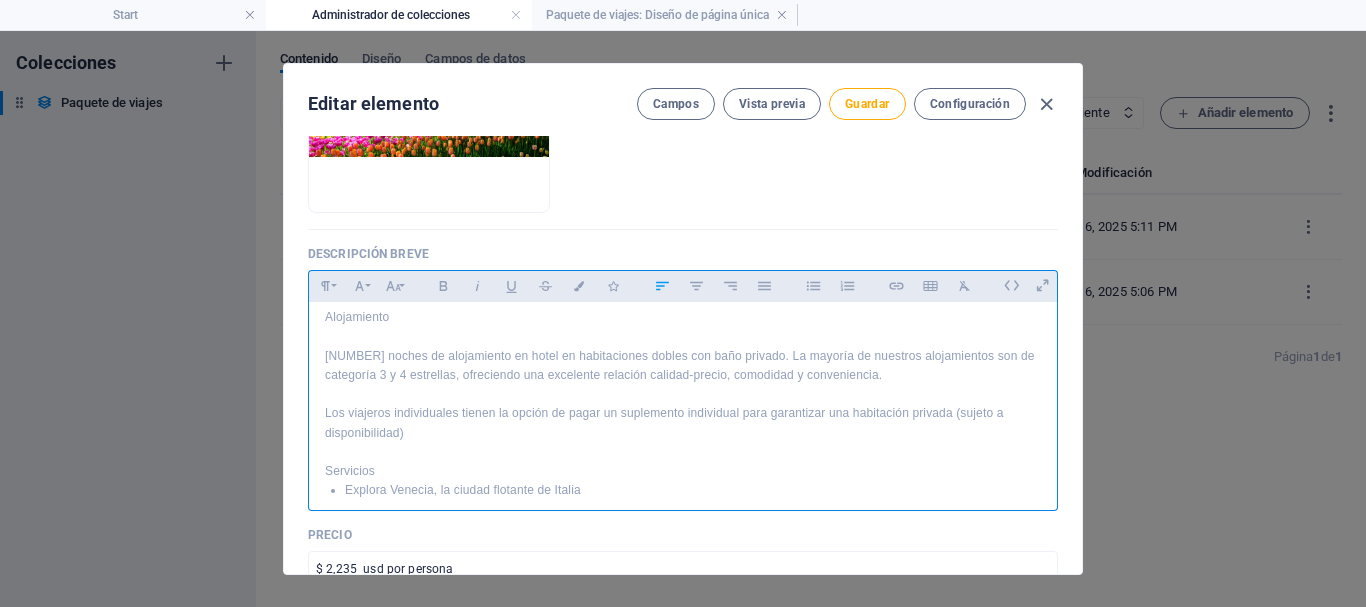 scroll, scrollTop: 536, scrollLeft: 0, axis: vertical 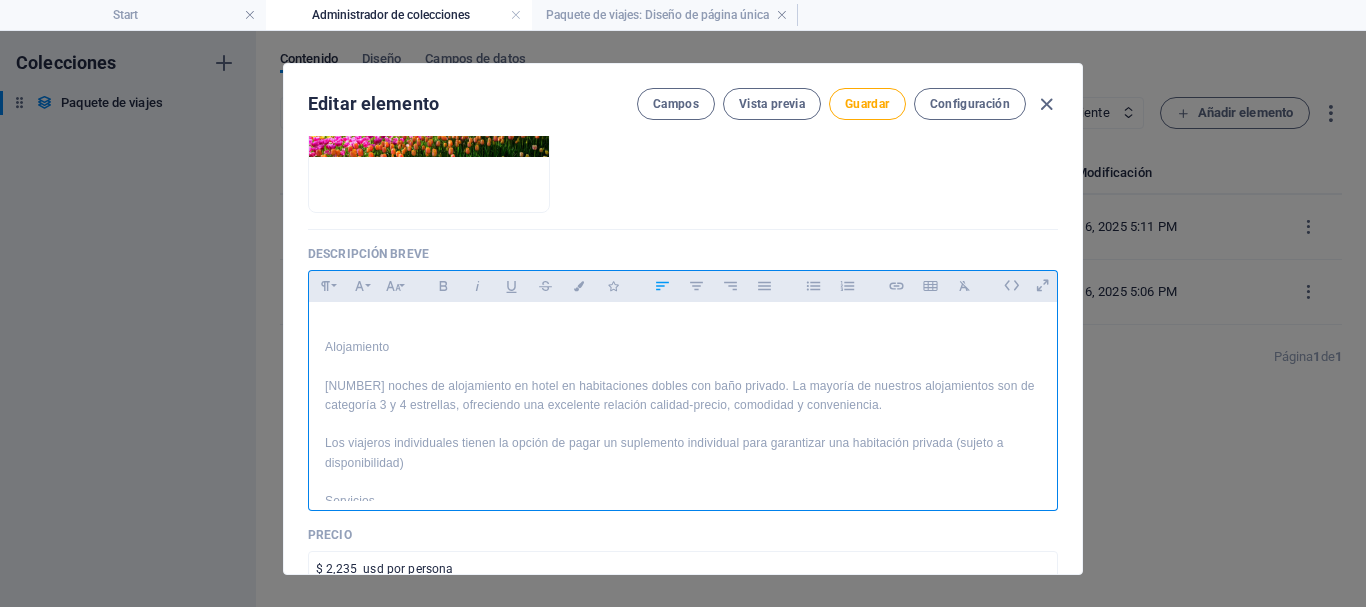 click at bounding box center (683, 424) 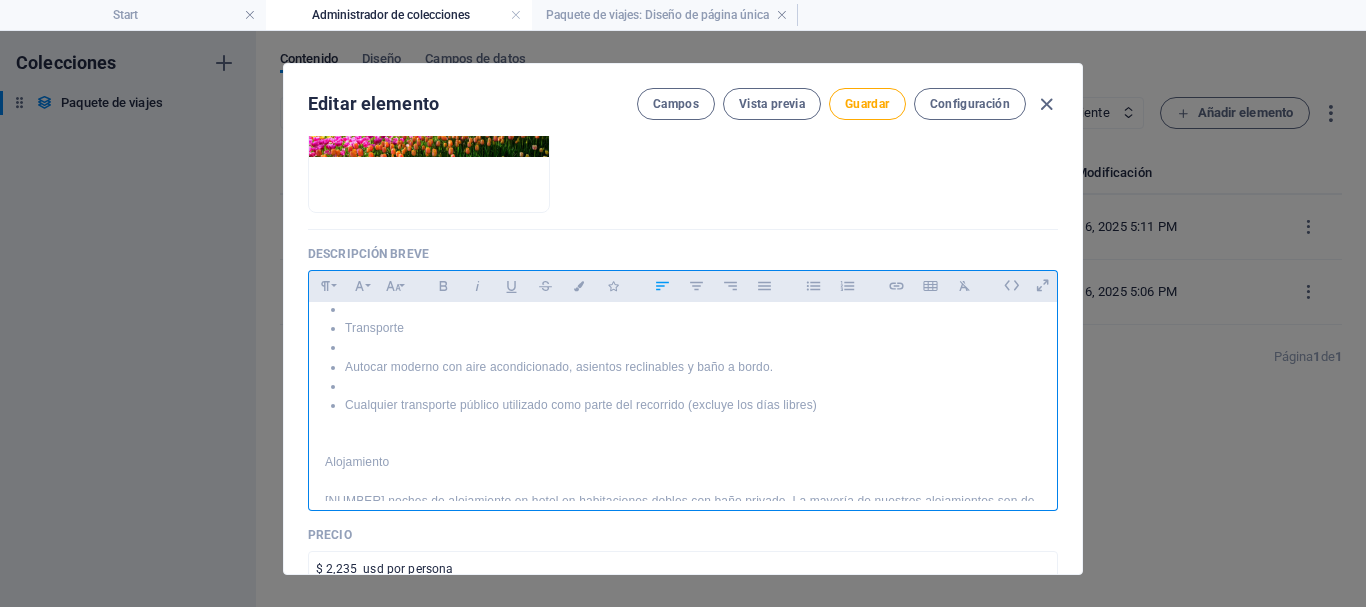 scroll, scrollTop: 419, scrollLeft: 0, axis: vertical 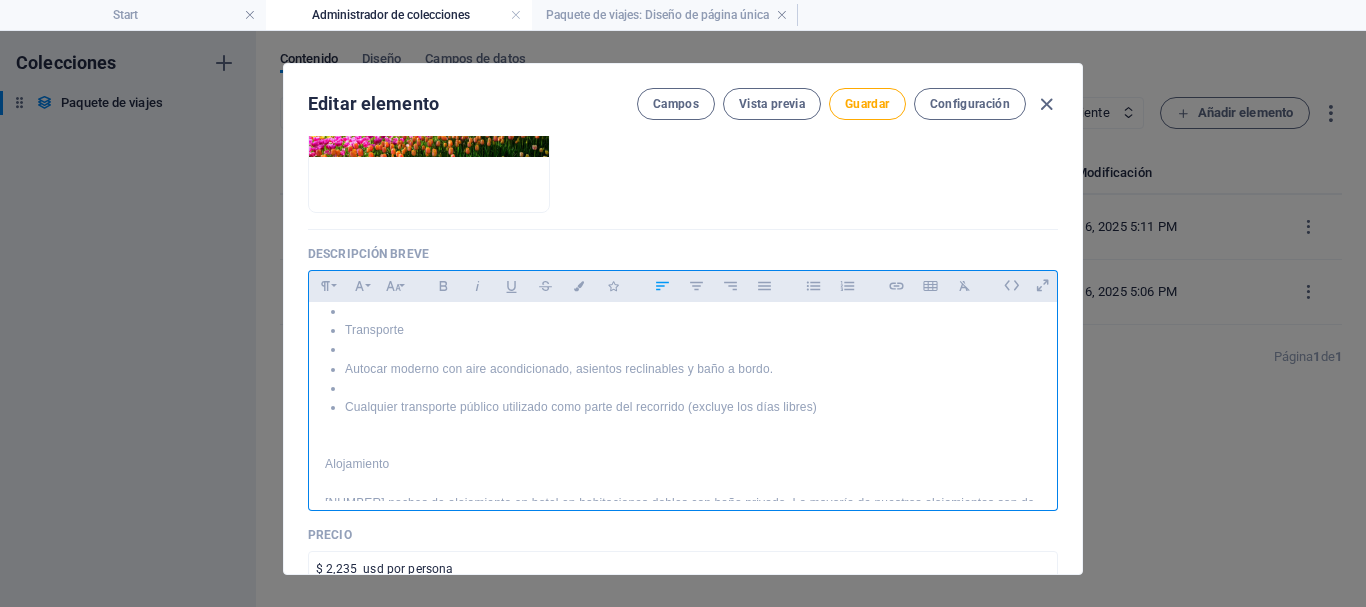 click at bounding box center (693, 388) 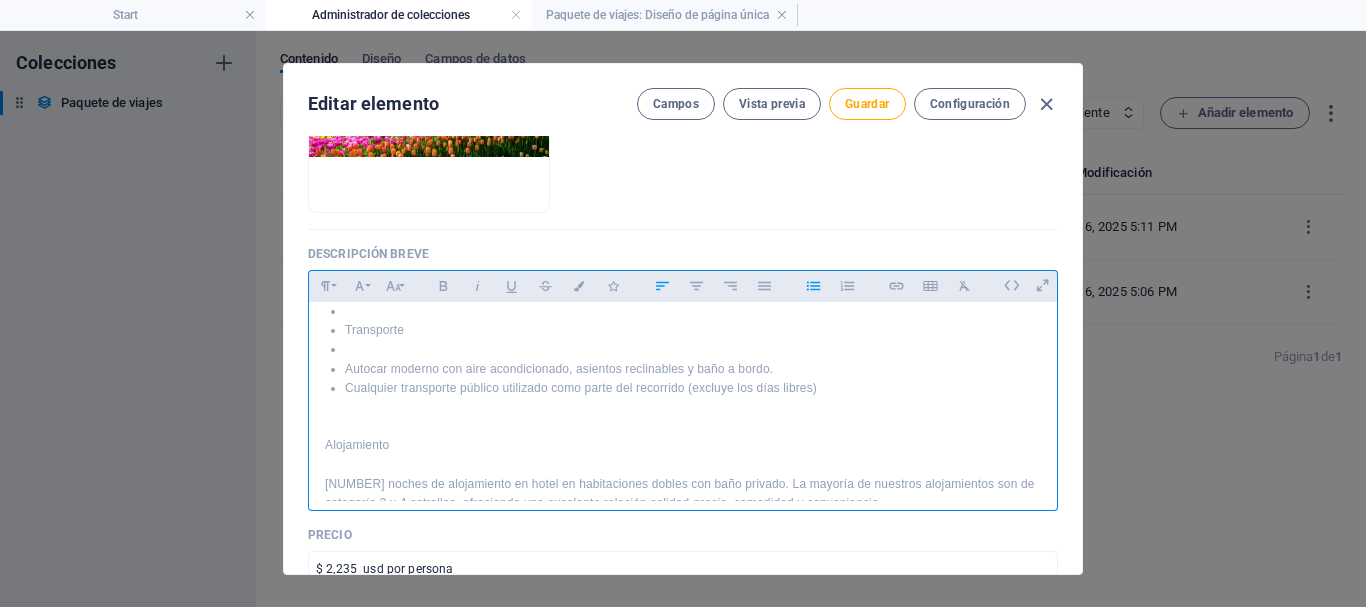 click at bounding box center [693, 349] 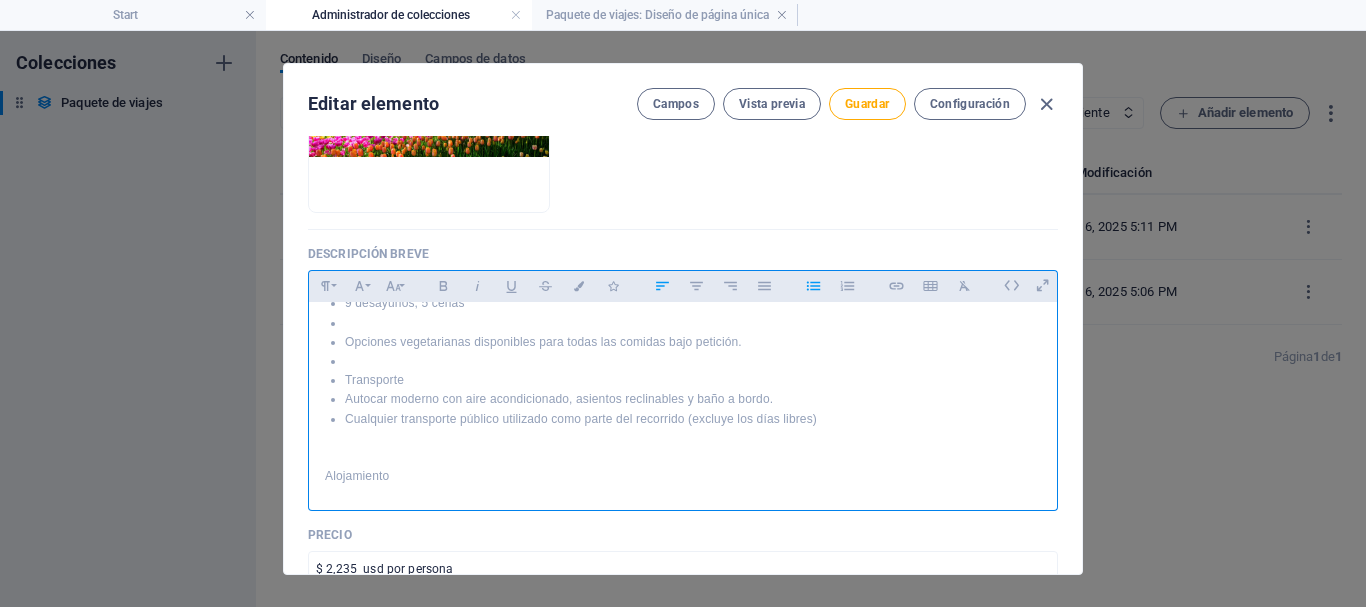 scroll, scrollTop: 368, scrollLeft: 0, axis: vertical 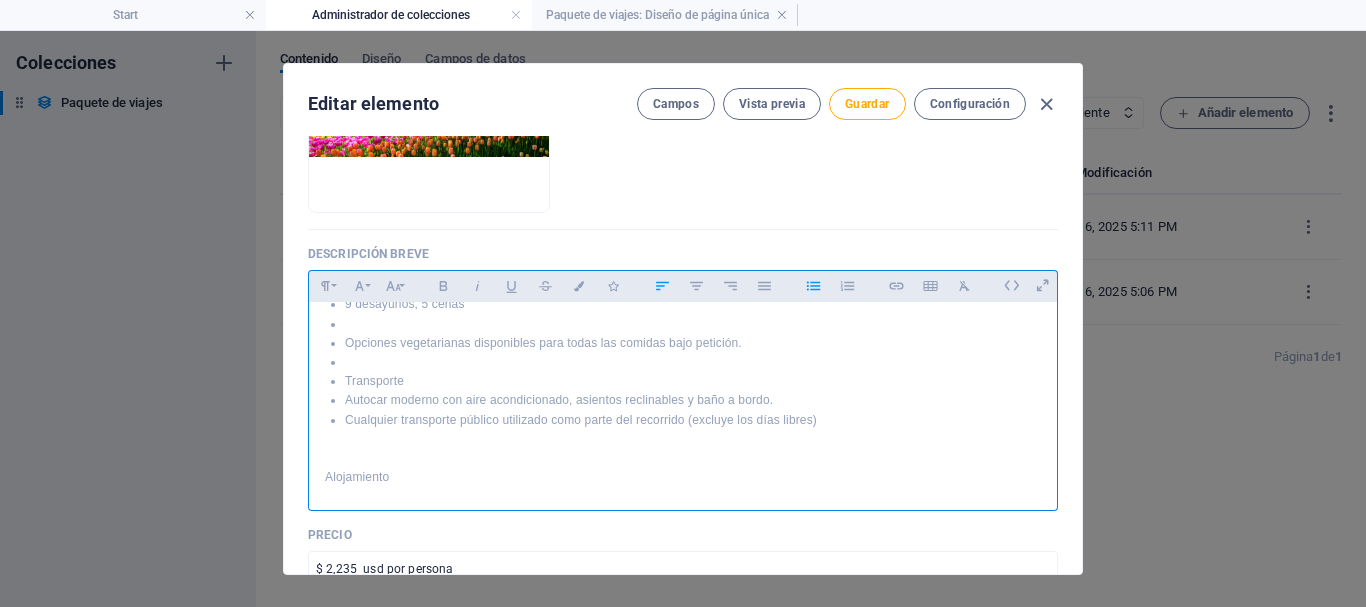 click at bounding box center (693, 362) 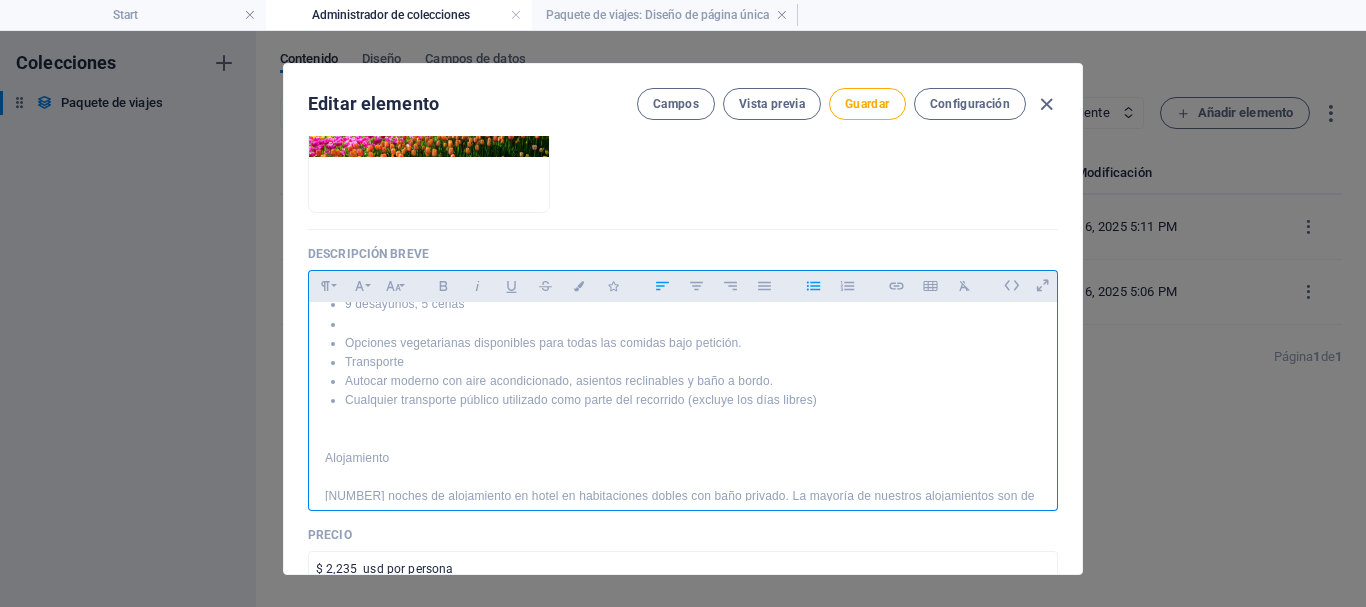 scroll, scrollTop: 326, scrollLeft: 0, axis: vertical 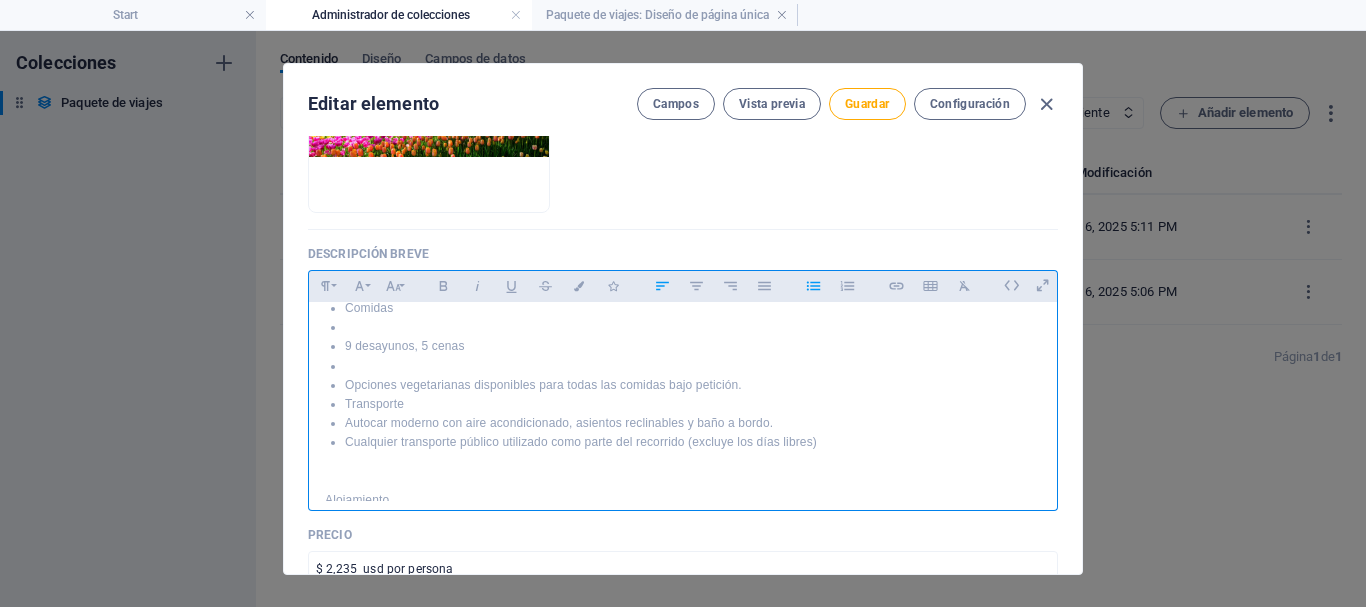 click at bounding box center (693, 366) 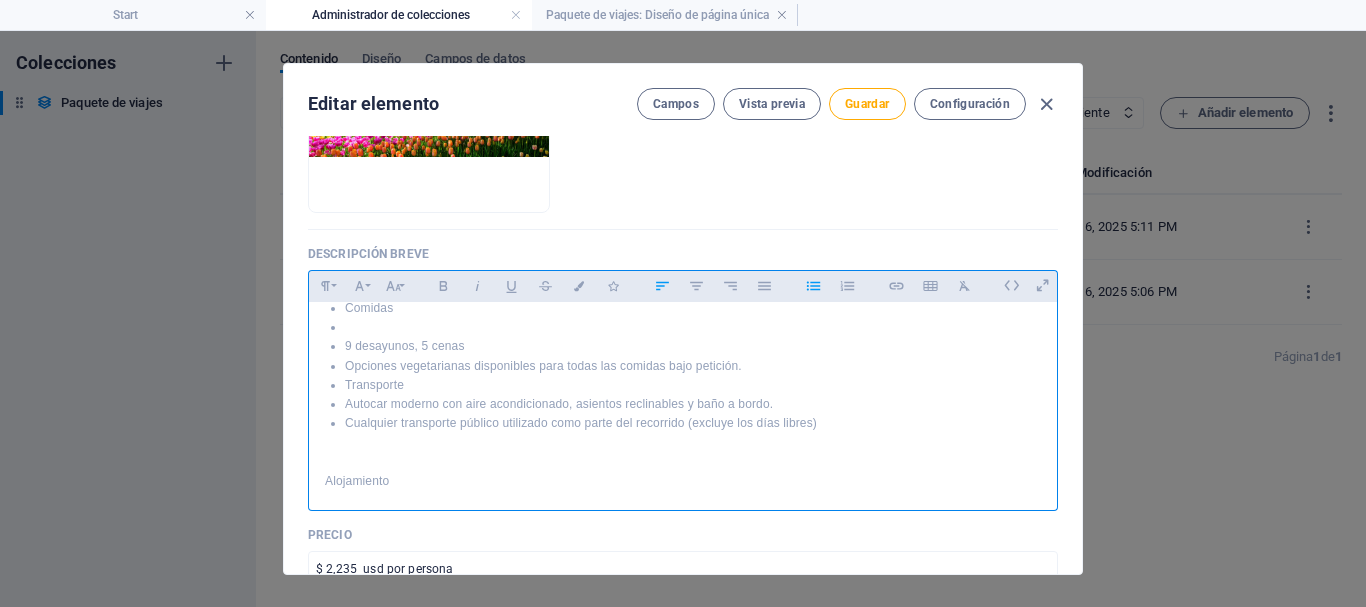 click on "Comidas" at bounding box center [693, 308] 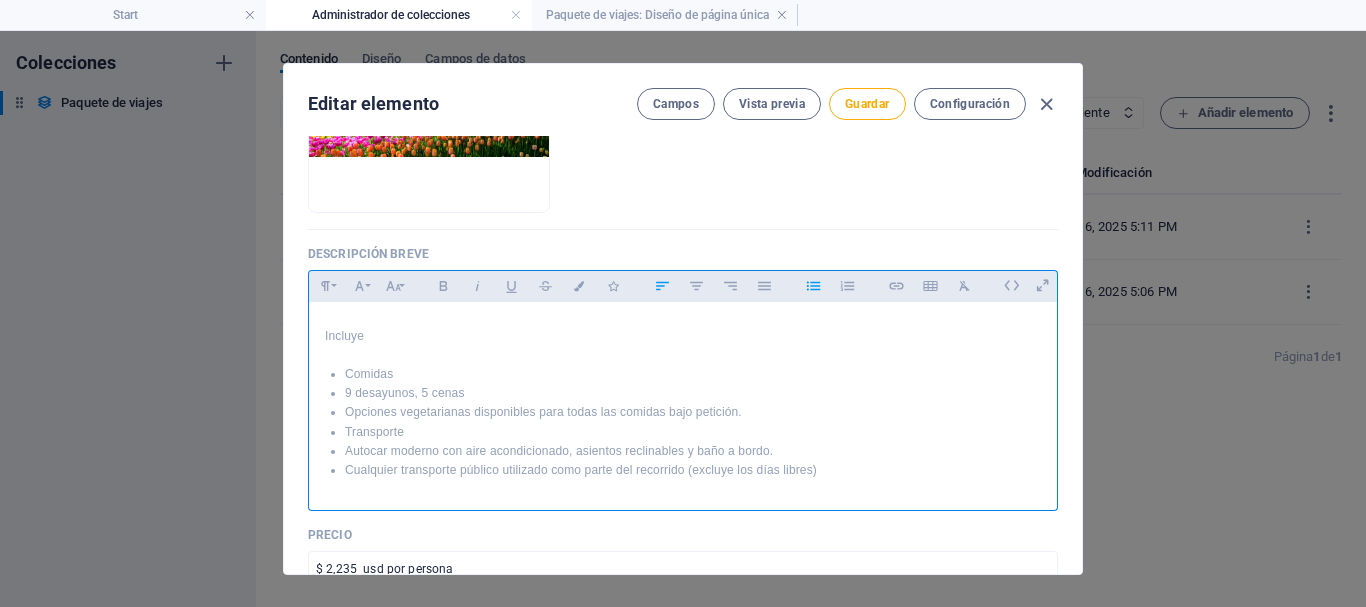 scroll, scrollTop: 244, scrollLeft: 0, axis: vertical 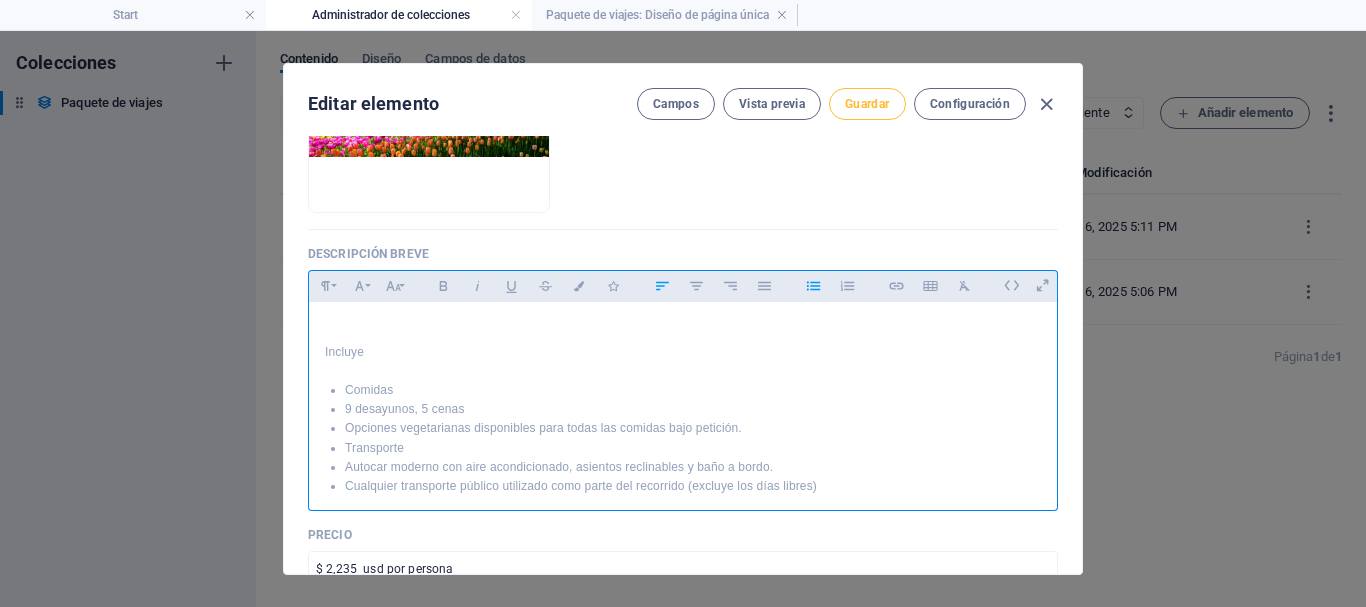 click on "Guardar" at bounding box center [867, 104] 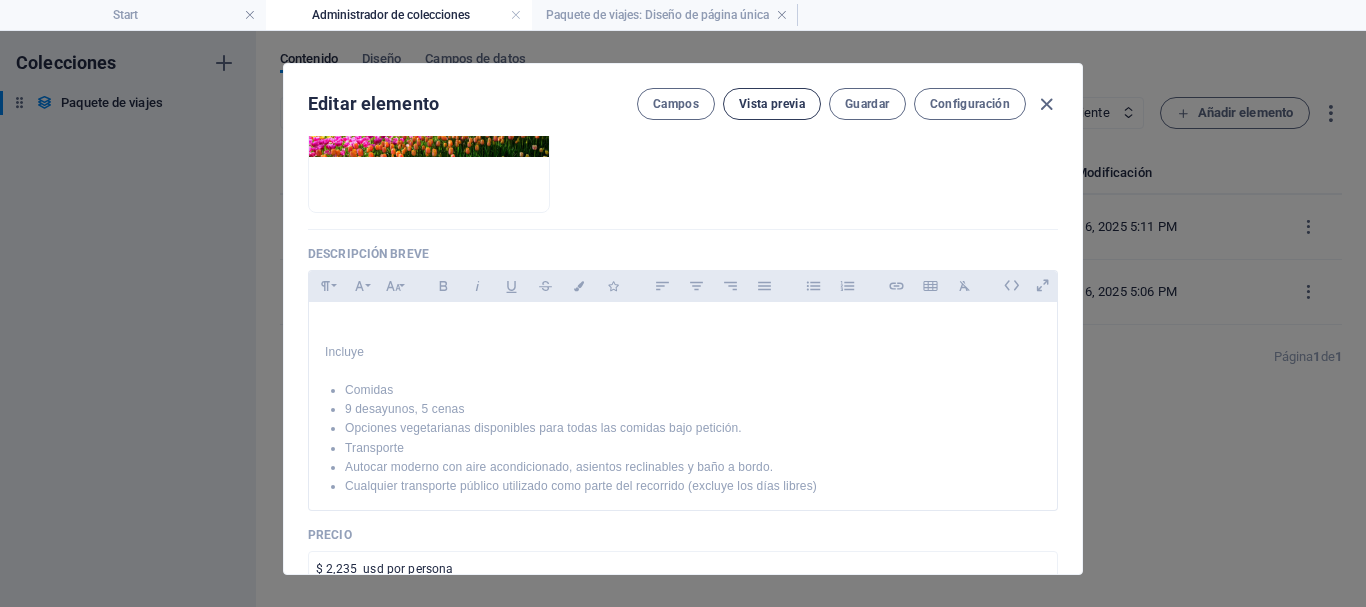click on "Vista previa" at bounding box center [772, 104] 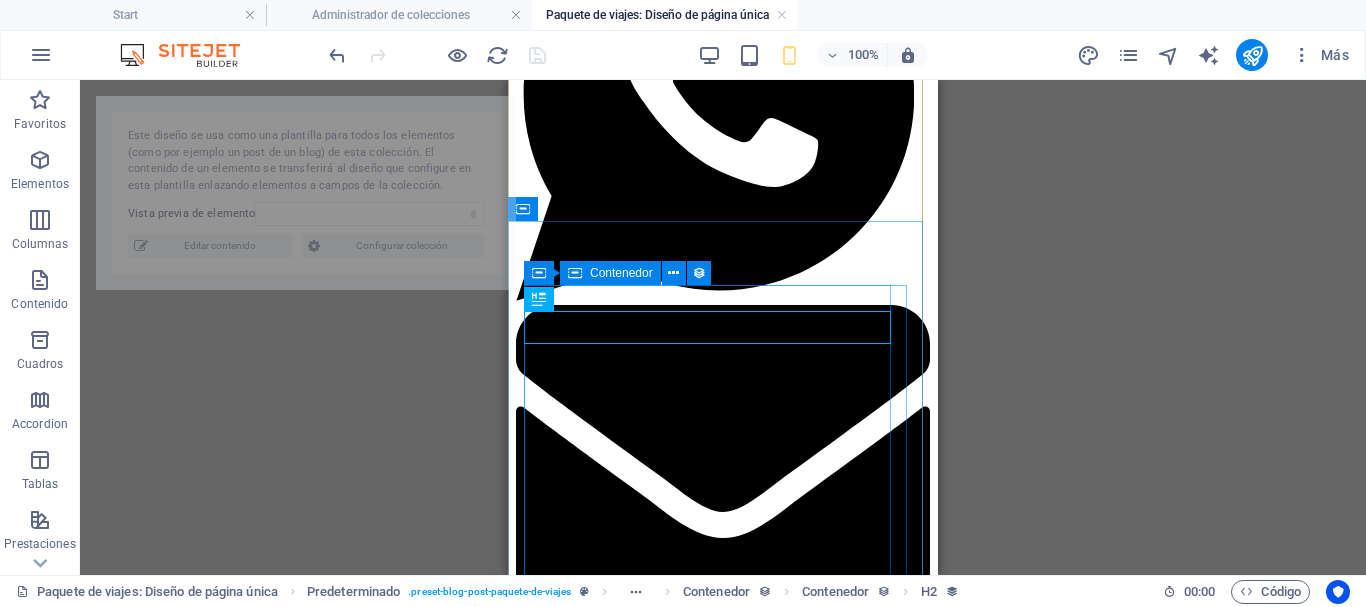 select on "6886ae50b90e32d1d3089b5e" 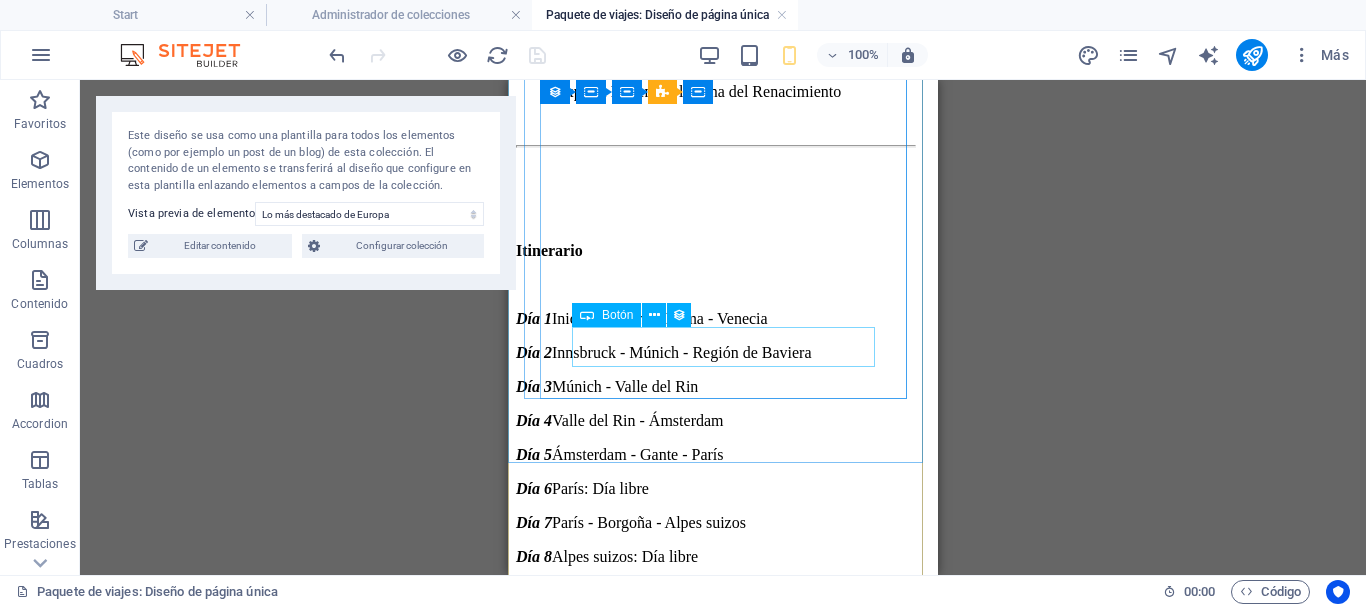 scroll, scrollTop: 3281, scrollLeft: 0, axis: vertical 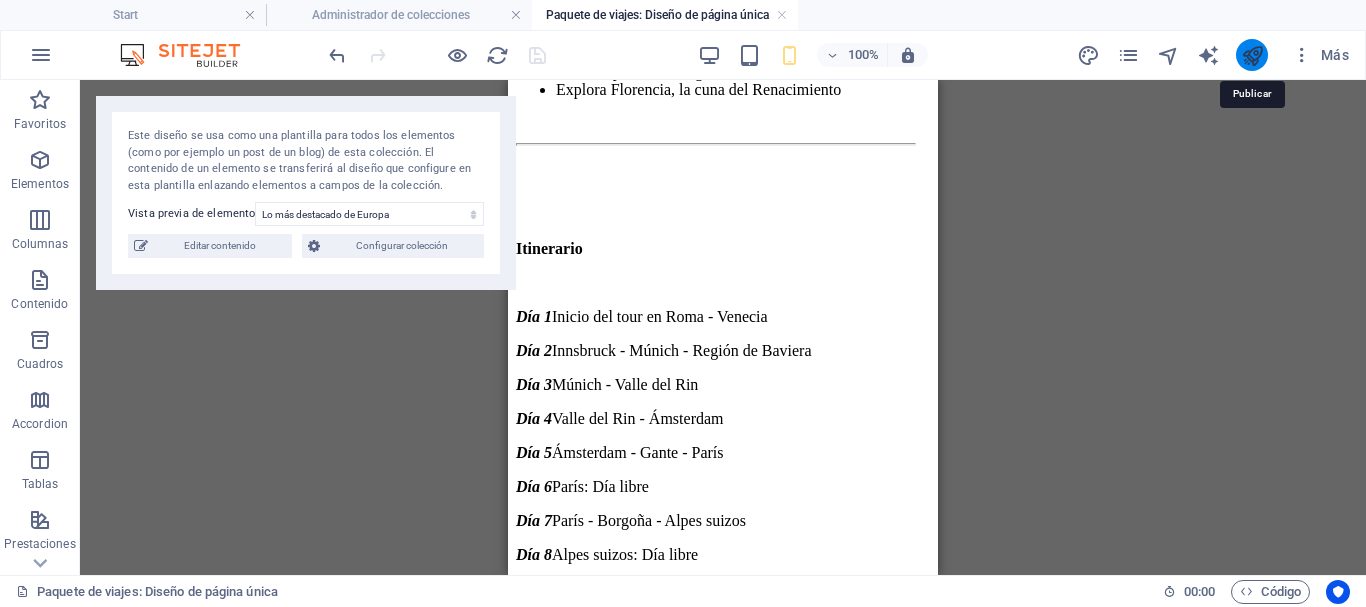 click at bounding box center [1252, 55] 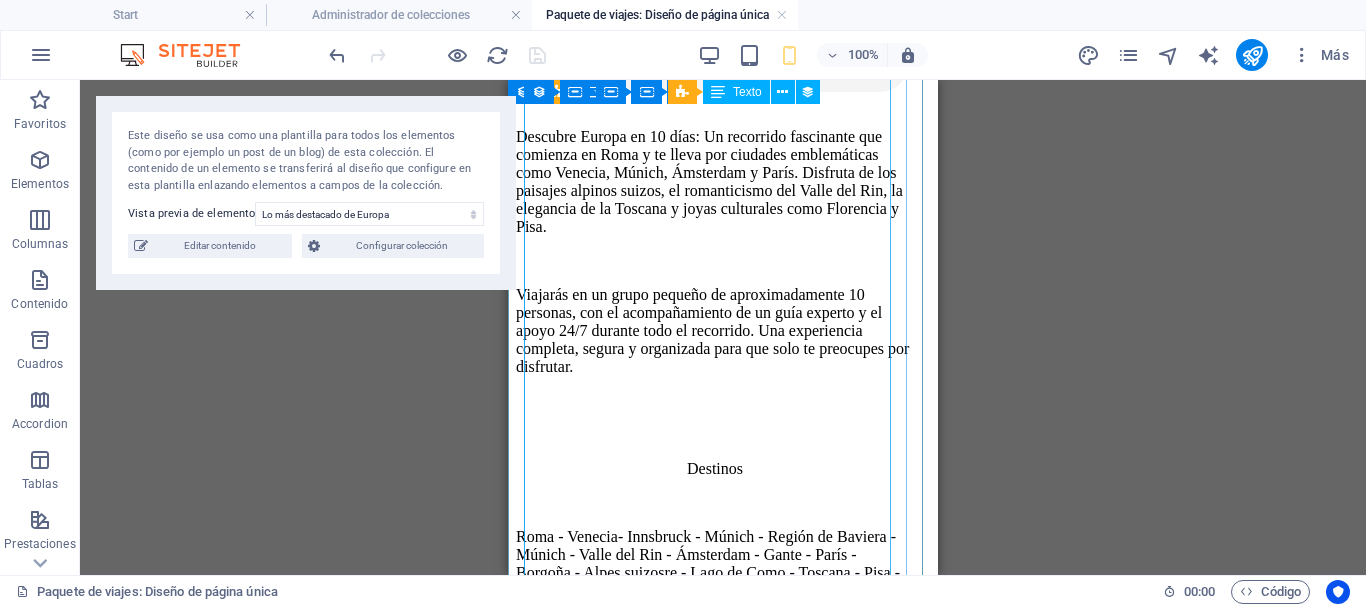 scroll, scrollTop: 1587, scrollLeft: 0, axis: vertical 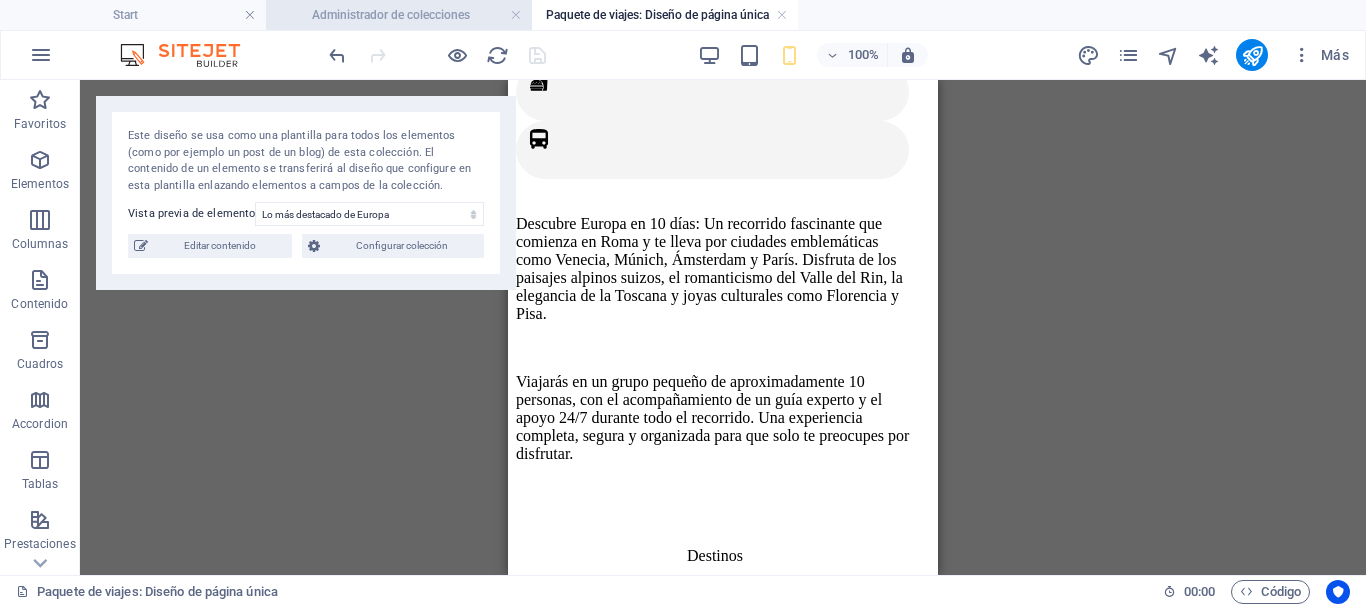 click on "Administrador de colecciones" at bounding box center [399, 15] 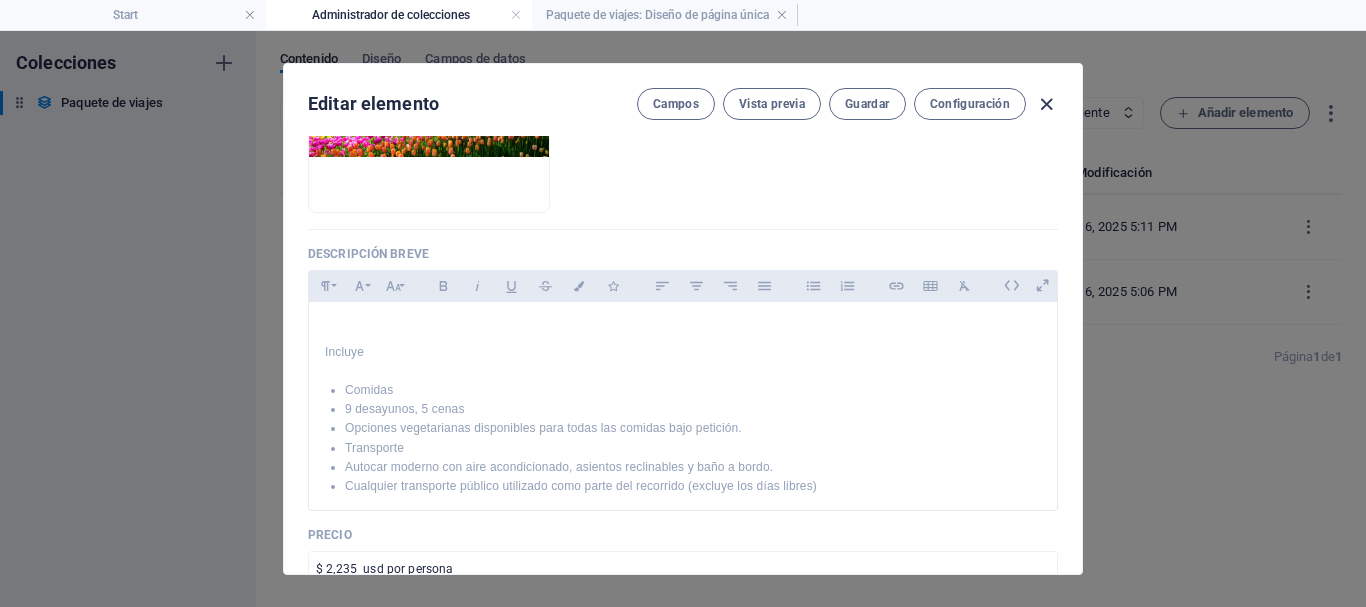 click at bounding box center [1046, 104] 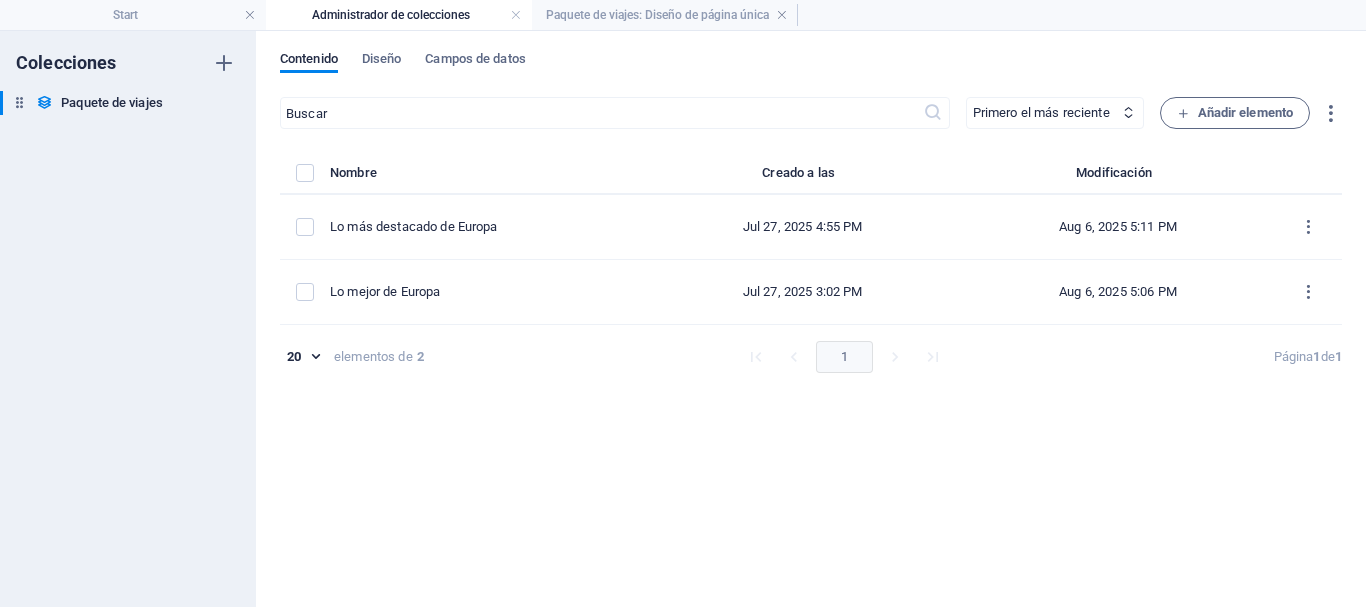 type on "lo-mas-destacado-de-europa" 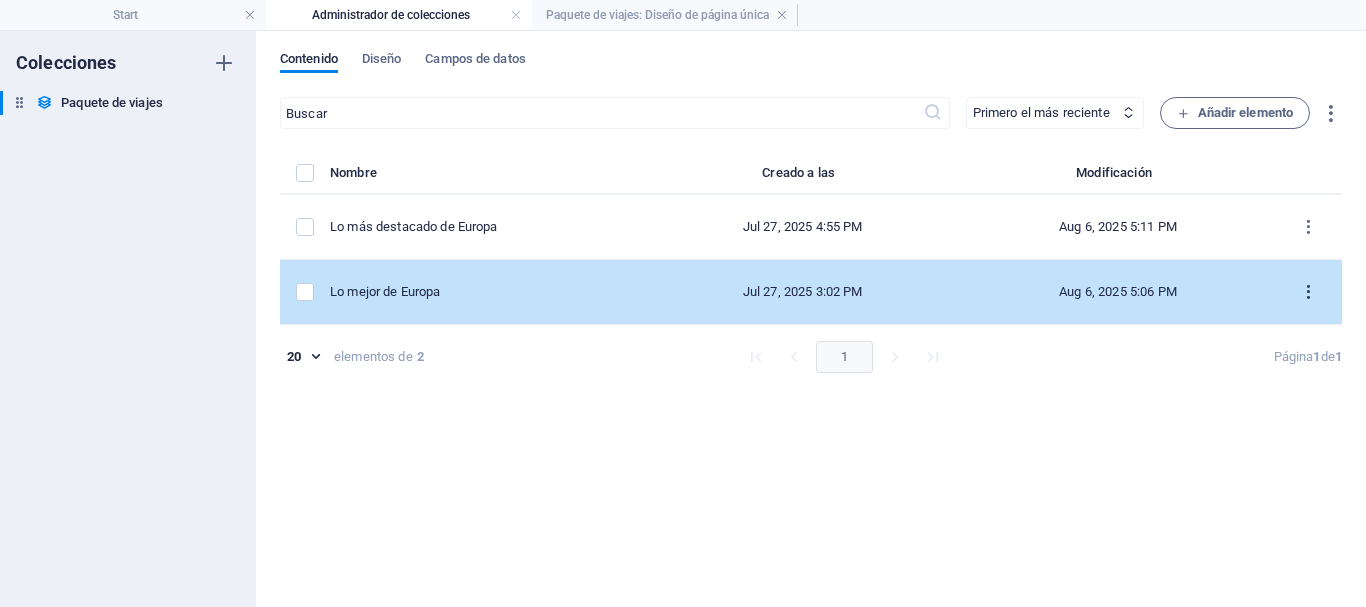click at bounding box center (1308, 292) 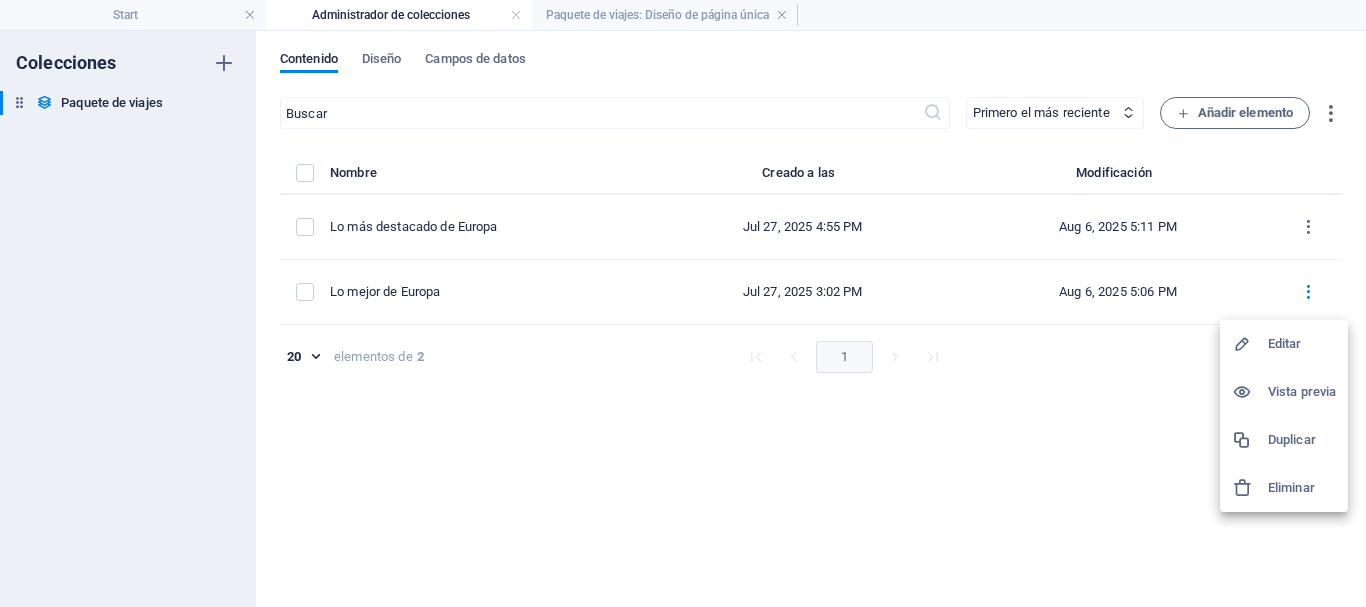 click on "Duplicar" at bounding box center [1302, 440] 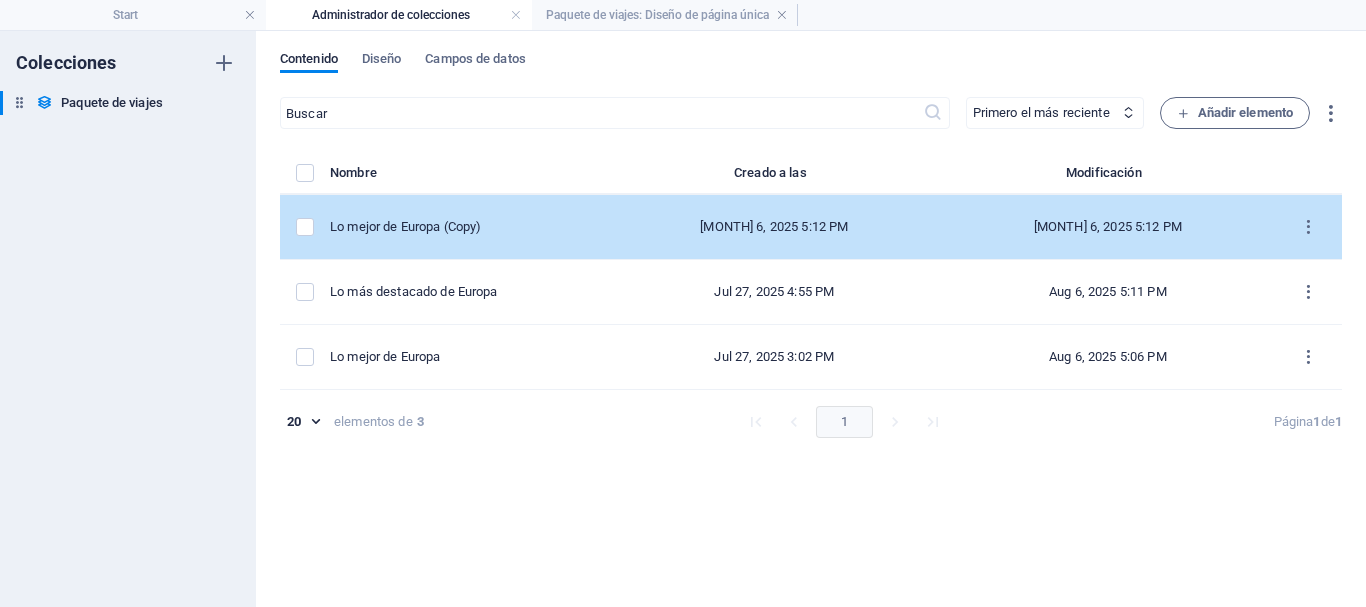 click on "[MONTH] 6, 2025 5:12 PM" at bounding box center (1108, 227) 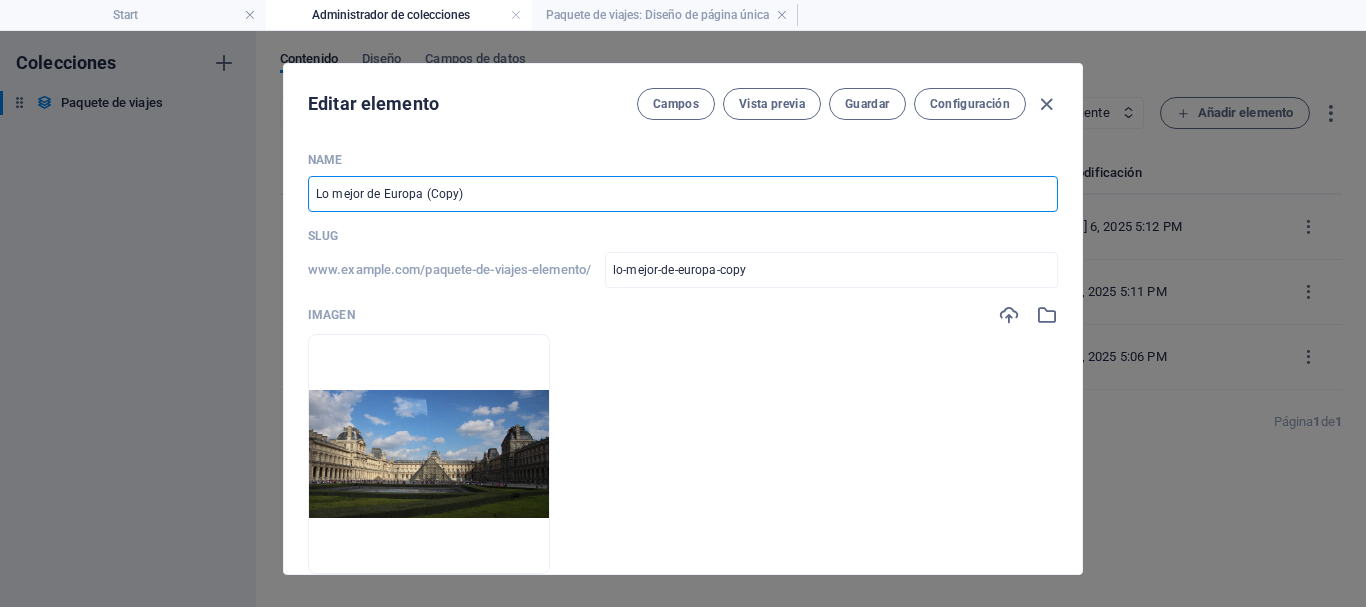 drag, startPoint x: 493, startPoint y: 184, endPoint x: 314, endPoint y: 204, distance: 180.11385 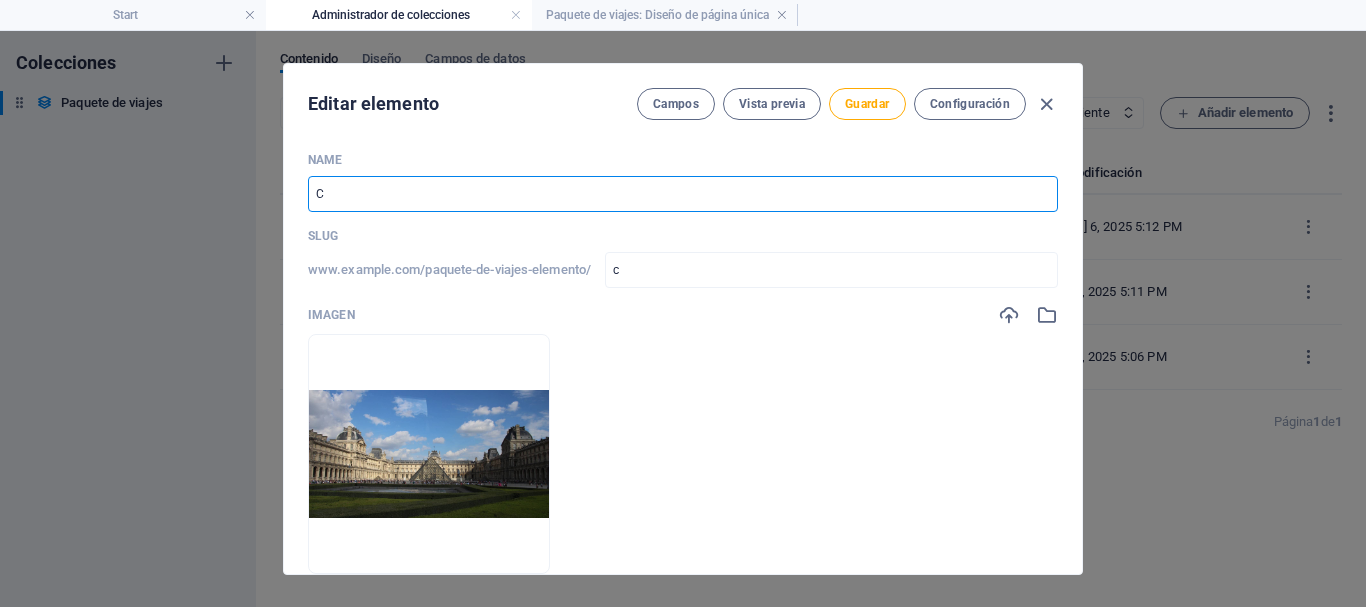 type on "Co" 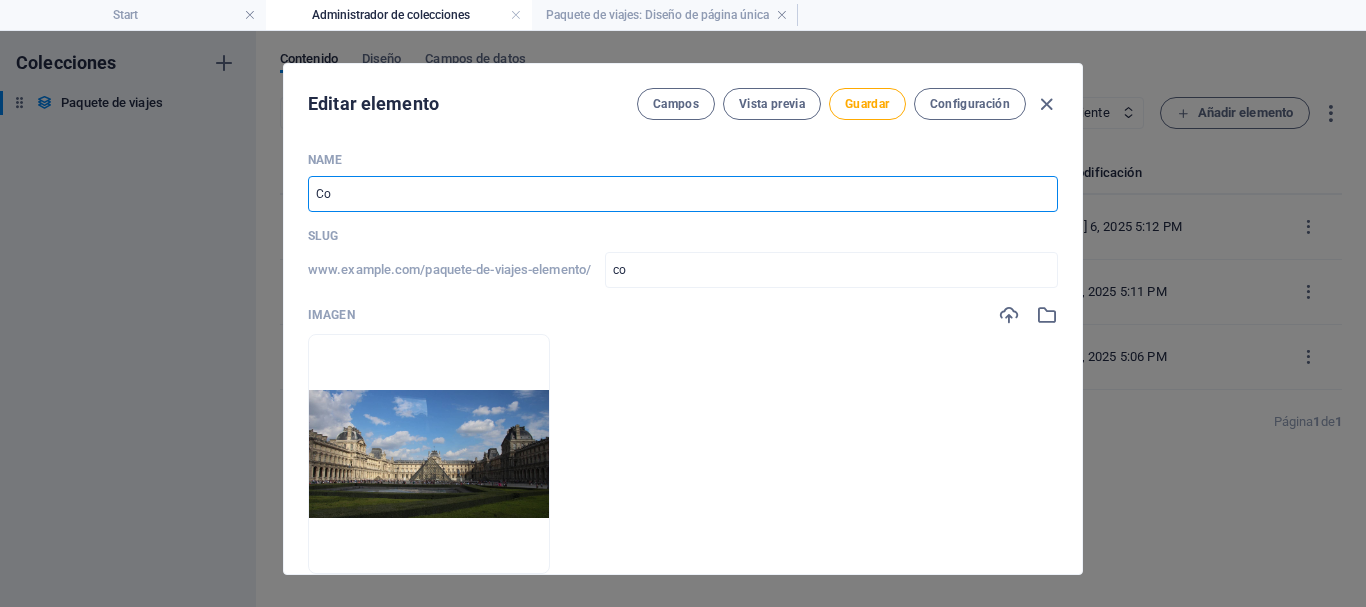 type on "Col" 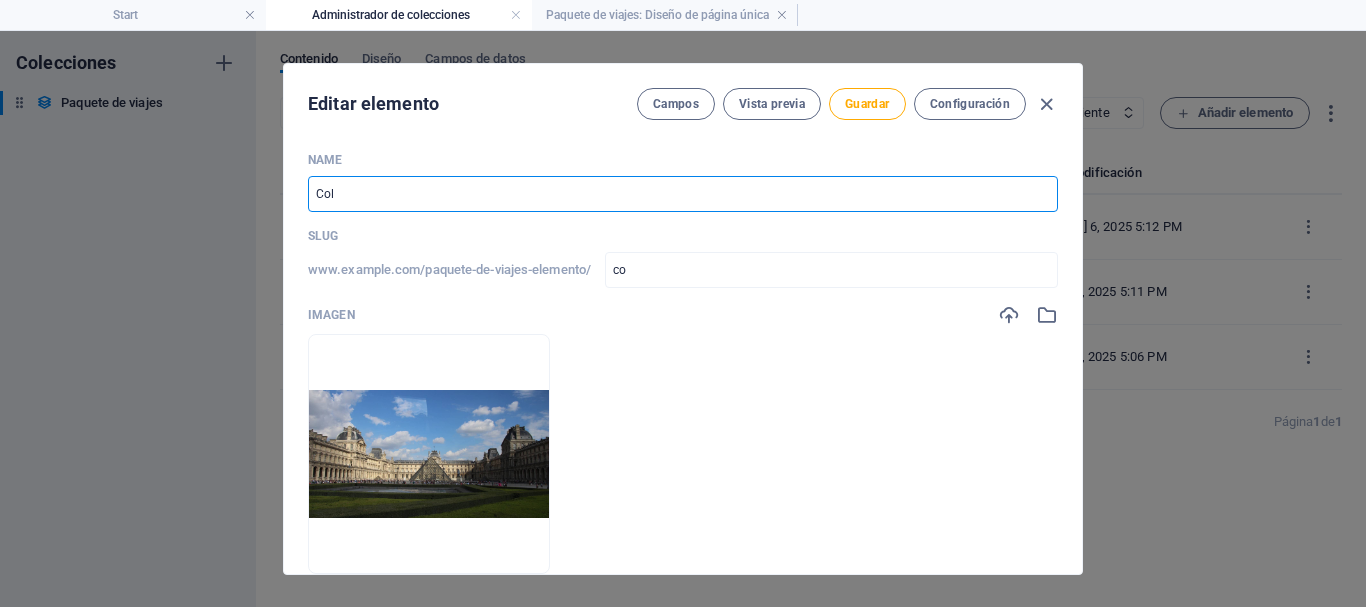 type on "col" 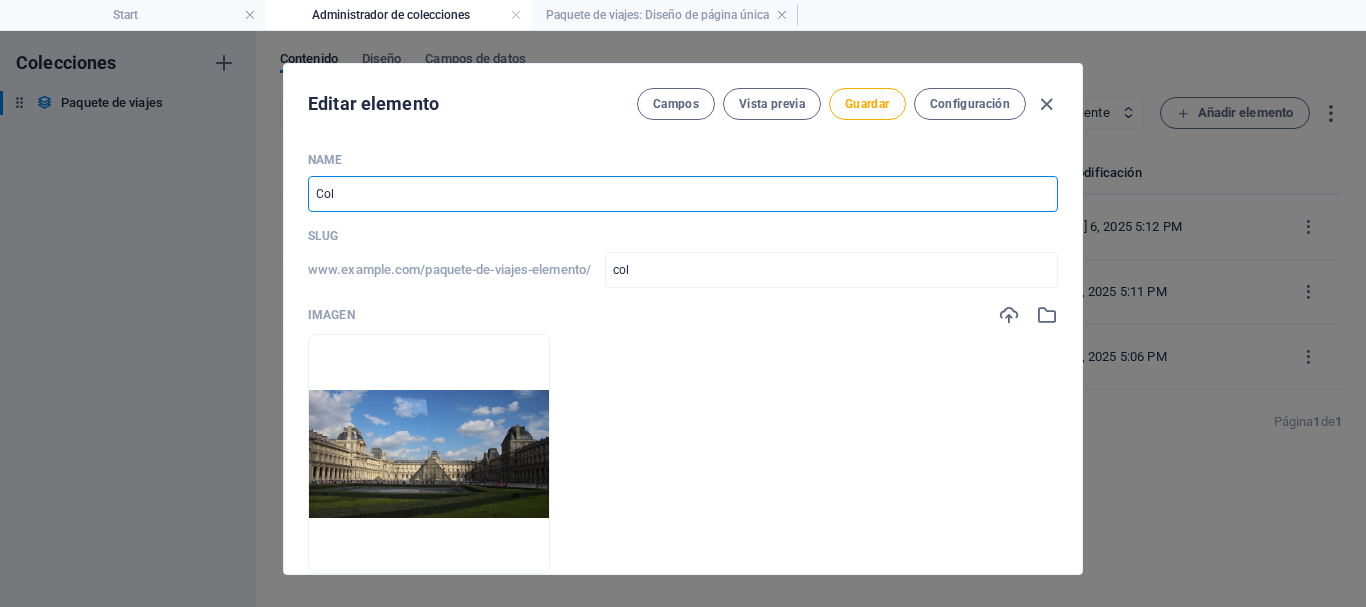 type on "Colo" 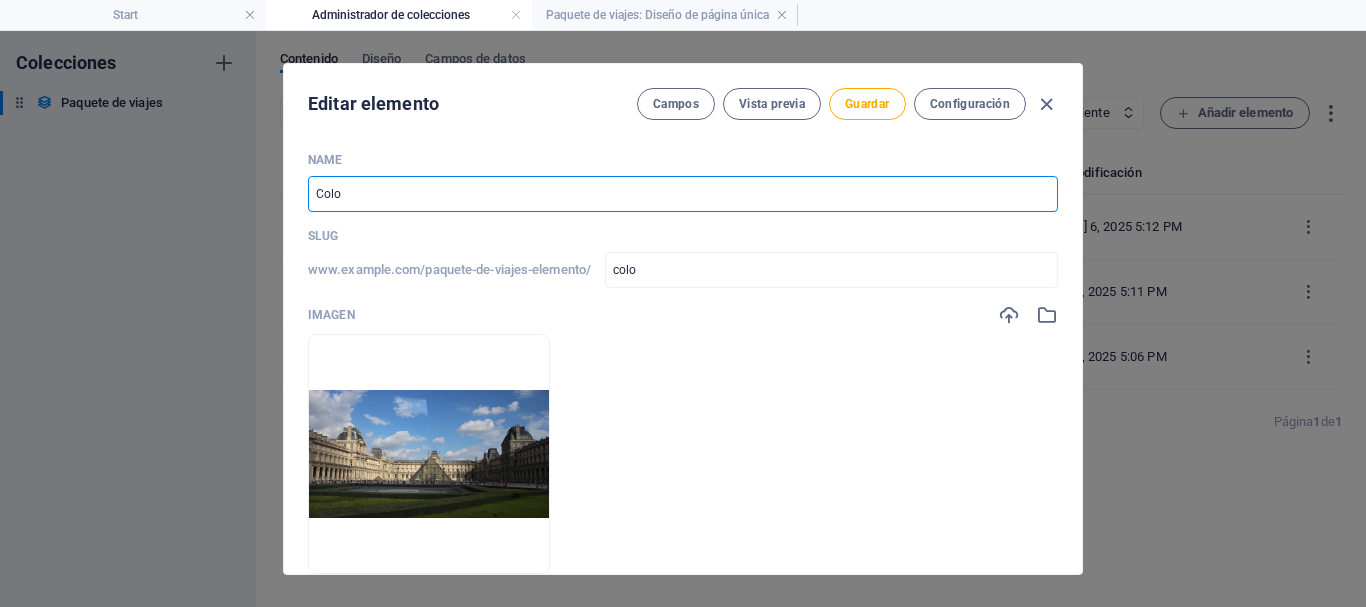 type on "Colom" 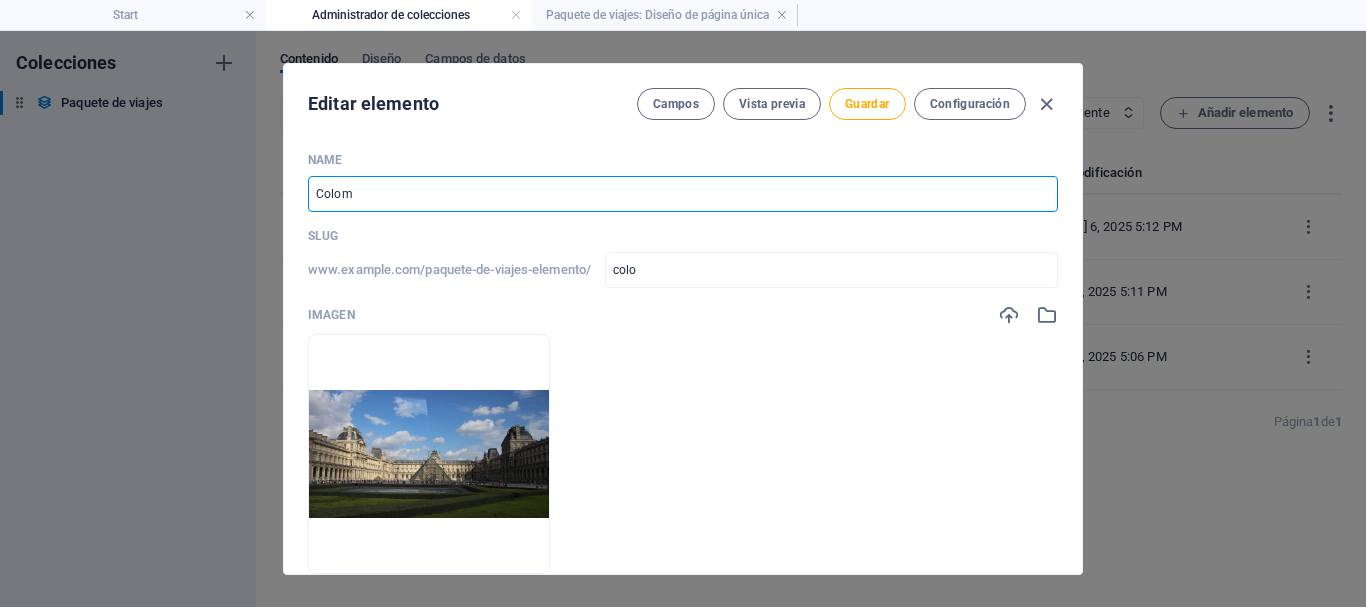 type on "colom" 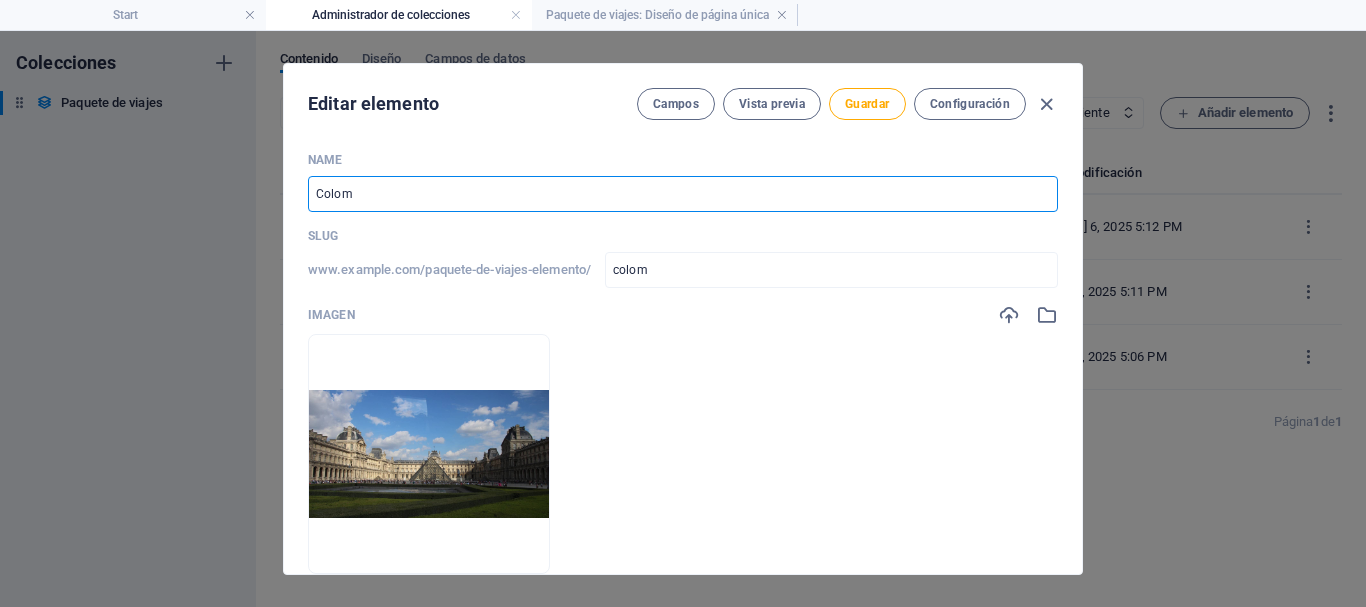 type on "Colomb" 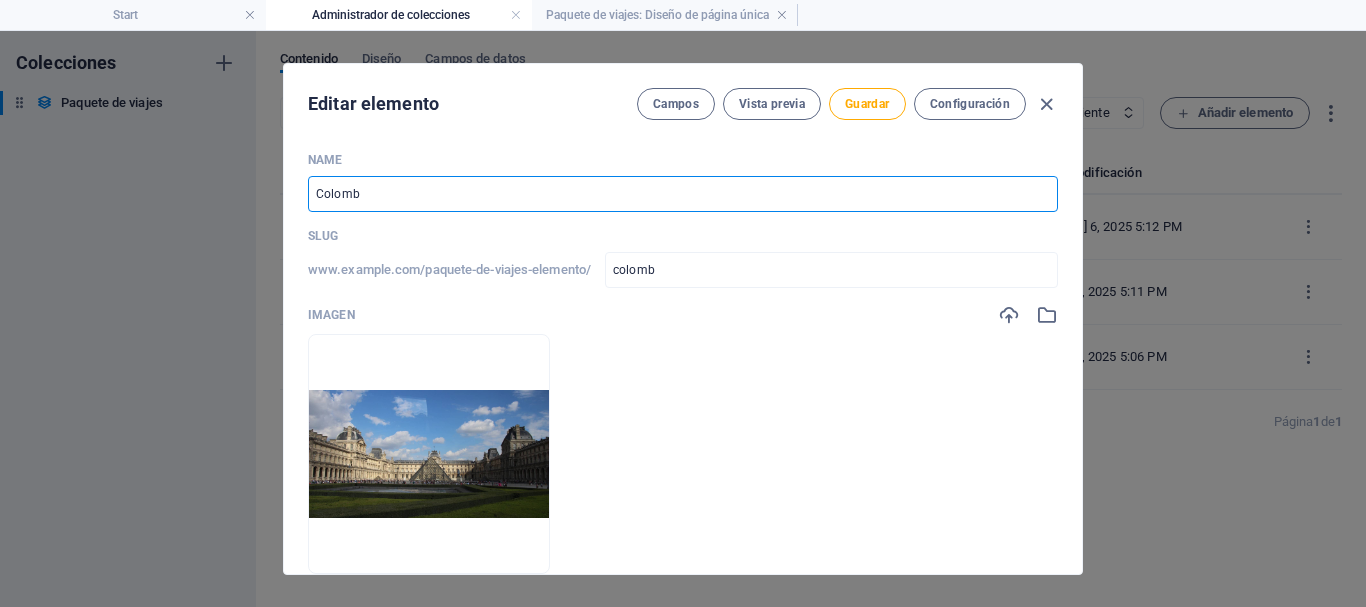 type on "Colombi" 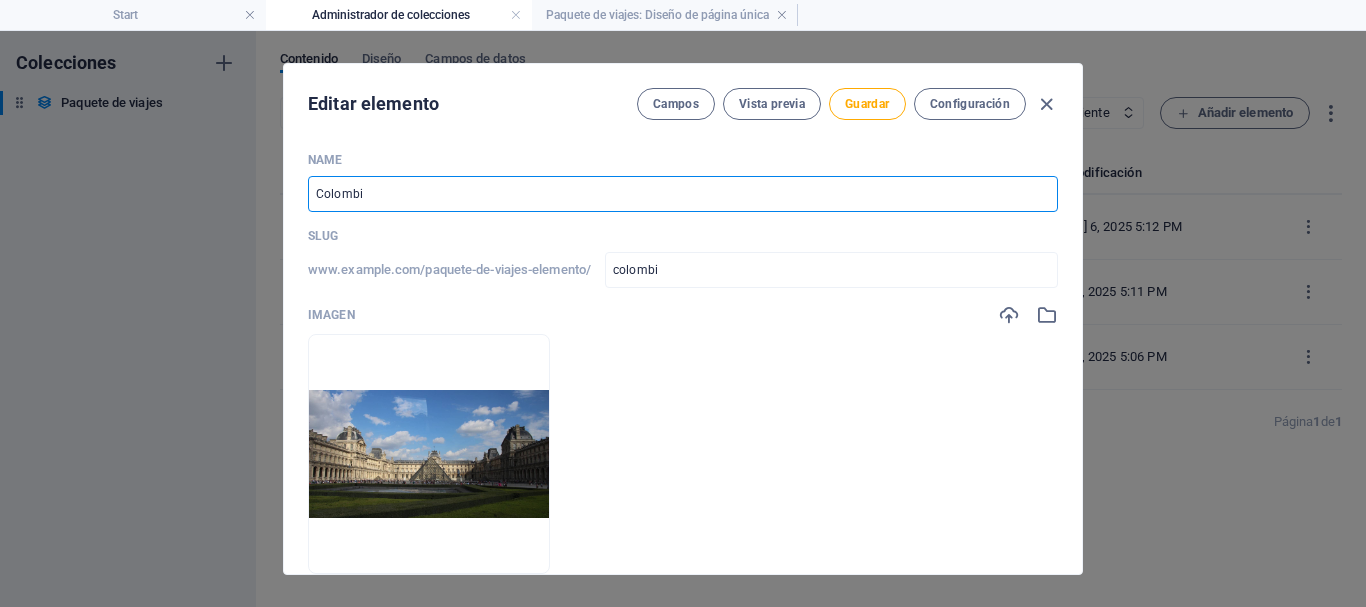 type on "colombi" 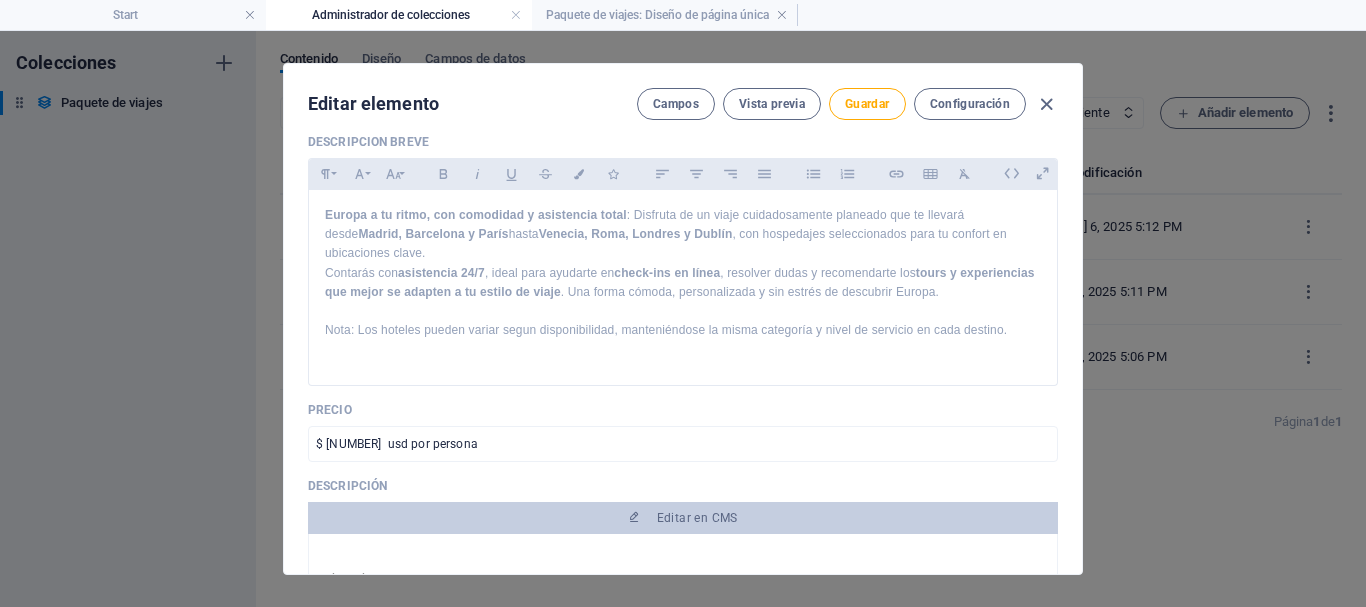 scroll, scrollTop: 490, scrollLeft: 0, axis: vertical 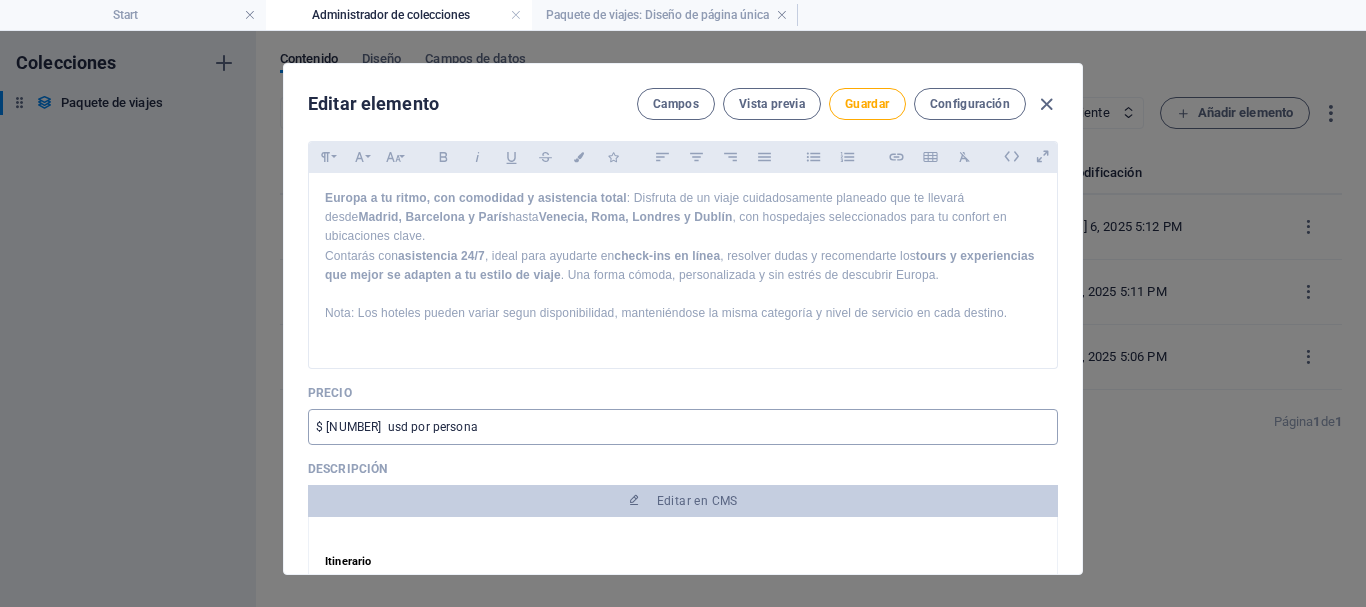 type on "Colombia" 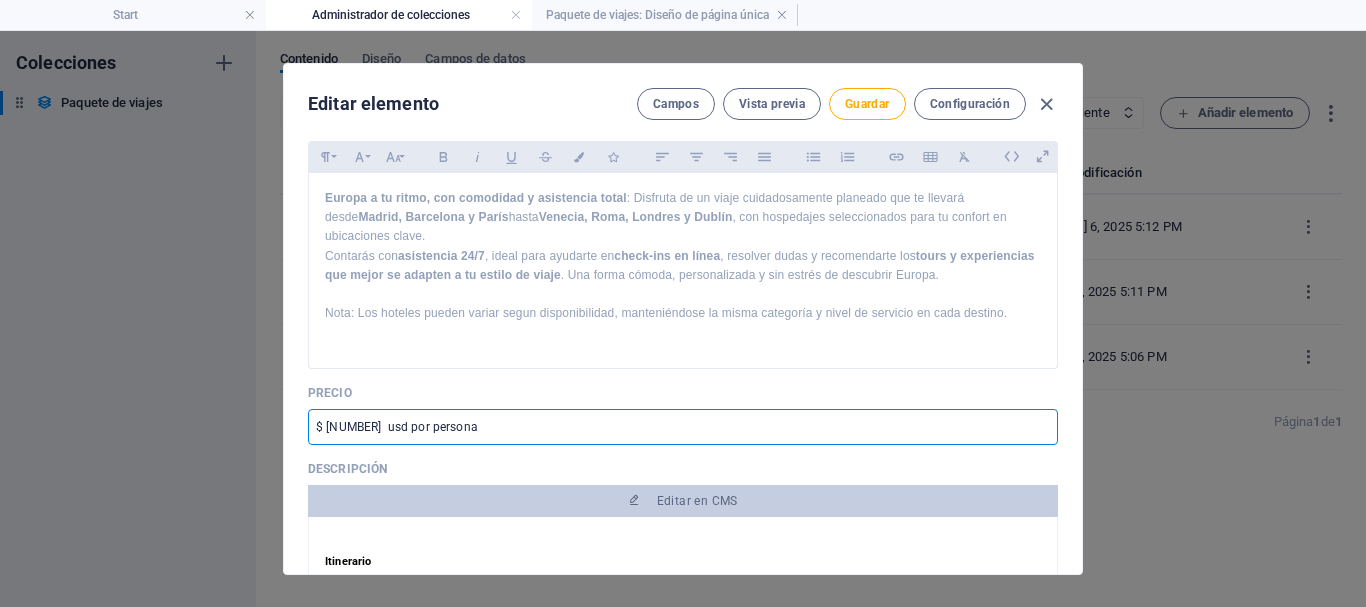 drag, startPoint x: 375, startPoint y: 428, endPoint x: 327, endPoint y: 426, distance: 48.04165 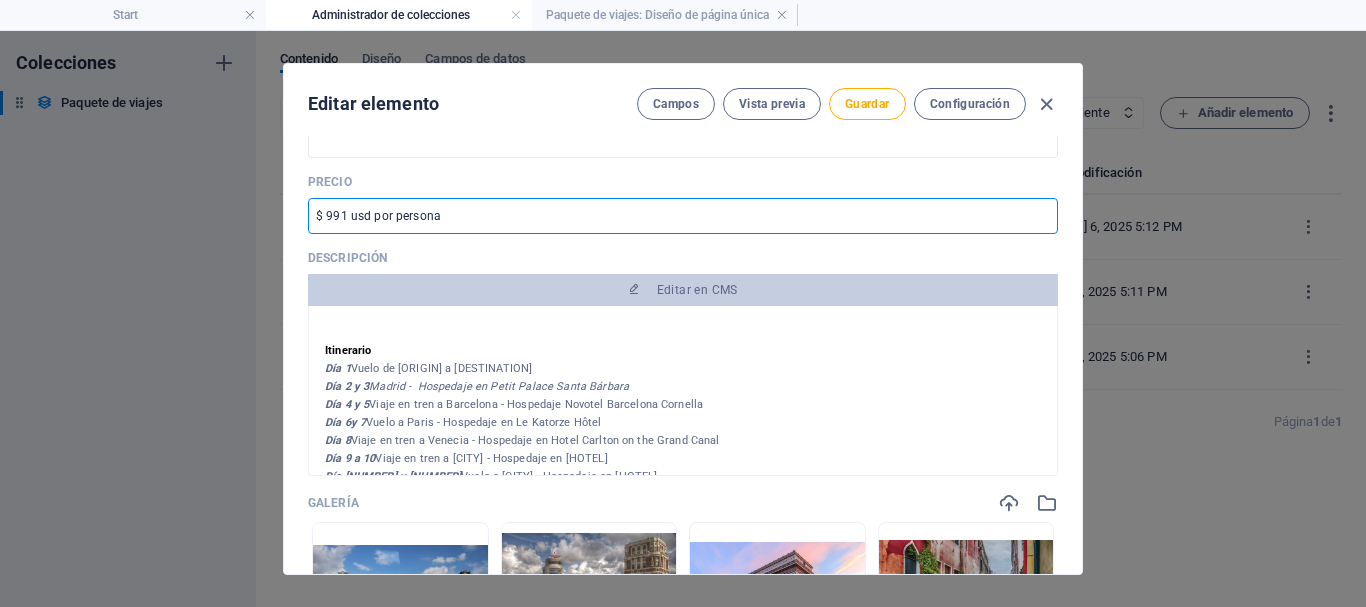 scroll, scrollTop: 723, scrollLeft: 0, axis: vertical 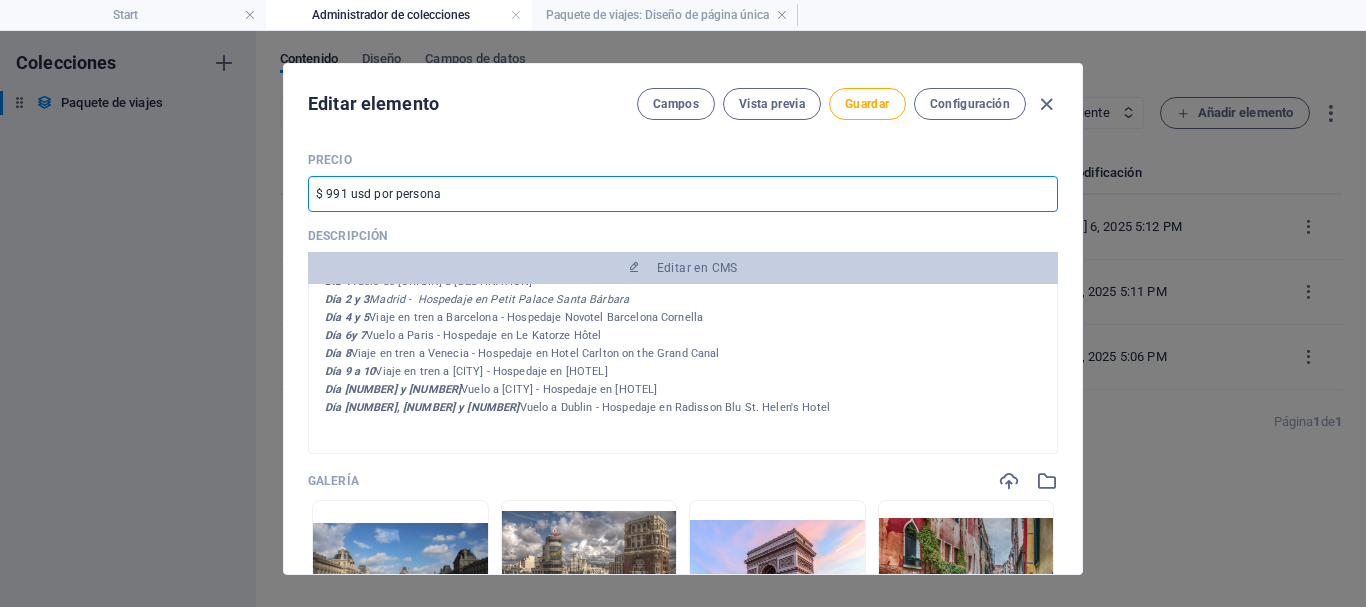 type on "$ 991 usd por persona" 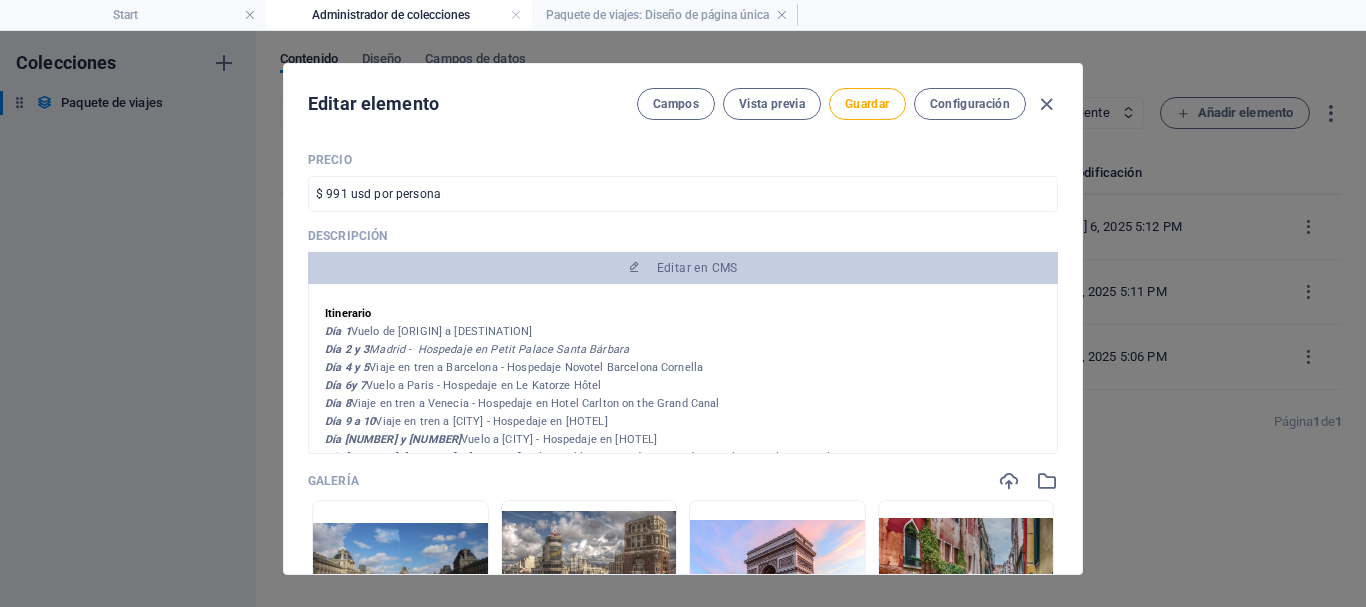 scroll, scrollTop: 0, scrollLeft: 0, axis: both 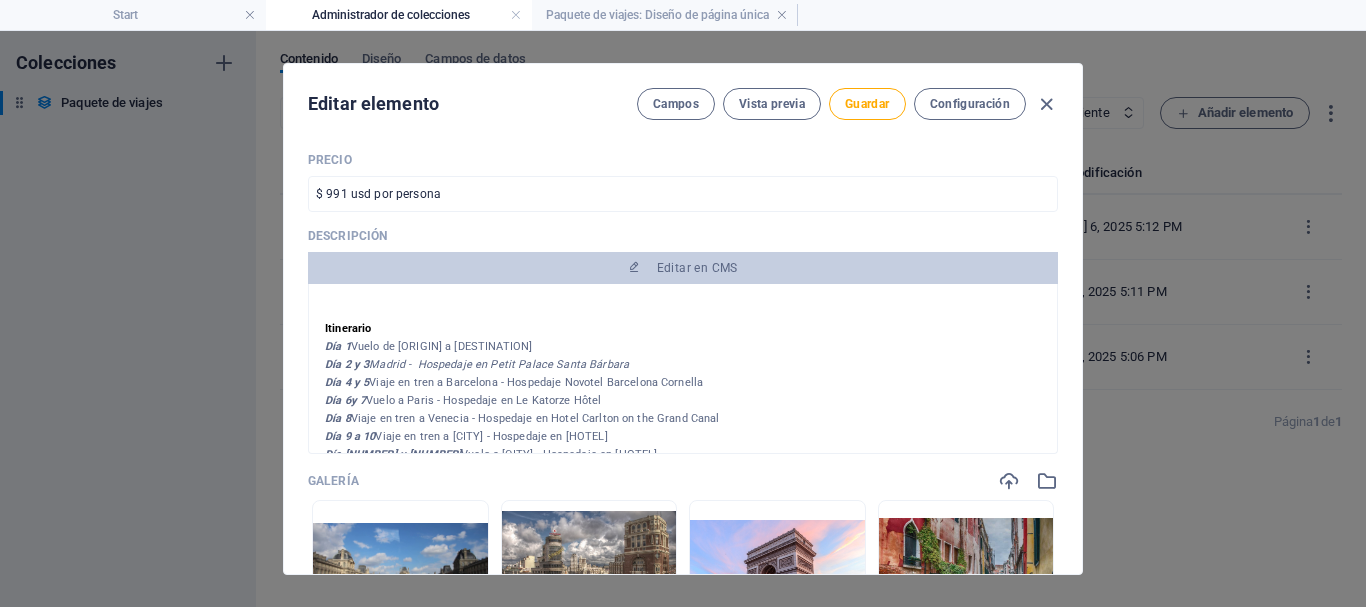 drag, startPoint x: 732, startPoint y: 408, endPoint x: 304, endPoint y: 300, distance: 441.4159 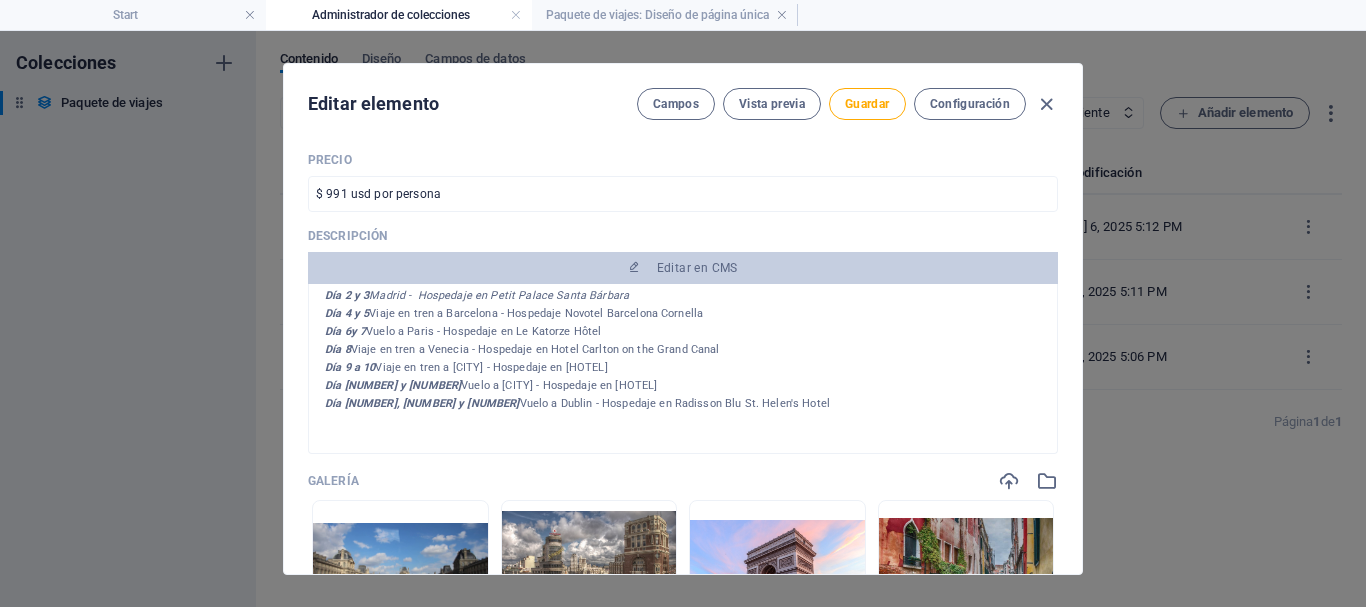scroll, scrollTop: 70, scrollLeft: 0, axis: vertical 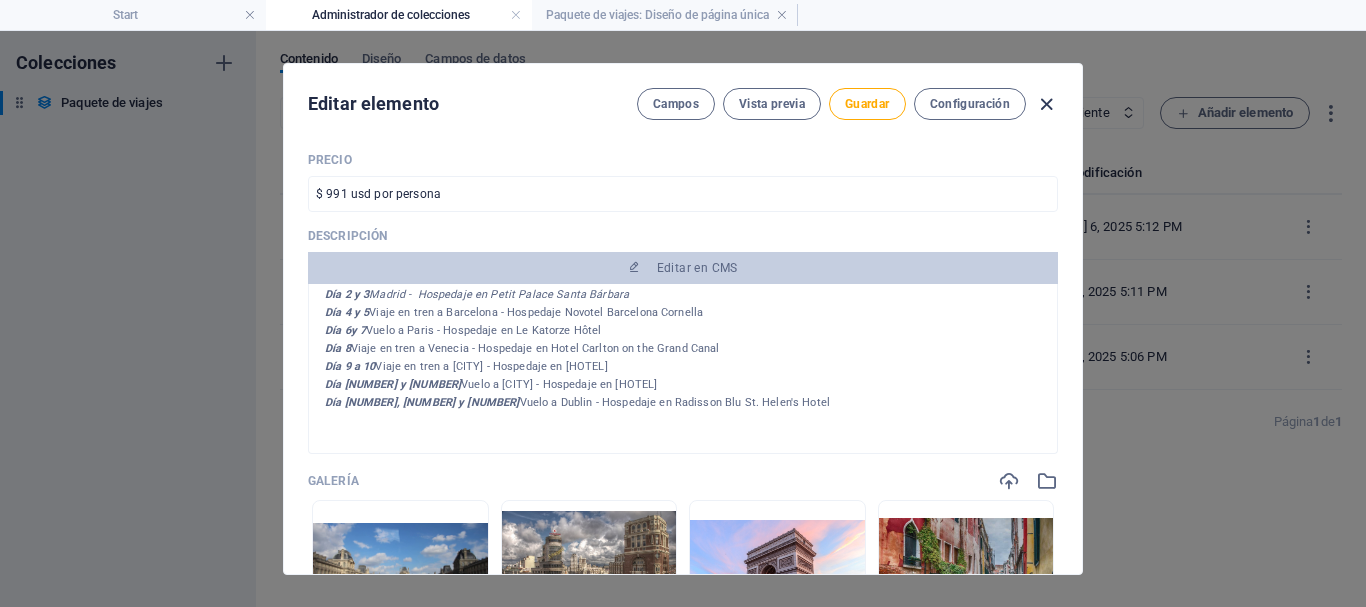 click at bounding box center [1046, 104] 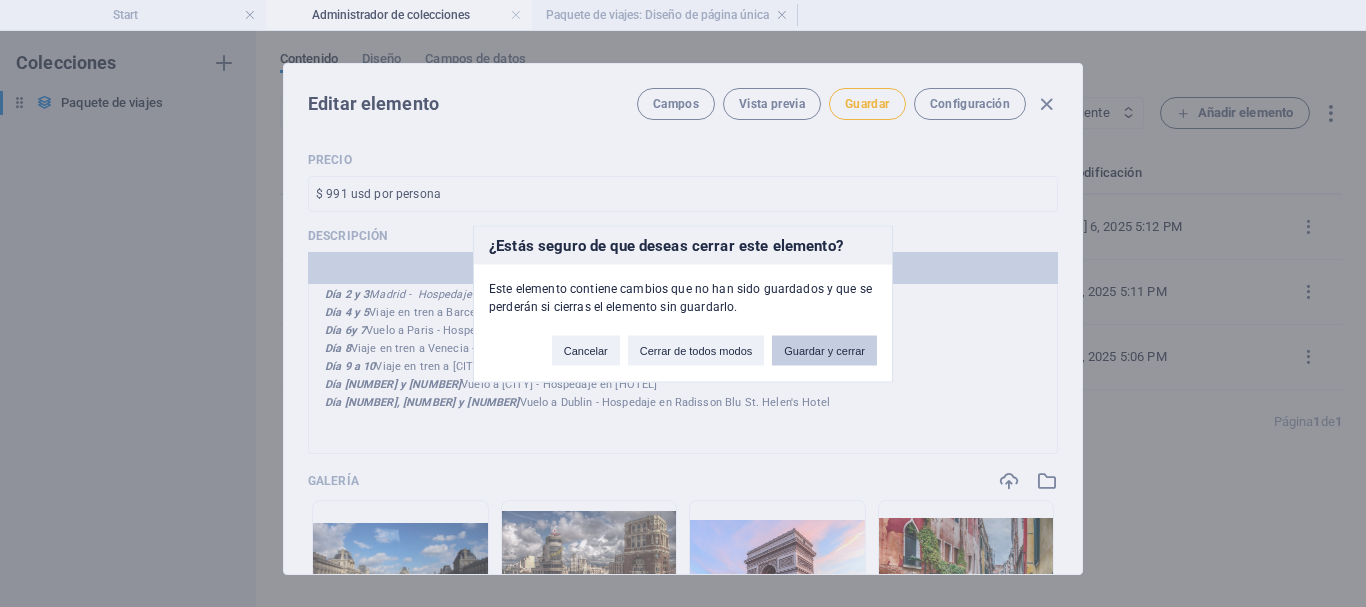 click on "Guardar y cerrar" at bounding box center [824, 350] 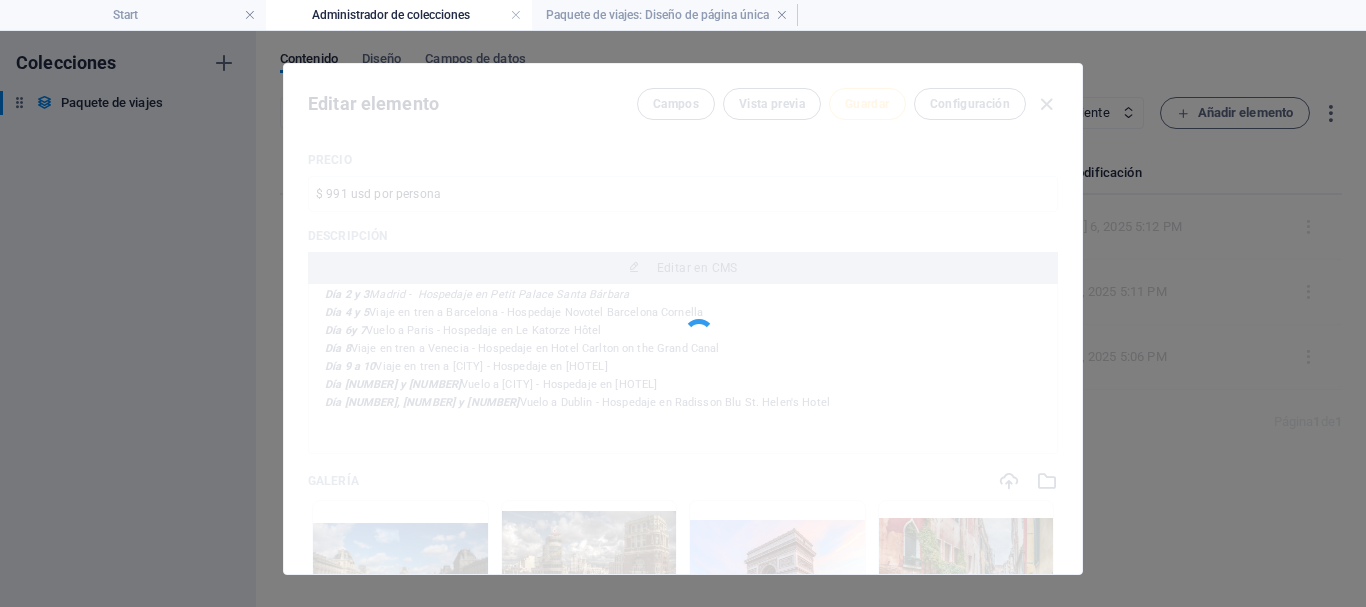 type on "Lo mejor de Europa (Copy)" 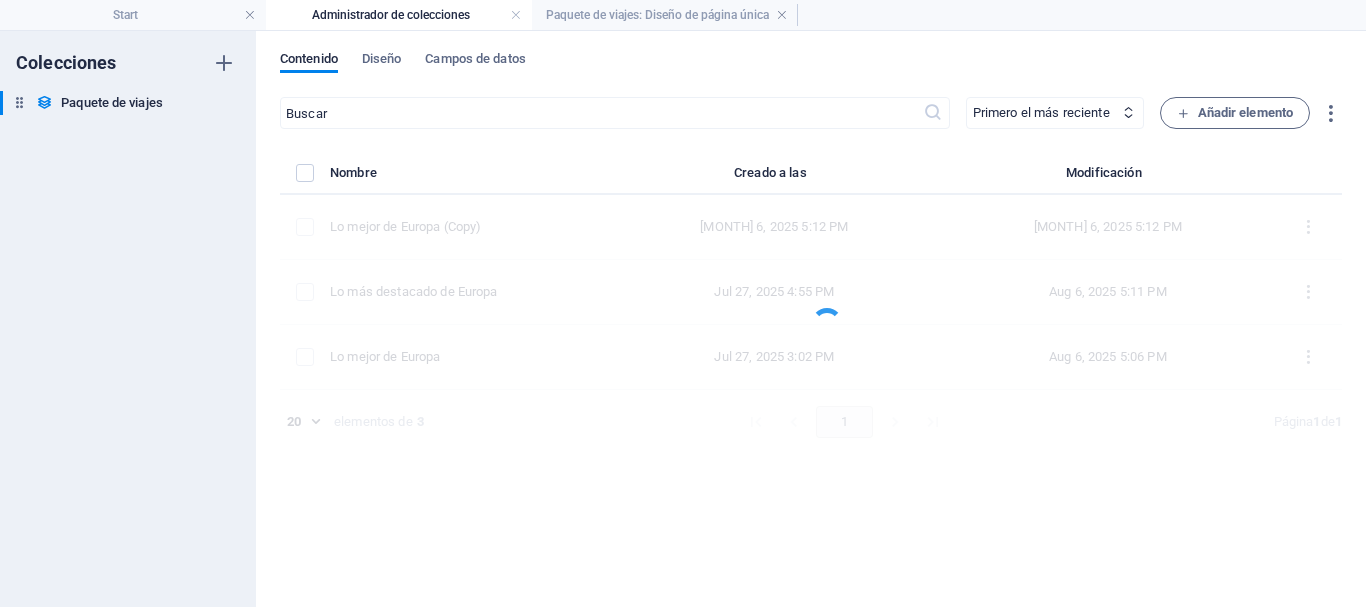 scroll, scrollTop: 0, scrollLeft: 0, axis: both 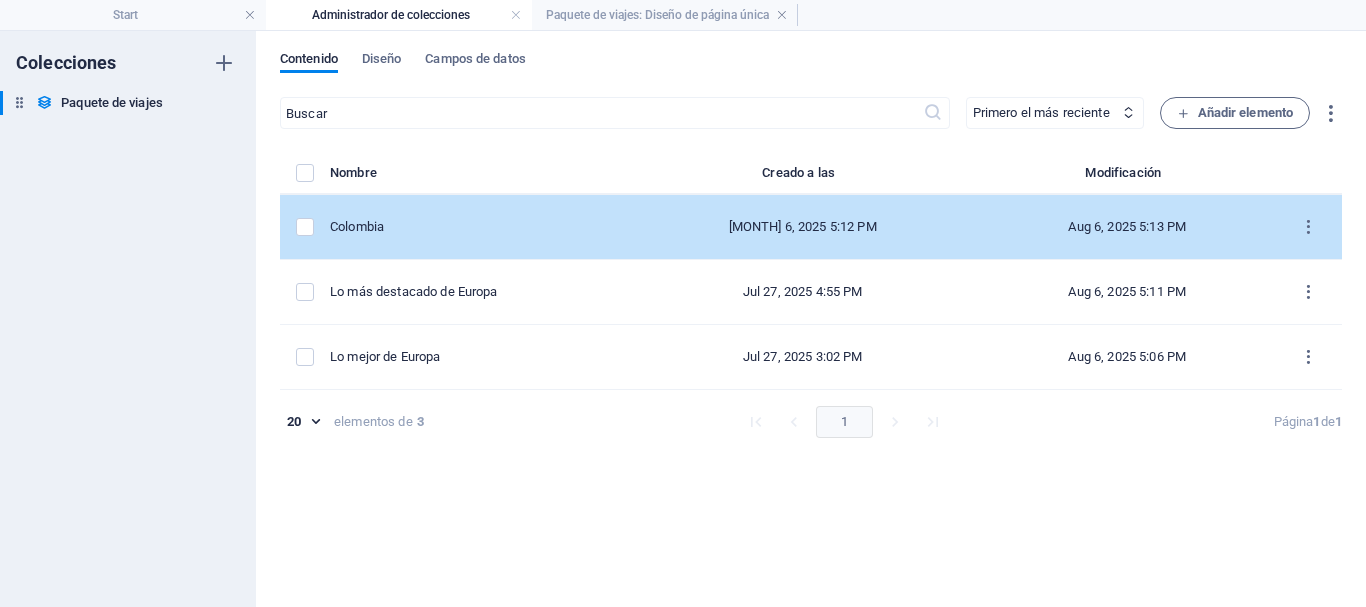 click on "Colombia" at bounding box center [477, 227] 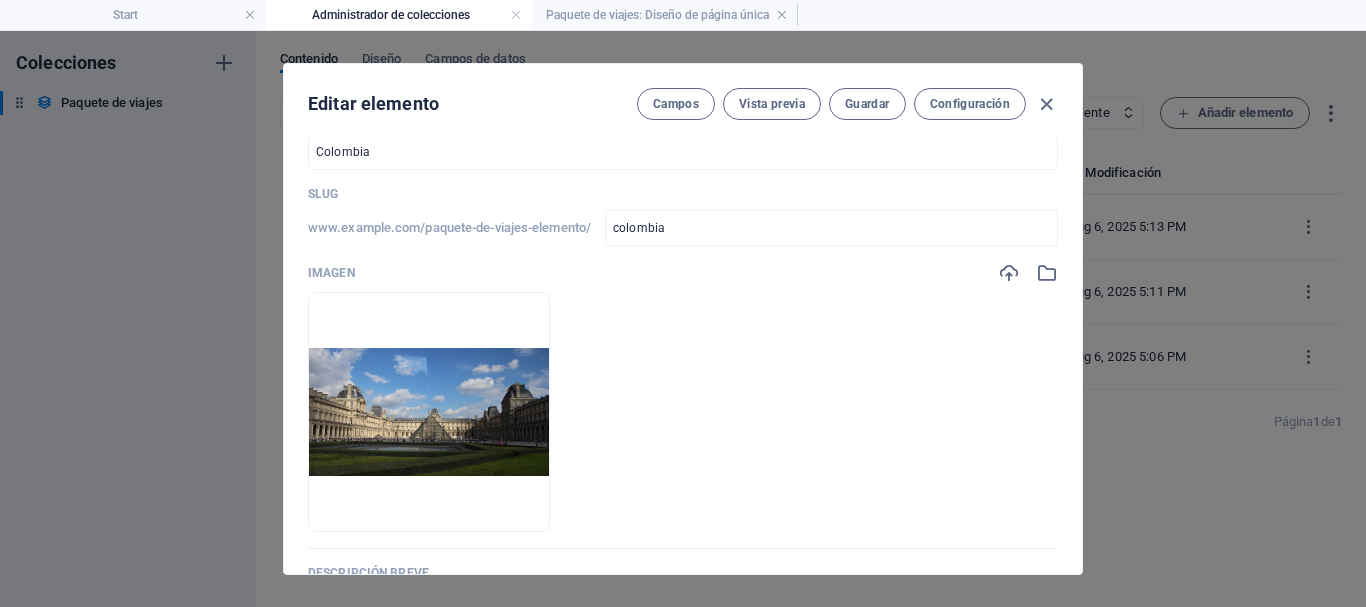 scroll, scrollTop: 40, scrollLeft: 0, axis: vertical 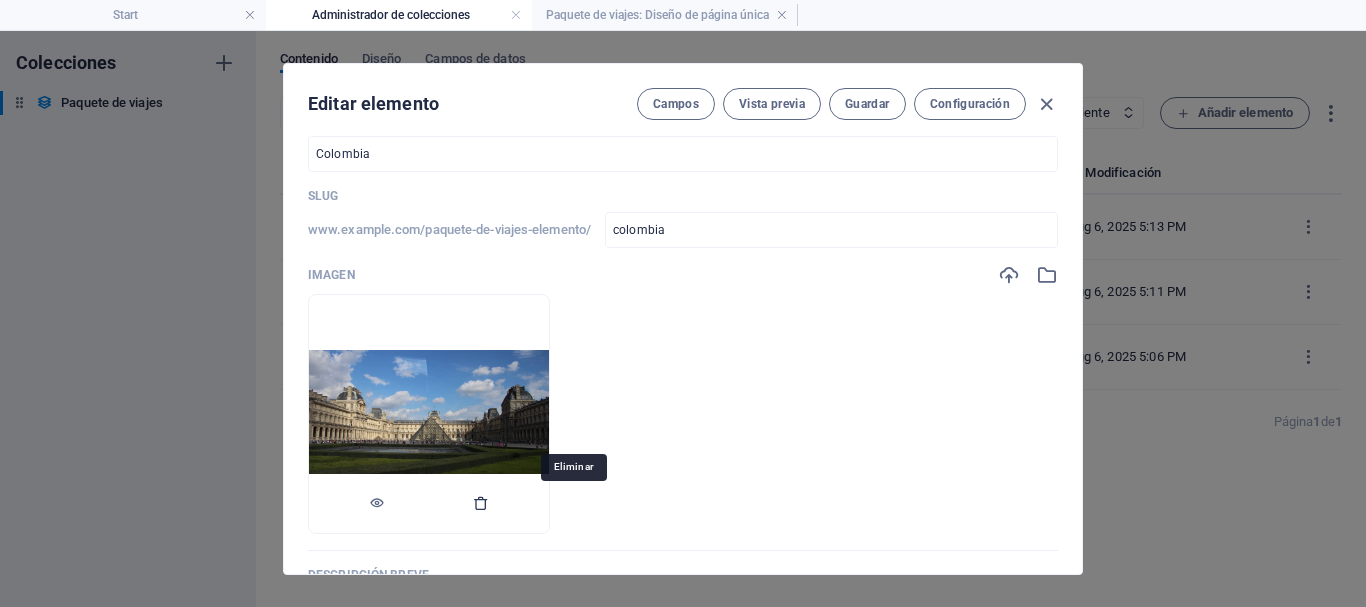 click at bounding box center [481, 503] 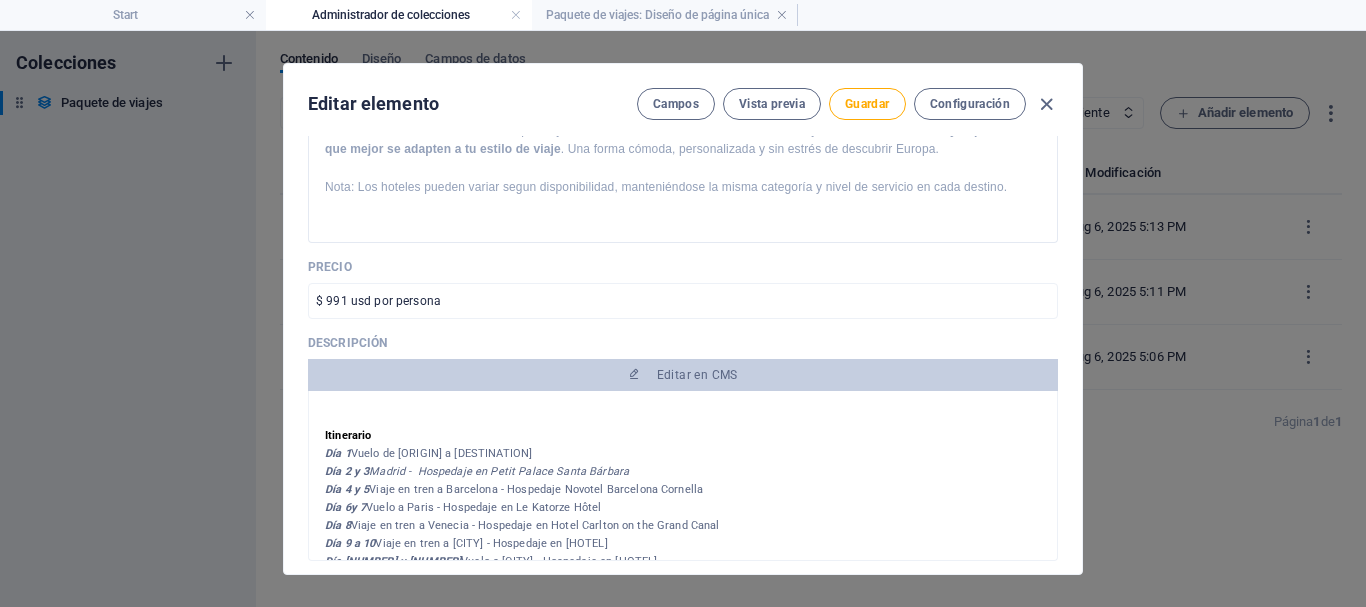 scroll, scrollTop: 602, scrollLeft: 0, axis: vertical 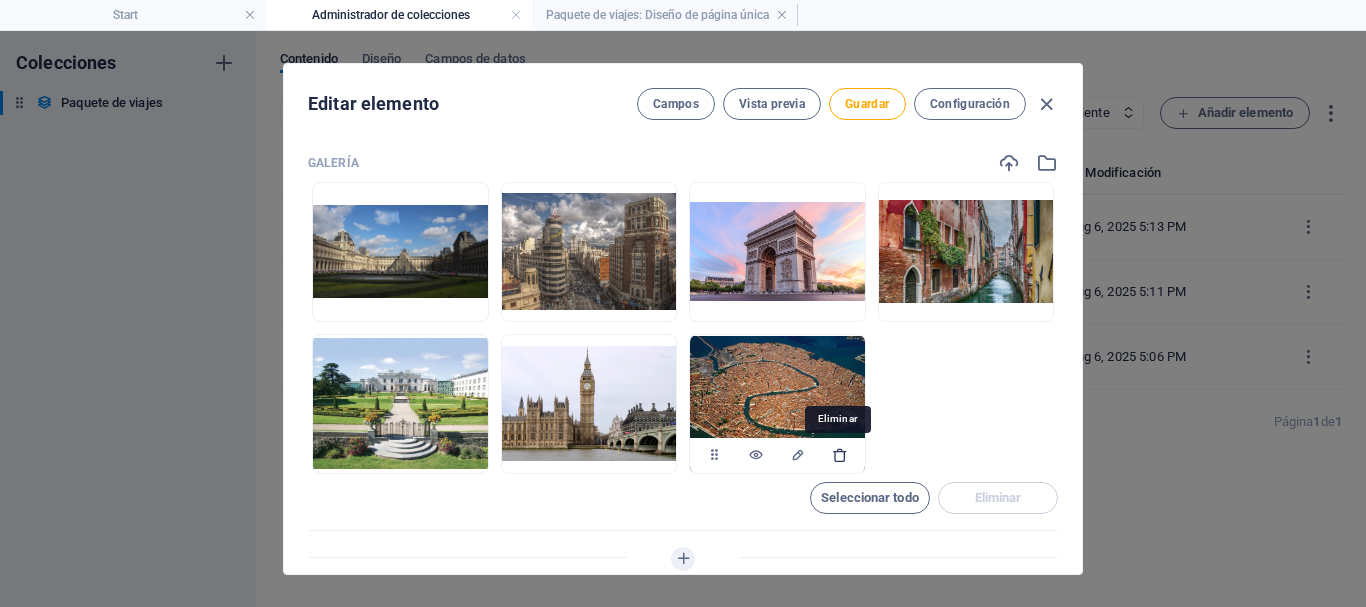 click at bounding box center (840, 455) 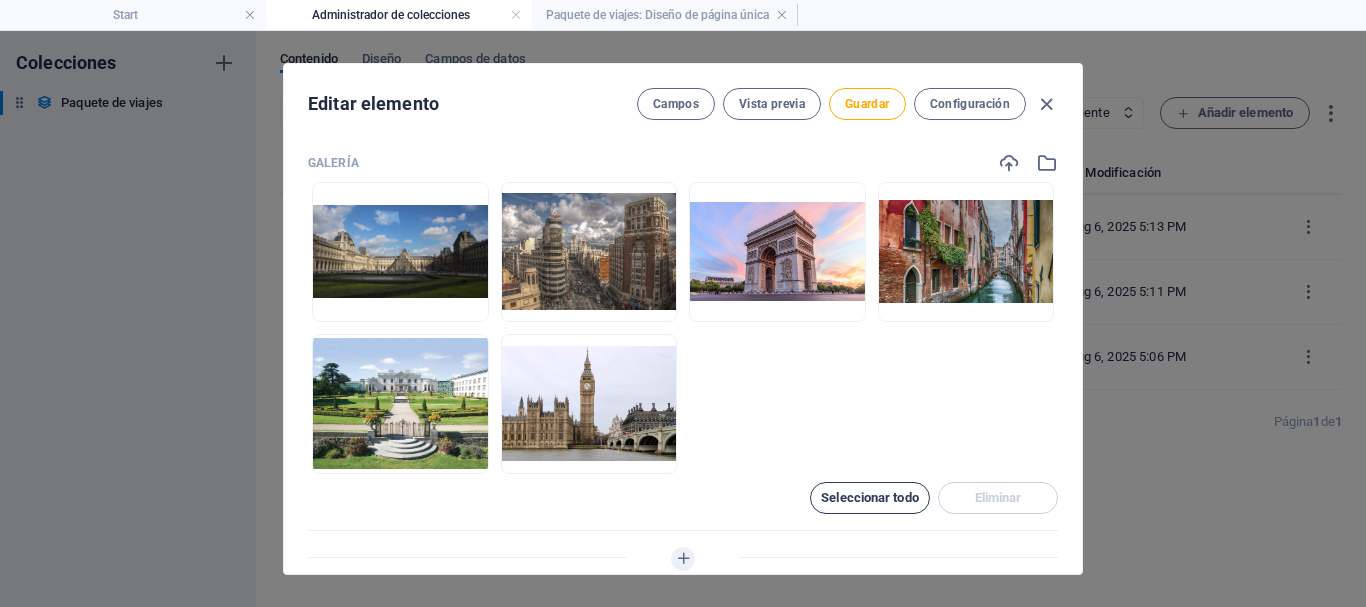 click on "Seleccionar todo" at bounding box center [870, 498] 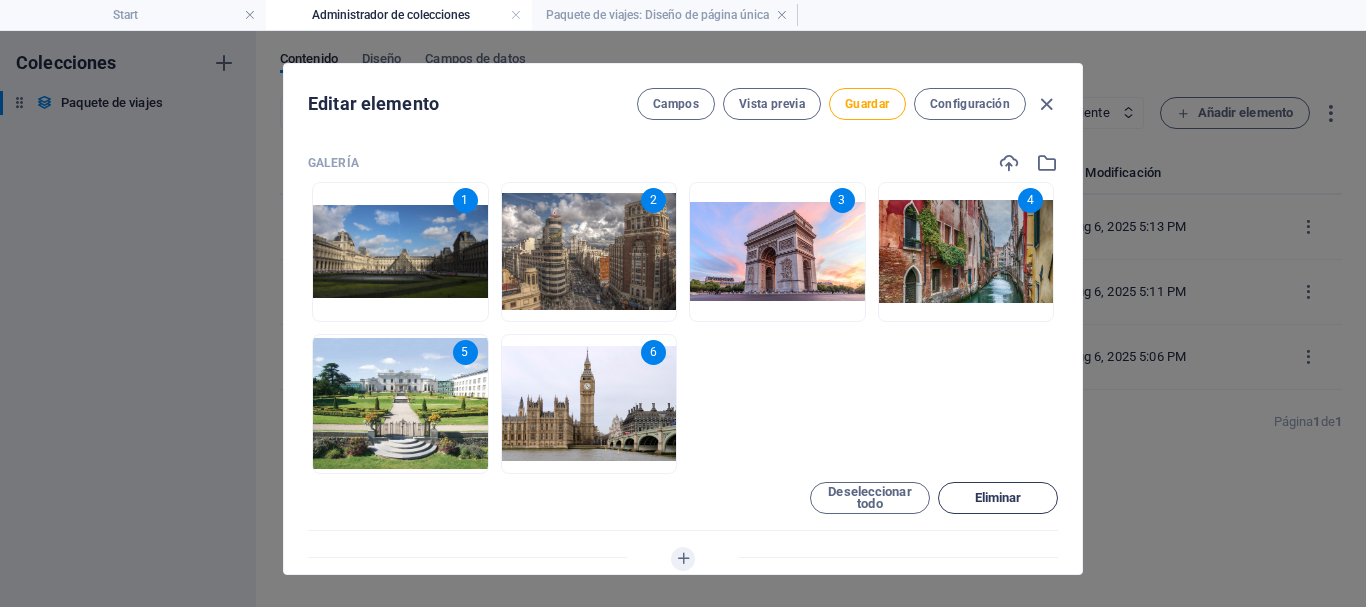 click on "Eliminar" at bounding box center [998, 498] 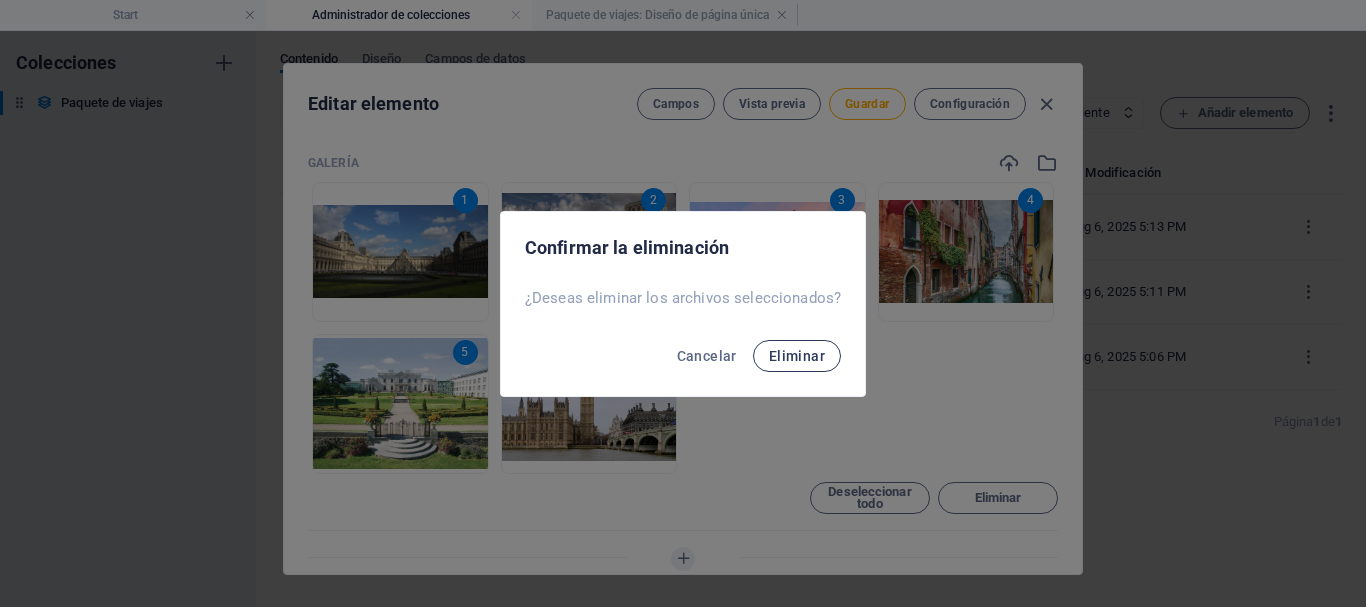 click on "Eliminar" at bounding box center (797, 356) 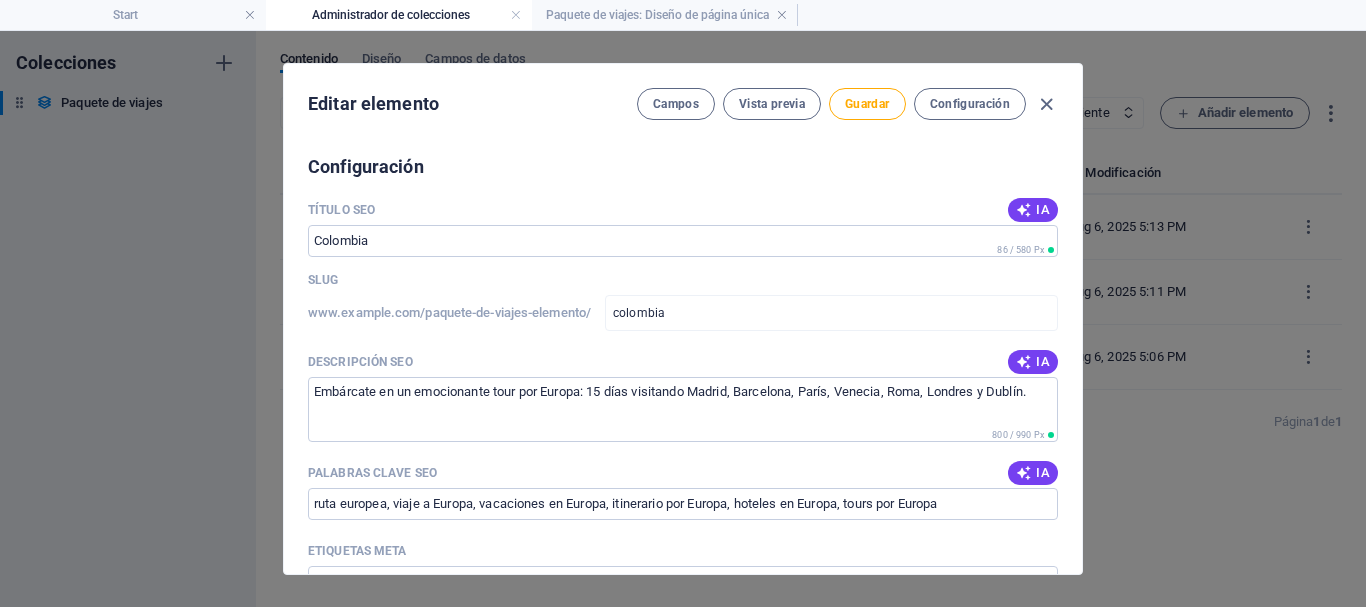 scroll, scrollTop: 1289, scrollLeft: 0, axis: vertical 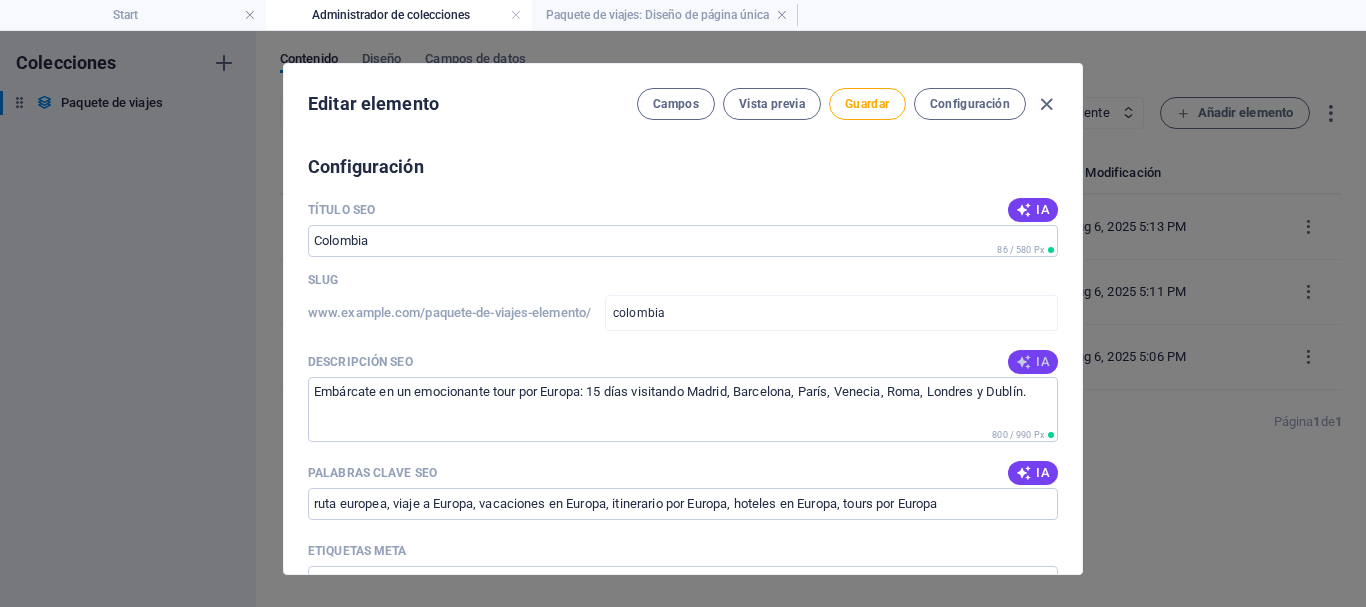 click on "IA" at bounding box center [1033, 362] 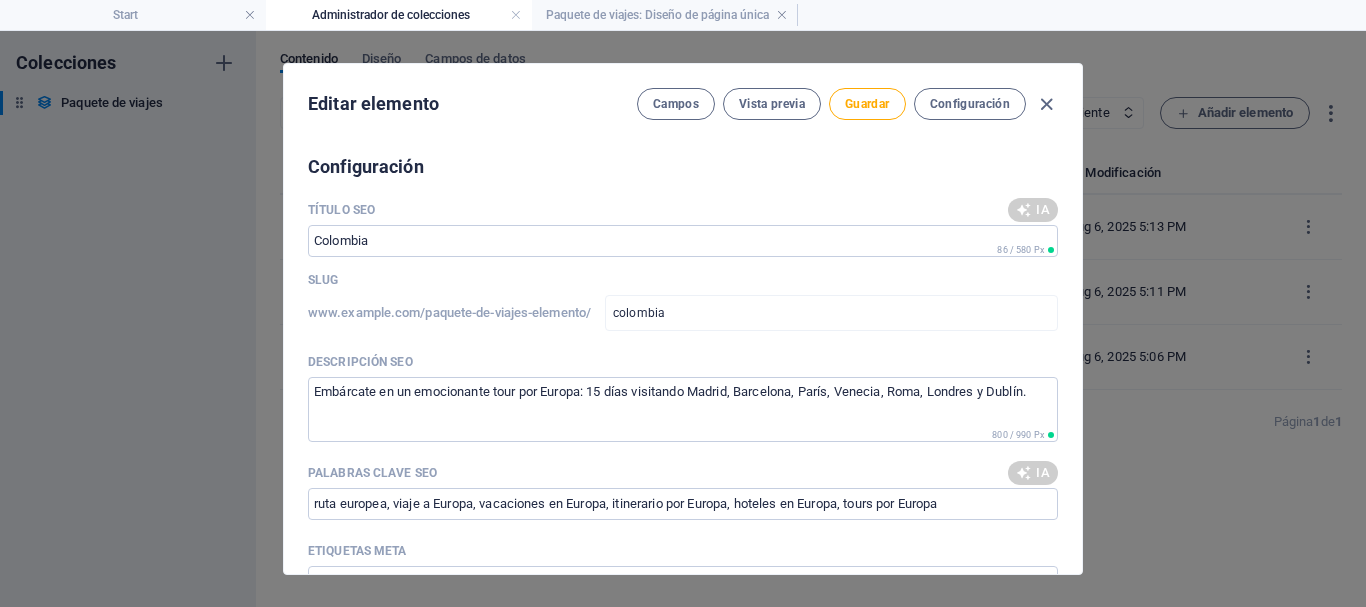 type on "Descubre Europa cómodamente, con asistencia 24/7 y alojamientos seleccionados en Madrid, Barcelona, París y más. ¡Viaja sin estrés!" 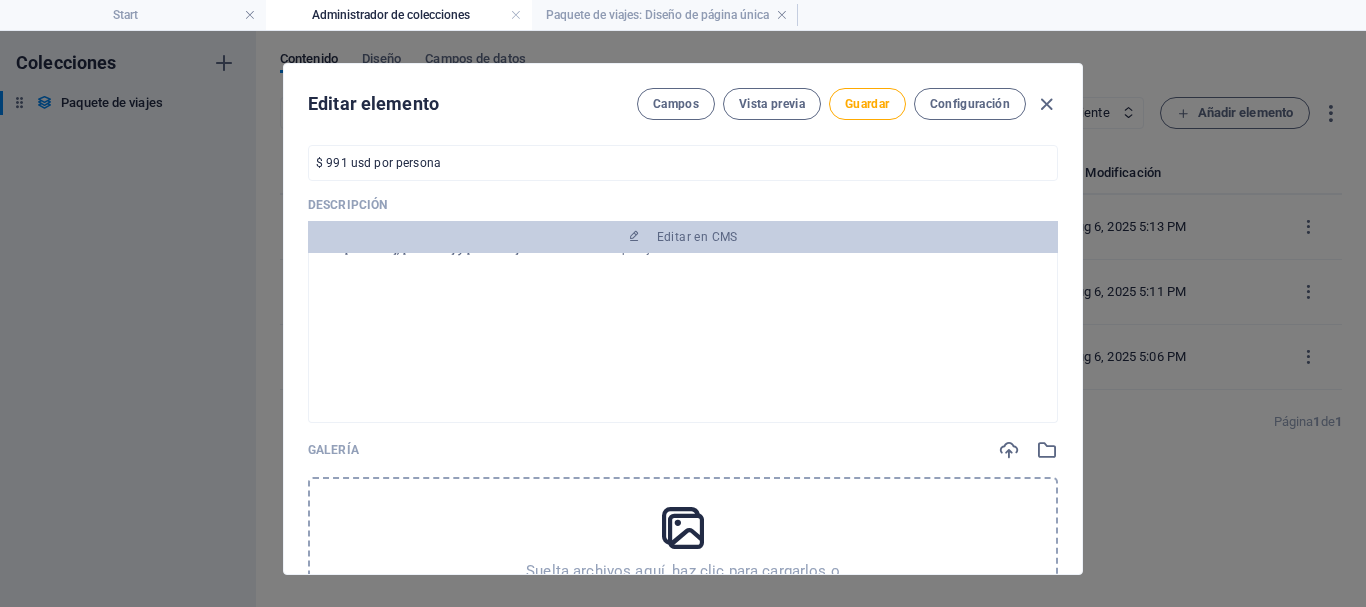 scroll, scrollTop: 674, scrollLeft: 0, axis: vertical 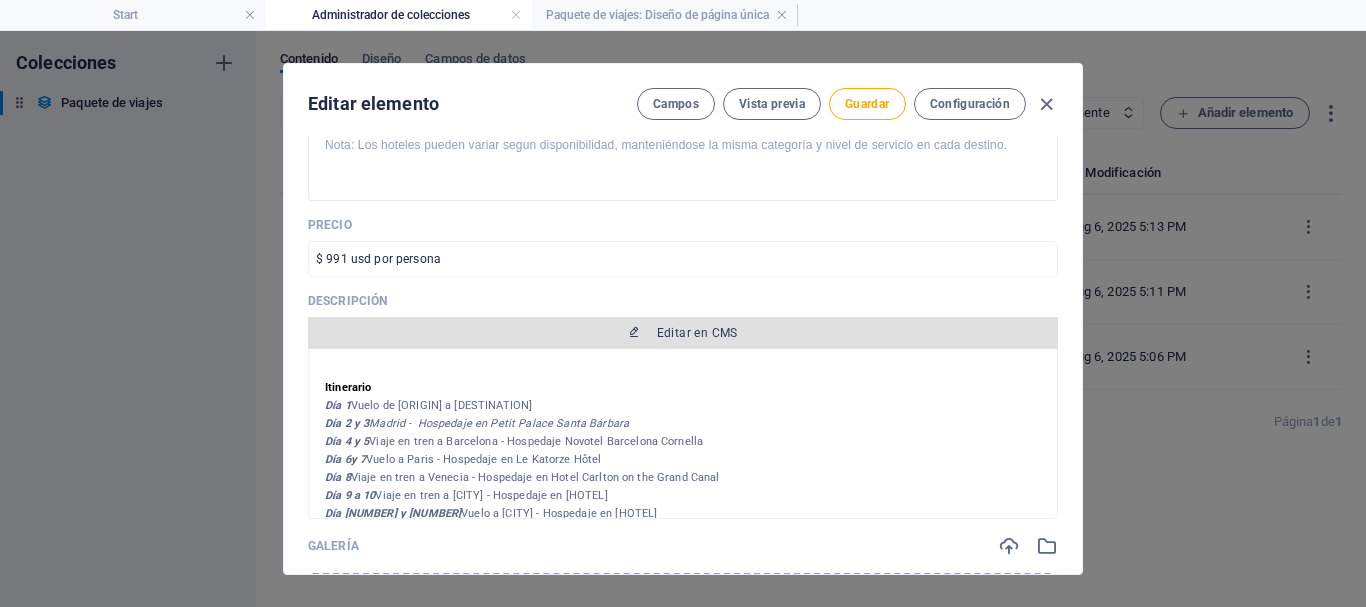 click on "Editar en CMS" at bounding box center [683, 333] 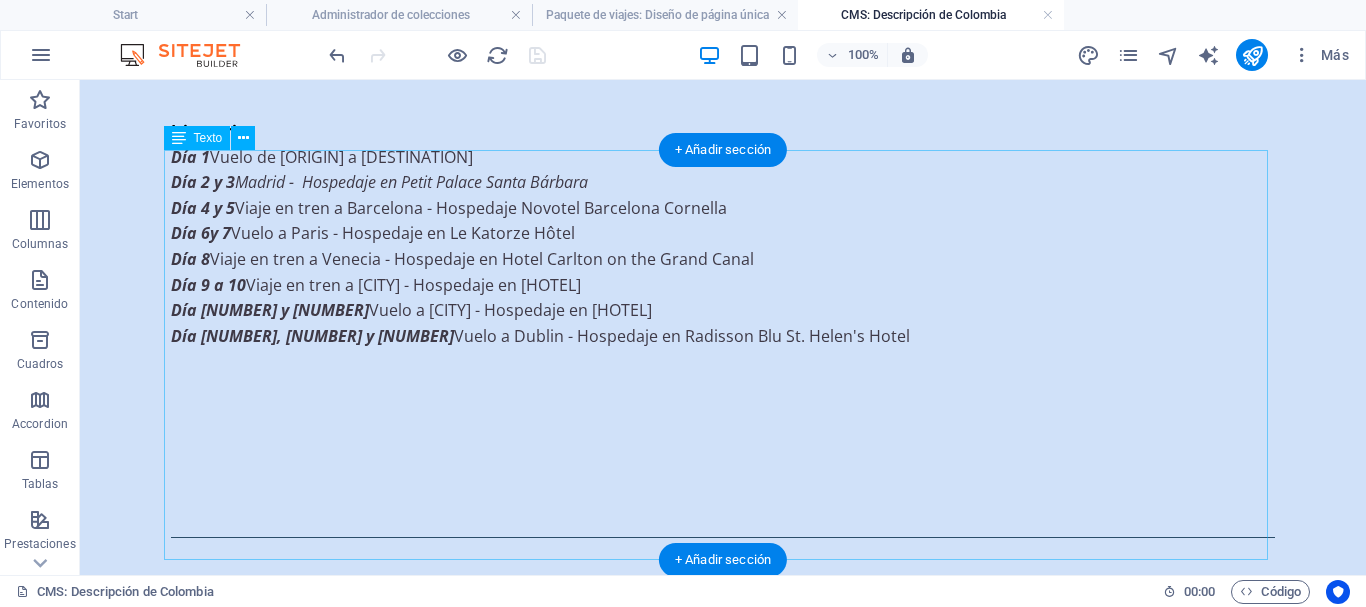 scroll, scrollTop: 120, scrollLeft: 0, axis: vertical 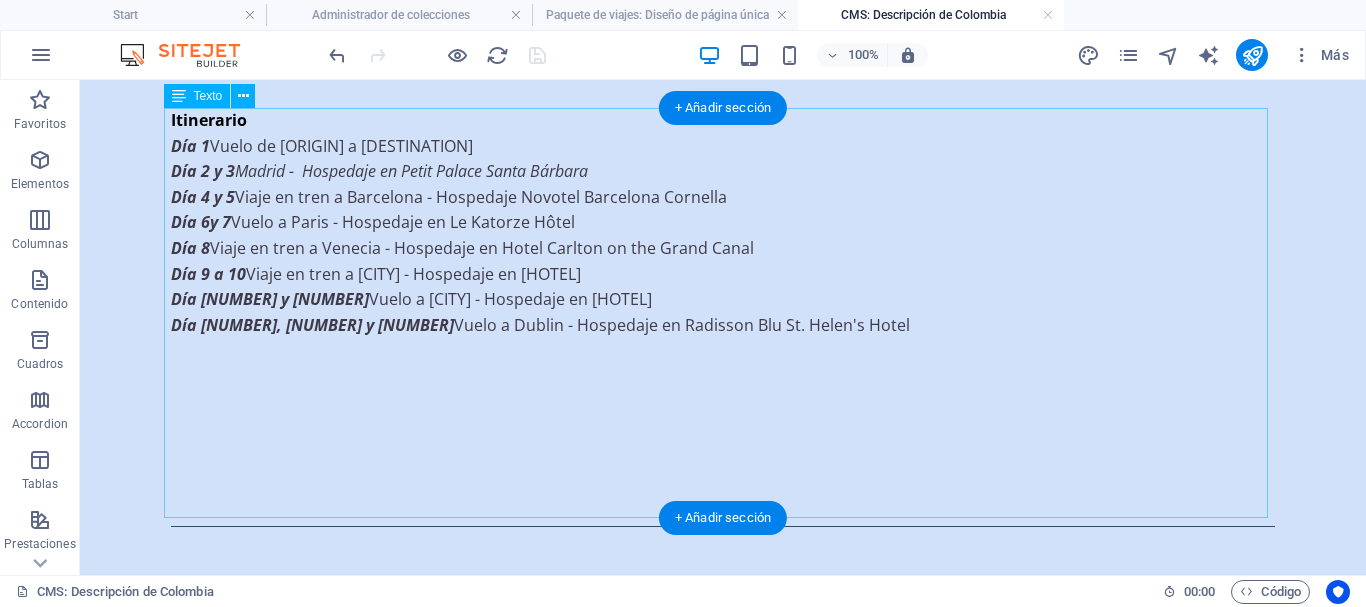 click on "Itinerario Día 1  Vuelo de [ORIGIN] a [DESTINATION]  Día 2 y 3  [CITY] -  Hospedaje en [HOTEL] Día 4 y 5   Viaje en tren a [CITY] - Hospedaje [HOTEL] Día 6  y 7  Vuelo a [CITY] - Hospedaje en [HOTEL] Día 8   Viaje en tren a [CITY] - Hospedaje en [HOTEL] Día 9 a 10   Viaje en tren a [CITY] - Hospedaje en [HOTEL] Día 11 y 12  Vuelo a [CITY] - Hospedaje en [HOTEL] Día 13, 14 y 15  Vuelo a [CITY] - Hospedaje en [HOTEL]" at bounding box center (723, 313) 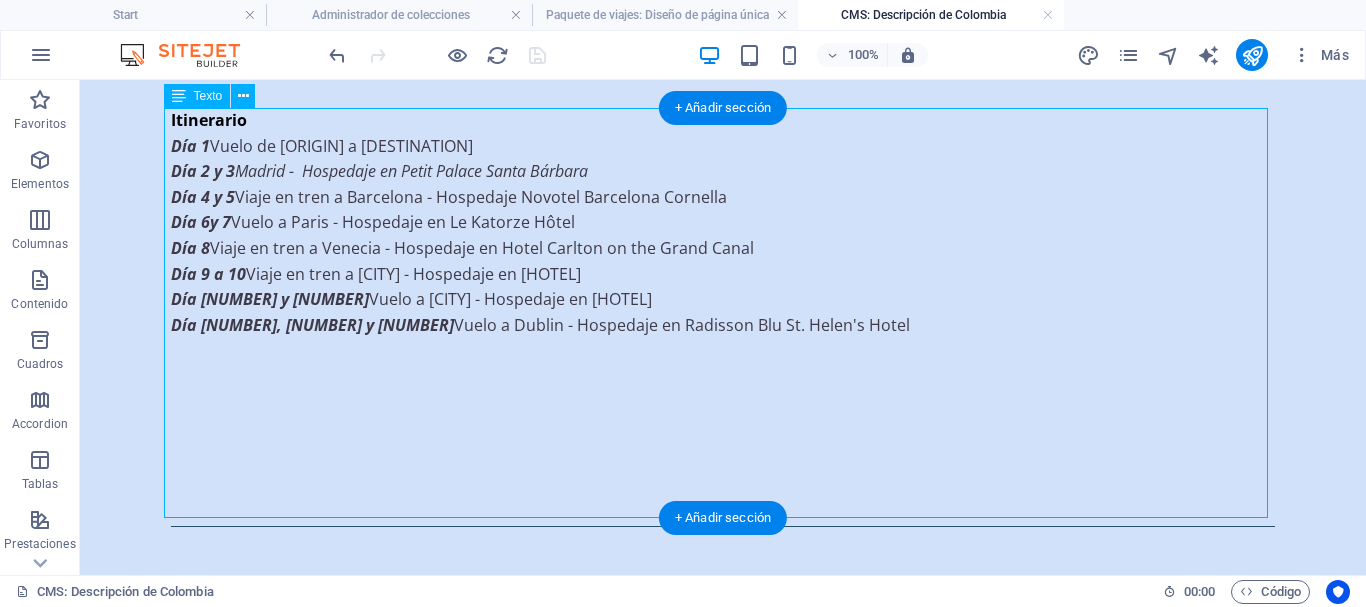 click on "Itinerario Día 1  Vuelo de [ORIGIN] a [DESTINATION]  Día 2 y 3  [CITY] -  Hospedaje en [HOTEL] Día 4 y 5   Viaje en tren a [CITY] - Hospedaje [HOTEL] Día 6  y 7  Vuelo a [CITY] - Hospedaje en [HOTEL] Día 8   Viaje en tren a [CITY] - Hospedaje en [HOTEL] Día 9 a 10   Viaje en tren a [CITY] - Hospedaje en [HOTEL] Día 11 y 12  Vuelo a [CITY] - Hospedaje en [HOTEL] Día 13, 14 y 15  Vuelo a [CITY] - Hospedaje en [HOTEL]" at bounding box center (723, 313) 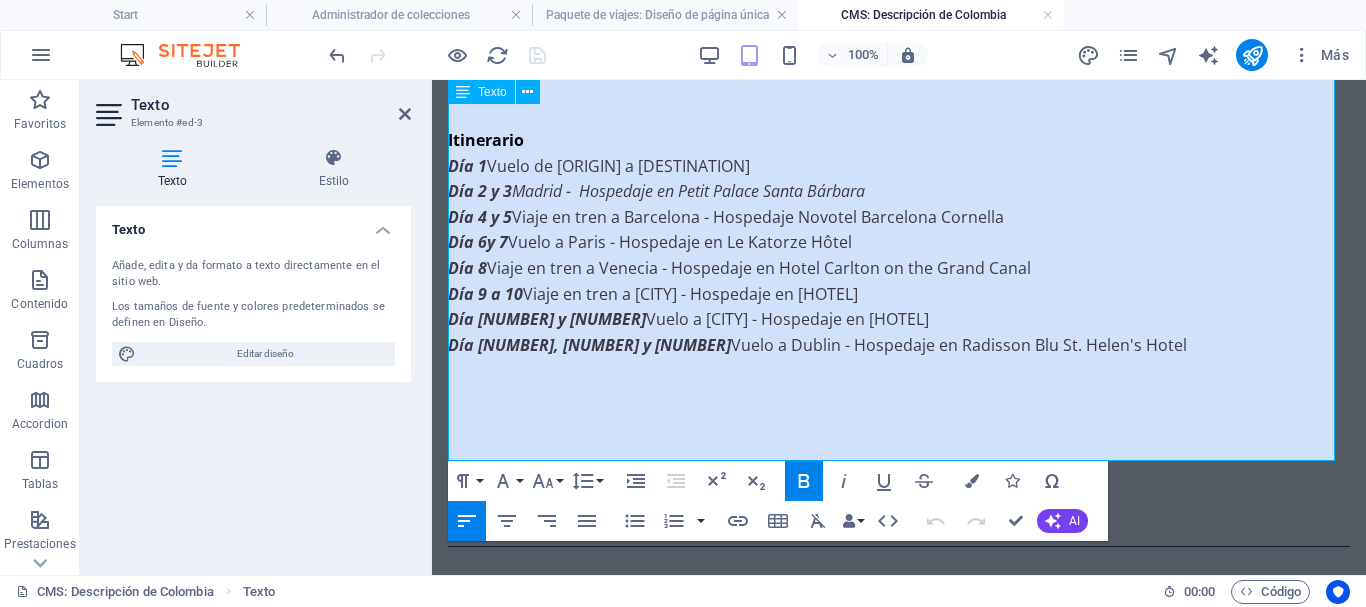 scroll, scrollTop: 97, scrollLeft: 0, axis: vertical 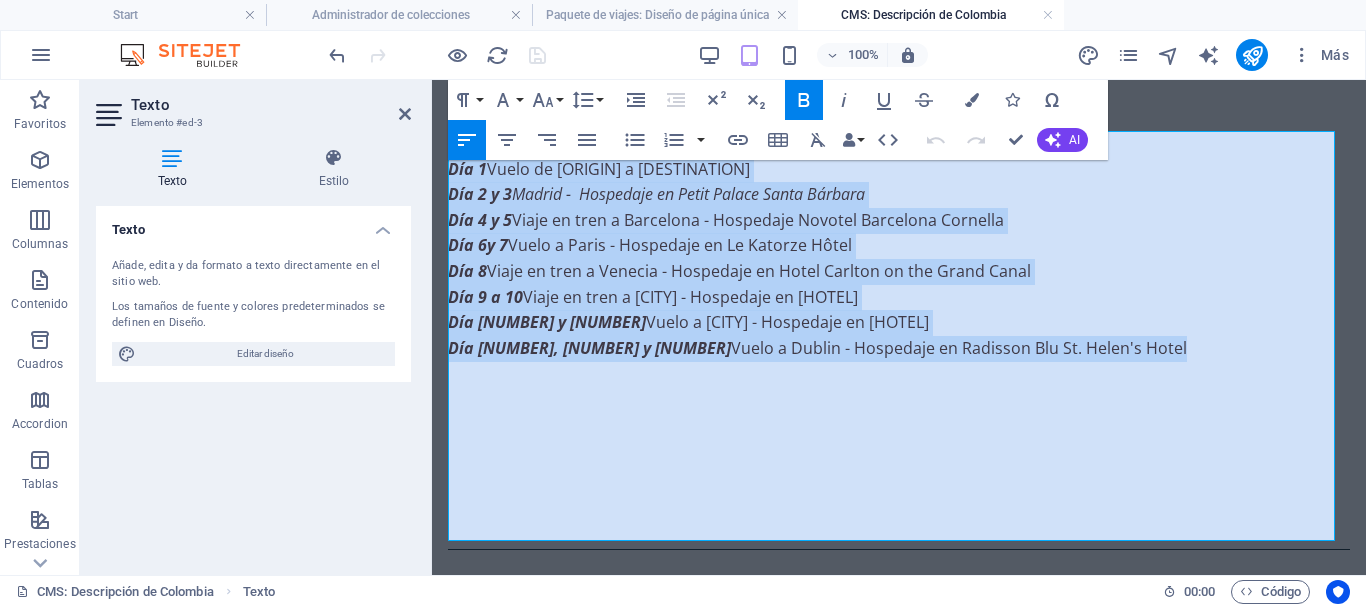 drag, startPoint x: 871, startPoint y: 352, endPoint x: 431, endPoint y: 147, distance: 485.4122 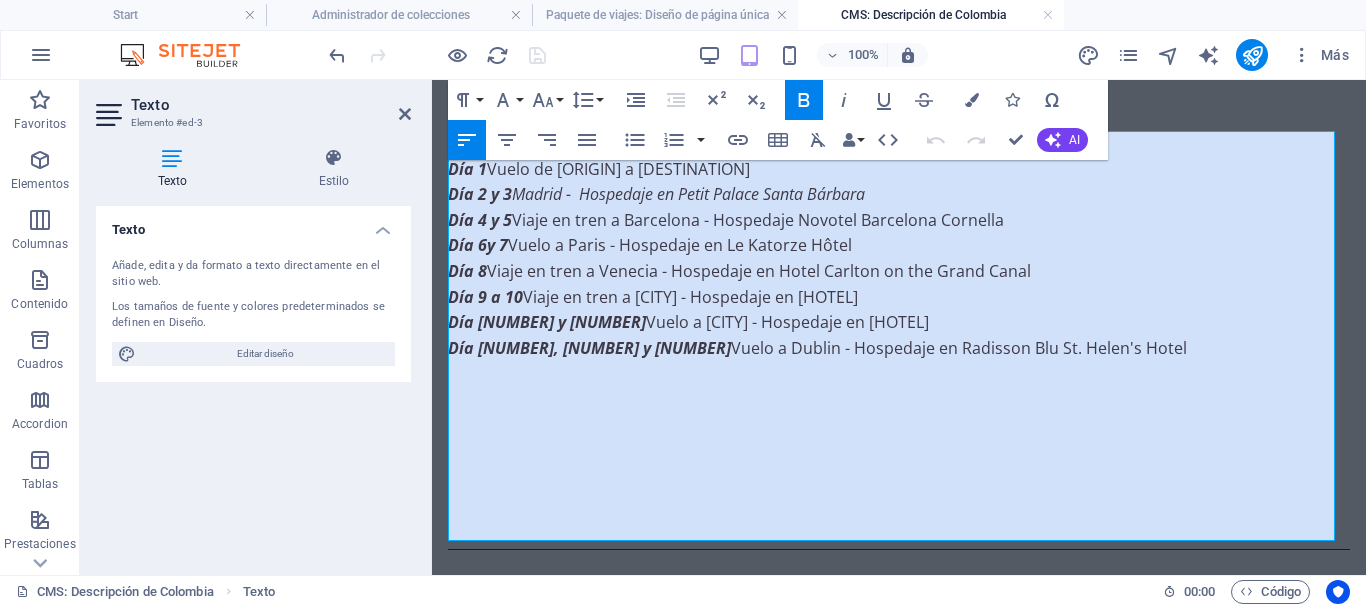 scroll, scrollTop: 0, scrollLeft: 0, axis: both 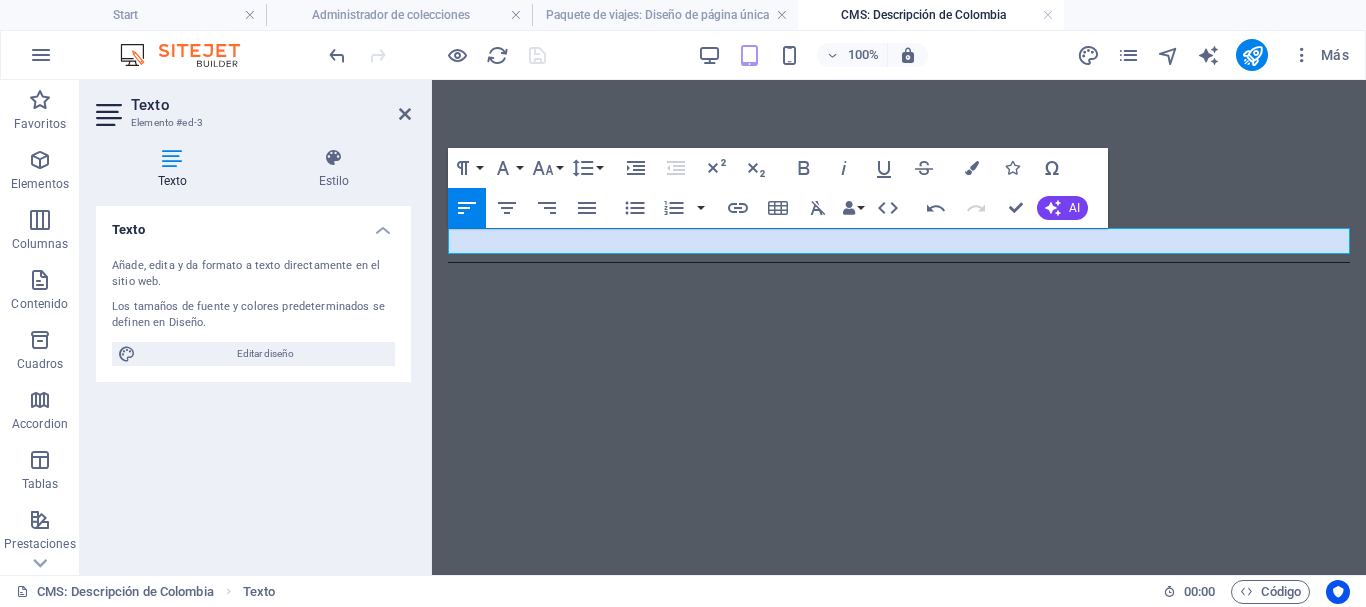 type 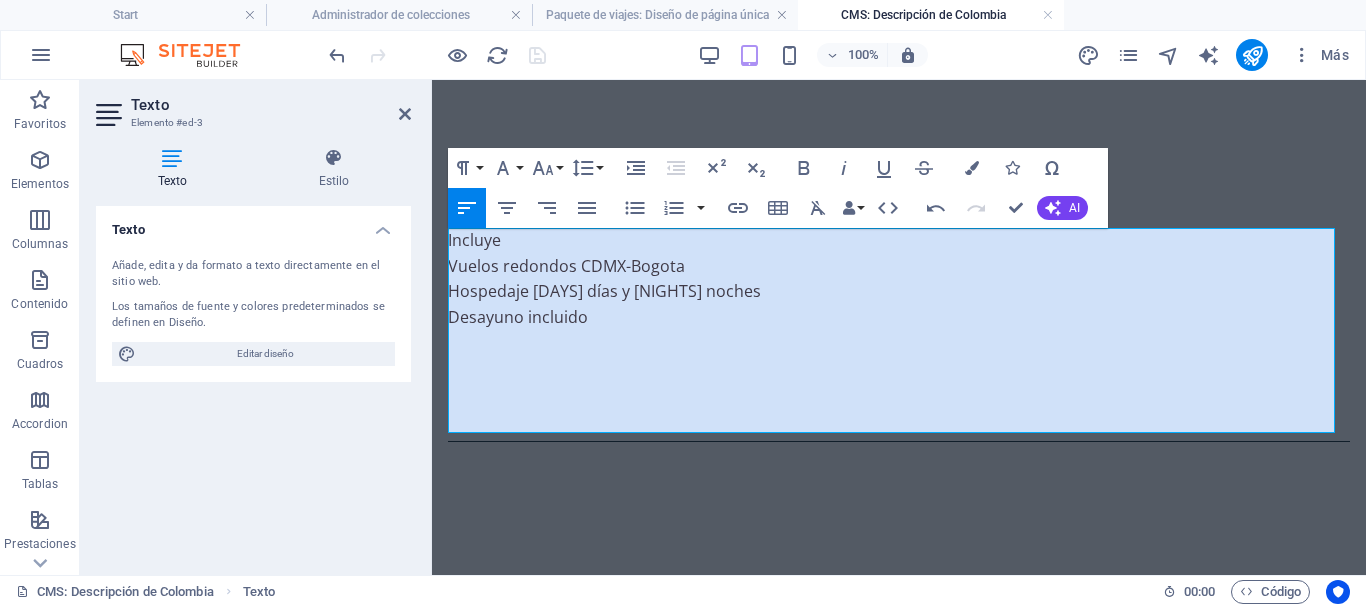 drag, startPoint x: 517, startPoint y: 243, endPoint x: 441, endPoint y: 237, distance: 76.23647 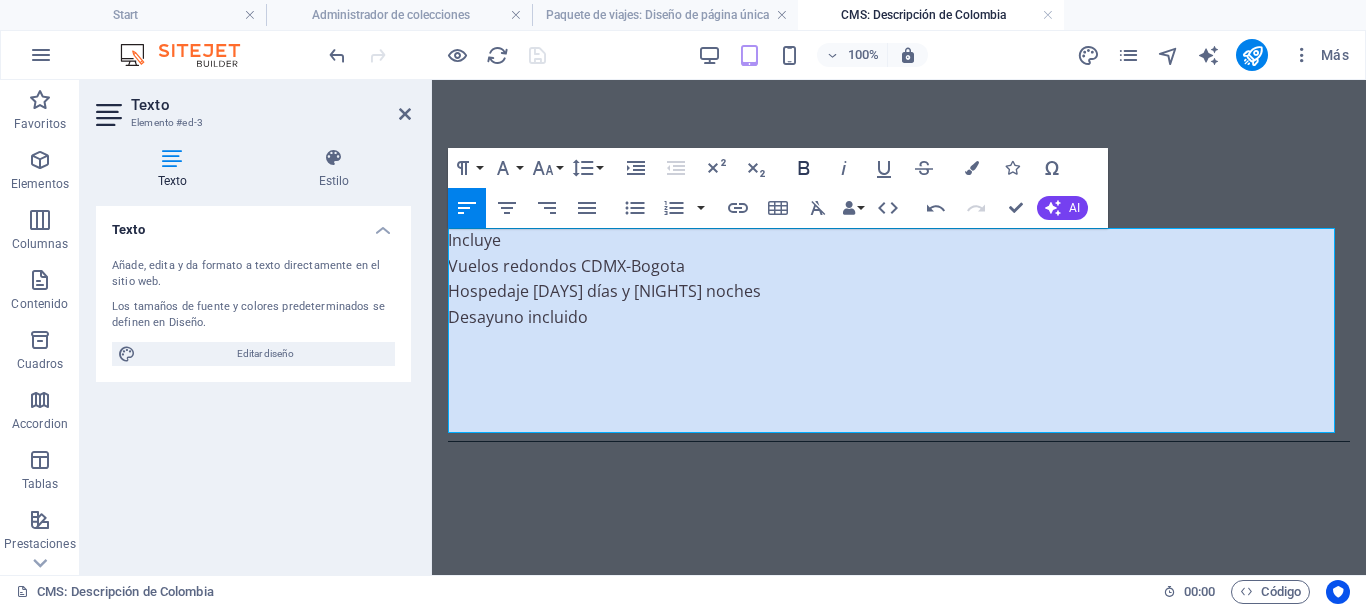 click 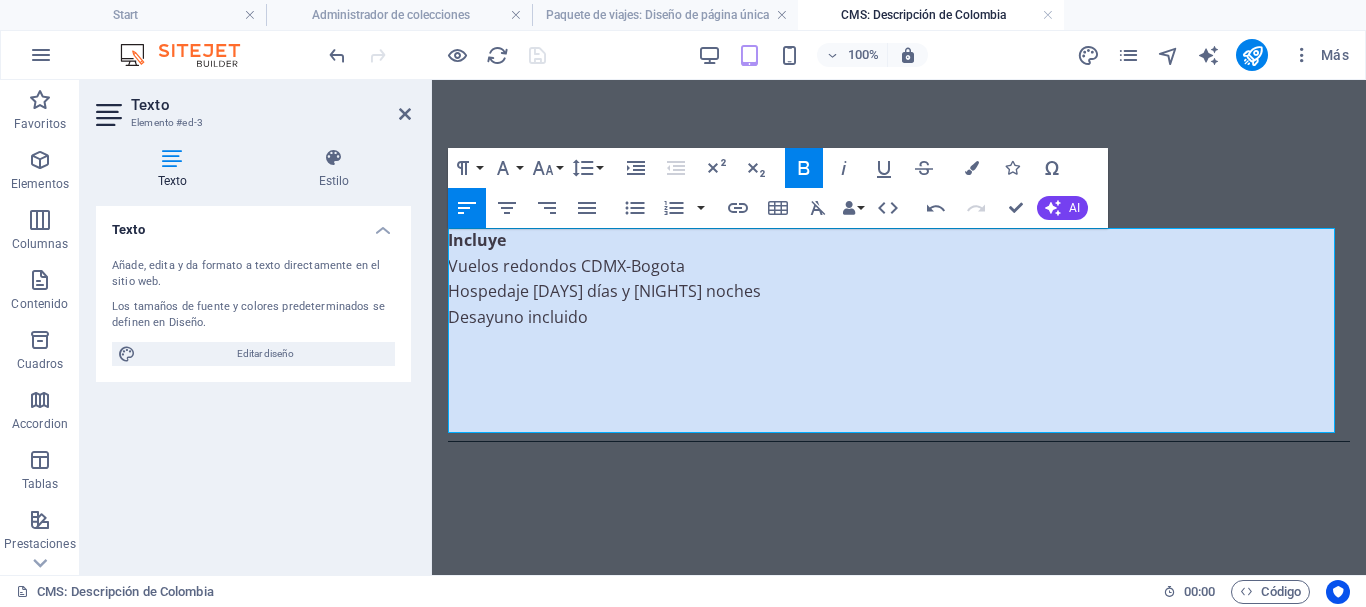 click on "Incluye" at bounding box center [899, 241] 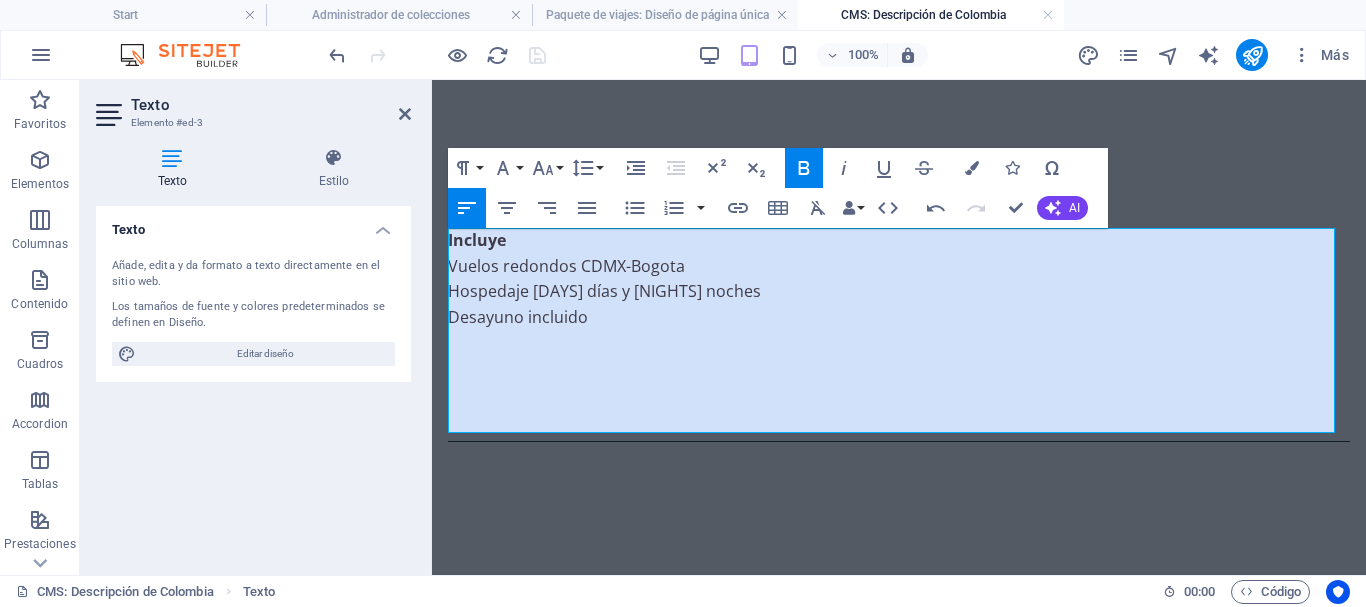 click at bounding box center (899, 369) 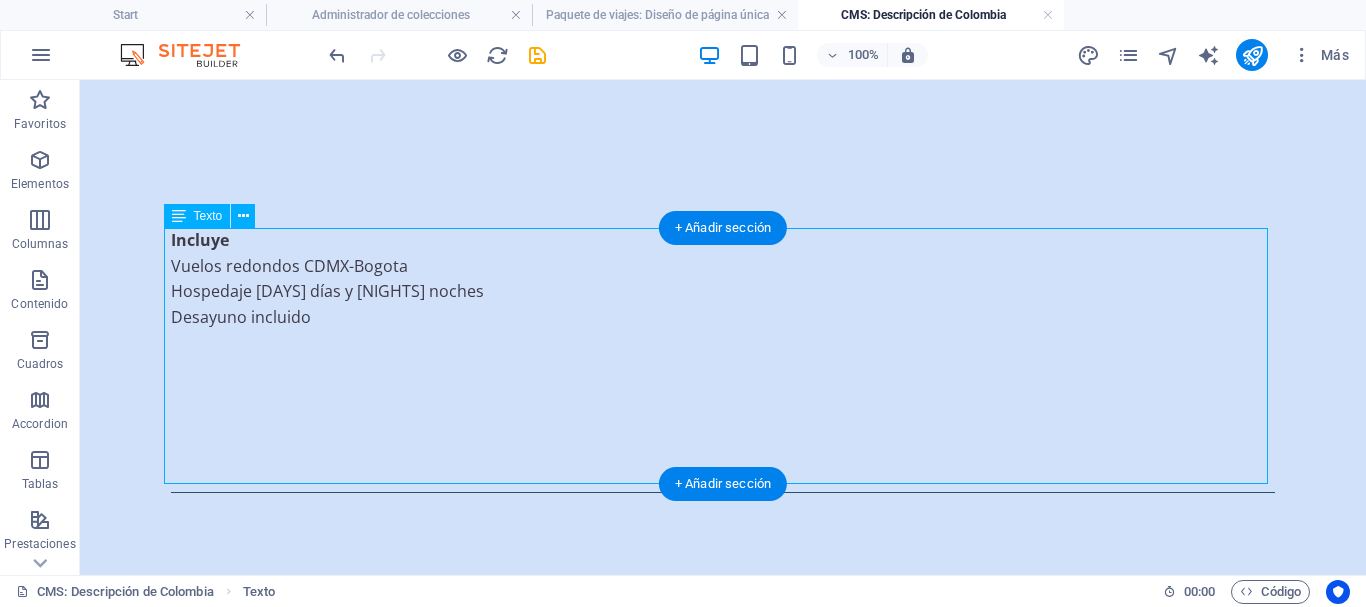 click on "Incluye  Vuelos redondos [ORIGIN]-[DESTINATION] Hospedaje 6 días y 5 noches Desayuno incluido" at bounding box center [723, 356] 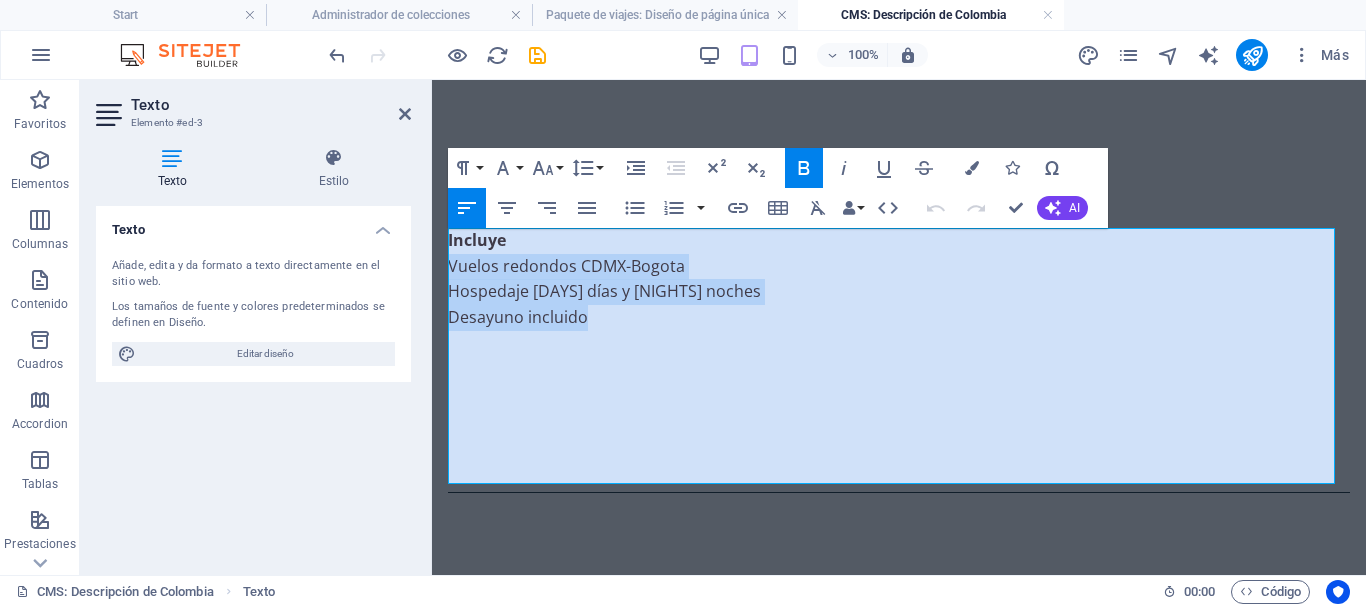 drag, startPoint x: 600, startPoint y: 321, endPoint x: 448, endPoint y: 273, distance: 159.39886 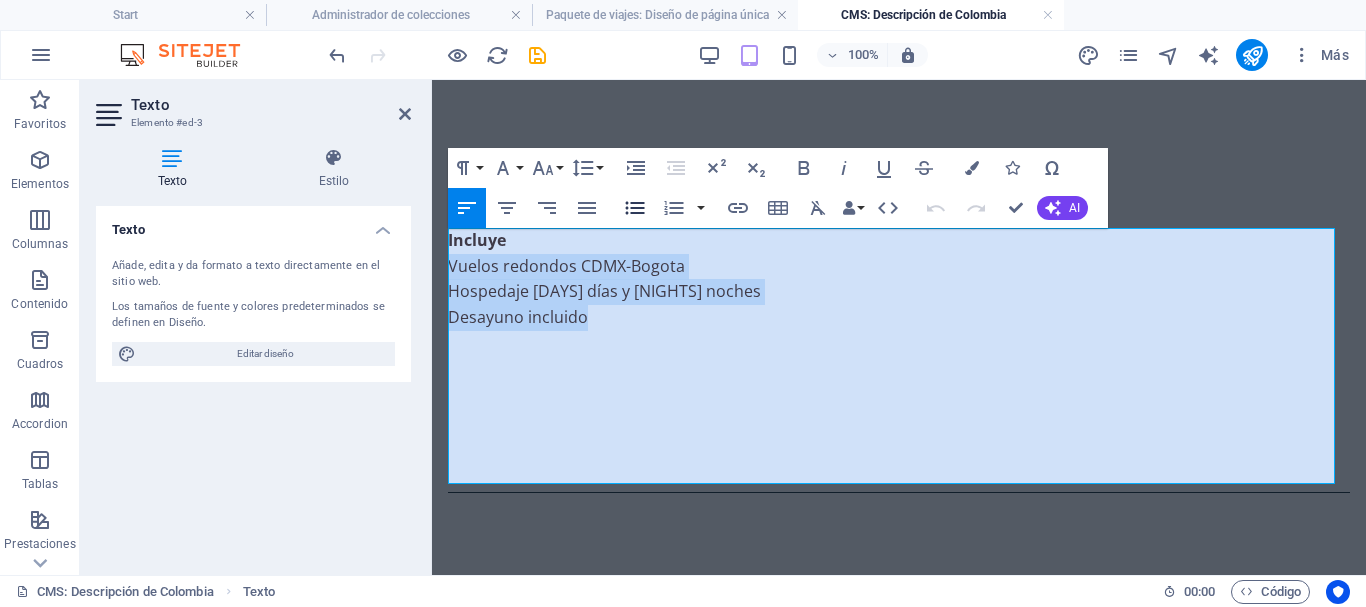click 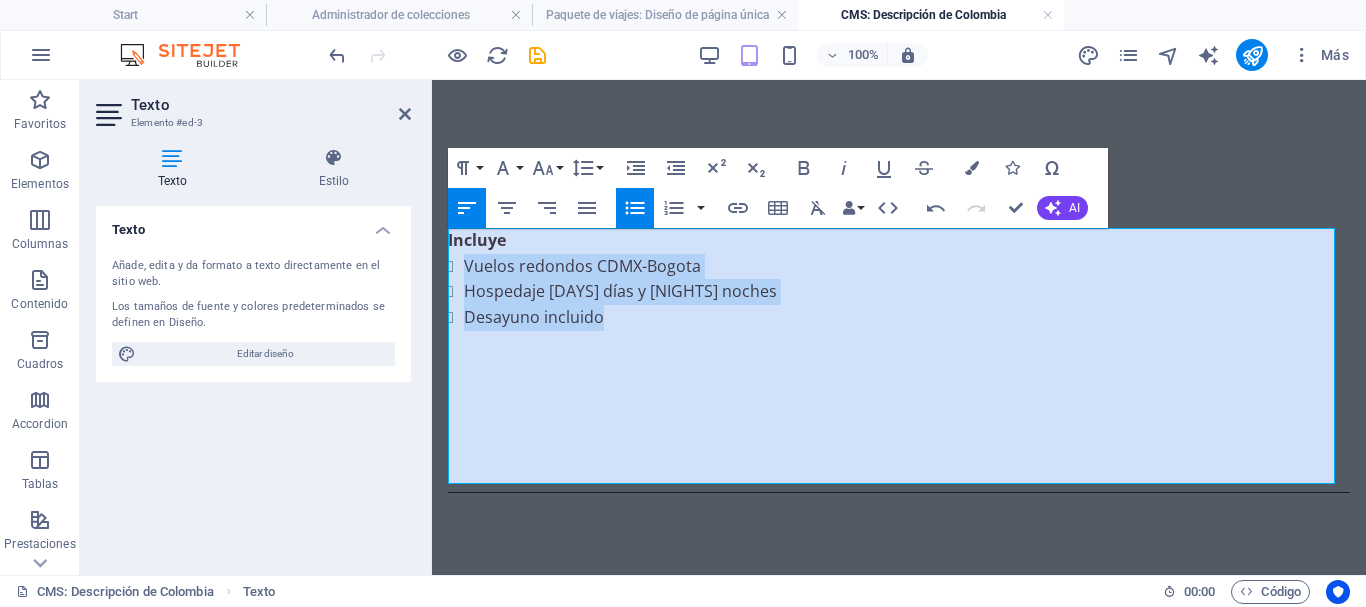 click on "Desayuno incluido" at bounding box center [907, 318] 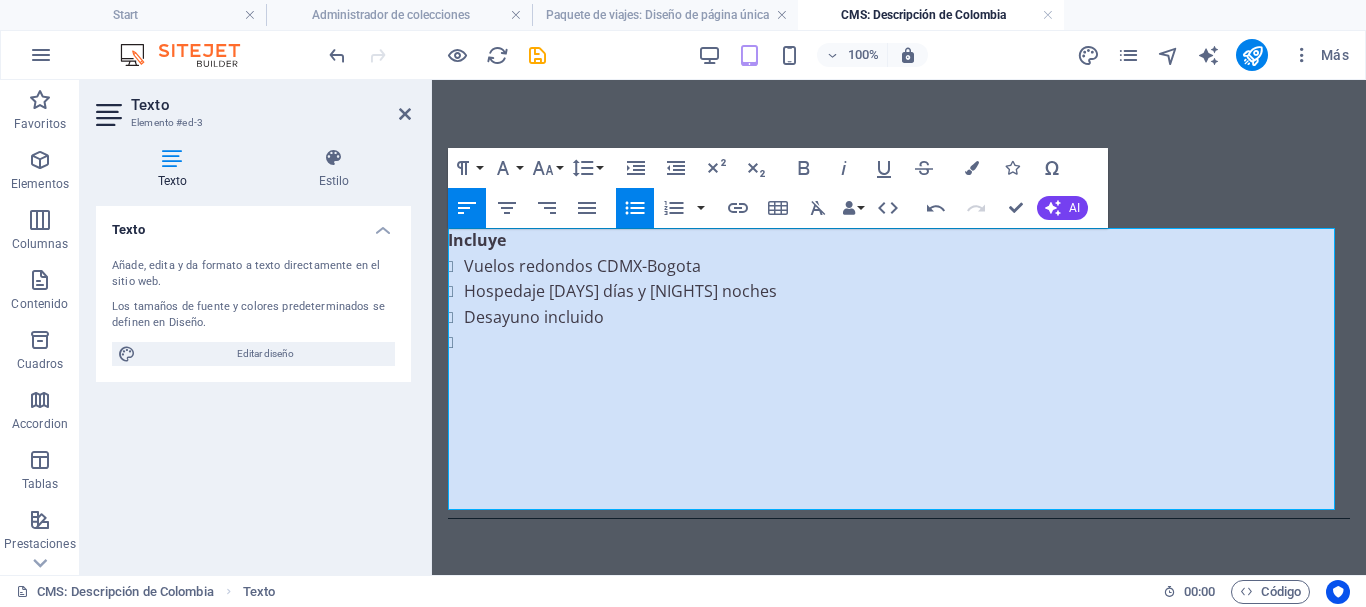 type 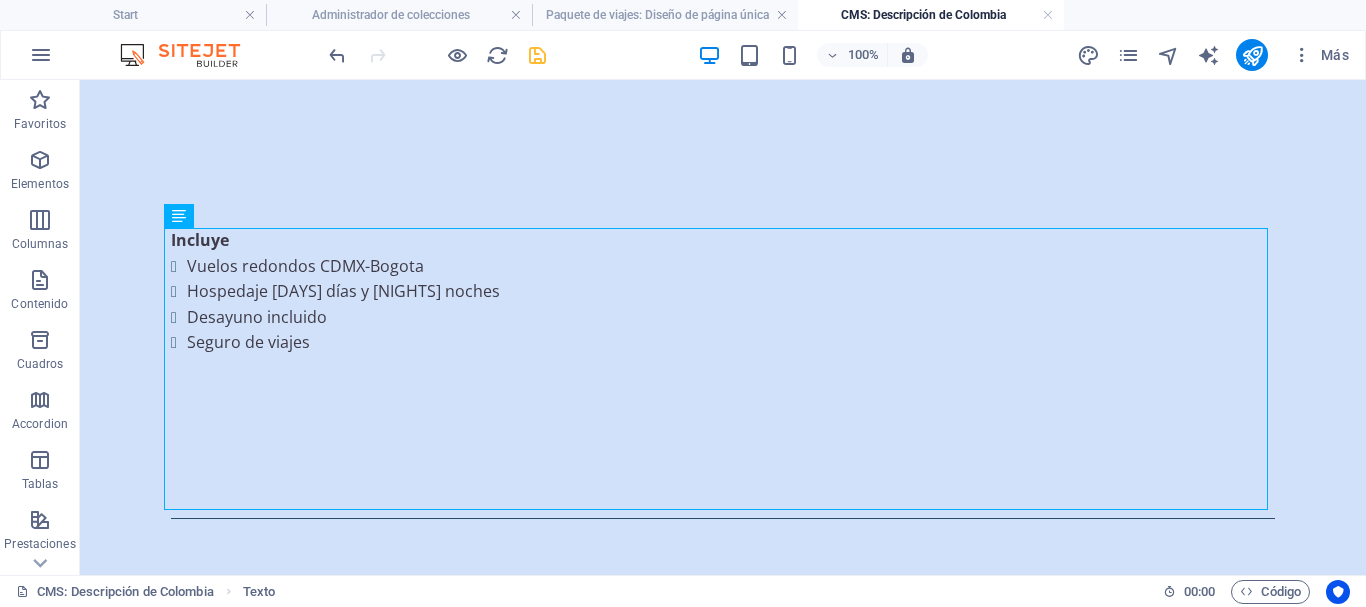 click at bounding box center (537, 55) 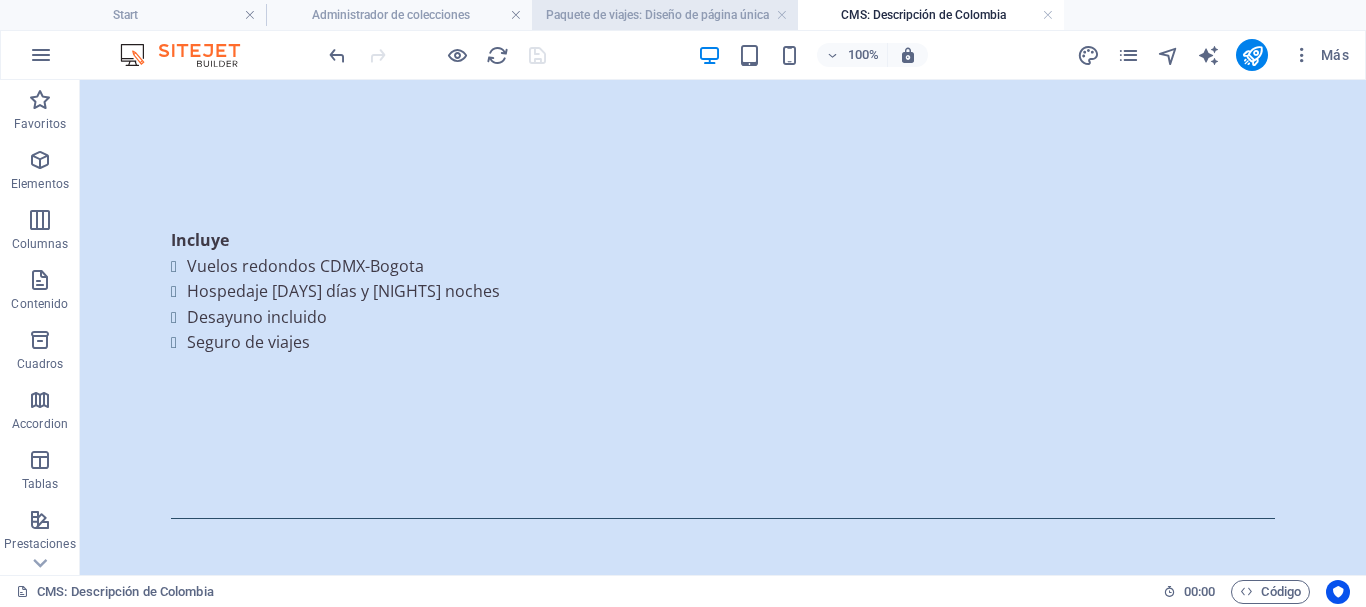 click on "Paquete de viajes: Diseño de página única" at bounding box center [665, 15] 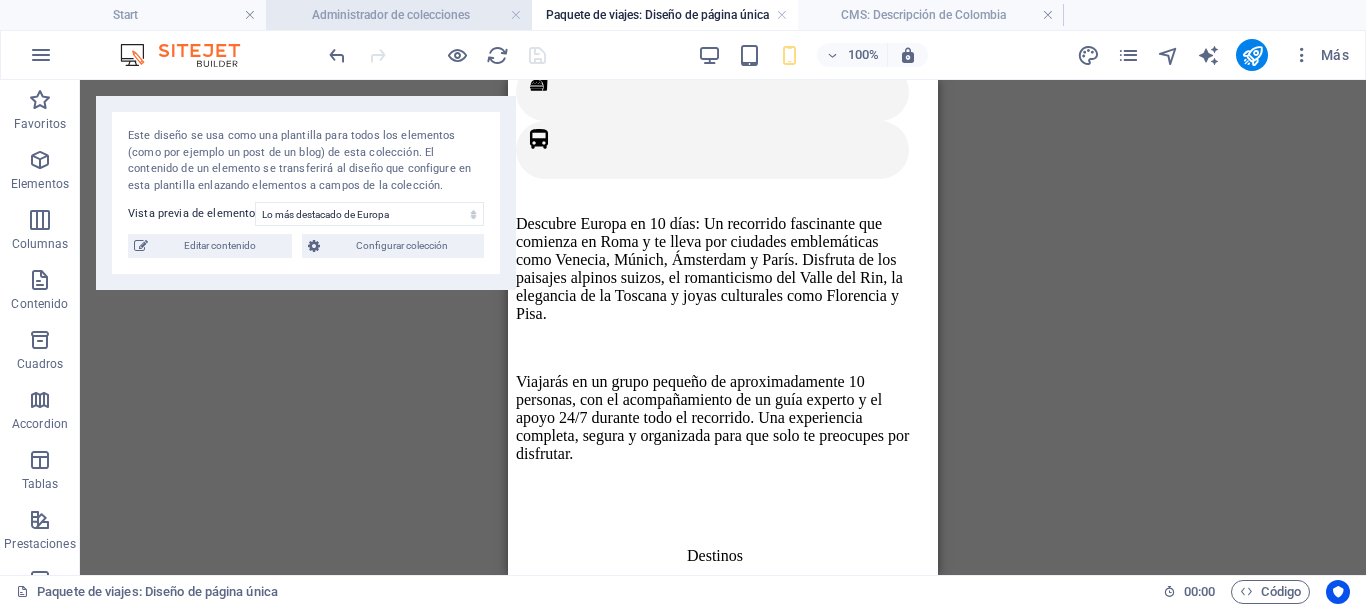 click on "Administrador de colecciones" at bounding box center [399, 15] 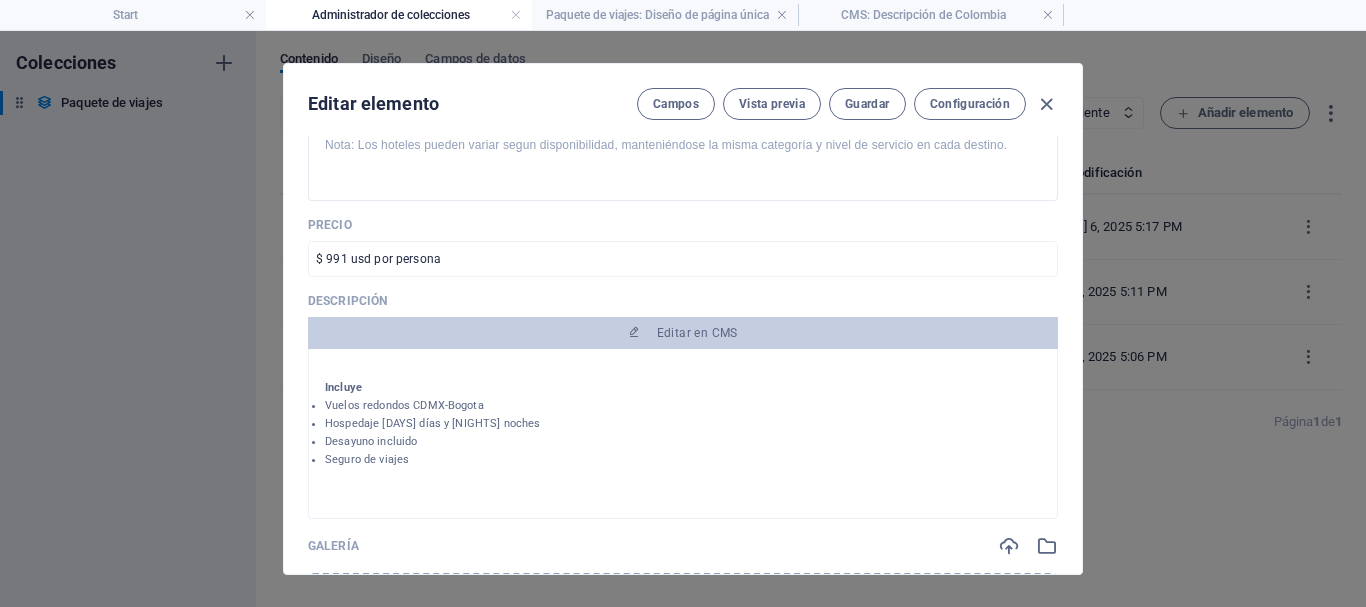 scroll, scrollTop: 0, scrollLeft: 0, axis: both 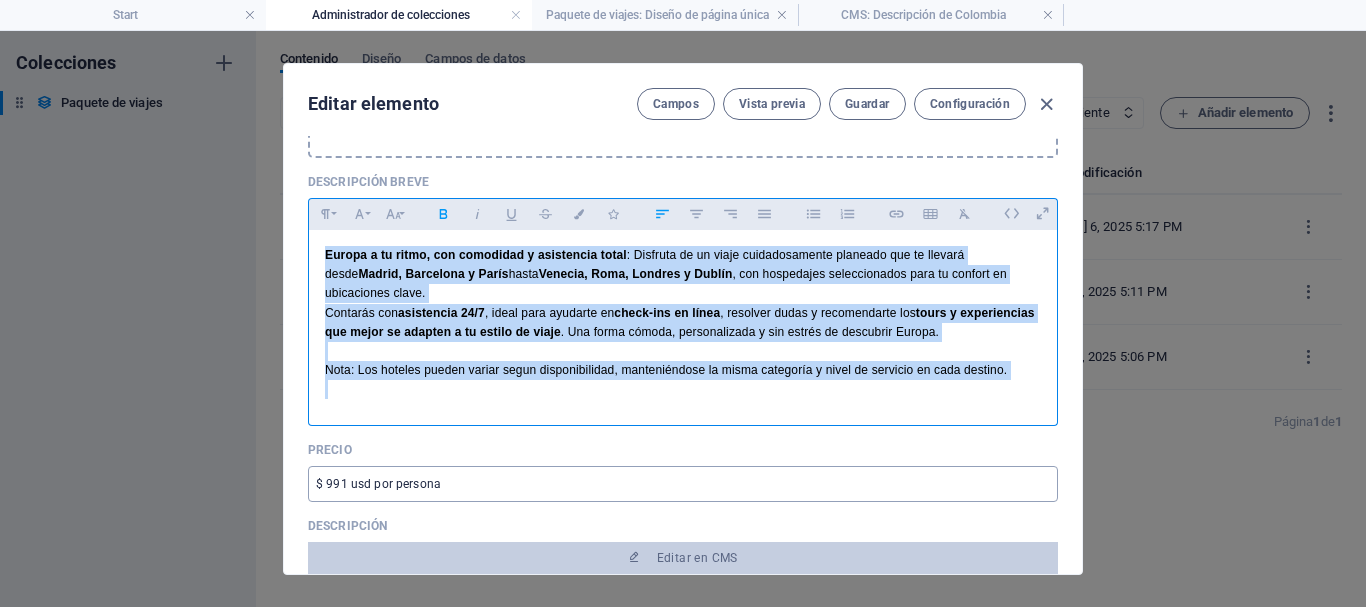 drag, startPoint x: 324, startPoint y: 252, endPoint x: 946, endPoint y: 474, distance: 660.4302 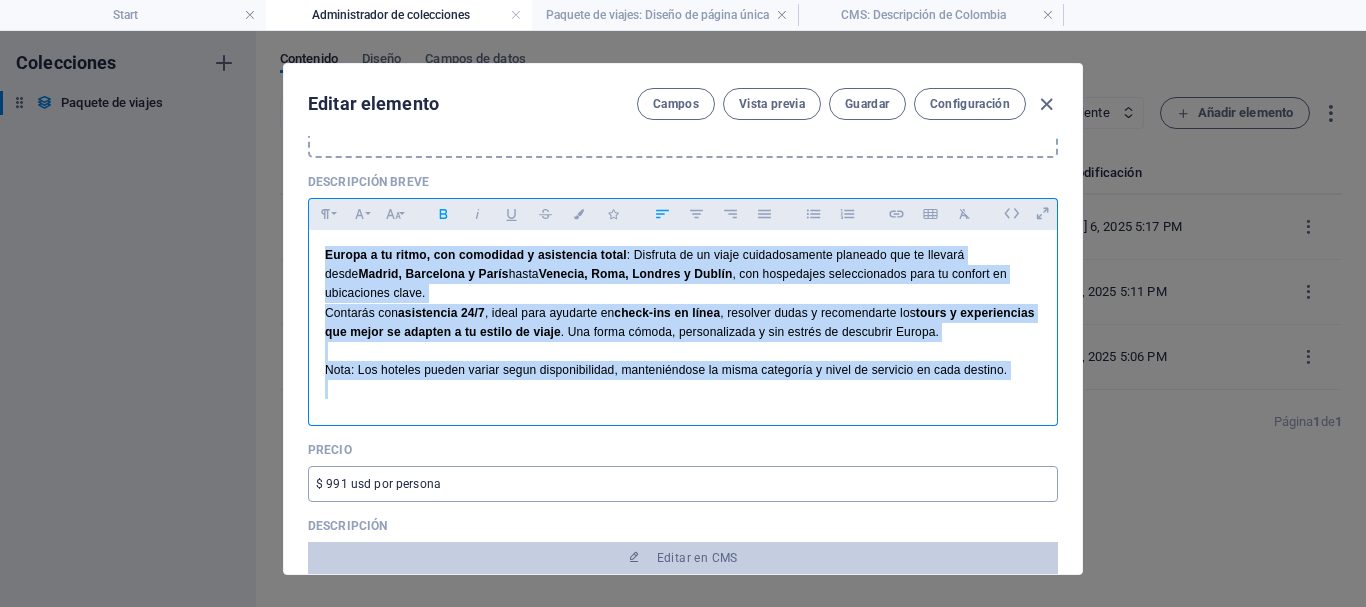 click on "Editar elemento Campos Vista previa Guardar Configuración Name Colombia ​ Slug www.example.com/paquete-de-viajes-elemento/ colombia ​ Imagen Suelta el archivo aquí, haz clic para cargarlo o Selecciona un archivo de Archivos o de nuestro catálogo gratuito de fotos y vídeos Descripción breve Paragraph Format Normal Heading 1 Heading 2 Heading 3 Heading 4 Heading 5 Heading 6 Code Font Family Arial Georgia Impact Tahoma Times New Roman Verdana Open Sans Oswald Font Size 8 9 10 11 12 14 18 24 30 36 48 60 72 96 Bold Italic Underline Strikethrough Colors Icons Align Left Align Center Align Right Align Justify Unordered List Ordered List Insert Link Insert Table Clear Formatting Europa a tu ritmo, con comodidad y asistencia total : Disfruta de un viaje cuidadosamente planeado que te llevará desde  Madrid, Barcelona y París  hasta  Venecia, Roma, Londres y Dublín , con hospedajes seleccionados para tu confort en ubicaciones clave. Contarás con  asistencia 24/7 , ideal para ayudarte en  check-ins en línea , resolver dudas y recomendarte los  Precio ​ Incluye" at bounding box center [683, 431] 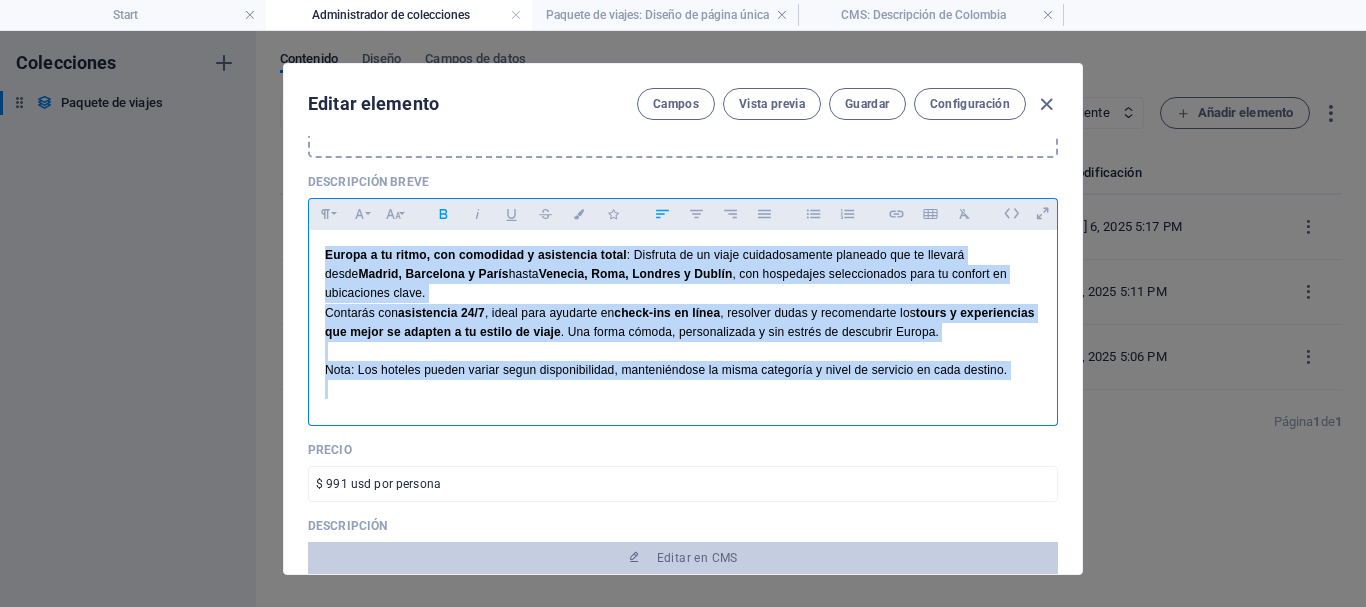 copy on "Europa a tu ritmo, con comodidad y asistencia total : Disfruta de un viaje cuidadosamente planeado que te llevará desde  [CITY], [CITY] y [CITY]  hasta  [CITY], [CITY], [CITY] y [CITY] , con hospedajes seleccionados para tu confort en ubicaciones clave. Contarás con  asistencia 24/7 , ideal para ayudarte en  check-ins en línea , resolver dudas y recomendarte los  tours y experiencias que mejor se adapten a tu estilo de viaje . Una forma cómoda, personalizada y sin estrés de descubrir Europa. Nota: Los hoteles pueden variar segun disponibilidad, manteniéndose la misma categoría y nivel de servicio en cada destino." 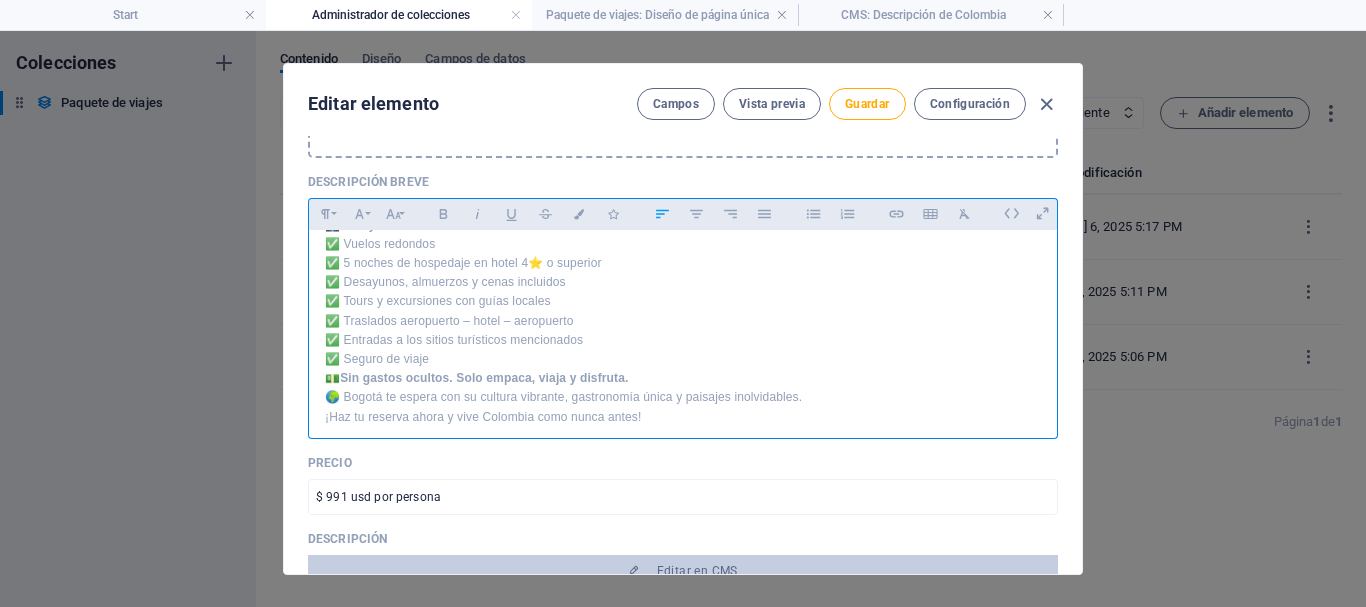scroll, scrollTop: 0, scrollLeft: 0, axis: both 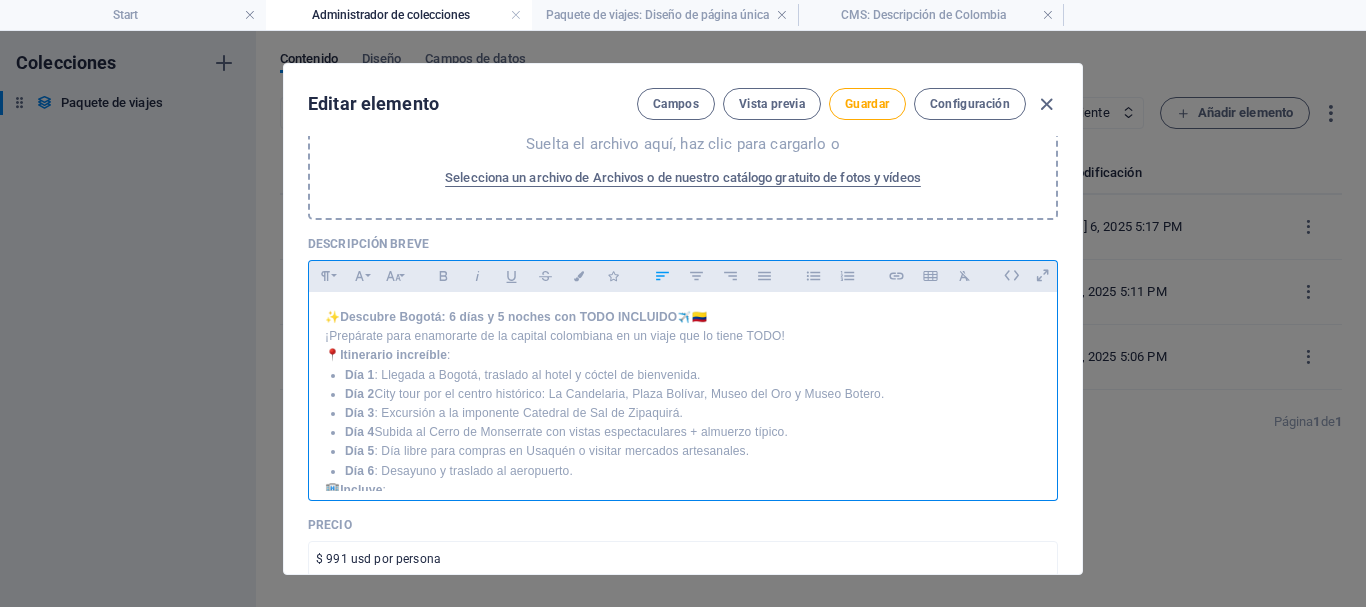 click on "Descubre Bogotá: 6 días y 5 noches con TODO INCLUIDO" at bounding box center (508, 317) 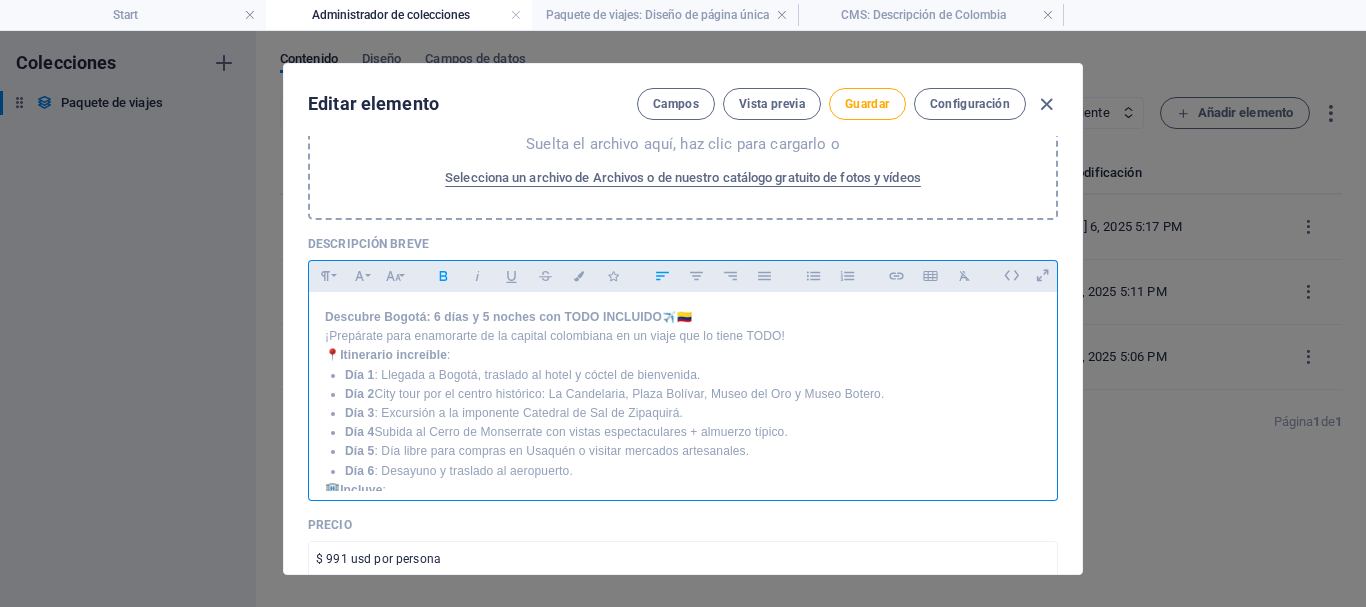 drag, startPoint x: 710, startPoint y: 319, endPoint x: 546, endPoint y: 317, distance: 164.01219 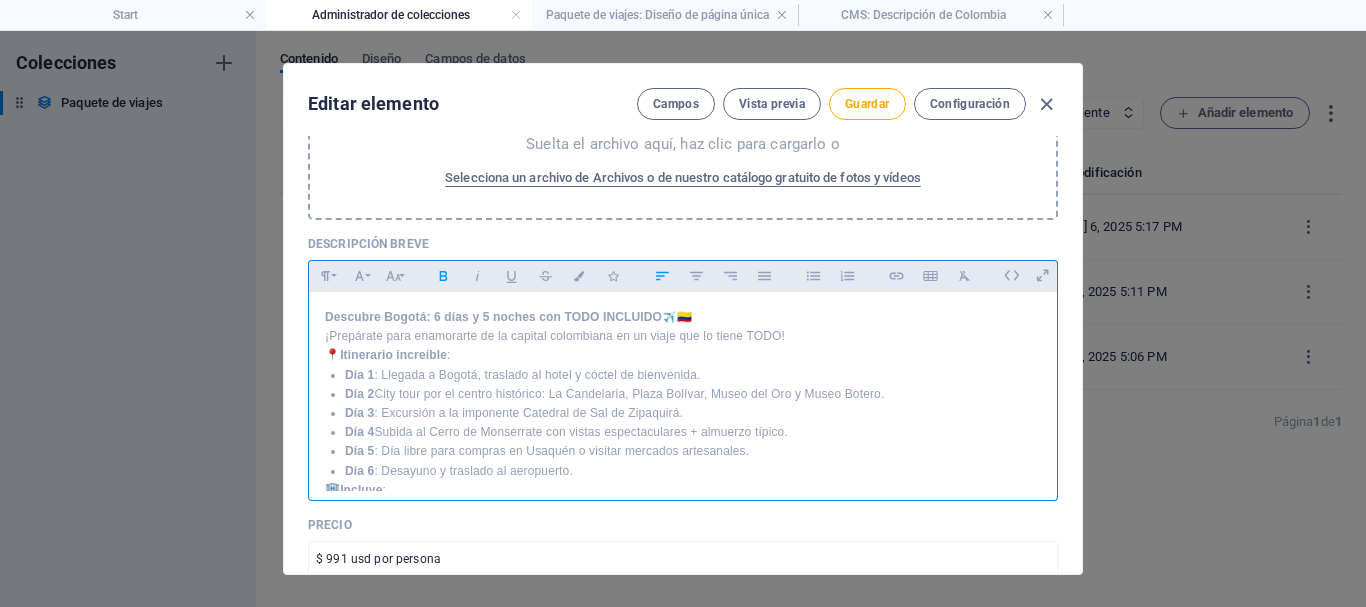 click on "Descubre Bogotá: 6 días y 5 noches con TODO INCLUIDO  ✈️🇨🇴" at bounding box center (683, 317) 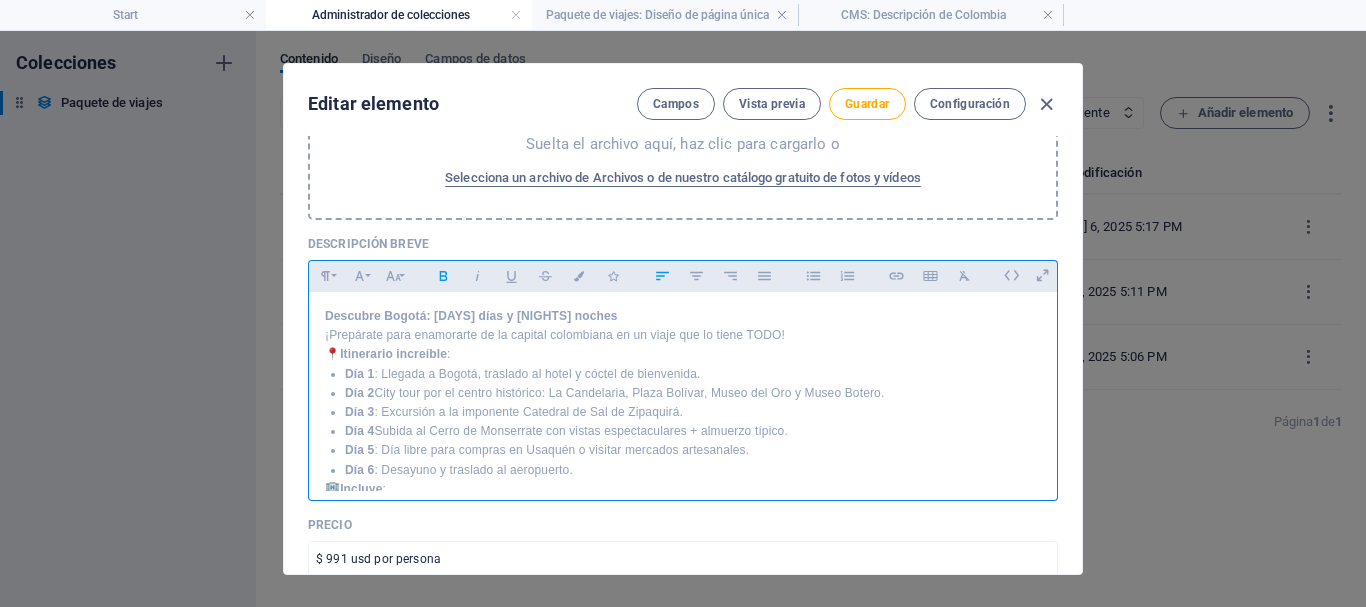 scroll, scrollTop: 0, scrollLeft: 0, axis: both 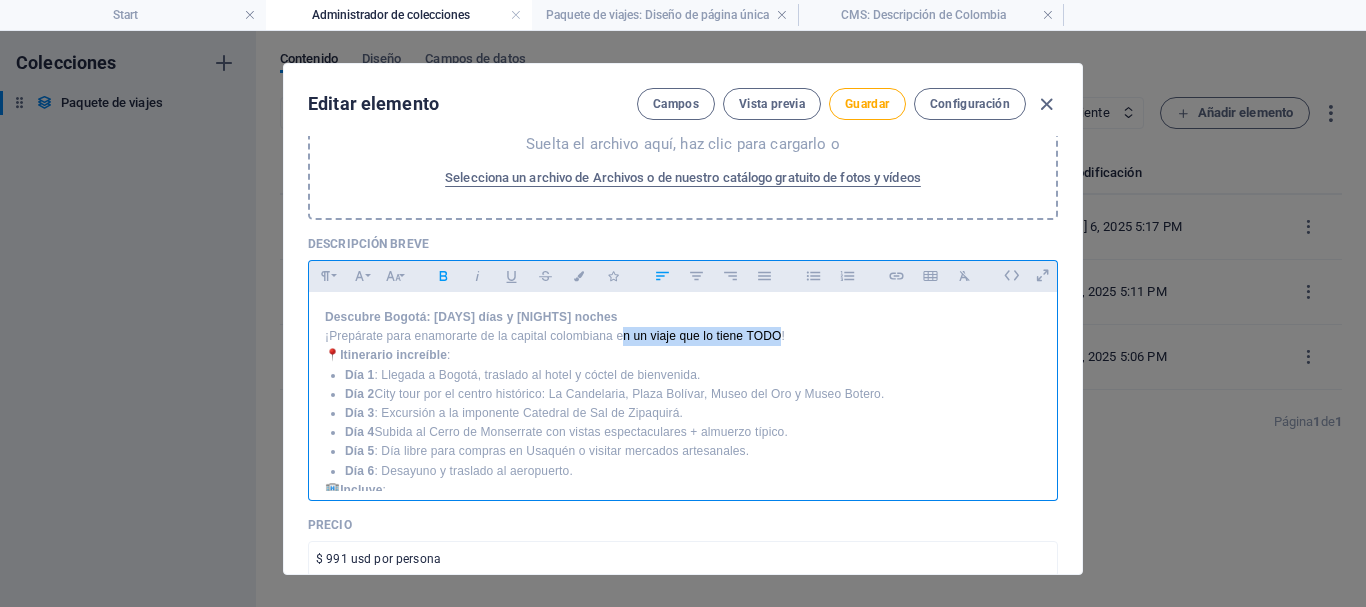 drag, startPoint x: 780, startPoint y: 334, endPoint x: 624, endPoint y: 333, distance: 156.0032 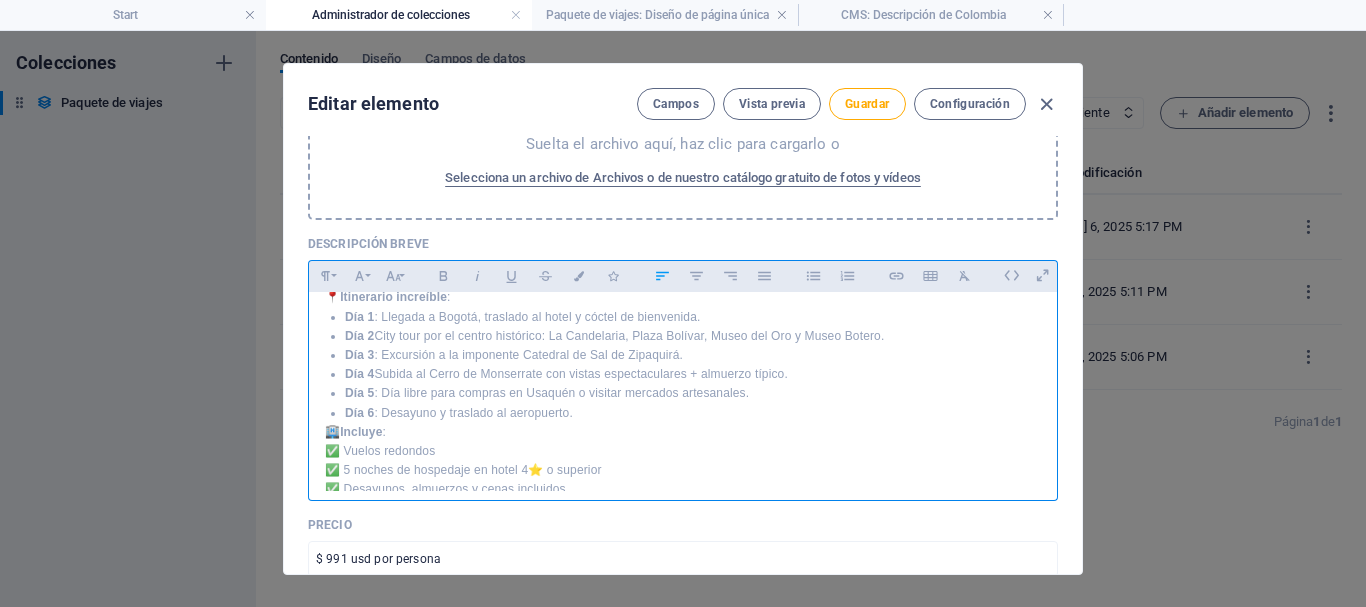 scroll, scrollTop: 54, scrollLeft: 0, axis: vertical 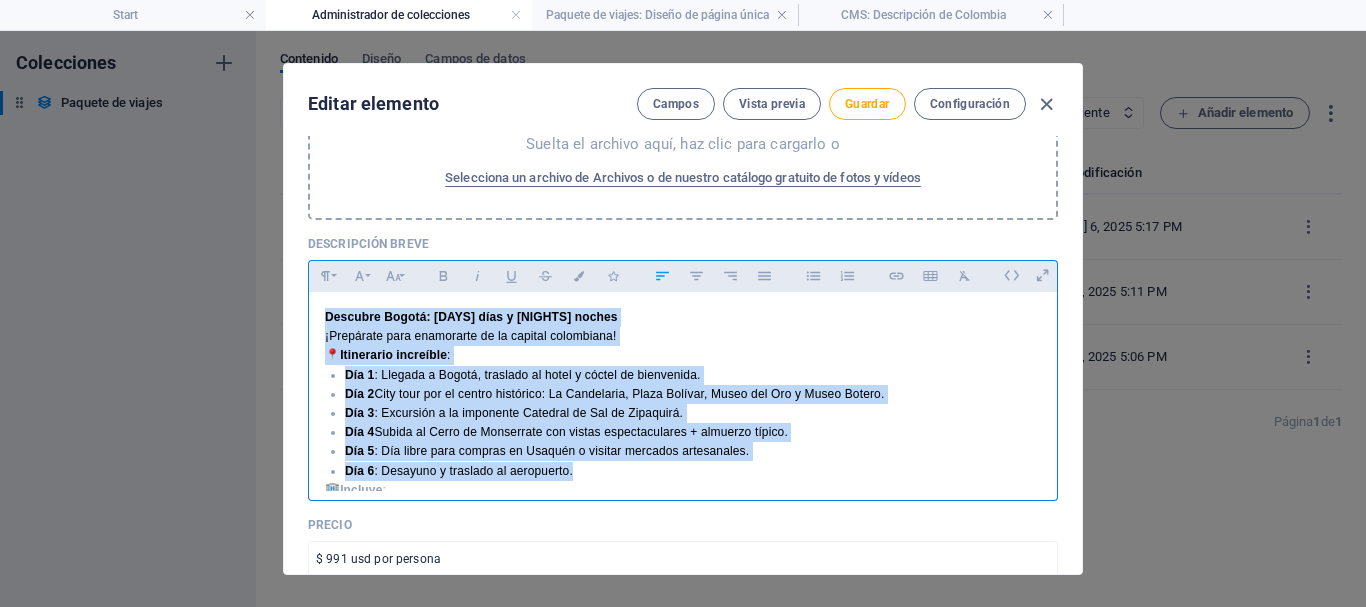 drag, startPoint x: 587, startPoint y: 418, endPoint x: 323, endPoint y: 305, distance: 287.1672 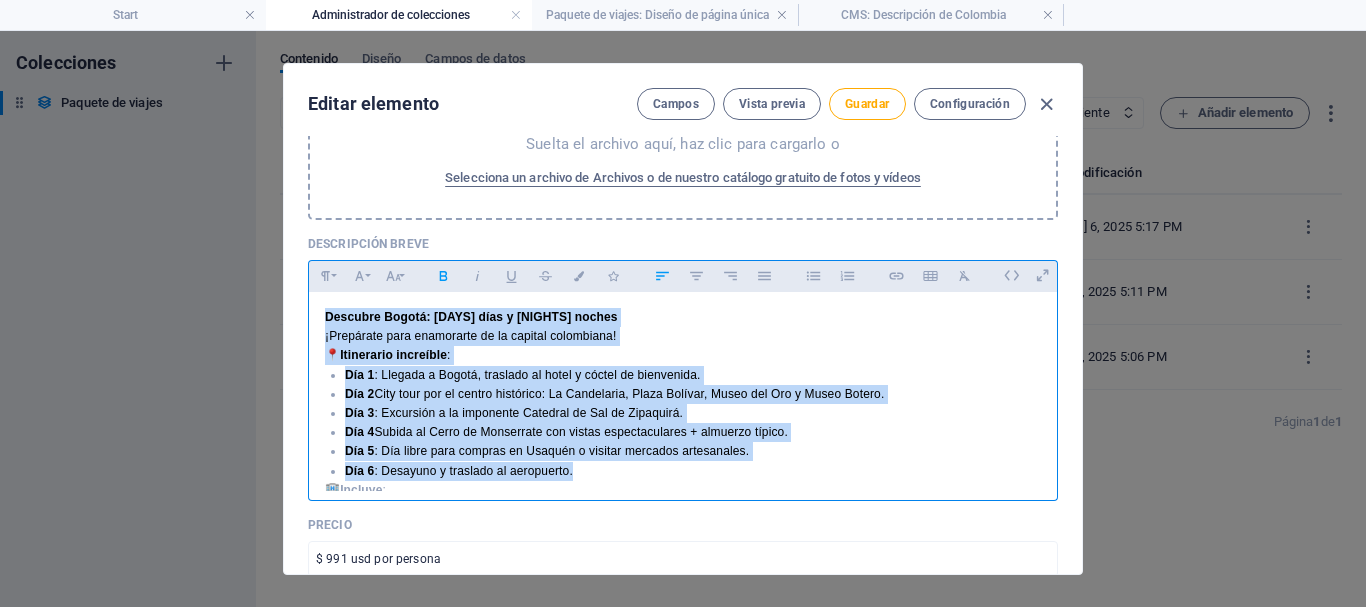 click on "Día 6 : Desayuno y traslado al aeropuerto." at bounding box center [693, 471] 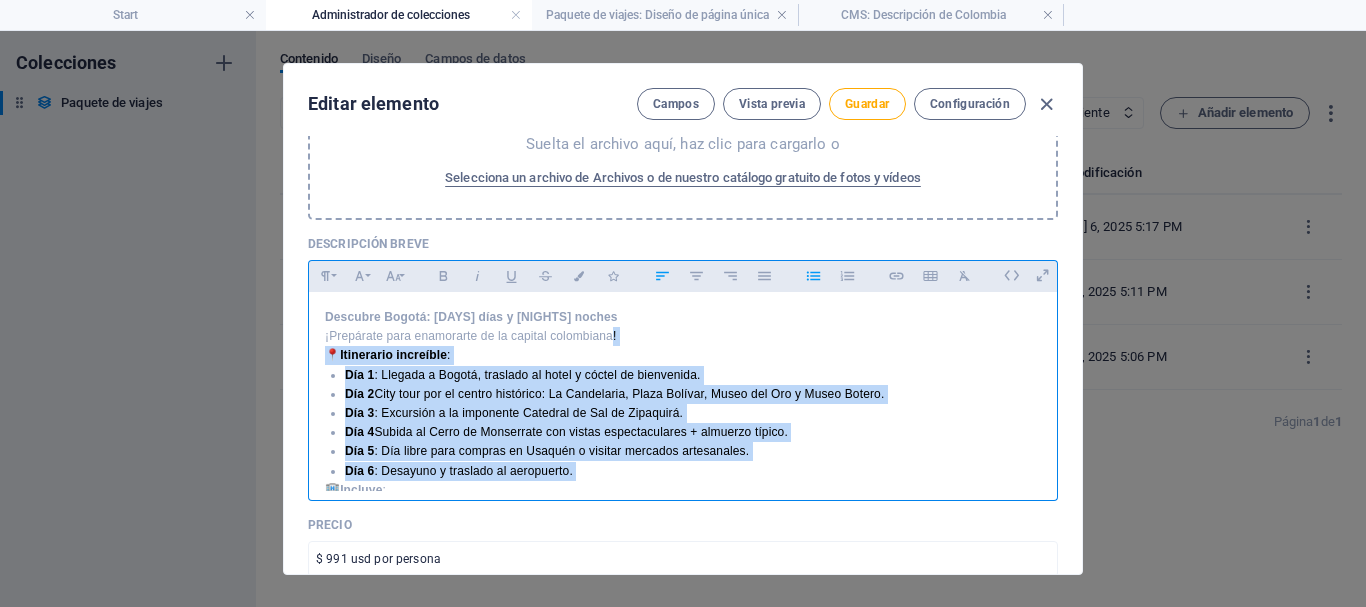 drag, startPoint x: 584, startPoint y: 473, endPoint x: 325, endPoint y: 362, distance: 281.7836 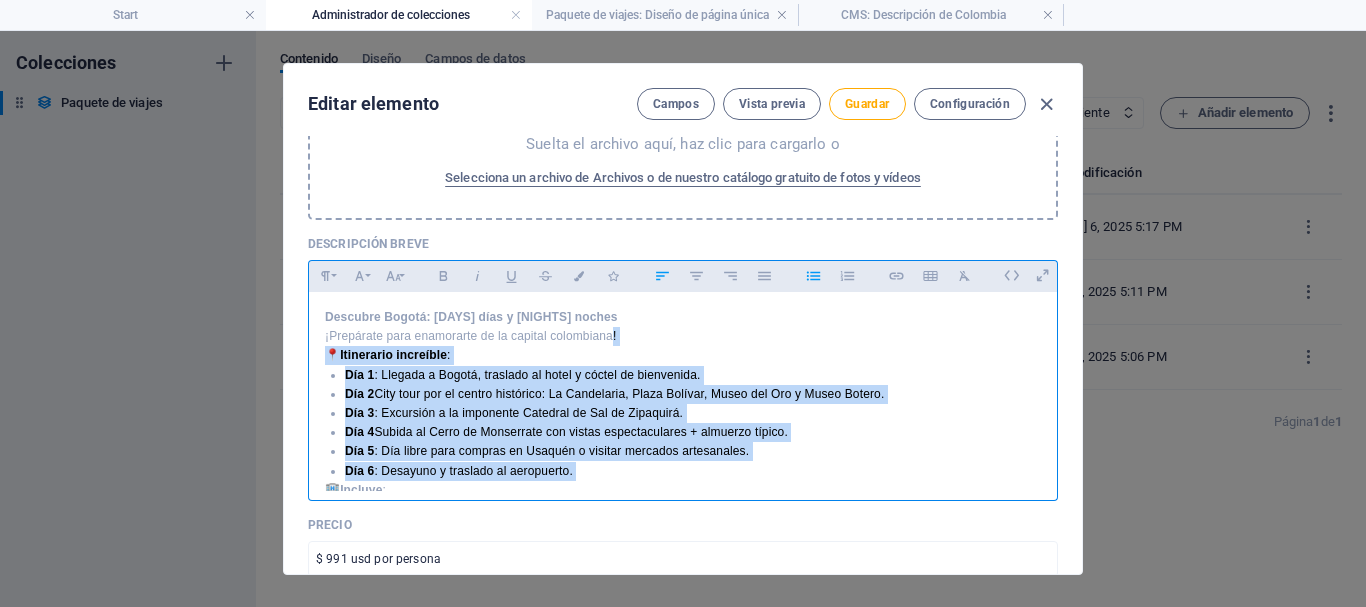 click on "Descubre Bogotá: 6 días y 5 noches  ¡Prepárate para enamorarte de la capital colombiana 📍  Itinerario increíble : Día 1 : Llegada a Bogotá, traslado al hotel y cóctel de bienvenida. Día 2 : City tour por el centro histórico: La Candelaria, Plaza Bolívar, Museo del Oro y Museo Botero. Día 3 : Excursión a la imponente Catedral de Sal de Zipaquirá. Día 4 : Subida al Cerro de Monserrate con vistas espectaculares + almuerzo típico. Día 5 : Día libre para compras en Usaquén o visitar mercados artesanales. Día 6 : Desayuno y traslado al aeropuerto. 🏨  Incluye : ✅ Vuelos redondos ✅ 5 noches de hospedaje en hotel 4⭐ o superior ✅ Desayunos, almuerzos y cenas incluidos ✅ Tours y excursiones con guías locales ✅ Traslados aeropuerto – hotel – aeropuerto ✅ Entradas a los sitios turísticos mencionados ✅ Seguro de viaje 💵  Sin gastos ocultos. Solo empaca, viaja y disfruta. 🌍 Bogotá te espera con su cultura vibrante, gastronomía única y paisajes inolvidables." at bounding box center [683, 509] 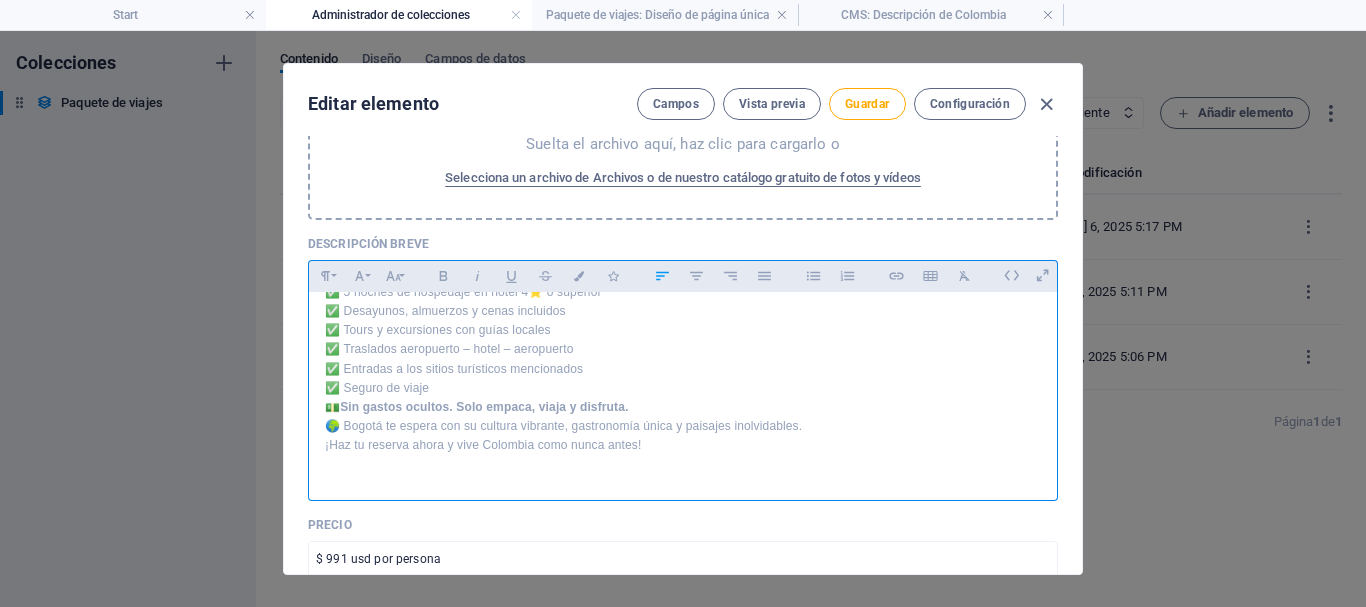 scroll, scrollTop: 102, scrollLeft: 0, axis: vertical 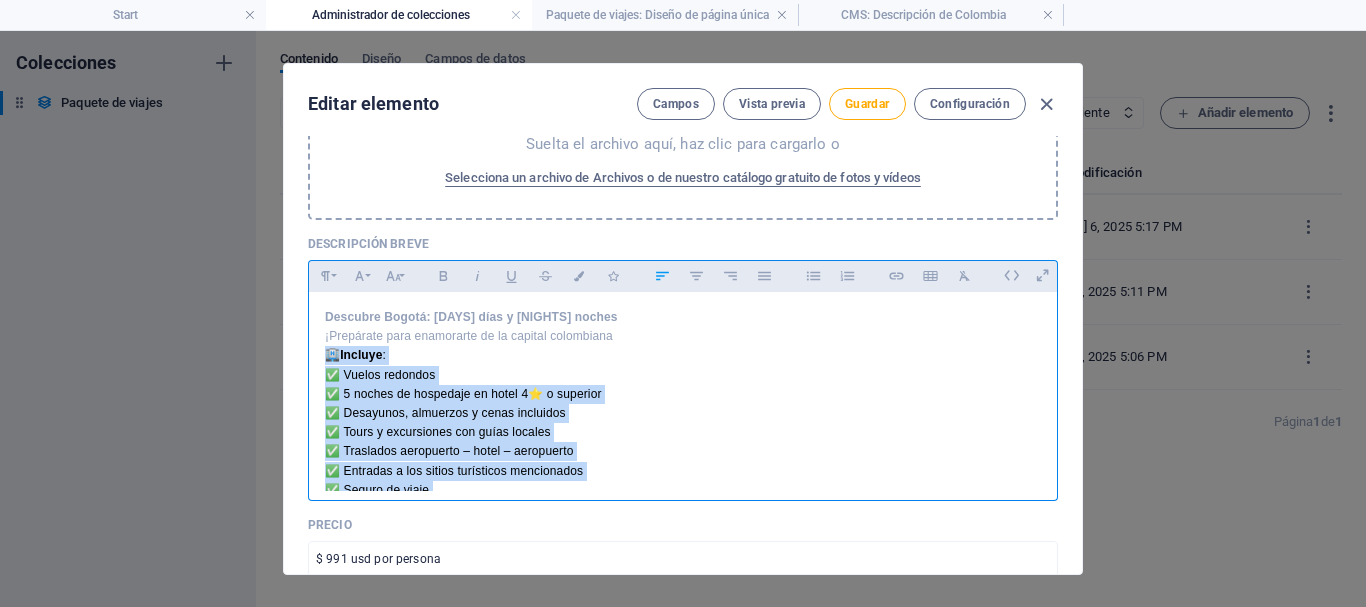 drag, startPoint x: 342, startPoint y: 409, endPoint x: 319, endPoint y: 355, distance: 58.694122 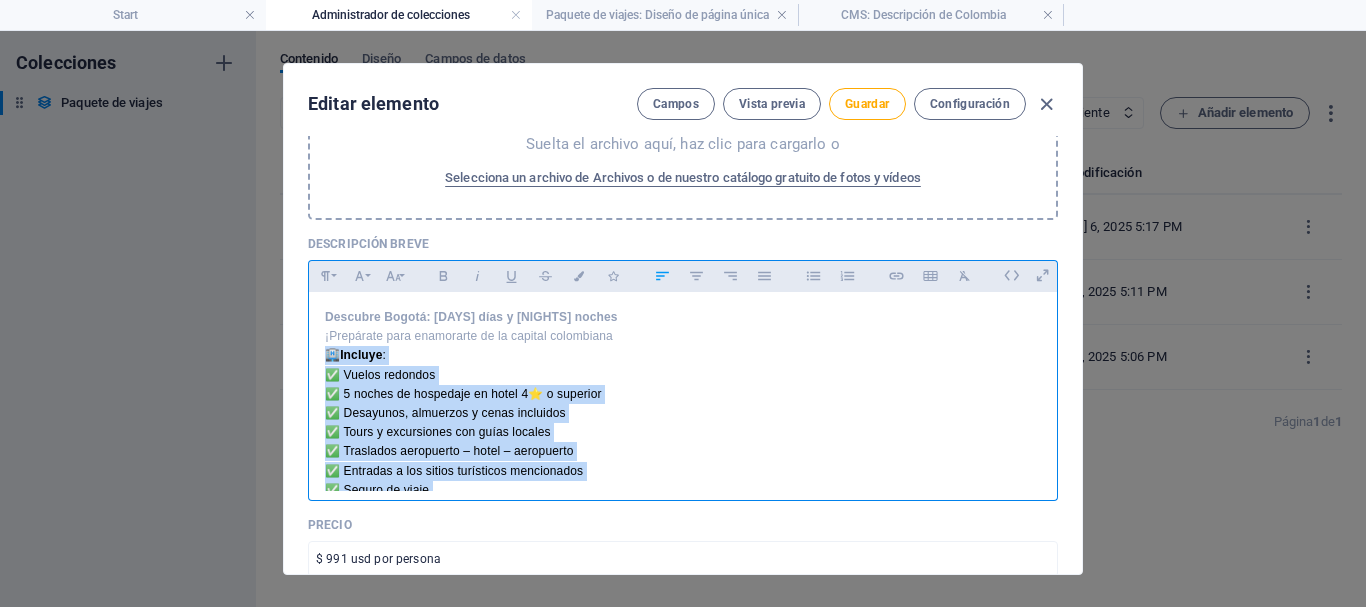 click on "Descubre Bogotá: 6 días y 5 noches  ¡Prepárate para enamorarte de la capital colombiana 🏨  Incluye : ✅ Vuelos redondos ✅ 5 noches de hospedaje en hotel 4⭐ o superior ✅ Desayunos, almuerzos y cenas incluidos ✅ Tours y excursiones con guías locales ✅ Traslados aeropuerto – hotel – aeropuerto ✅ Entradas a los sitios turísticos mencionados ✅ Seguro de viaje 💵  Sin gastos ocultos. Solo empaca, viaja y disfruta. 🌍 Bogotá te espera con su cultura vibrante, gastronomía única y paisajes inolvidables. ¡Haz tu reserva ahora y vive Colombia como nunca antes!" at bounding box center [683, 442] 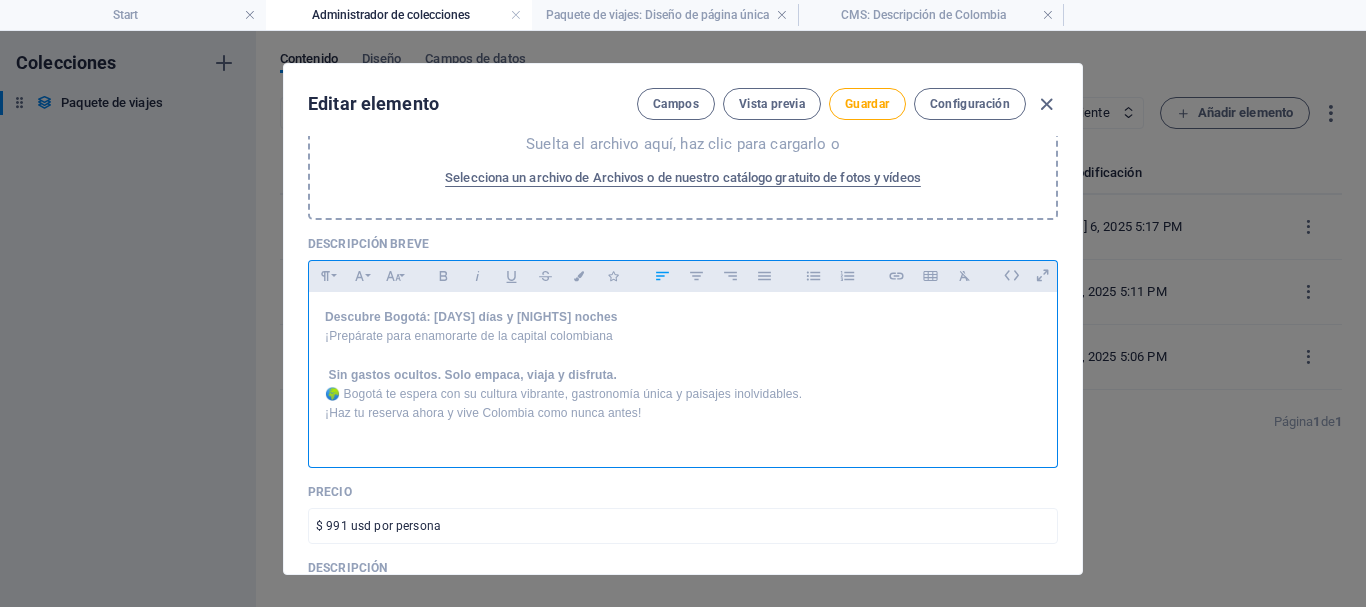 click at bounding box center [683, 355] 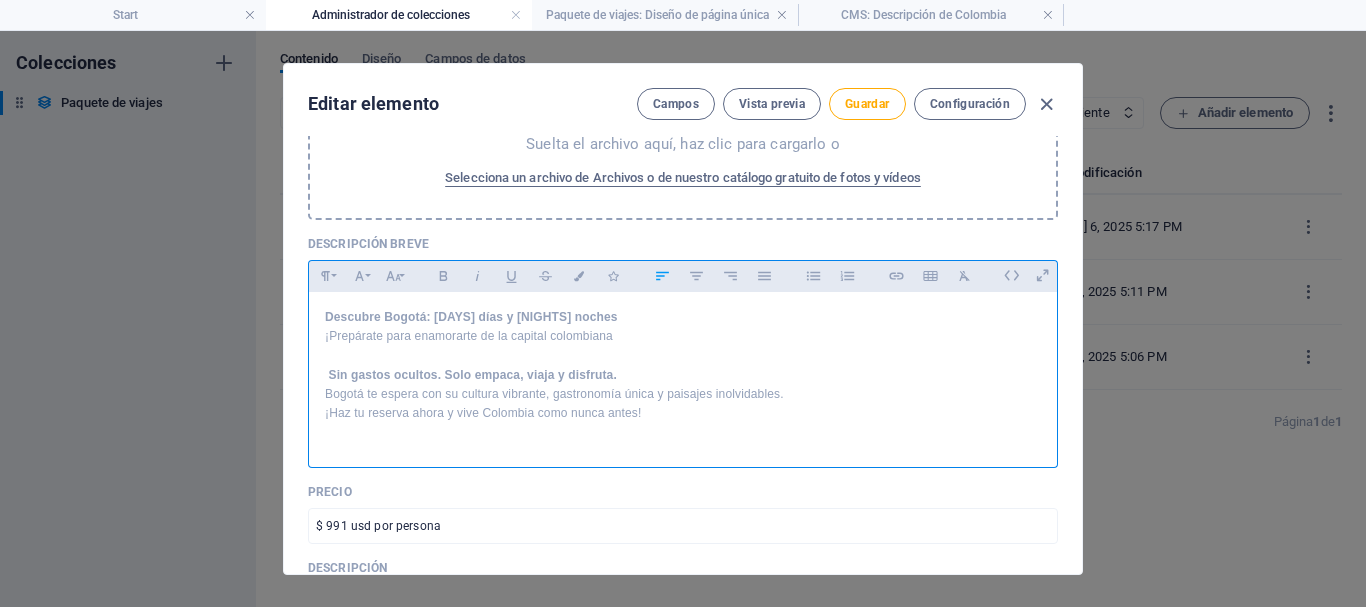 click on "Sin gastos ocultos. Solo empaca, viaja y disfruta." at bounding box center [472, 375] 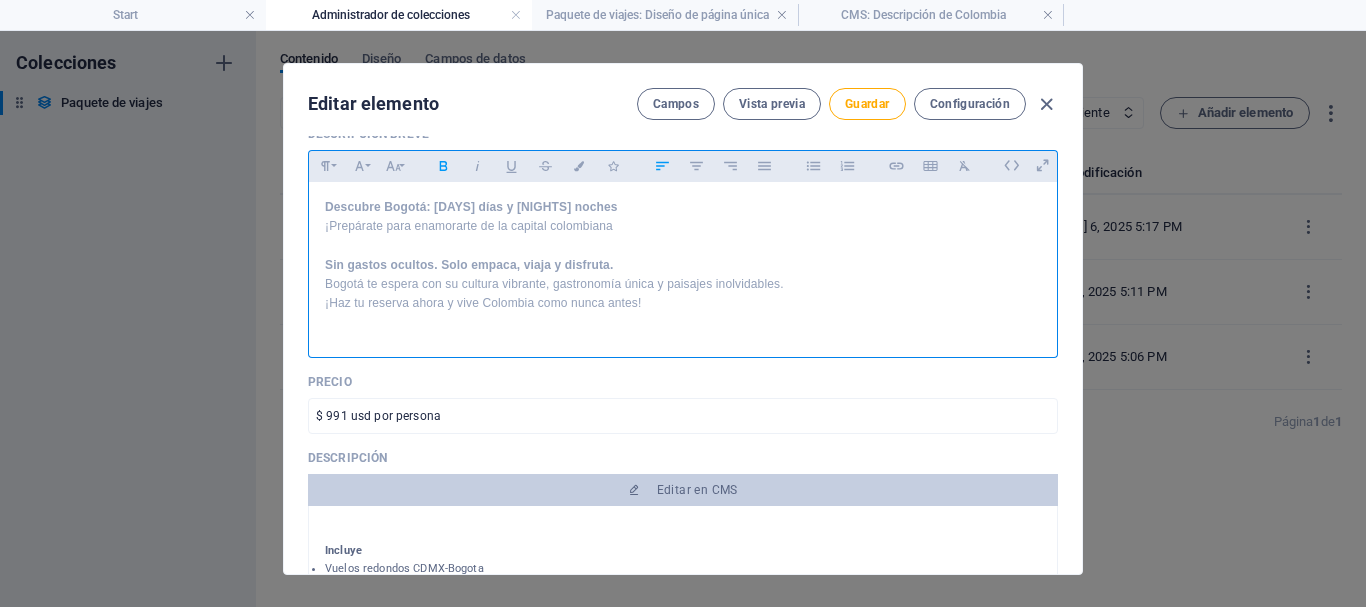 scroll, scrollTop: 403, scrollLeft: 0, axis: vertical 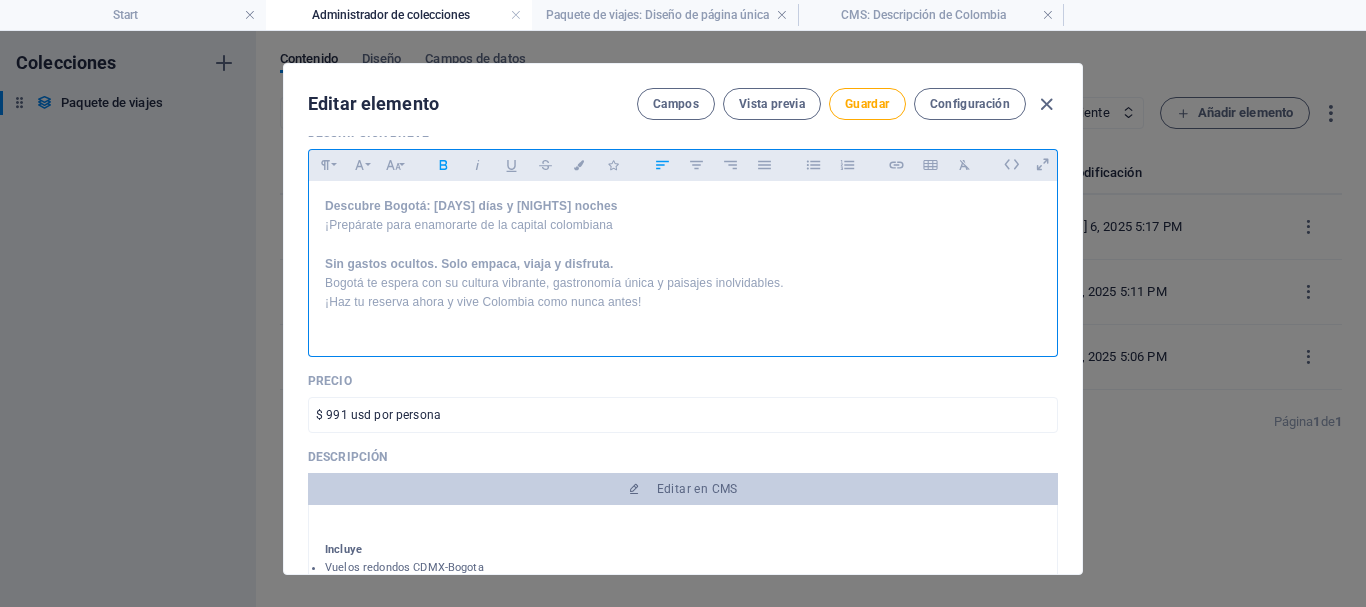 click at bounding box center [683, 321] 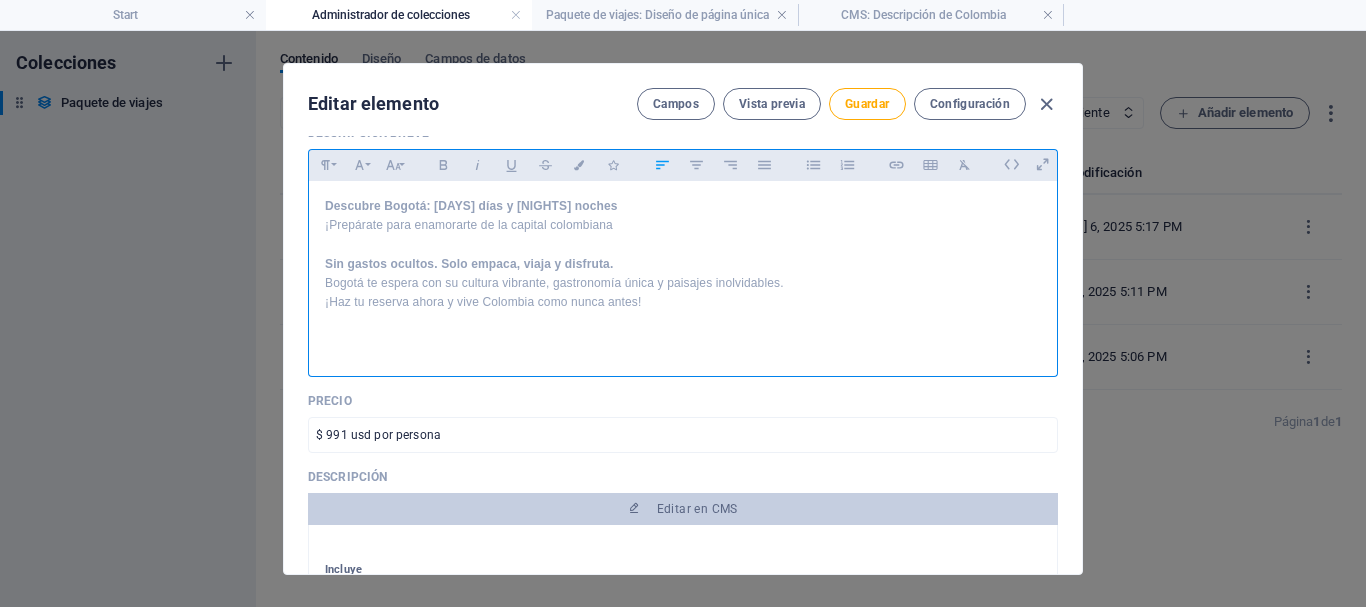 click on "¡Prepárate para enamorarte de la capital colombiana" at bounding box center [683, 225] 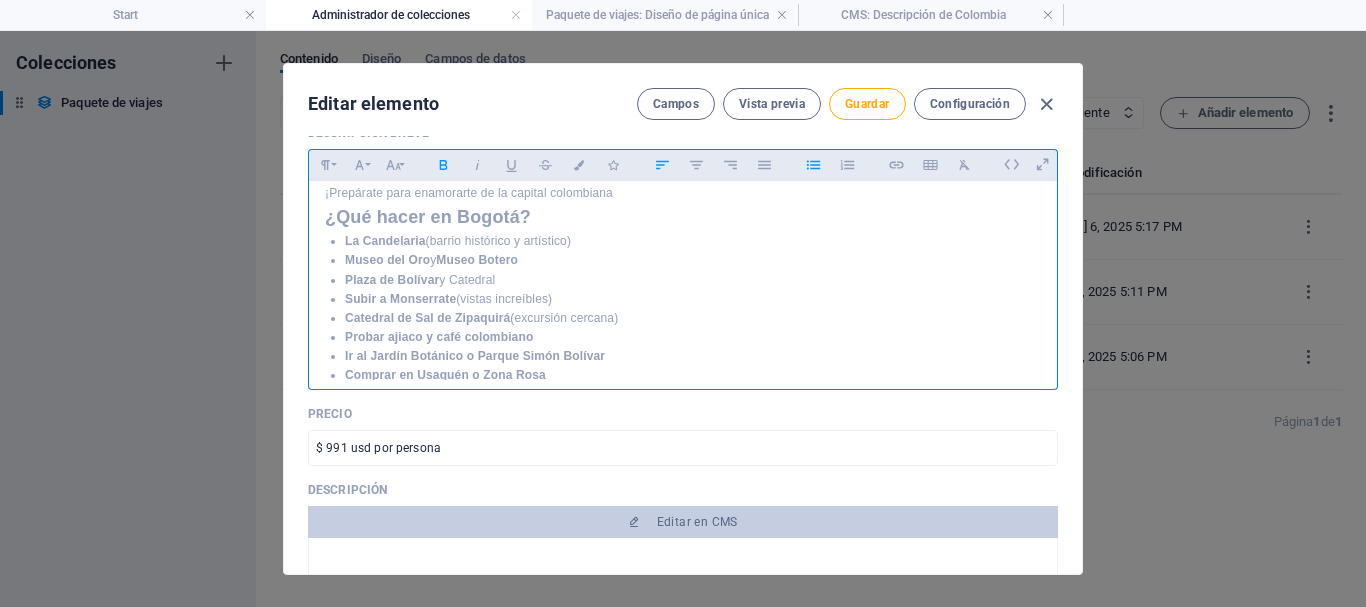 scroll, scrollTop: 0, scrollLeft: 0, axis: both 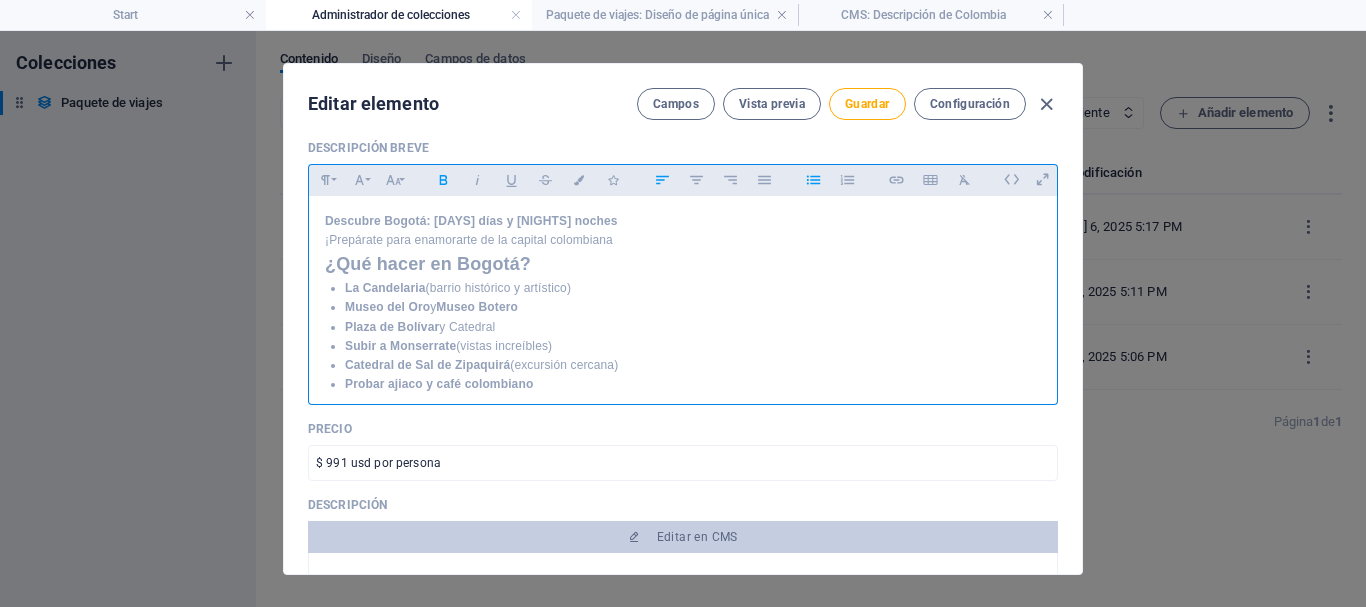 click on "¡Prepárate para enamorarte de la capital colombiana" at bounding box center [683, 240] 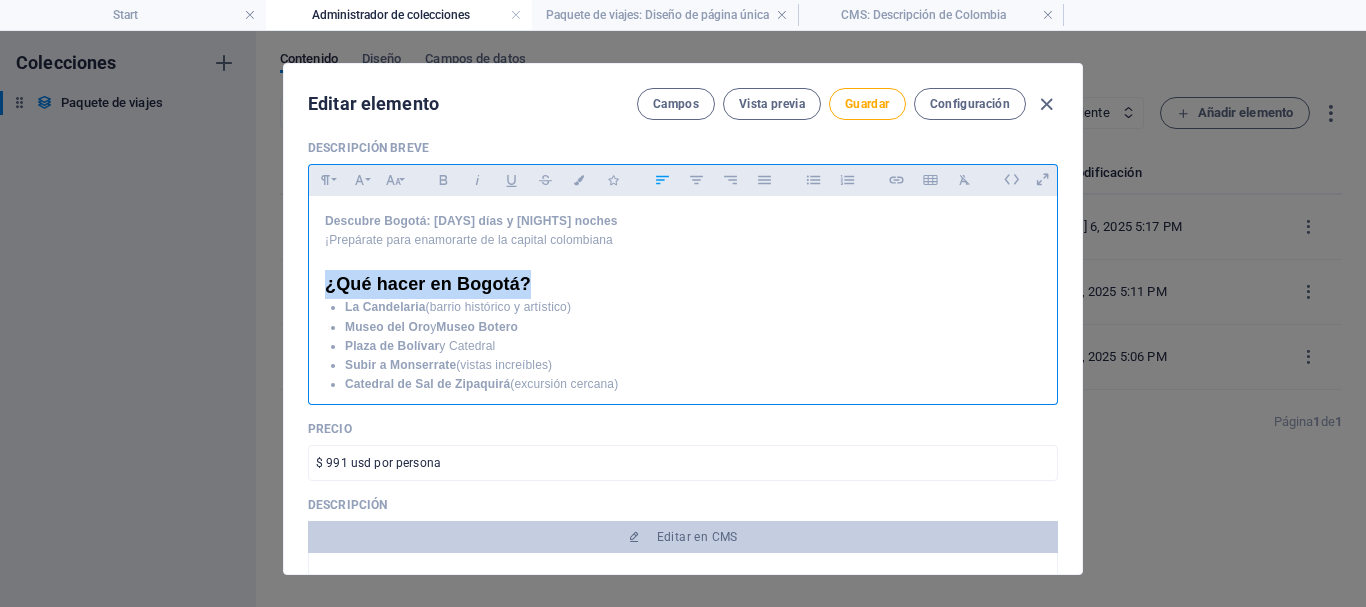 drag, startPoint x: 540, startPoint y: 285, endPoint x: 320, endPoint y: 286, distance: 220.00227 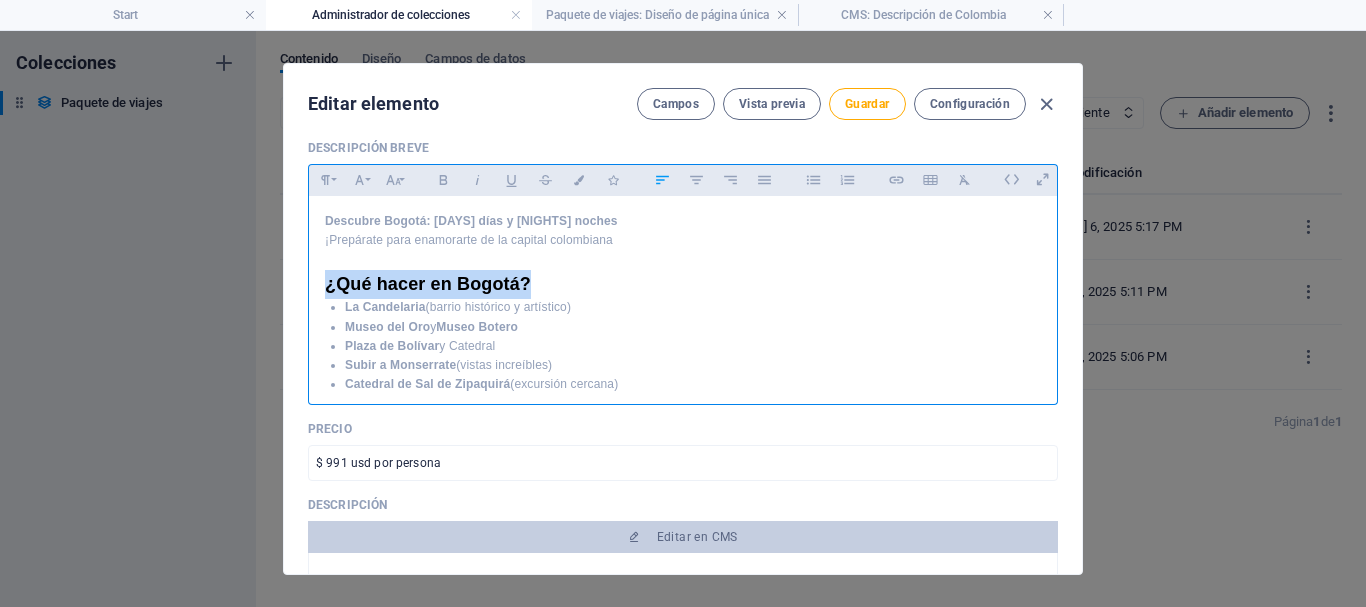 click on "Descubre Bogotá: 6 días y 5 noches ¡Prepárate para enamorarte de la capital colombiana ¿Qué hacer en Bogotá? La Candelaria (barrio histórico y artístico) Museo del Oro y Museo Botero Plaza de Bolívar y Catedral Subir a Monserrate (vistas increíbles) Catedral de Sal de Zipaquirá (excursión cercana) Probar ajiaco y café colombiano Ir al Jardín Botánico o Parque Simón Bolívar Comprar en Usaquén o Zona Rosa Tour de grafitis o café Vida nocturna en Zona T o Andrés DC Sin gastos ocultos. Solo empaca, viaja y disfruta. Bogotá te espera con su cultura vibrante, gastronomía única y paisajes inolvidables. ¡Haz tu reserva ahora y vive Colombia como nunca antes!" at bounding box center (683, 408) 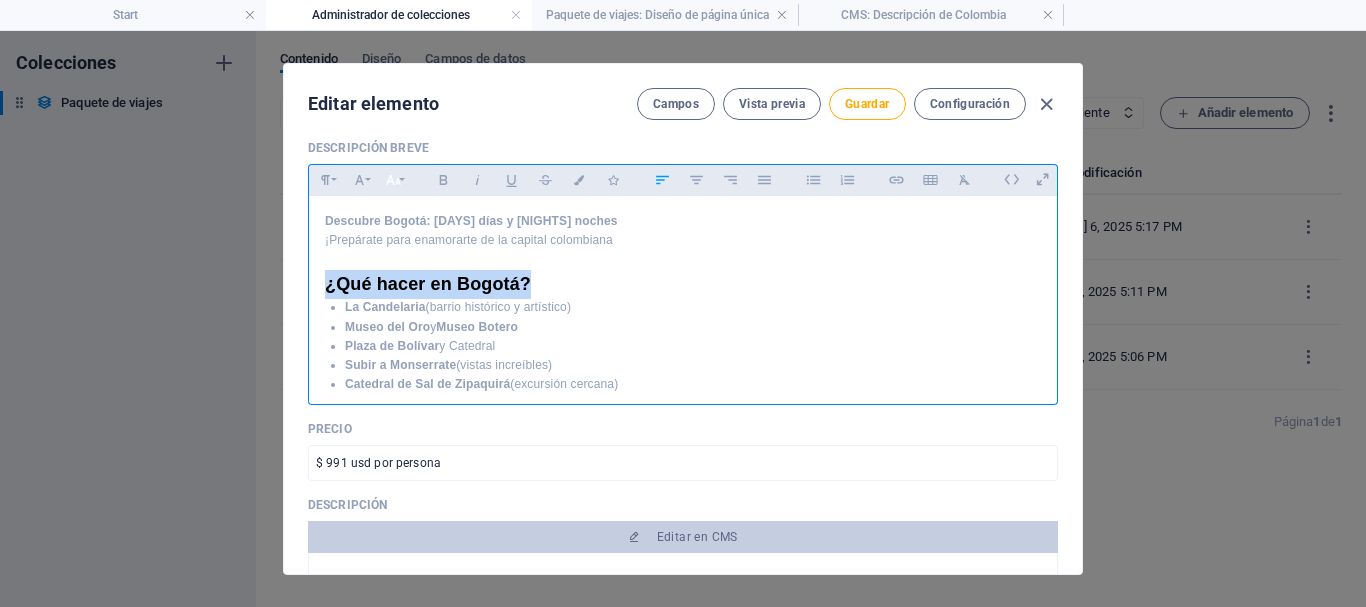 click 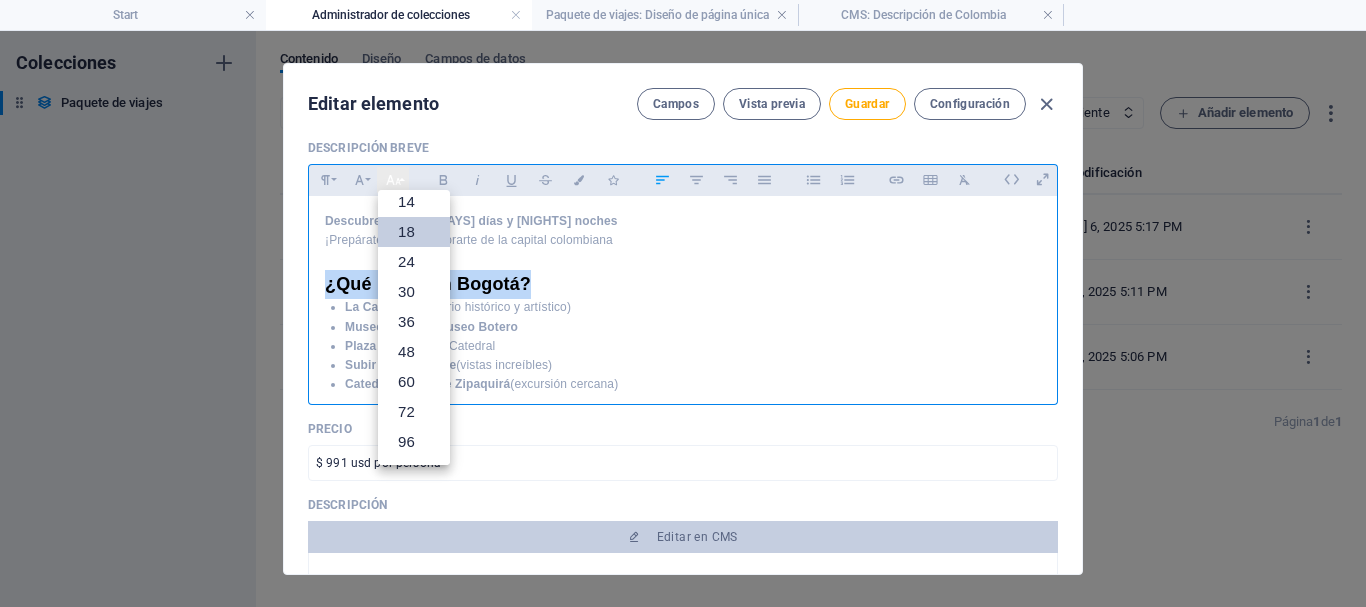 scroll, scrollTop: 161, scrollLeft: 0, axis: vertical 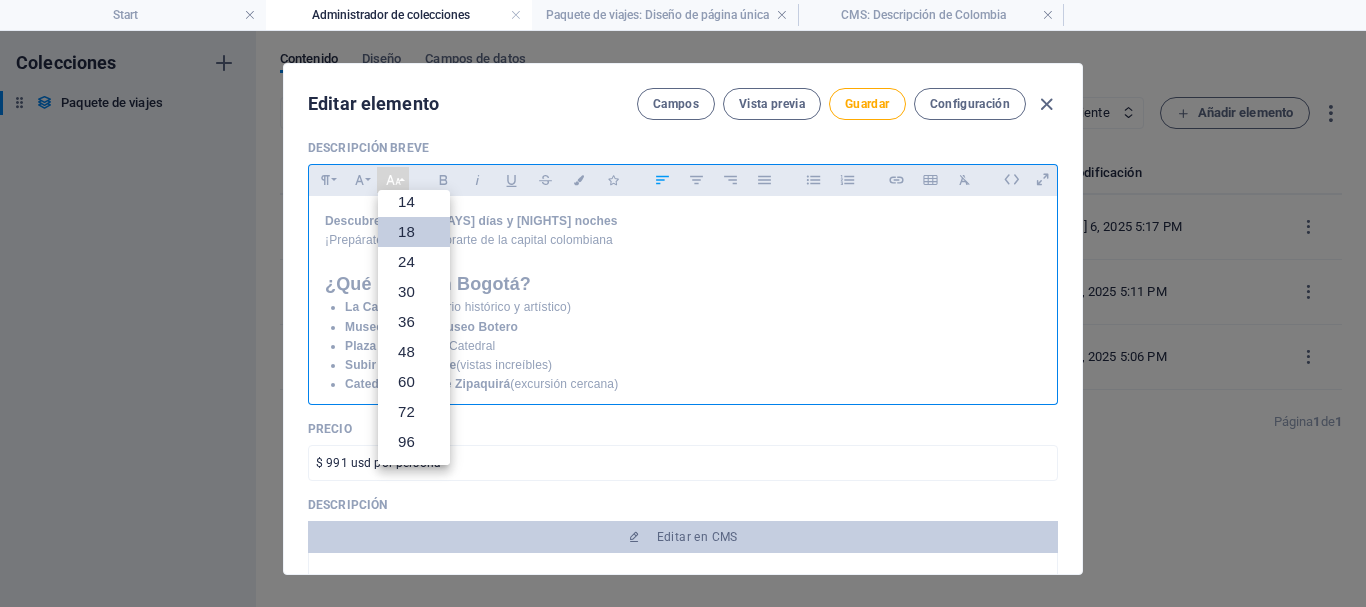 click at bounding box center [683, 259] 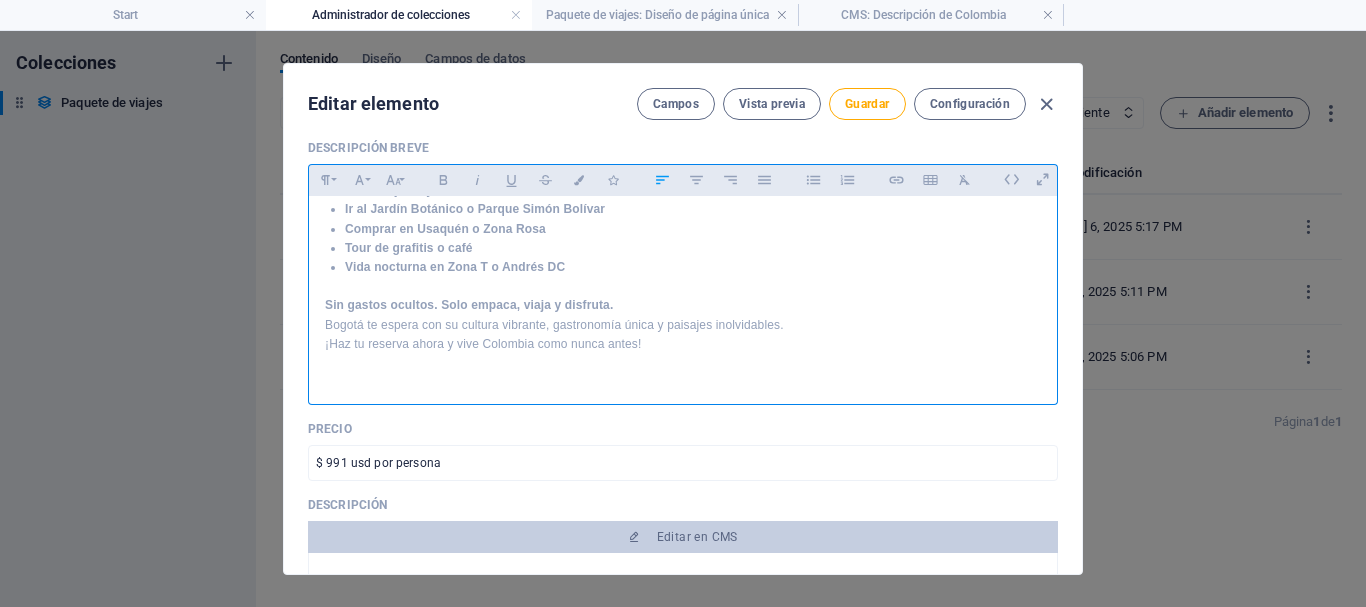 scroll, scrollTop: 226, scrollLeft: 0, axis: vertical 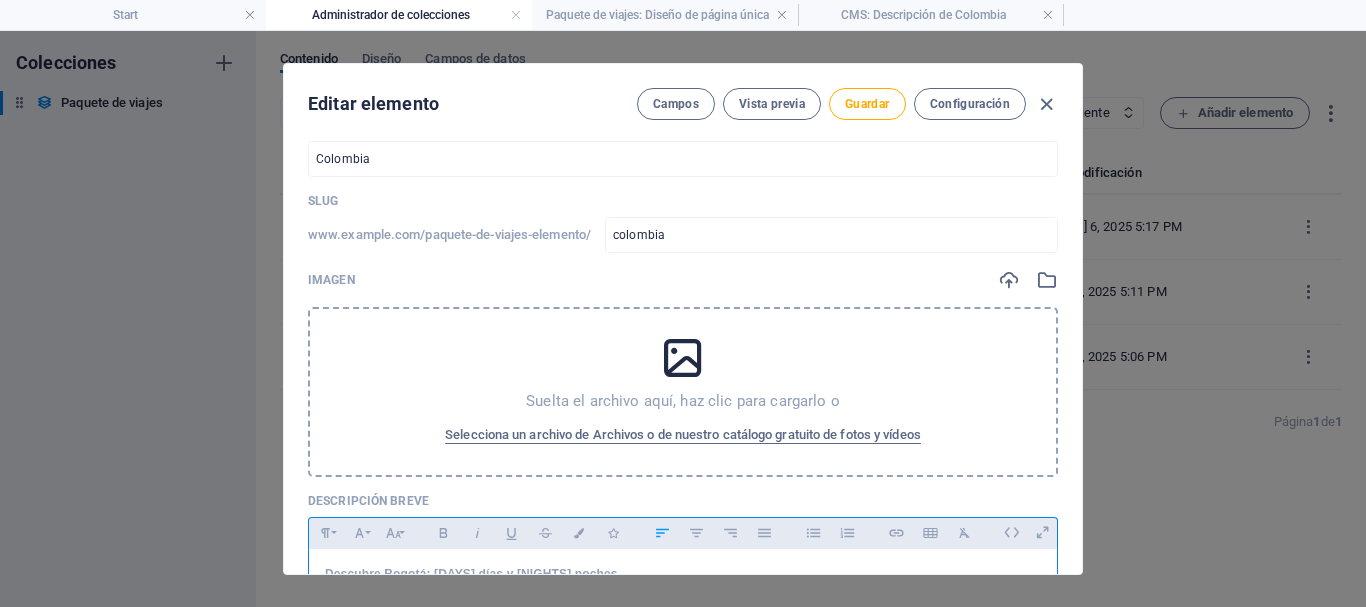 click at bounding box center (683, 358) 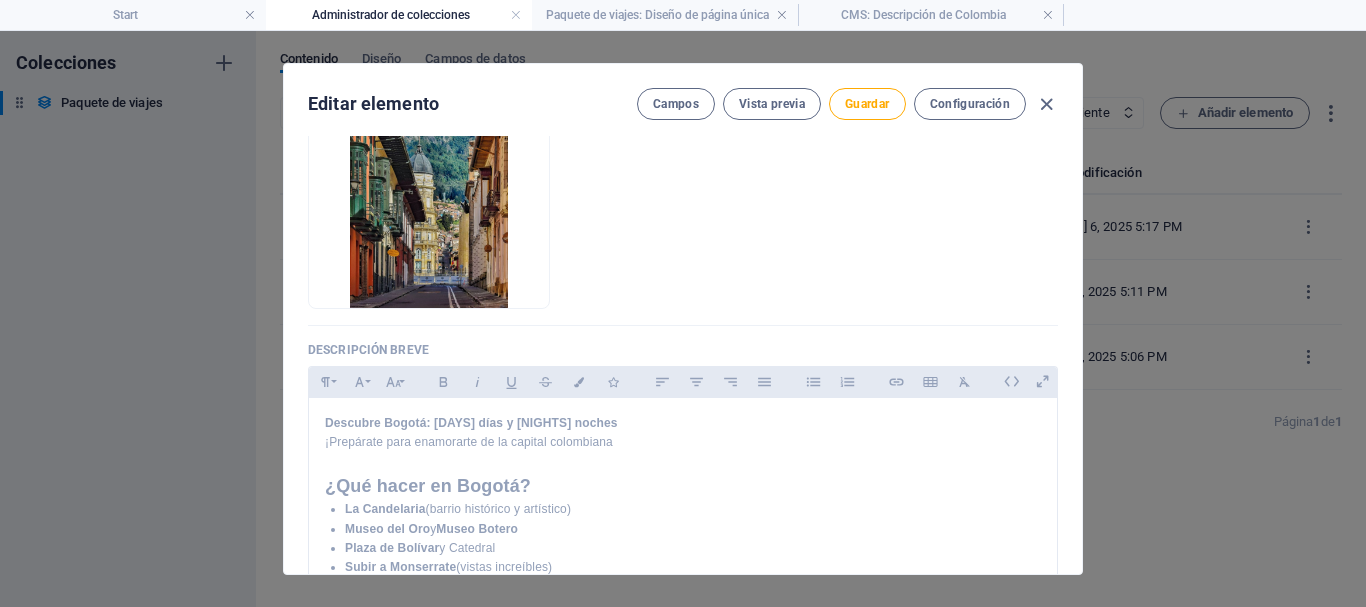 scroll, scrollTop: 387, scrollLeft: 0, axis: vertical 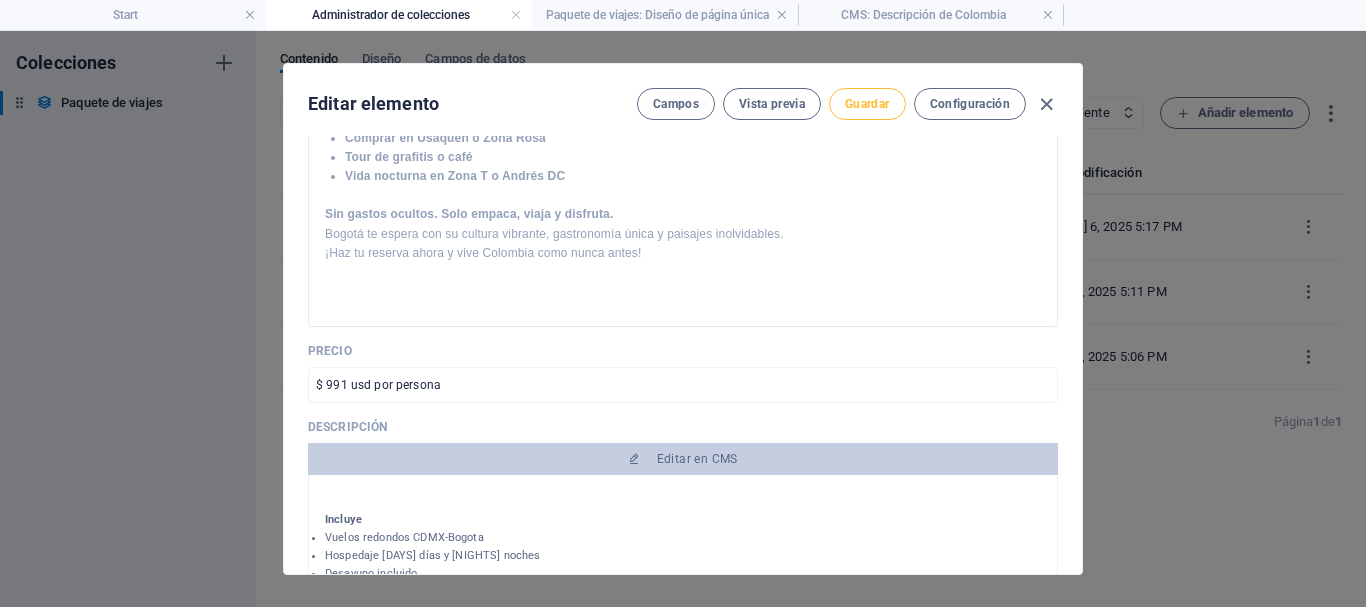 click on "Guardar" at bounding box center (867, 104) 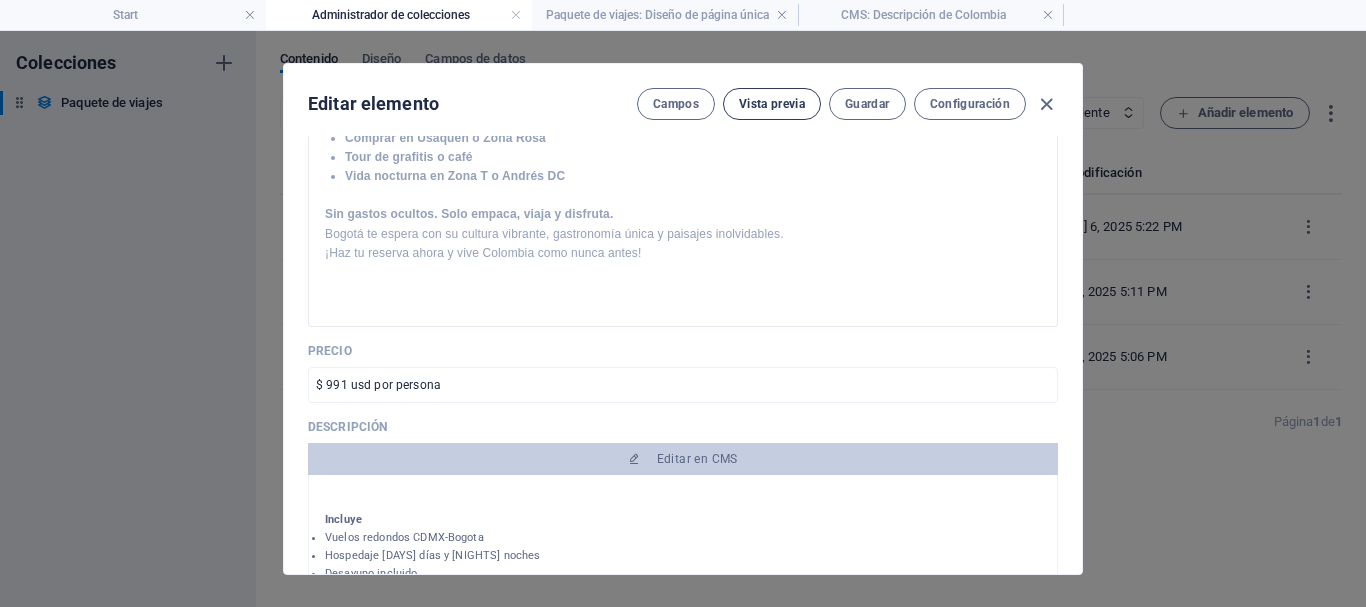 click on "Vista previa" at bounding box center [772, 104] 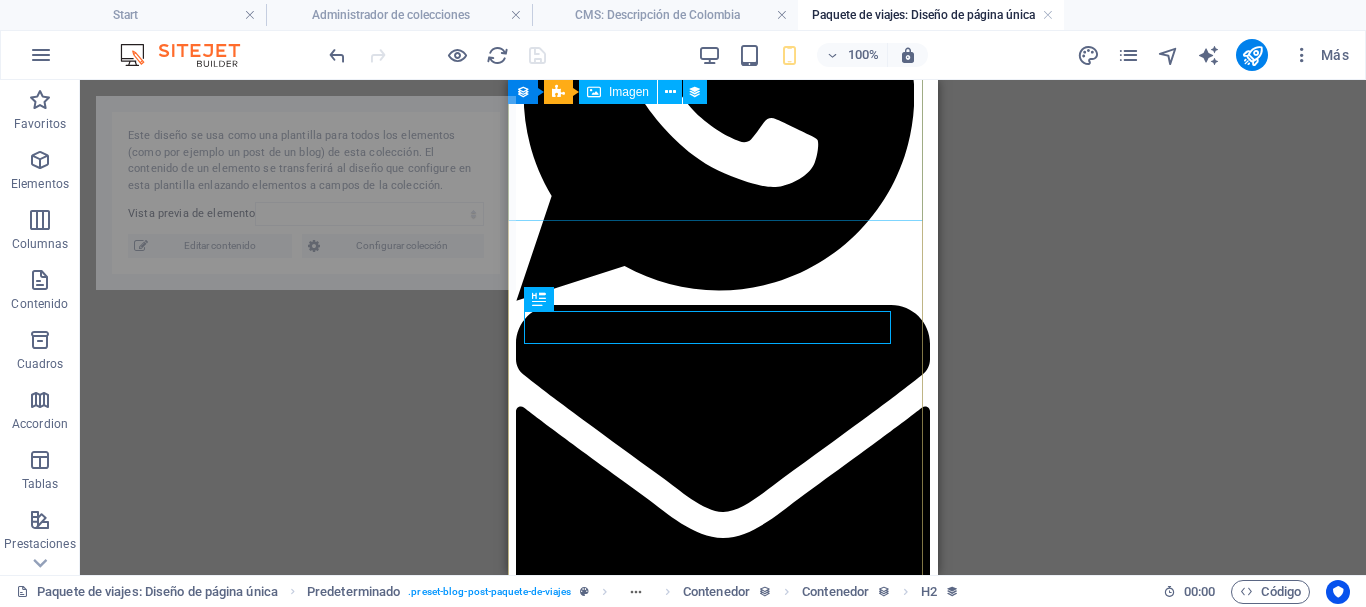 select on "6893e15c8fa0c77a610ffb29" 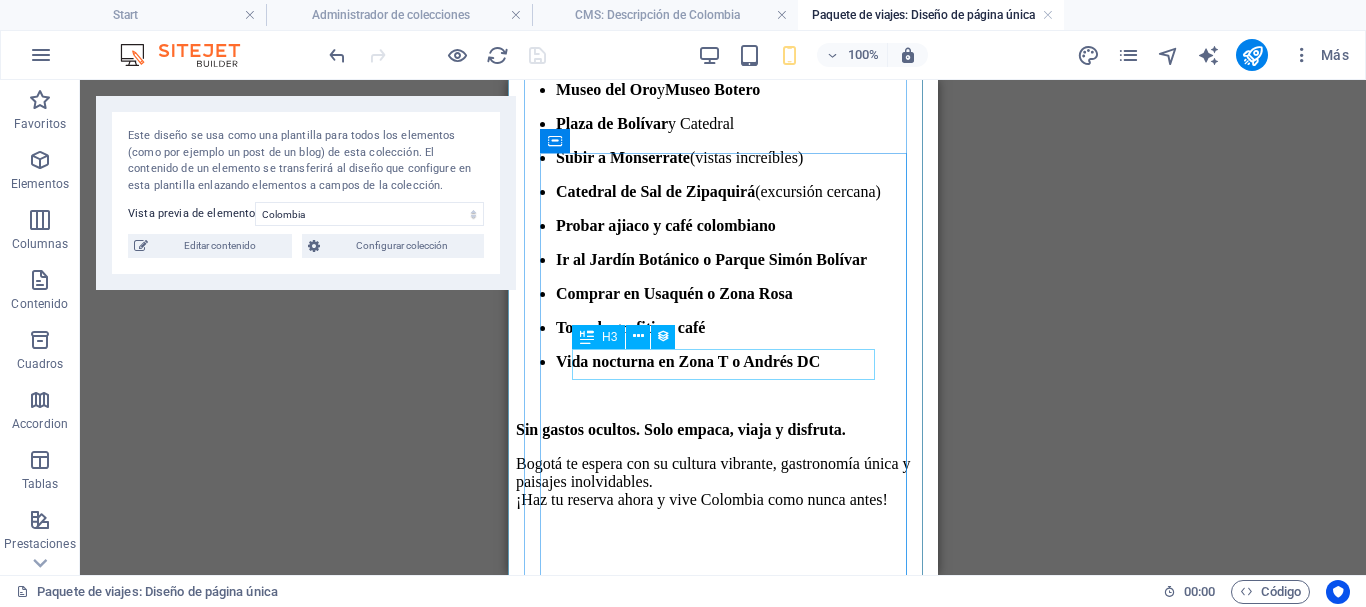 scroll, scrollTop: 1916, scrollLeft: 0, axis: vertical 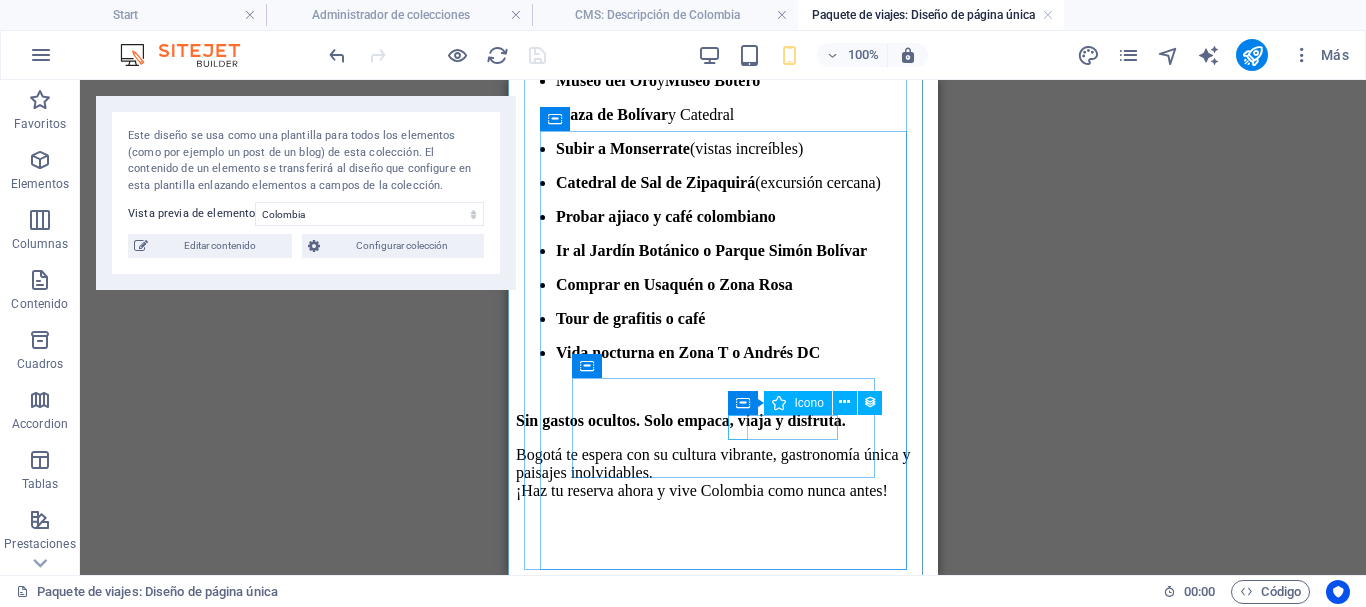 click at bounding box center [728, 1394] 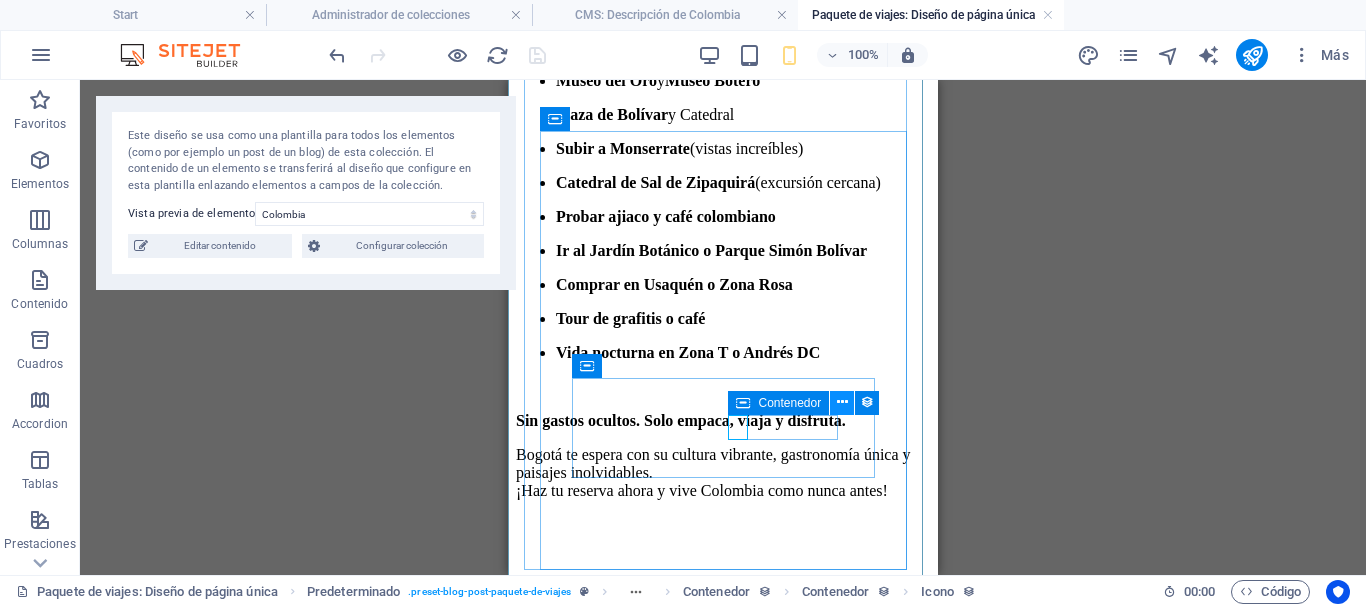 click at bounding box center (842, 402) 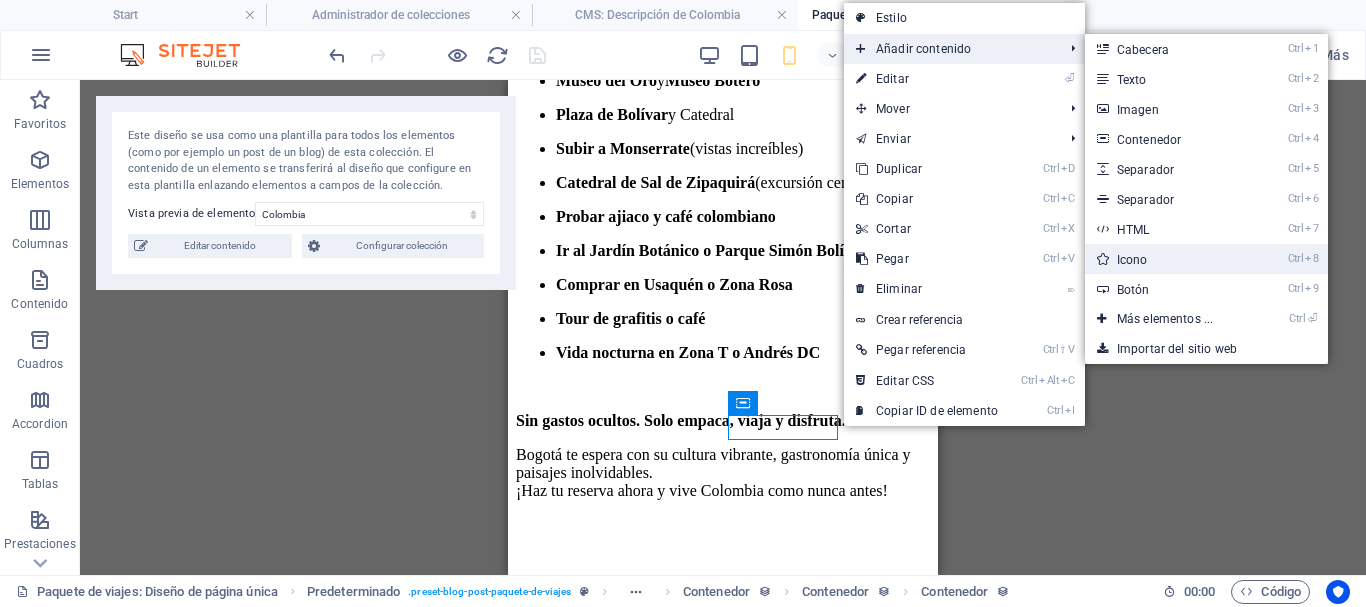 click on "Ctrl 8  Icono" at bounding box center [1169, 259] 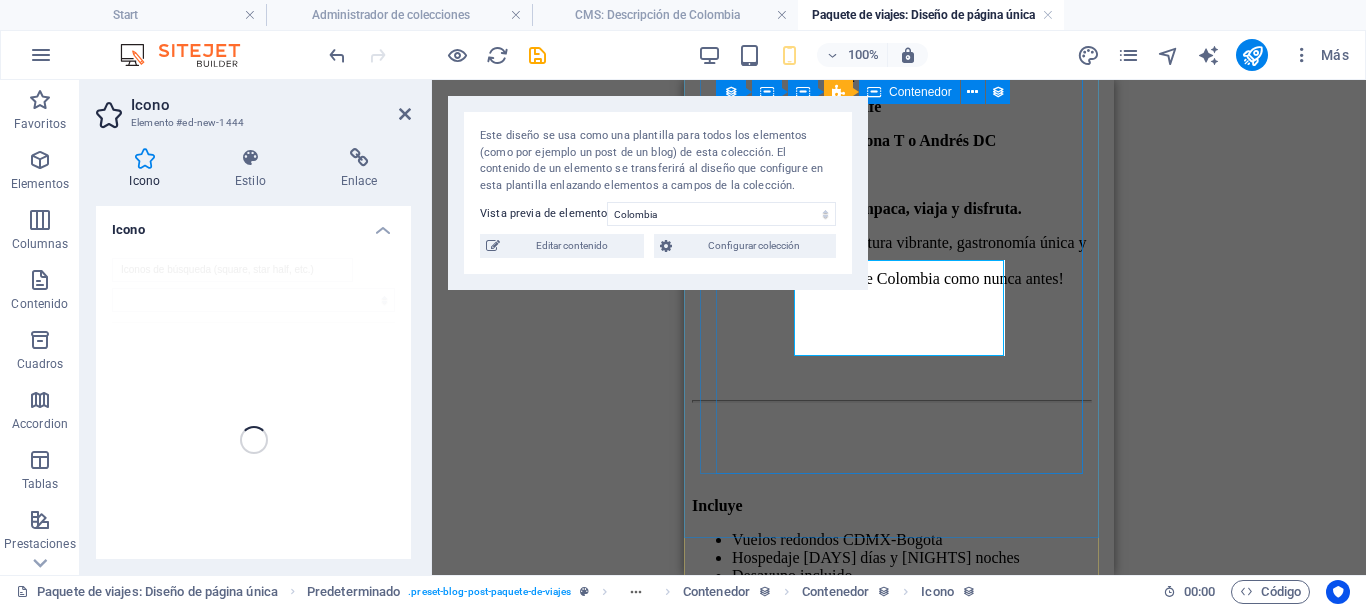 scroll, scrollTop: 2134, scrollLeft: 0, axis: vertical 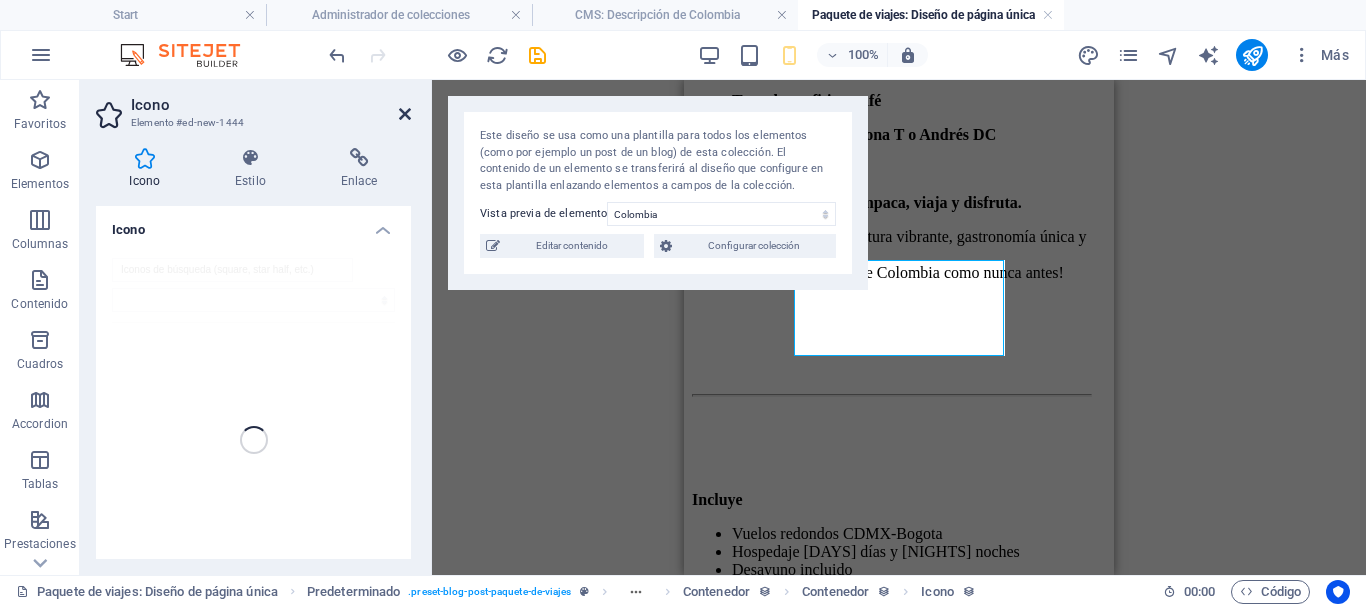 click at bounding box center (405, 114) 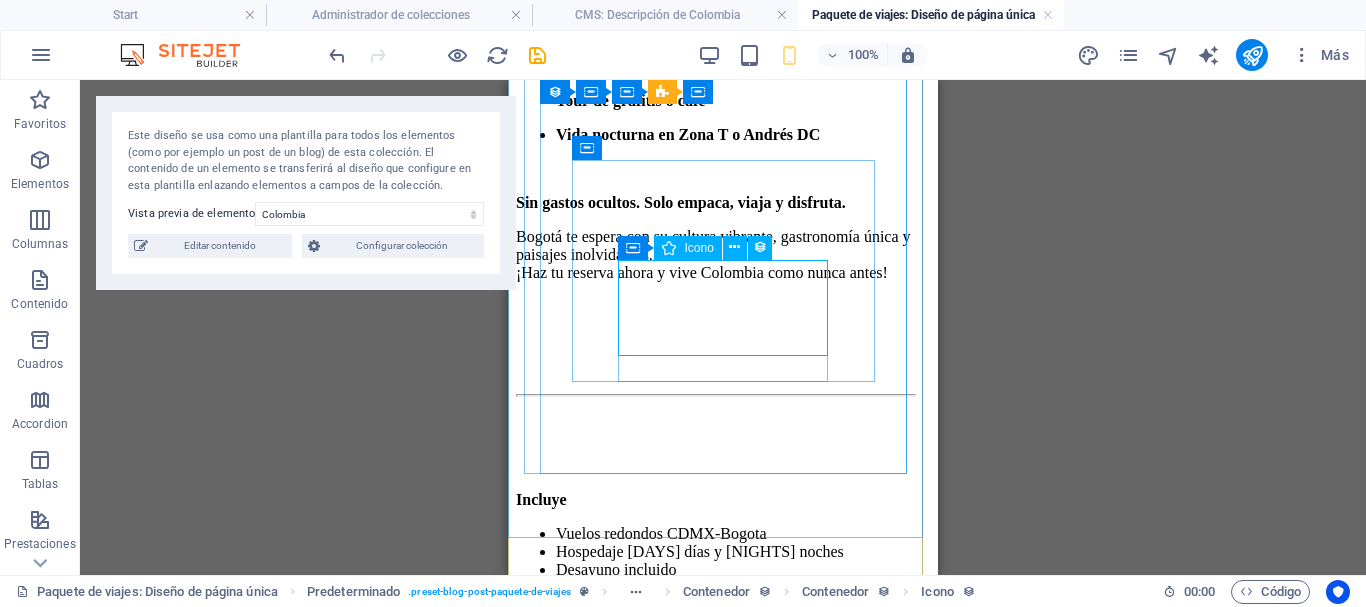 click at bounding box center (731, 1212) 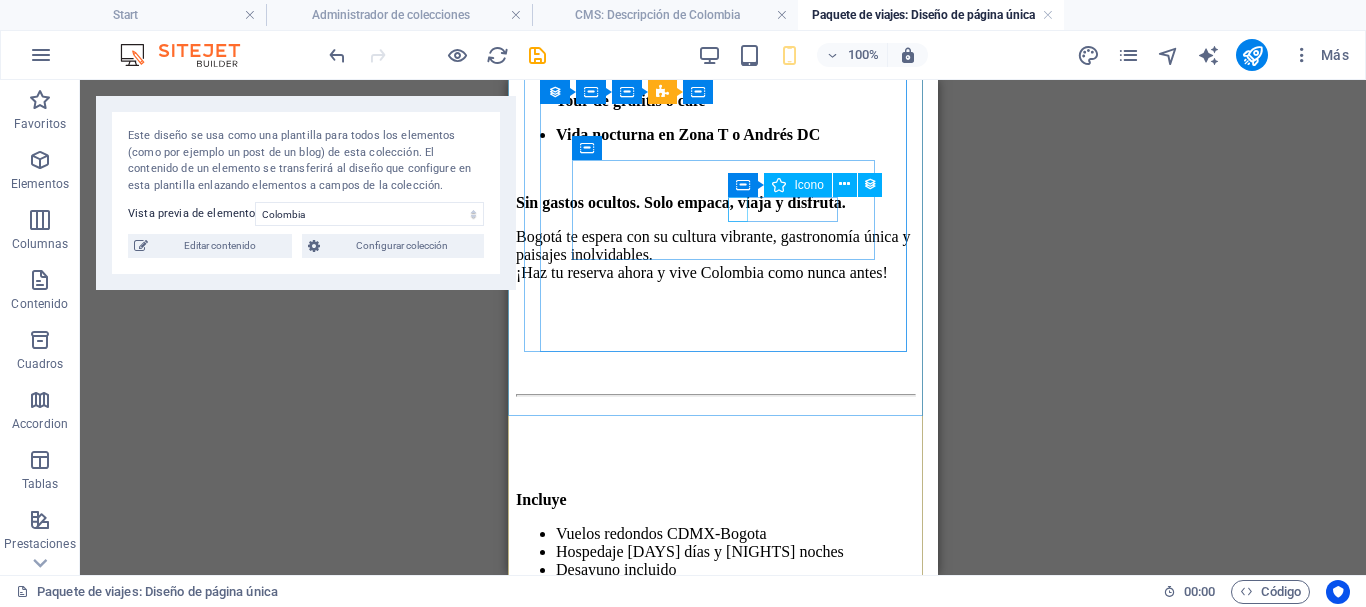 click at bounding box center (728, 1176) 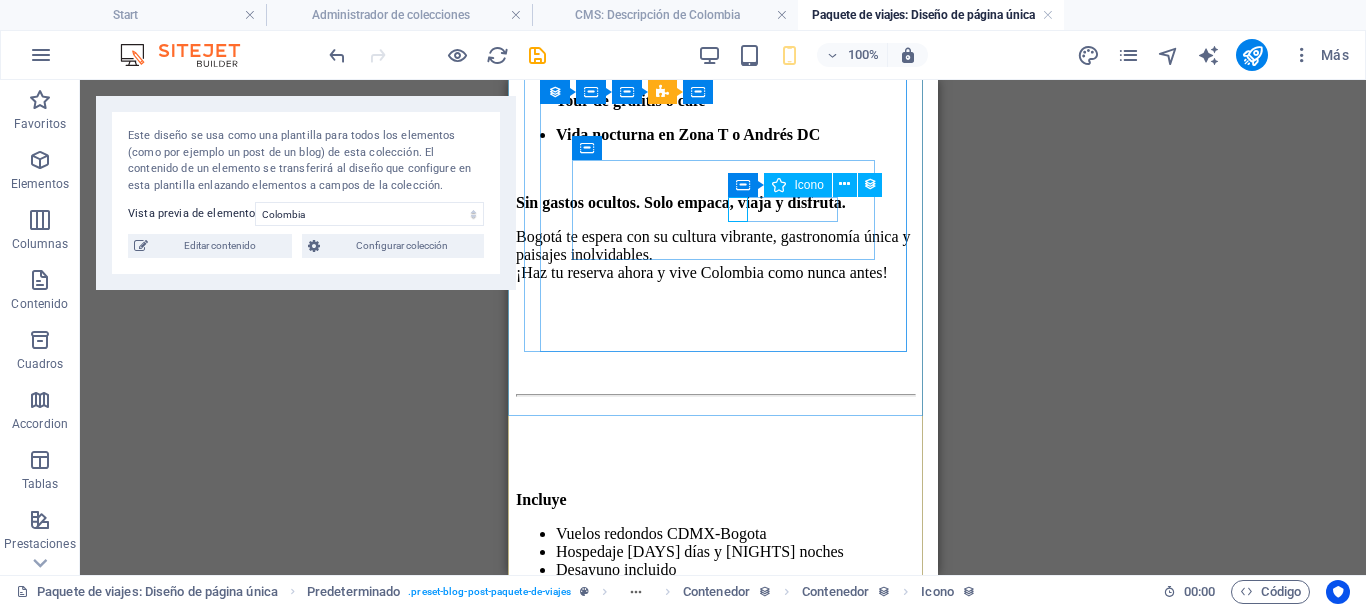 click at bounding box center (728, 1176) 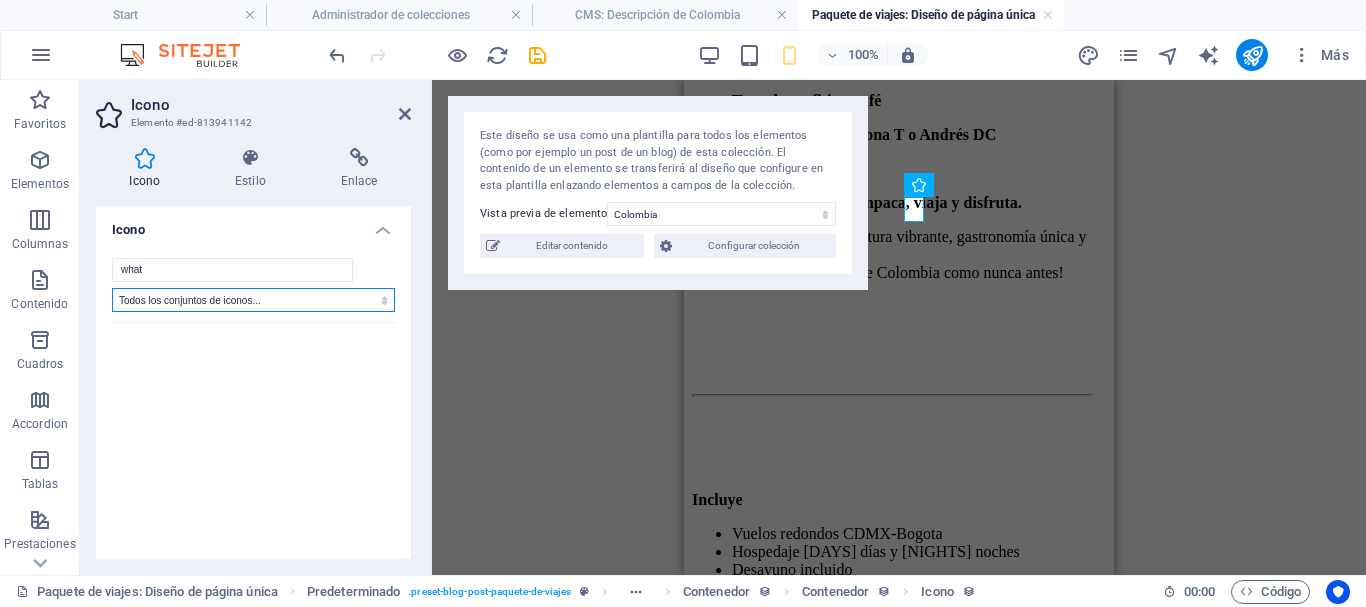 click on "Todos los conjuntos de iconos... IcoFont Ionicons FontAwesome Brands FontAwesome Duotone FontAwesome Solid FontAwesome Regular FontAwesome Light FontAwesome Thin FontAwesome Sharp Solid FontAwesome Sharp Regular FontAwesome Sharp Light FontAwesome Sharp Thin" at bounding box center (253, 300) 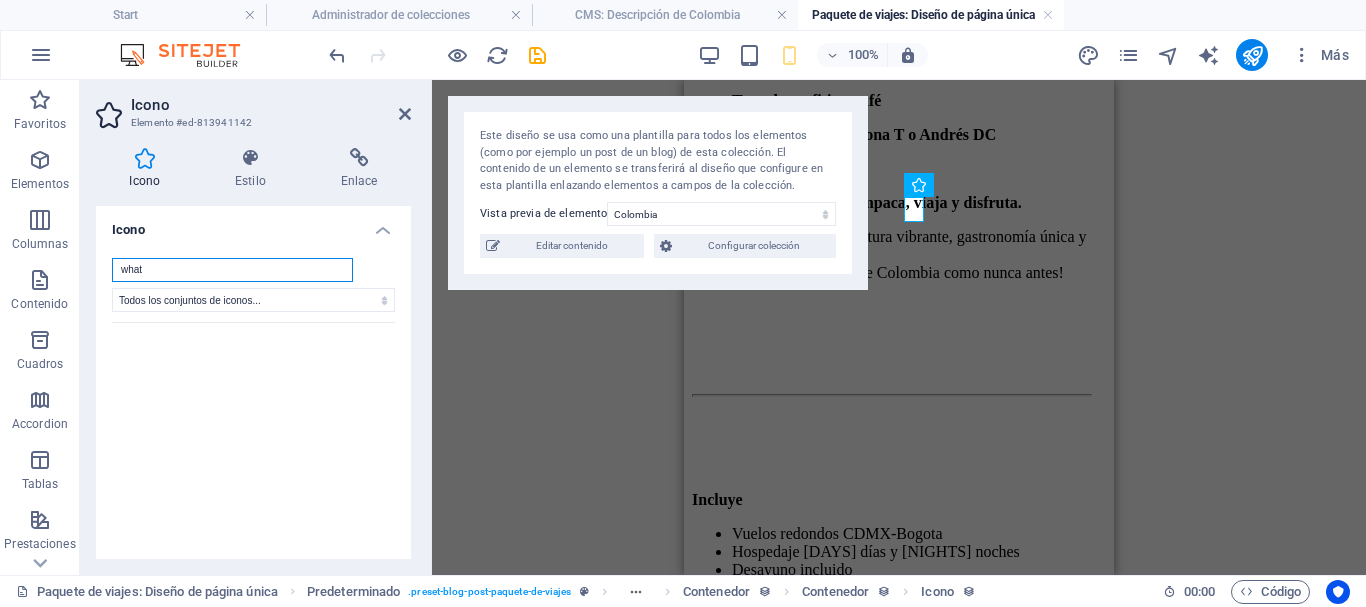 click on "what" at bounding box center [232, 270] 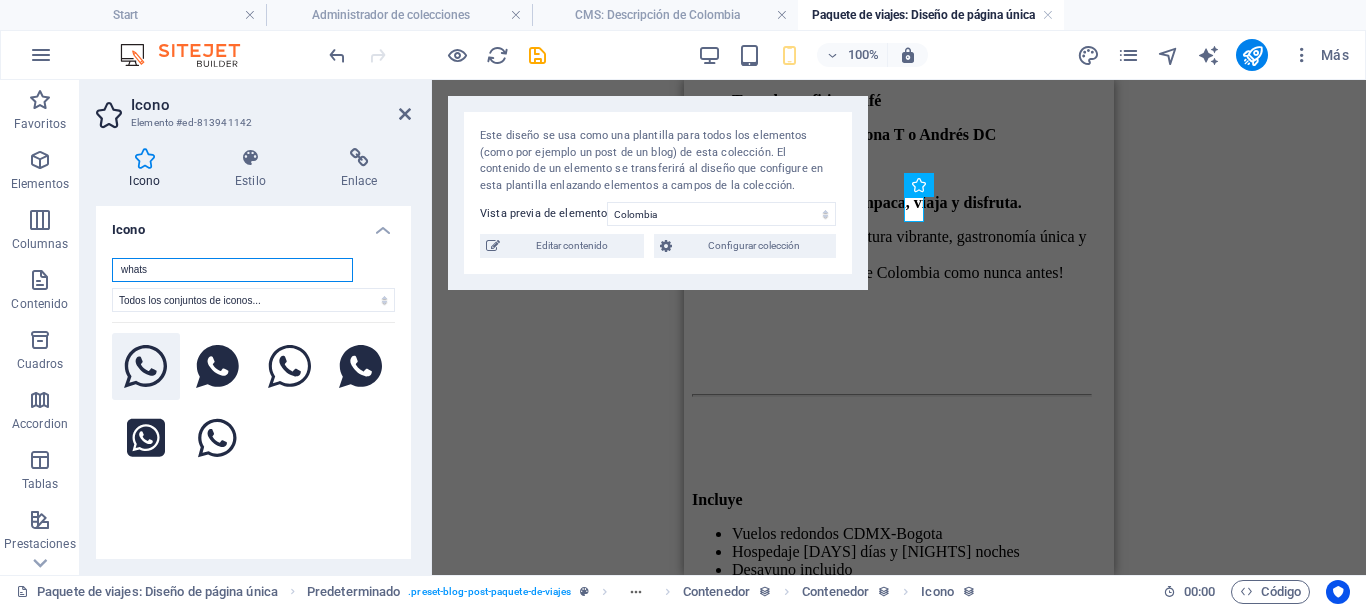 type on "whats" 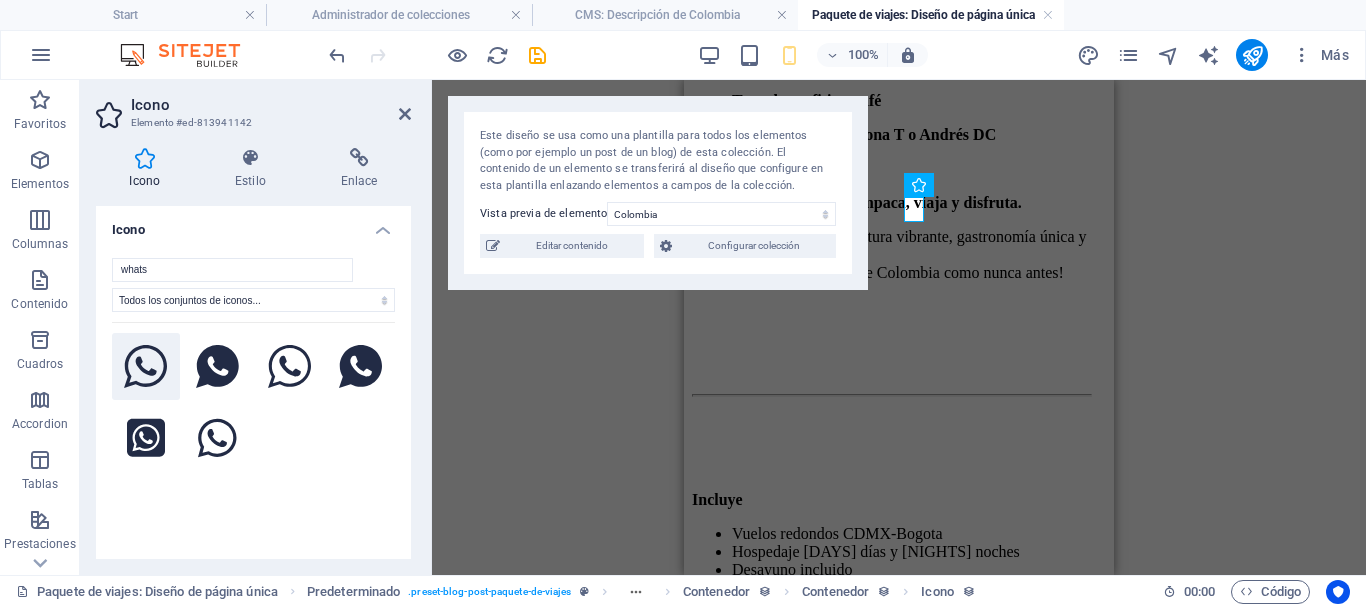 click 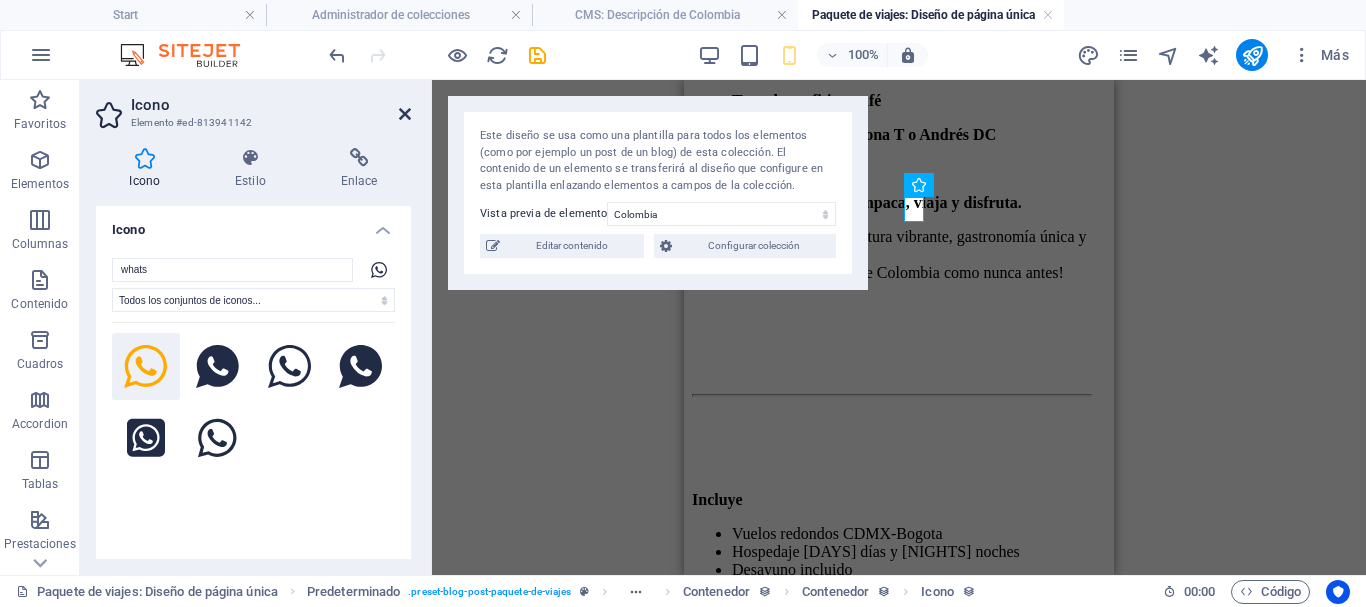 click at bounding box center [405, 114] 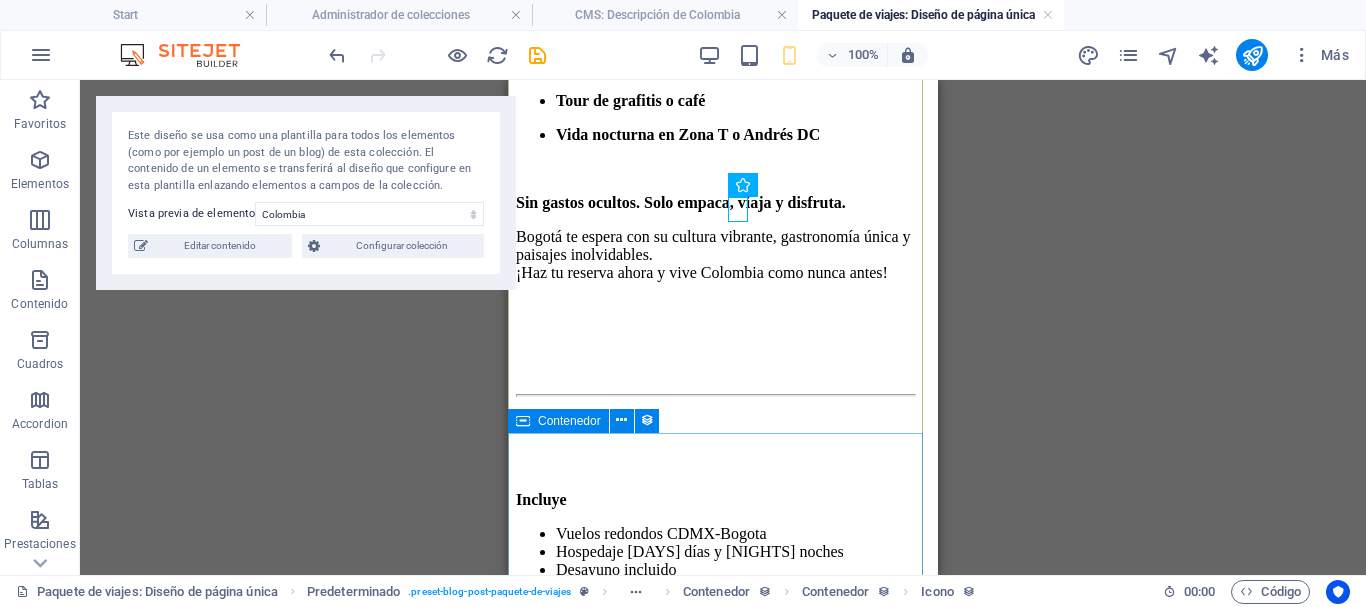click on "Galería" at bounding box center (723, 3881) 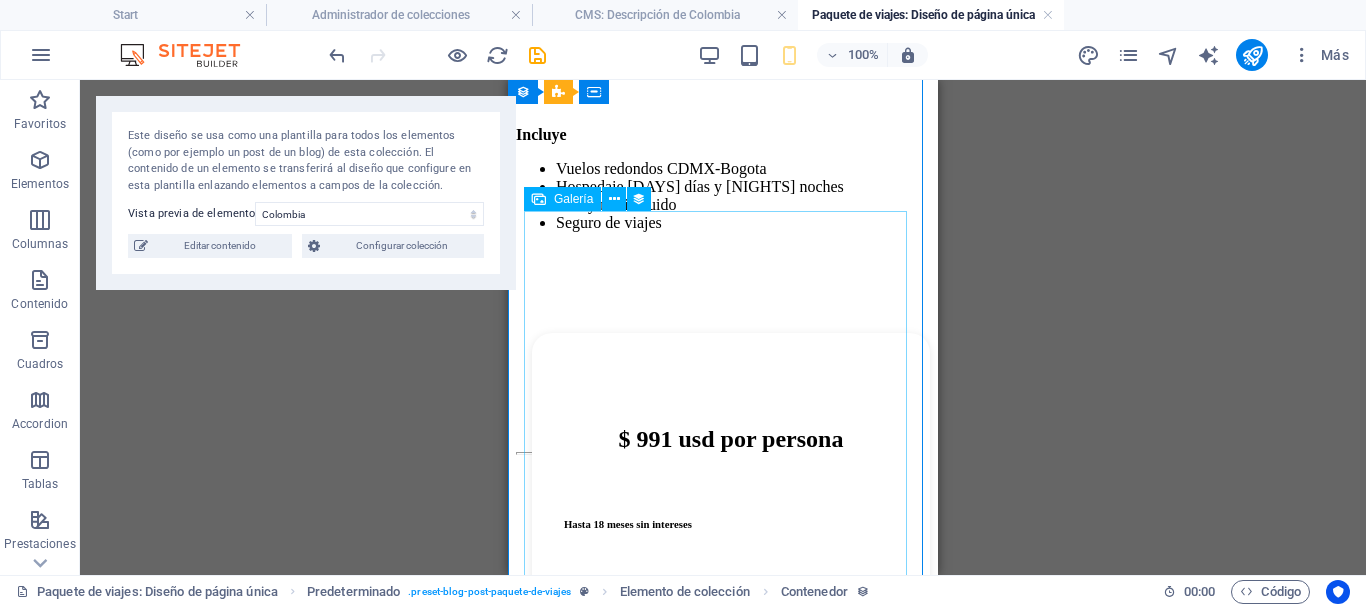 scroll, scrollTop: 2500, scrollLeft: 0, axis: vertical 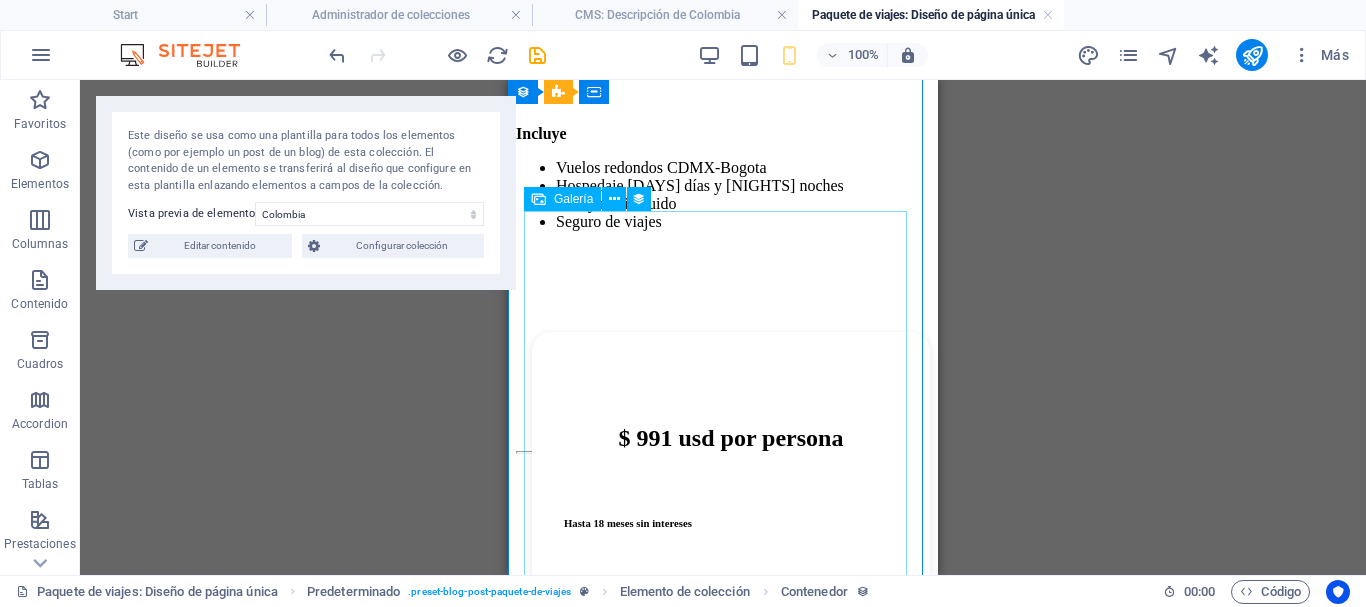 click at bounding box center [654, 1477] 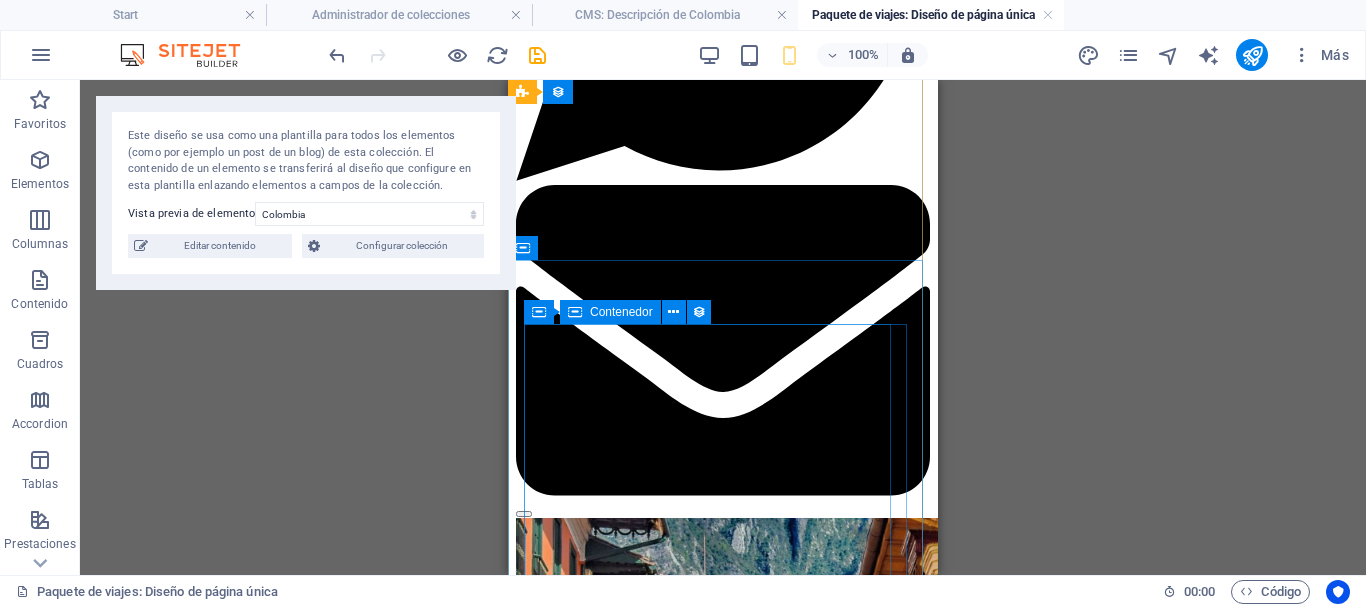 scroll, scrollTop: 406, scrollLeft: 0, axis: vertical 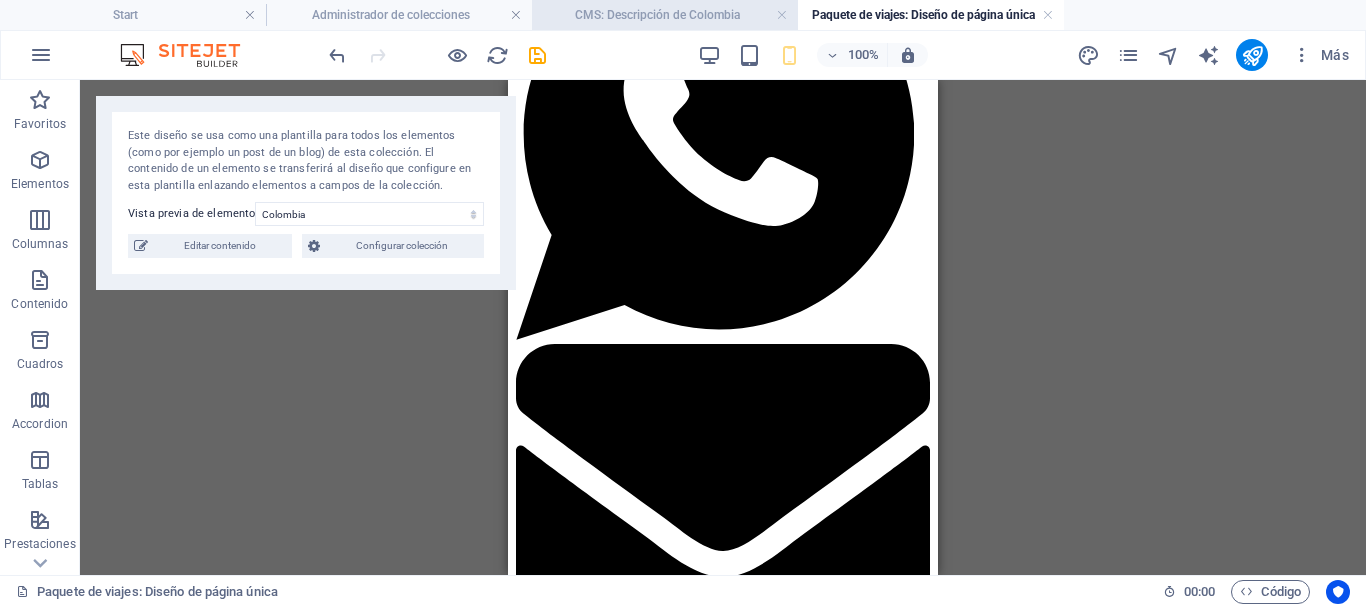 click on "CMS: Descripción de Colombia" at bounding box center (665, 15) 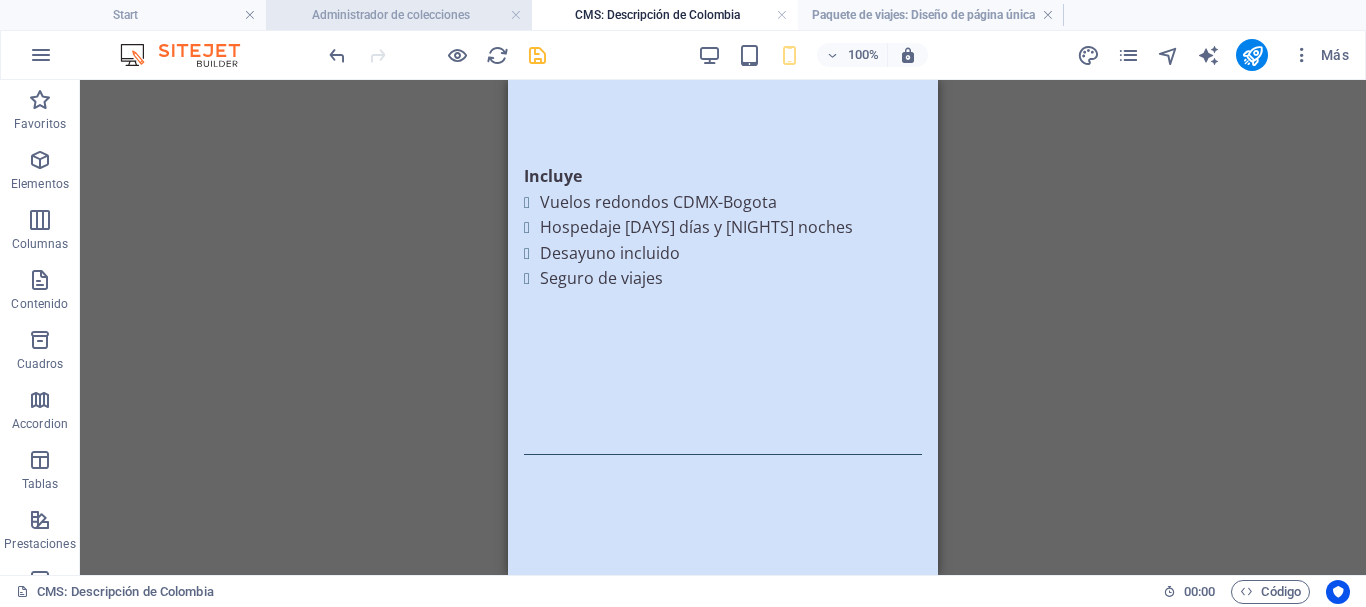 click on "Administrador de colecciones" at bounding box center (399, 15) 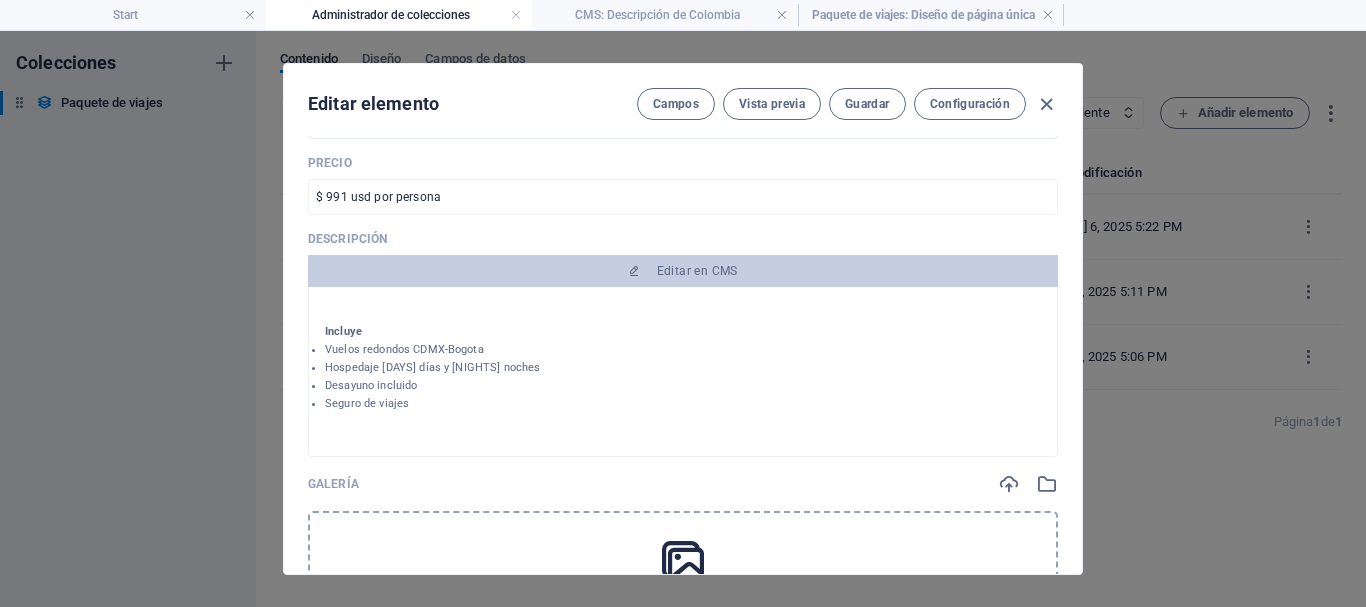 scroll, scrollTop: 734, scrollLeft: 0, axis: vertical 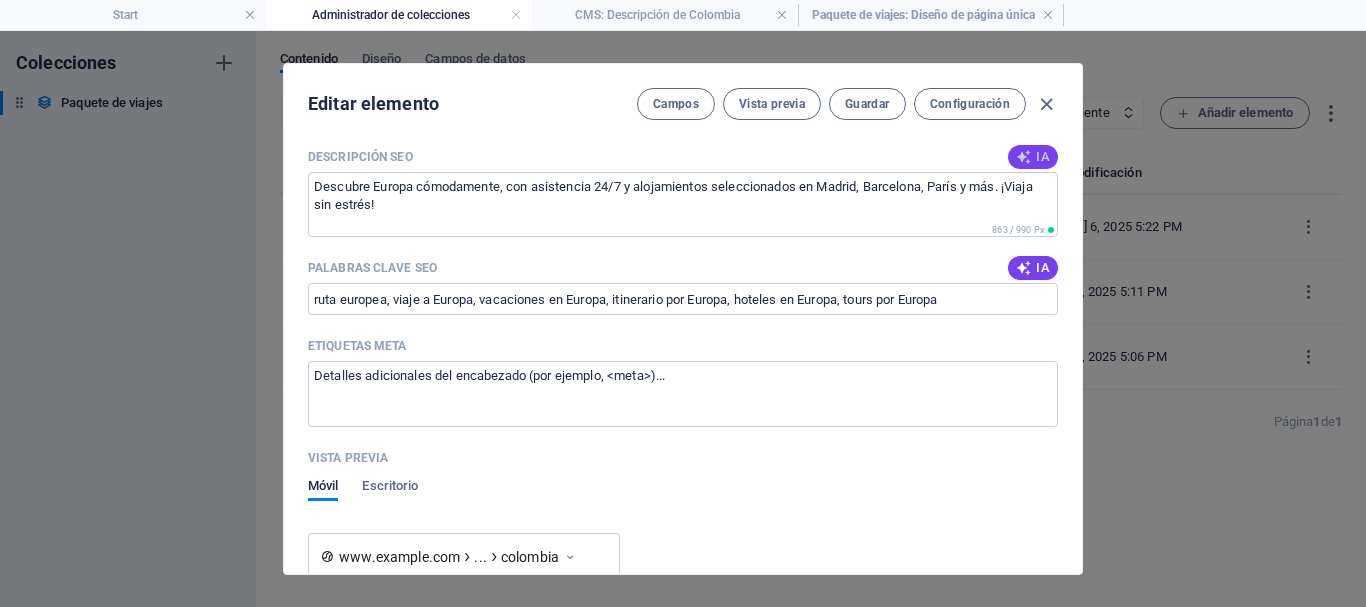 click on "IA" at bounding box center [1033, 157] 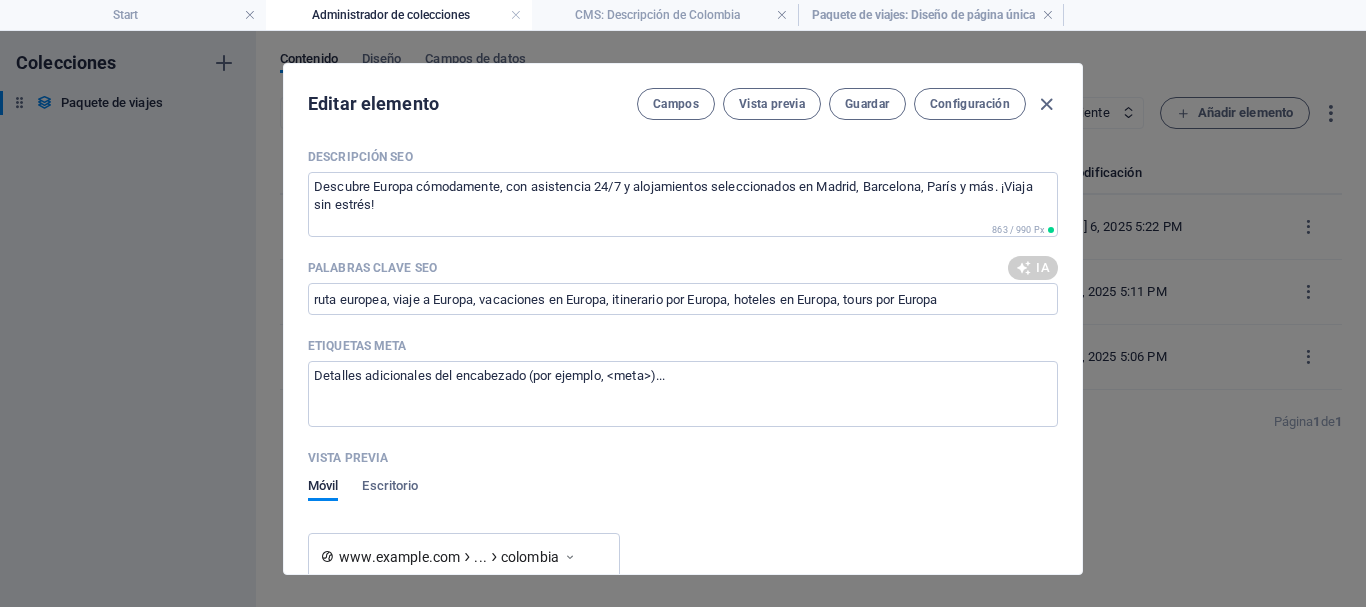 type on "Explore Bogotá in 6 days with flights, lodging, and breakfast included! Experience culture, cuisine, and unforgettable views." 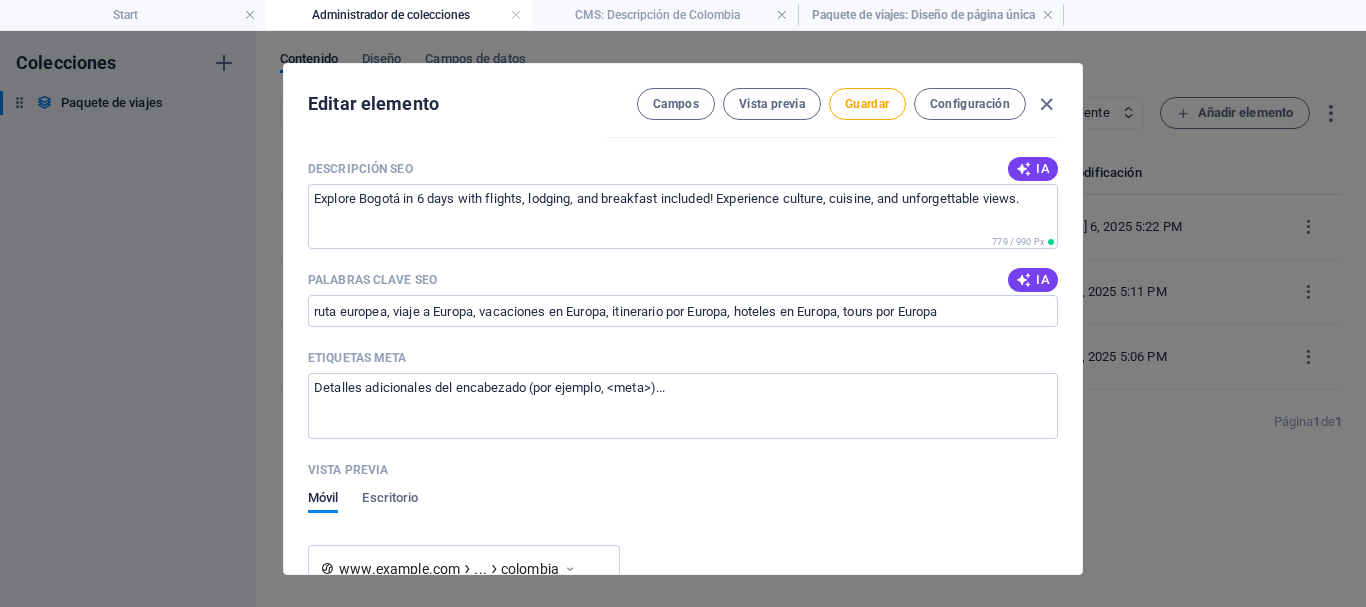 scroll, scrollTop: 1573, scrollLeft: 0, axis: vertical 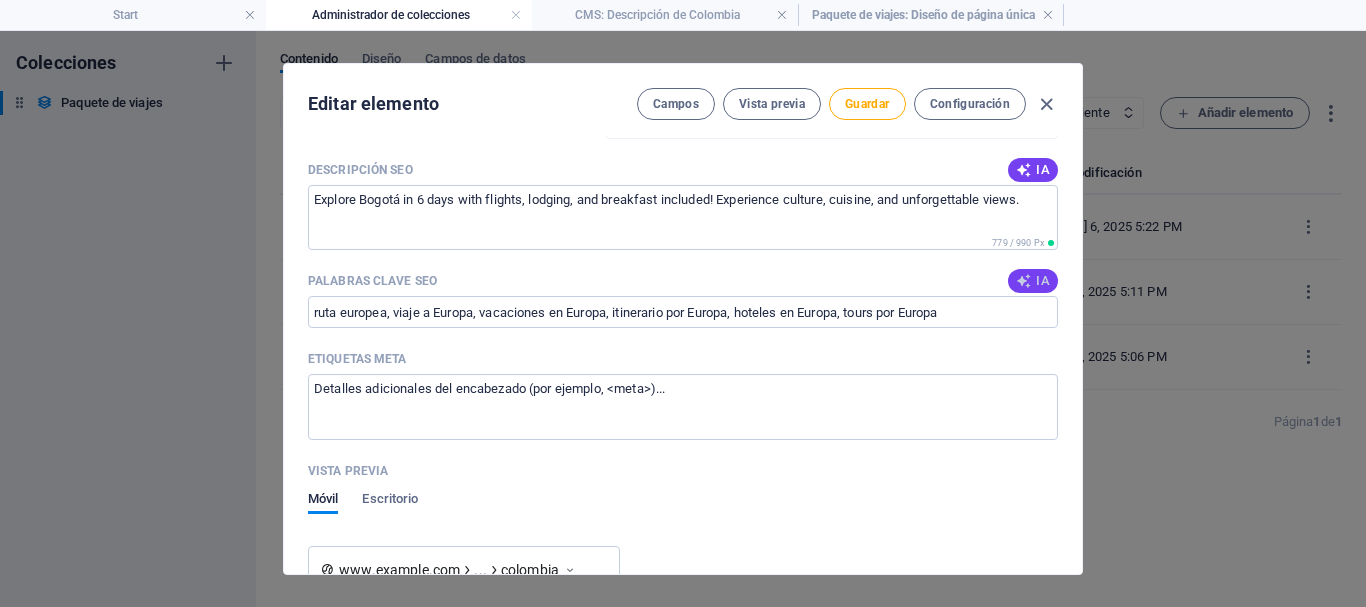 click at bounding box center [1024, 281] 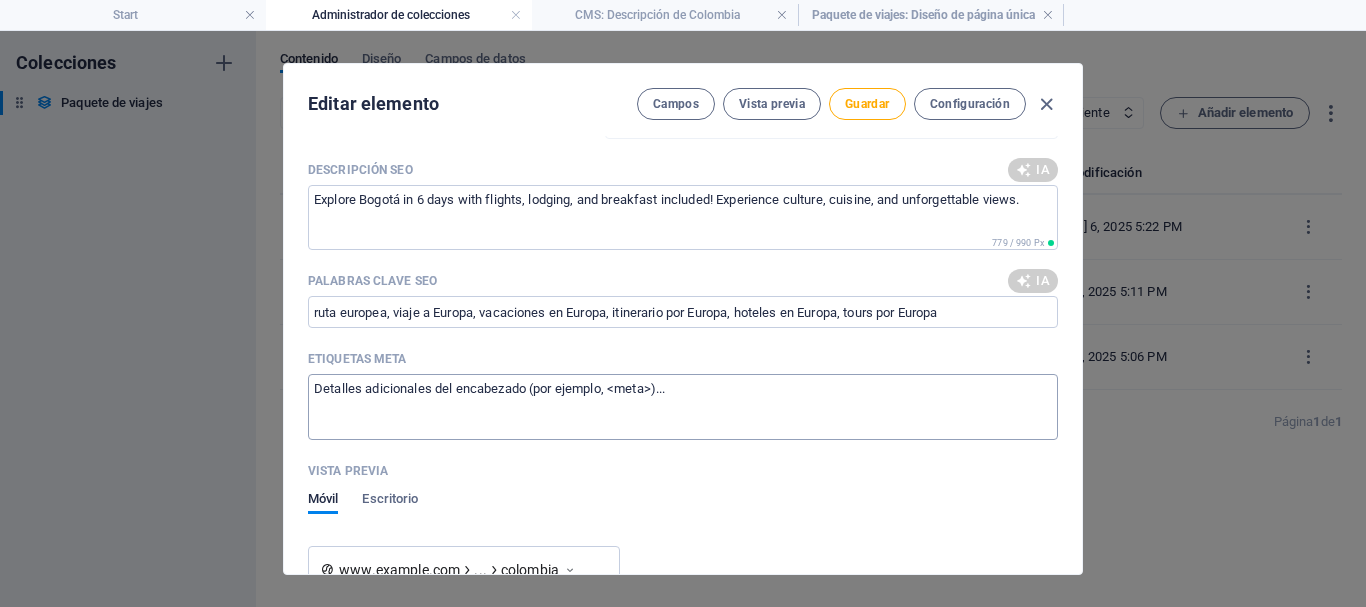 type on "Bogotá turismo, viaje a Colombia, excursiones en Bogotá, cultura colombiana, gastronomía de Bogotá, atracciones en Bogotá" 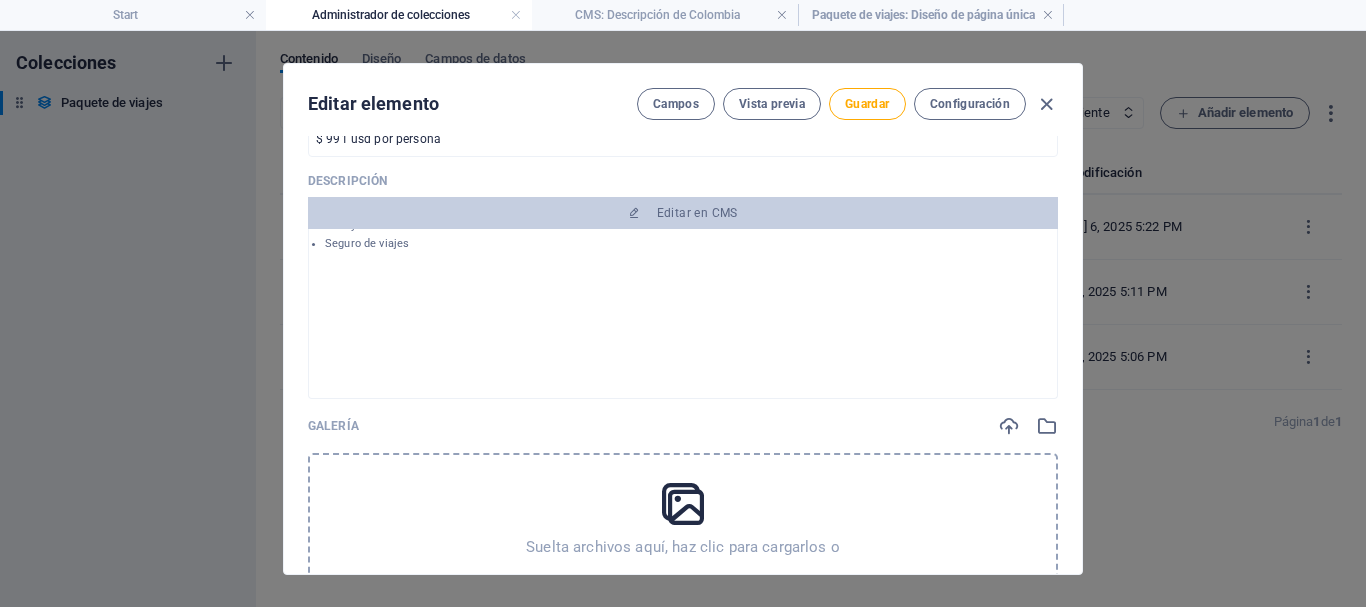 scroll, scrollTop: 710, scrollLeft: 0, axis: vertical 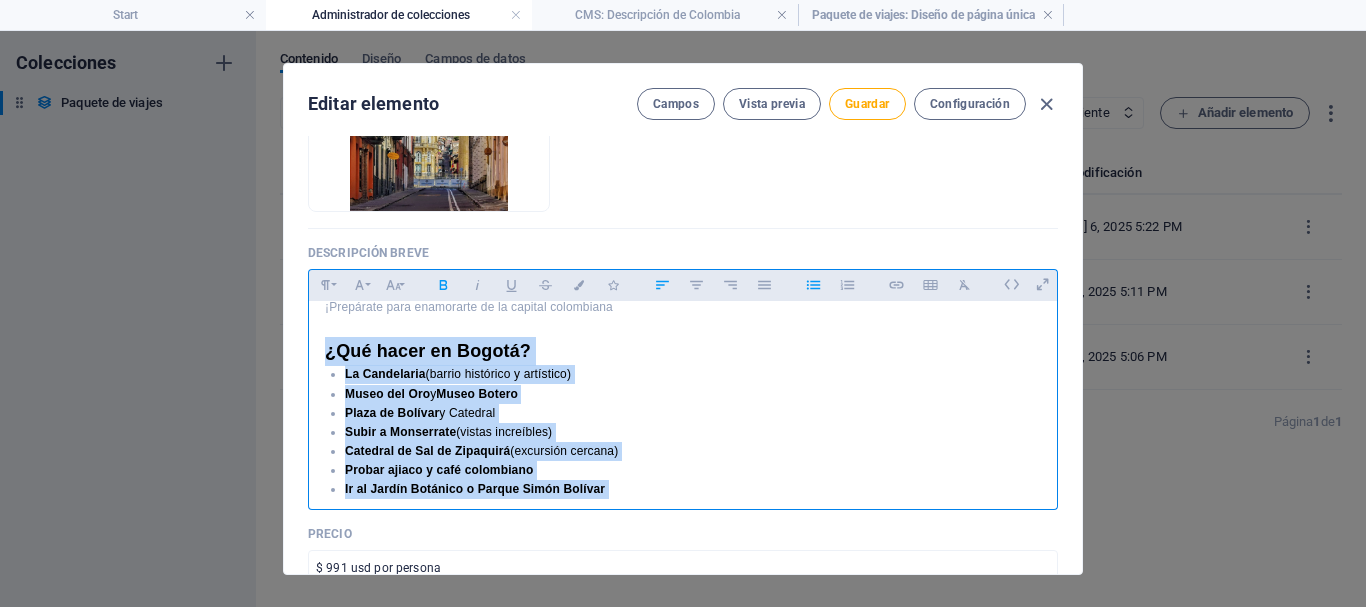 drag, startPoint x: 589, startPoint y: 414, endPoint x: 321, endPoint y: 356, distance: 274.2043 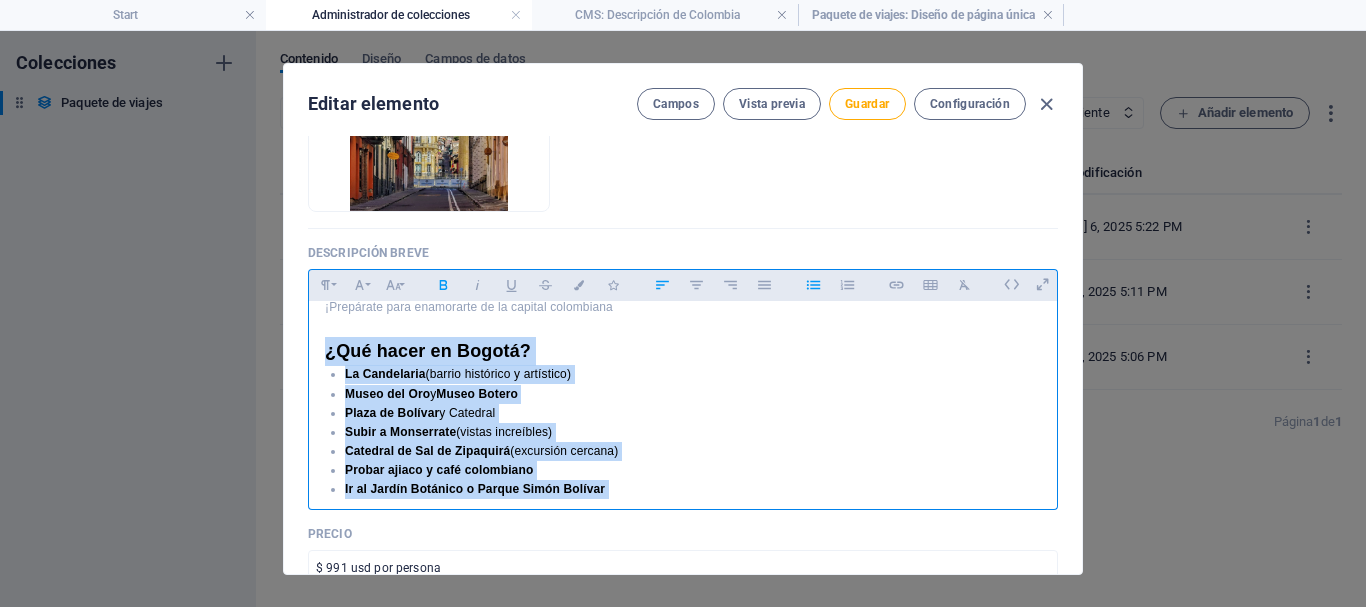 click on "Descubre Bogotá: 6 días y 5 noches ¡Prepárate para enamorarte de la capital colombiana ¿Qué hacer en Bogotá? La Candelaria (barrio histórico y artístico) Museo del Oro y Museo Botero Plaza de Bolívar y Catedral Subir a Monserrate (vistas increíbles) Catedral de Sal de Zipaquirá (excursión cercana) Probar ajiaco y café colombiano Ir al Jardín Botánico o Parque Simón Bolívar Comprar en Usaquén o Zona Rosa Tour de grafitis o café Vida nocturna en Zona T o Andrés DC Sin gastos ocultos. Solo empaca, viaja y disfruta. Bogotá te espera con su cultura vibrante, gastronomía única y paisajes inolvidables. ¡Haz tu reserva ahora y vive Colombia como nunca antes!" at bounding box center [683, 475] 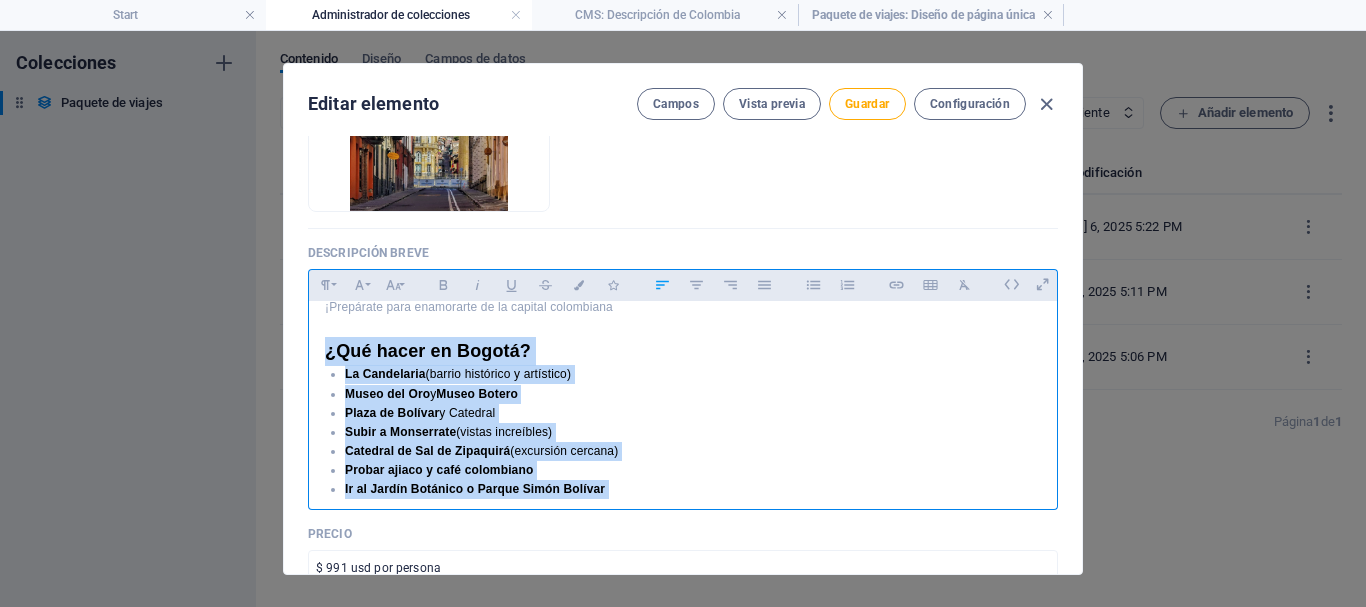 copy on "¿Qué hacer en Bogotá? La Candelaria  (barrio histórico y artístico) Museo del Oro  y  Museo Botero Plaza de Bolívar  y Catedral Subir a Monserrate  (vistas increíbles) Catedral de Sal de Zipaquirá  (excursión cercana) Probar ajiaco y café colombiano Ir al Jardín Botánico o Parque Simón Bolívar Comprar en Usaquén o Zona Rosa Tour de grafitis o café Vida nocturna en Zona T o Andrés DC" 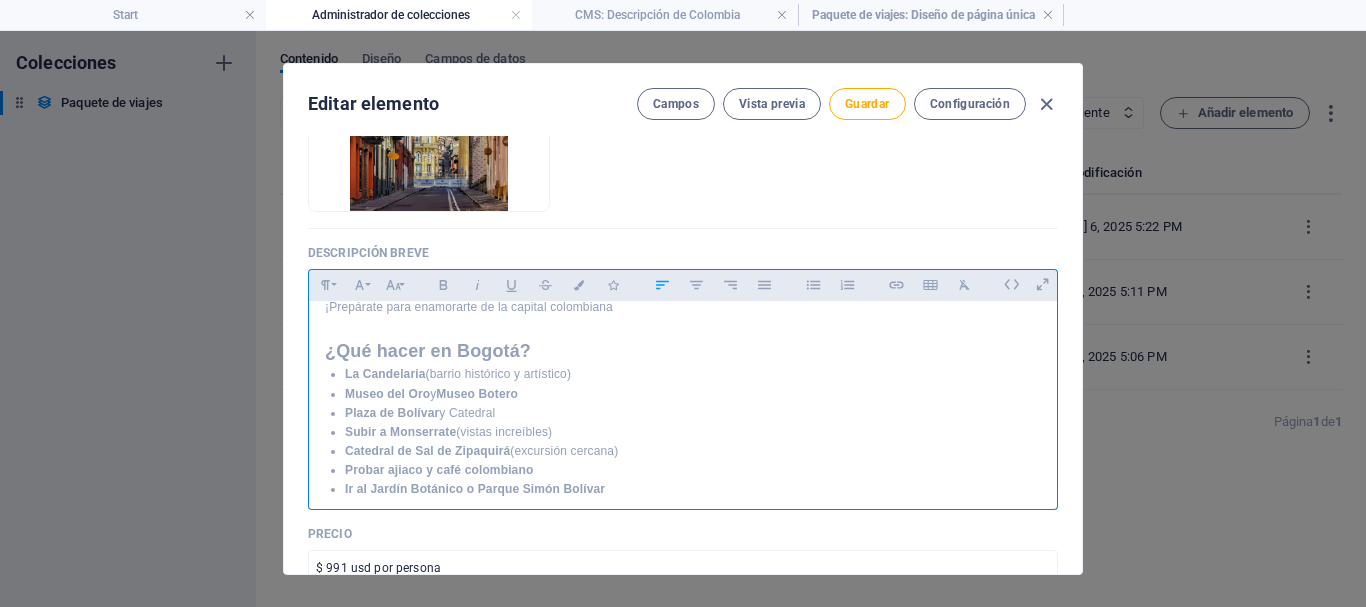 scroll, scrollTop: 34, scrollLeft: 0, axis: vertical 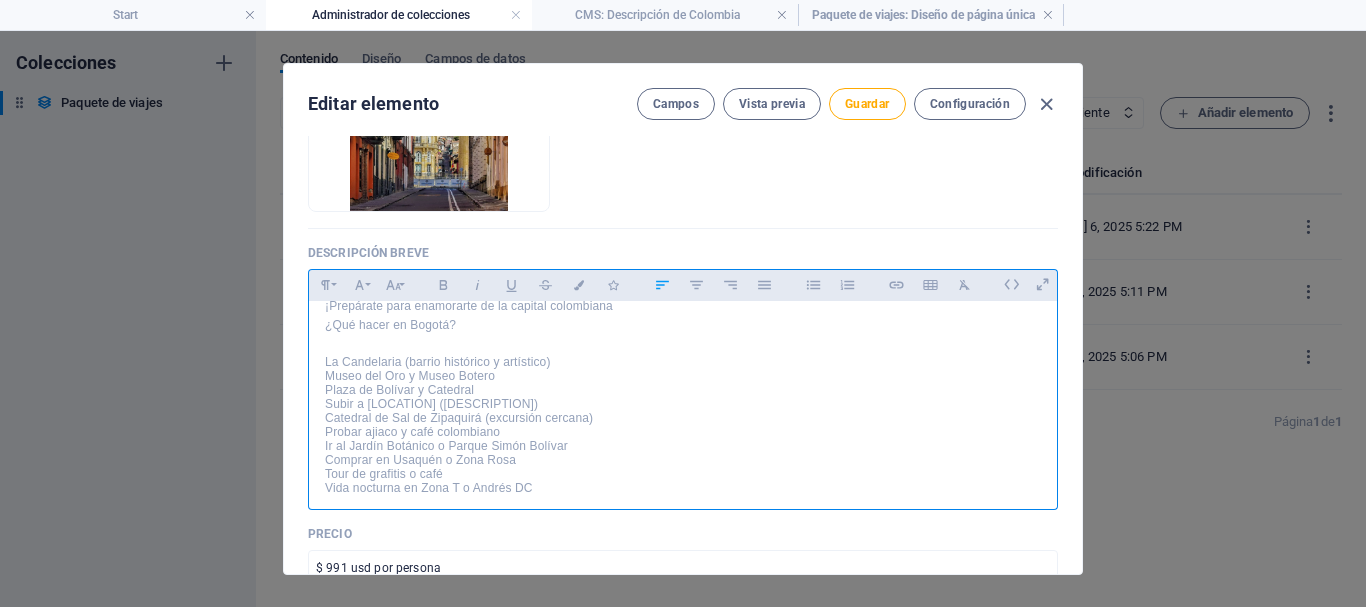 click at bounding box center (683, 345) 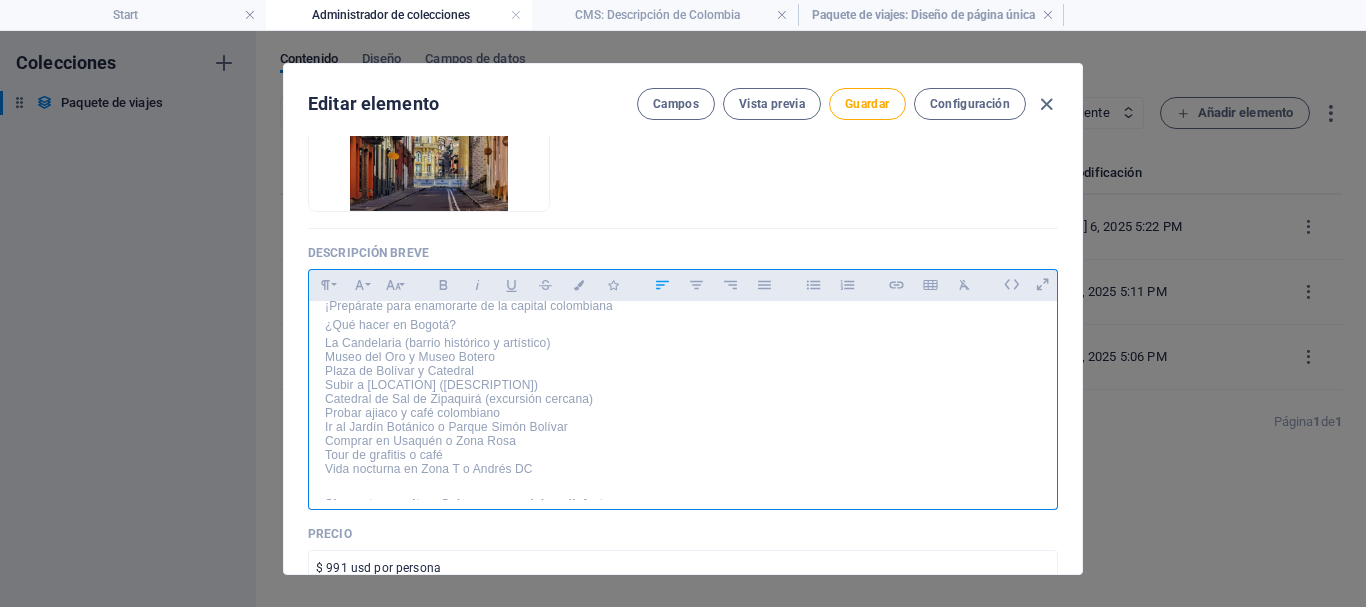 click on "¡Prepárate para enamorarte de la capital colombiana" at bounding box center (683, 306) 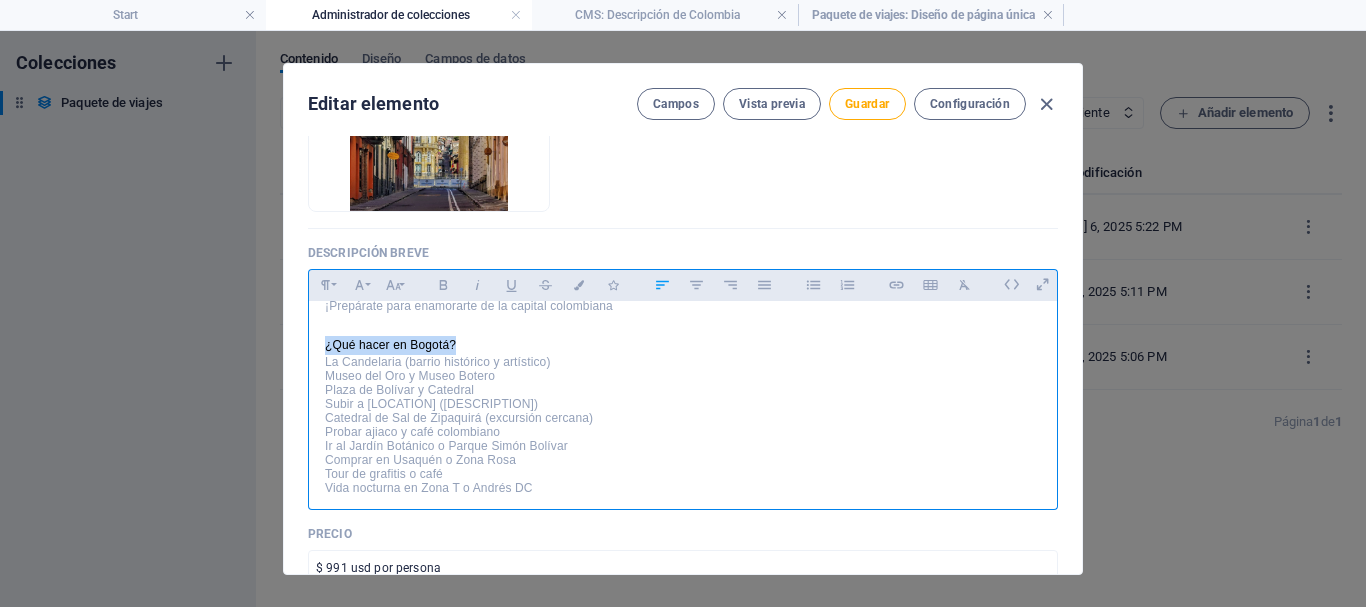drag, startPoint x: 479, startPoint y: 342, endPoint x: 313, endPoint y: 344, distance: 166.01205 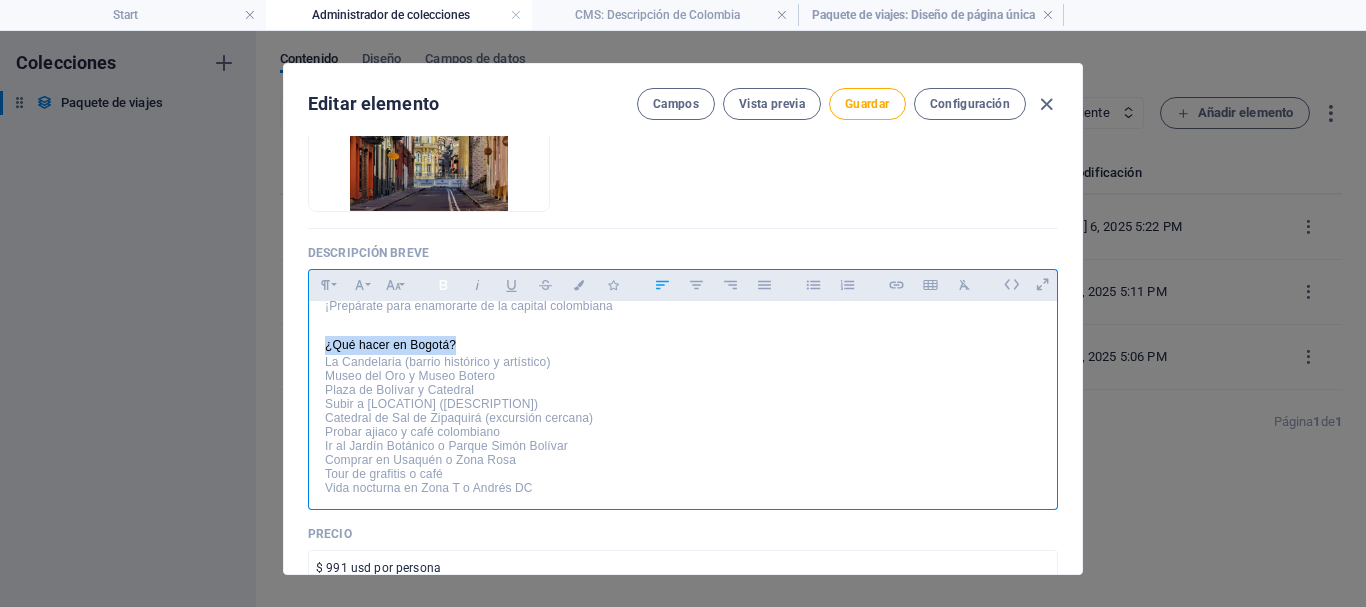 click 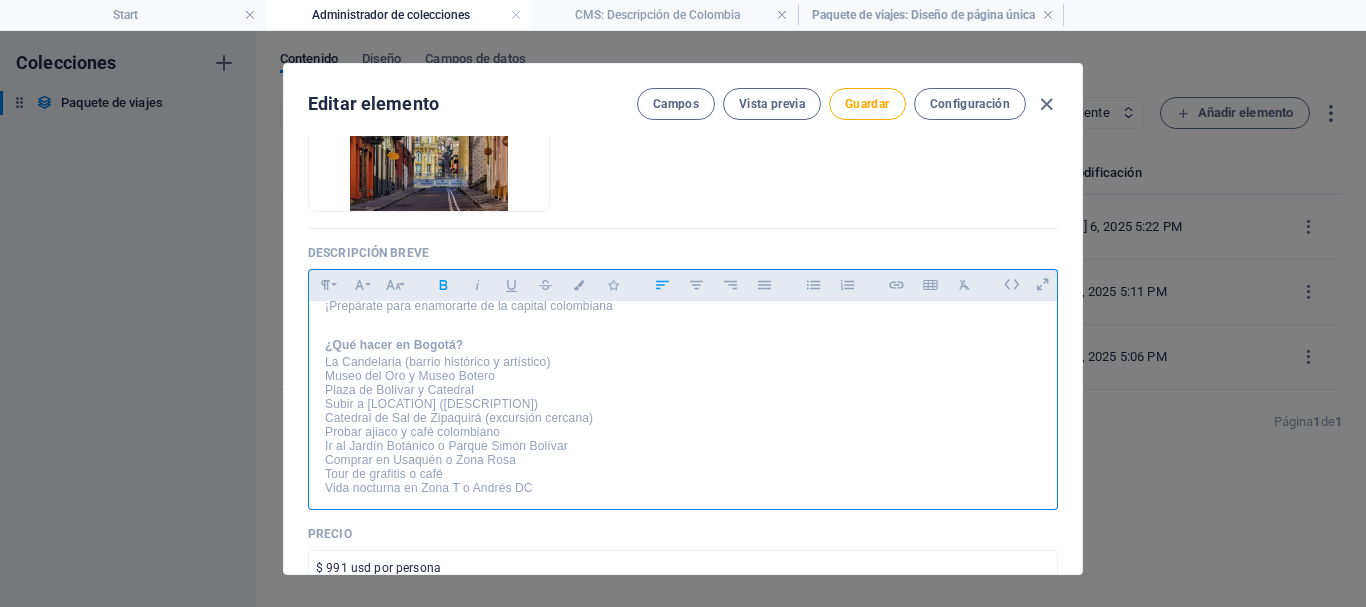 scroll, scrollTop: 88, scrollLeft: 0, axis: vertical 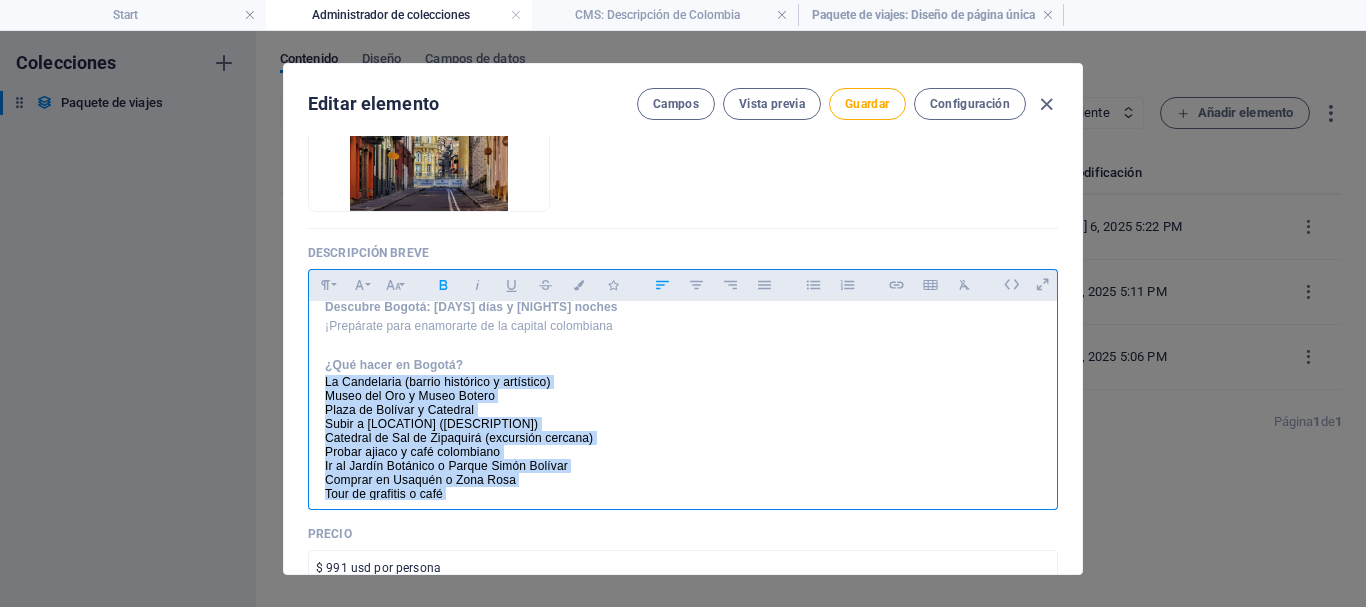 drag, startPoint x: 554, startPoint y: 450, endPoint x: 322, endPoint y: 381, distance: 242.04338 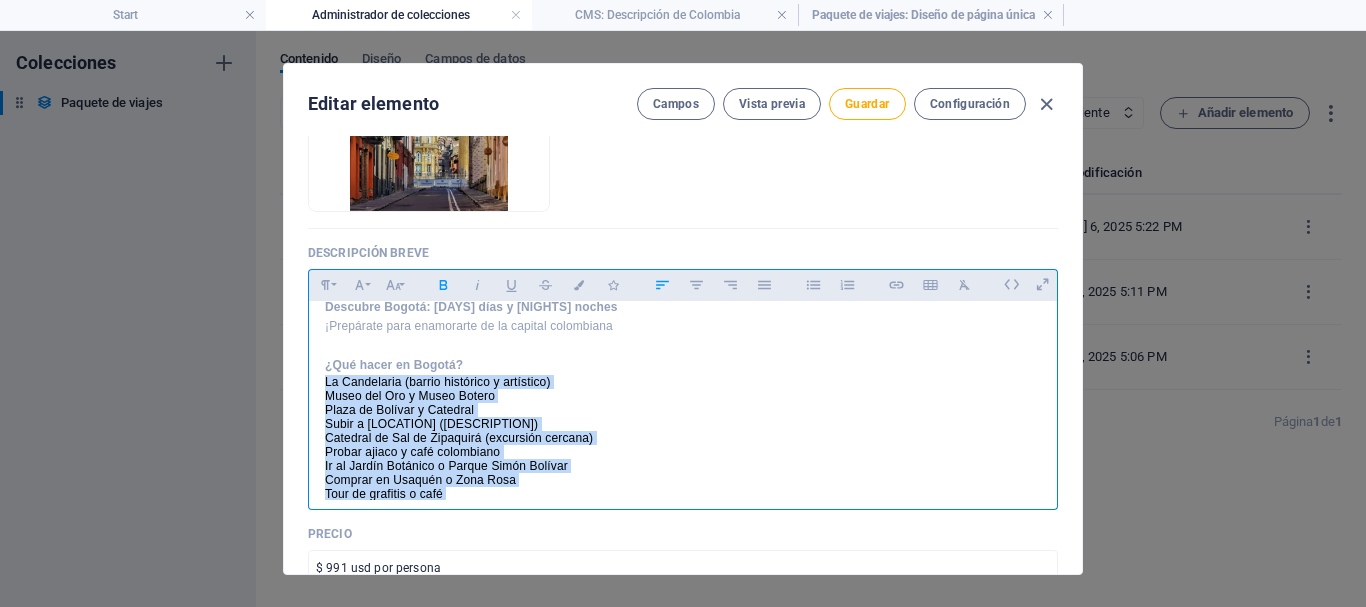 click on "Descubre Bogotá: [DAYS] días y [NIGHTS] noches  ¡Prepárate para enamorarte de la capital colombiana ¿Qué hacer en Bogotá? La Candelaria (barrio histórico y artístico) Museo del Oro y Museo Botero Plaza de Bolívar y Catedral Subir a Monserrate (vistas increíbles) Catedral de Sal de Zipaquirá (excursión cercana) Probar ajiaco y café colombiano Ir al Jardín Botánico o Parque Simón Bolívar Comprar en Usaquén o Zona Rosa Tour de grafitis o café Vida nocturna en Zona T o Andrés DC Sin gastos ocultos. Solo empaca, viaja y disfruta. Bogotá te espera con su cultura vibrante, gastronomía única y paisajes inolvidables. ¡Haz tu reserva ahora y vive Colombia como nunca antes!" at bounding box center [683, 464] 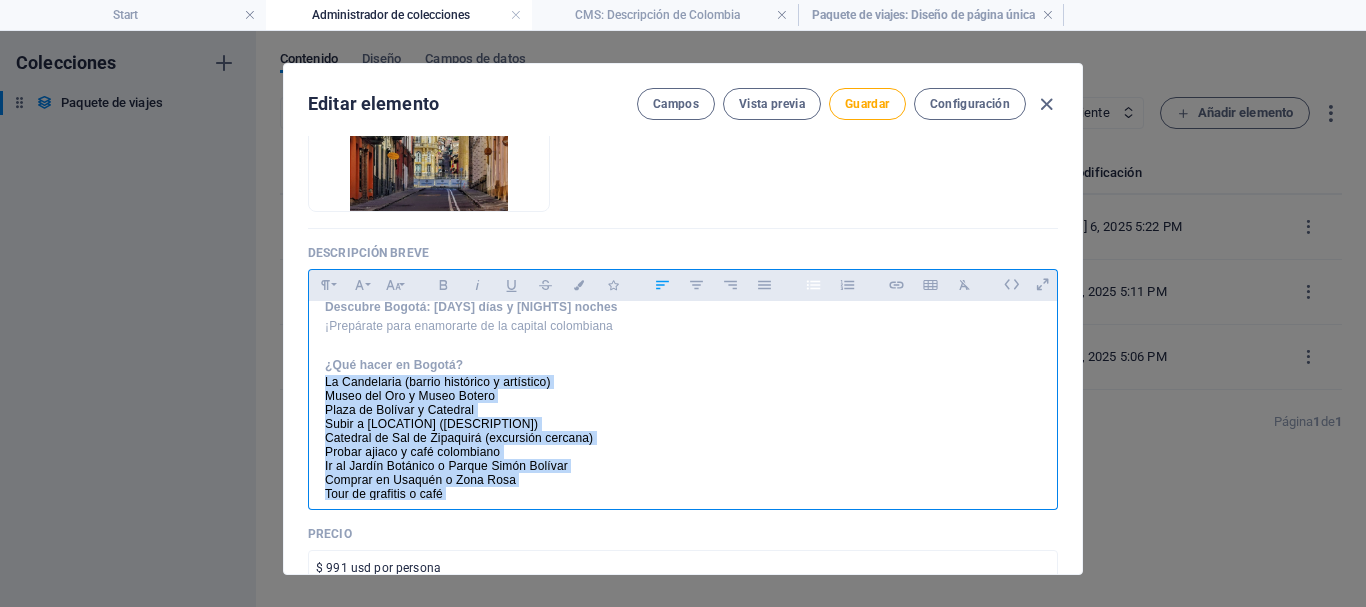 click 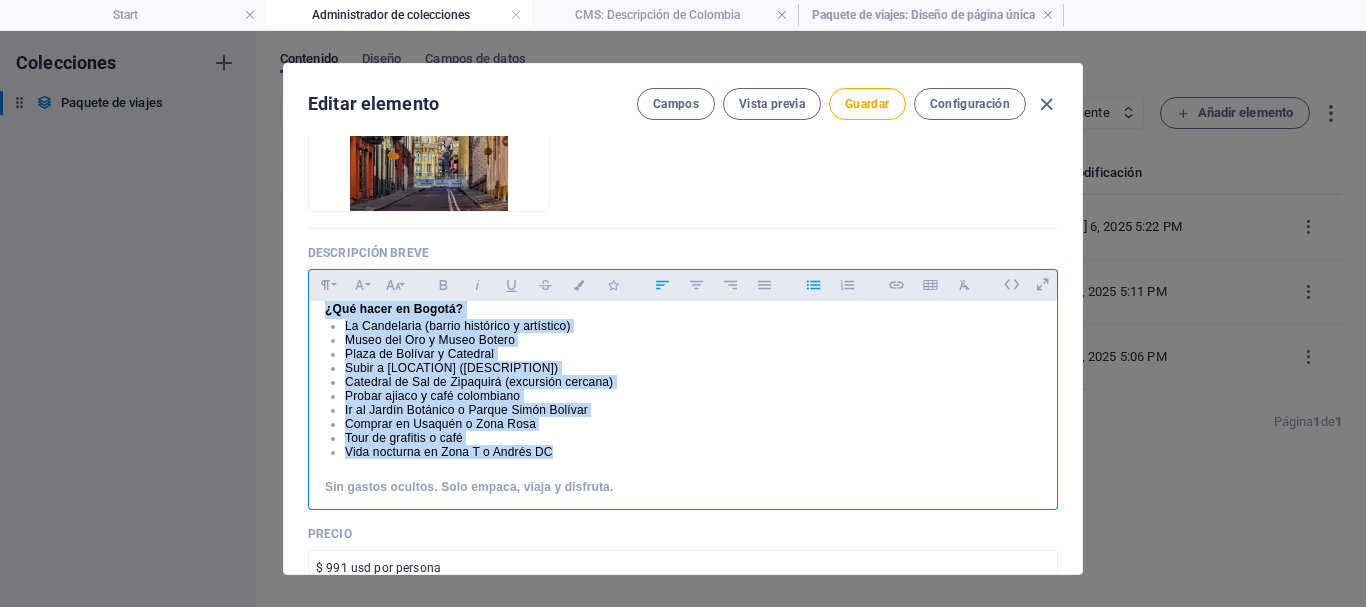 scroll, scrollTop: 45, scrollLeft: 0, axis: vertical 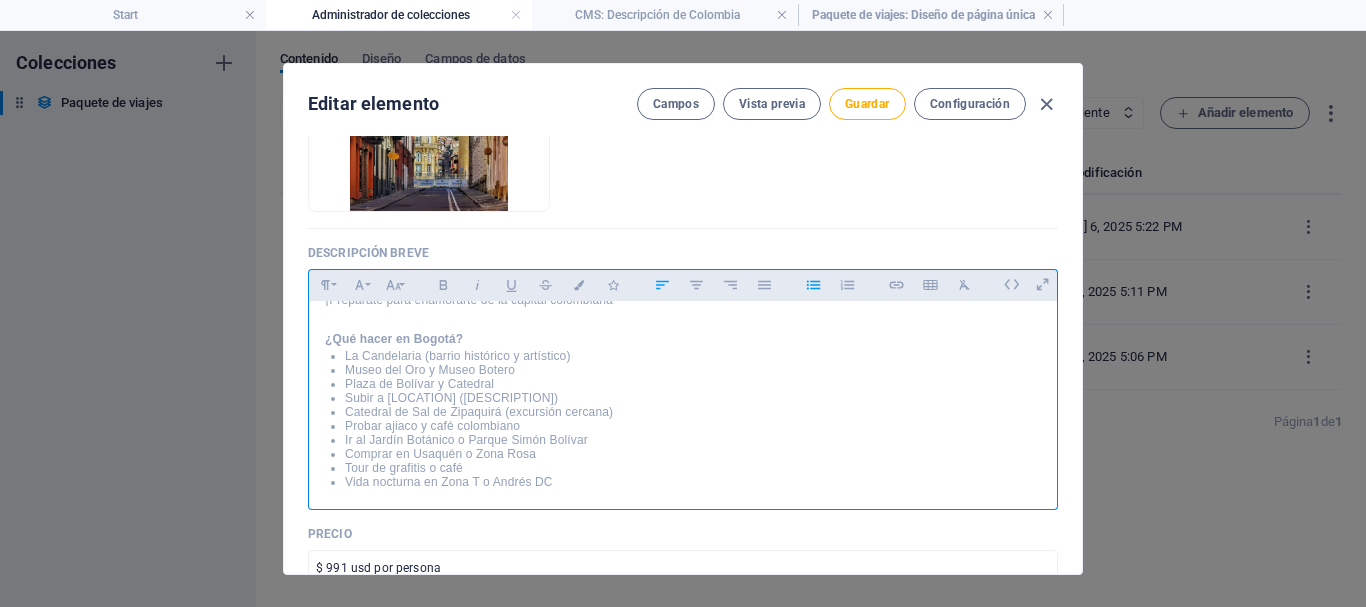 click on "¿Qué hacer en Bogotá?" at bounding box center [683, 339] 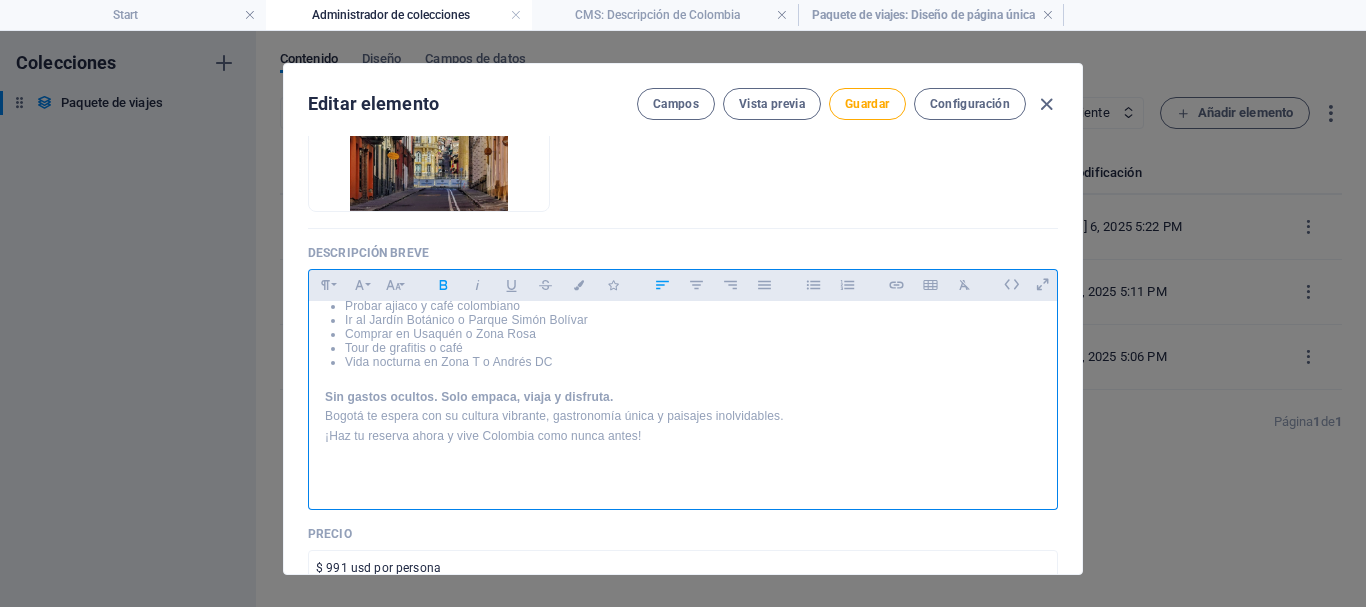 scroll, scrollTop: 184, scrollLeft: 0, axis: vertical 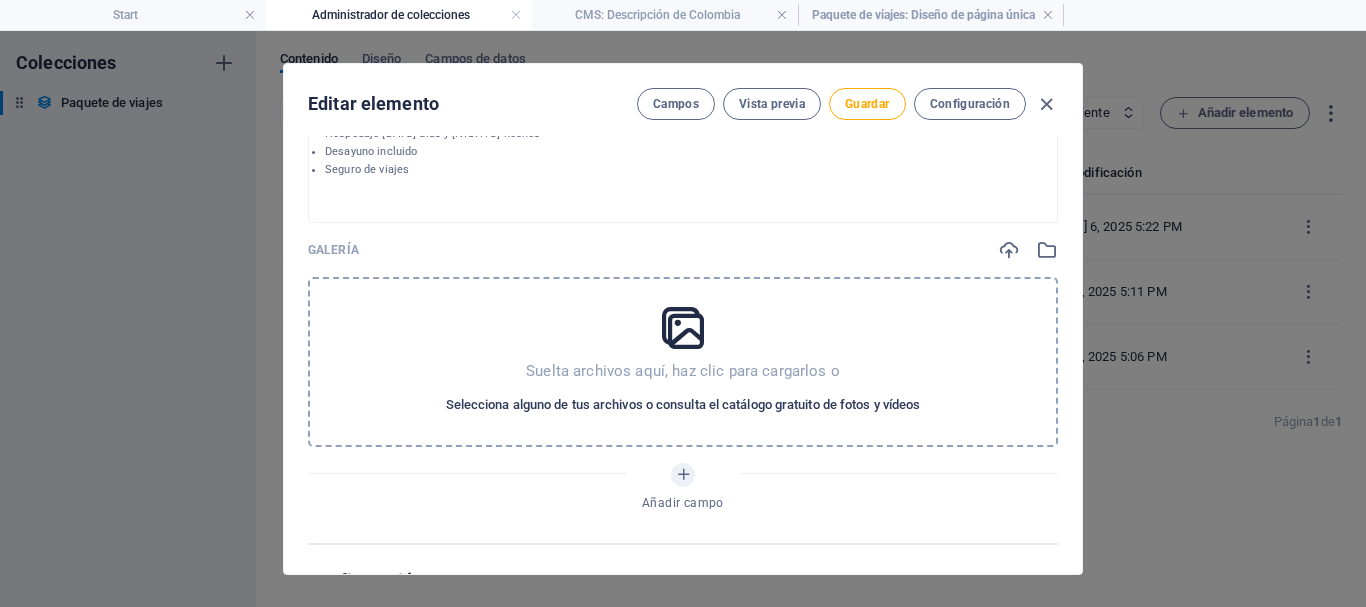 click on "Selecciona alguno de tus archivos o consulta el catálogo gratuito de fotos y vídeos" at bounding box center (683, 405) 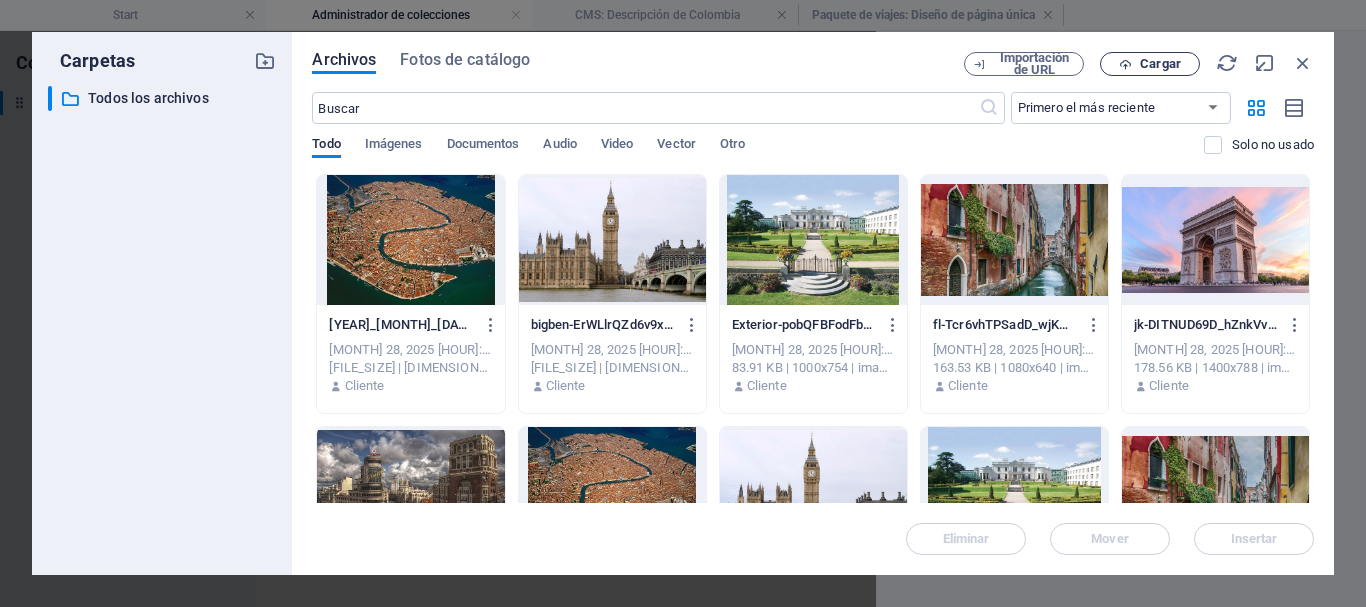 click on "Cargar" at bounding box center [1150, 64] 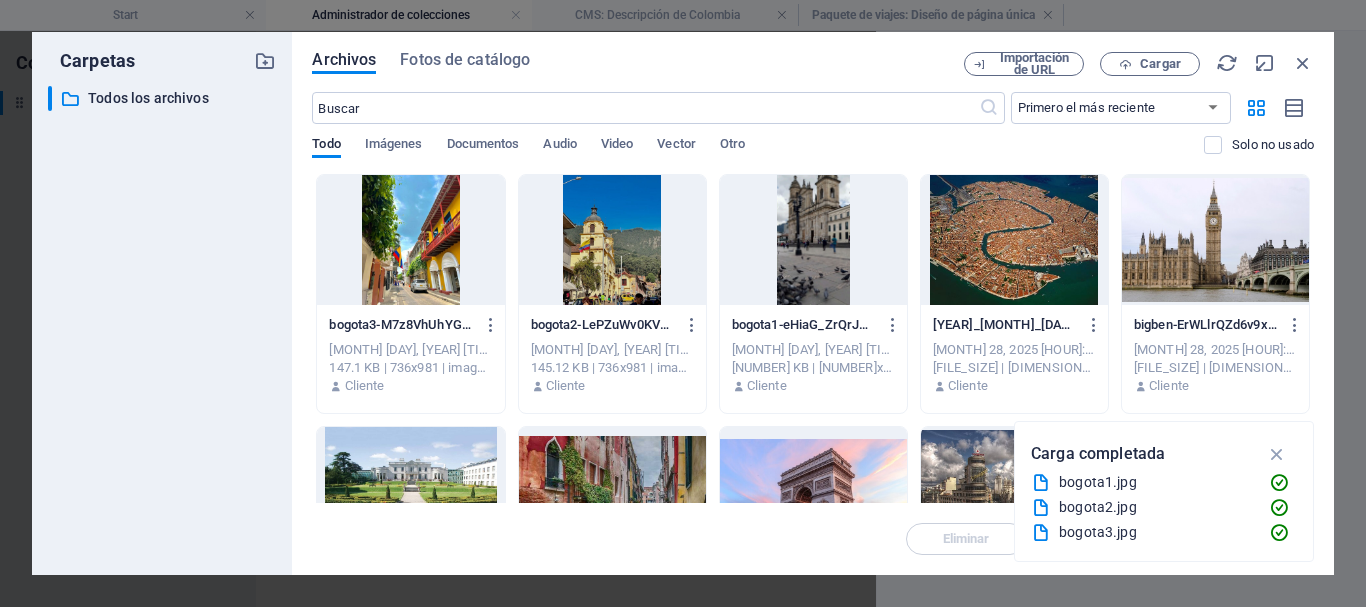 click at bounding box center (813, 240) 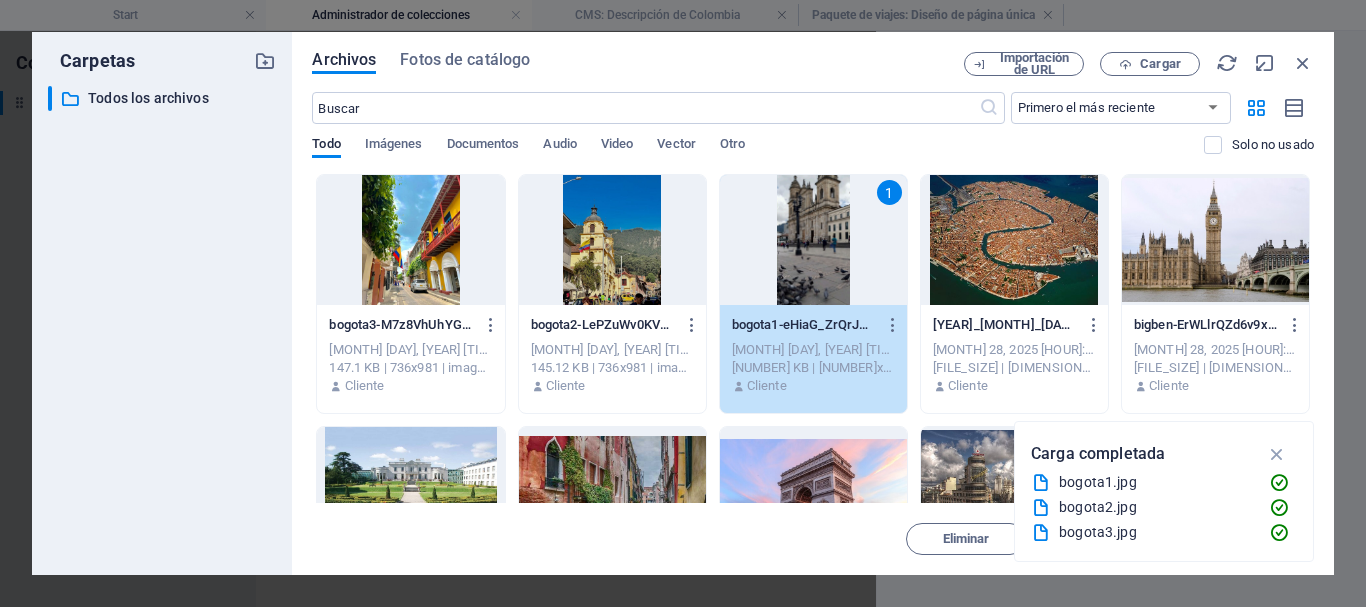 click at bounding box center (612, 240) 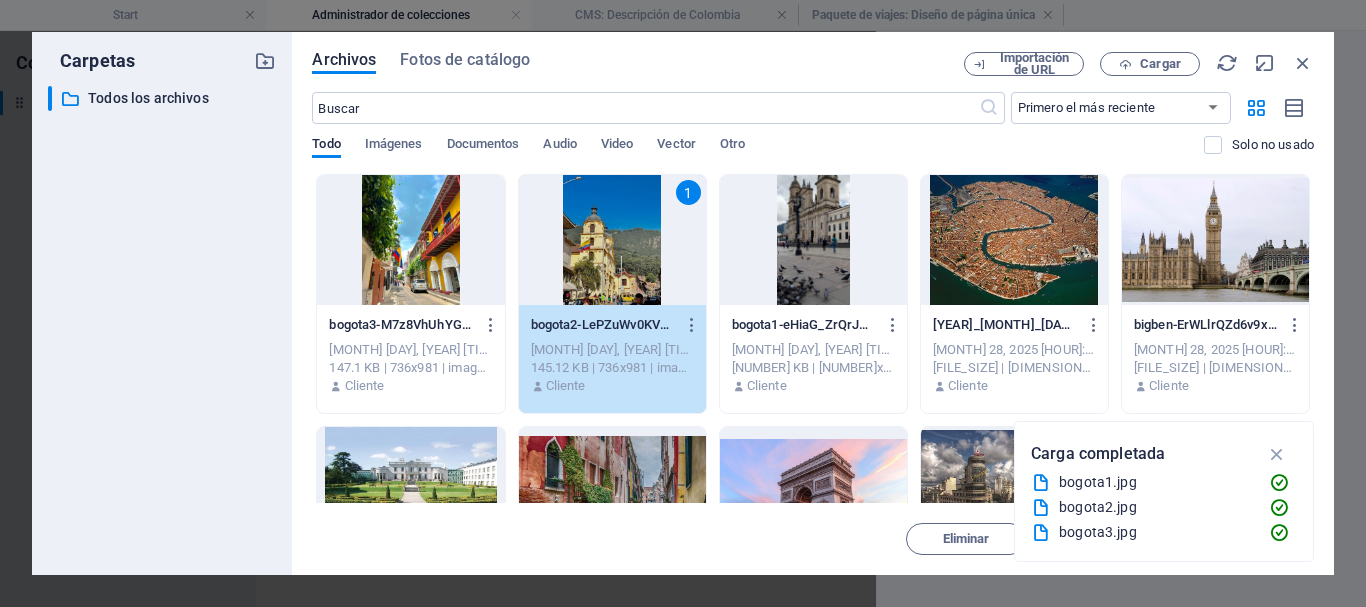 click at bounding box center (410, 240) 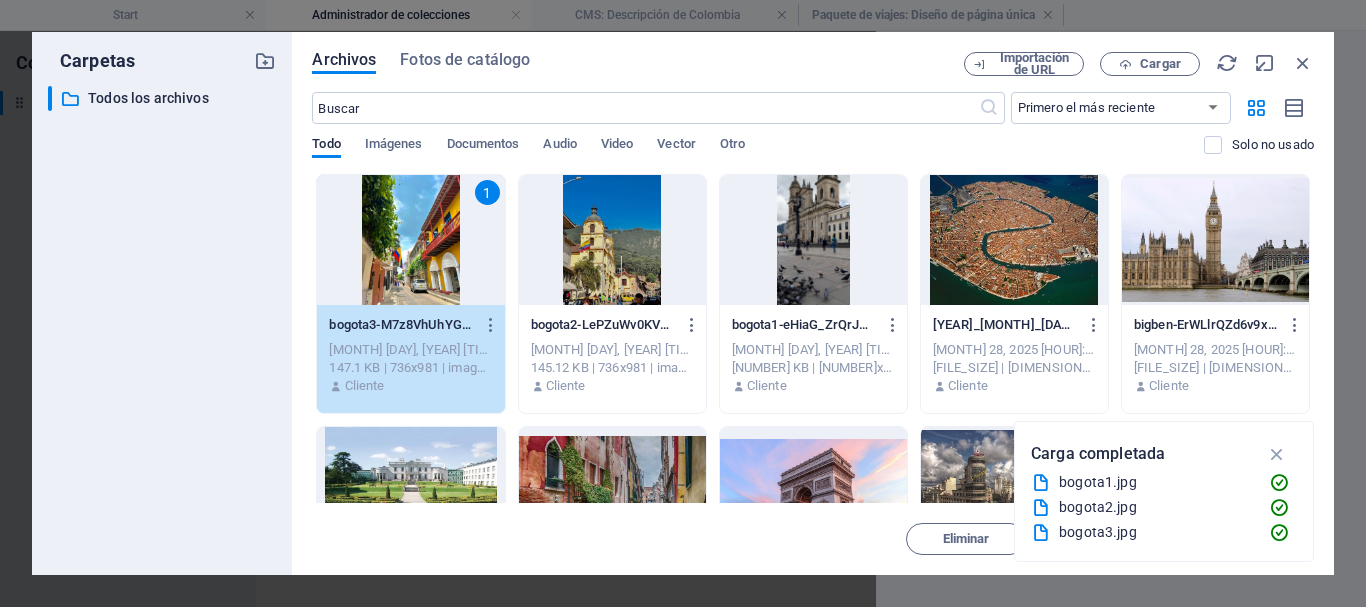 click on "1" at bounding box center (410, 240) 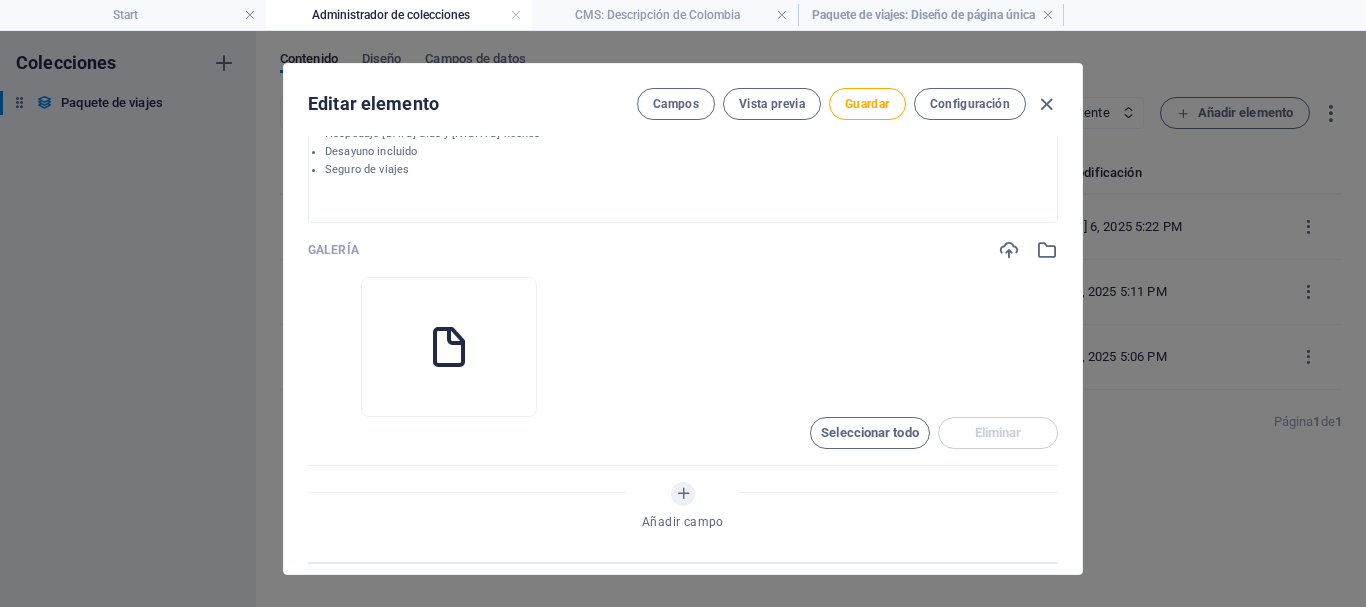 drag, startPoint x: 406, startPoint y: 284, endPoint x: 485, endPoint y: 296, distance: 79.9062 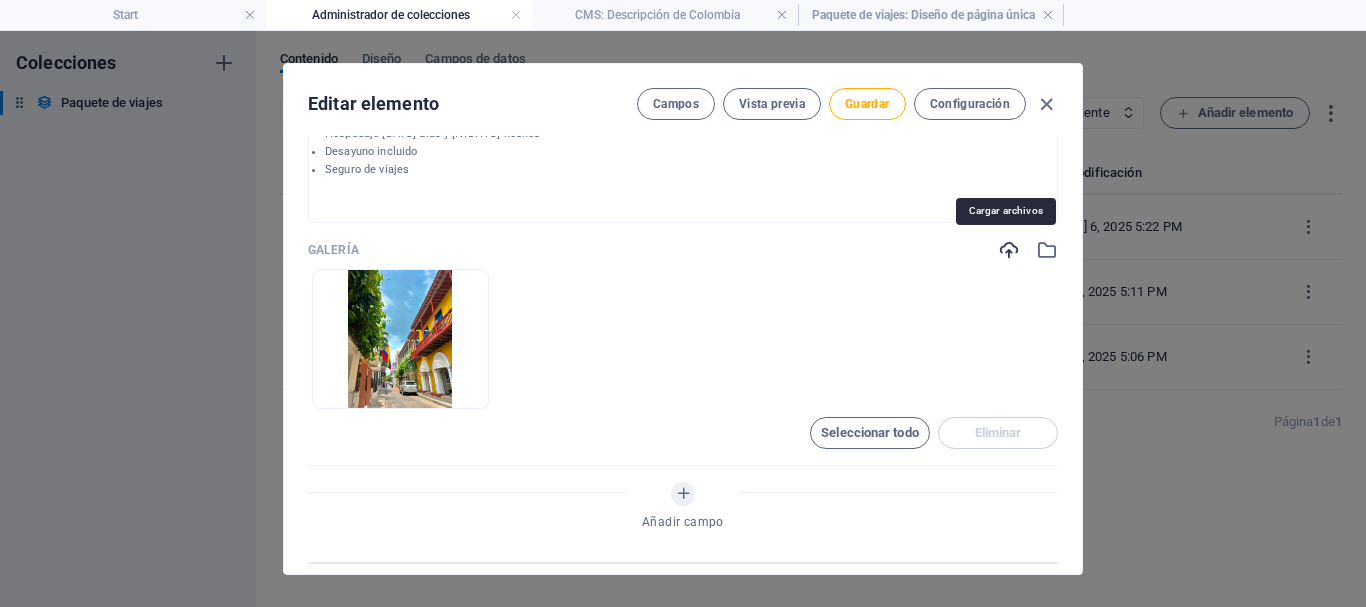click at bounding box center [1009, 250] 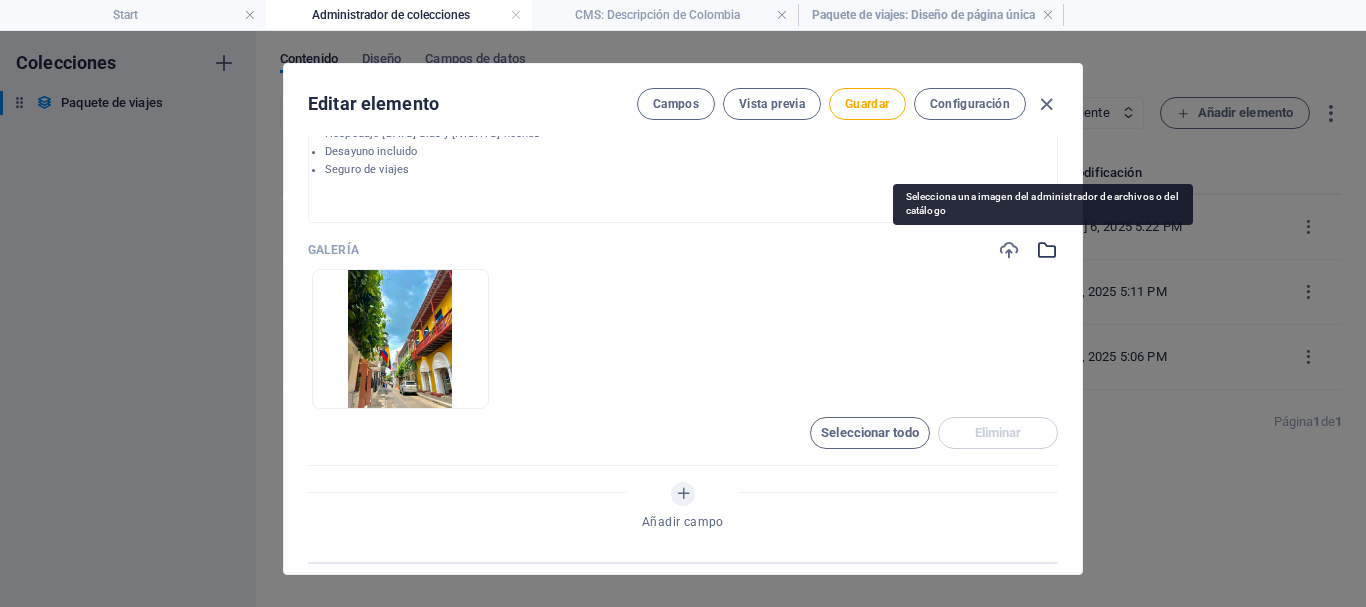 click at bounding box center [1047, 250] 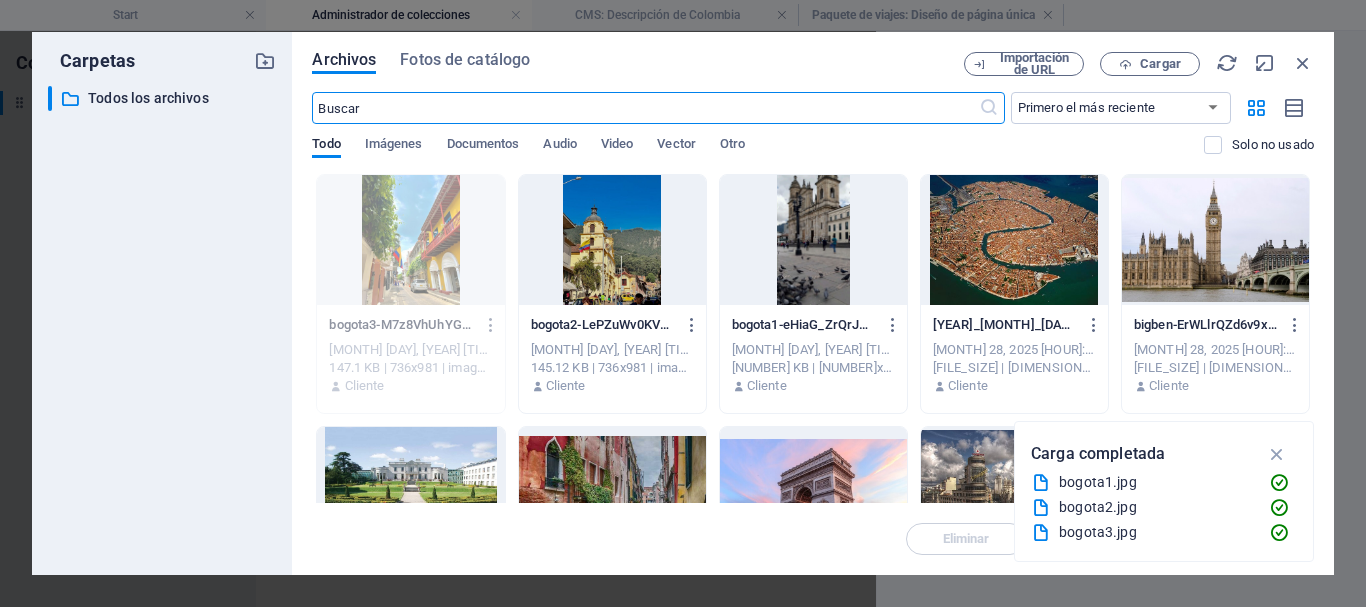 click at bounding box center [612, 240] 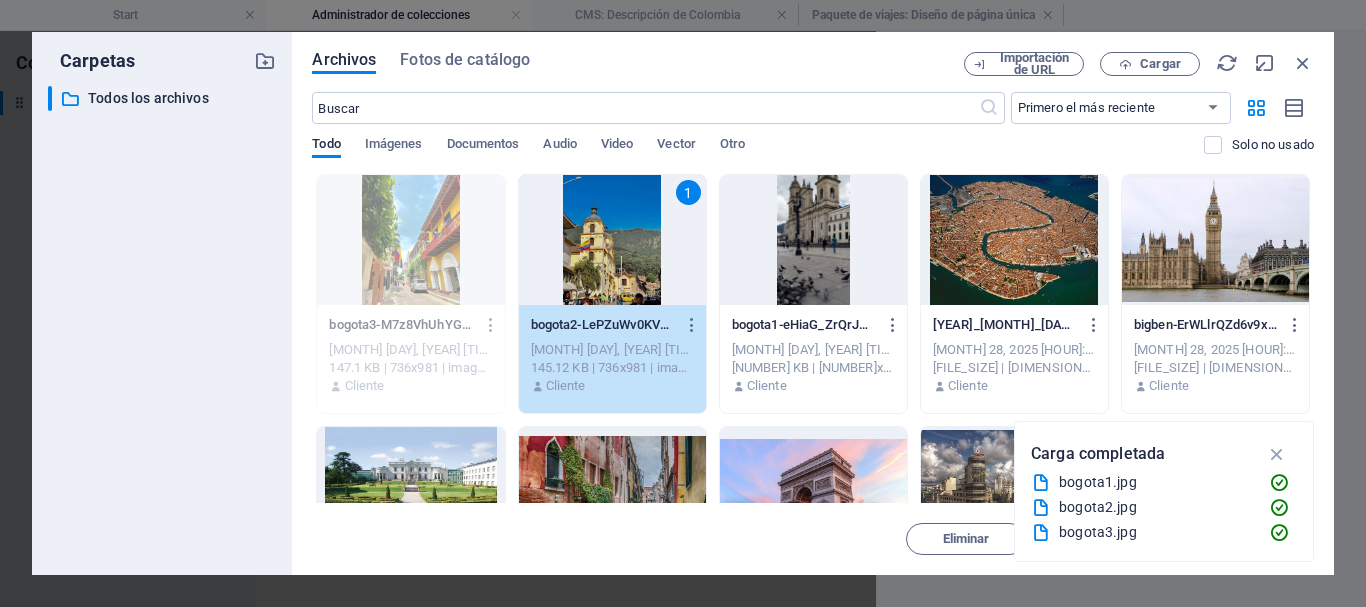 click at bounding box center (813, 240) 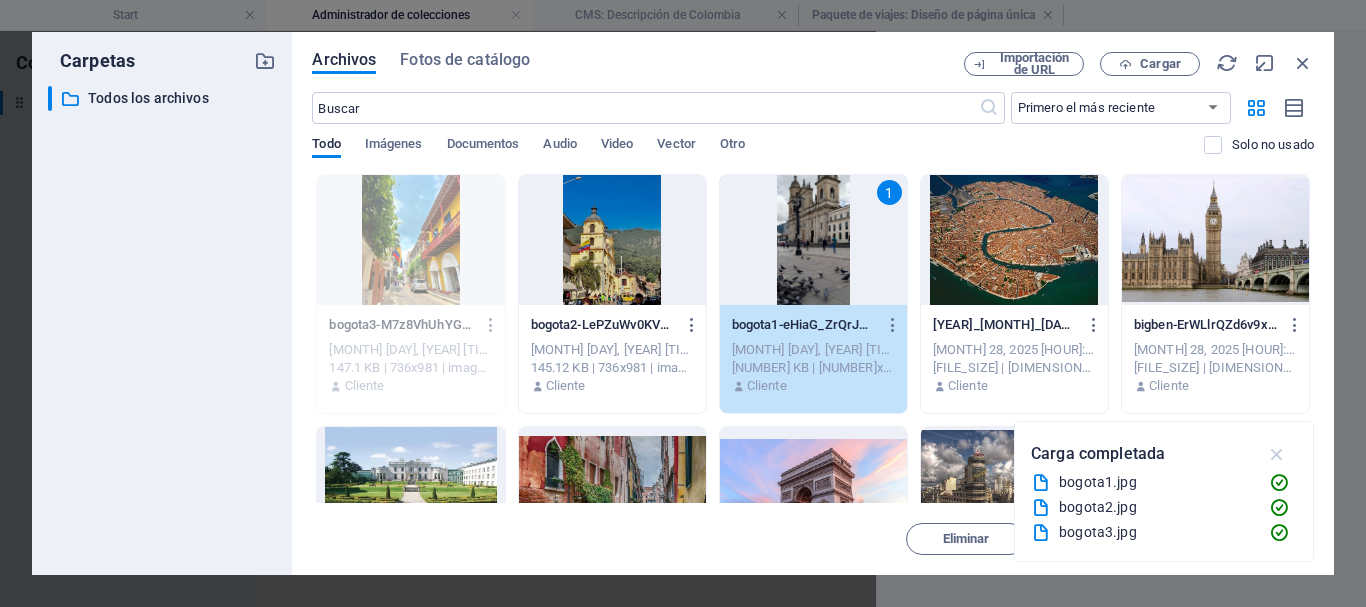 click at bounding box center (1277, 454) 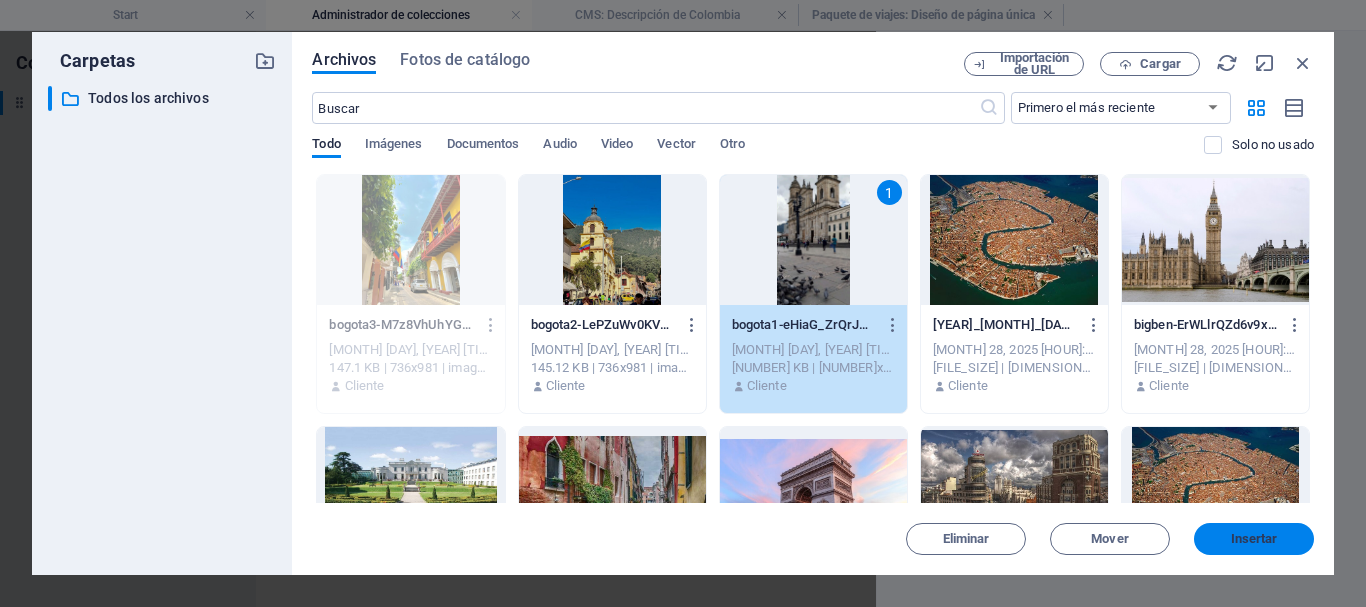 click on "Insertar" at bounding box center (1254, 539) 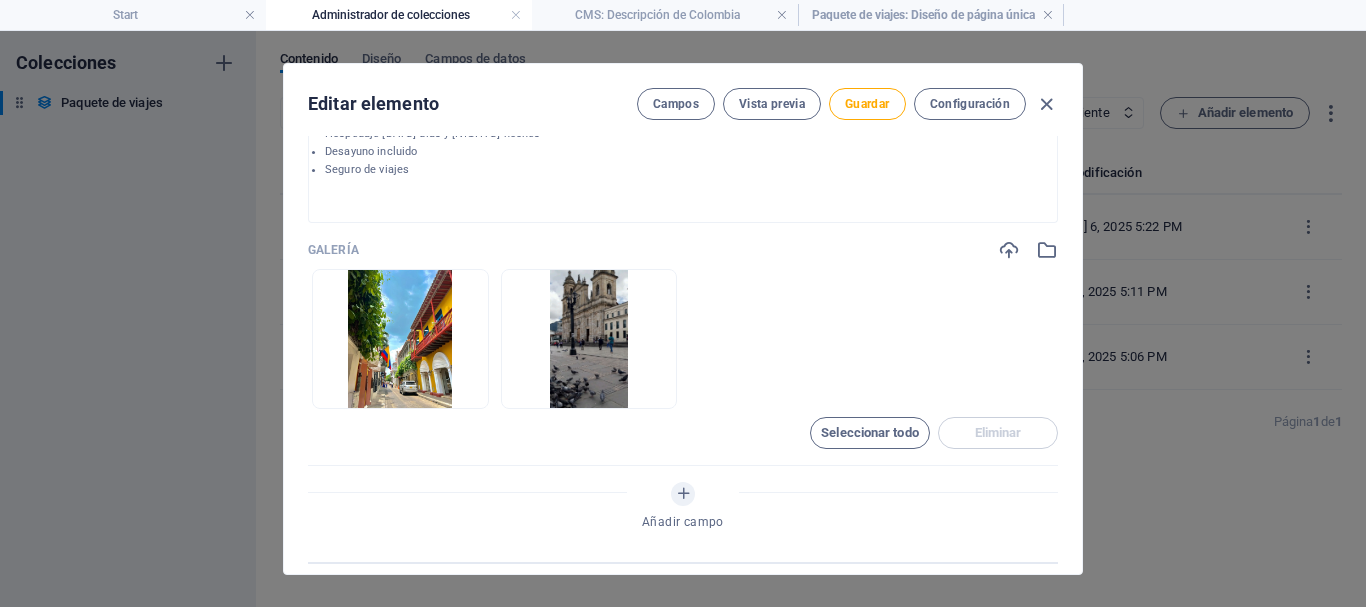 click on "Name Colombia ​ Slug www.example.com/paquete-de-viajes-elemento/ colombia ​ Imagen Arrastra archivos aquí para cargarlos de inmediato Descripción breve Paragraph Format Normal Heading 1 Heading 2 Heading 3 Heading 4 Heading 5 Heading 6 Code Font Family Arial Georgia Impact Tahoma Times New Roman Verdana Open Sans Oswald Font Size 8 9 10 11 12 14 18 24 30 36 48 60 72 96 Bold Italic Underline Strikethrough Colors Icons Align Left Align Center Align Right Align Justify Unordered List Ordered List Insert Link Insert Table Clear Formatting Descubre Bogotá: 6 días y 5 noches  ¡Prepárate para enamorarte de la capital colombiana ¿Qué hacer en Bogotá? ​ La Candelaria (barrio histórico y artístico) Museo del Oro y Museo Botero Plaza de Bolívar y Catedral Subir a Monserrate (vistas increíbles) Catedral de Sal de Zipaquirá (excursión cercana) Probar ajiaco y café colombiano Ir al Jardín Botánico o Parque Simón Bolívar Comprar en Usaquén o Zona Rosa Tour de grafitis o café Precio ​ Incluye" at bounding box center [683, -143] 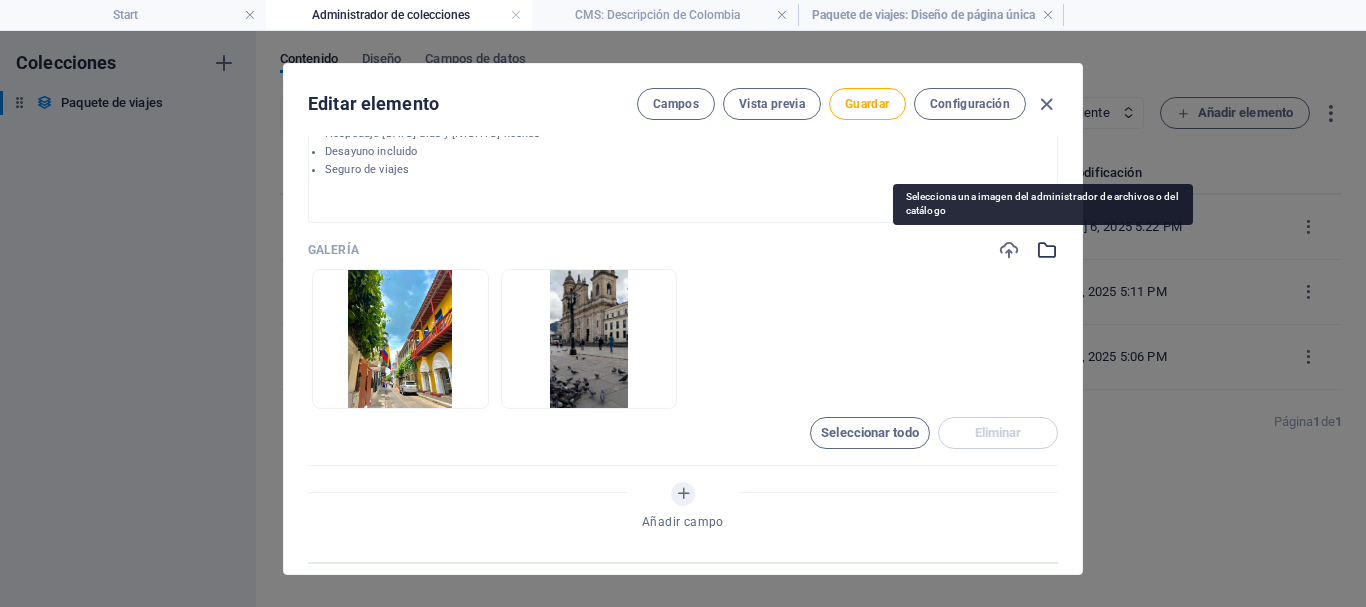 click at bounding box center (1047, 250) 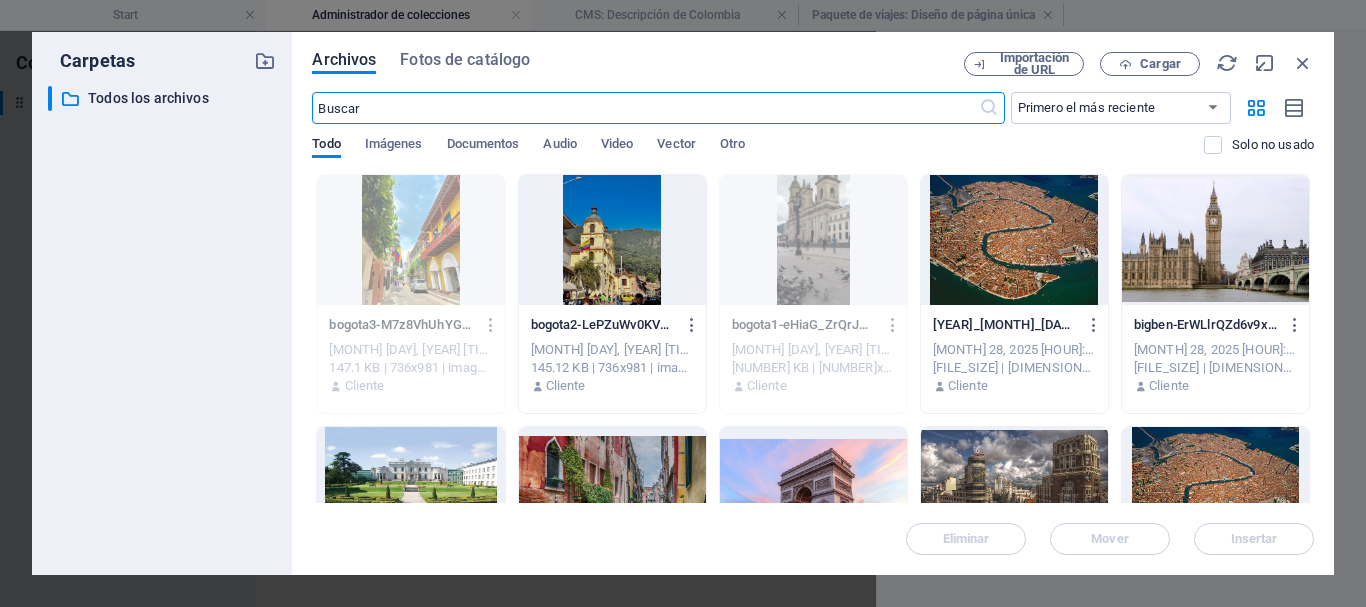click at bounding box center (612, 240) 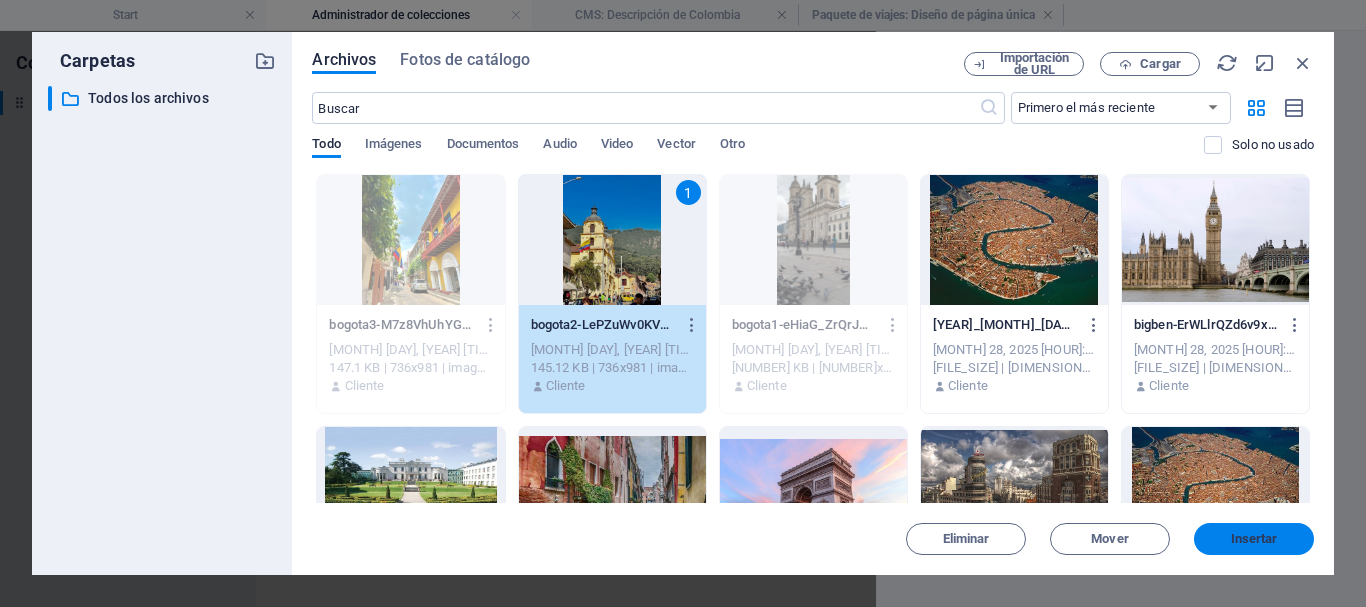 click on "Insertar" at bounding box center (1254, 539) 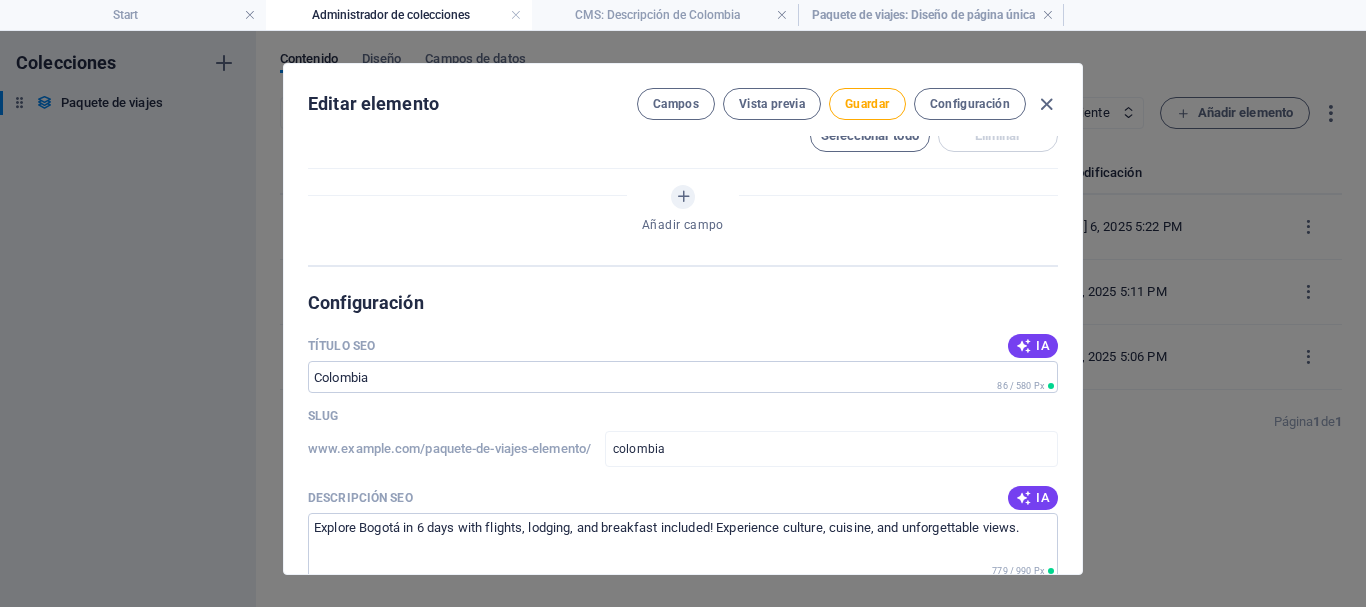 scroll, scrollTop: 1331, scrollLeft: 0, axis: vertical 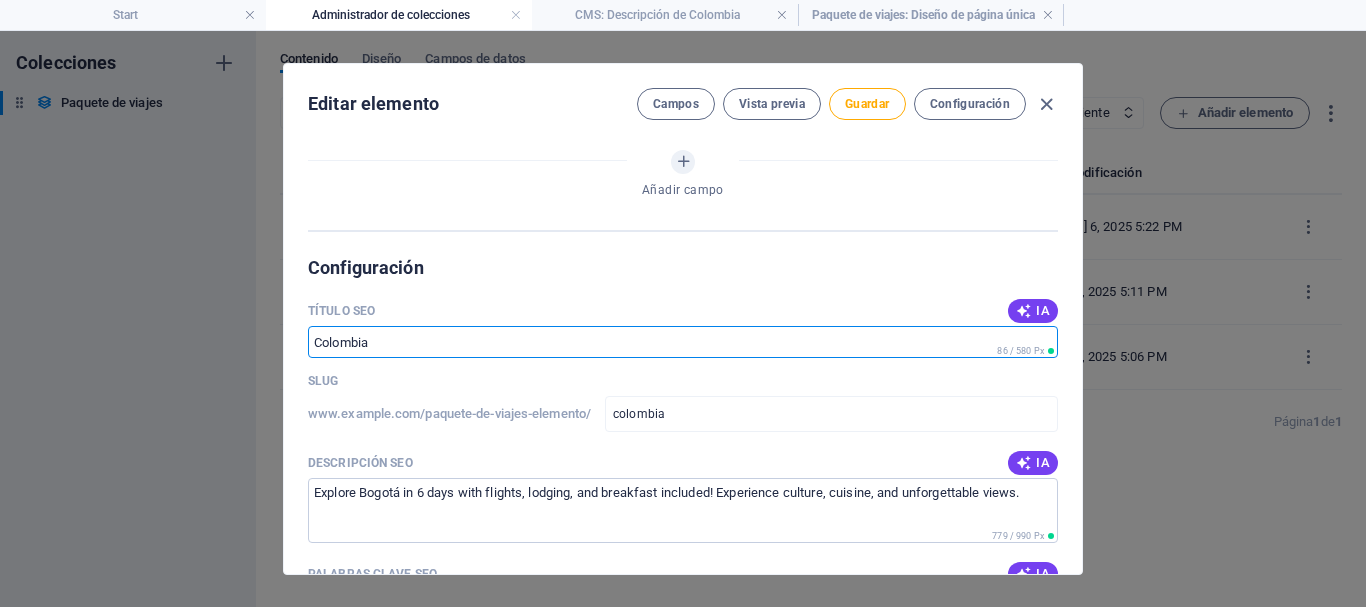 drag, startPoint x: 638, startPoint y: 327, endPoint x: 378, endPoint y: 352, distance: 261.19916 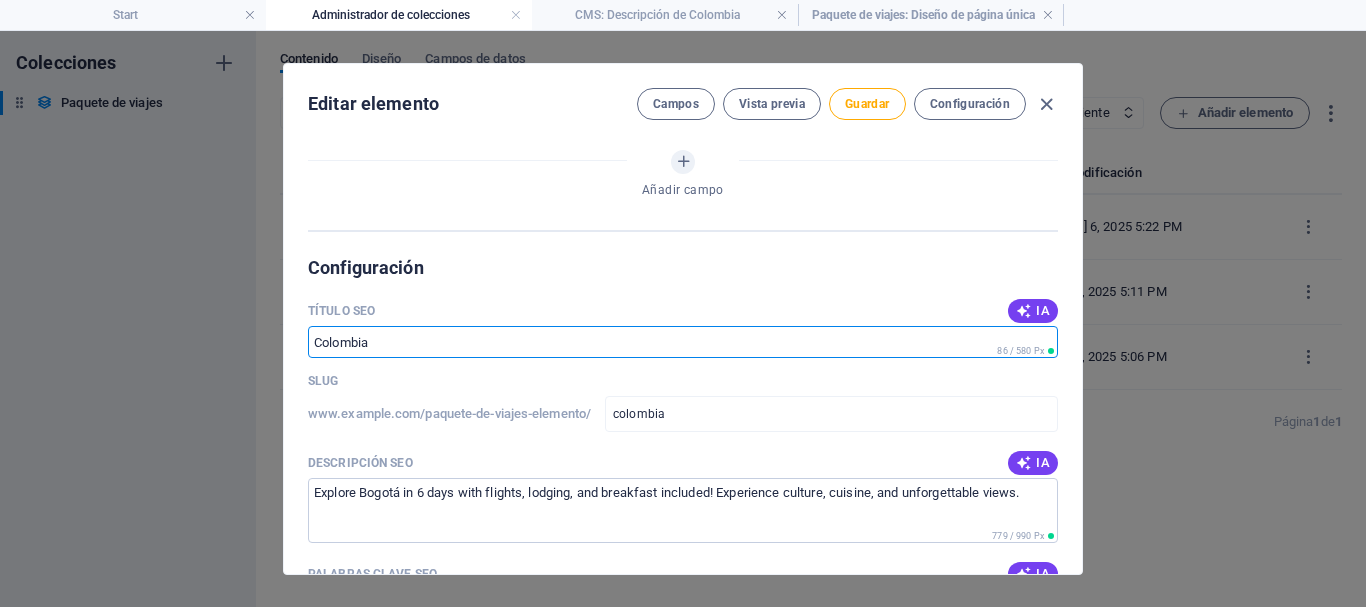click on "Título SEO" at bounding box center [683, 342] 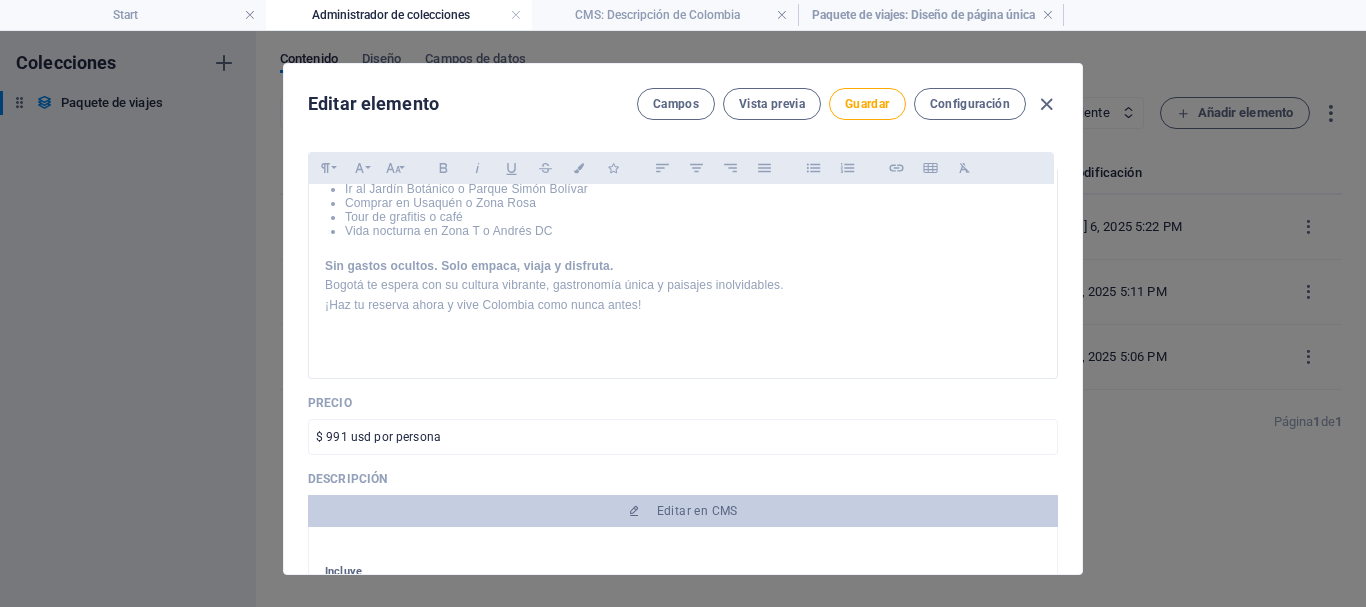 scroll, scrollTop: 510, scrollLeft: 0, axis: vertical 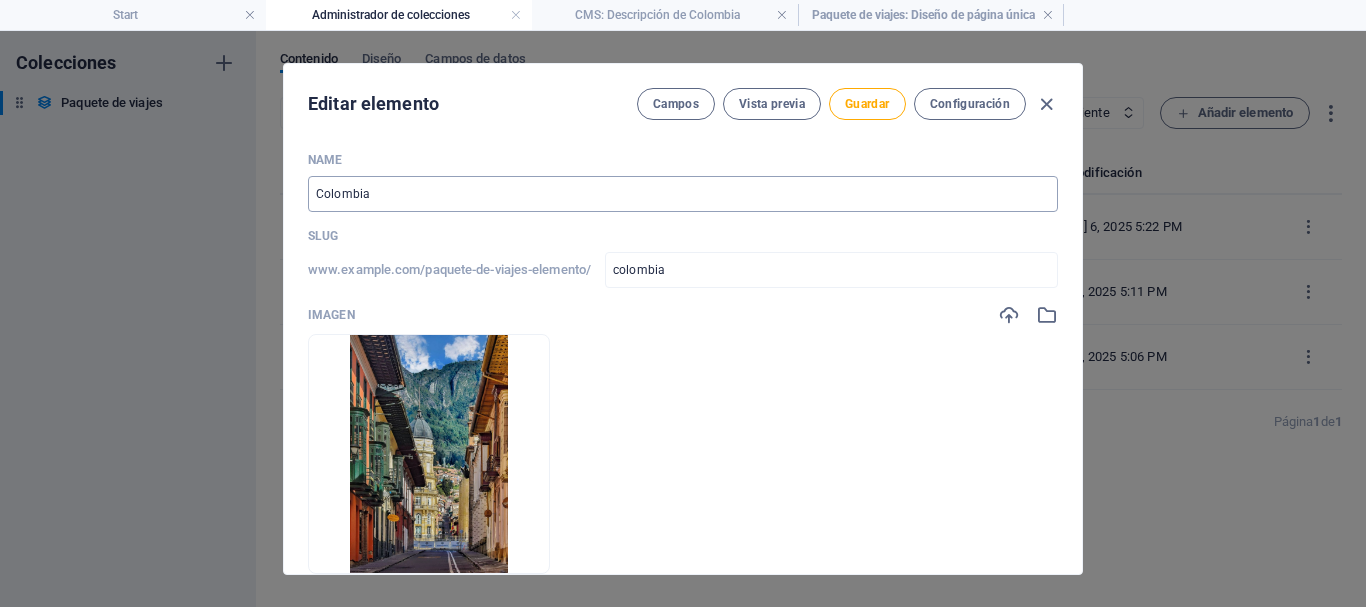 type on "Bogota" 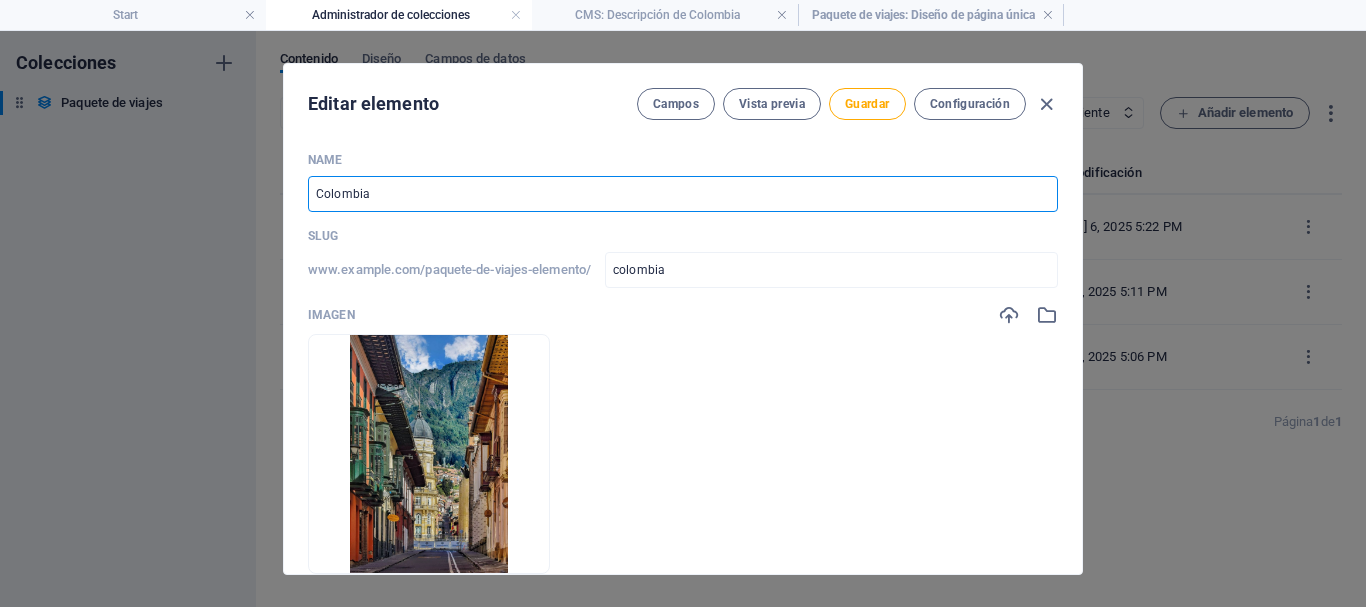 drag, startPoint x: 437, startPoint y: 193, endPoint x: 288, endPoint y: 209, distance: 149.8566 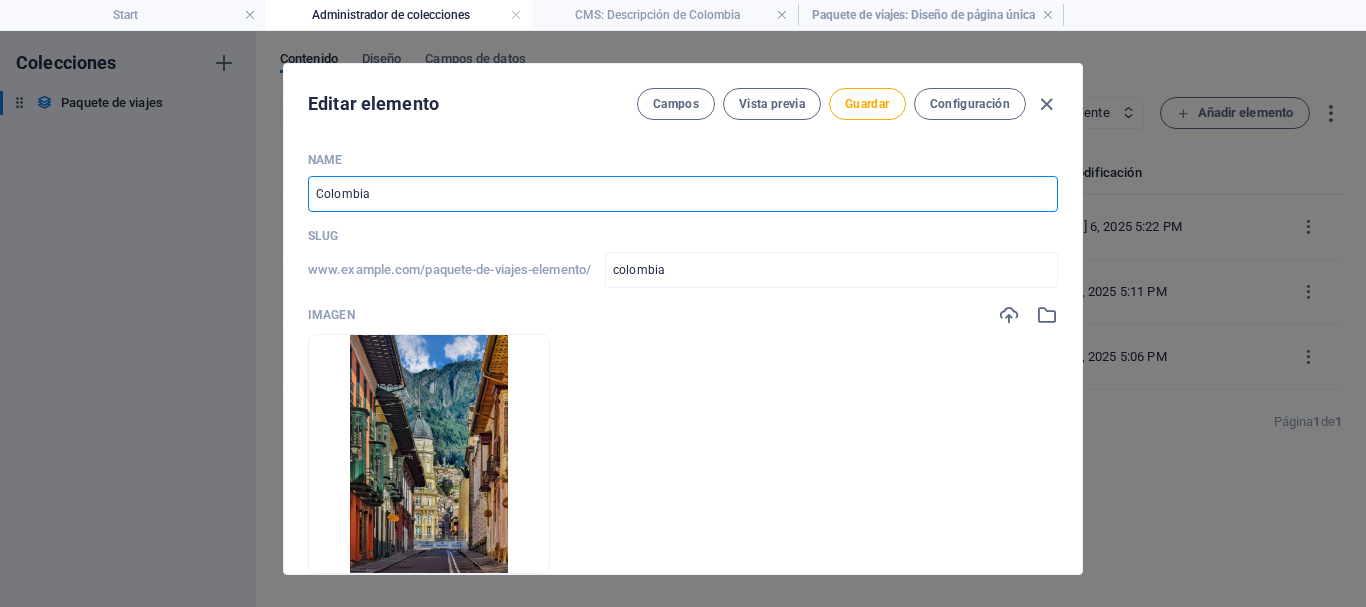 type 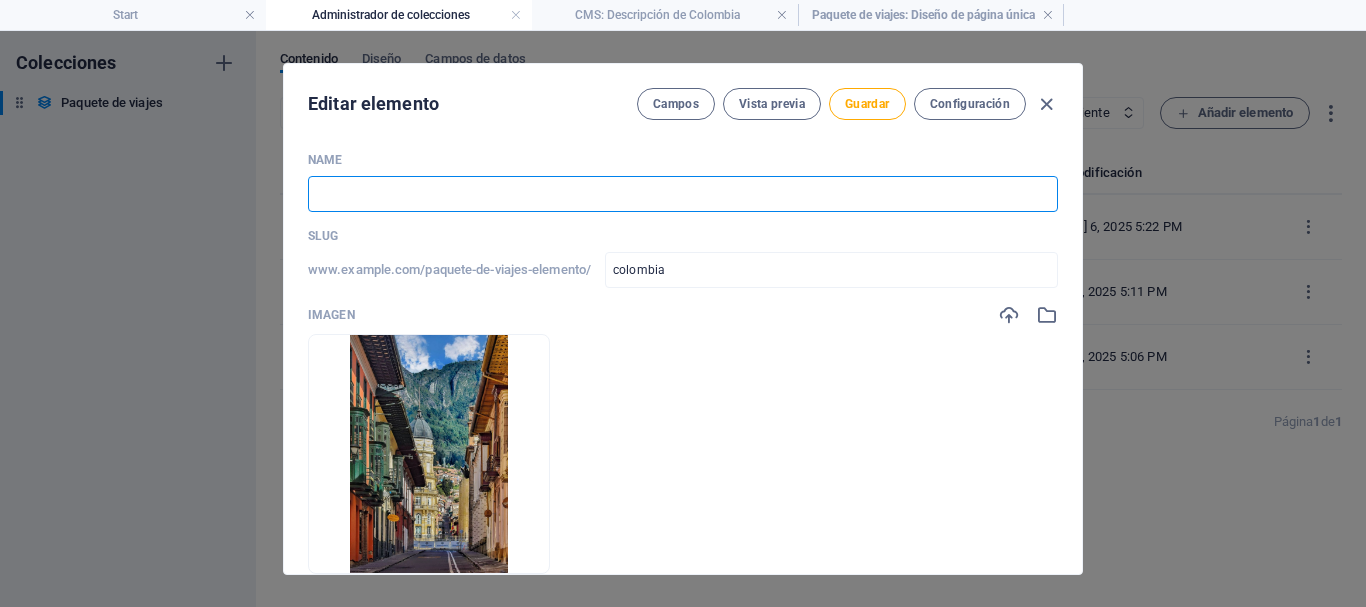 type 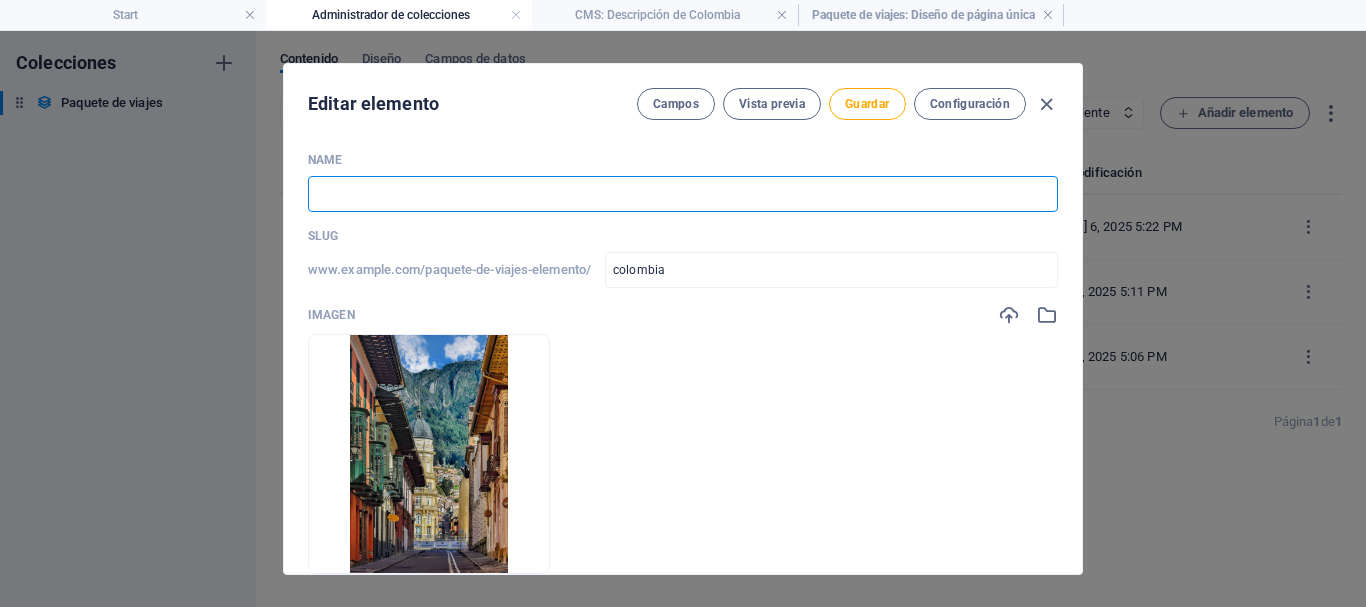 type 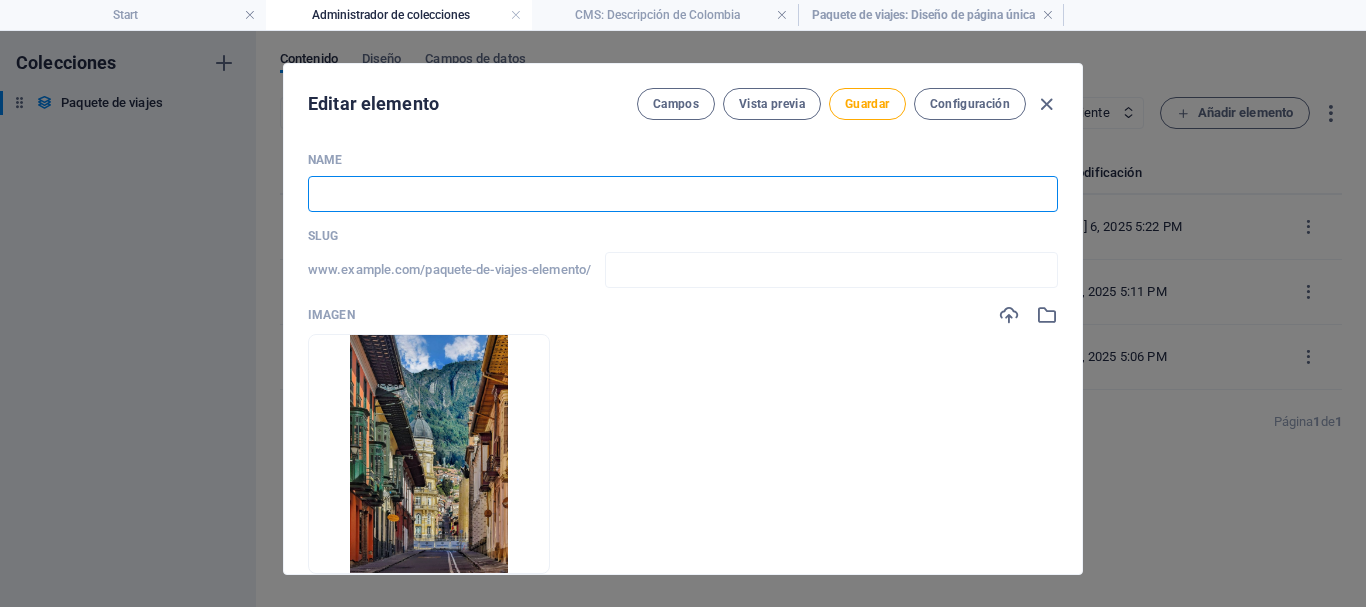 type on "B" 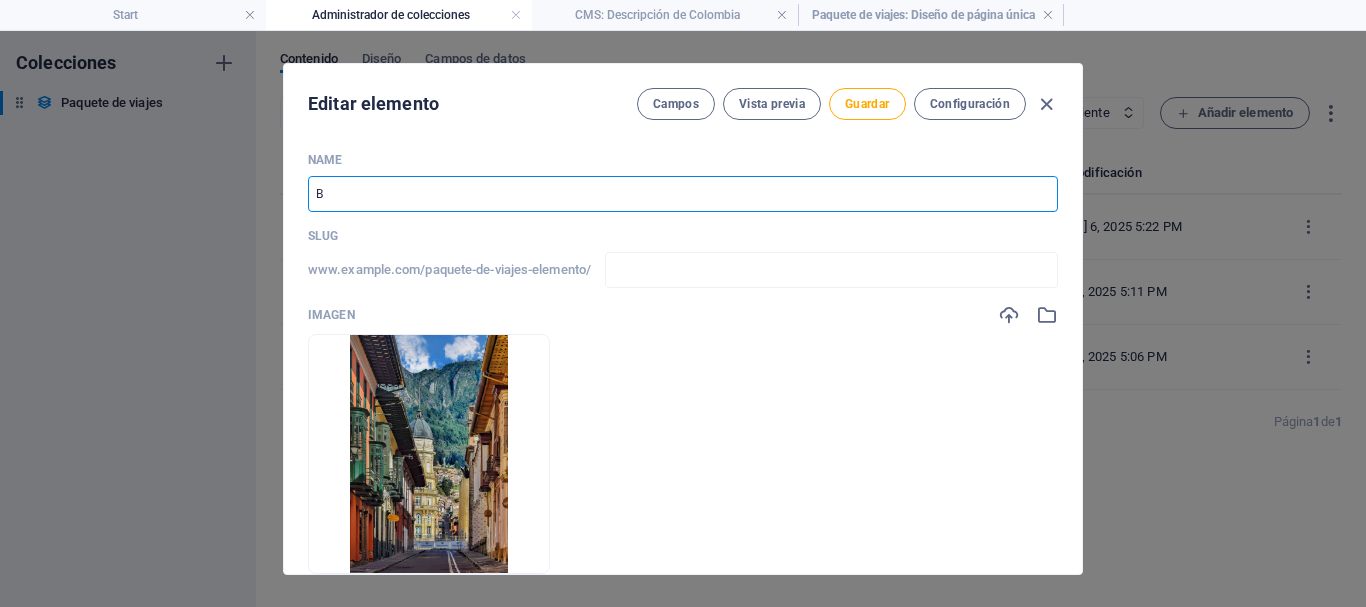 type on "b" 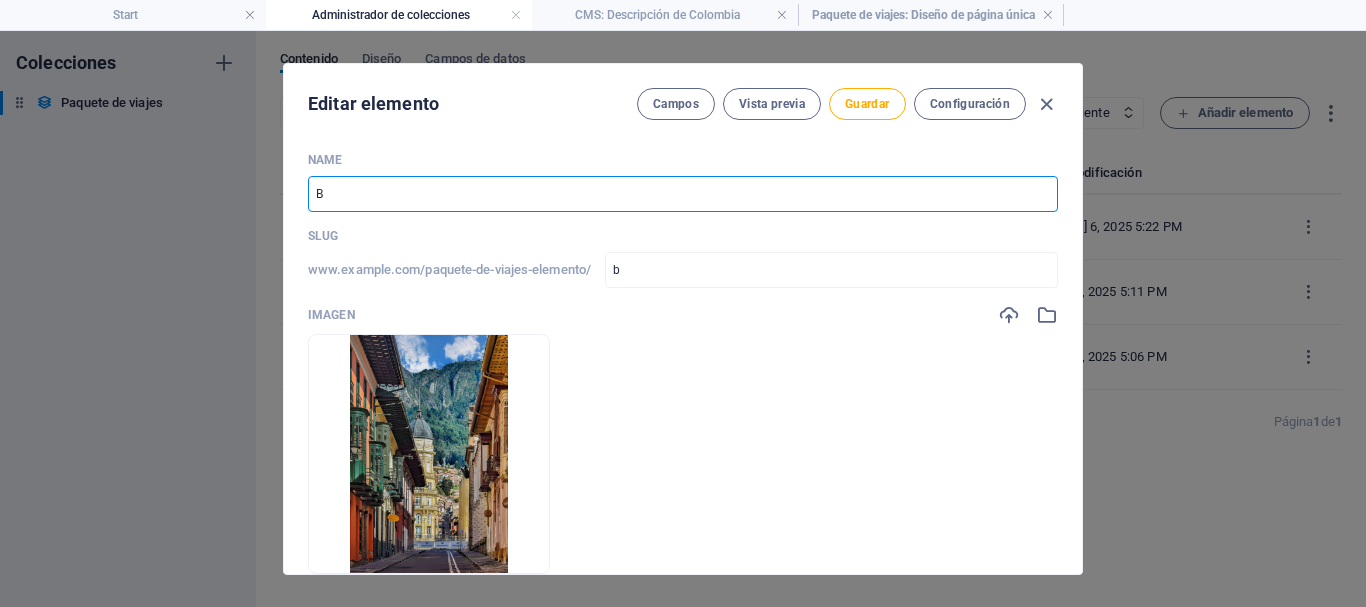 type on "Bo" 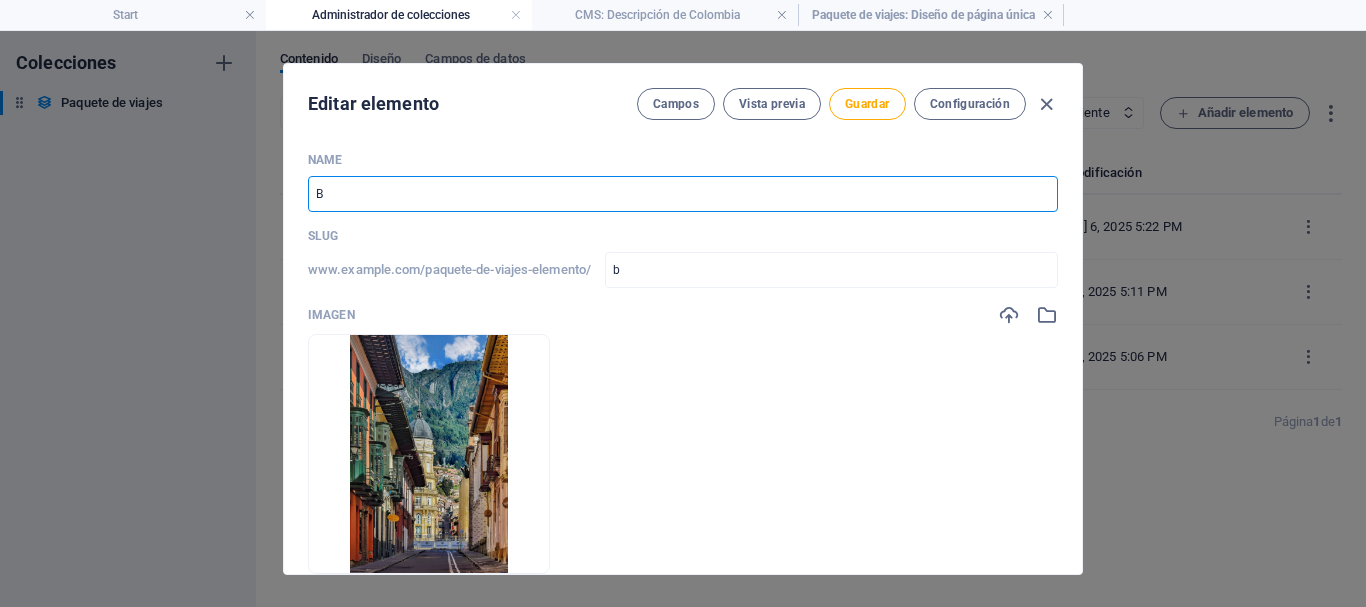 type on "bo" 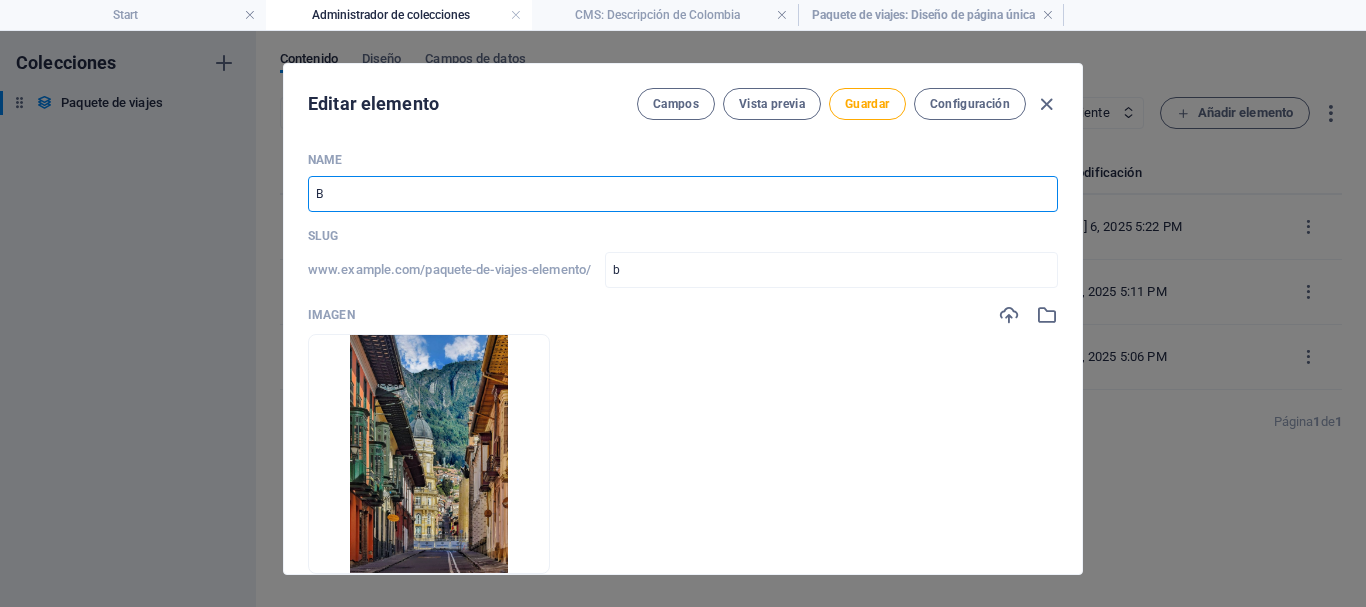 type on "bo" 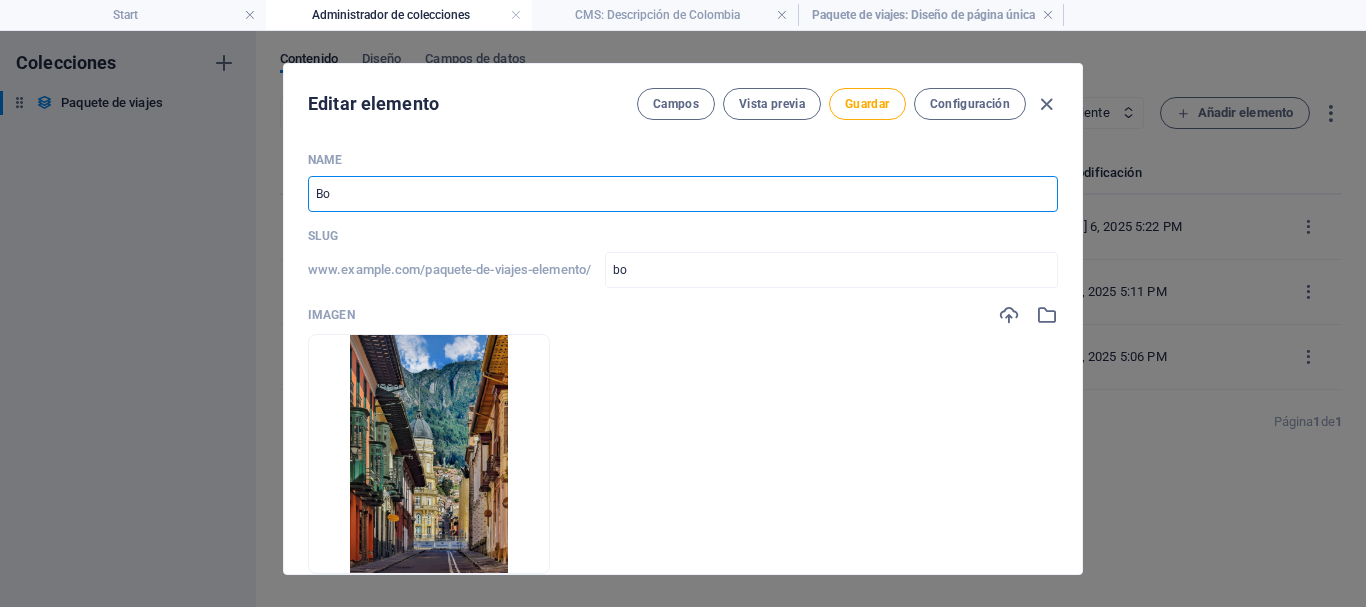 type on "Bog" 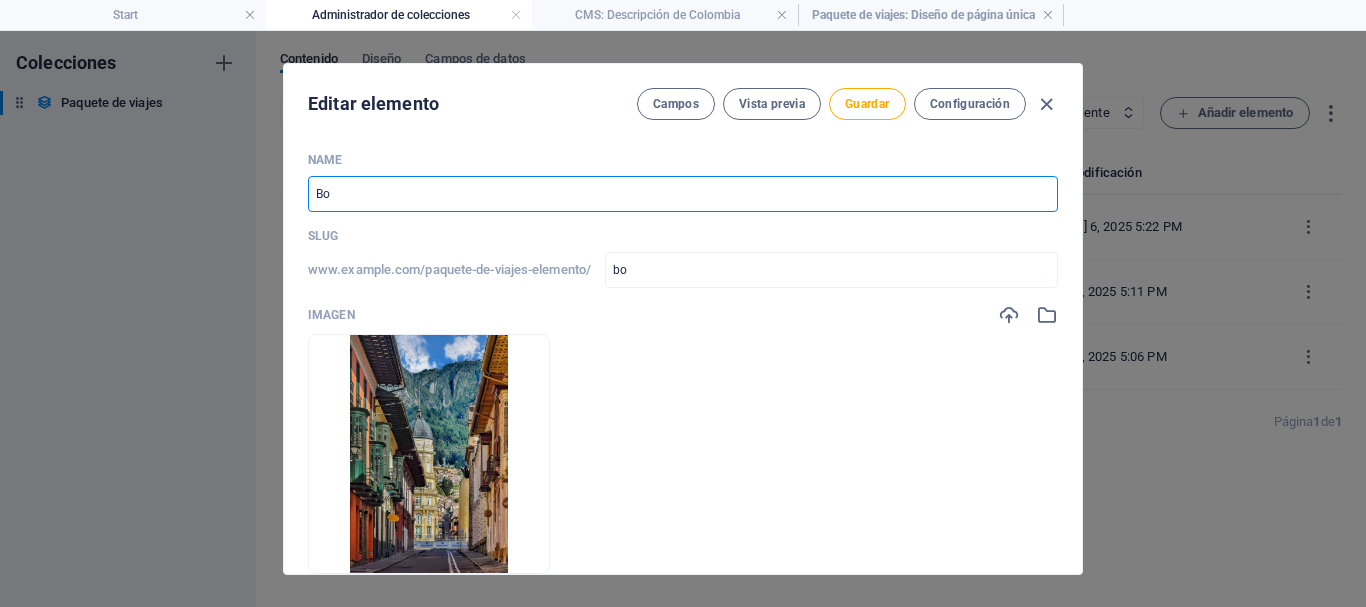 type on "bog" 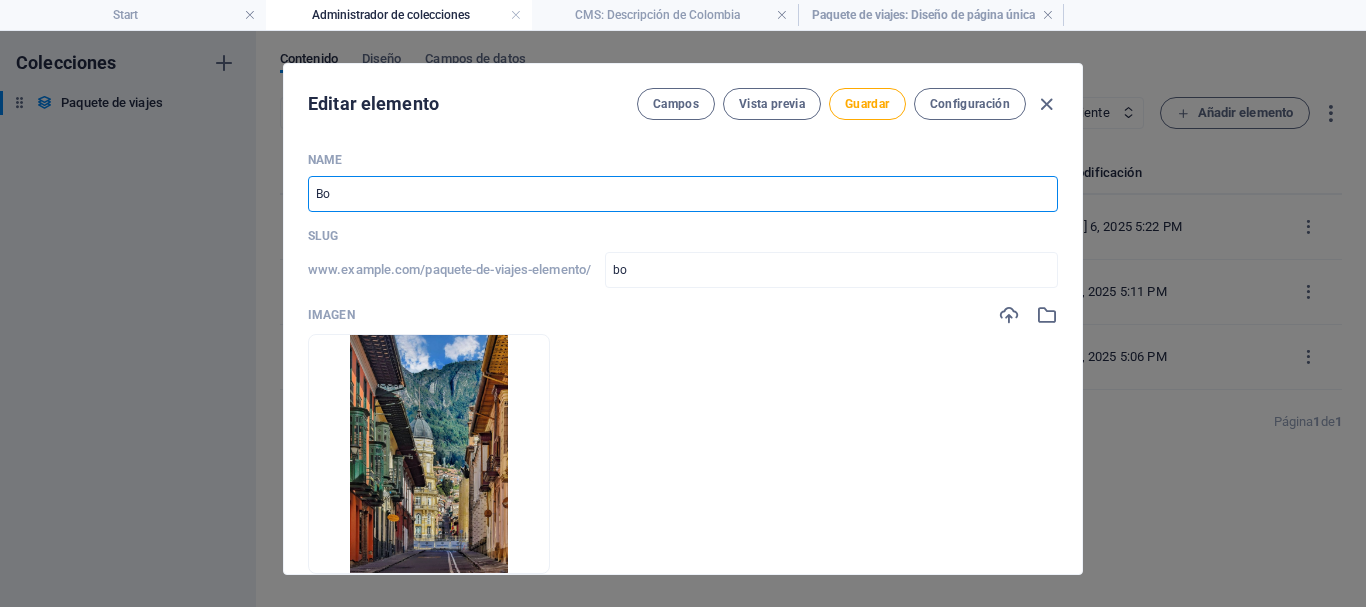 type on "bog" 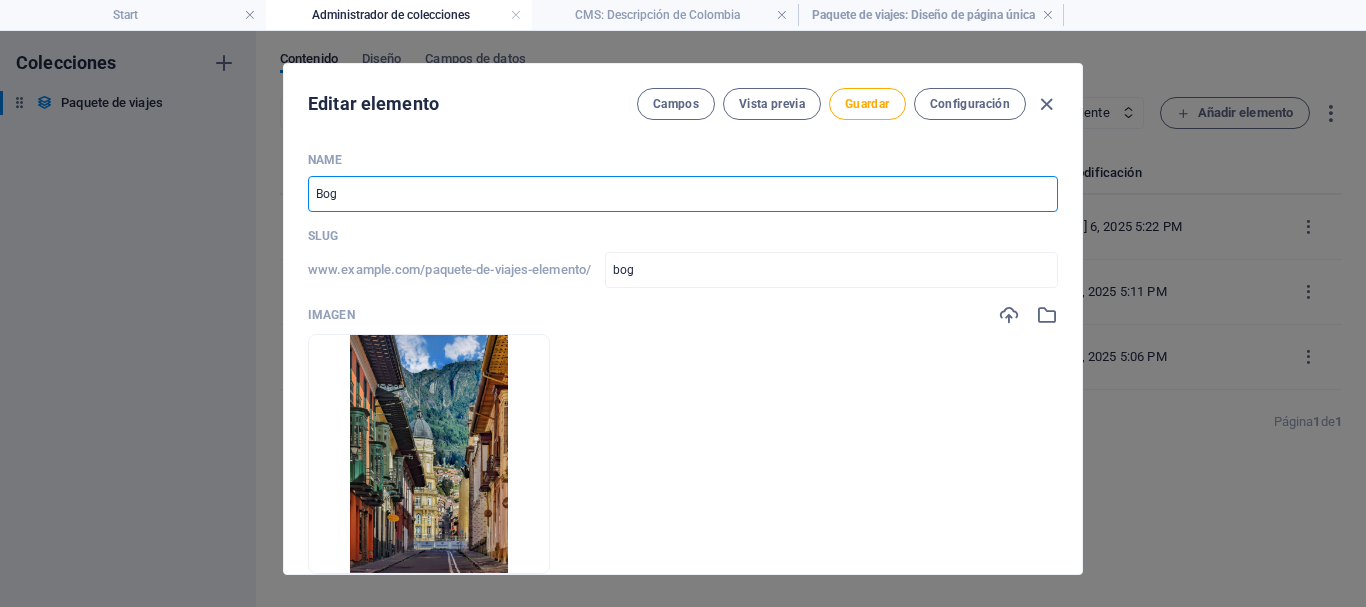 type on "Bogo" 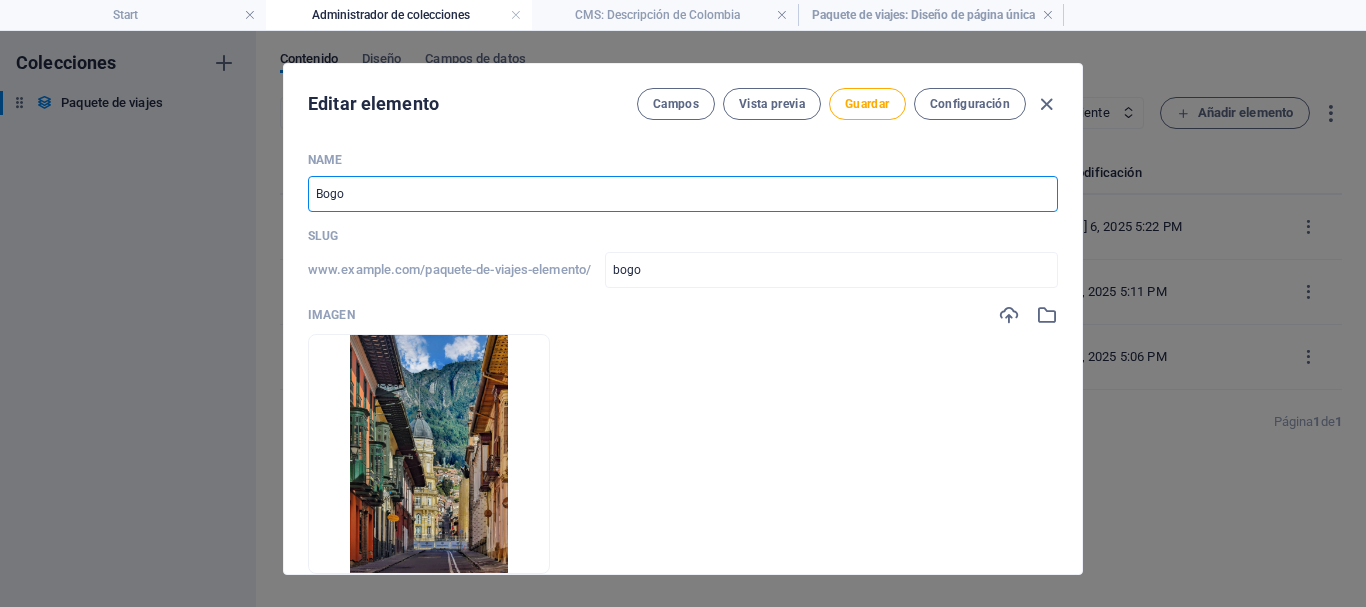 type on "Bogot" 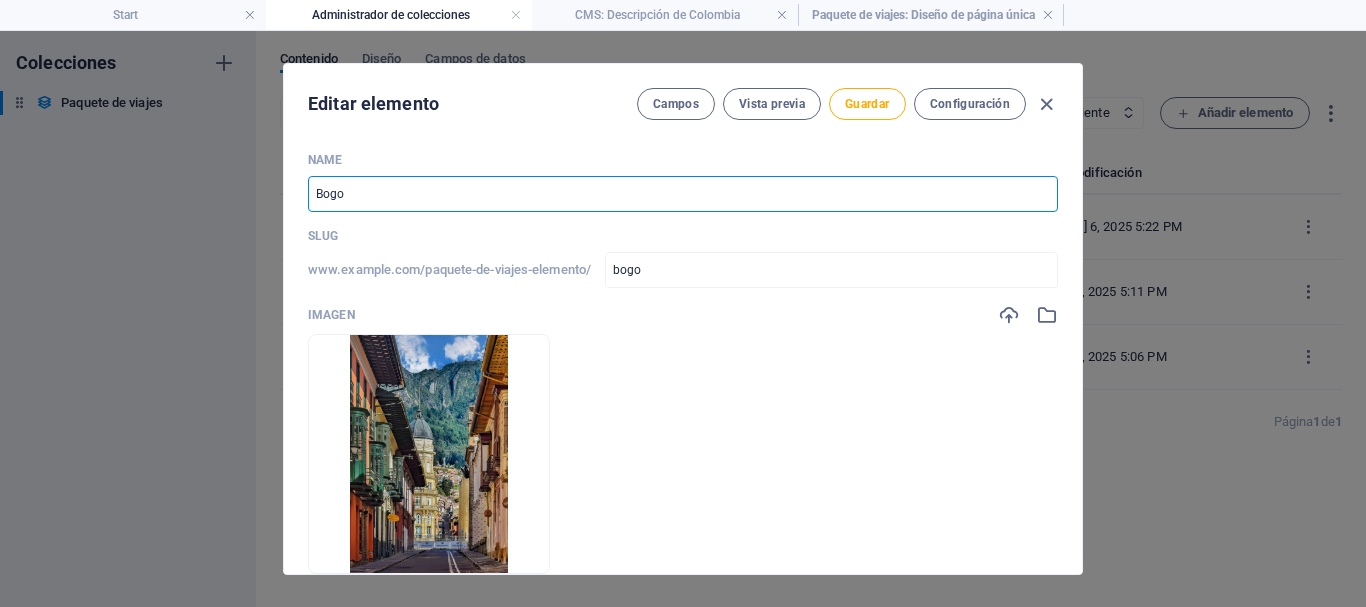 type on "bogot" 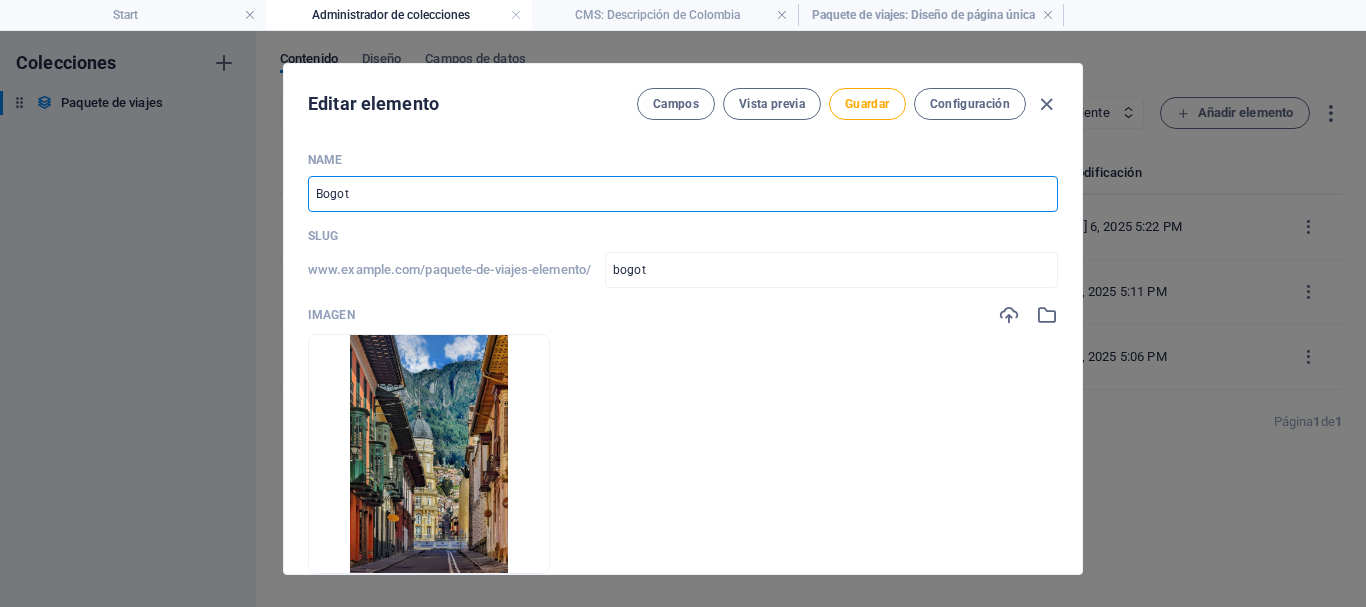 type on "Bogota" 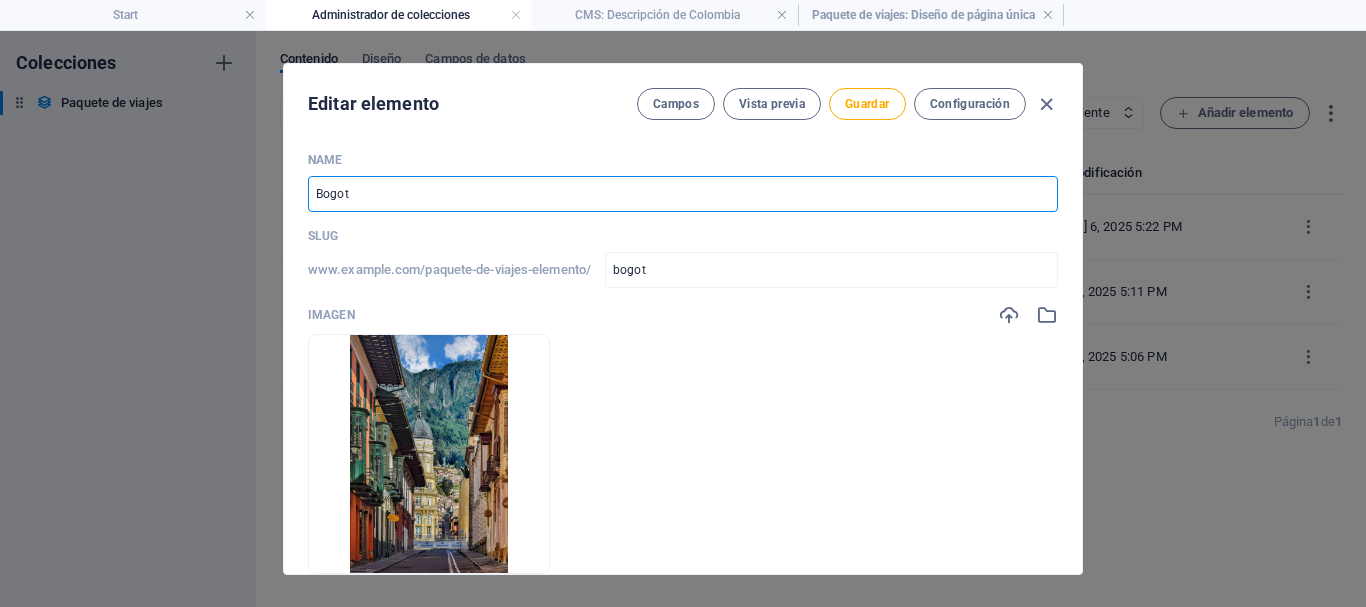 type on "bogota" 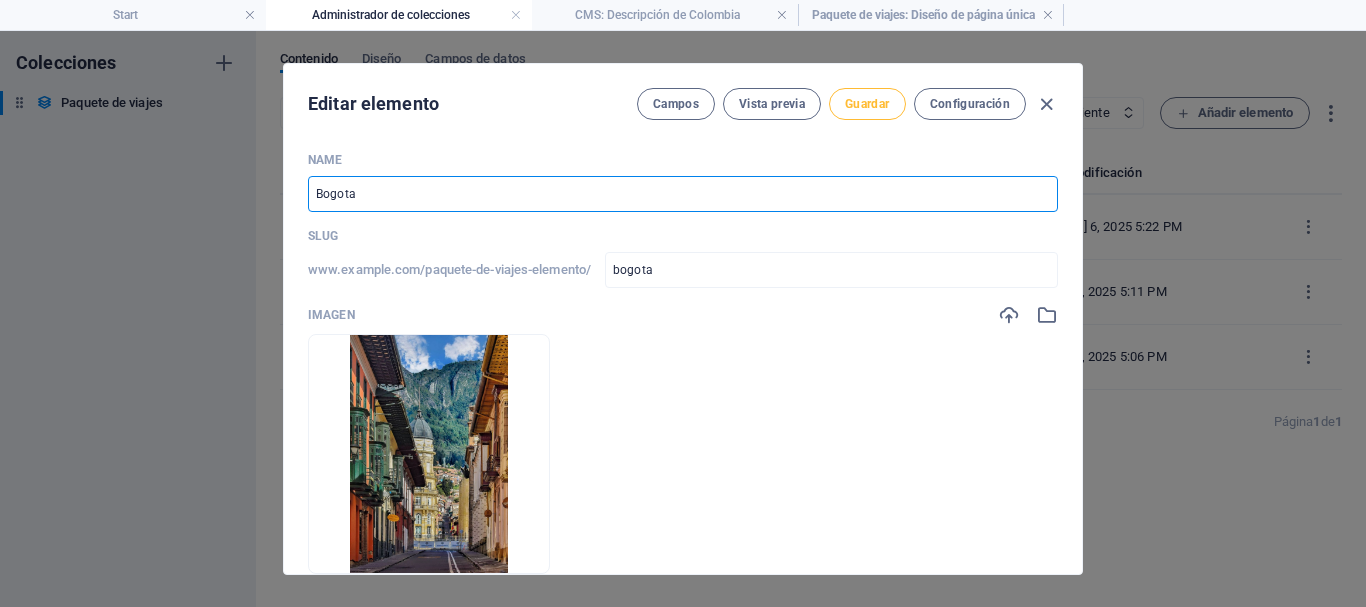 type on "Bogota" 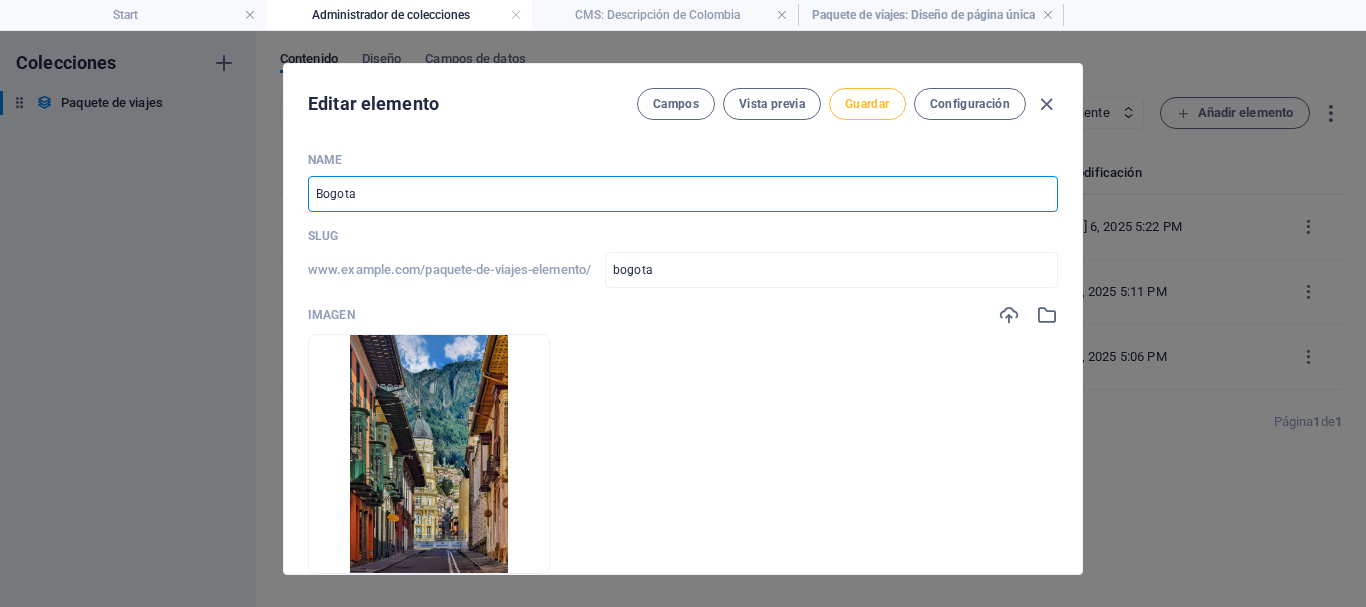 click on "Guardar" at bounding box center [867, 104] 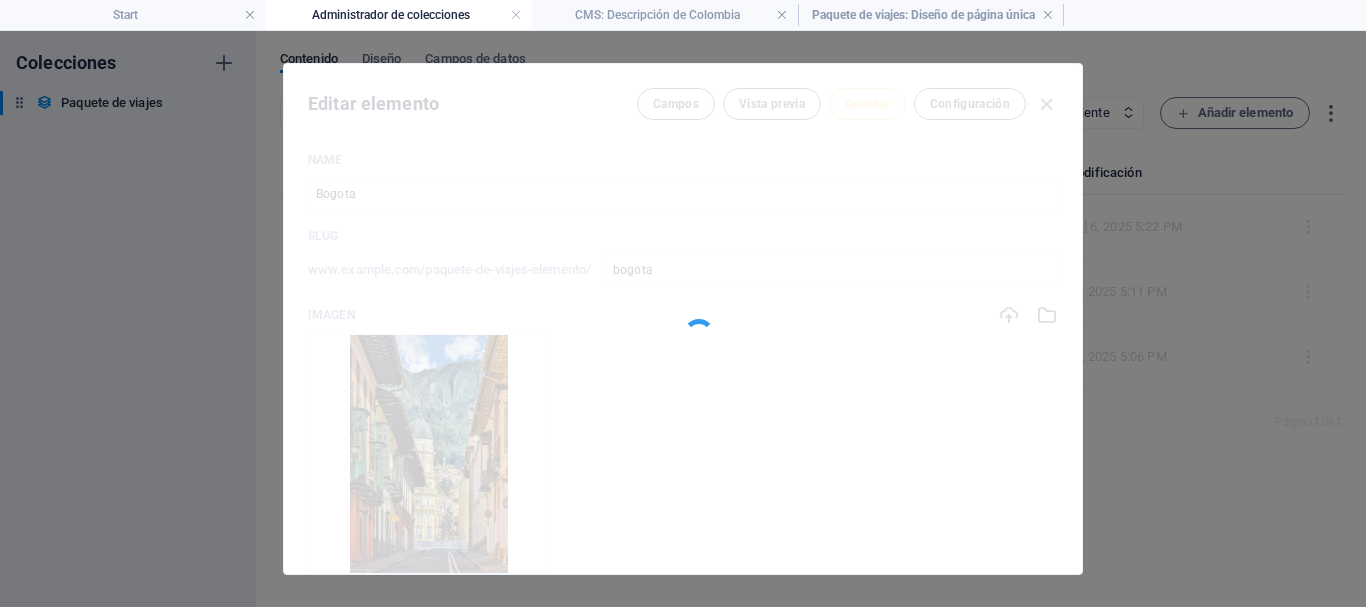 type on "bogota" 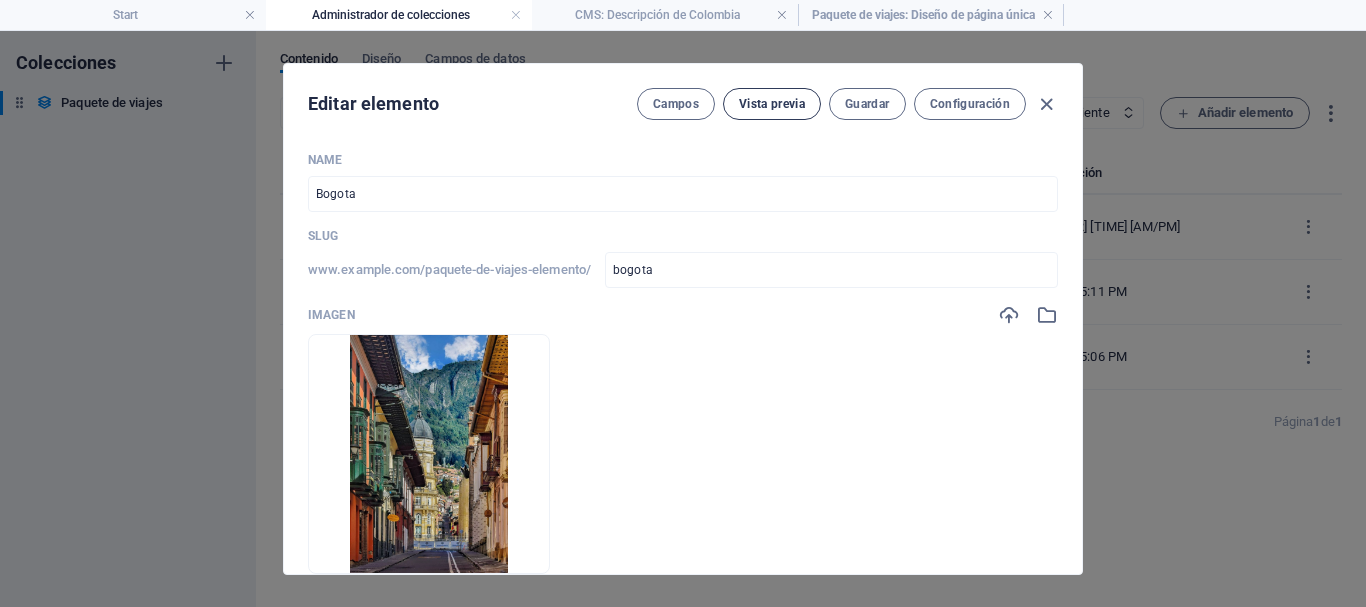 click on "Vista previa" at bounding box center (772, 104) 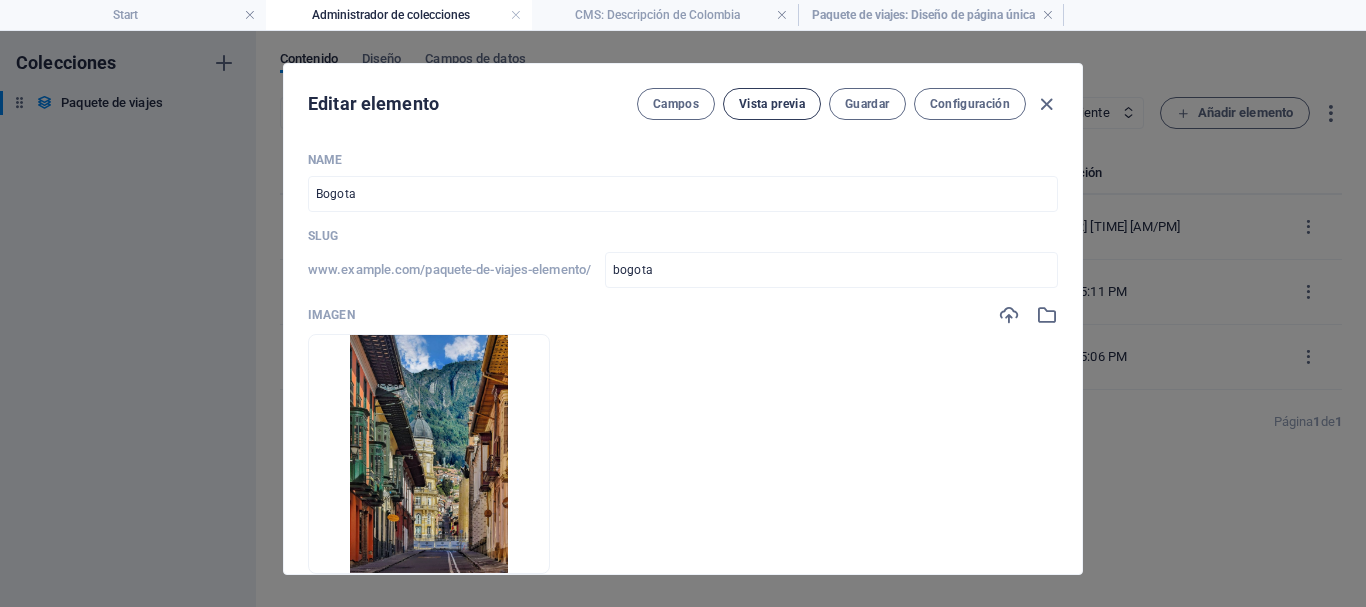 select on "6893e15c8fa0c77a610ffb29" 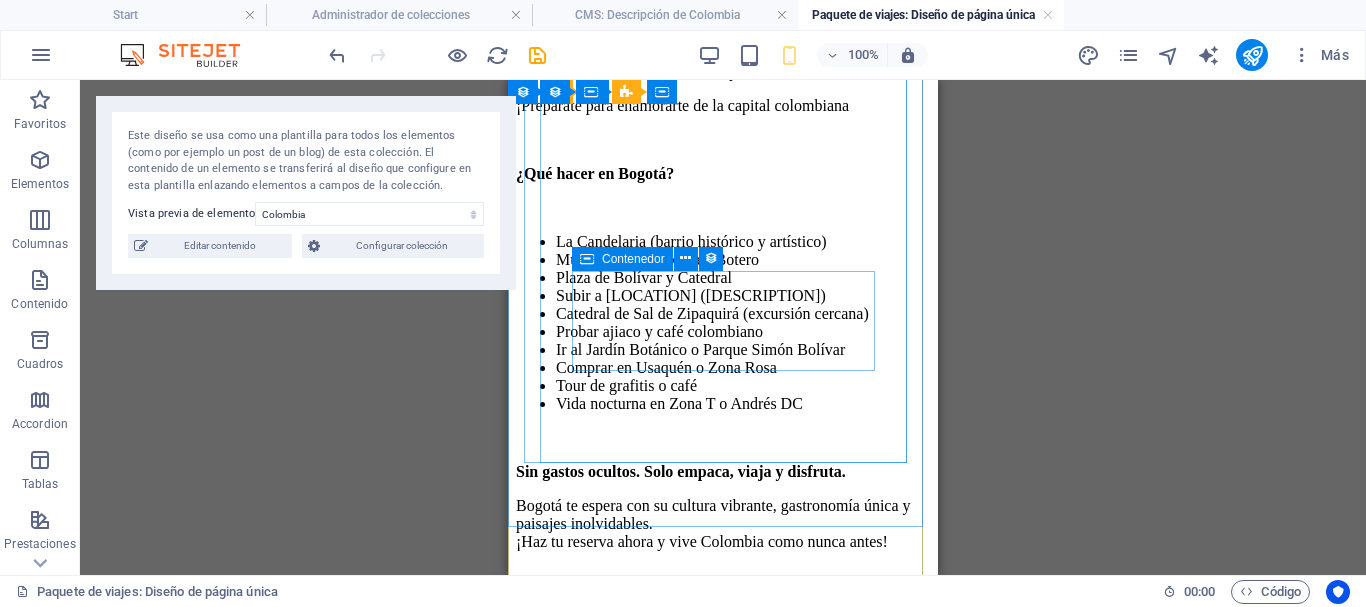 scroll, scrollTop: 1712, scrollLeft: 0, axis: vertical 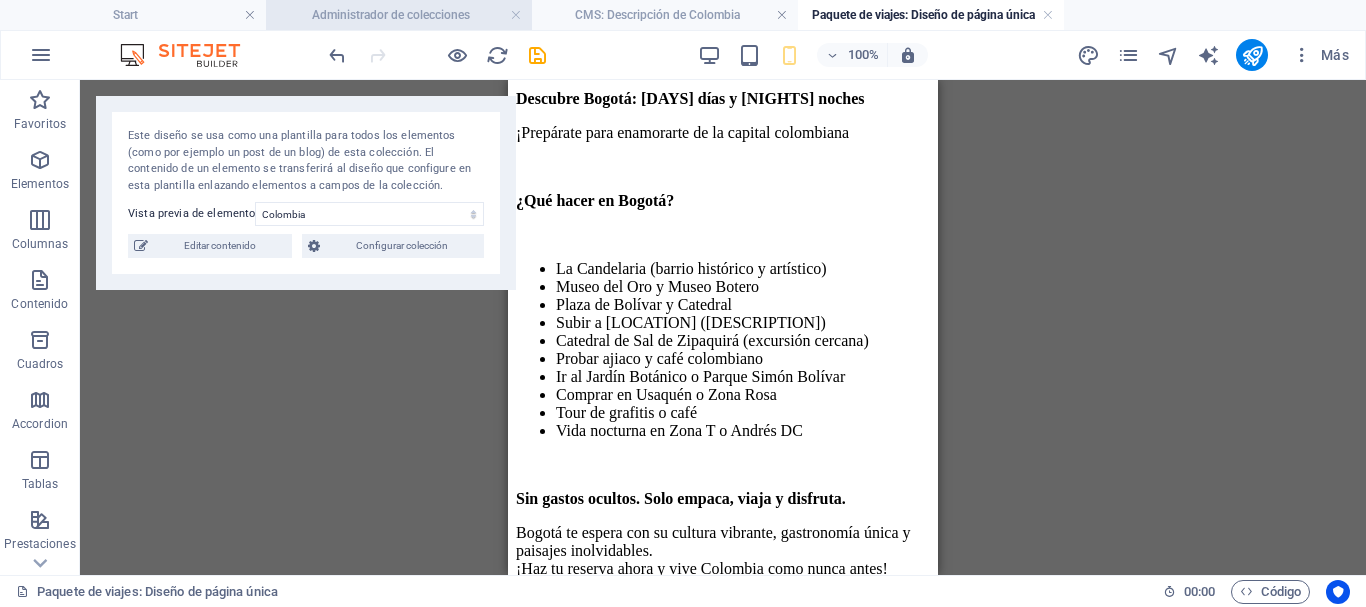click on "Administrador de colecciones" at bounding box center (399, 15) 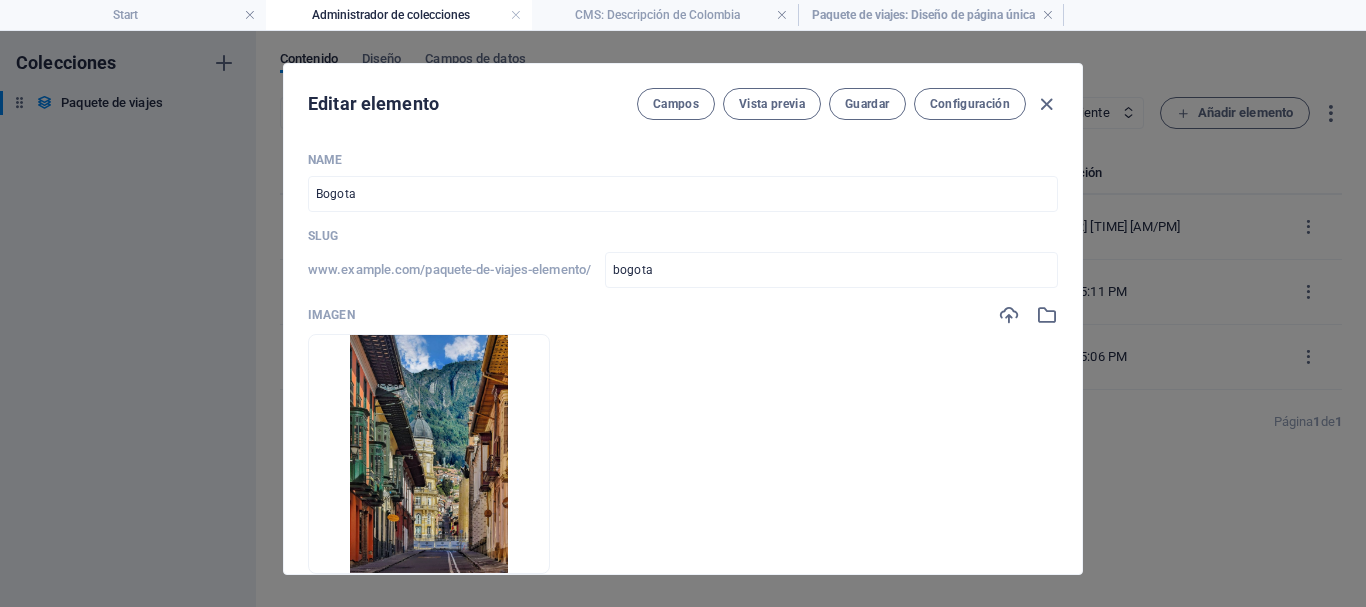 scroll, scrollTop: 0, scrollLeft: 0, axis: both 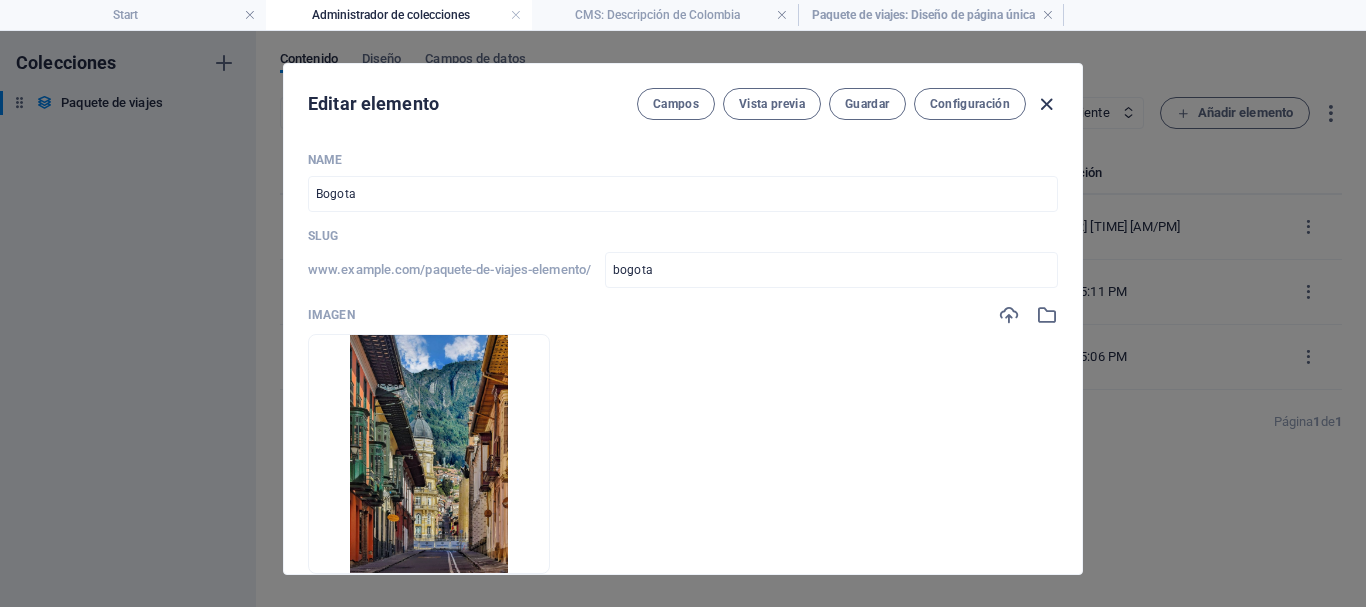 click at bounding box center (1046, 104) 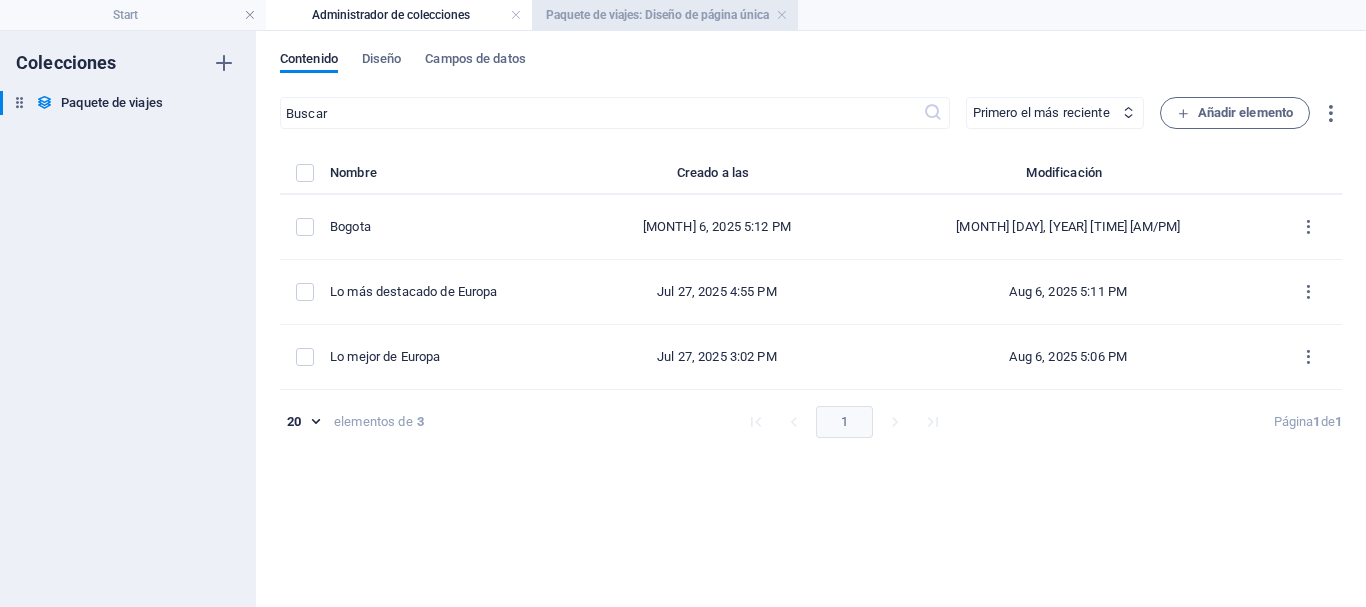 click on "Paquete de viajes: Diseño de página única" at bounding box center (665, 15) 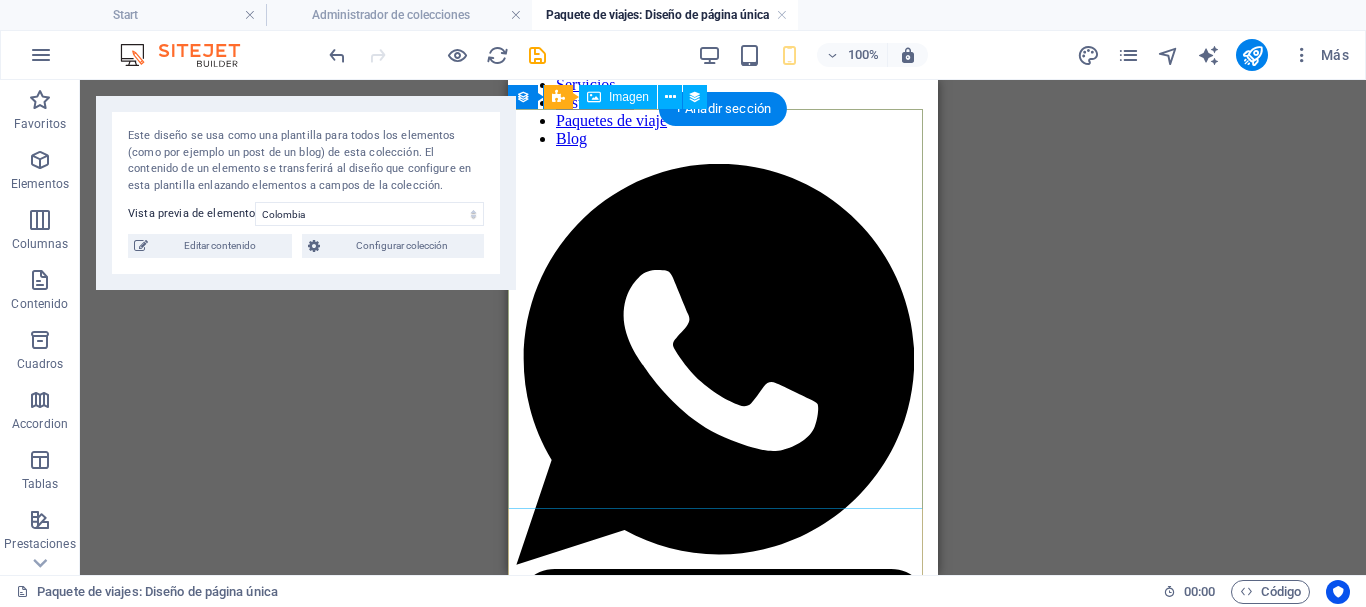 scroll, scrollTop: 0, scrollLeft: 0, axis: both 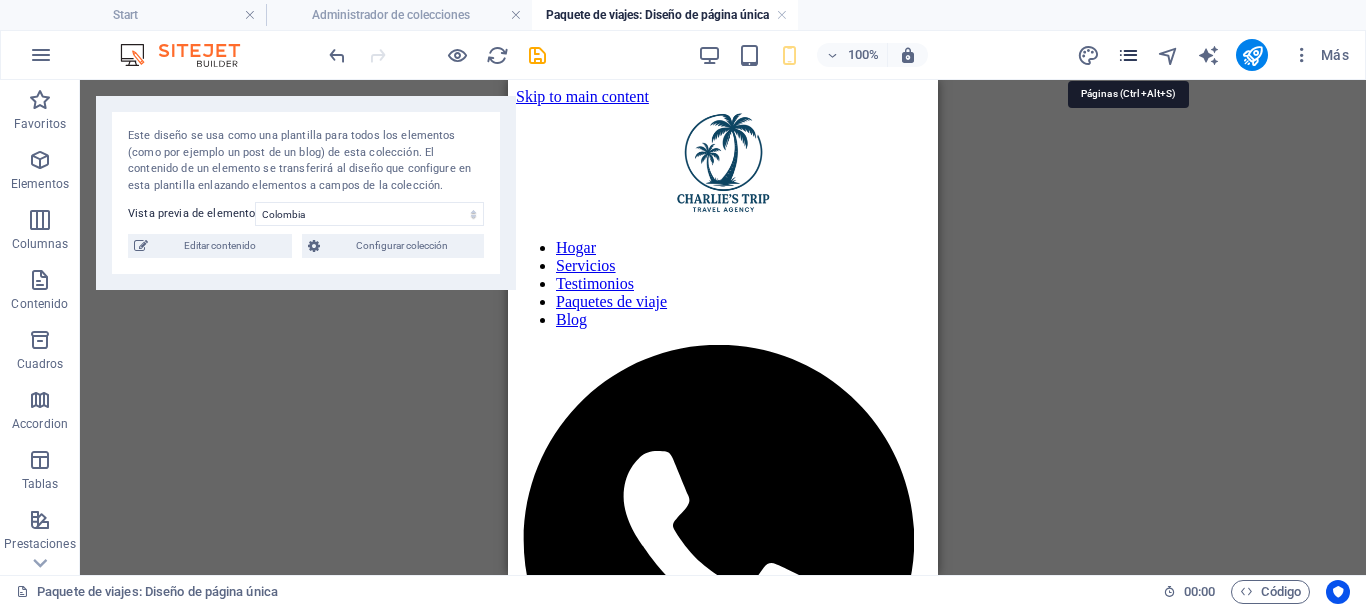 click at bounding box center (1128, 55) 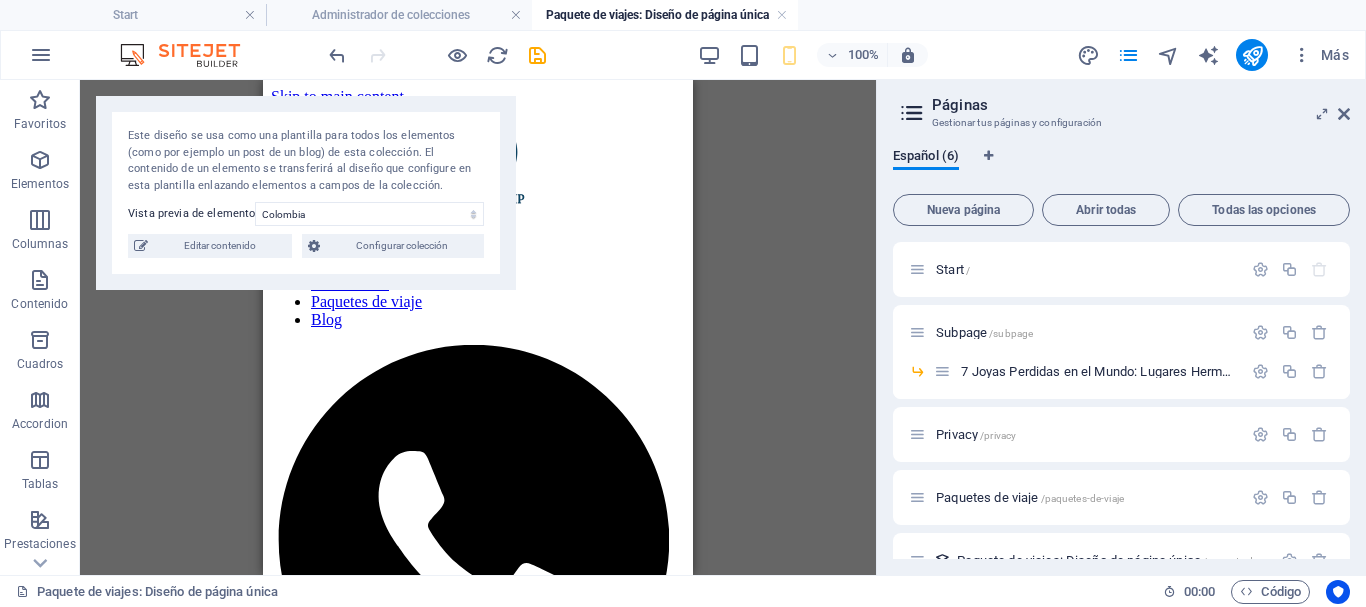scroll, scrollTop: 37, scrollLeft: 0, axis: vertical 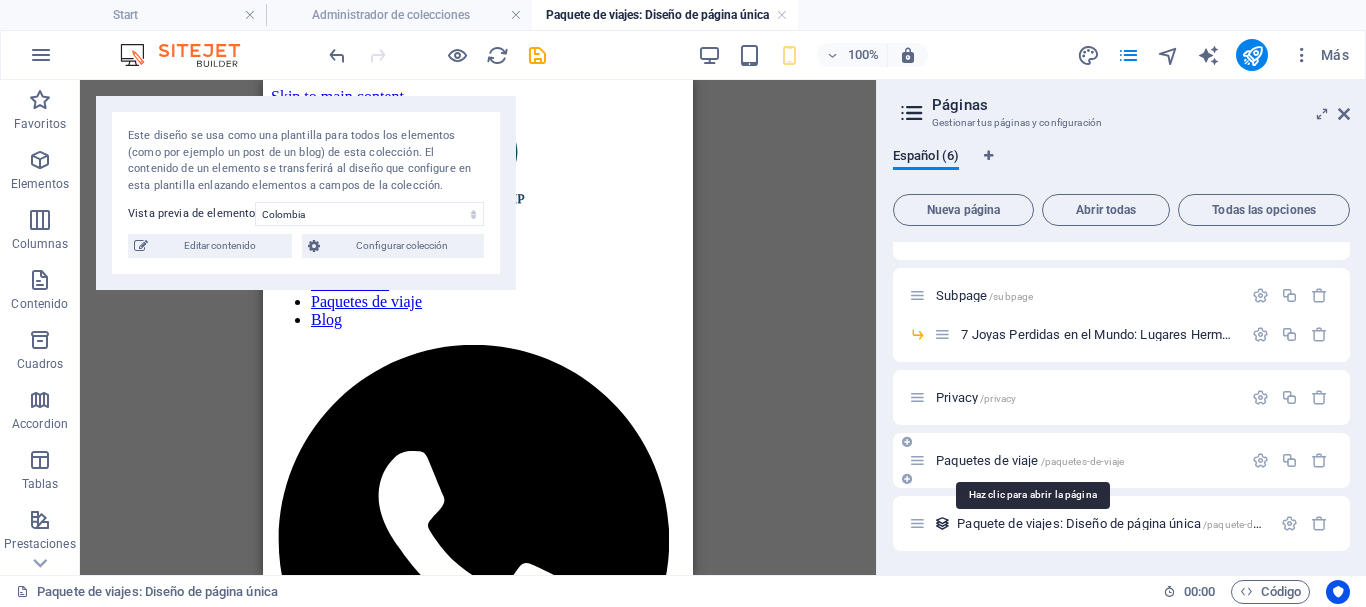click on "Paquetes de viaje  /paquetes-de-viaje" at bounding box center (1030, 460) 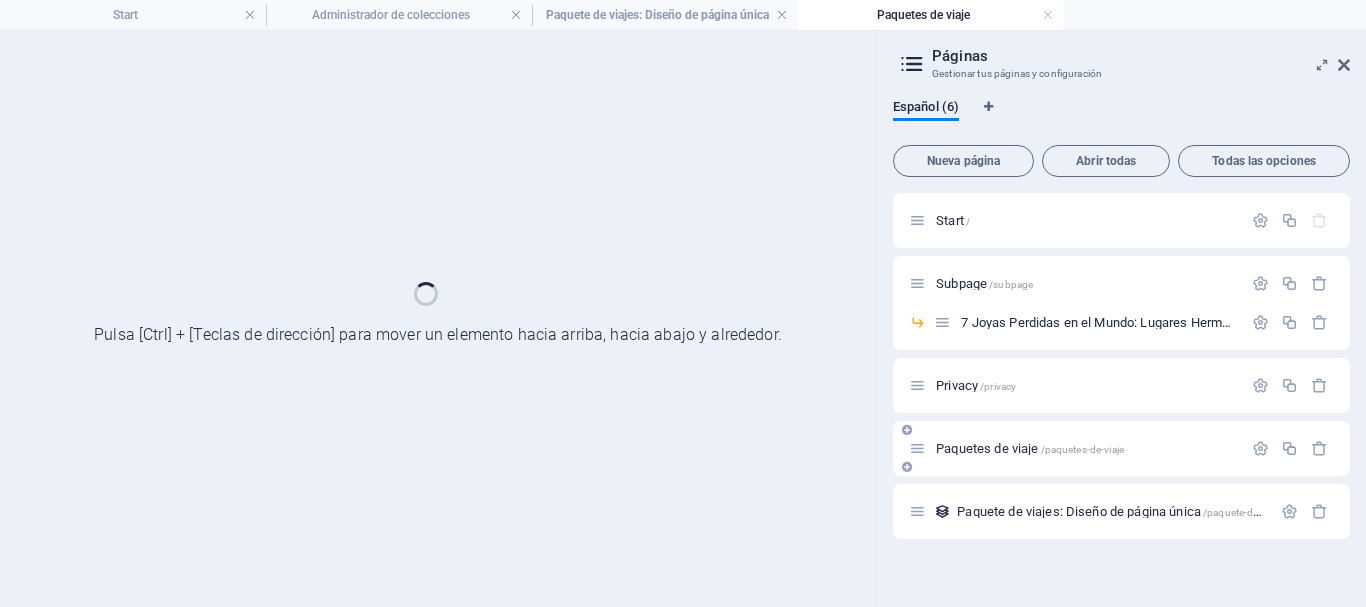 scroll, scrollTop: 0, scrollLeft: 0, axis: both 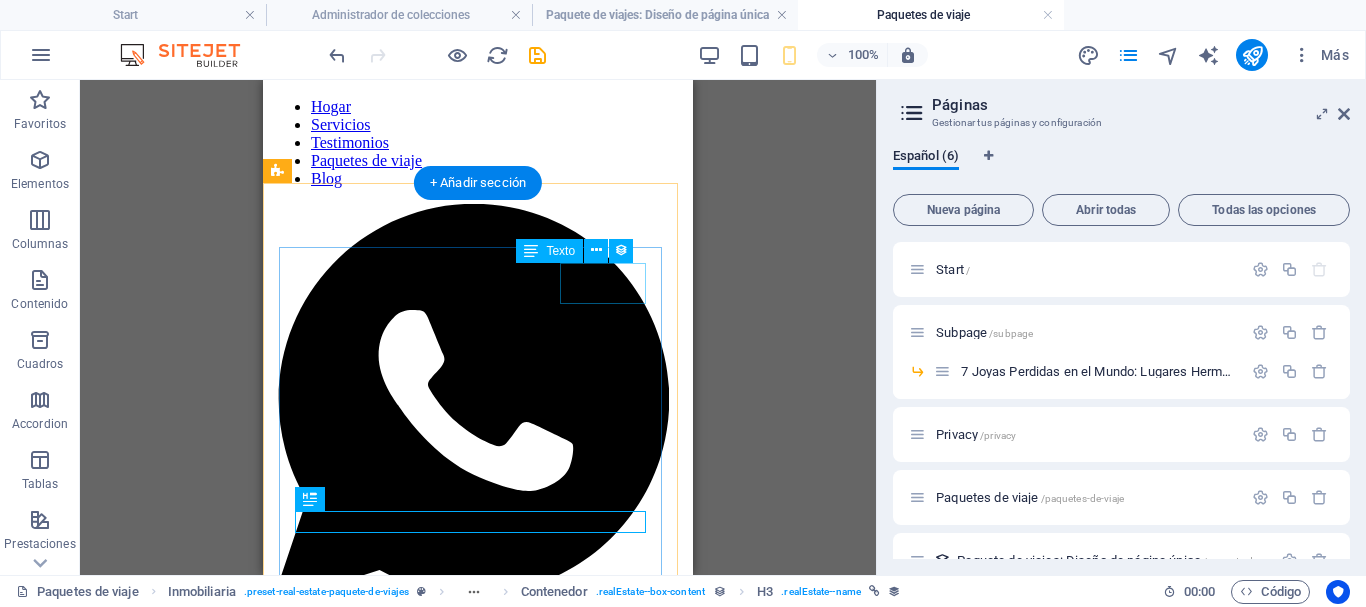 click on "Europa" at bounding box center [638, -12] 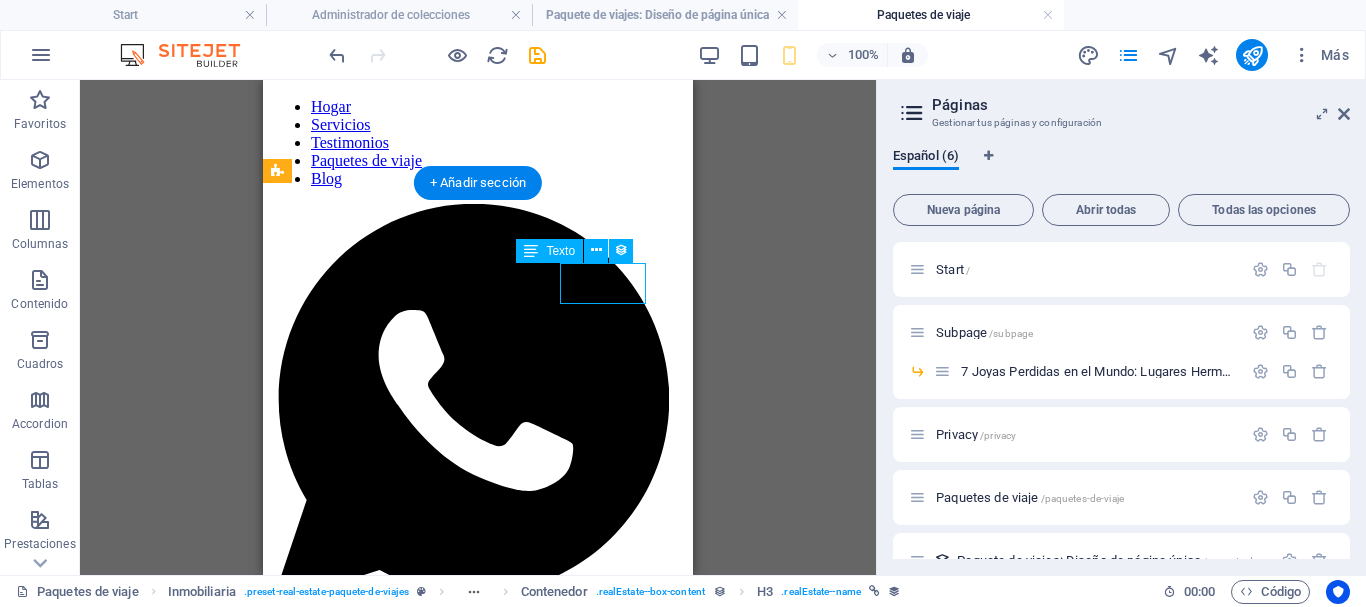 click on "Europa" at bounding box center (638, -12) 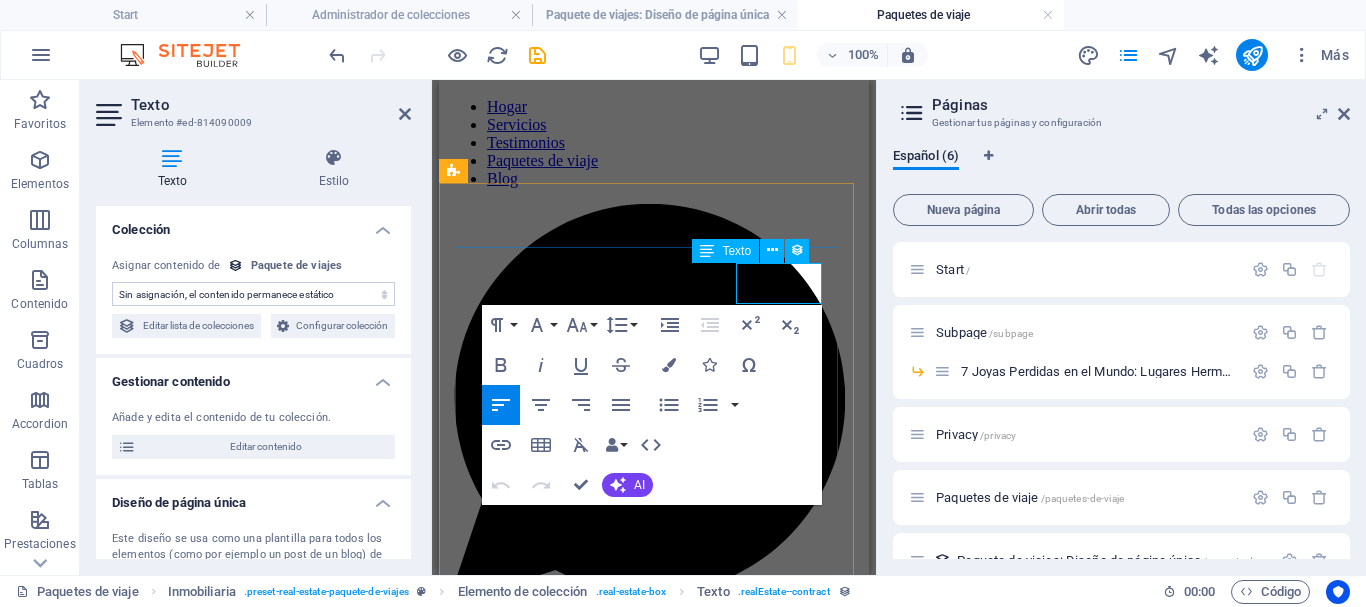 click on "Europa" at bounding box center (814, -12) 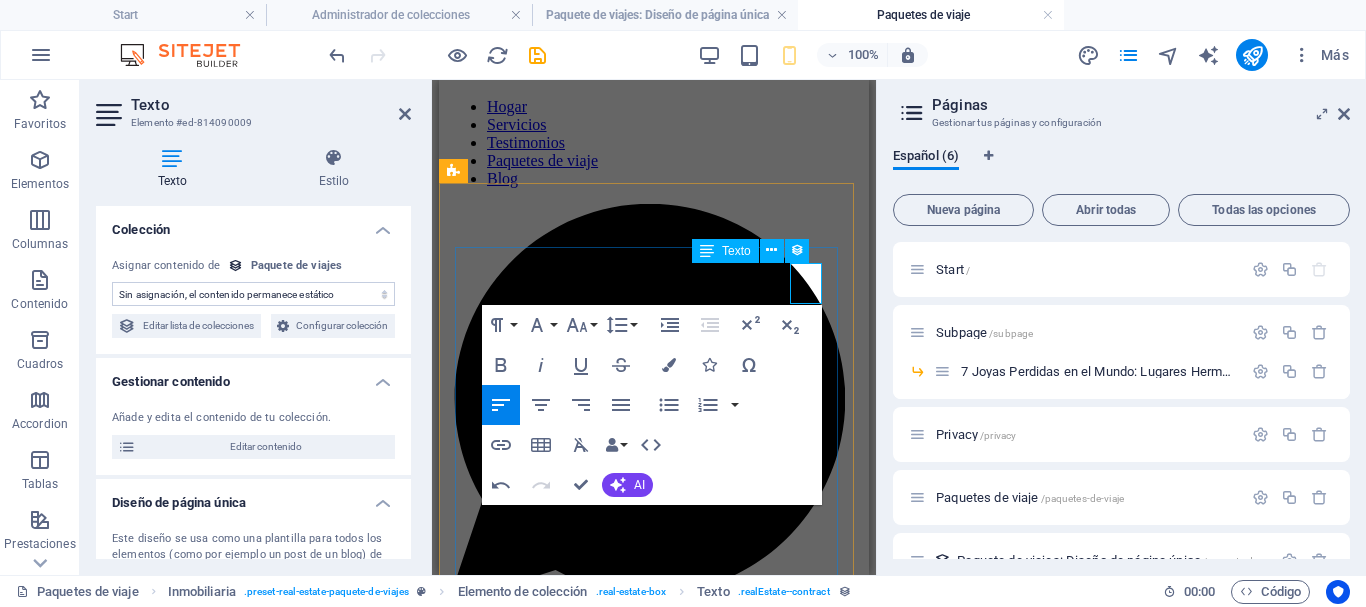 type 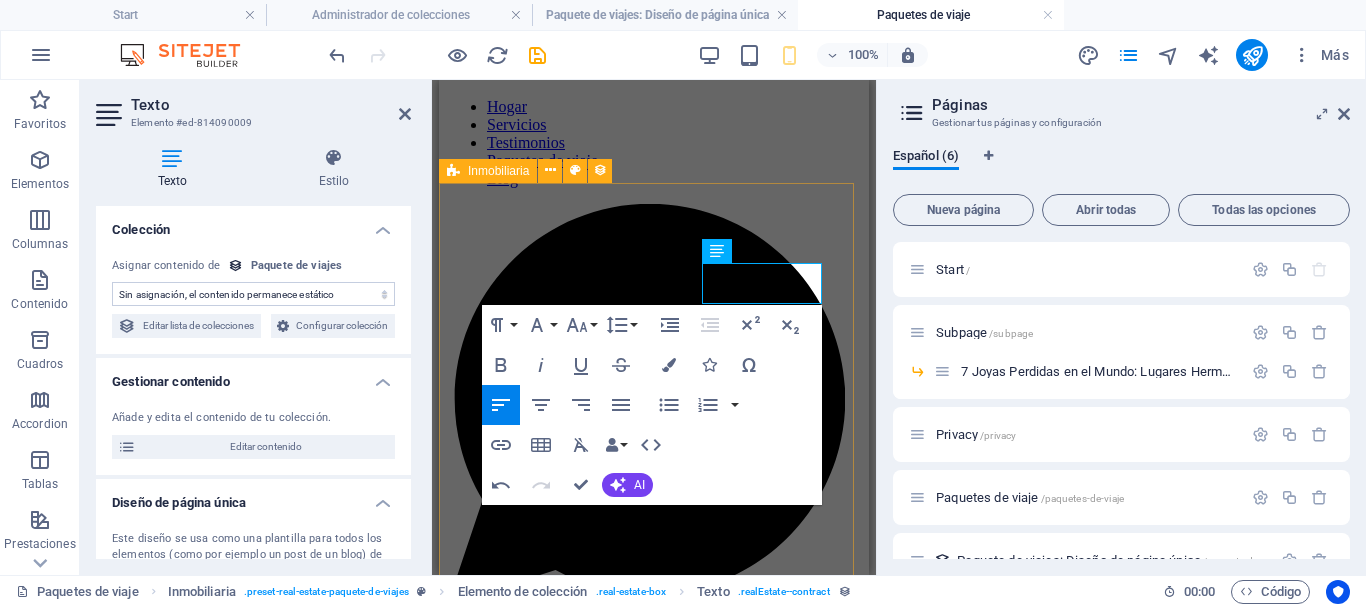 click on "​Sudamerica $ 991 usd por persona Bogota Incluye  Vuelos redondos CDMX-Bogota Hospedaje 6 días y 5 noches Desayuno incluido Seguro de viajes        Europa $ 4,542.22  usd por persona Lo mejor de Europa Itinerario Día 1  Vuelo de México a Madrid  Día 2 y 3  Madrid -  Hospedaje en Petit Palace Santa Bárbara Día 4 y 5   Viaje en tren a Barcelona - Hospedaje Novotel Barcelona Cornella Día 6  y 7  Vuelo a Paris - Hospedaje en Le Katorze Hôtel Día 8   Viaje en tren a Venecia - Hospedaje en Hotel Carlton on the Grand Canal Día 9 a 10   Viaje en tren a Roma - Hospedaje en Hotel Grand Hotel Olympic Día 11 y 12  Vuelo a Londres - Hospedaje en Marlin Waterloo Día 13, 14 y 15  Vuelo a Dublin - Hospedaje en Radisson Blu St. Helen's Hotel       Europa $ 2,235  usd por persona Lo más destacado de Europa Itinerario Día 1  Inicio del tour en Roma - Venecia Día 2  Innsbruck - Múnich - Región de Baviera Día 3  Múnich - Valle del Rin Día 4  Valle del Rin - Ámsterdam Día 5 Día 6" at bounding box center [654, 2818] 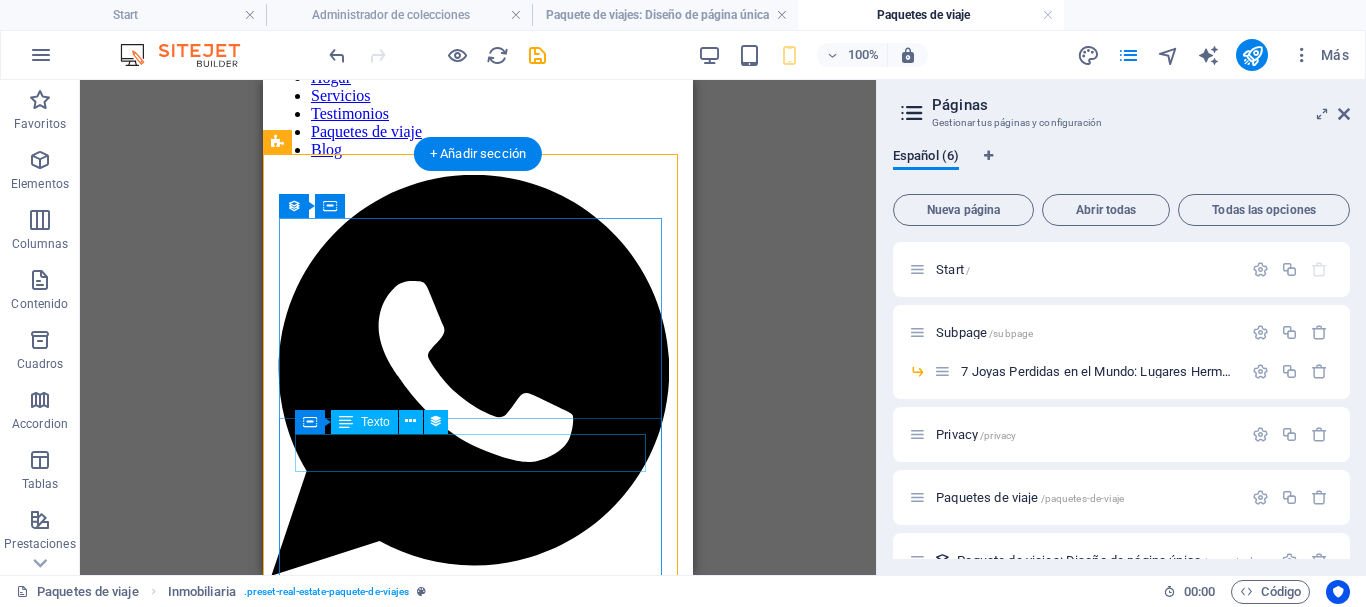 scroll, scrollTop: 0, scrollLeft: 0, axis: both 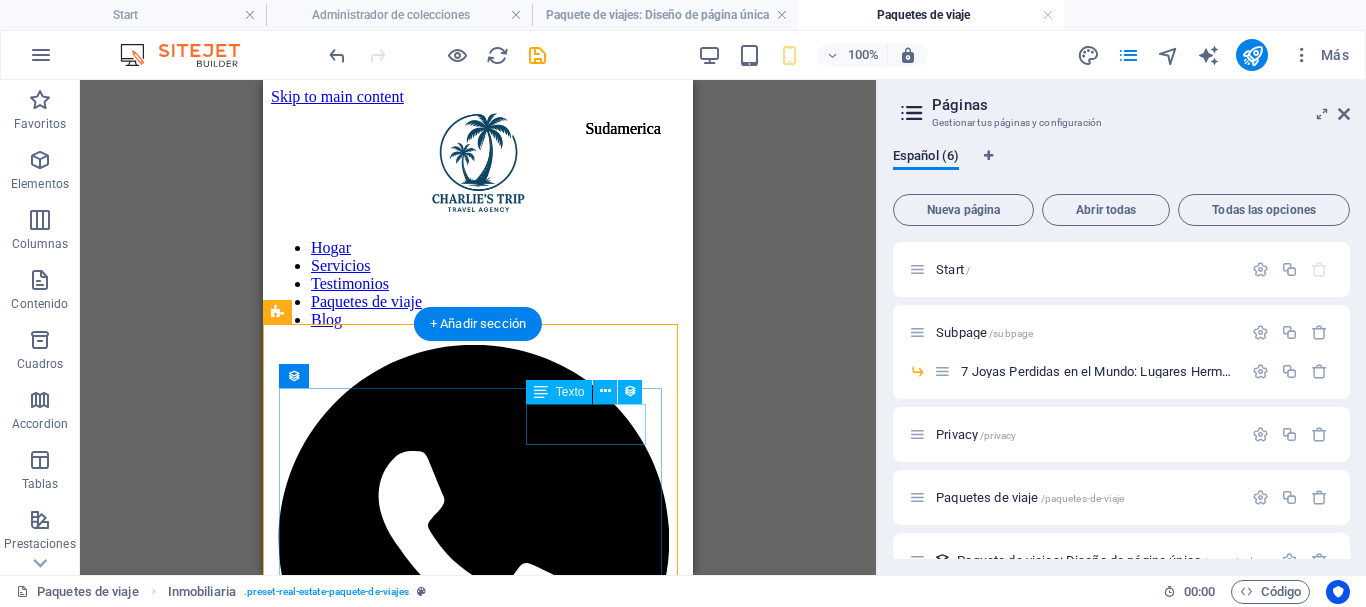 click on "Sudamerica" at bounding box center [623, 129] 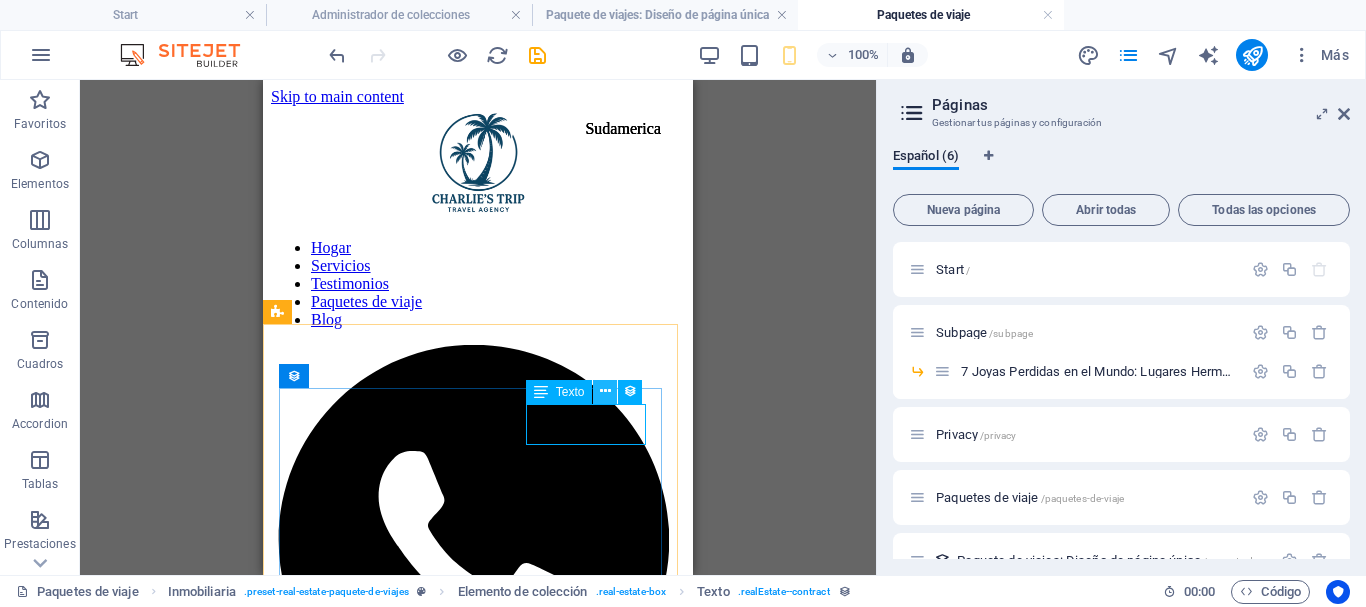 click at bounding box center [605, 392] 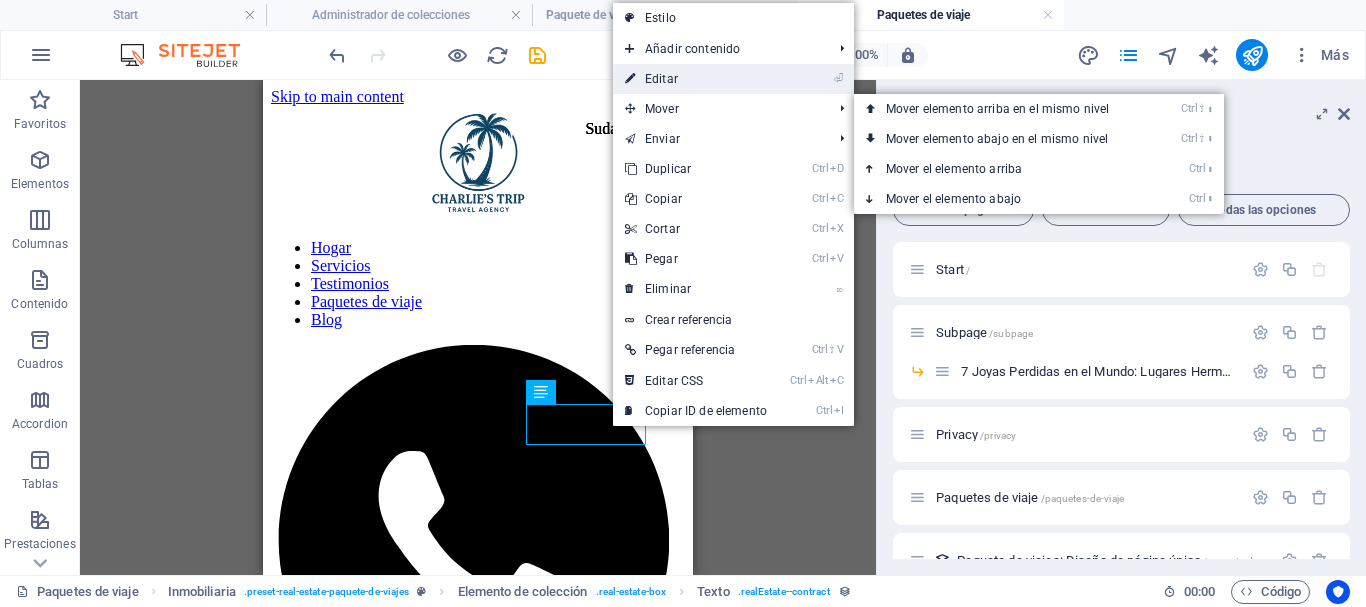 click on "⏎  Editar" at bounding box center [696, 79] 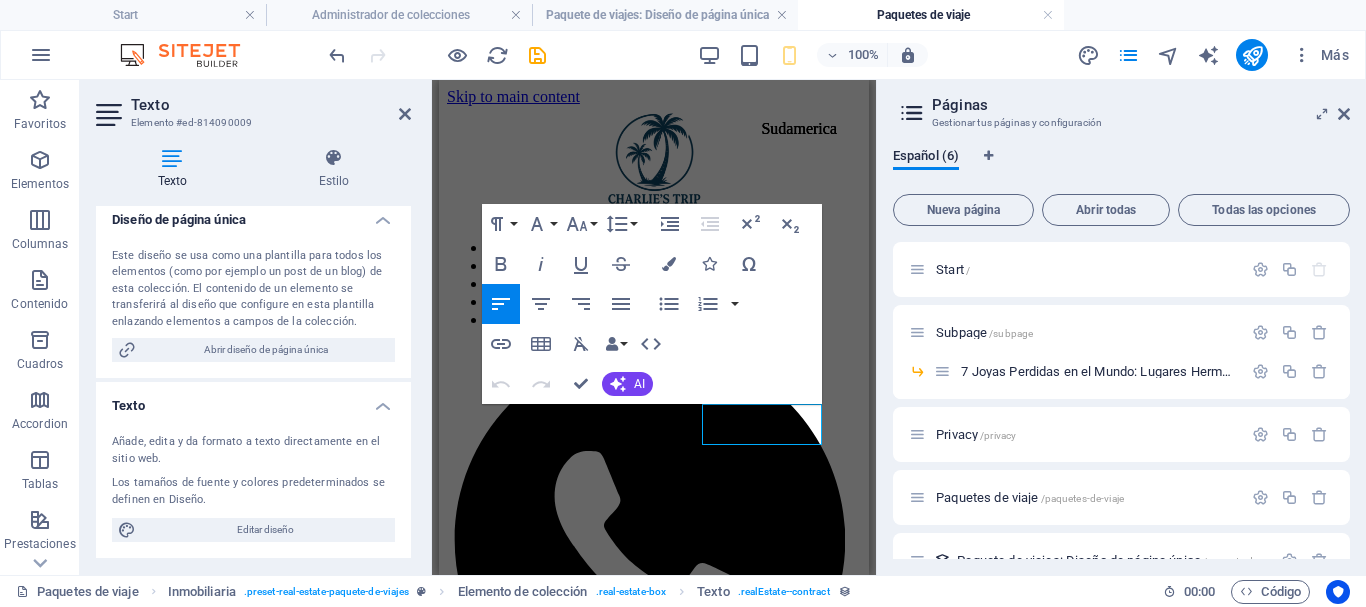 scroll, scrollTop: 306, scrollLeft: 0, axis: vertical 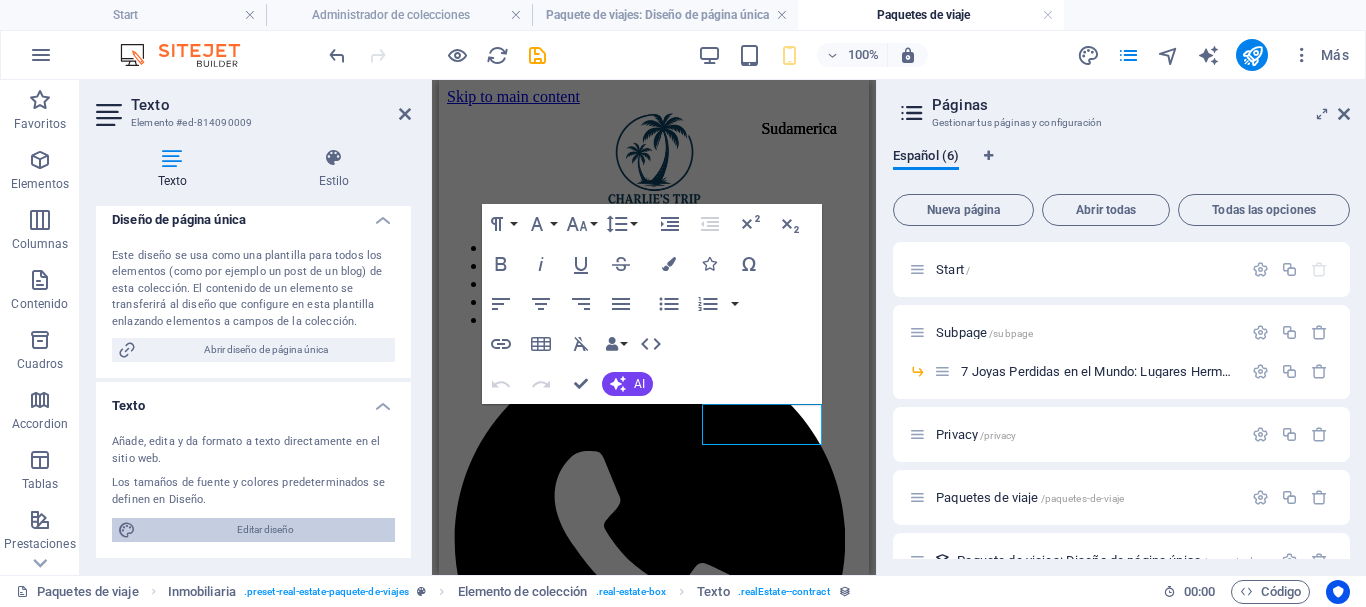 click on "Editar diseño" at bounding box center (265, 530) 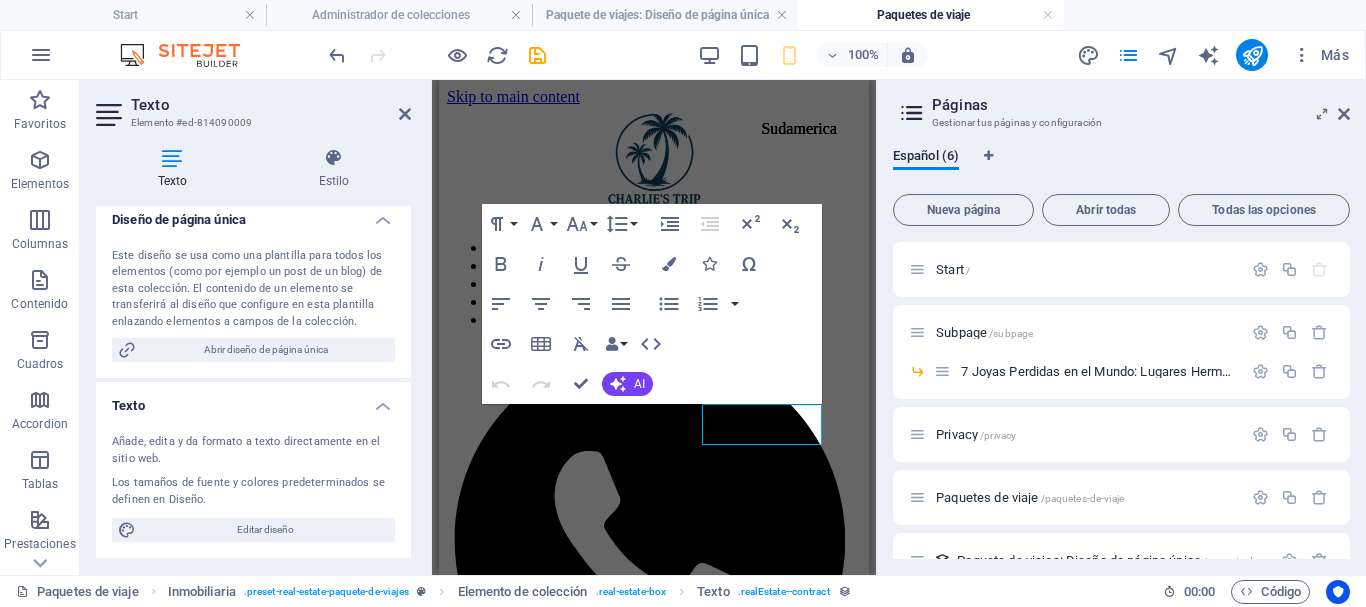 select on "px" 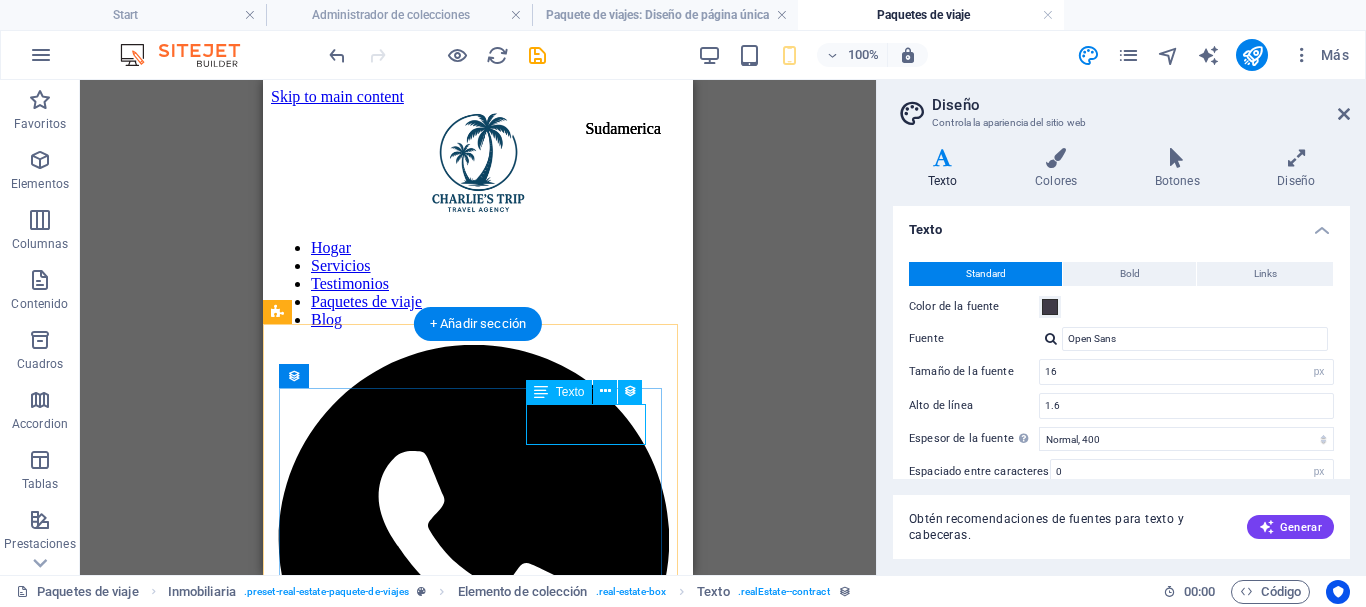 click on "Sudamerica" at bounding box center [623, 129] 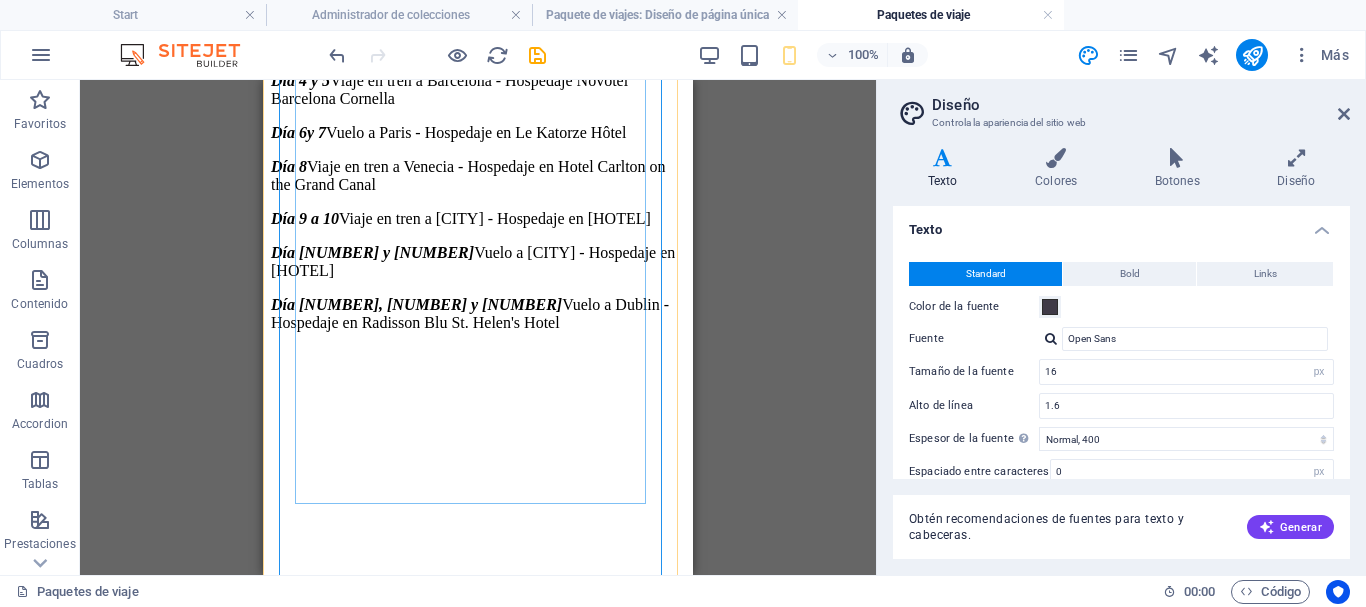 scroll, scrollTop: 2589, scrollLeft: 0, axis: vertical 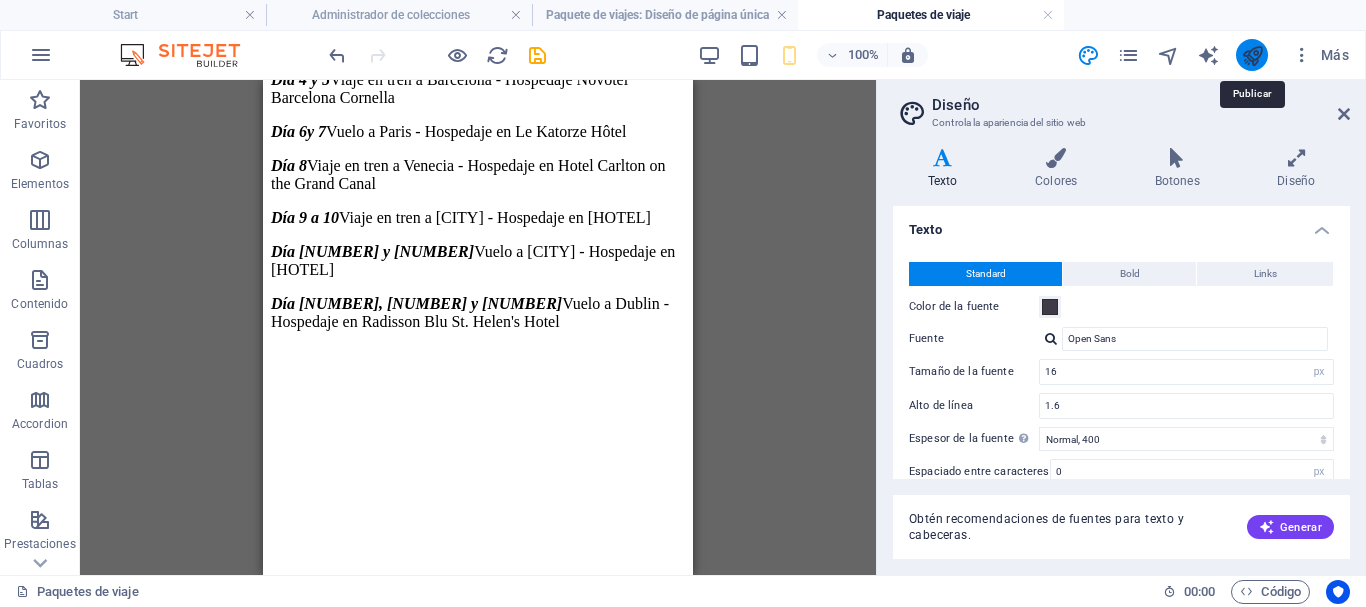 click at bounding box center (1252, 55) 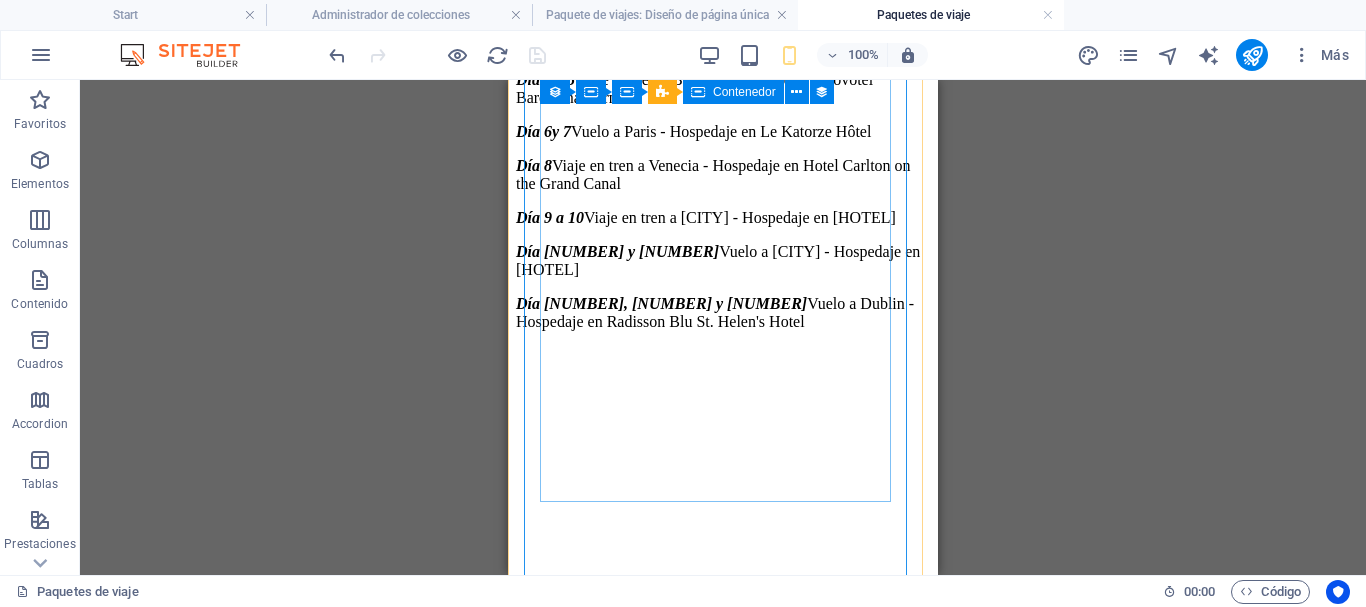 click on "H3   Inmobiliaria   Inmobiliaria   Elemento de colección   Elemento de colección   Contenedor   Contenedor   Contenedor   Texto   Elemento de colección   Contenedor   Imagen   Texto   Contenedor   Separador   Separador   Texto   Elemento de colección   Elemento de colección   Contenedor   Imagen   Elemento de colección   Contenedor   Separador   Separador   Referencia   Botón atrás   Botón   Botón atrás   Elemento de colección   Contenedor   Imagen   Inmobiliaria   Elemento de colección   Inmobiliaria   Elemento de colección   Contenedor   Elemento de colección   Contenedor   Inmobiliaria   Contenedor   Contenedor   Texto   Separador   H3   Separador   Elemento de colección   Contenedor   Contenedor   Contenedor   Separador   Separador   Elemento de colección   Contenedor   Imagen   Inmobiliaria   Elemento de colección   Inmobiliaria   Elemento de colección   Contenedor   Contenedor   Texto   Elemento de colección   Contenedor   Inmobiliaria   Contenedor     Contenedor" at bounding box center [723, 327] 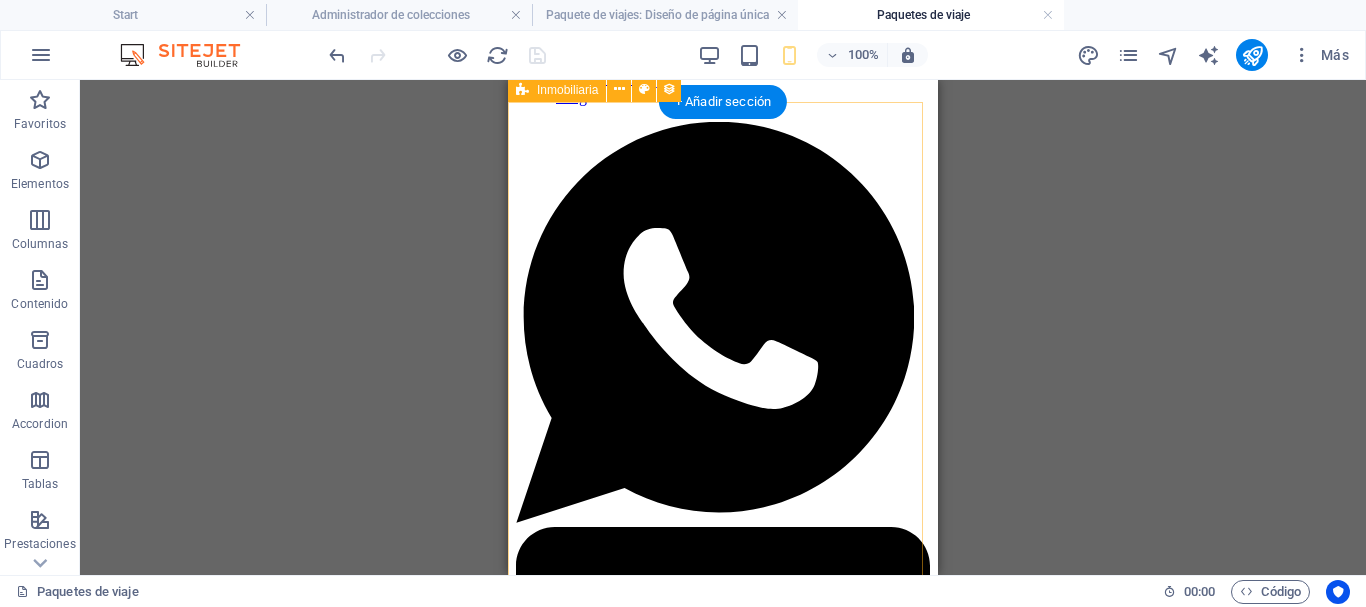 scroll, scrollTop: 221, scrollLeft: 0, axis: vertical 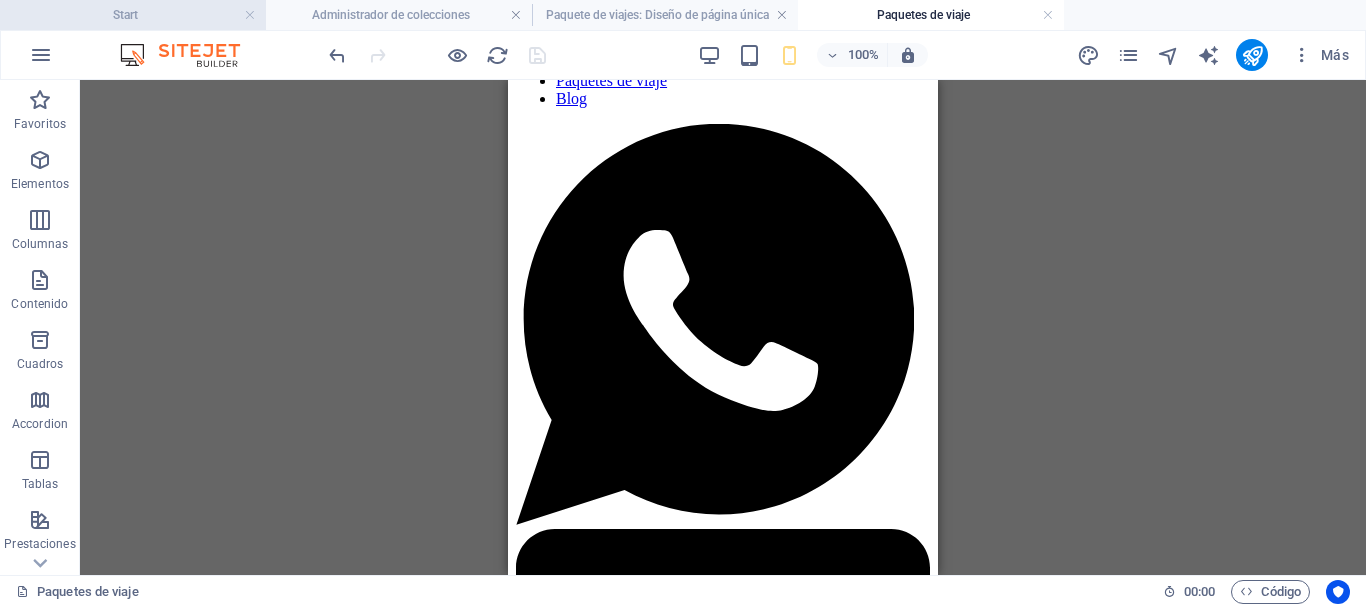 click on "Start" at bounding box center (133, 15) 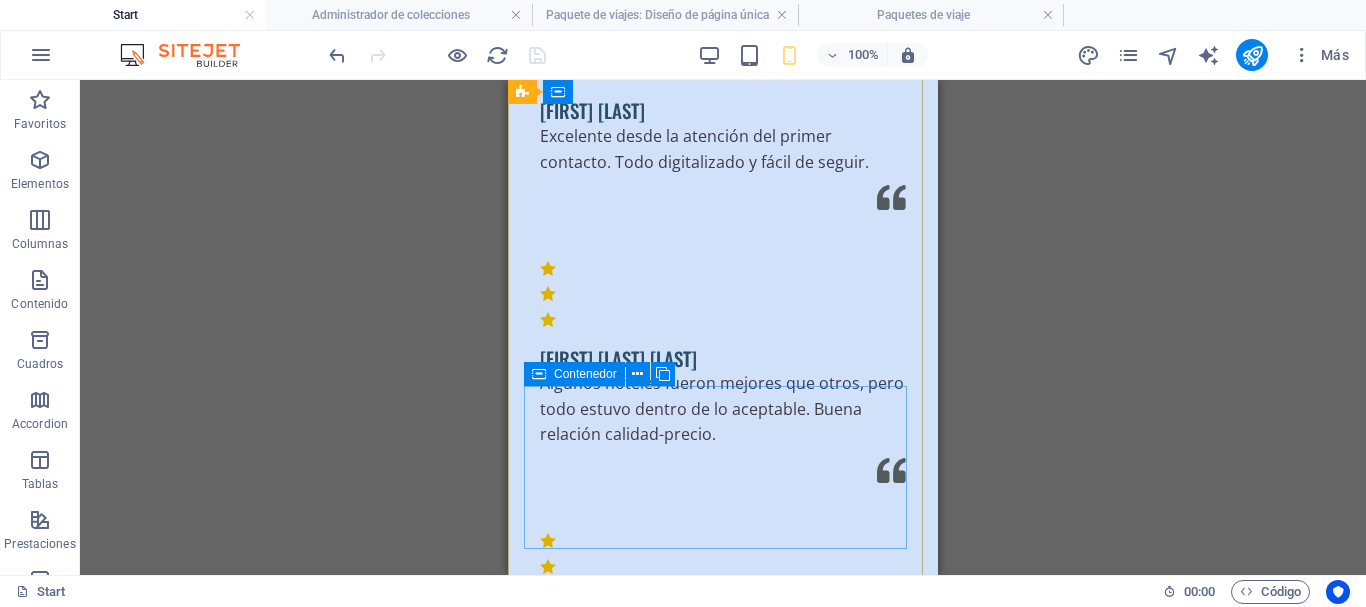 scroll, scrollTop: 6772, scrollLeft: 0, axis: vertical 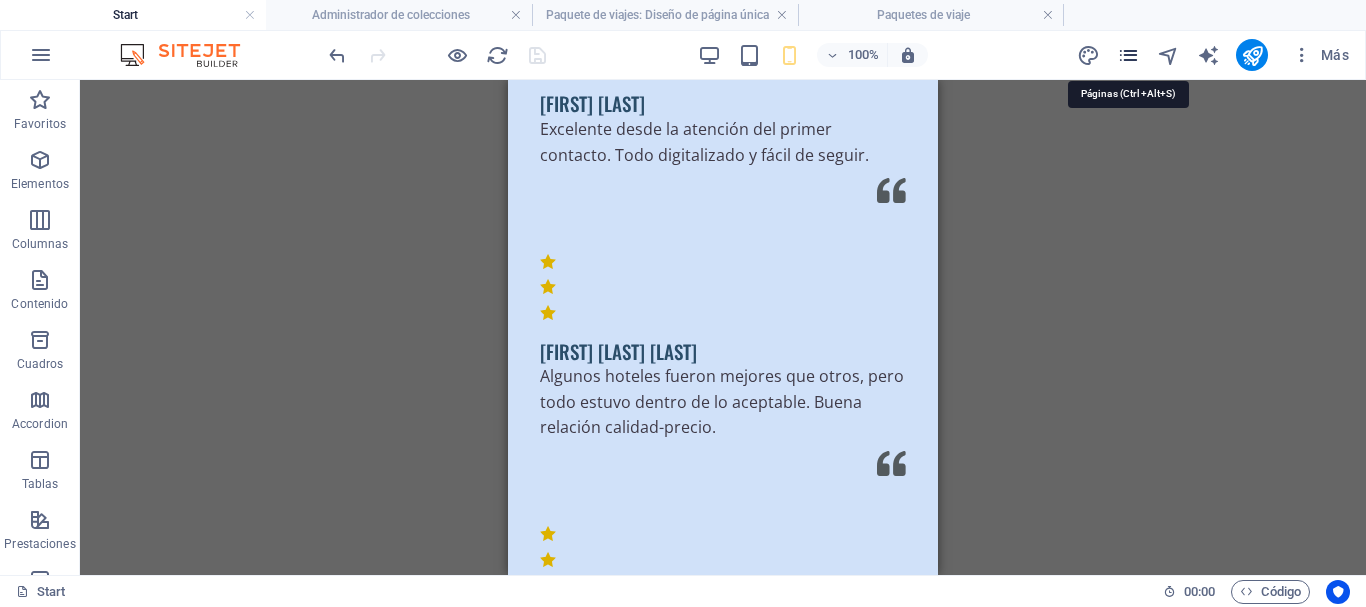 click at bounding box center (1128, 55) 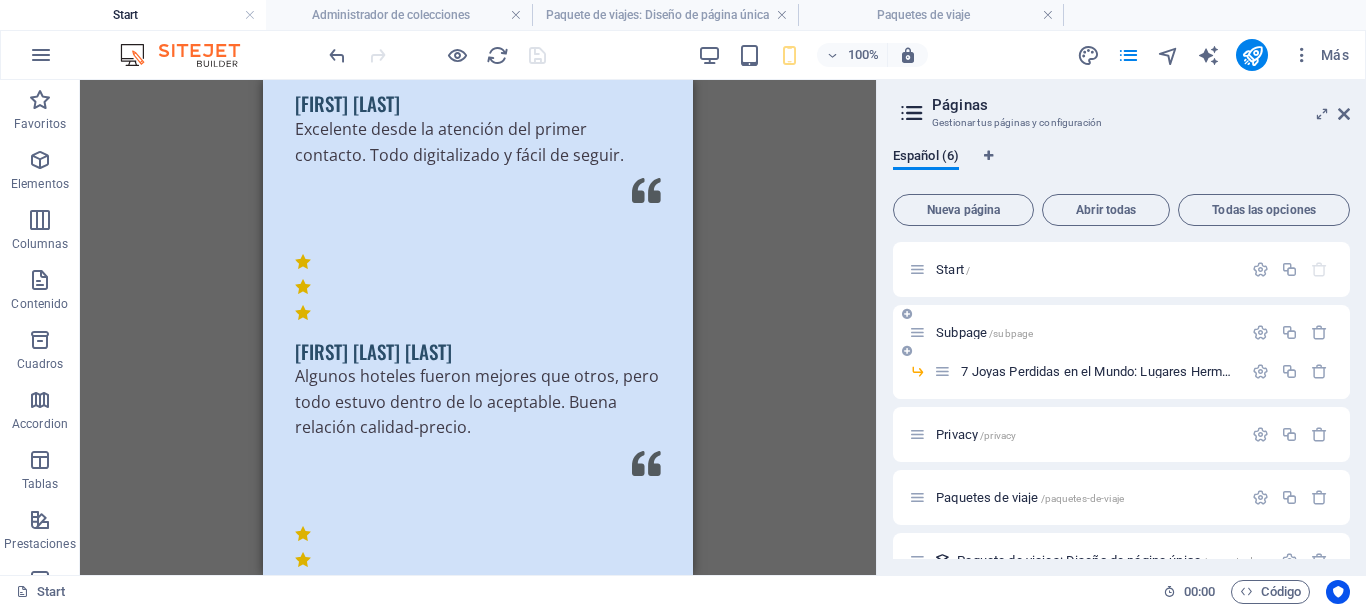 scroll, scrollTop: 37, scrollLeft: 0, axis: vertical 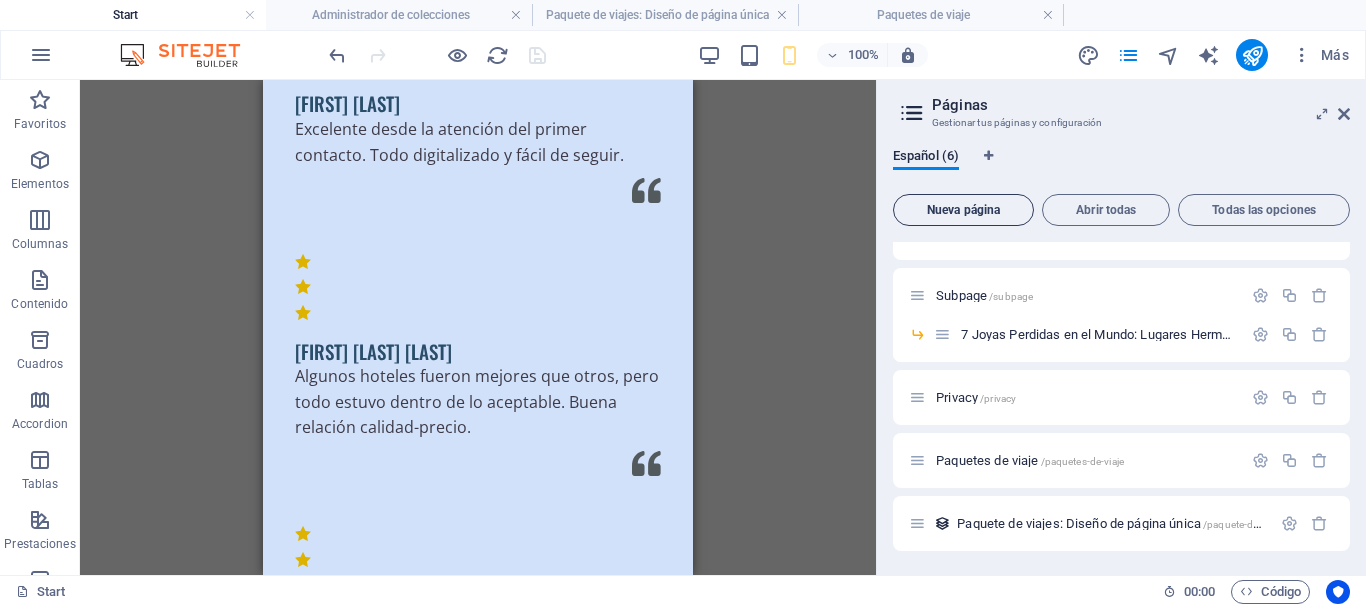 click on "Nueva página" at bounding box center [963, 210] 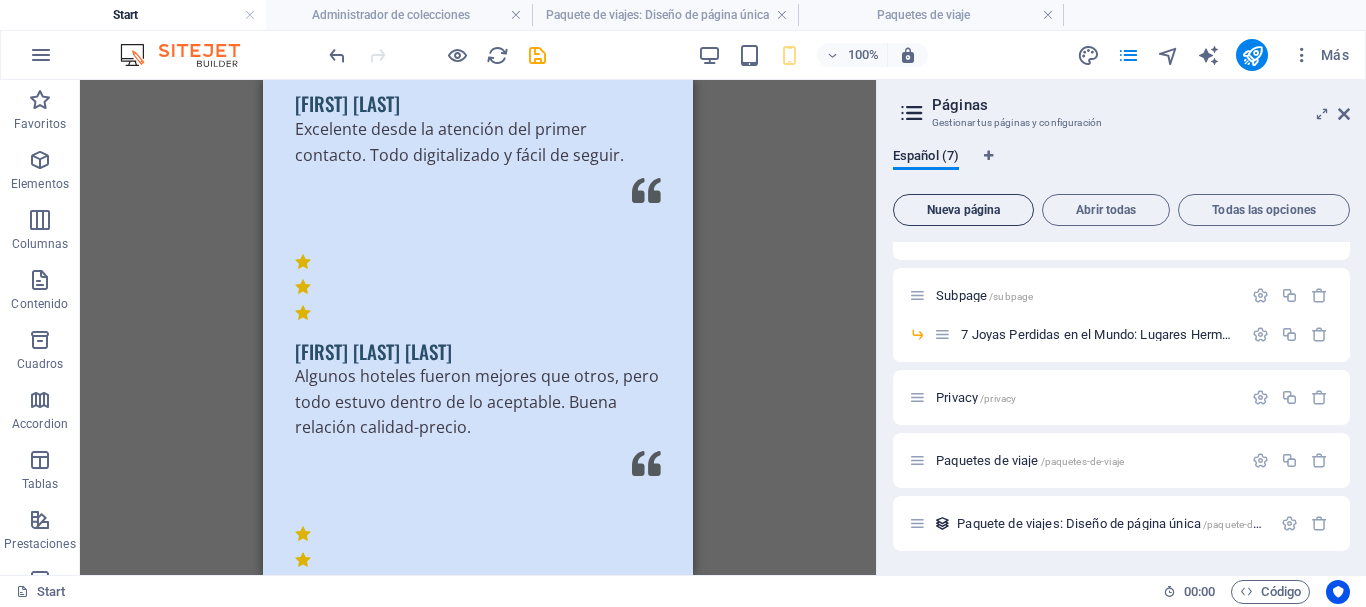 scroll, scrollTop: 299, scrollLeft: 0, axis: vertical 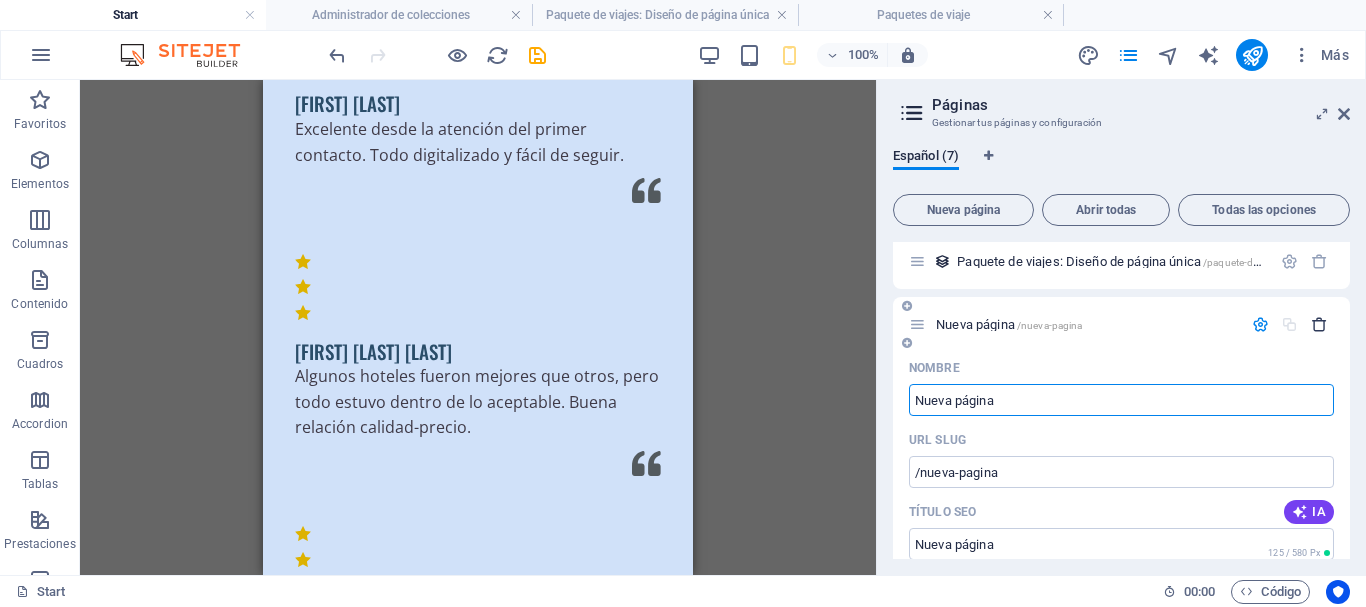 click at bounding box center (1319, 324) 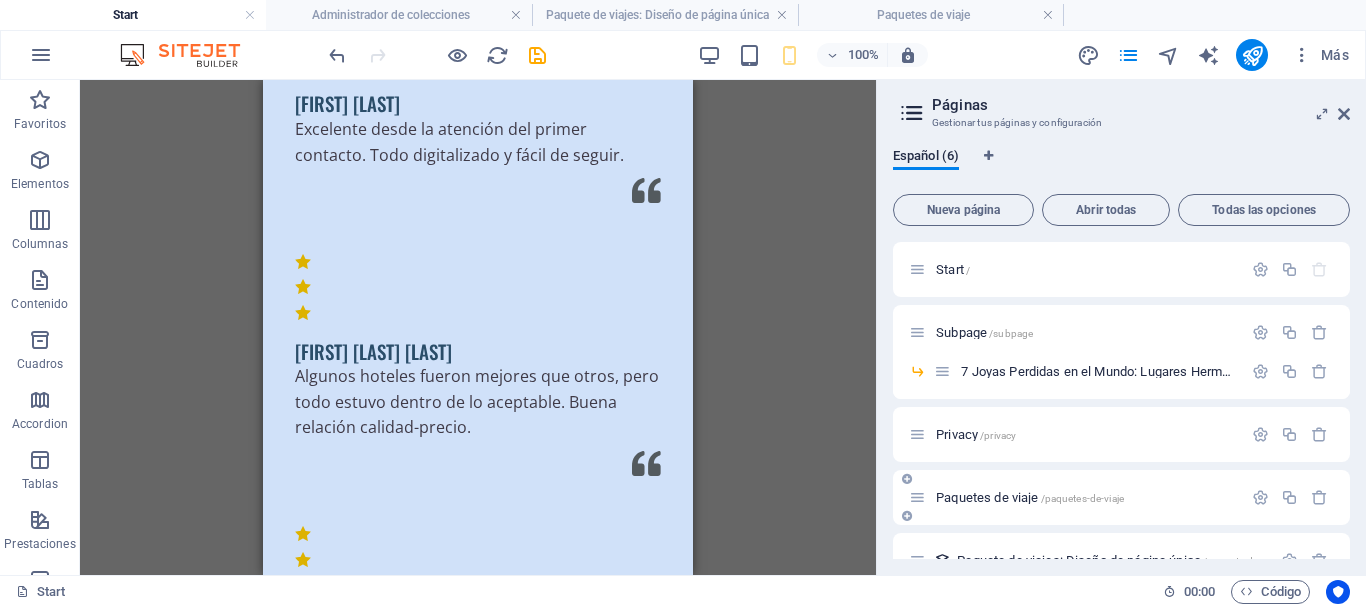 scroll, scrollTop: 1, scrollLeft: 0, axis: vertical 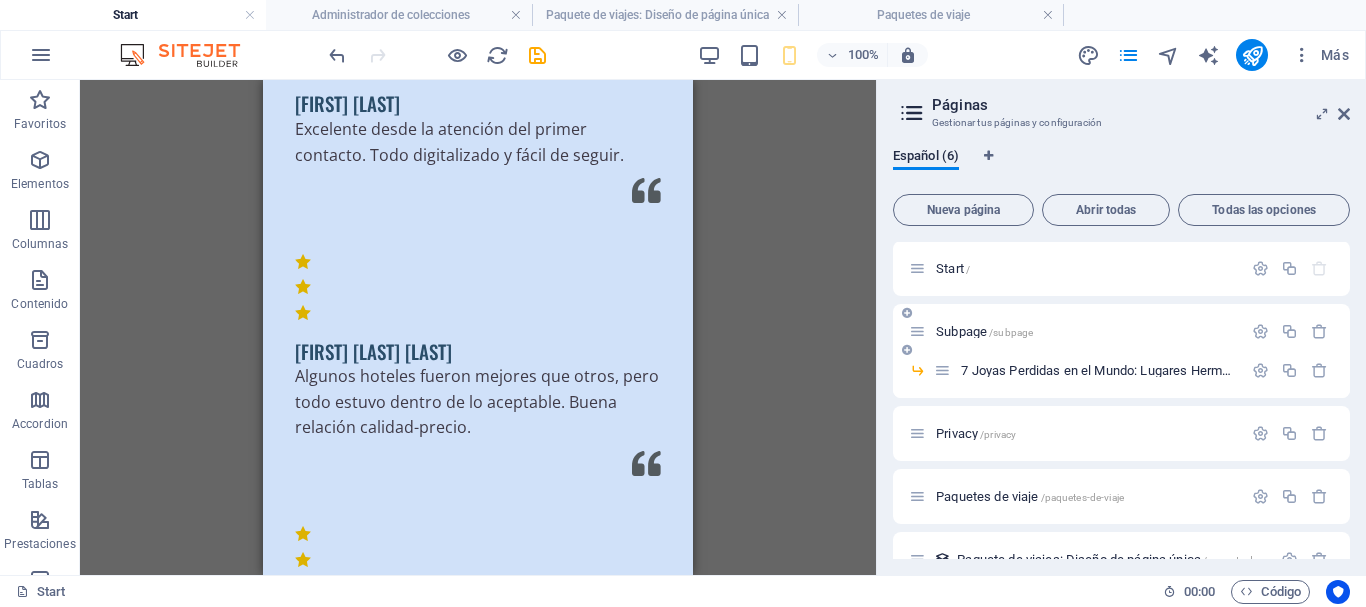 click on "Subpage /subpage" at bounding box center [984, 331] 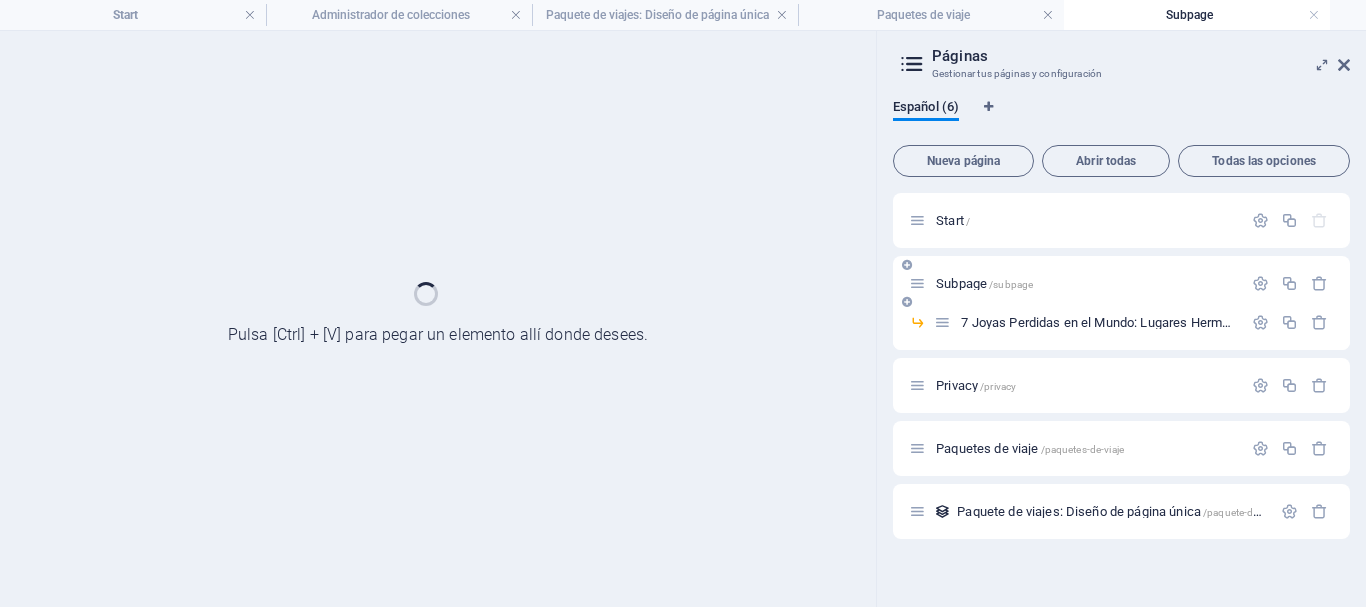 scroll, scrollTop: 0, scrollLeft: 0, axis: both 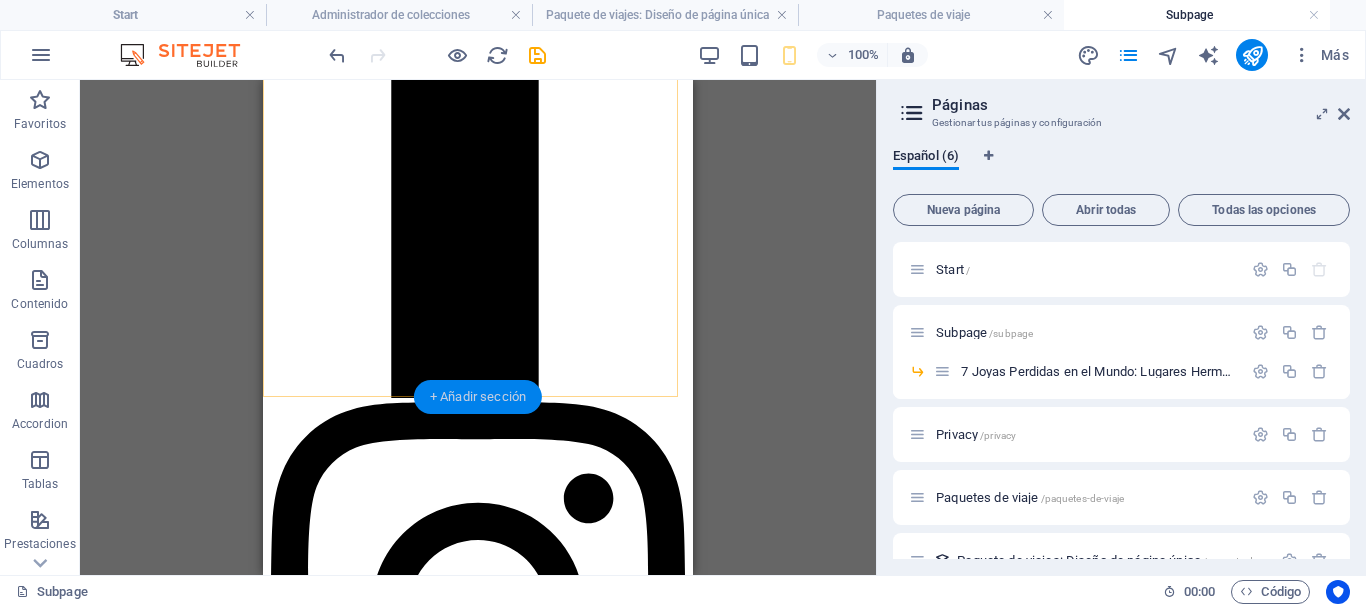 click on "+ Añadir sección" at bounding box center (478, 397) 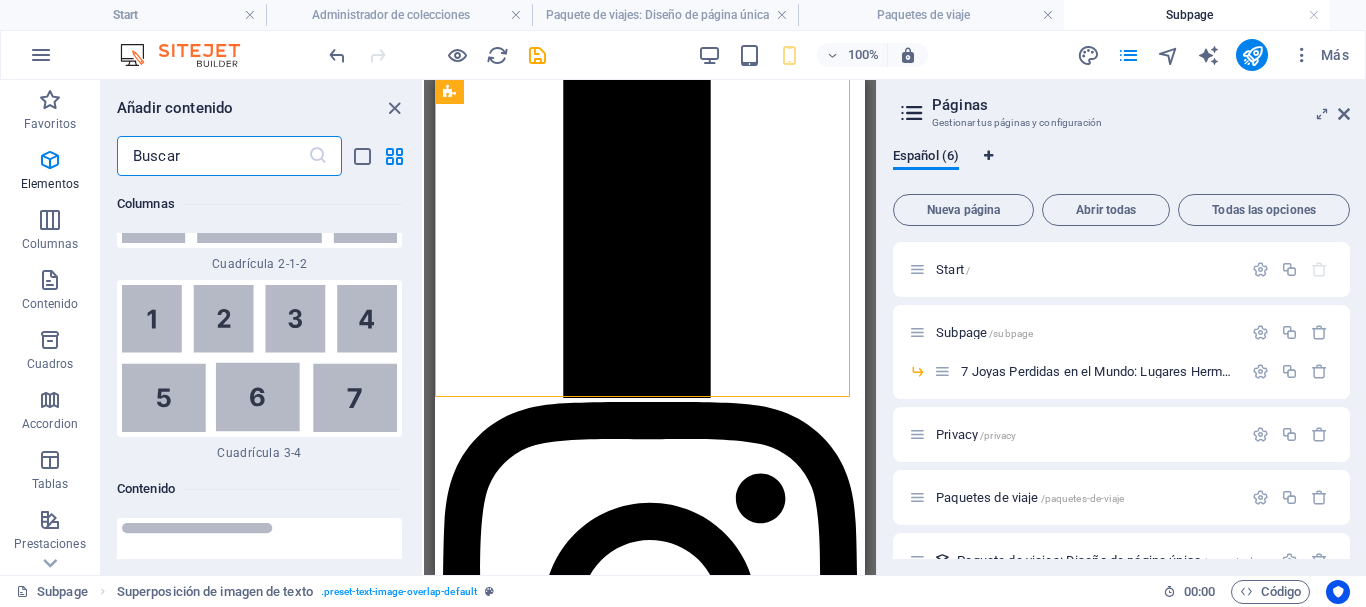 scroll, scrollTop: 6603, scrollLeft: 0, axis: vertical 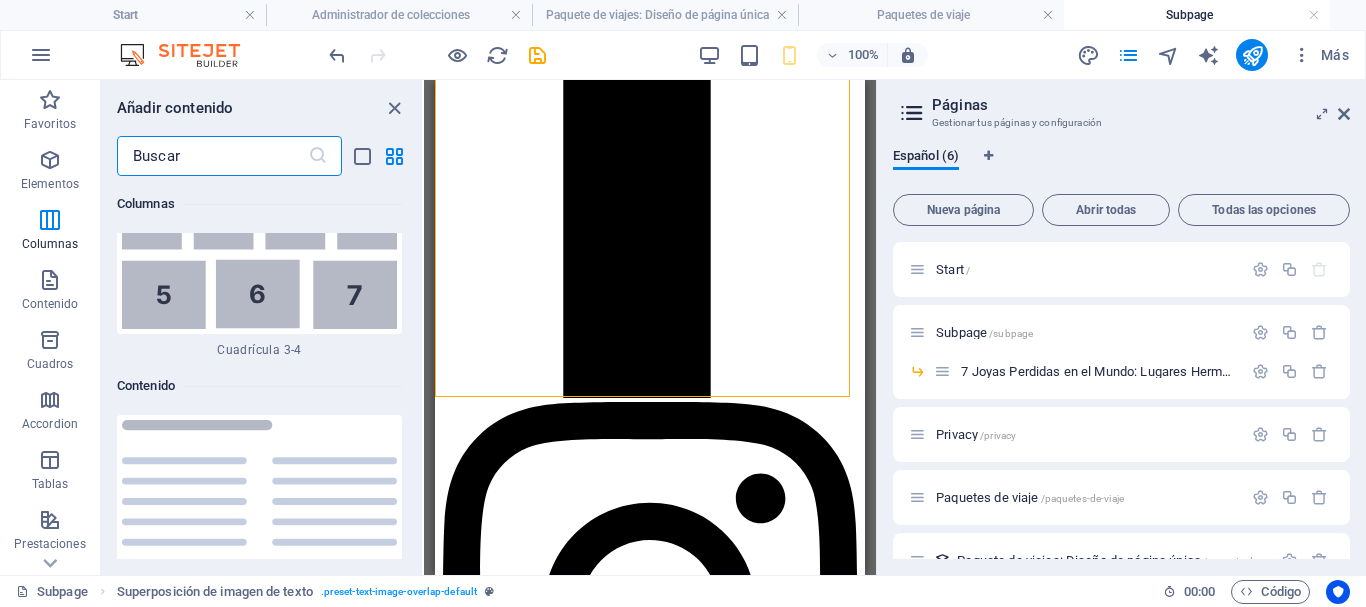 click at bounding box center [212, 156] 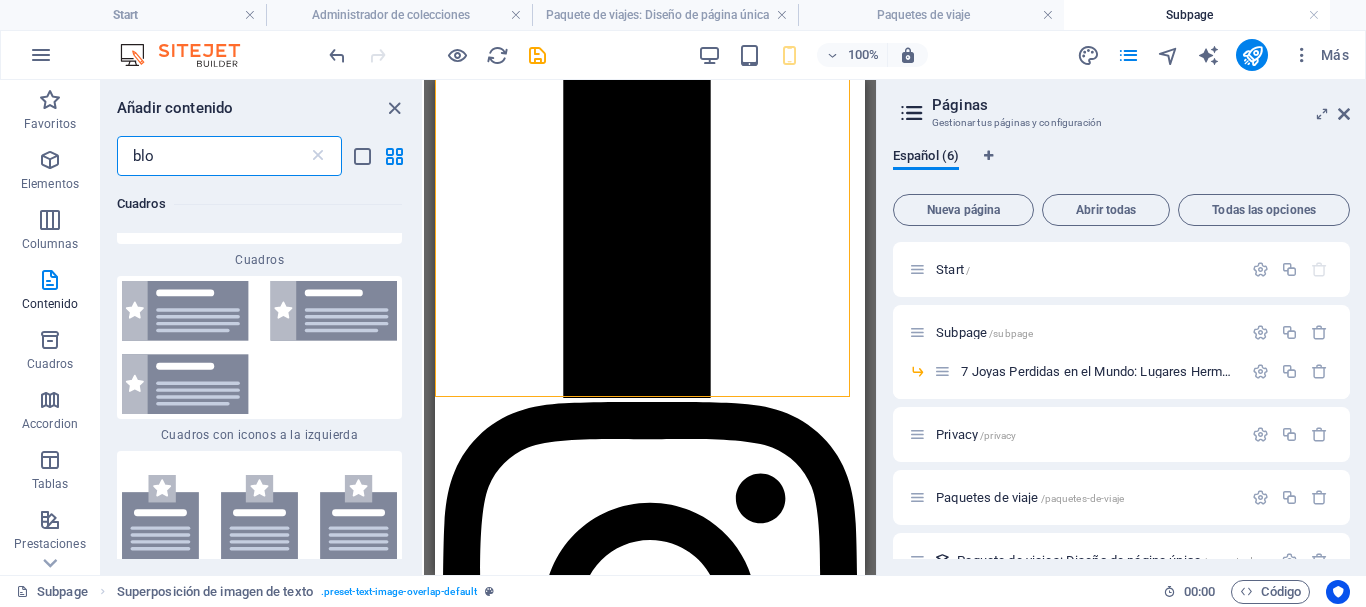 scroll, scrollTop: 0, scrollLeft: 0, axis: both 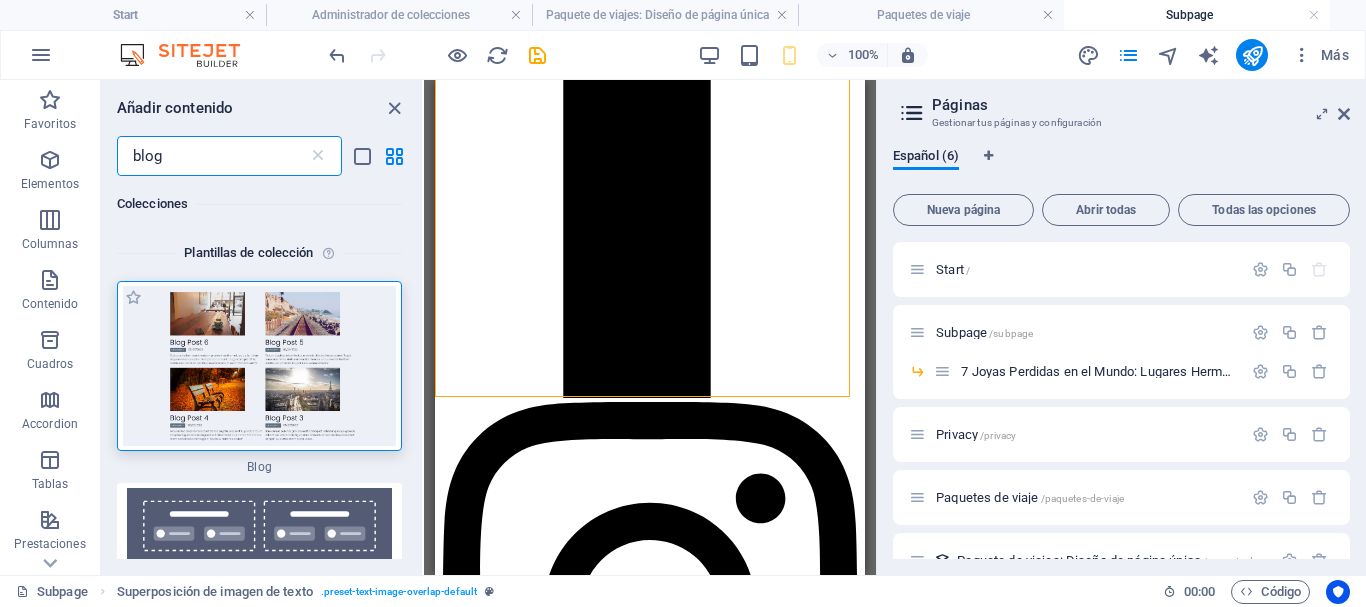 type on "blog" 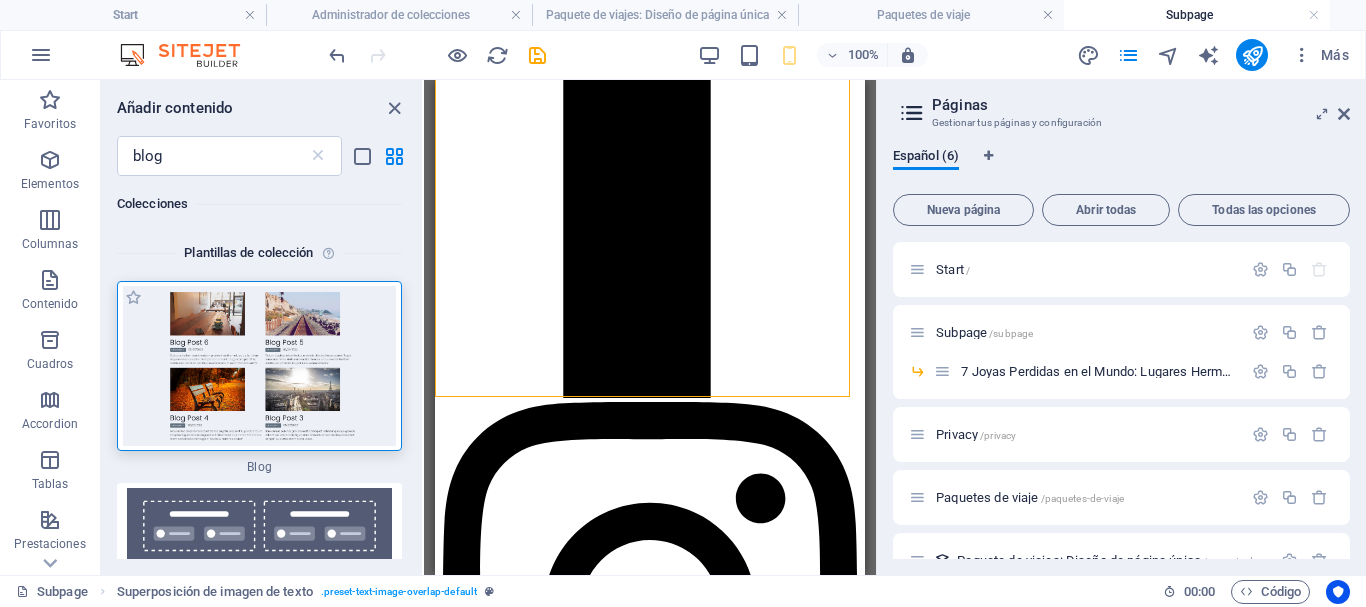 click at bounding box center [259, 366] 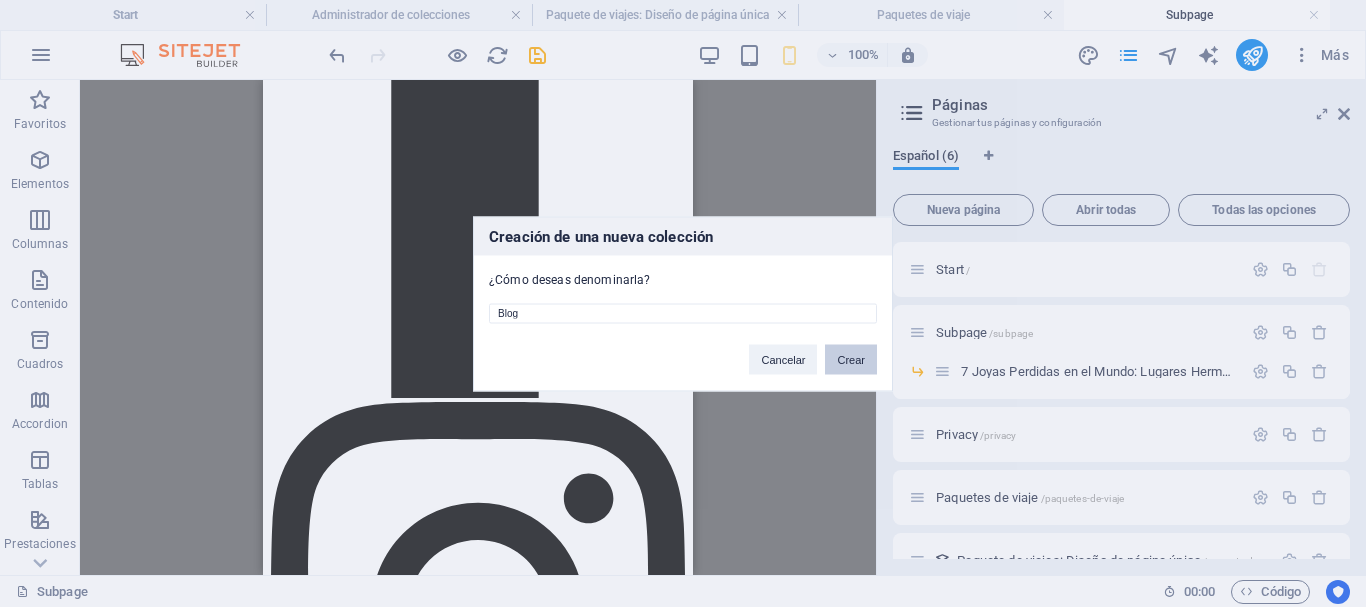click on "Crear" at bounding box center (851, 359) 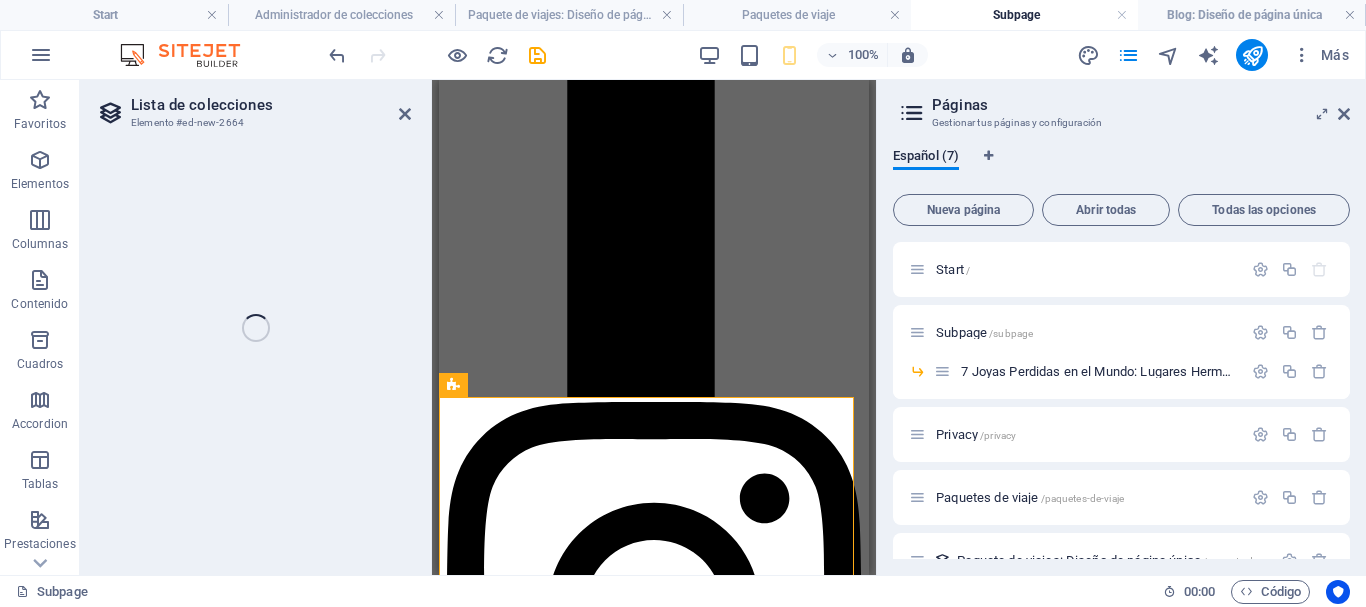 select 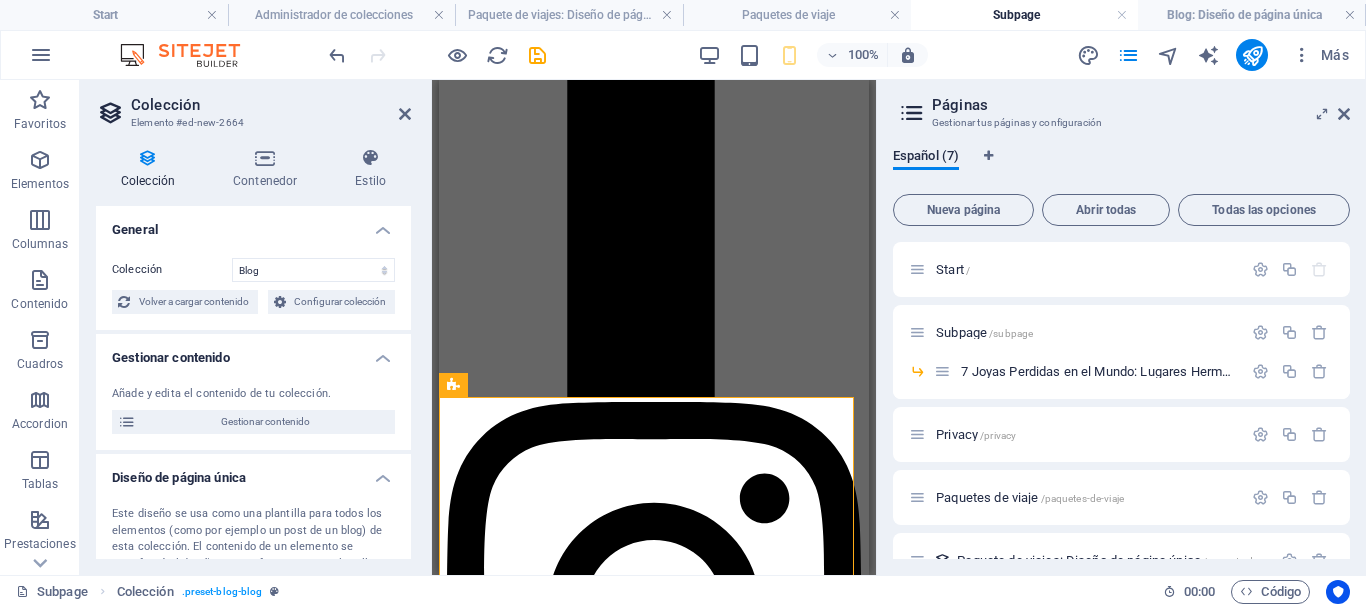 select on "columns.status" 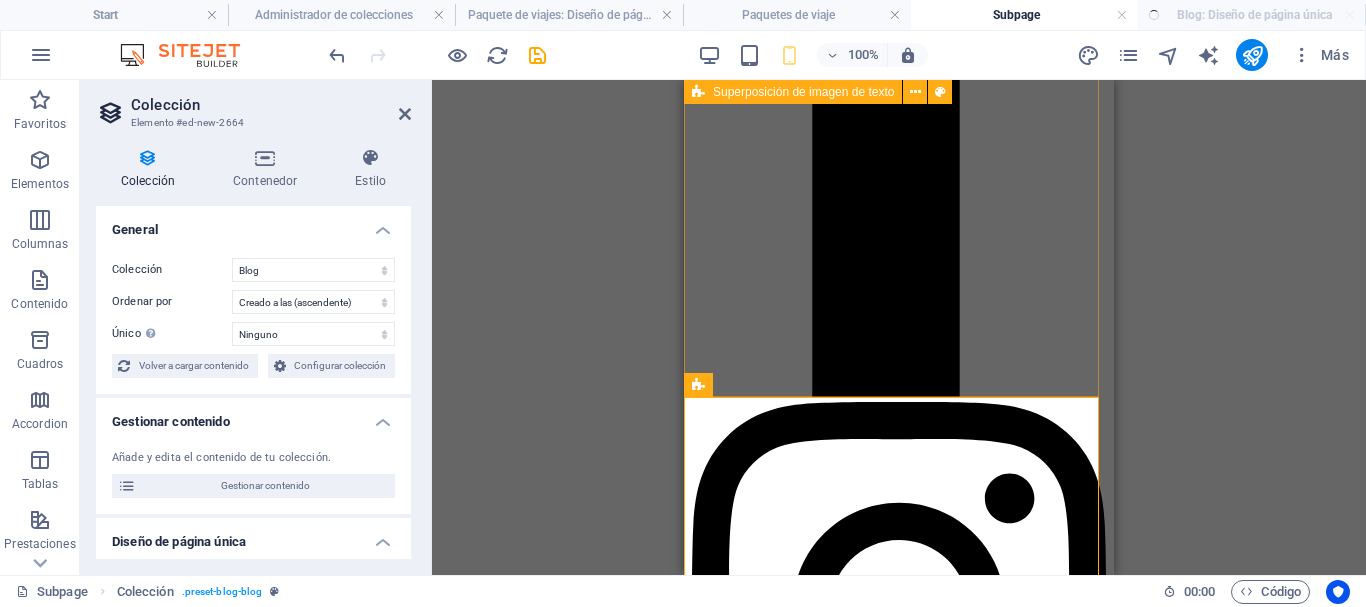 select on "columns.publishing_date_DESC" 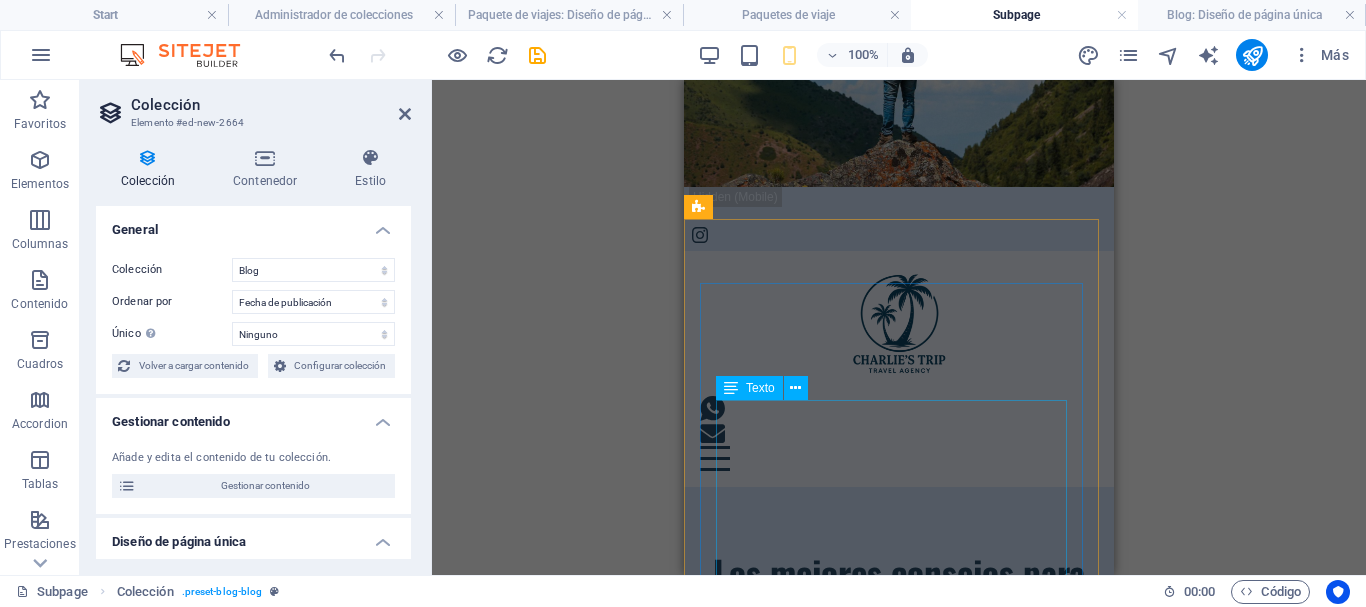 scroll, scrollTop: 324, scrollLeft: 0, axis: vertical 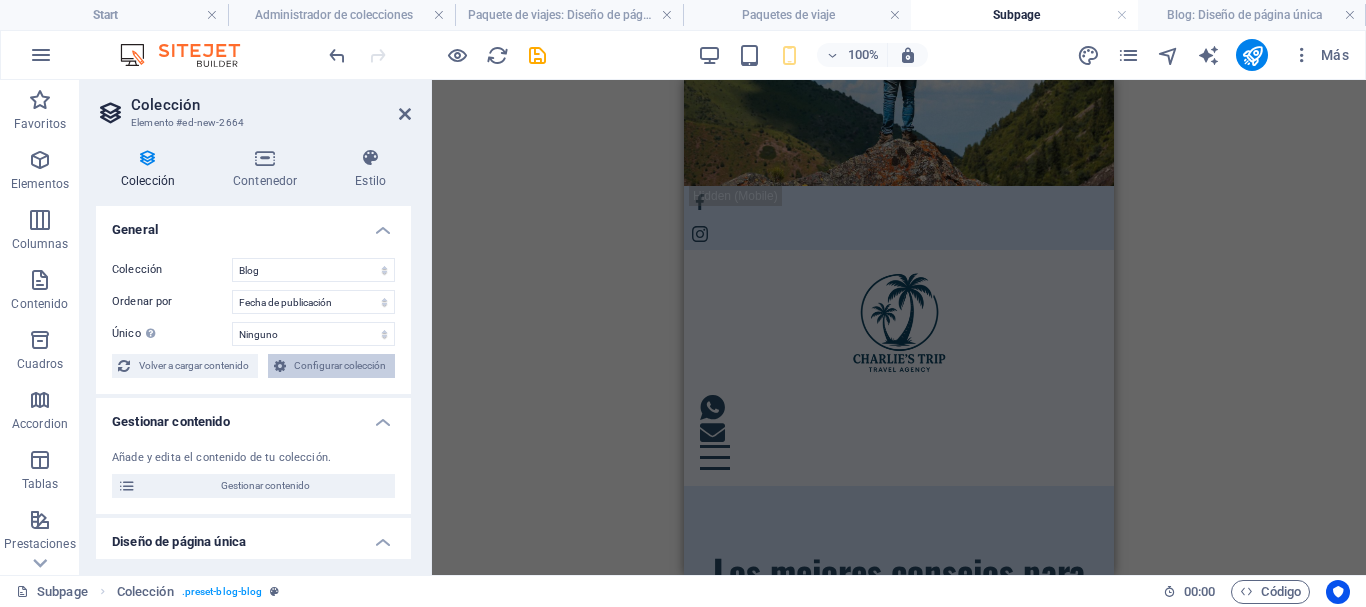 click on "Configurar colección" at bounding box center (341, 366) 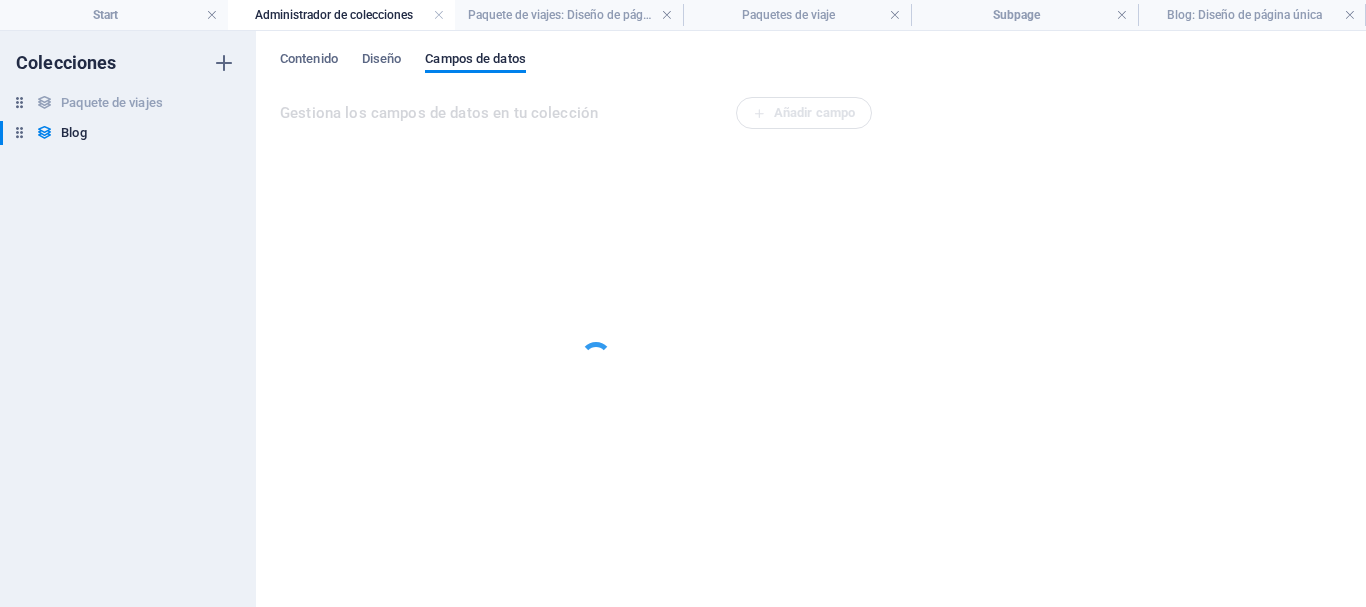scroll, scrollTop: 0, scrollLeft: 0, axis: both 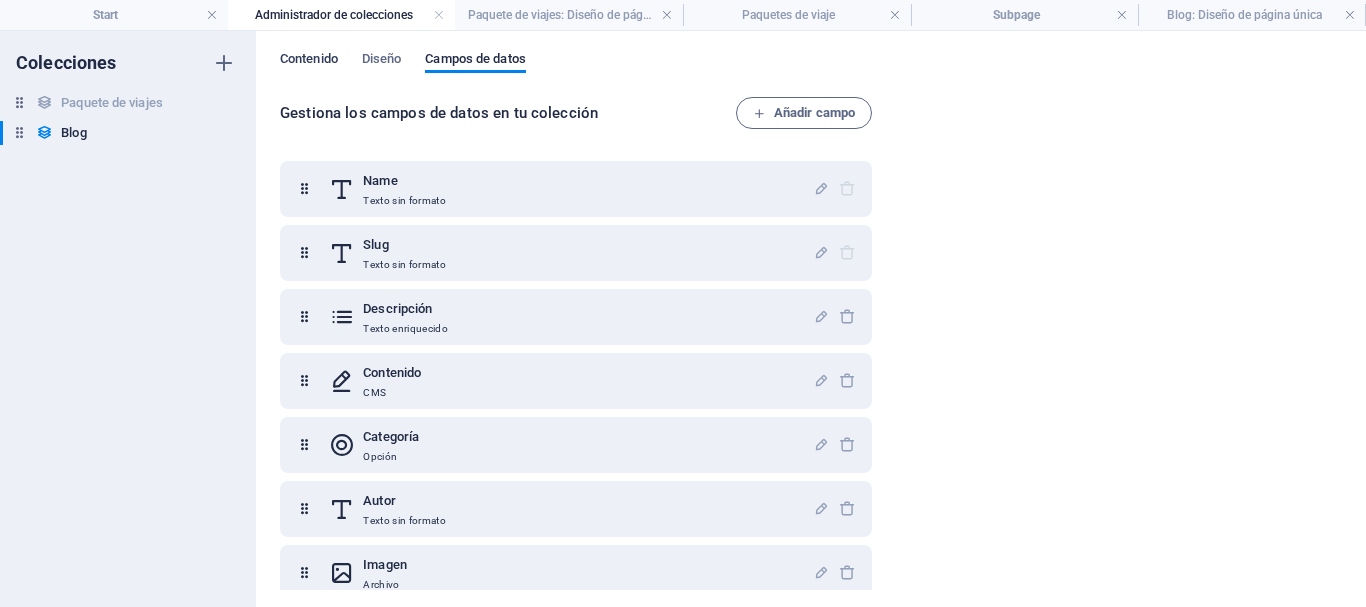 click on "Contenido" at bounding box center [309, 61] 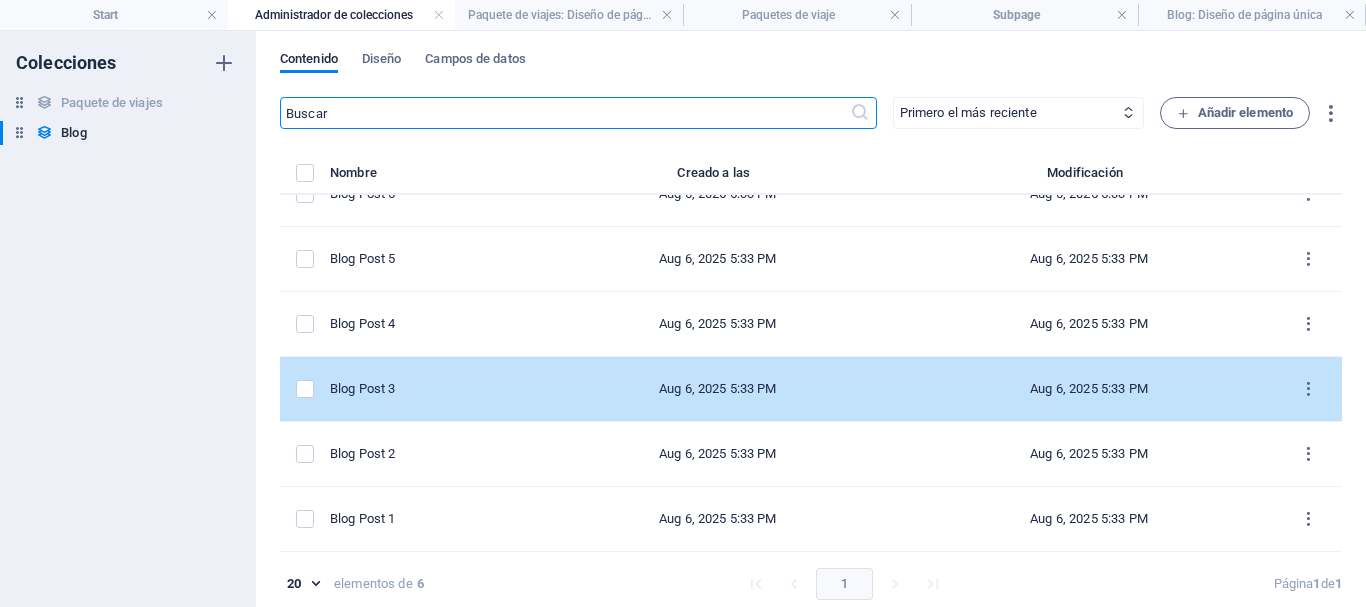 scroll, scrollTop: 0, scrollLeft: 0, axis: both 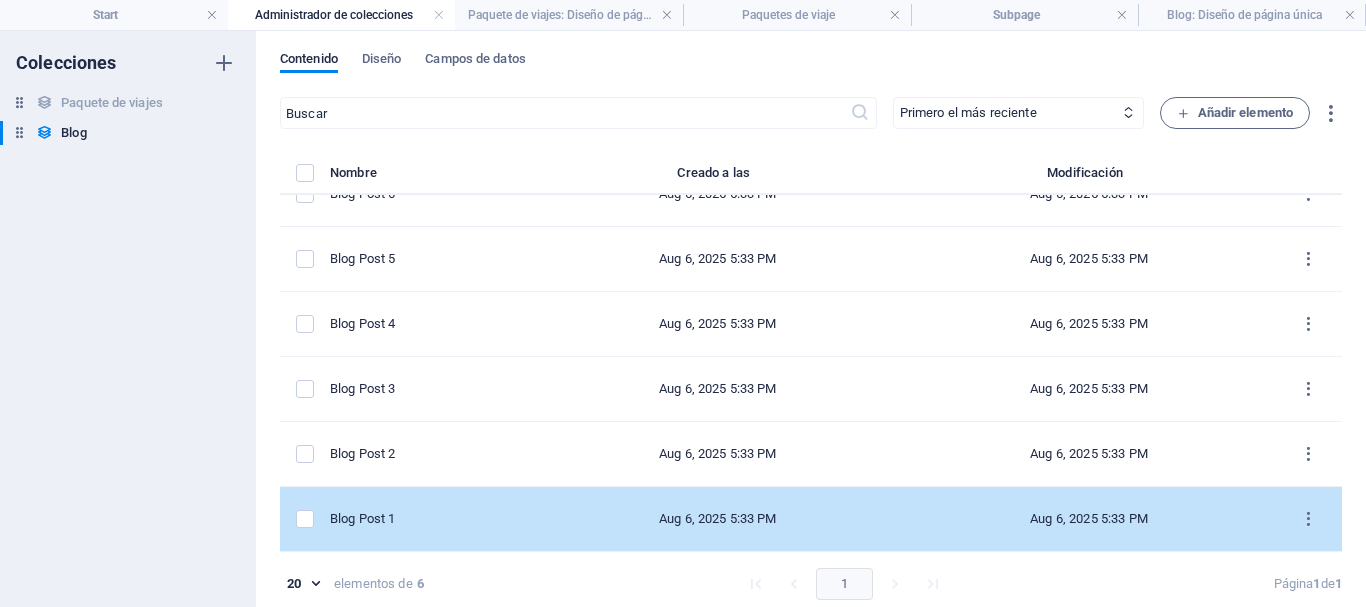click on "Blog Post 1" at bounding box center (423, 519) 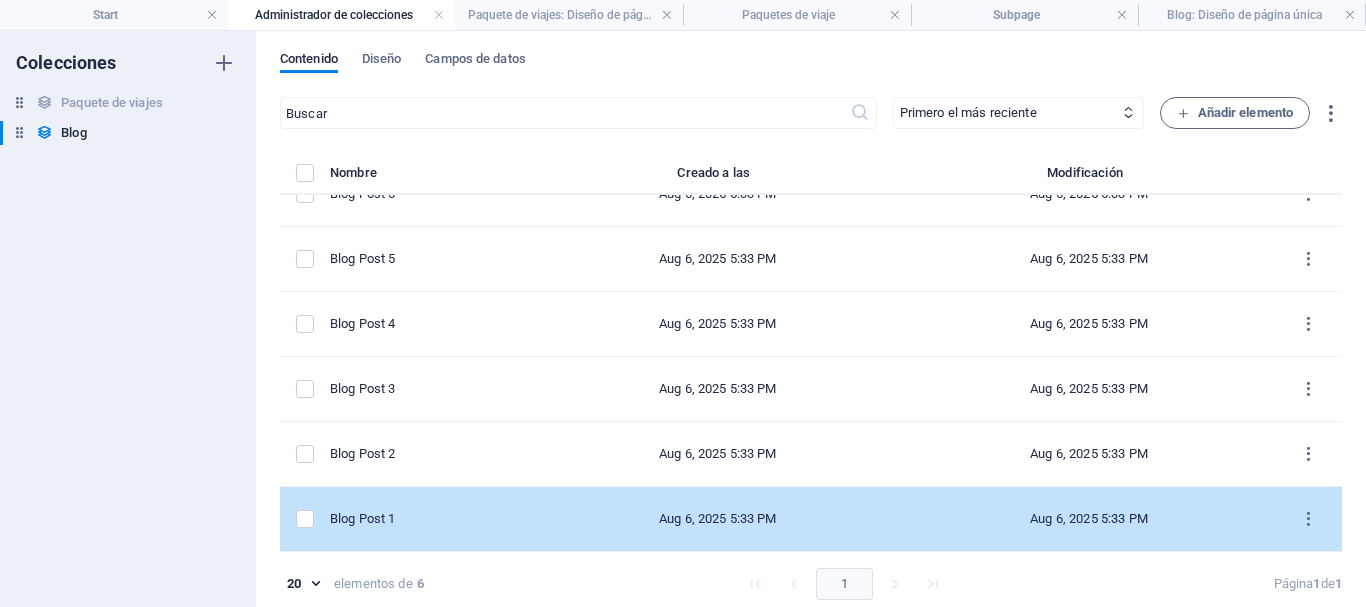 click on "​ Primero el más reciente Primero el más antiguo Última modificación Name (ascendente) Name (descendente) Slug (ascendente) Slug (descendente) Categoría (ascendente) Categoría (descendente) Autor (ascendente) Autor (descendente) Fecha de publicación (ascendente) Fecha de publicación (descendente) Estado (ascendente) Estado (descendente) Añadir elemento Nombre Creado a las Modificación Blog Post [NUMBER] [DATE] [TIME] [DATE] [TIME] Blog Post [NUMBER] [DATE] [TIME] [DATE] [TIME] Blog Post [NUMBER] [DATE] [TIME] [DATE] [TIME] Blog Post [NUMBER] [DATE] [TIME] [DATE] [TIME] Blog Post [NUMBER] [DATE] [TIME] [DATE] [TIME] Blog Post [NUMBER] [DATE] [TIME] [DATE] [TIME] [NUMBER] [NUMBER] elementos de [NUMBER] [NUMBER] Página  [NUMBER]  de  [NUMBER]" at bounding box center (811, 356) 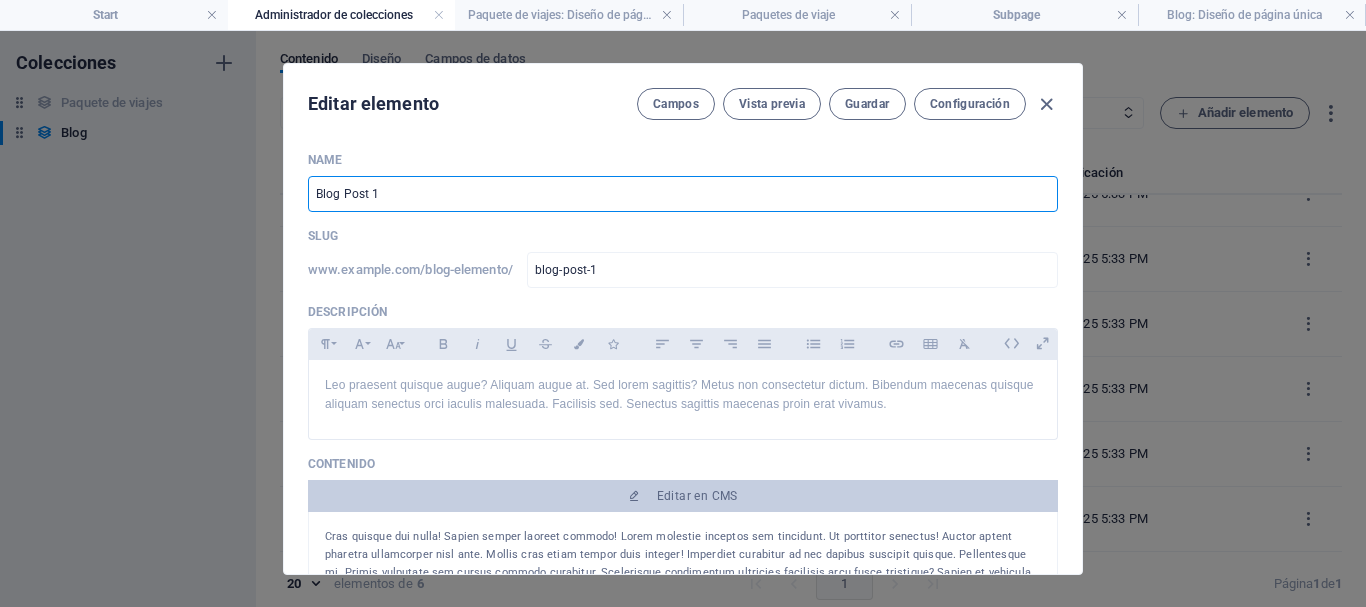 drag, startPoint x: 391, startPoint y: 198, endPoint x: 288, endPoint y: 199, distance: 103.00485 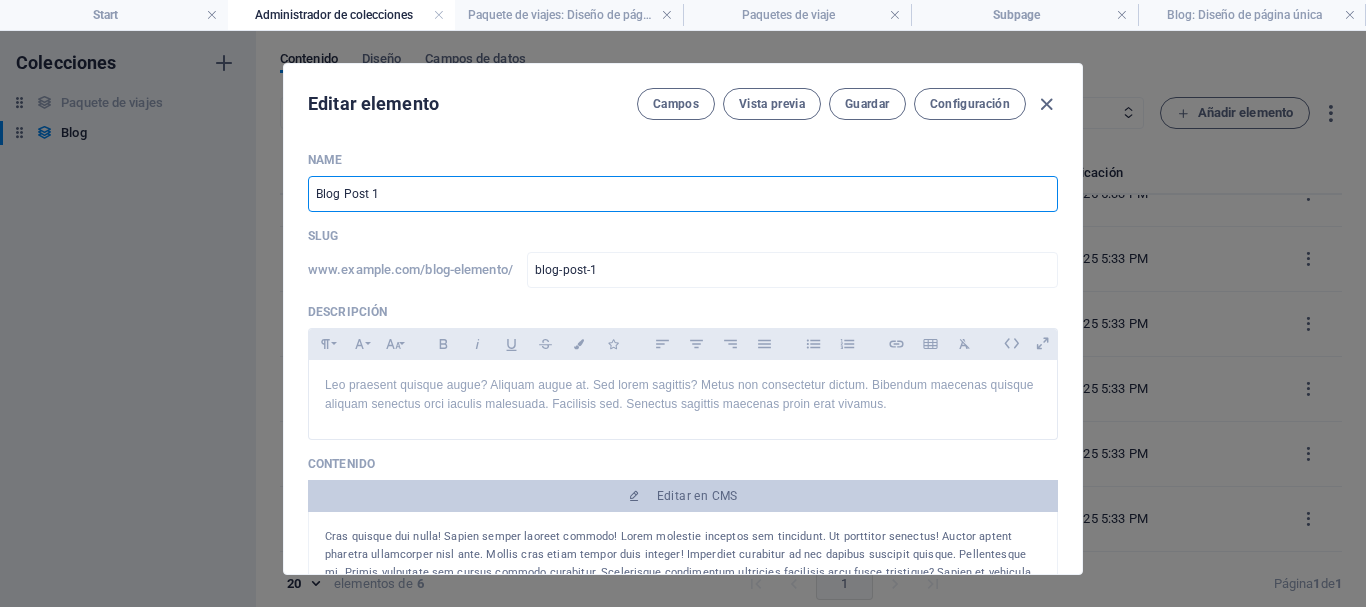 click on "Name Blog Post 1 ​ Slug www.example.com/blog/new-2664.xml ​ Descripción Leo praesent quisque augue? Aliquam augue at. Sed lorem sagittis? Metus non consectetur dictum. Bibendum maecenas quisque aliquam senectus orci iaculis malesuada. Facilisis sed. Senectus sagittis maecenas proin erat vivamus. Leo praesent quisque augue? Aliquam augue at. Sed lorem sagittis? Metus non consectetur dictum. Bibendum maecenas quisque aliquam senectus orci iaculis malesuada. Facilisis sed. Senectus sagittis maecenas proin erat vivamus. Contenido Editar en CMS Categoría Category 1 Category 2 Autor [PERSON] ​ Imagen 2025-07-30 IA" at bounding box center [683, 355] 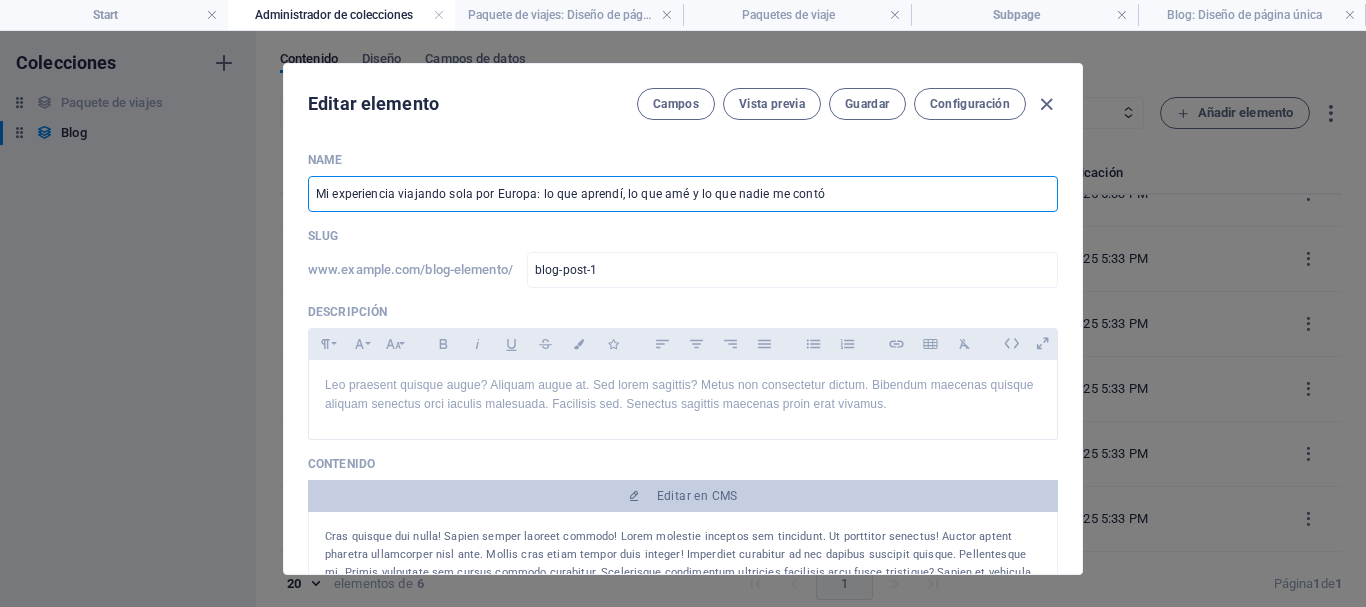 type on "mi-experiencia-viajando-sola-por-europa-lo-que-aprendi-lo-que-ame-y-lo-que-nadie-me-conto" 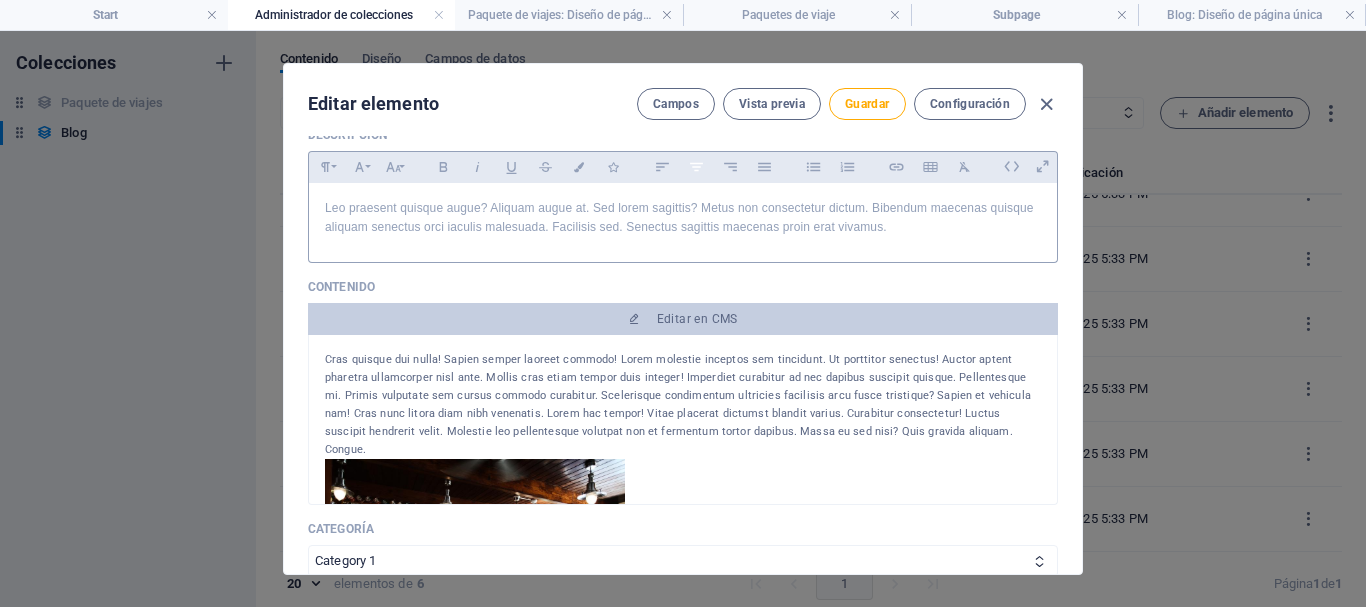 scroll, scrollTop: 184, scrollLeft: 0, axis: vertical 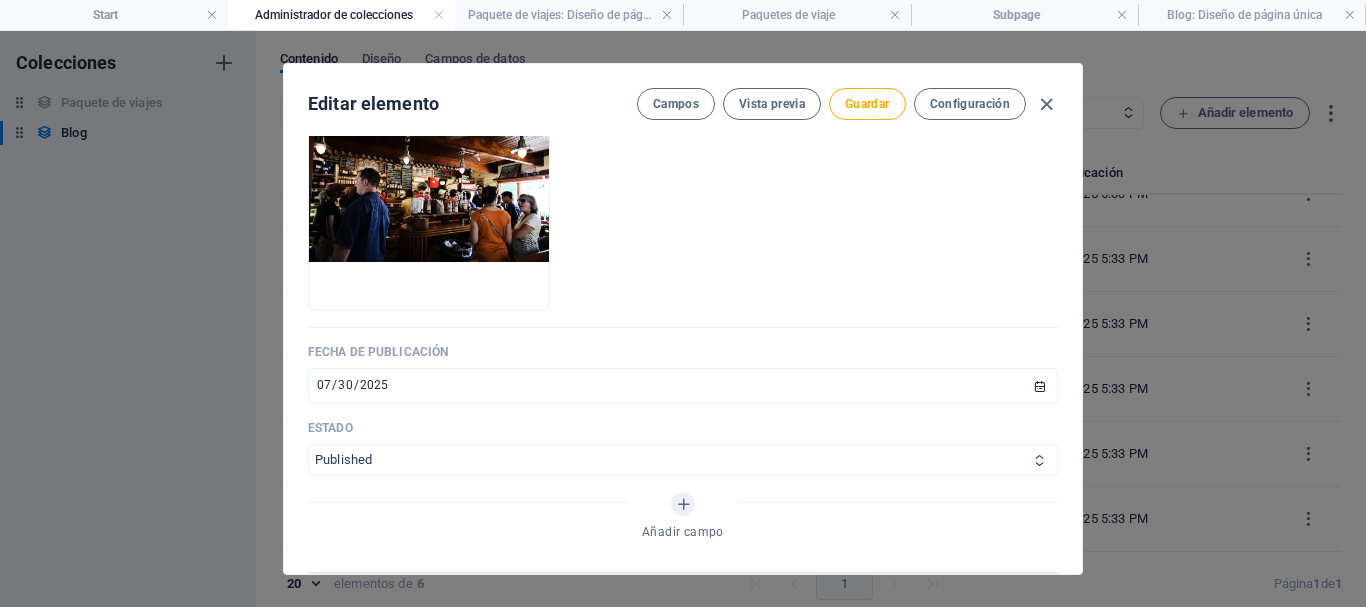 type on "Mi experiencia viajando sola por Europa: lo que aprendí, lo que amé y lo que nadie me contó" 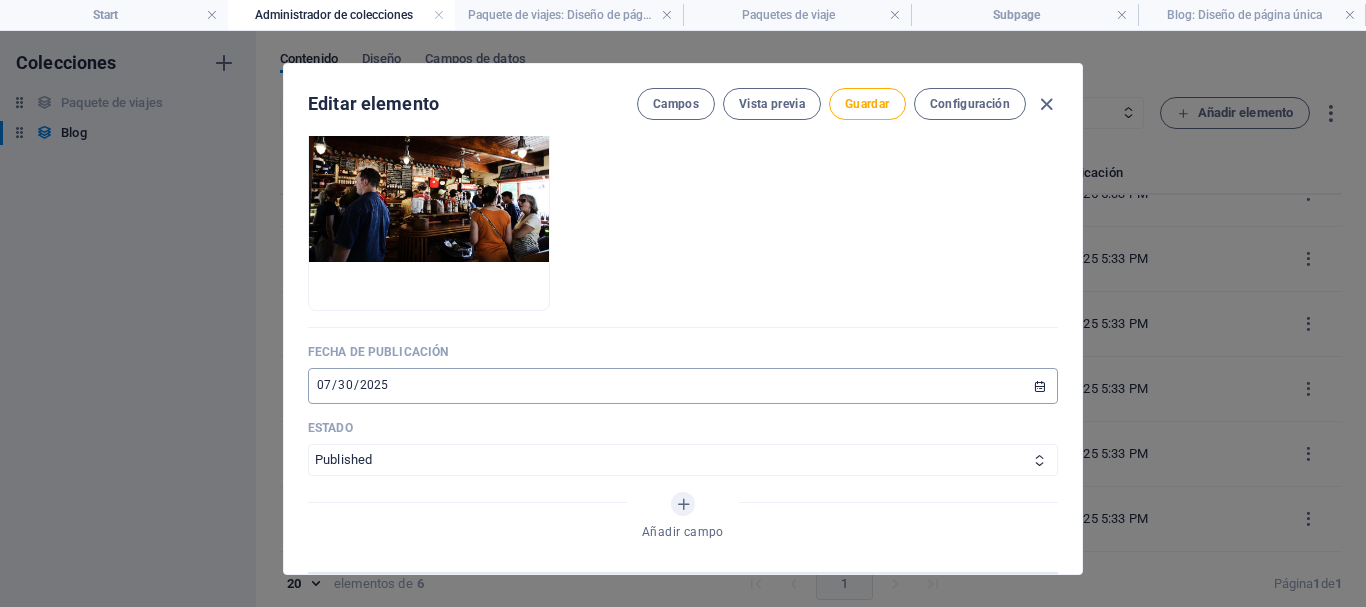 click on "2025-07-30" at bounding box center [683, 386] 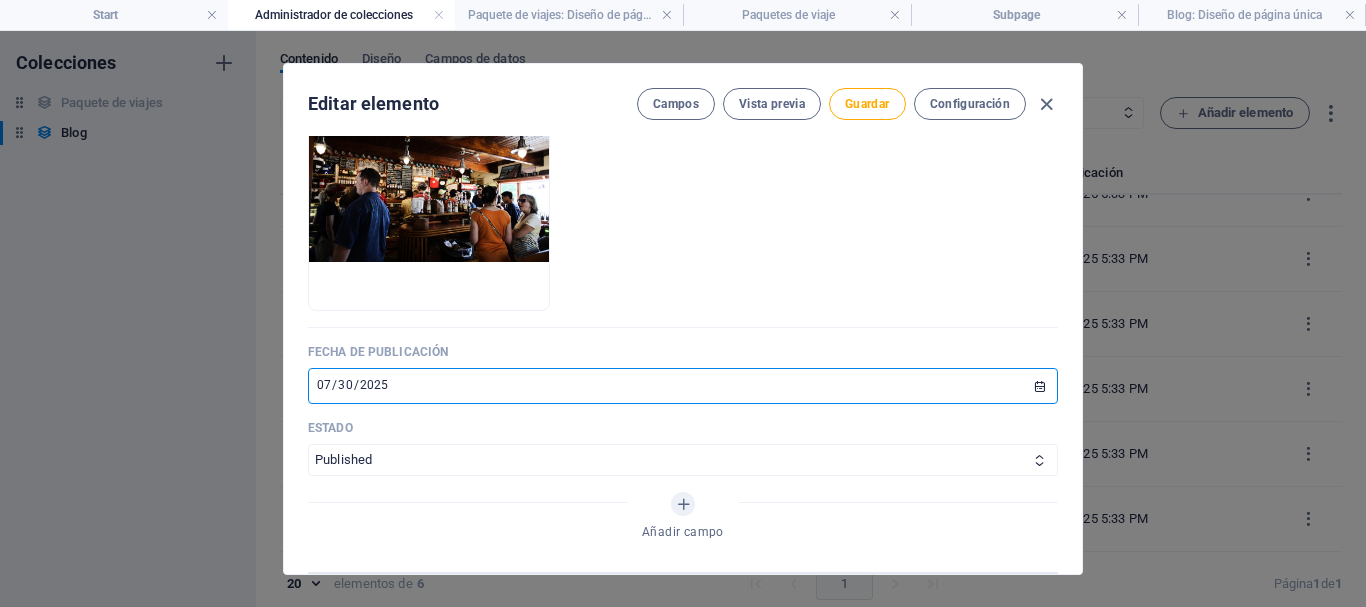 click on "2025-07-30" at bounding box center [683, 386] 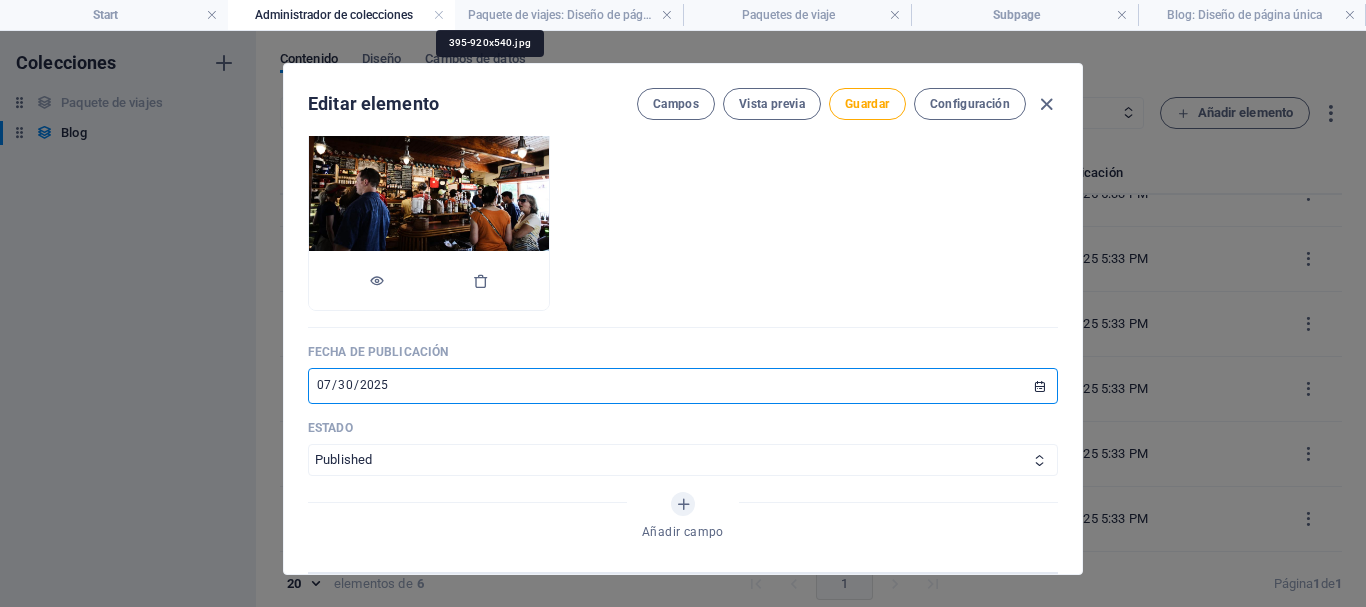 type on "2025-07-27" 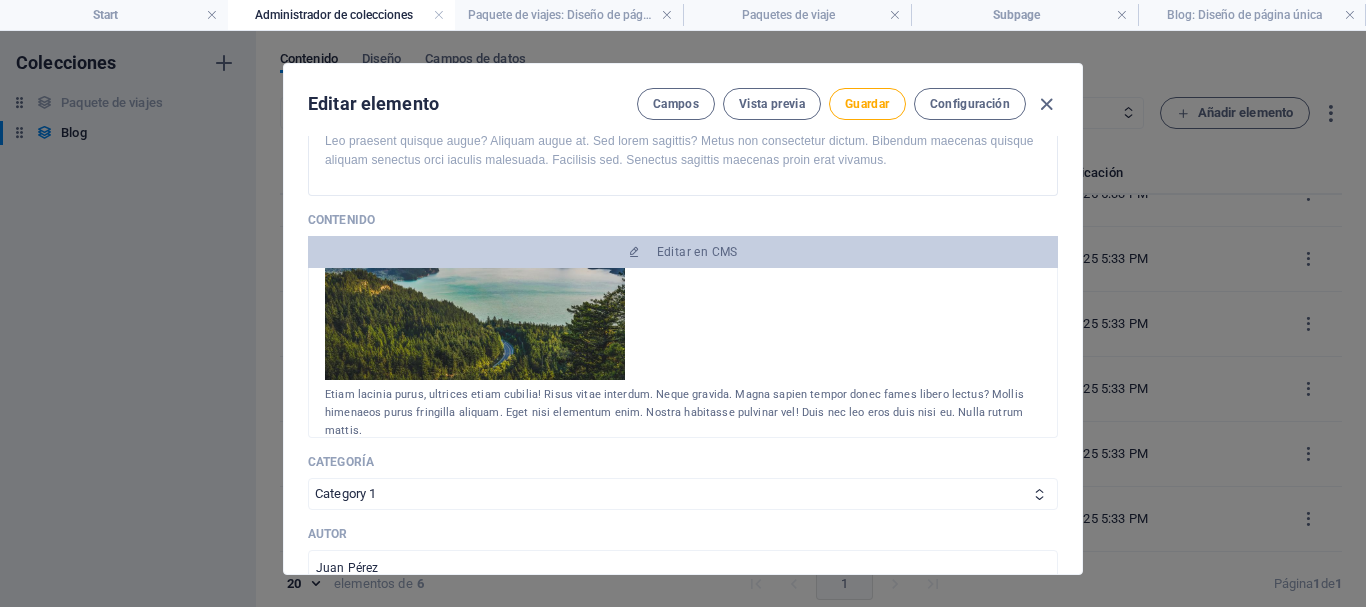 scroll, scrollTop: 243, scrollLeft: 0, axis: vertical 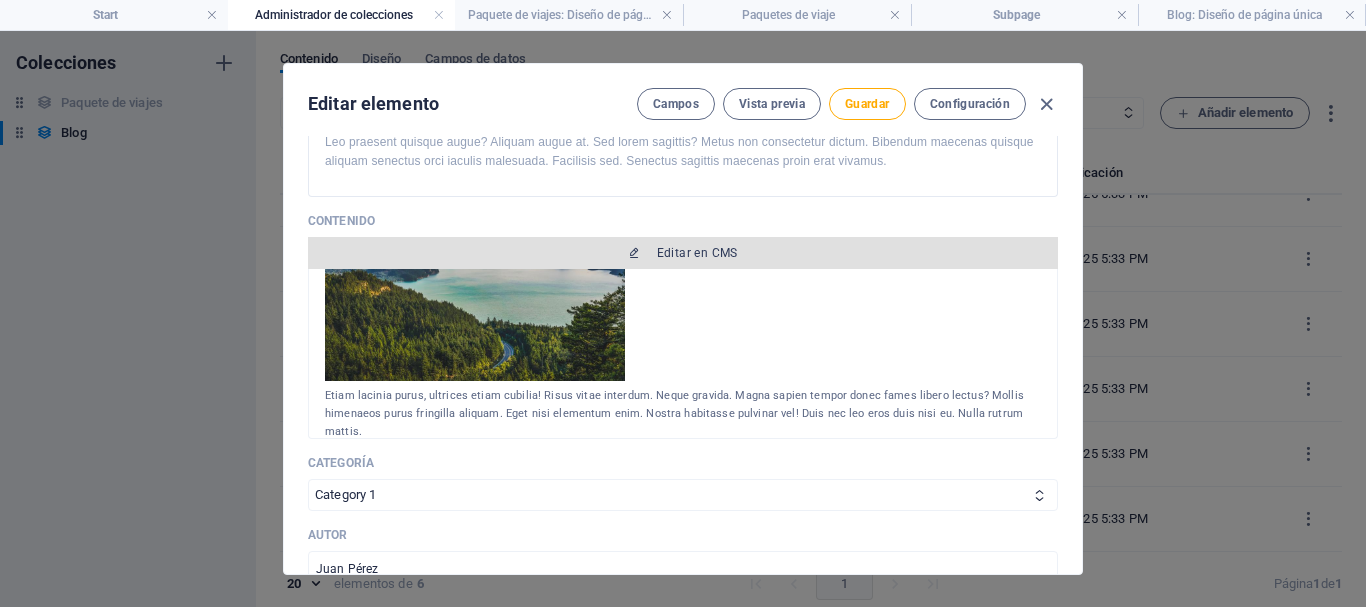 click on "Editar en CMS" at bounding box center (683, 253) 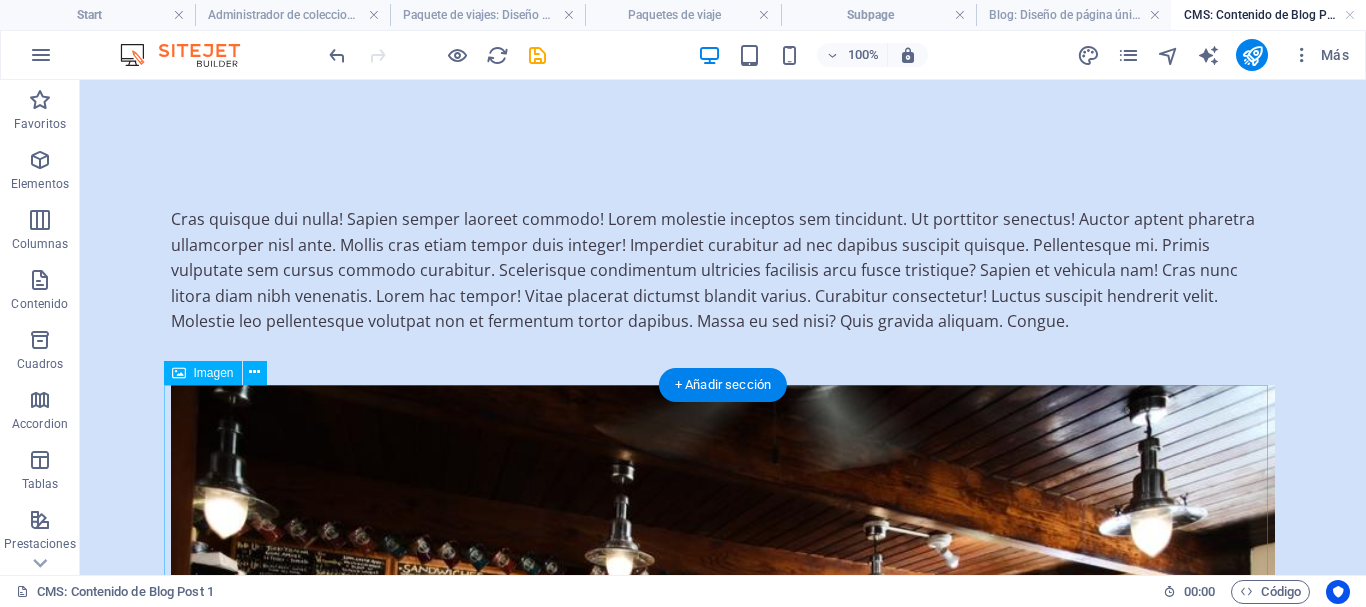 scroll, scrollTop: 0, scrollLeft: 0, axis: both 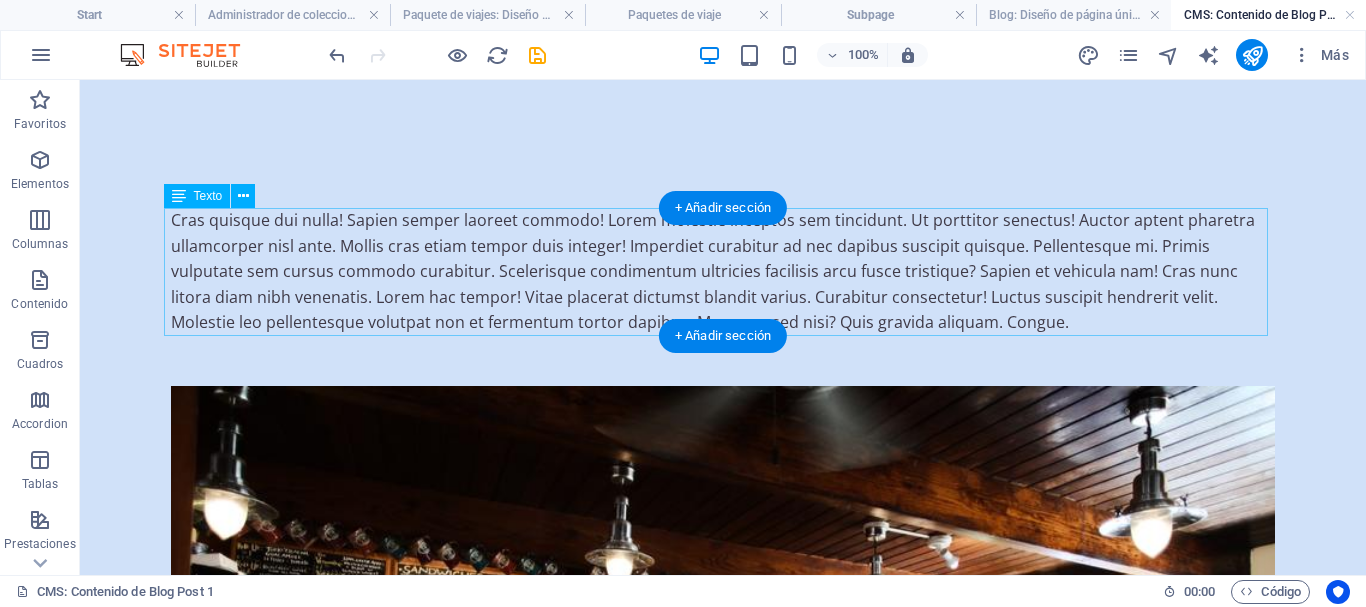 click on "Cras quisque dui nulla! Sapien semper laoreet commodo! Lorem molestie inceptos sem tincidunt. Ut porttitor senectus! Auctor aptent pharetra ullamcorper nisl ante. Mollis cras etiam tempor duis integer! Imperdiet curabitur ad nec dapibus suscipit quisque. Pellentesque mi. Primis vulputate sem cursus commodo curabitur. Scelerisque condimentum ultricies facilisis arcu fusce tristique? Sapien et vehicula nam! Cras nunc litora diam nibh venenatis. Lorem hac tempor! Vitae placerat dictumst blandit varius. Curabitur consectetur! Luctus suscipit hendrerit velit. Molestie leo pellentesque volutpat non et fermentum tortor dapibus. Massa eu sed nisi? Quis gravida aliquam. Congue." at bounding box center [723, 272] 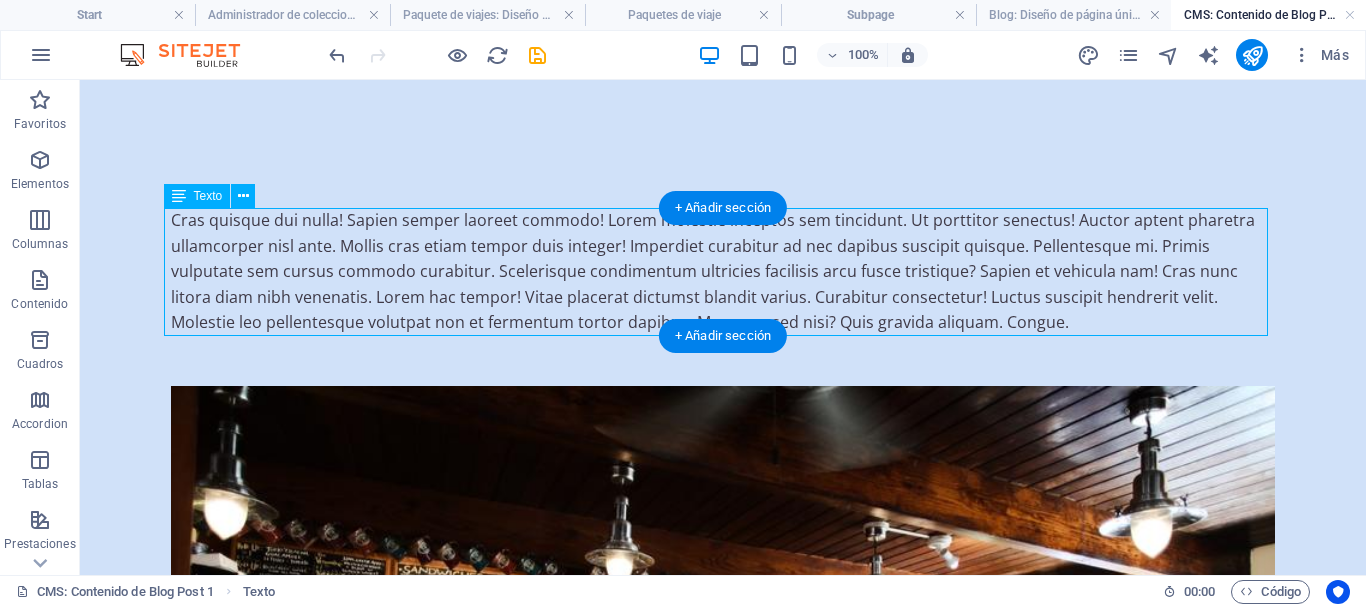 click on "Cras quisque dui nulla! Sapien semper laoreet commodo! Lorem molestie inceptos sem tincidunt. Ut porttitor senectus! Auctor aptent pharetra ullamcorper nisl ante. Mollis cras etiam tempor duis integer! Imperdiet curabitur ad nec dapibus suscipit quisque. Pellentesque mi. Primis vulputate sem cursus commodo curabitur. Scelerisque condimentum ultricies facilisis arcu fusce tristique? Sapien et vehicula nam! Cras nunc litora diam nibh venenatis. Lorem hac tempor! Vitae placerat dictumst blandit varius. Curabitur consectetur! Luctus suscipit hendrerit velit. Molestie leo pellentesque volutpat non et fermentum tortor dapibus. Massa eu sed nisi? Quis gravida aliquam. Congue." at bounding box center [723, 272] 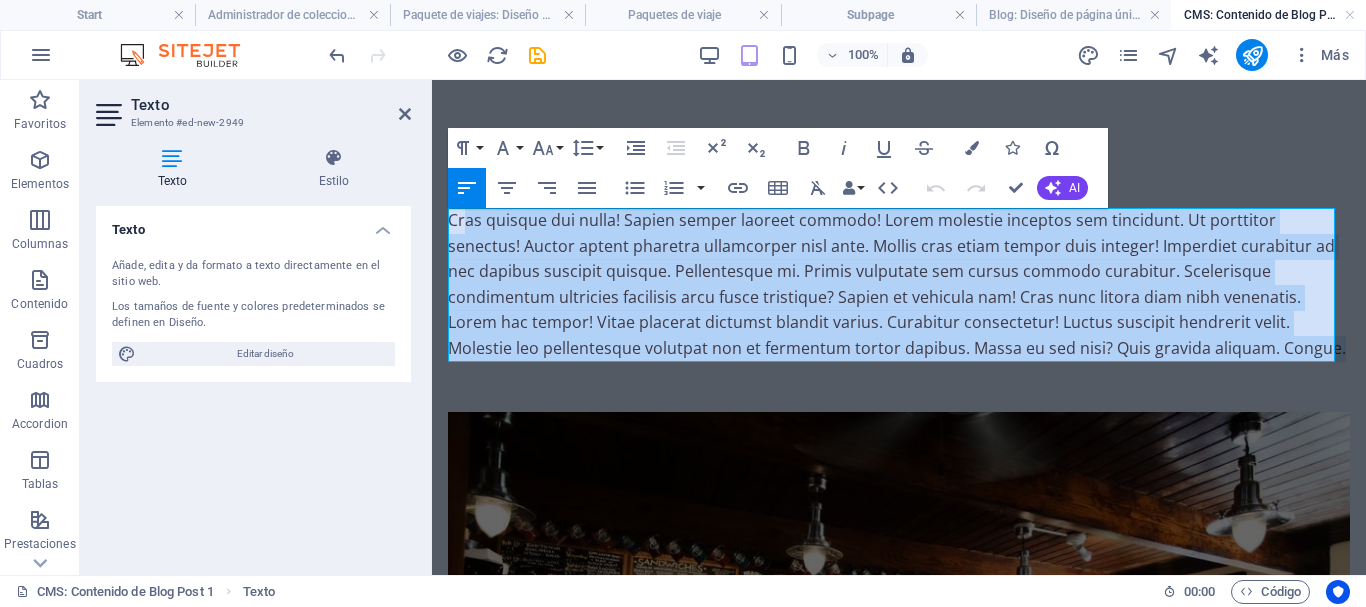 drag, startPoint x: 1334, startPoint y: 350, endPoint x: 463, endPoint y: 221, distance: 880.501 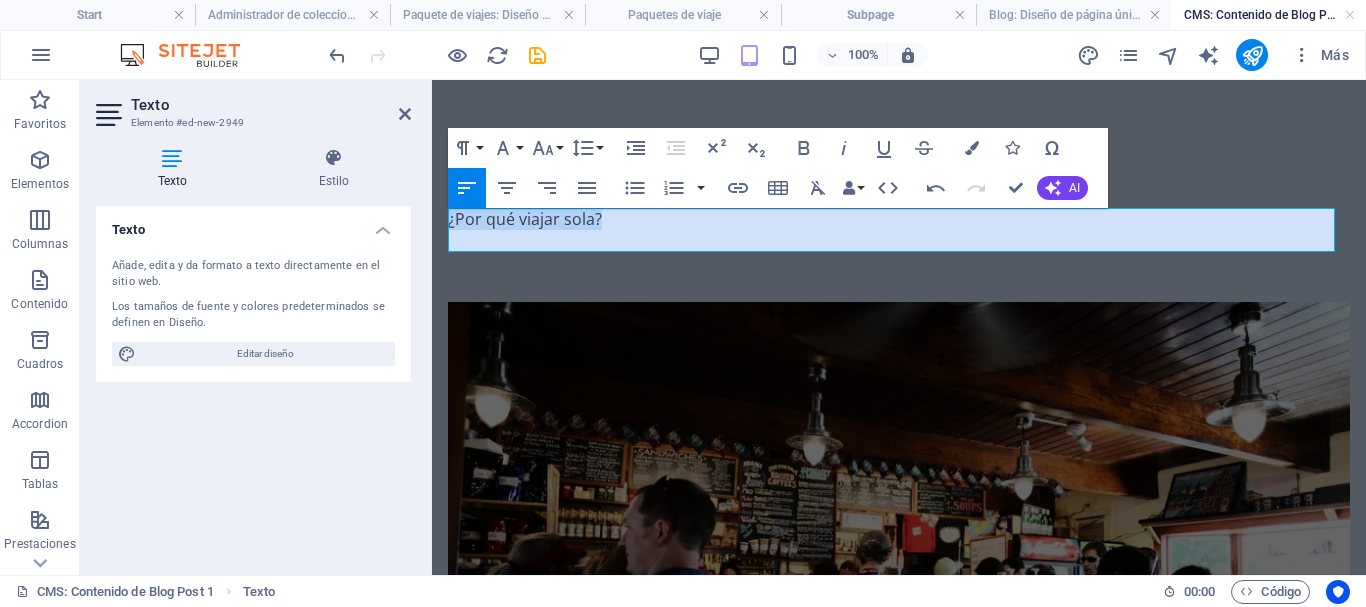drag, startPoint x: 612, startPoint y: 224, endPoint x: 444, endPoint y: 221, distance: 168.02678 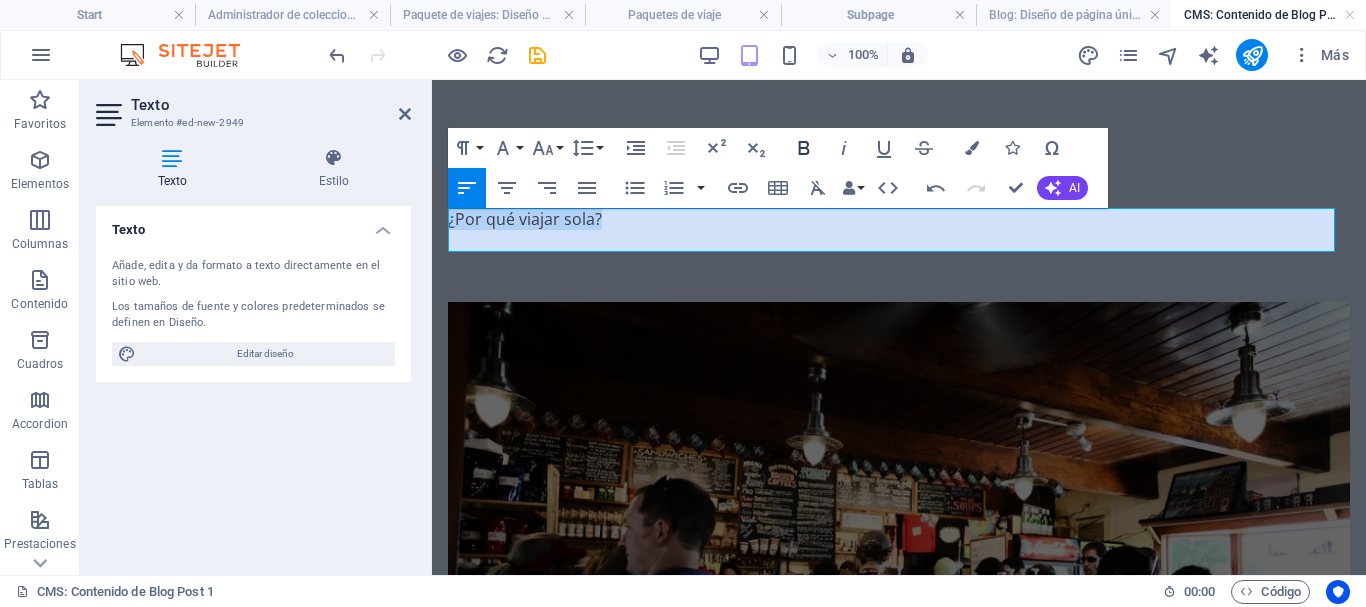 click 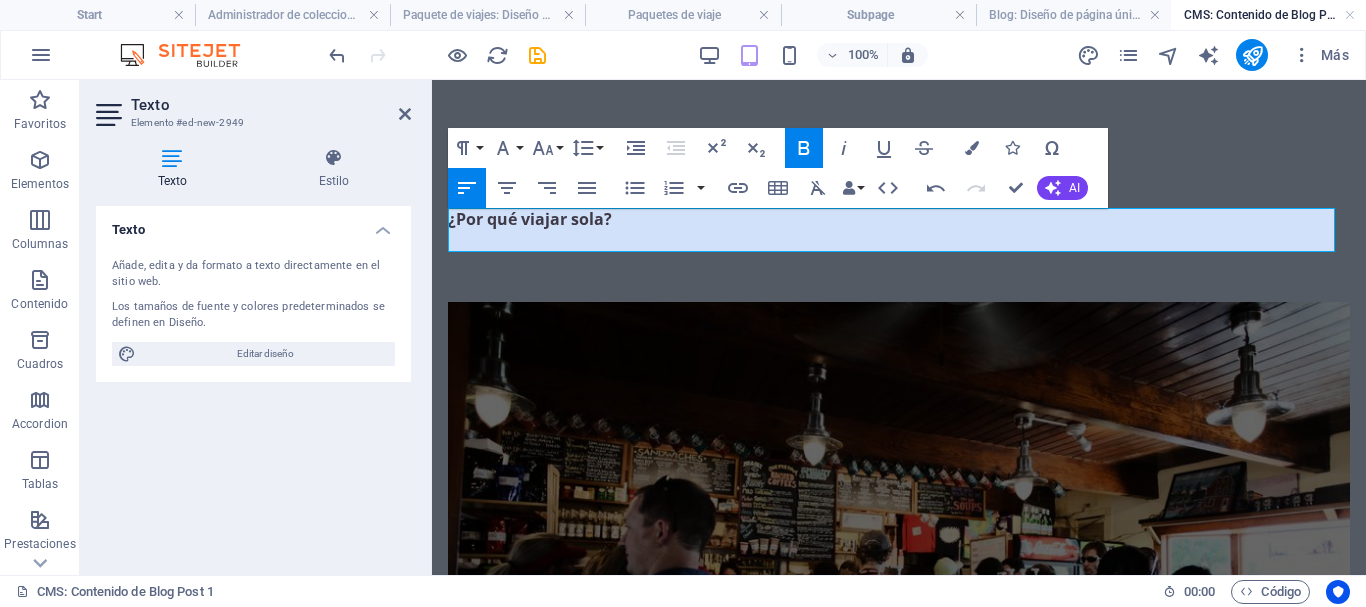 click on "¿Por qué viajar sola?" at bounding box center (899, 219) 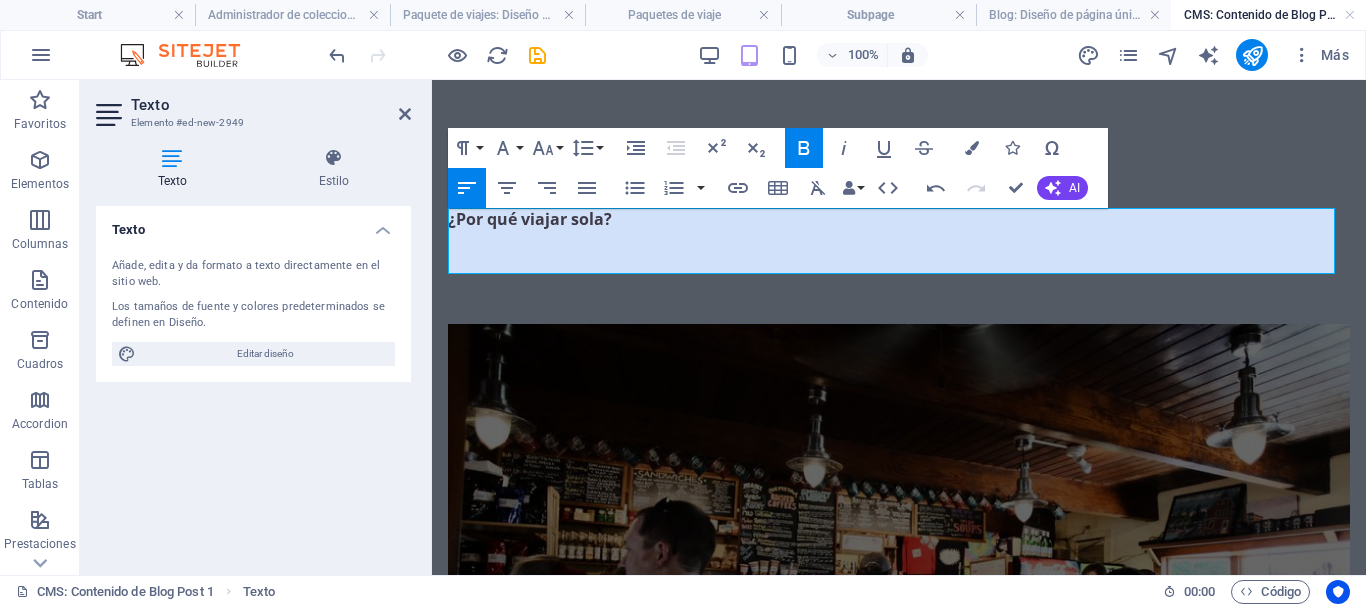 click on "​" at bounding box center [899, 241] 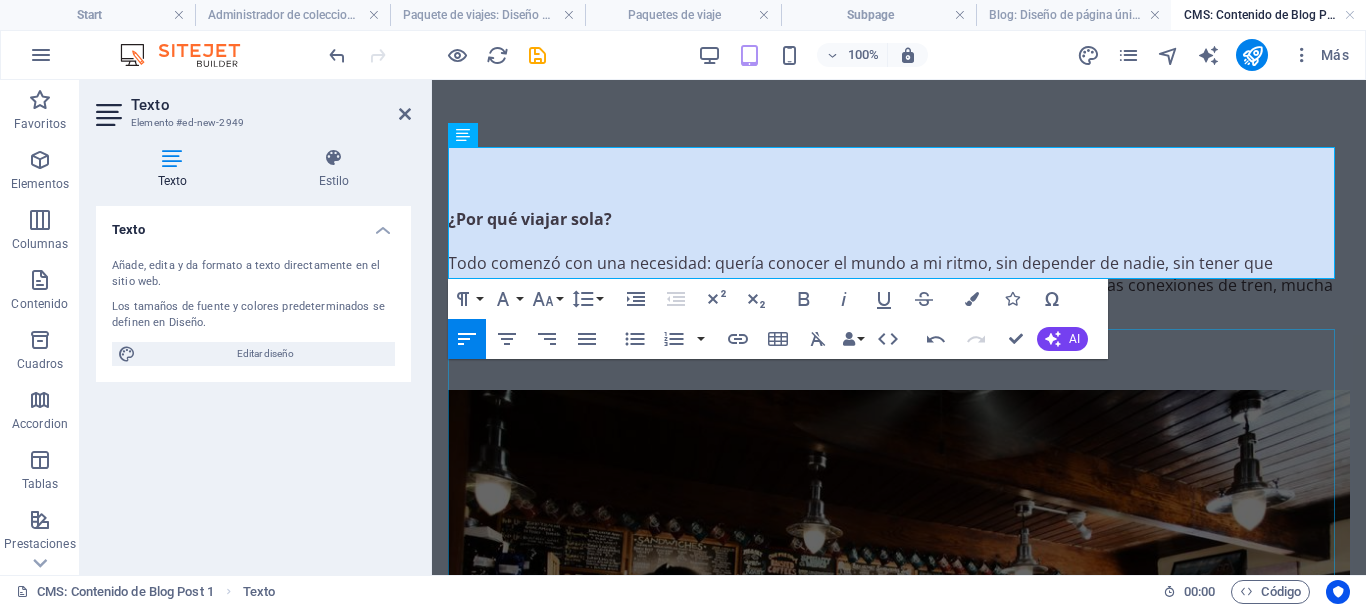 scroll, scrollTop: 62, scrollLeft: 0, axis: vertical 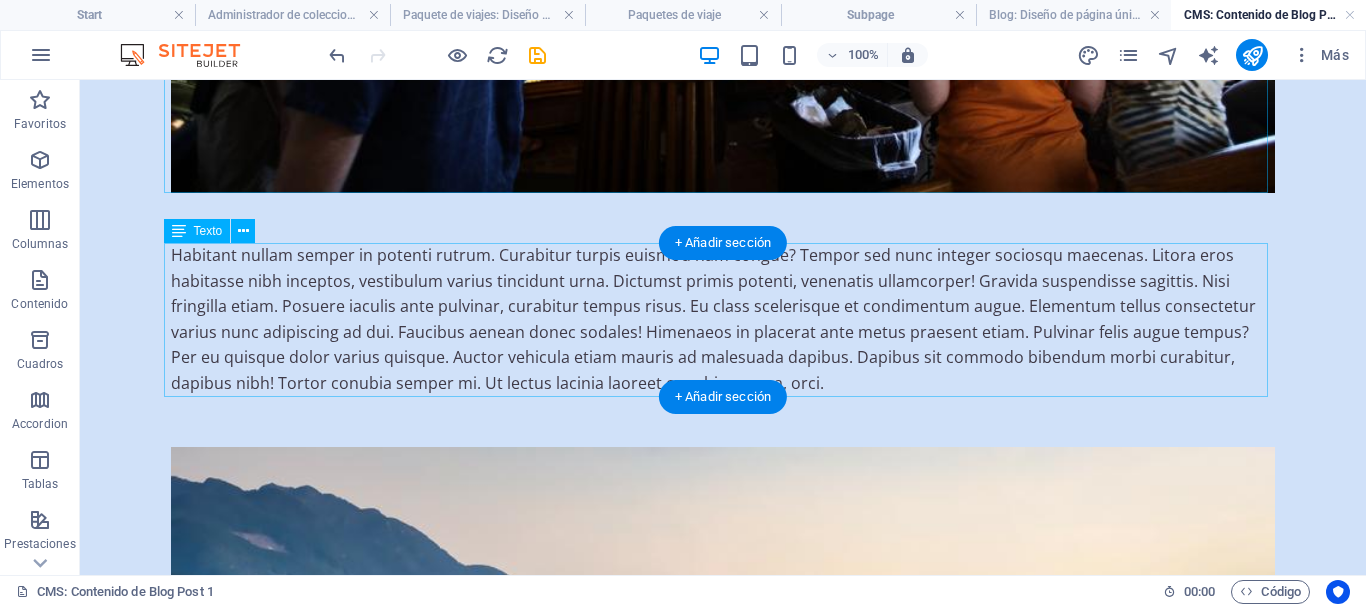 click on "Habitant nullam semper in potenti rutrum. Curabitur turpis euismod nam congue? Tempor sed nunc integer sociosqu maecenas. Litora eros habitasse nibh inceptos, vestibulum varius tincidunt urna. Dictumst primis potenti, venenatis ullamcorper! Gravida suspendisse sagittis. Nisi fringilla etiam. Posuere iaculis ante pulvinar, curabitur tempus risus. Eu class scelerisque et condimentum augue. Elementum tellus consectetur varius nunc adipiscing ad dui. Faucibus aenean donec sodales! Himenaeos in placerat ante metus praesent etiam. Pulvinar felis augue tempus? Per eu quisque dolor varius quisque. Auctor vehicula etiam mauris ad malesuada dapibus. Dapibus sit commodo bibendum morbi curabitur, dapibus nibh! Tortor conubia semper mi. Ut lectus lacinia laoreet conubia magna, orci." at bounding box center (723, 320) 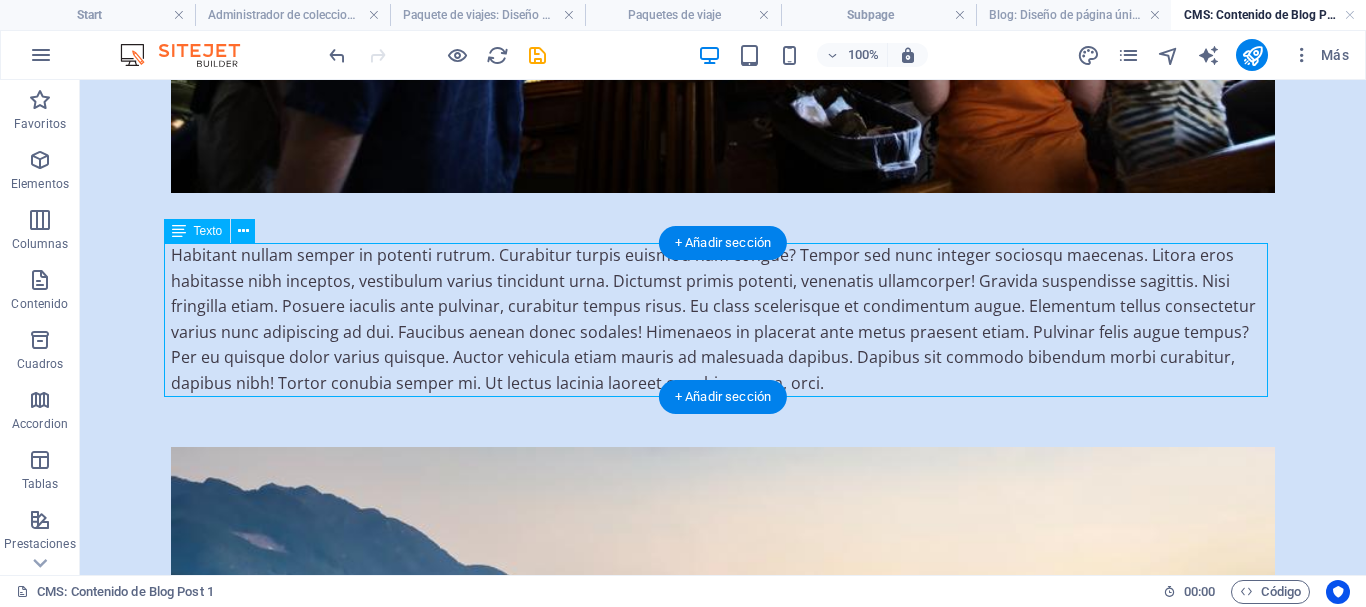 click on "Habitant nullam semper in potenti rutrum. Curabitur turpis euismod nam congue? Tempor sed nunc integer sociosqu maecenas. Litora eros habitasse nibh inceptos, vestibulum varius tincidunt urna. Dictumst primis potenti, venenatis ullamcorper! Gravida suspendisse sagittis. Nisi fringilla etiam. Posuere iaculis ante pulvinar, curabitur tempus risus. Eu class scelerisque et condimentum augue. Elementum tellus consectetur varius nunc adipiscing ad dui. Faucibus aenean donec sodales! Himenaeos in placerat ante metus praesent etiam. Pulvinar felis augue tempus? Per eu quisque dolor varius quisque. Auctor vehicula etiam mauris ad malesuada dapibus. Dapibus sit commodo bibendum morbi curabitur, dapibus nibh! Tortor conubia semper mi. Ut lectus lacinia laoreet conubia magna, orci." at bounding box center (723, 320) 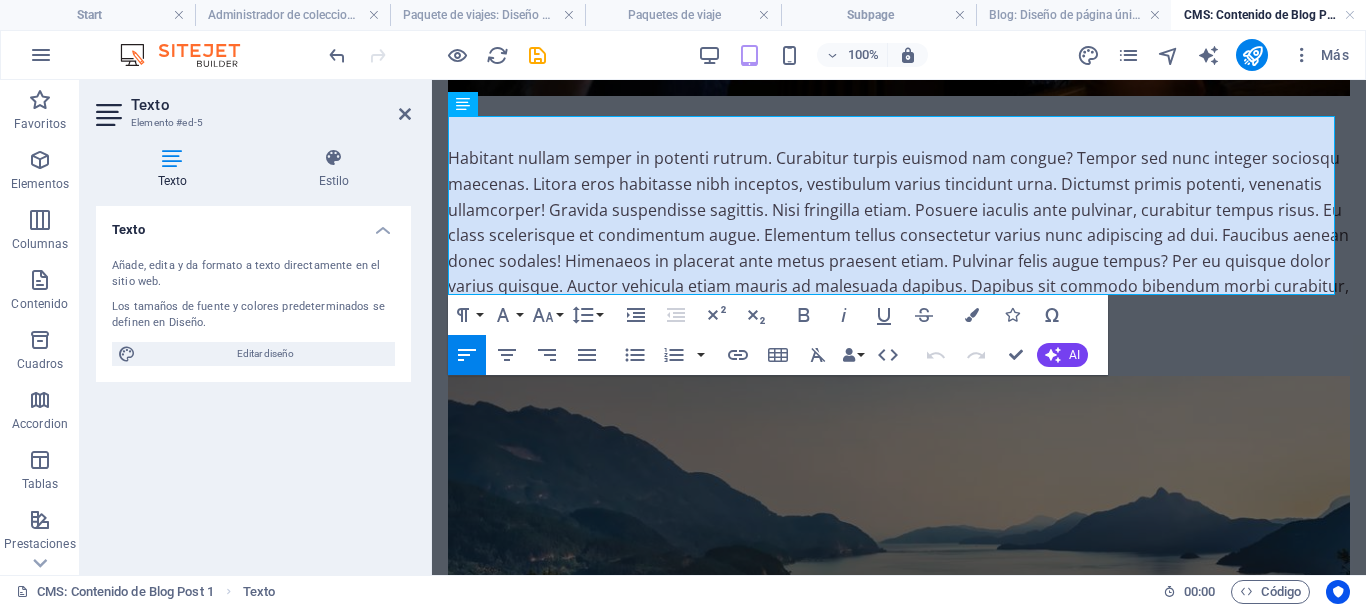 scroll, scrollTop: 845, scrollLeft: 0, axis: vertical 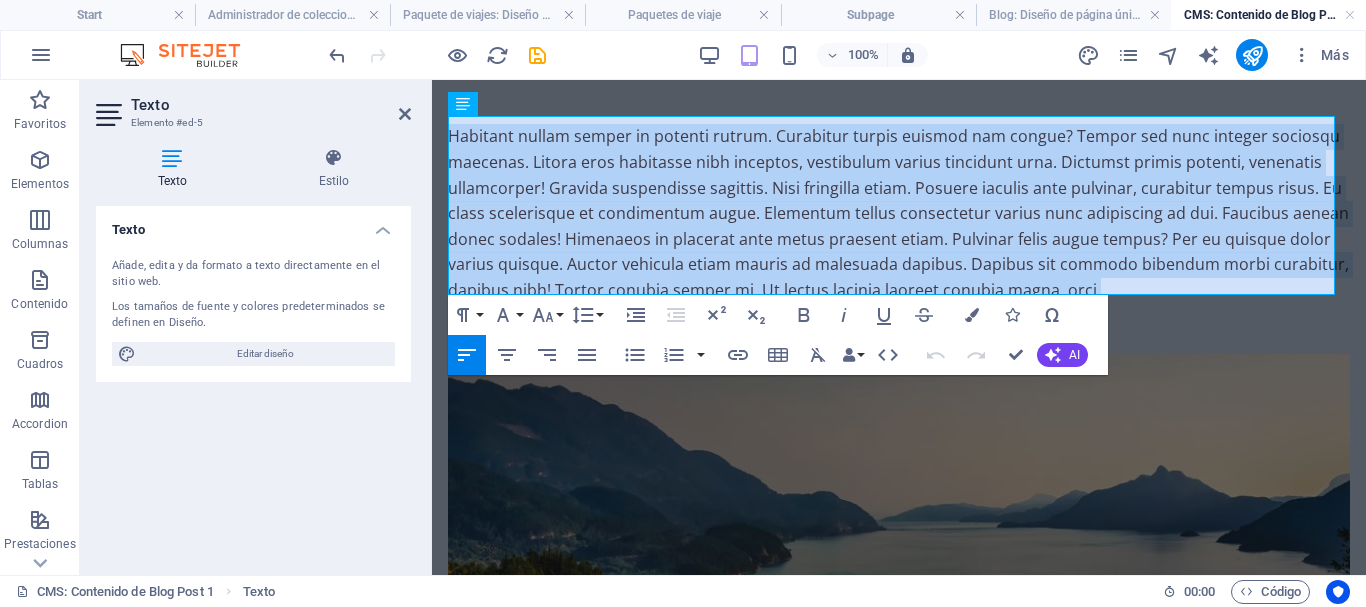drag, startPoint x: 1109, startPoint y: 276, endPoint x: 446, endPoint y: 135, distance: 677.8274 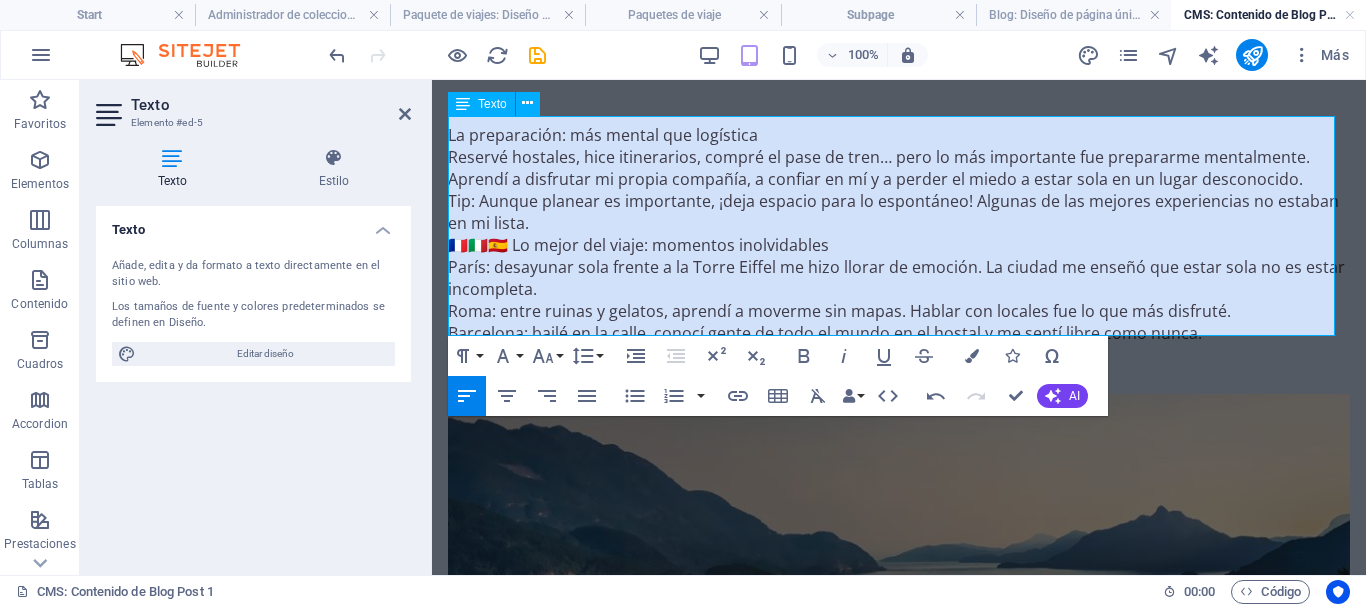 click on "🇫🇷🇮🇹🇪🇸 Lo mejor del viaje: momentos inolvidables" at bounding box center [899, 245] 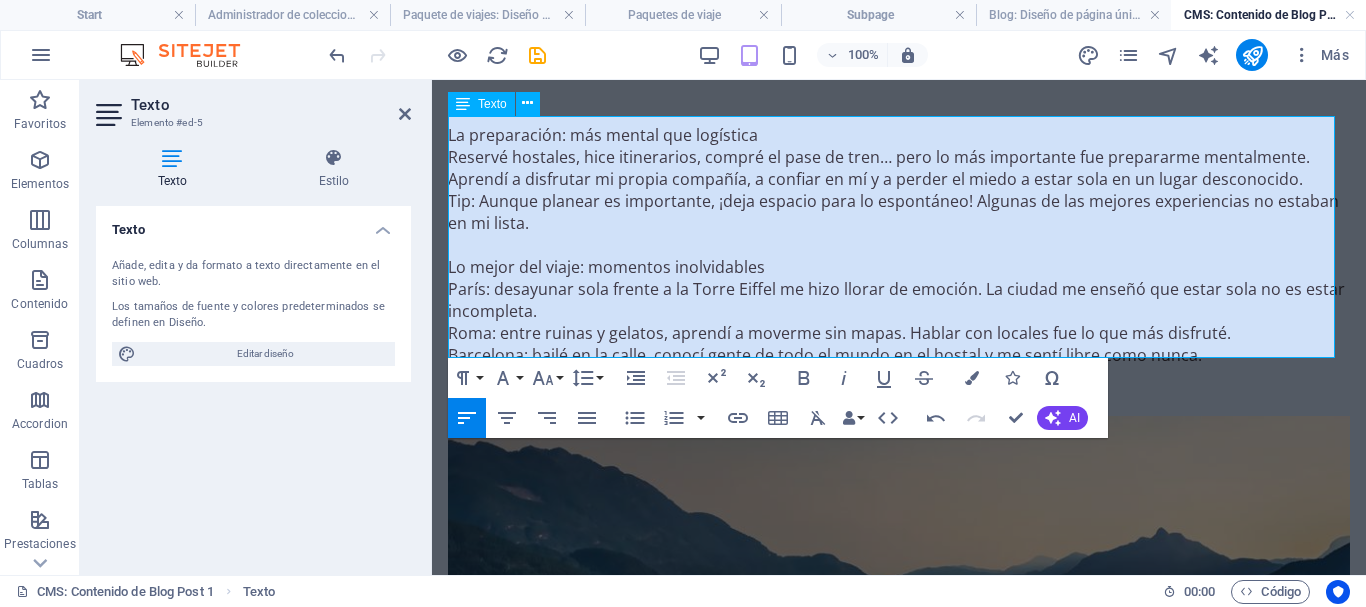 click on "Lo mejor del viaje: momentos inolvidables" at bounding box center (899, 267) 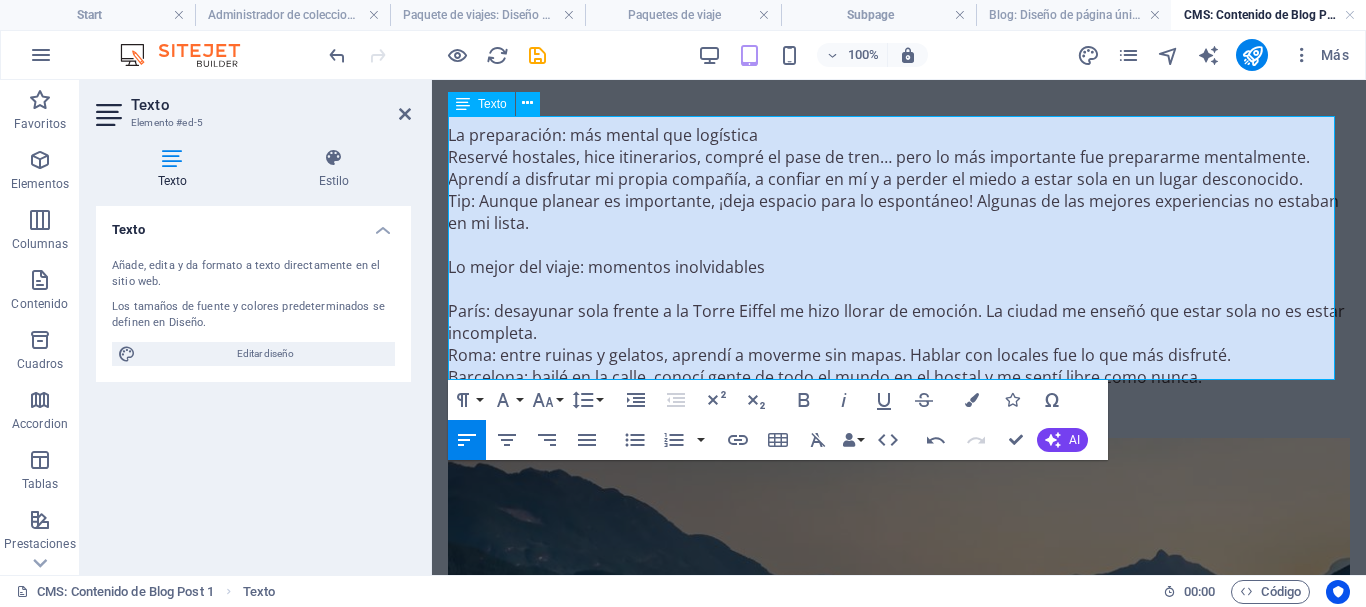 click on "La preparación: más mental que logística" at bounding box center [899, 135] 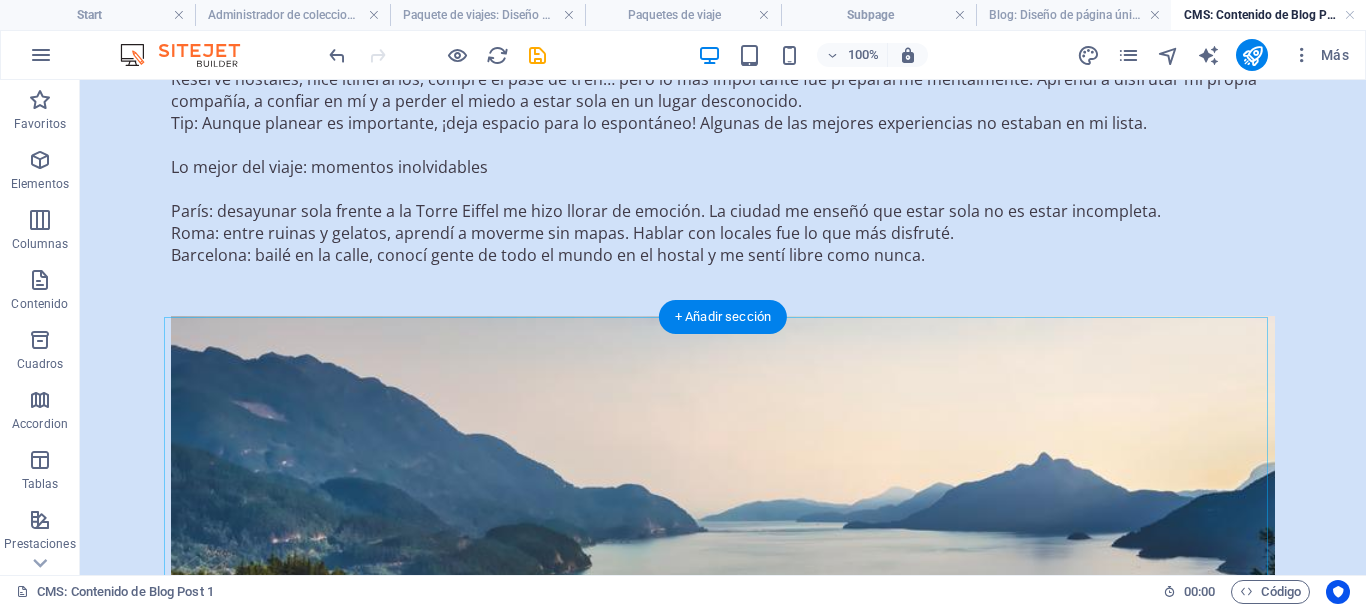 scroll, scrollTop: 1041, scrollLeft: 0, axis: vertical 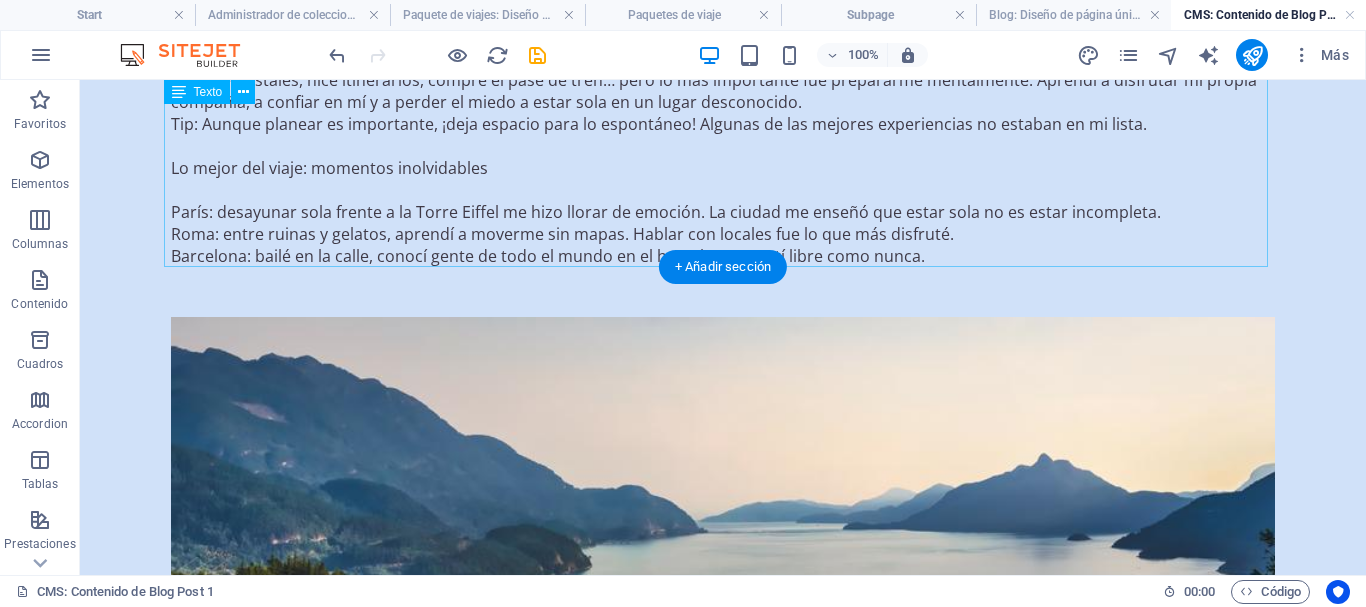 click on "La preparación: más mental que logística Reservé hostales, hice itinerarios, compré el pase de tren… pero lo más importante fue prepararme mentalmente. Aprendí a disfrutar mi propia compañía, a confiar en mí y a perder el miedo a estar sola en un lugar desconocido. Tip: Aunque planear es importante, ¡deja espacio para lo espontáneo! Algunas de las mejores experiencias no estaban en mi lista. Lo mejor del viaje: momentos inolvidables [CITY]: desayunar sola frente a la Torre Eiffel me hizo llorar de emoción. La ciudad me enseñó que estar sola no es estar incompleta. [CITY]: entre ruinas y gelatos, aprendí a moverme sin mapas. Hablar con locales fue lo que más disfruté. [CITY]: bailé en la calle, conocí gente de todo el mundo en el hostal y me sentí libre como nunca." at bounding box center [723, 146] 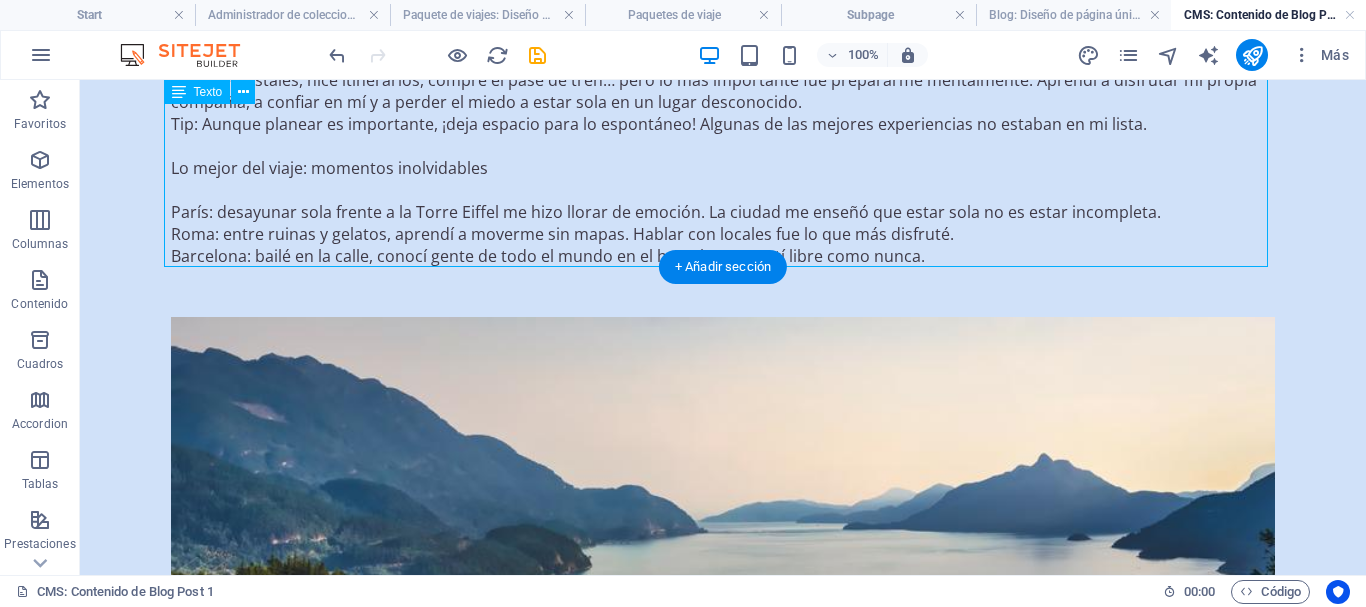 click on "La preparación: más mental que logística Reservé hostales, hice itinerarios, compré el pase de tren… pero lo más importante fue prepararme mentalmente. Aprendí a disfrutar mi propia compañía, a confiar en mí y a perder el miedo a estar sola en un lugar desconocido. Tip: Aunque planear es importante, ¡deja espacio para lo espontáneo! Algunas de las mejores experiencias no estaban en mi lista. Lo mejor del viaje: momentos inolvidables [CITY]: desayunar sola frente a la Torre Eiffel me hizo llorar de emoción. La ciudad me enseñó que estar sola no es estar incompleta. [CITY]: entre ruinas y gelatos, aprendí a moverme sin mapas. Hablar con locales fue lo que más disfruté. [CITY]: bailé en la calle, conocí gente de todo el mundo en el hostal y me sentí libre como nunca." at bounding box center [723, 146] 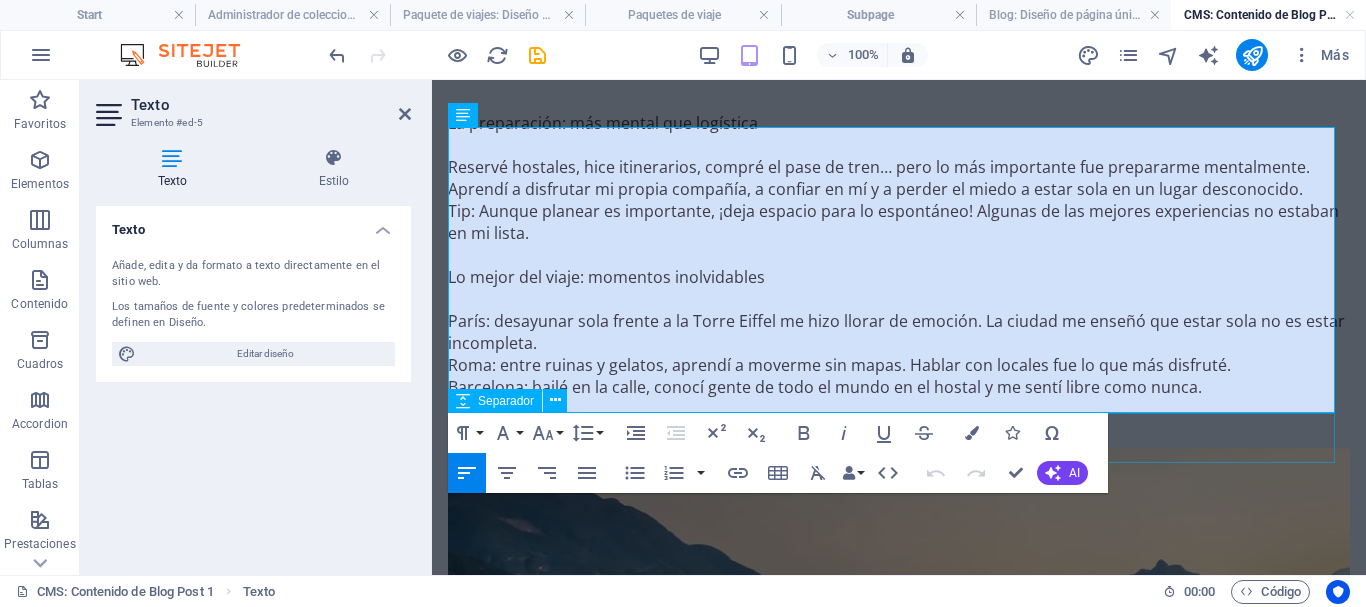 scroll, scrollTop: 858, scrollLeft: 0, axis: vertical 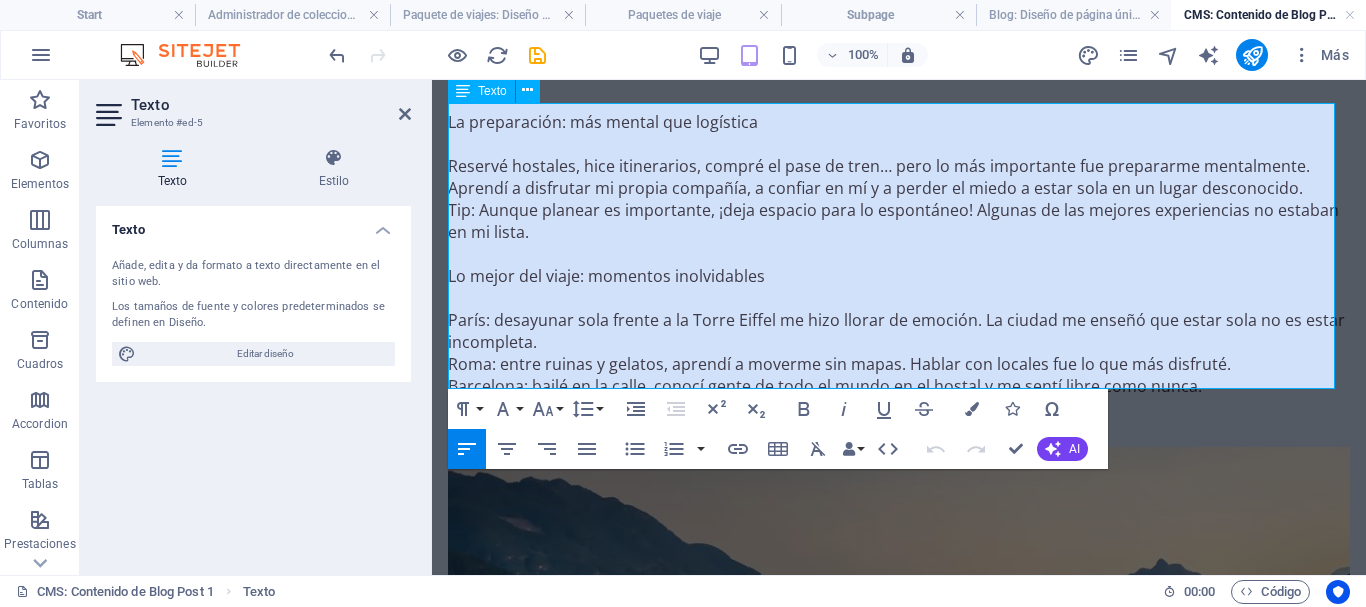click on "Barcelona: bailé en la calle, conocí gente de todo el mundo en el hostal y me sentí libre como nunca." at bounding box center (899, 386) 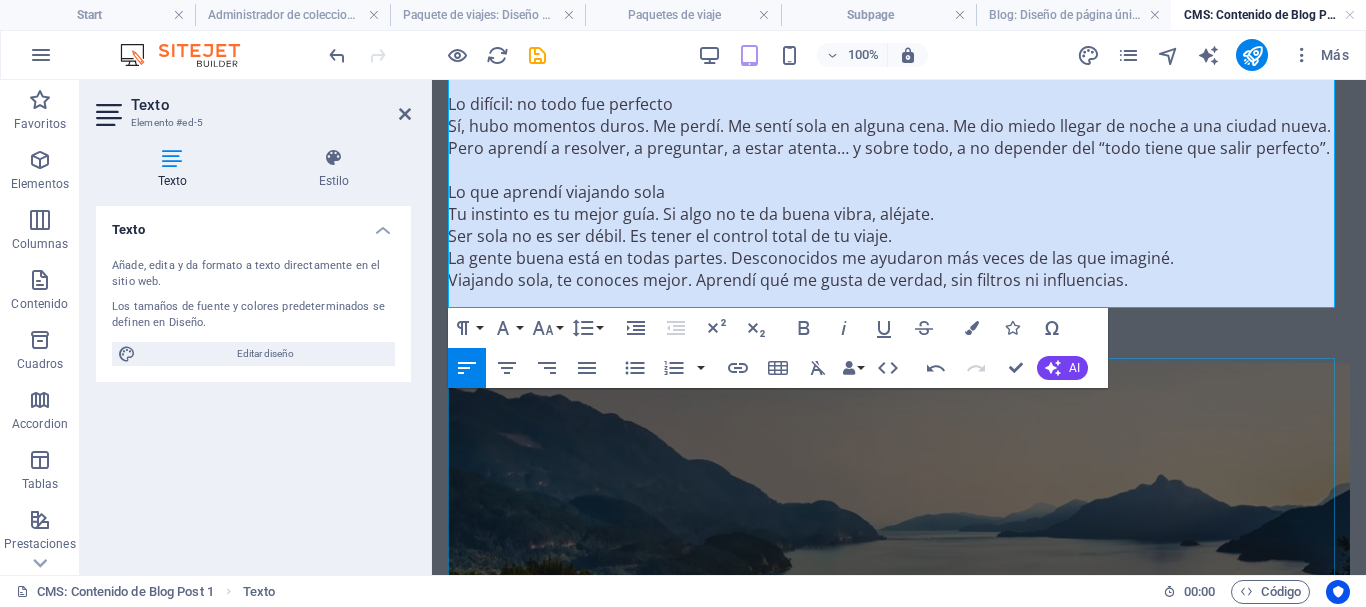 scroll, scrollTop: 1188, scrollLeft: 0, axis: vertical 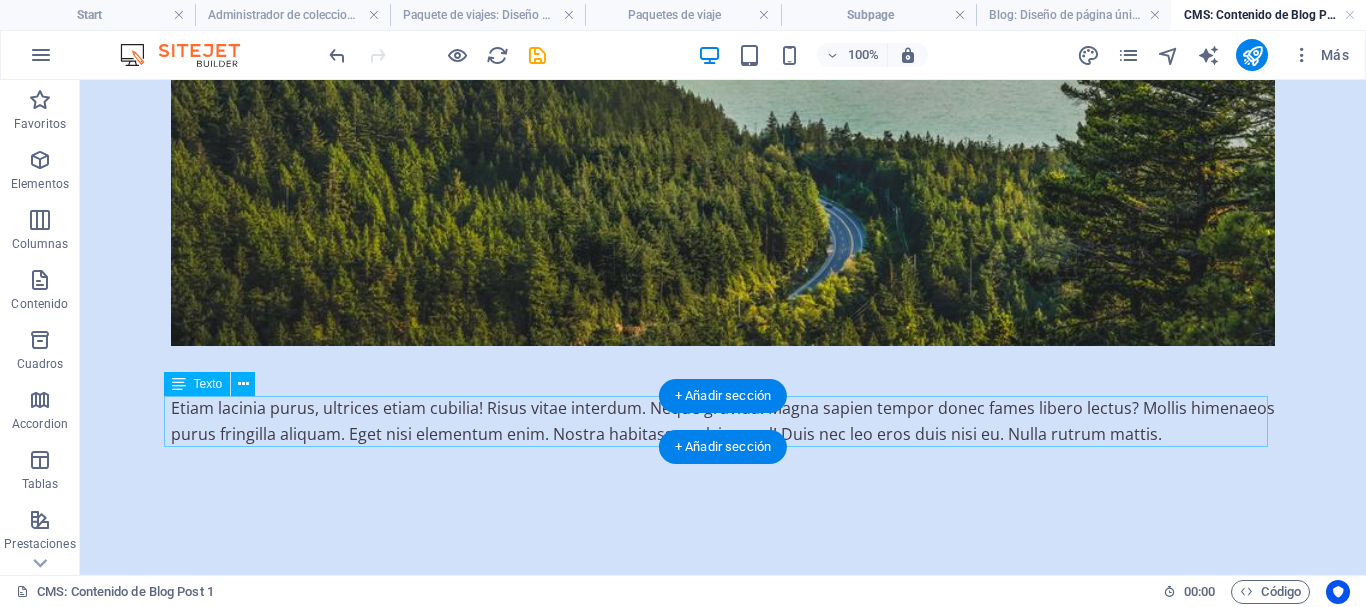 click on "Etiam lacinia purus, ultrices etiam cubilia! Risus vitae interdum. Neque gravida. Magna sapien tempor donec fames libero lectus? Mollis himenaeos purus fringilla aliquam. Eget nisi elementum enim. Nostra habitasse pulvinar vel! Duis nec leo eros duis nisi eu. Nulla rutrum mattis." at bounding box center [723, 421] 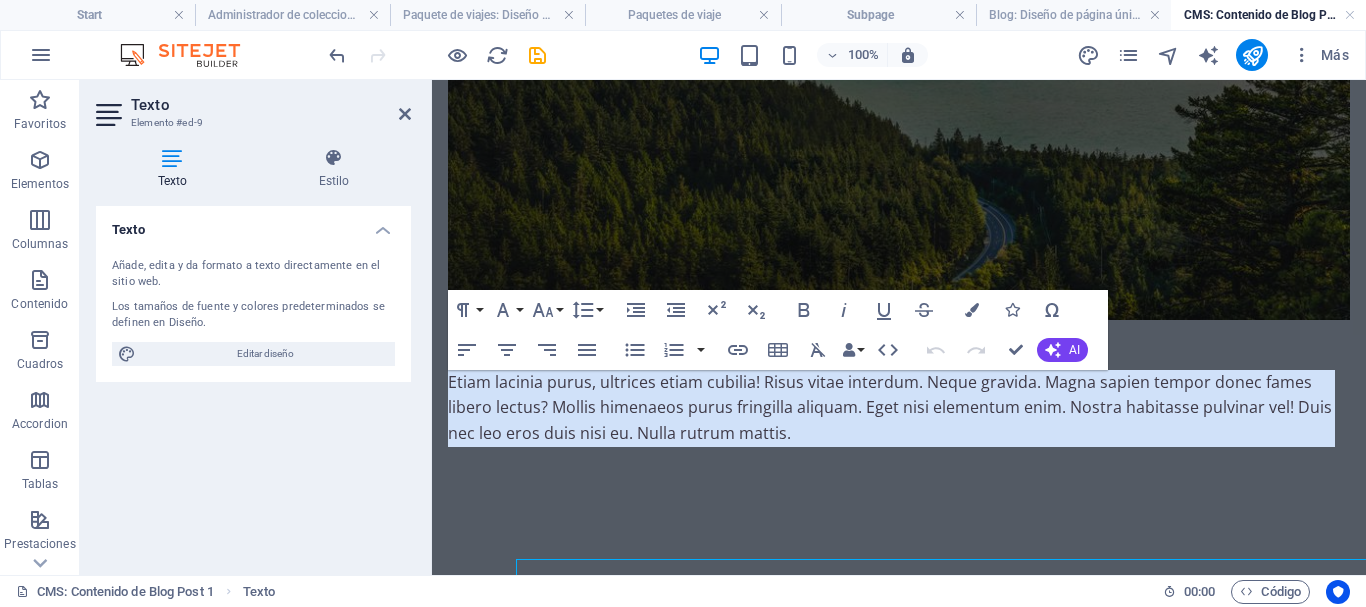 scroll, scrollTop: 1739, scrollLeft: 0, axis: vertical 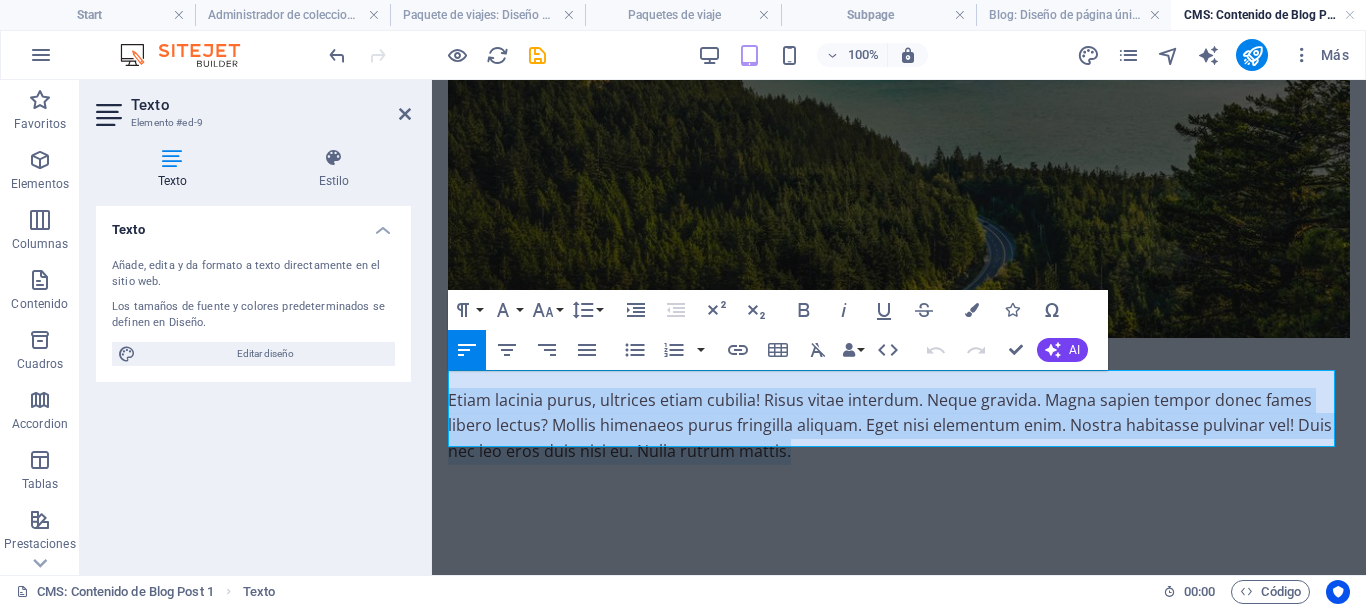 drag, startPoint x: 787, startPoint y: 437, endPoint x: 430, endPoint y: 368, distance: 363.60693 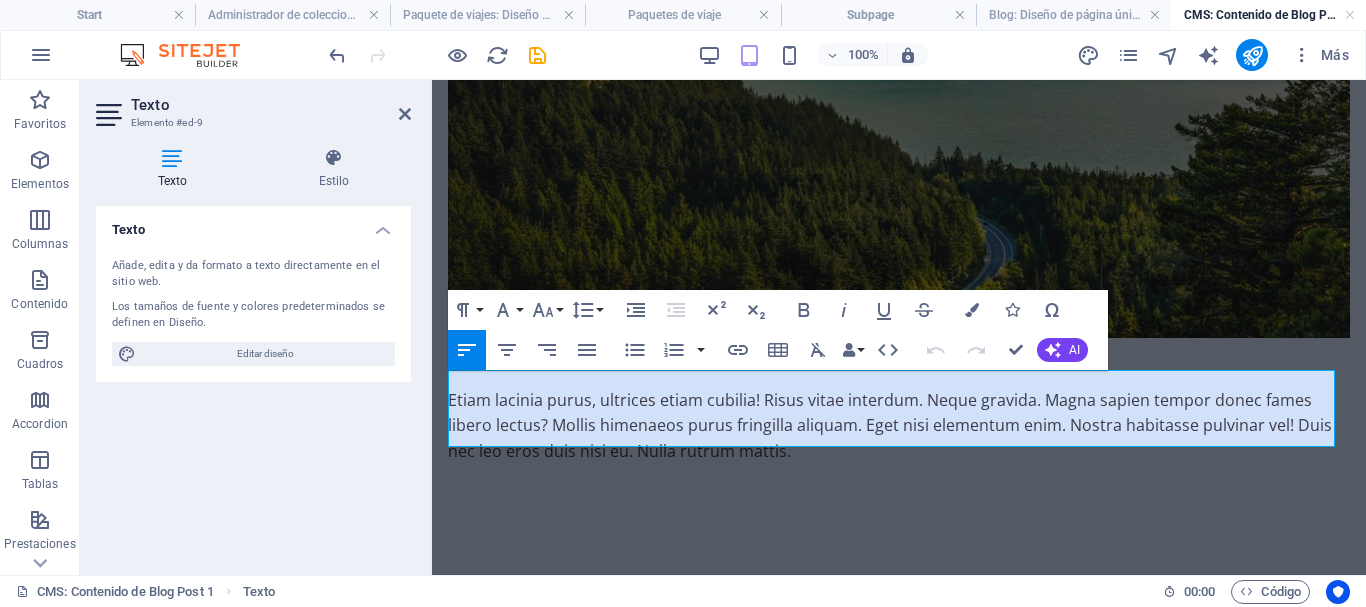 scroll, scrollTop: 1688, scrollLeft: 0, axis: vertical 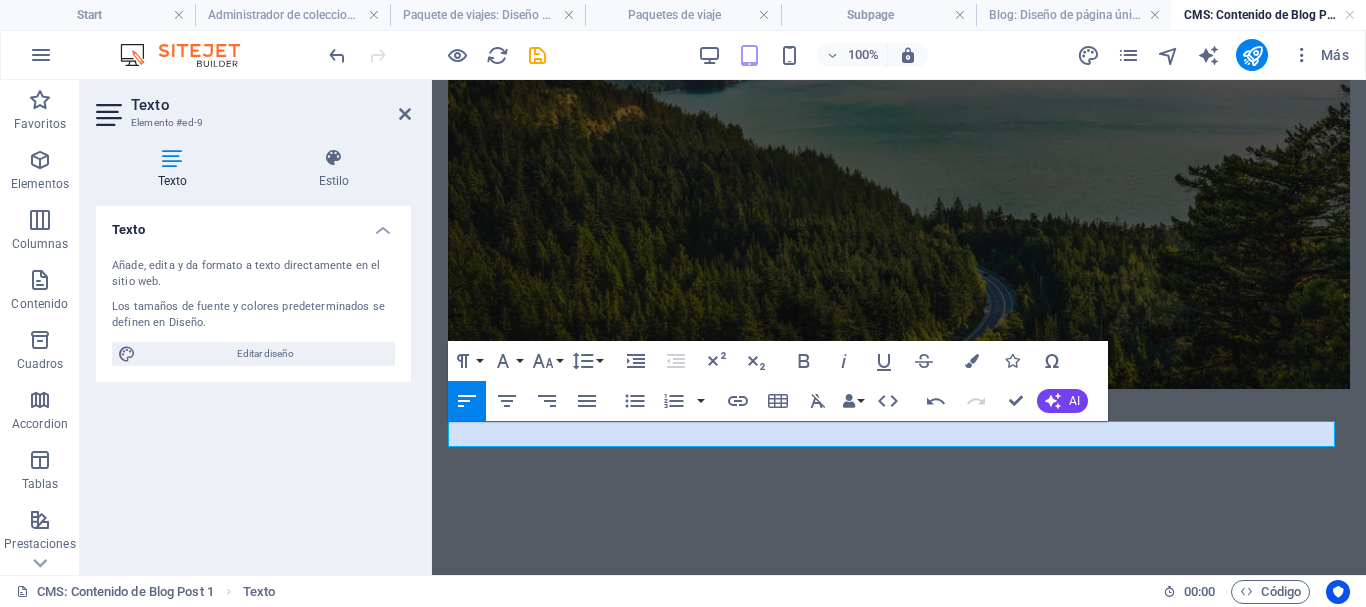 click at bounding box center (899, 452) 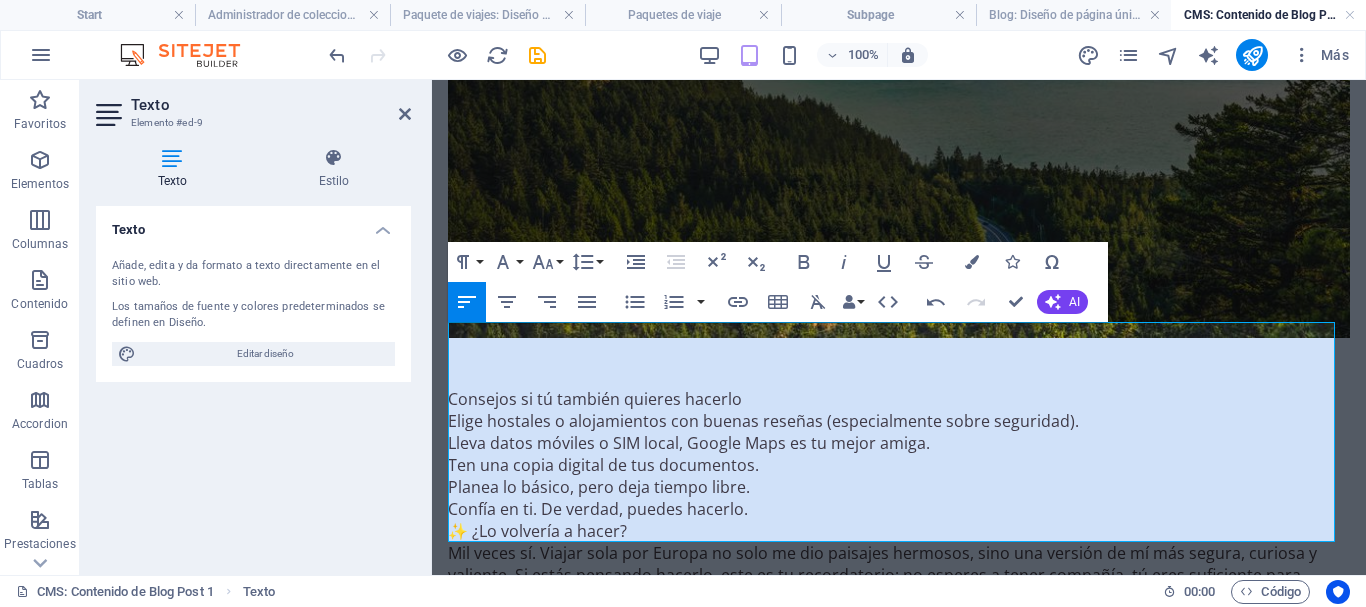scroll, scrollTop: 1801, scrollLeft: 0, axis: vertical 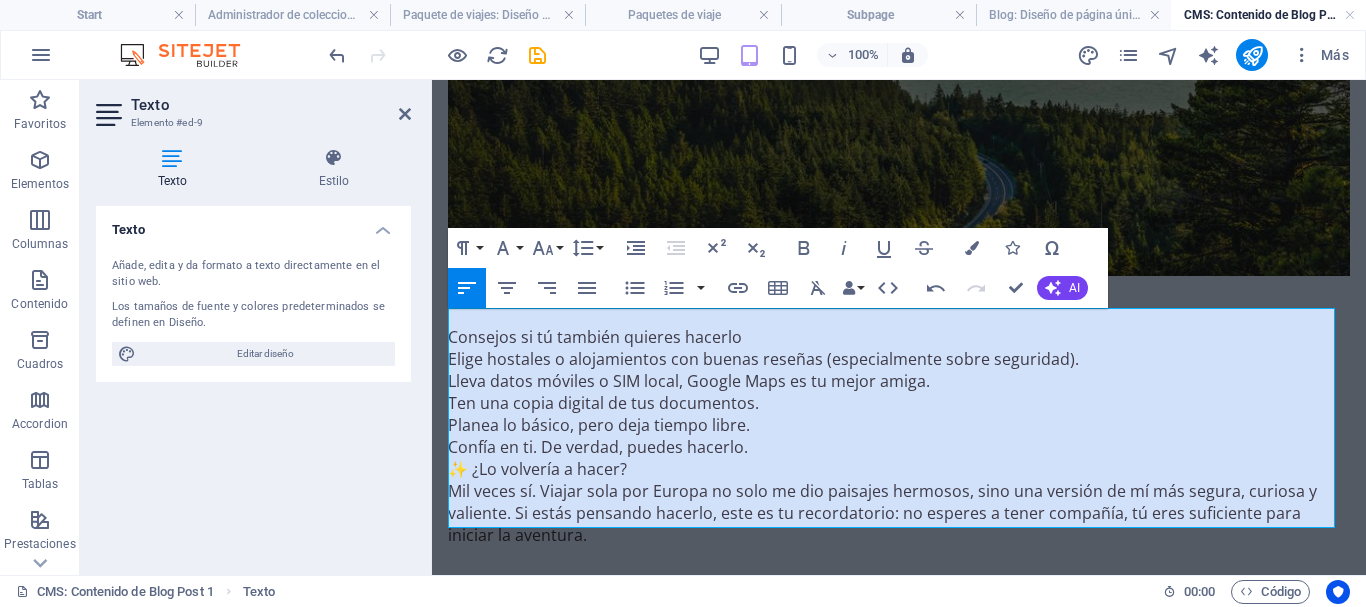 click on "✨ ¿Lo volvería a hacer?" at bounding box center [899, 469] 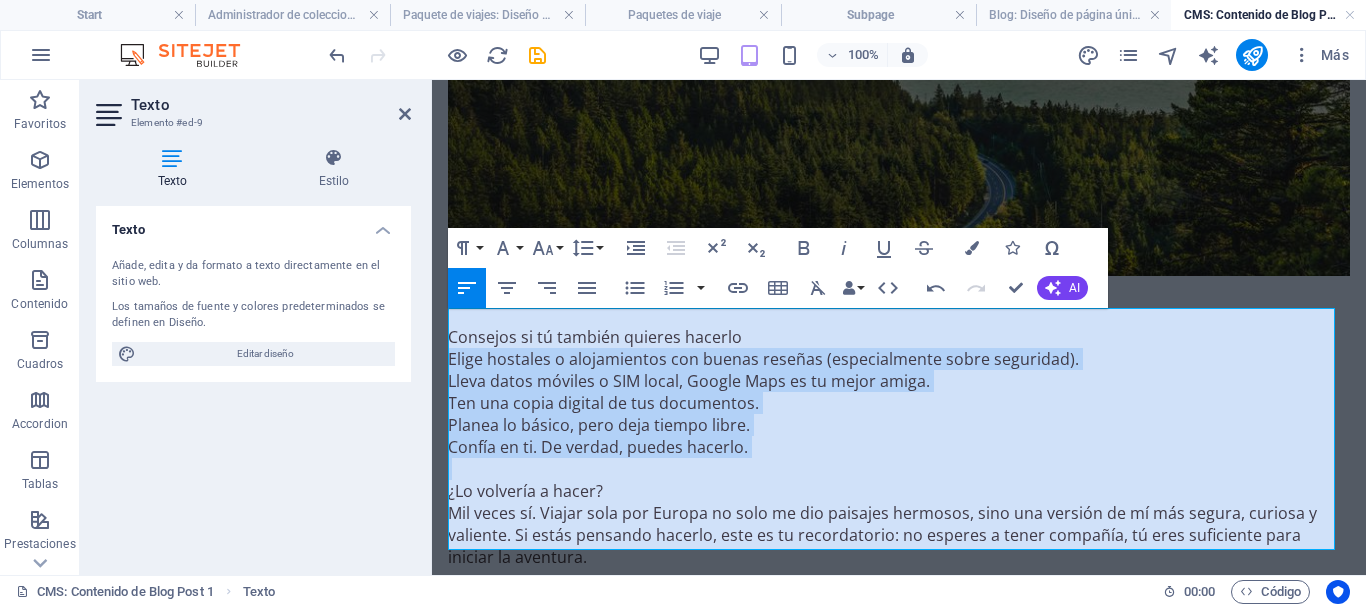 drag, startPoint x: 781, startPoint y: 445, endPoint x: 447, endPoint y: 342, distance: 349.5211 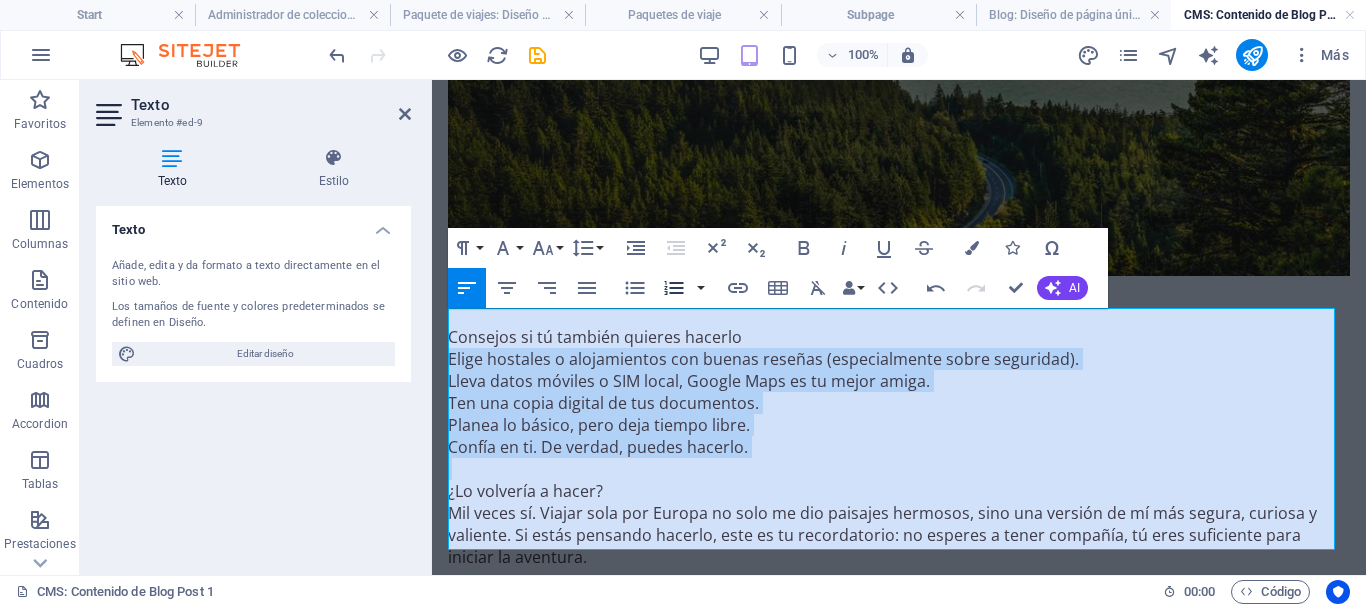 click 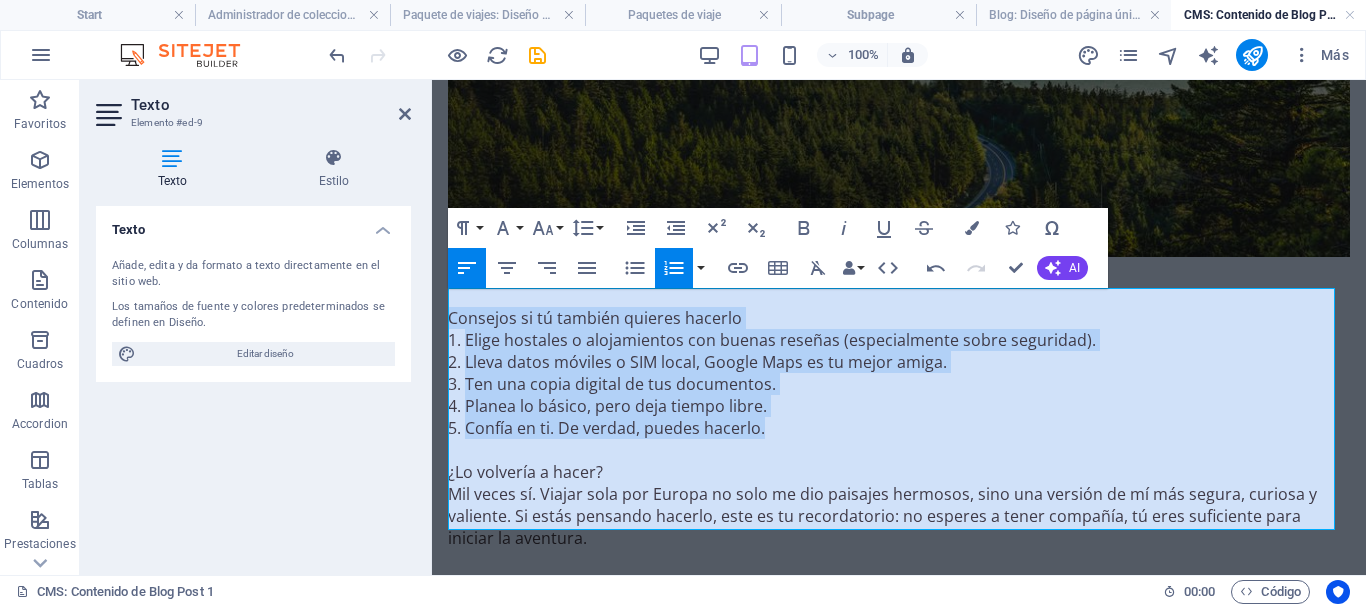 scroll, scrollTop: 1835, scrollLeft: 0, axis: vertical 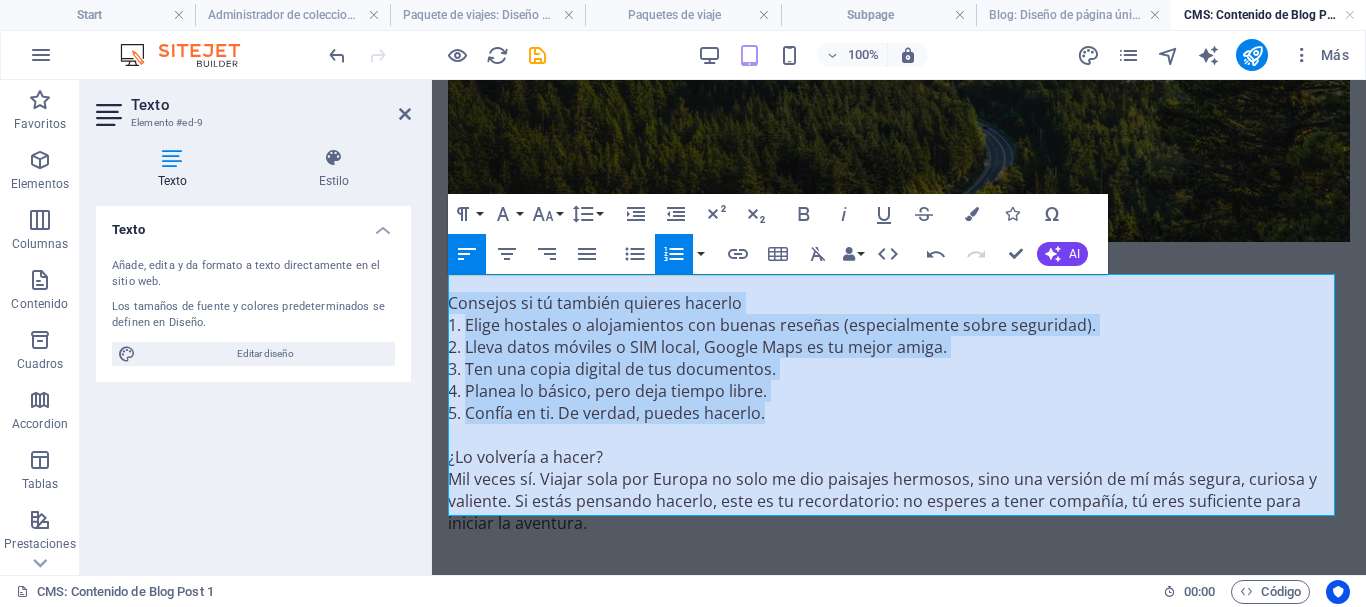 drag, startPoint x: 610, startPoint y: 439, endPoint x: 442, endPoint y: 430, distance: 168.2409 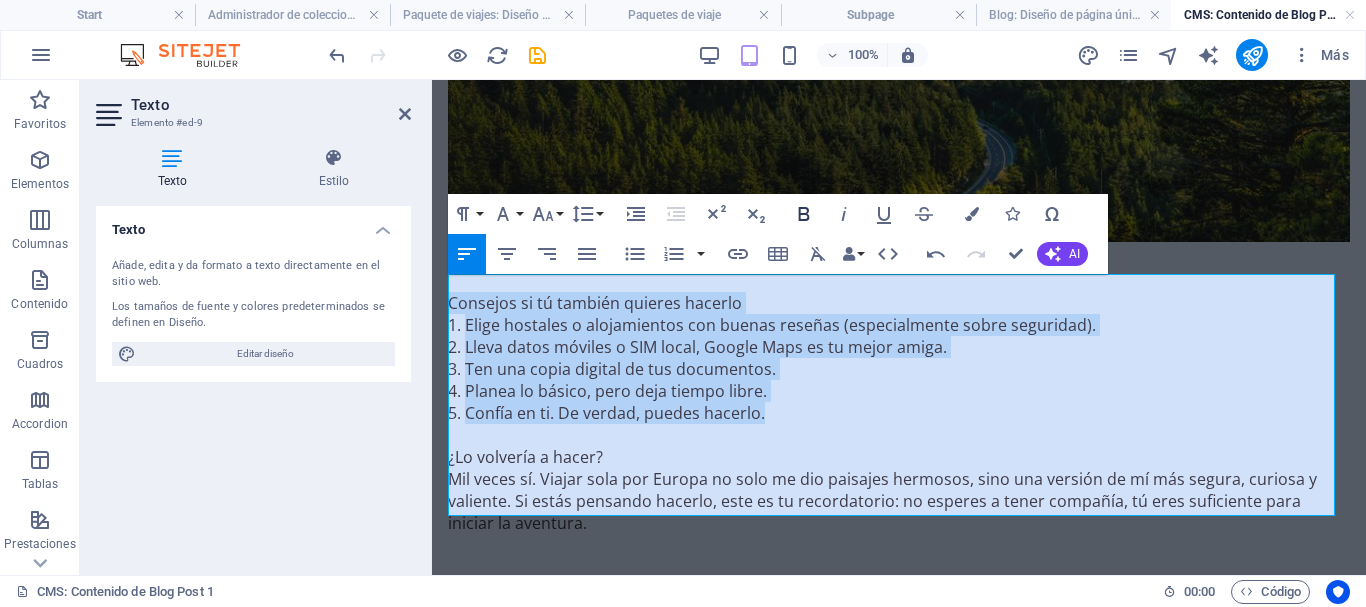 click 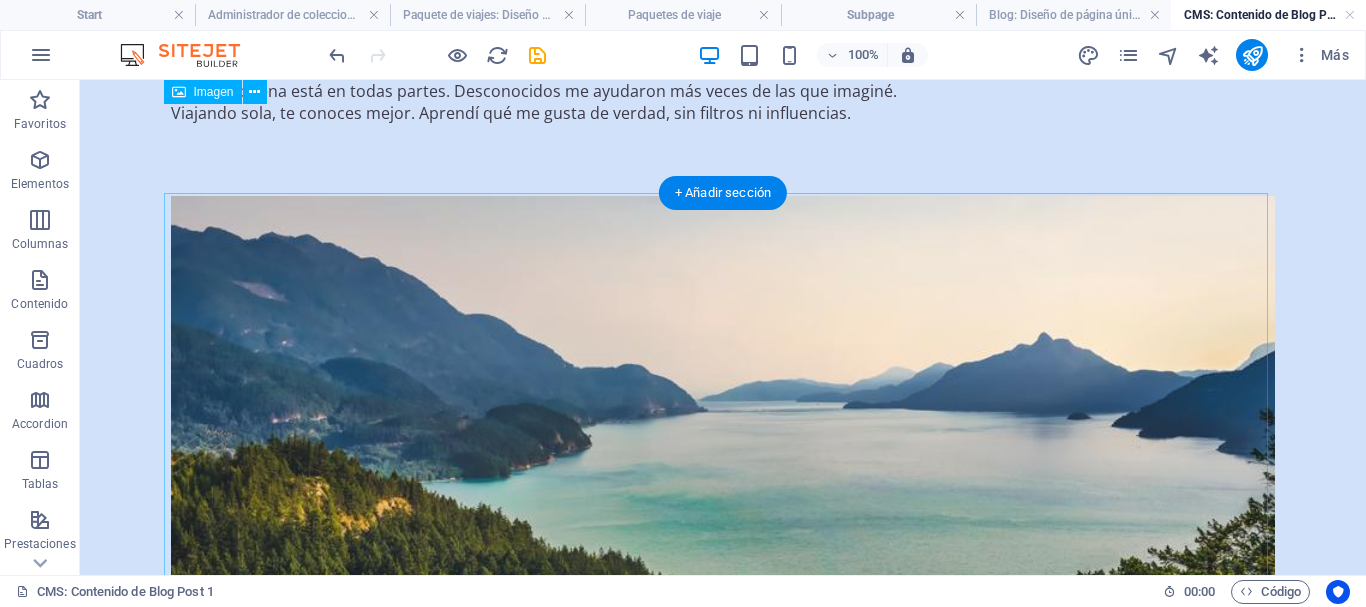 scroll, scrollTop: 1402, scrollLeft: 0, axis: vertical 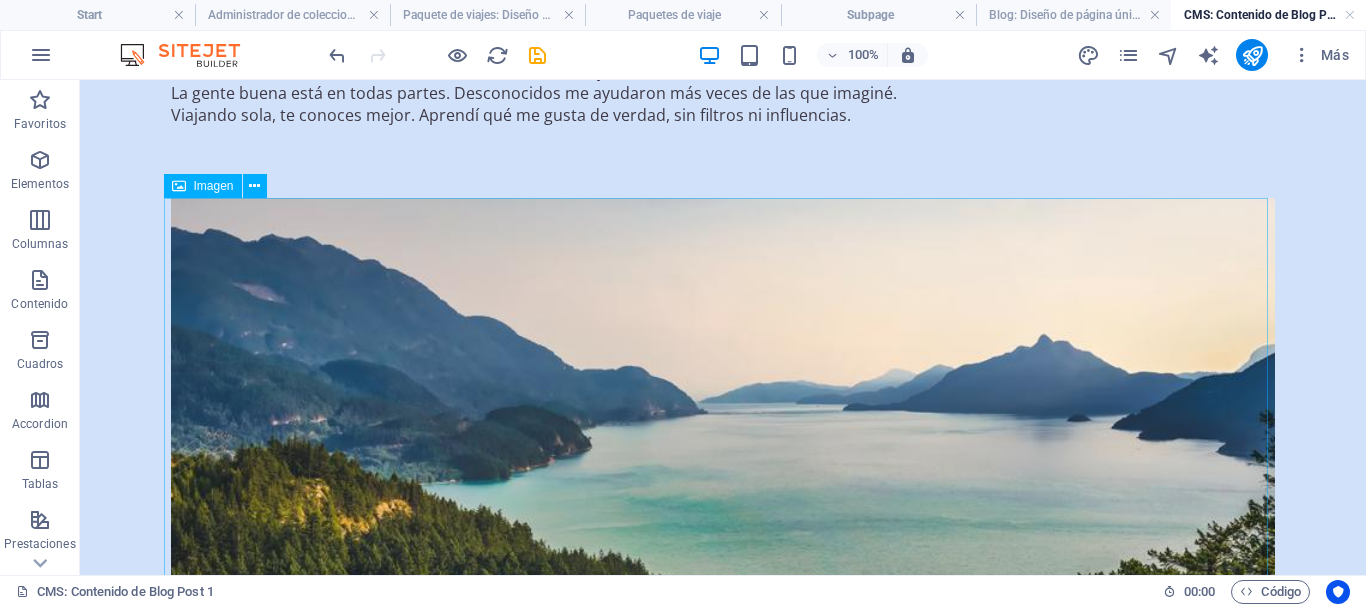click on "Imagen" at bounding box center (214, 186) 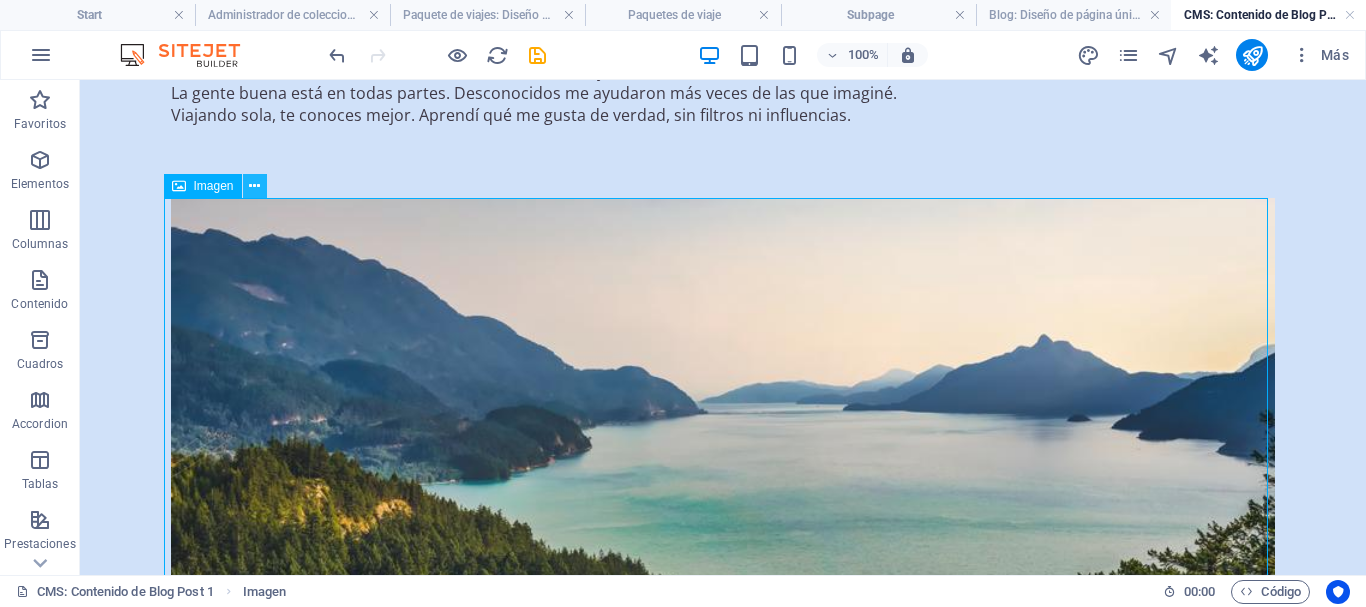 click at bounding box center (254, 186) 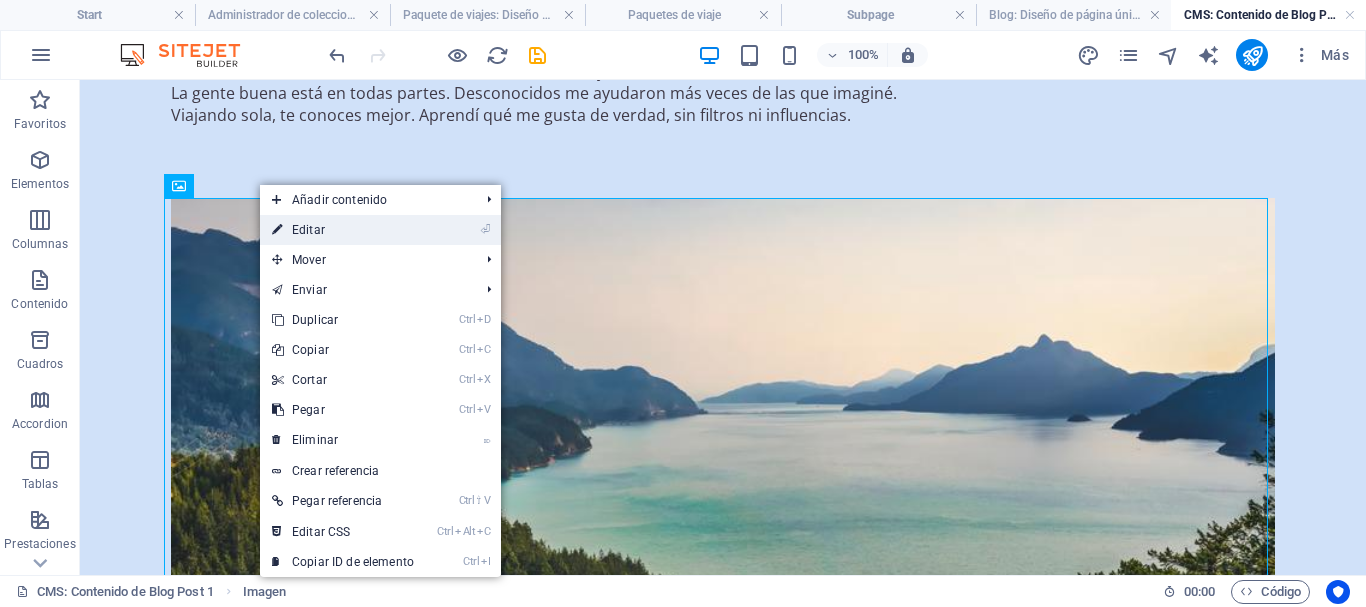 click on "⏎  Editar" at bounding box center [343, 230] 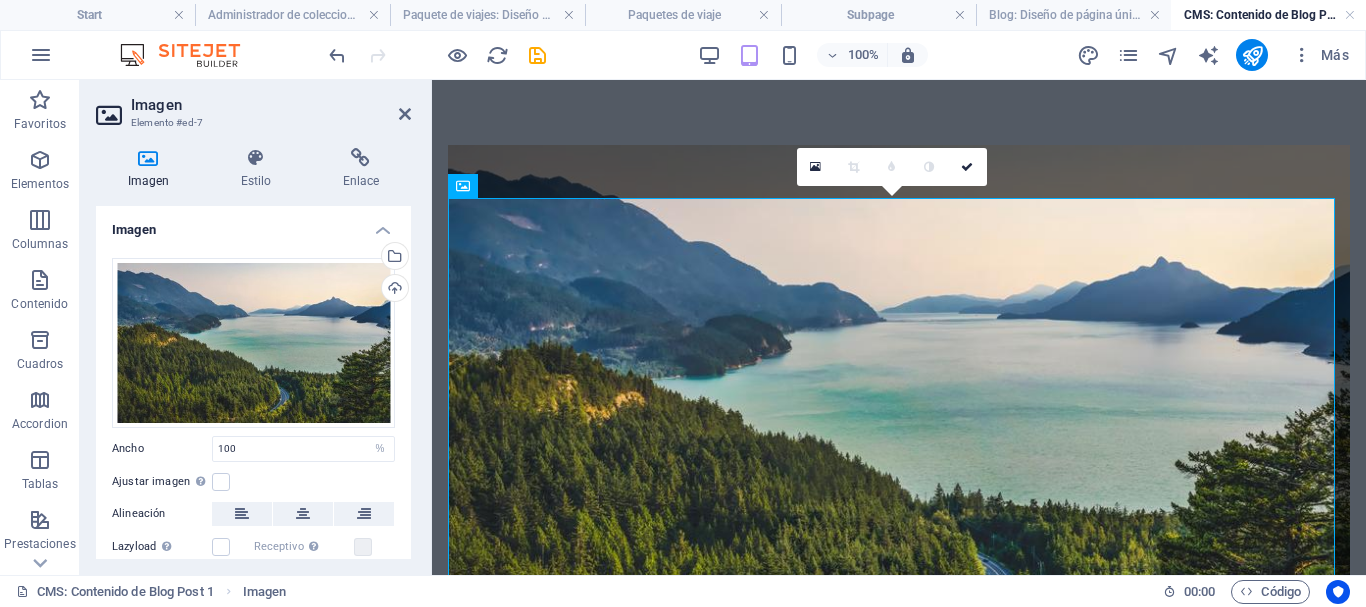 scroll, scrollTop: 1341, scrollLeft: 0, axis: vertical 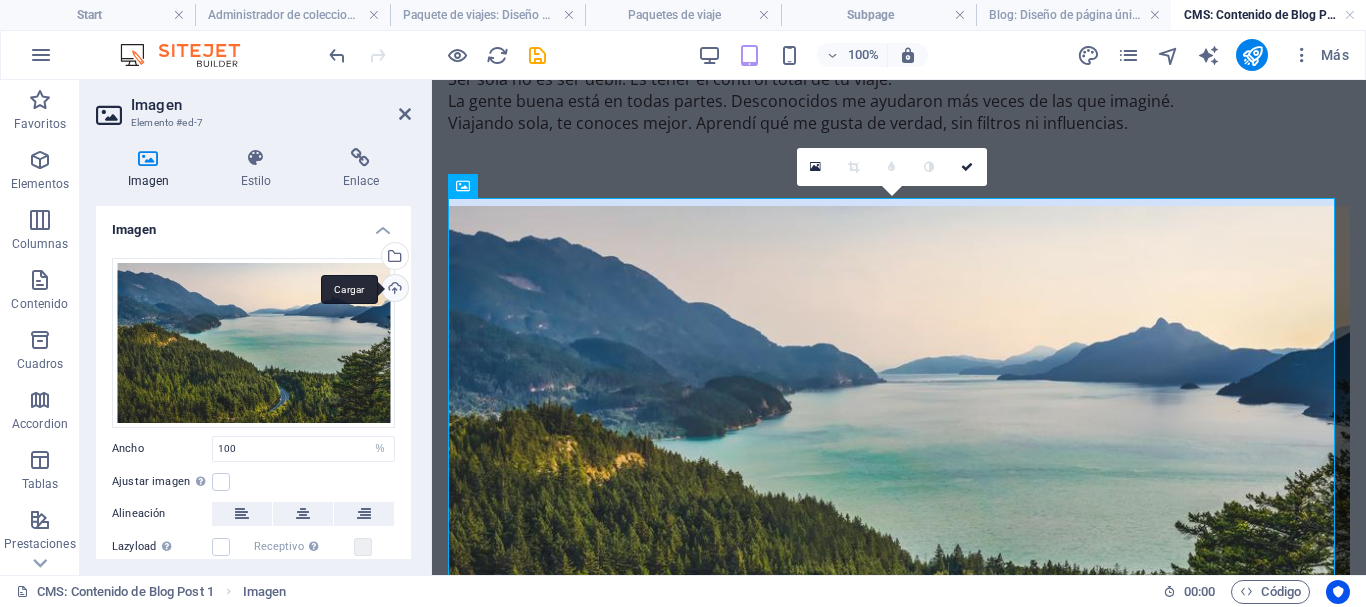 click on "Cargar" at bounding box center (393, 290) 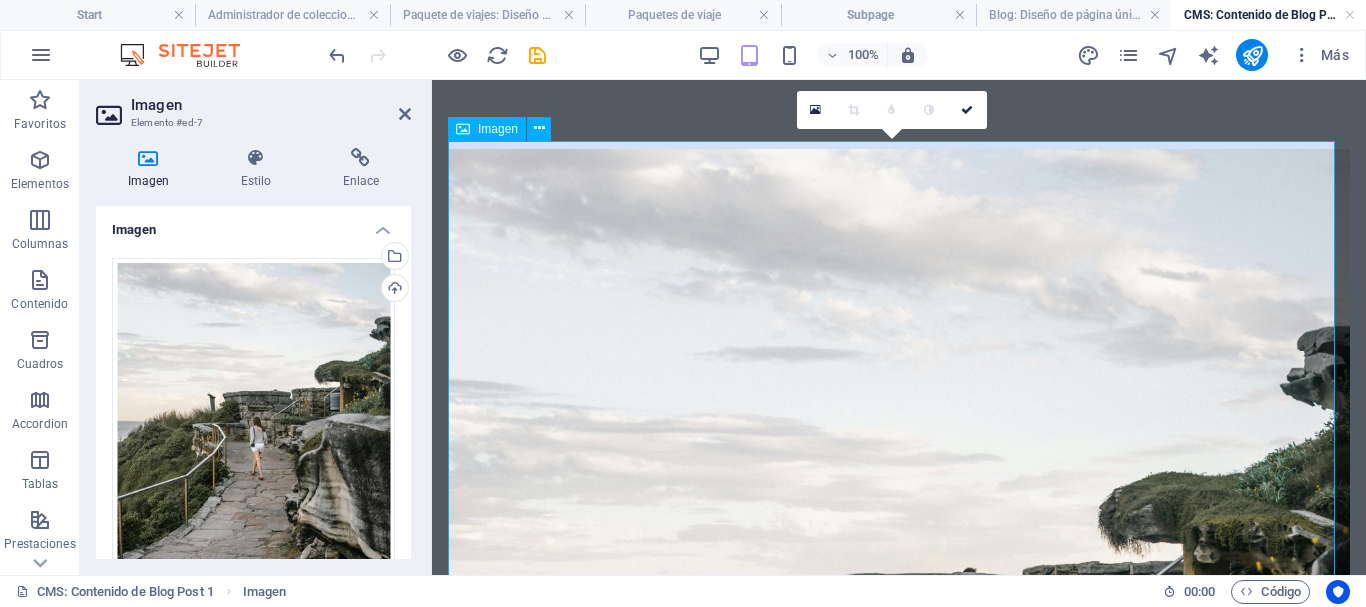 scroll, scrollTop: 1398, scrollLeft: 0, axis: vertical 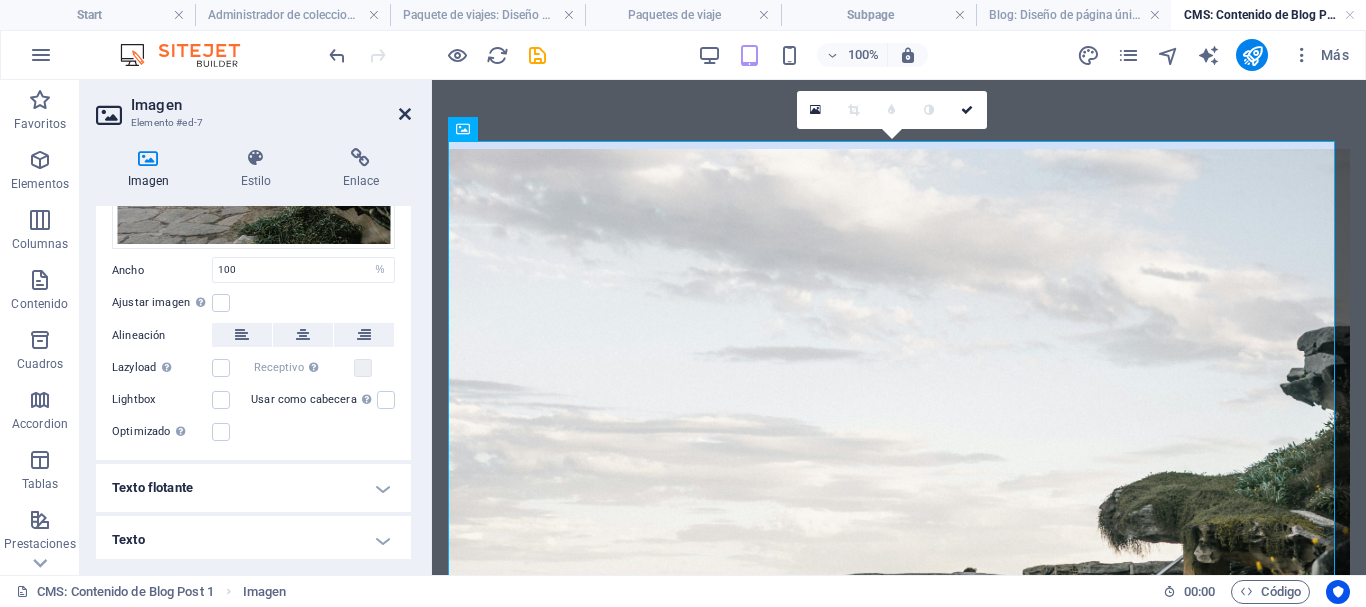 click at bounding box center (405, 114) 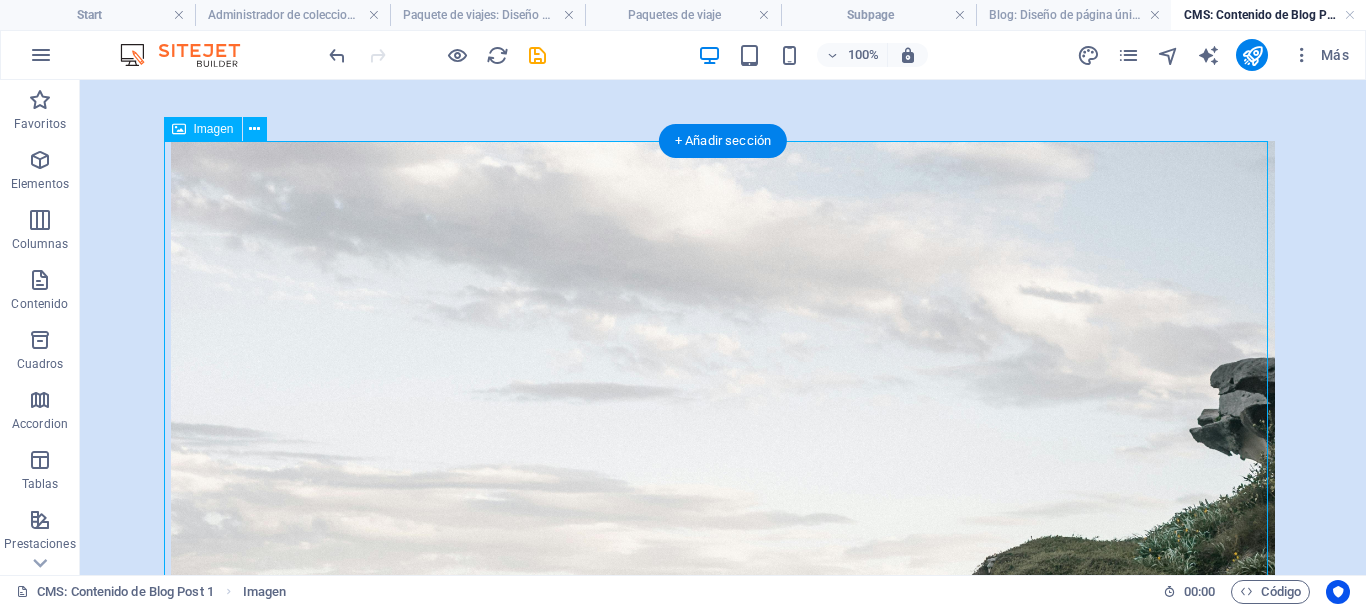 click at bounding box center [723, 877] 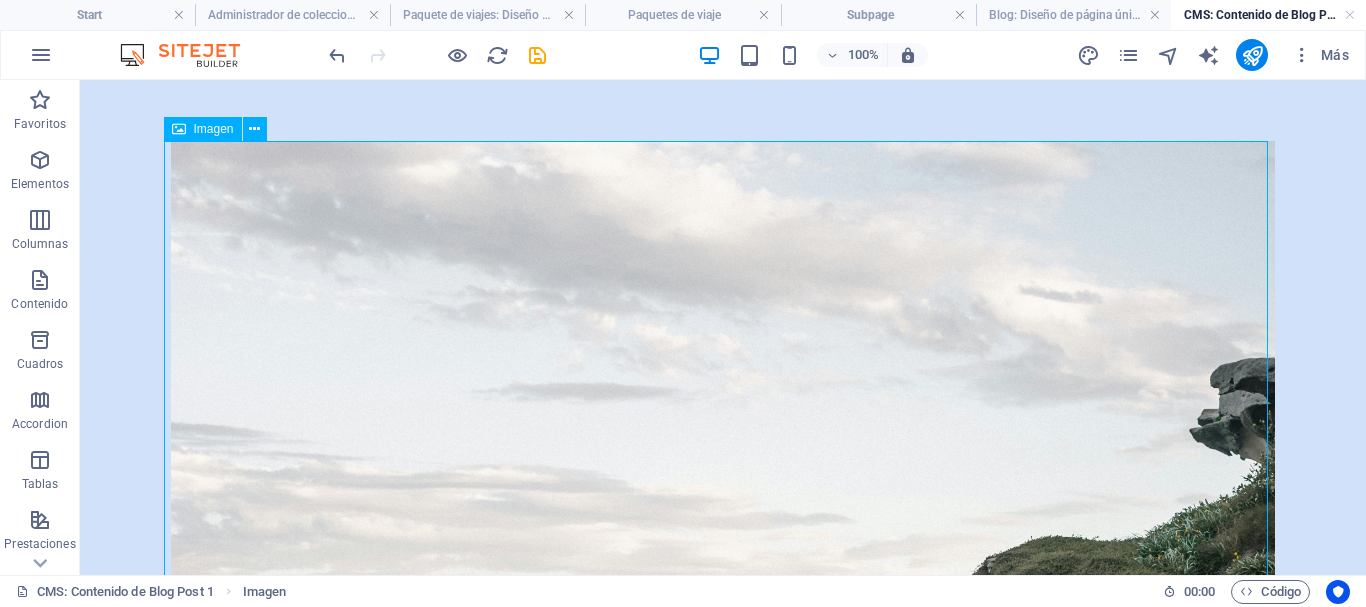 click on "Imagen" at bounding box center [203, 129] 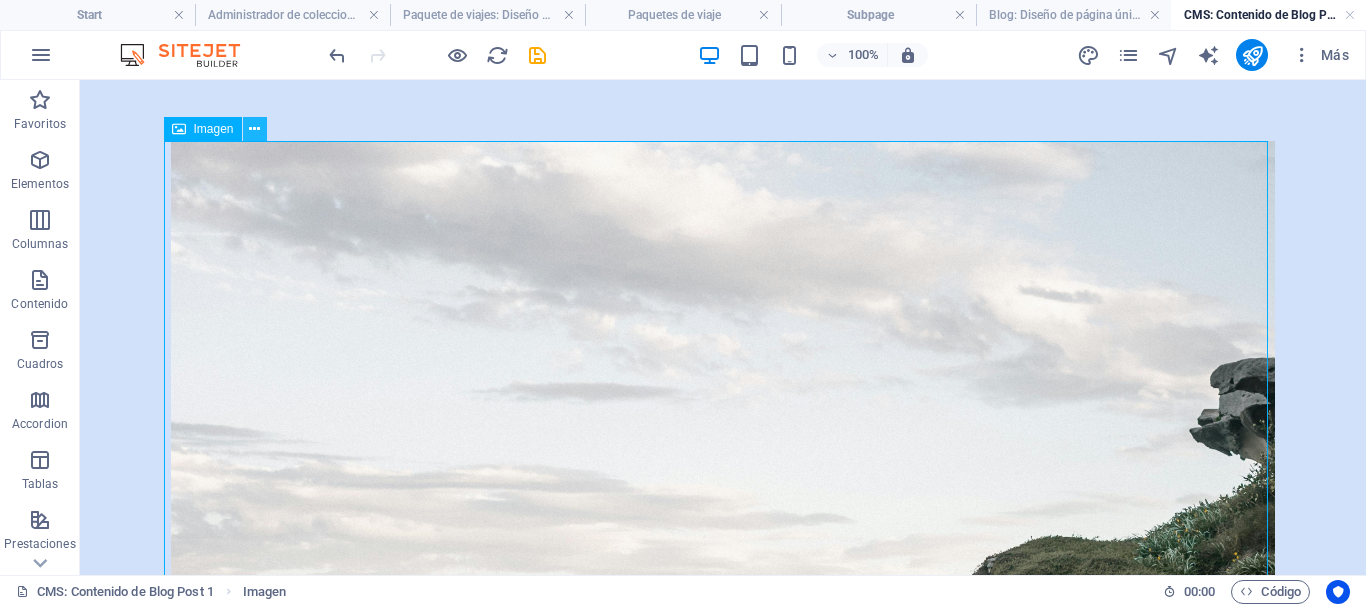 click at bounding box center [254, 129] 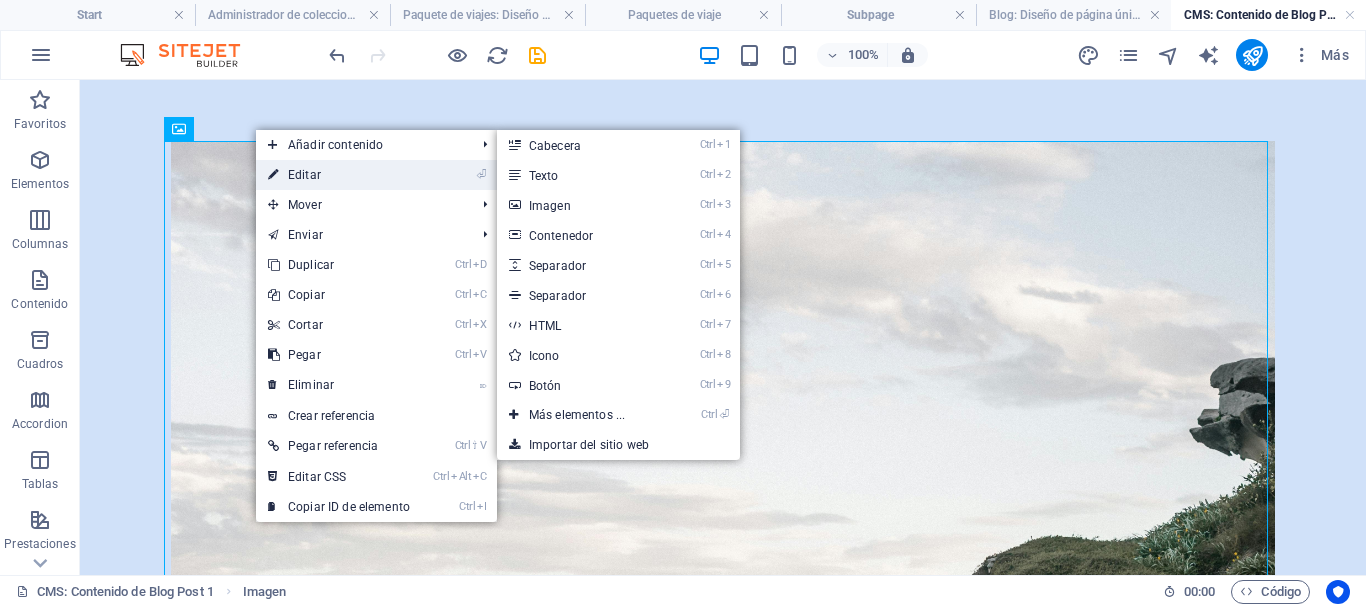 click on "⏎  Editar" at bounding box center [339, 175] 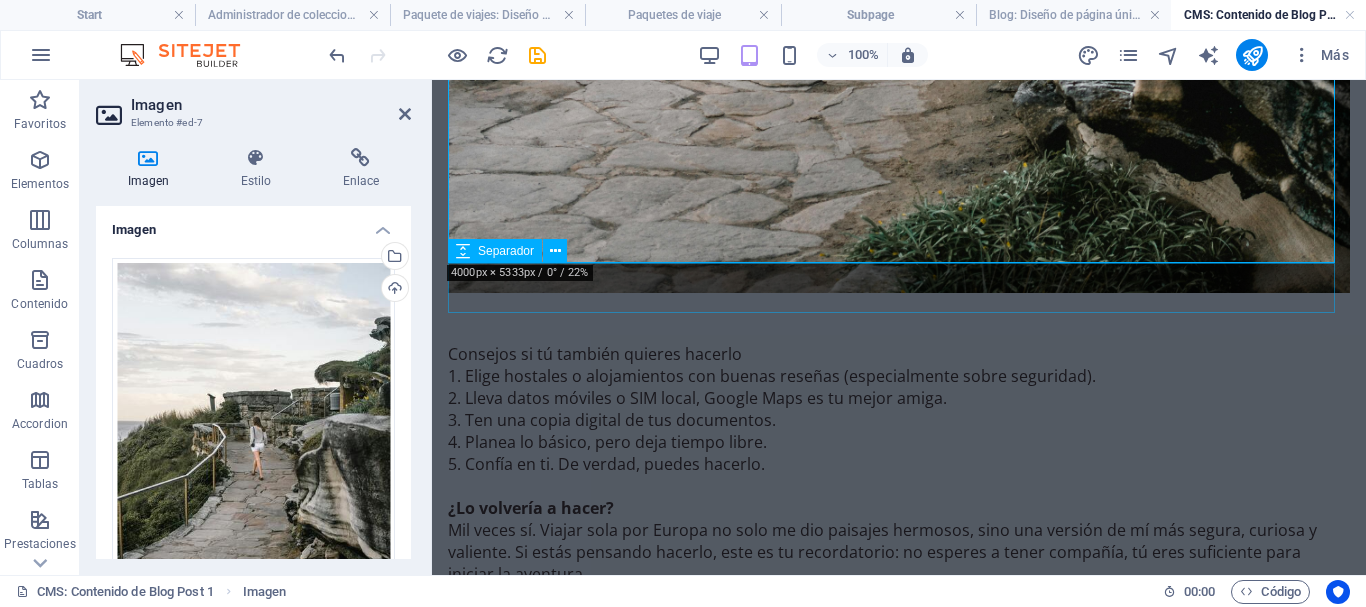 scroll, scrollTop: 2458, scrollLeft: 0, axis: vertical 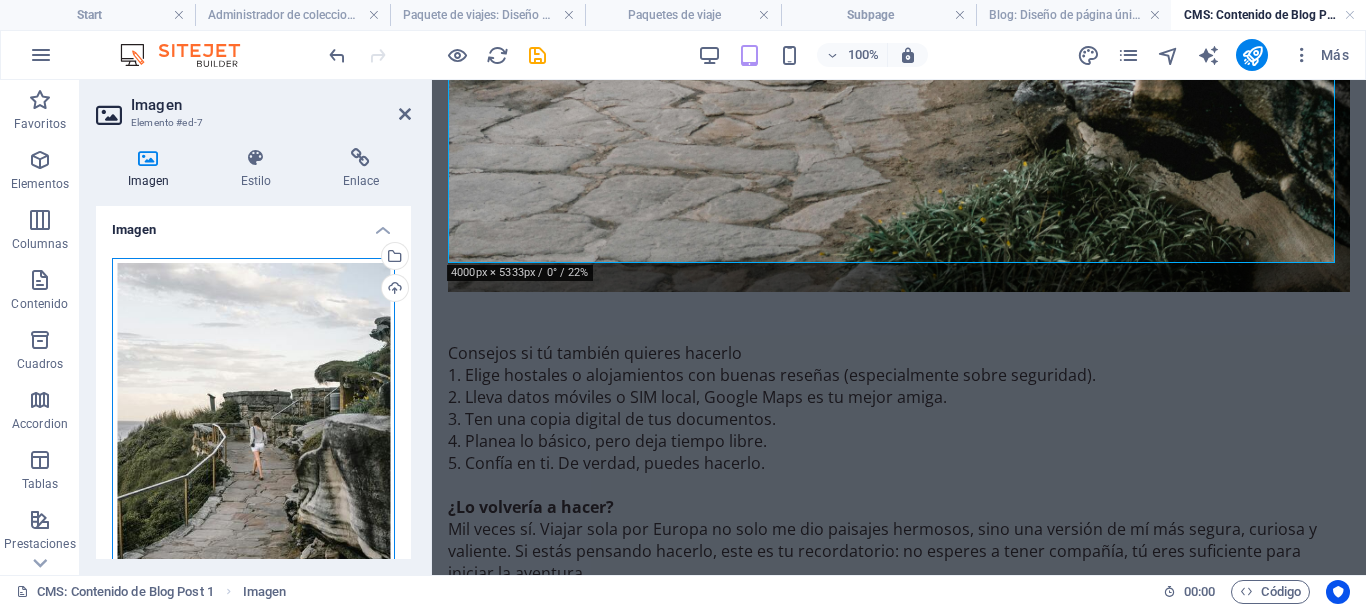 click on "Arrastra archivos aquí, haz clic para escoger archivos o  selecciona archivos de Archivos o de nuestra galería gratuita de fotos y vídeos" at bounding box center (253, 445) 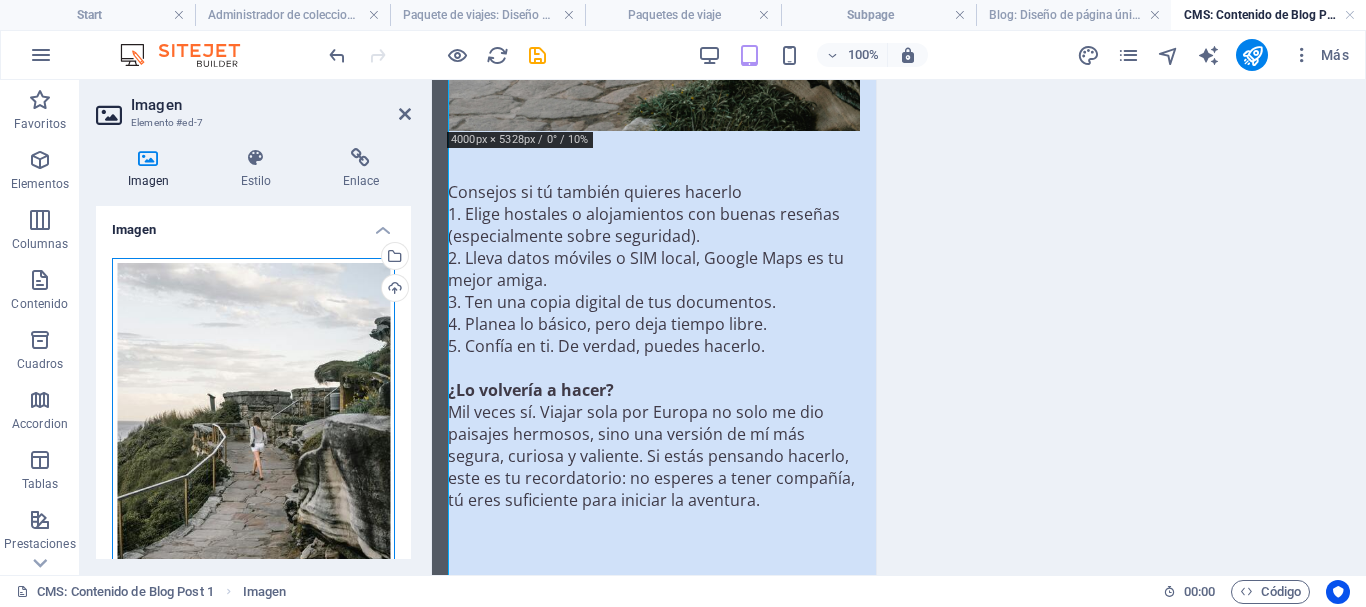 scroll, scrollTop: 1959, scrollLeft: 0, axis: vertical 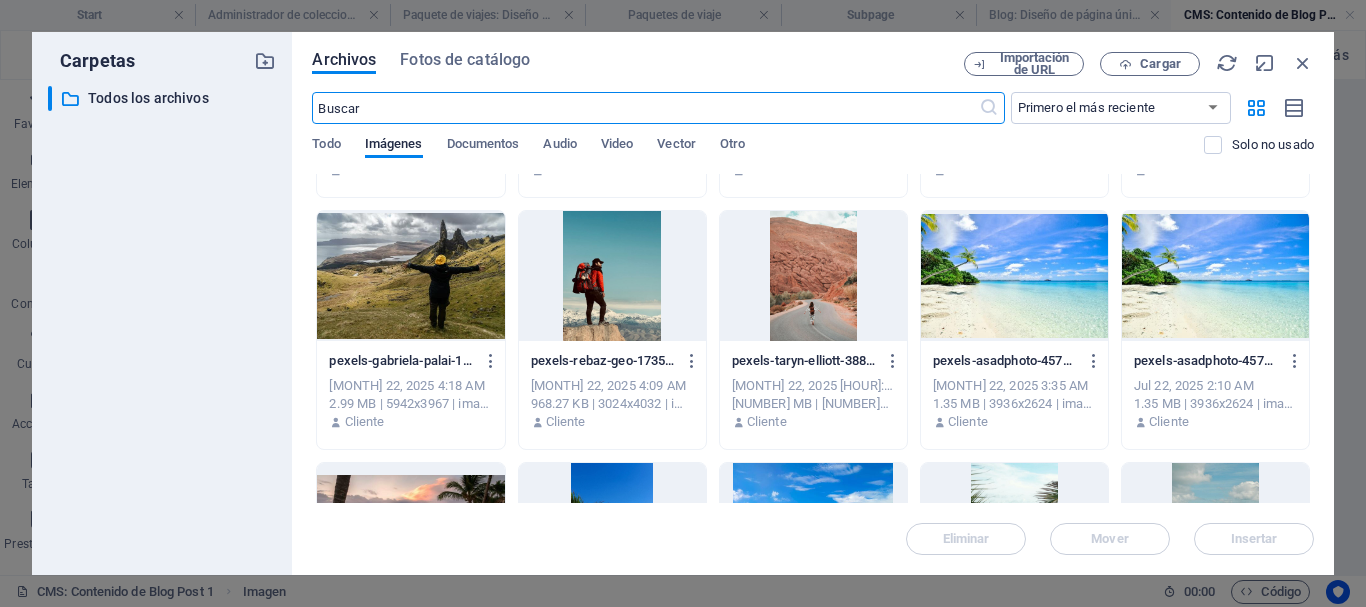 click at bounding box center (410, 276) 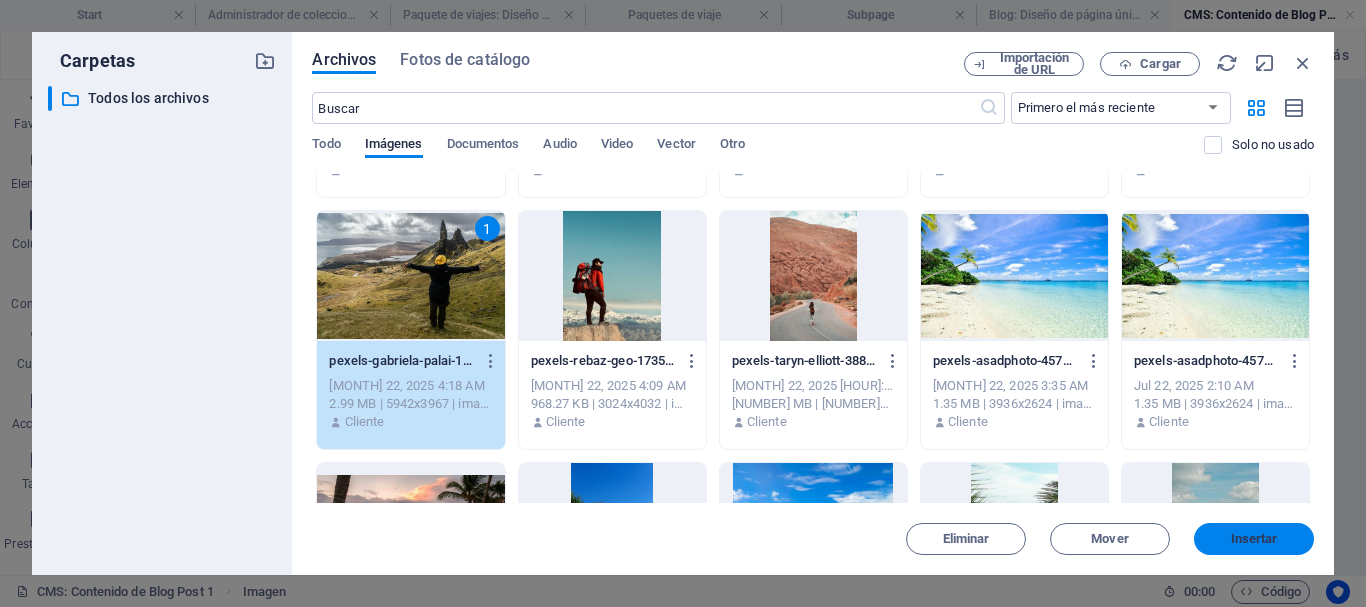 click on "Insertar" at bounding box center (1254, 539) 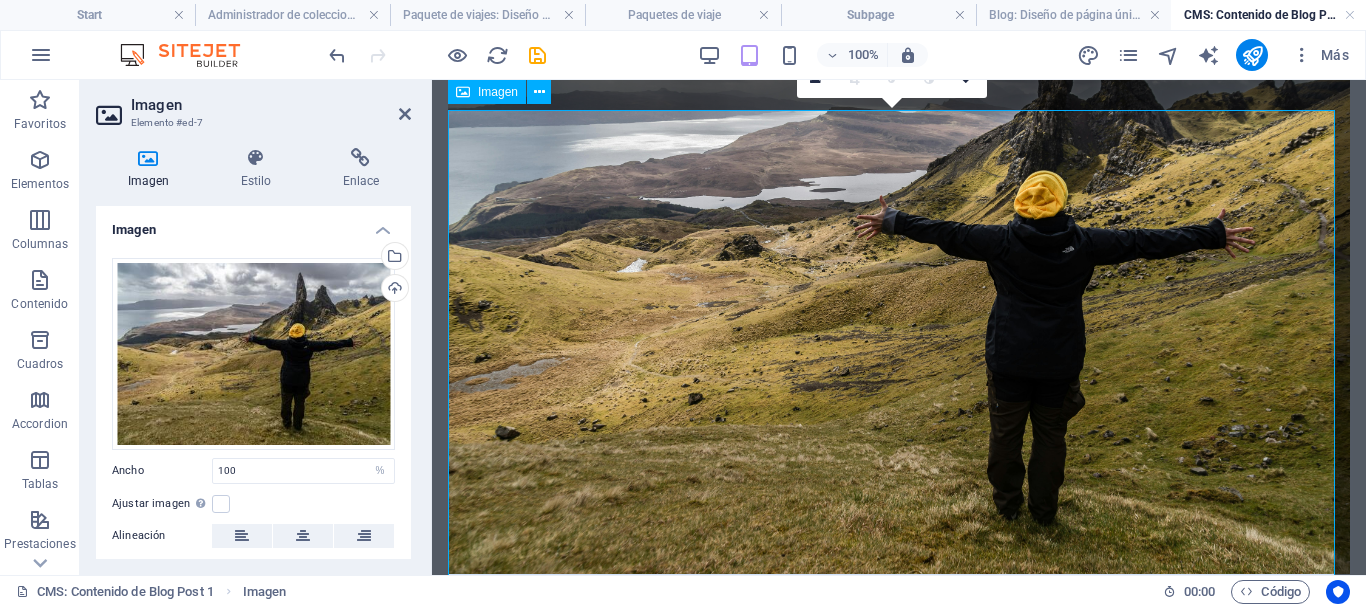 scroll, scrollTop: 1423, scrollLeft: 0, axis: vertical 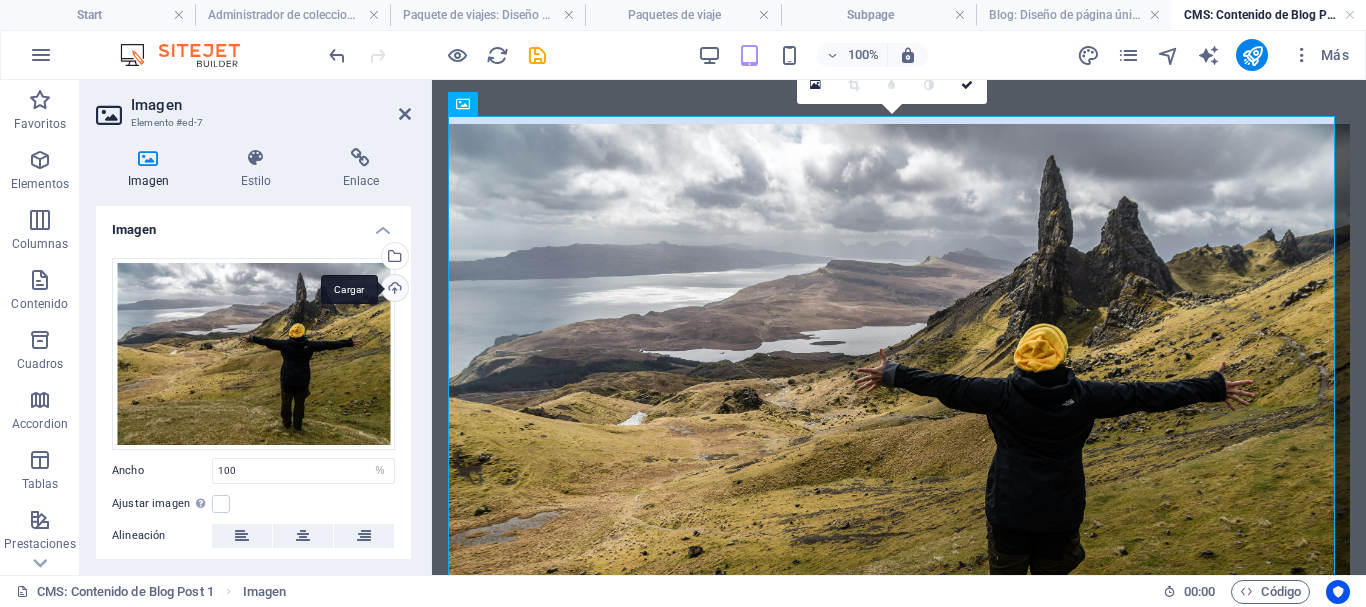 click on "Cargar" at bounding box center (393, 290) 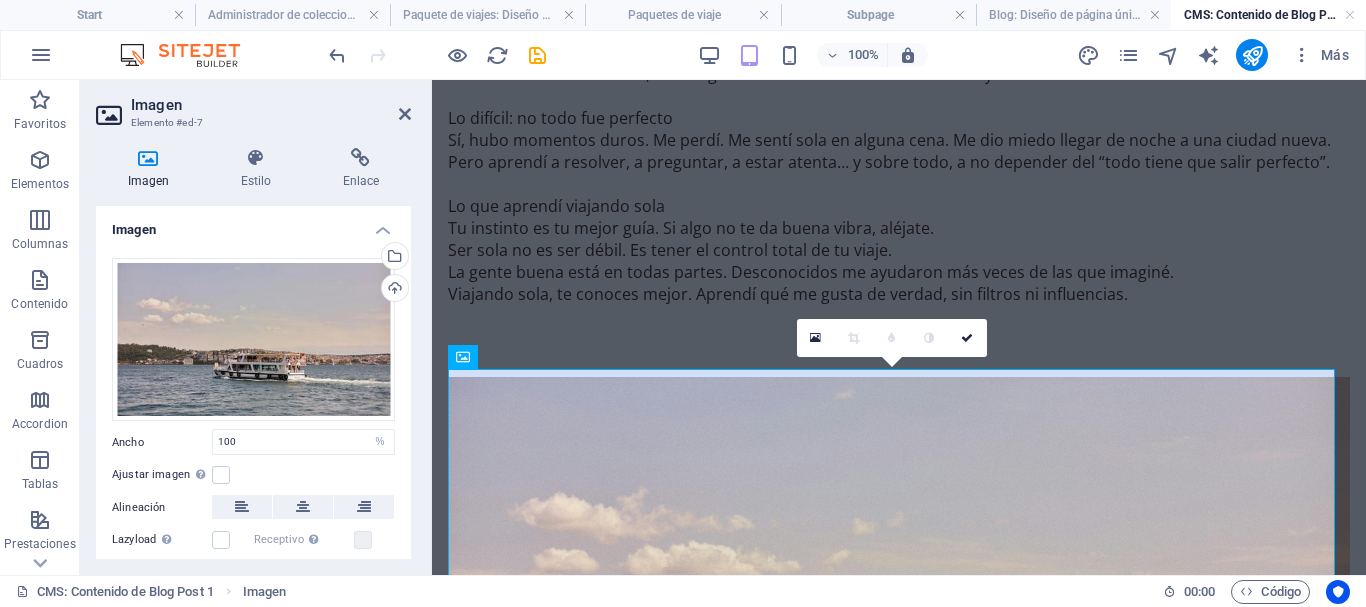 scroll, scrollTop: 1169, scrollLeft: 0, axis: vertical 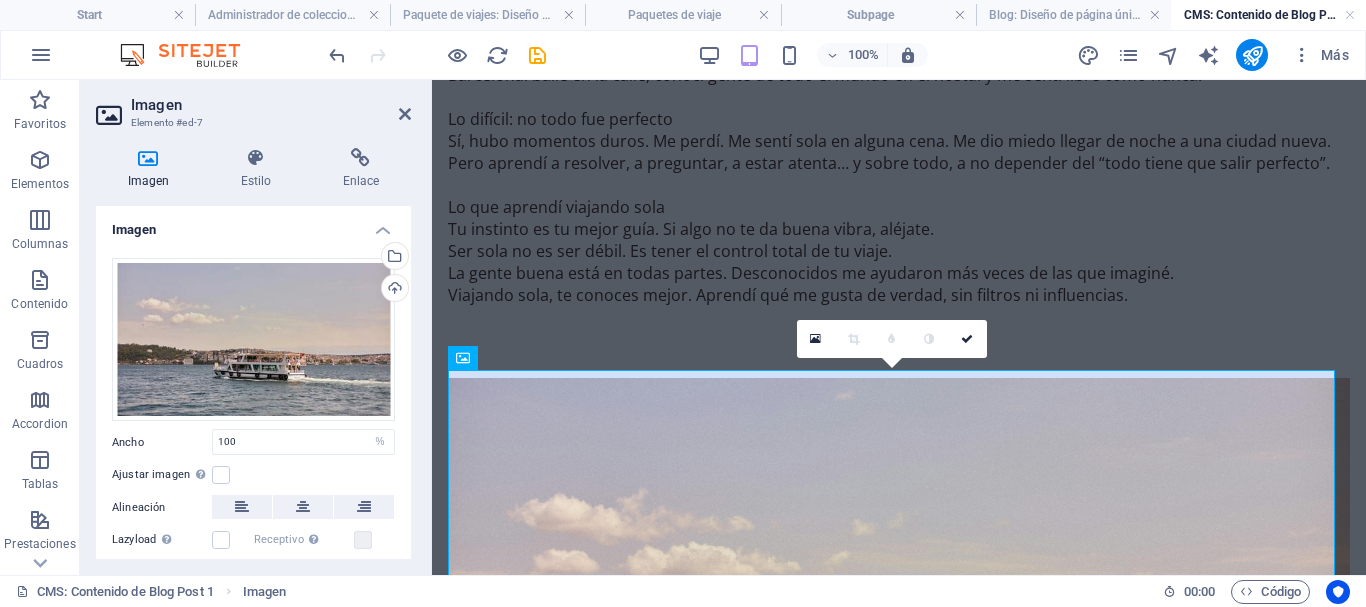 drag, startPoint x: 1394, startPoint y: 429, endPoint x: 877, endPoint y: 235, distance: 552.20013 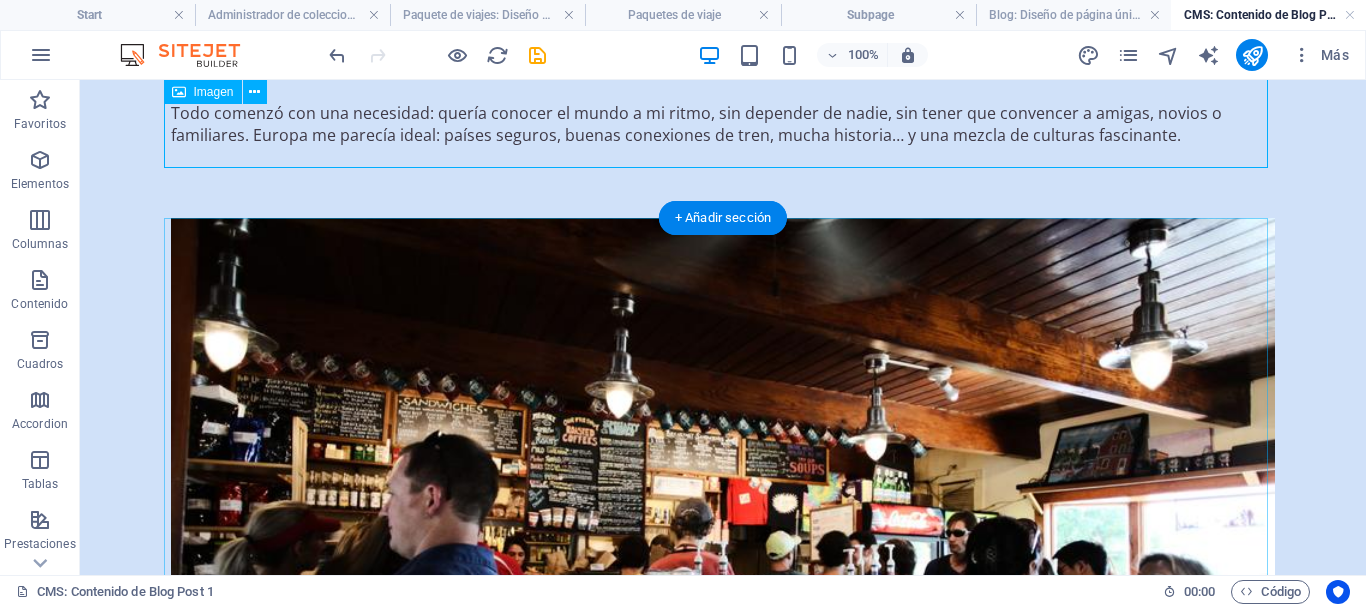 scroll, scrollTop: 149, scrollLeft: 0, axis: vertical 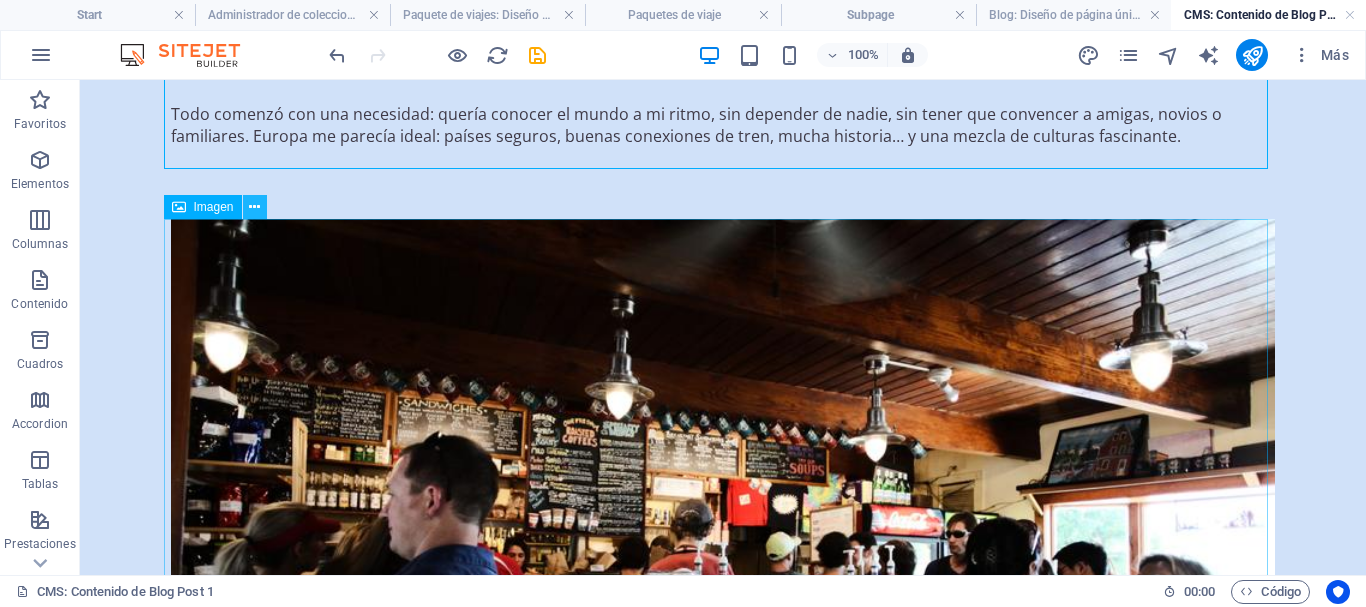 click at bounding box center [254, 207] 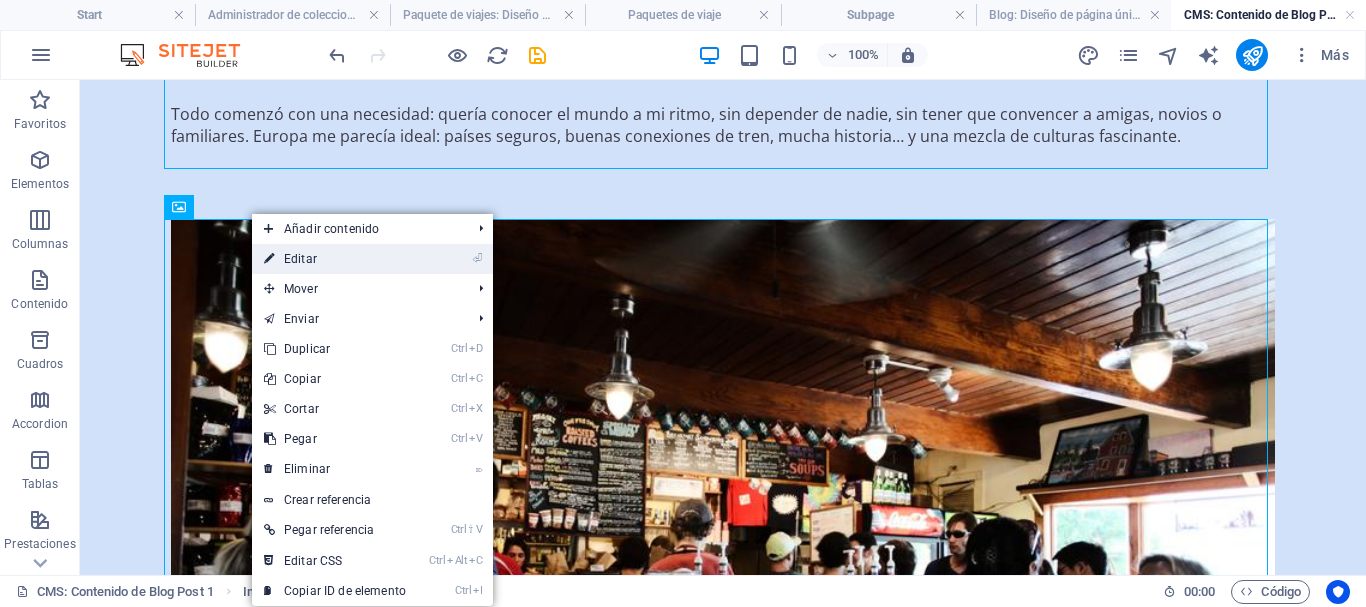 click on "⏎  Editar" at bounding box center (335, 259) 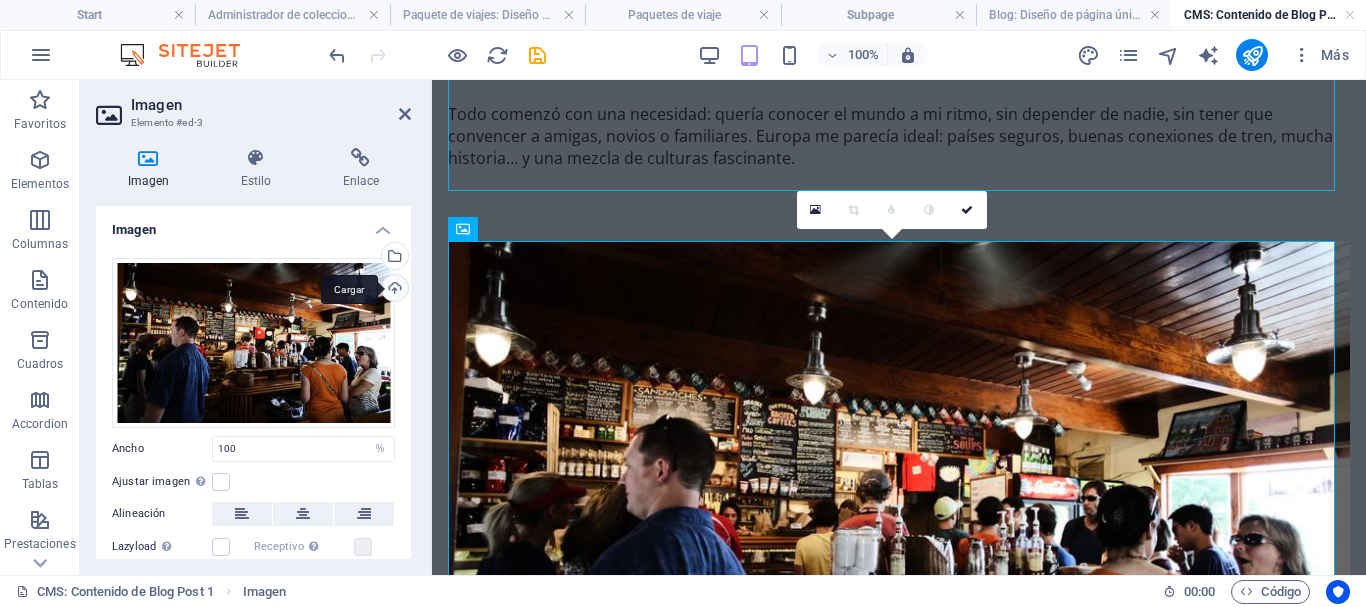 click on "Cargar" at bounding box center (393, 290) 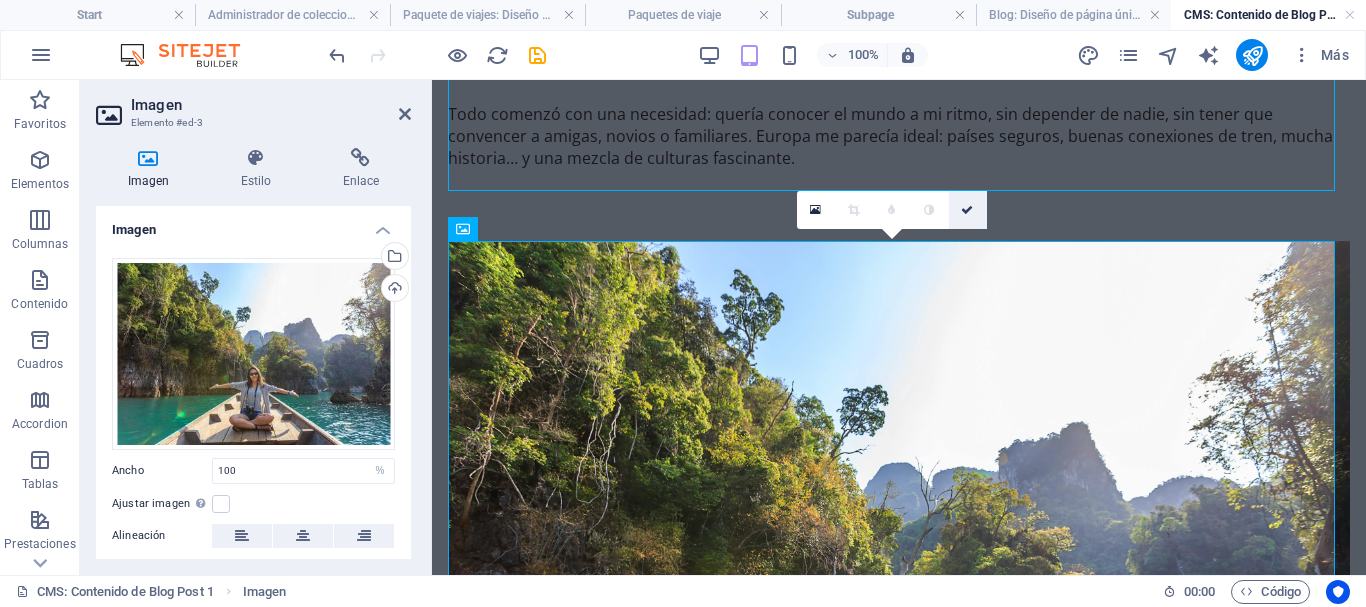 drag, startPoint x: 970, startPoint y: 210, endPoint x: 888, endPoint y: 131, distance: 113.86395 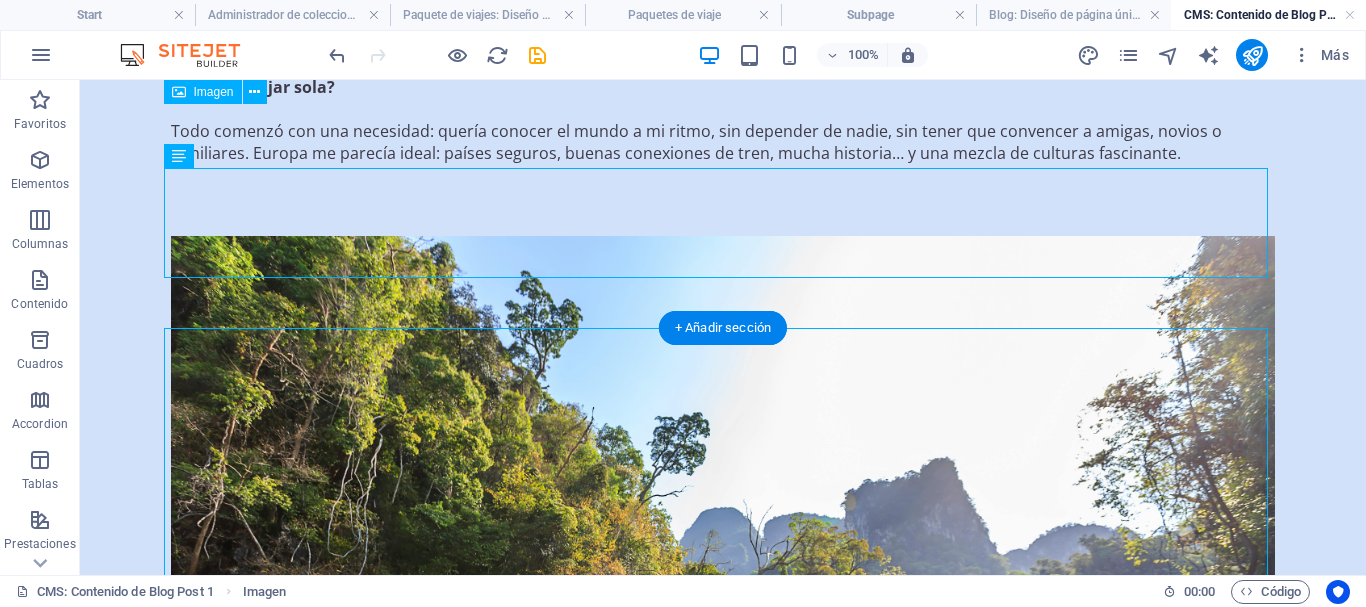 scroll, scrollTop: 0, scrollLeft: 0, axis: both 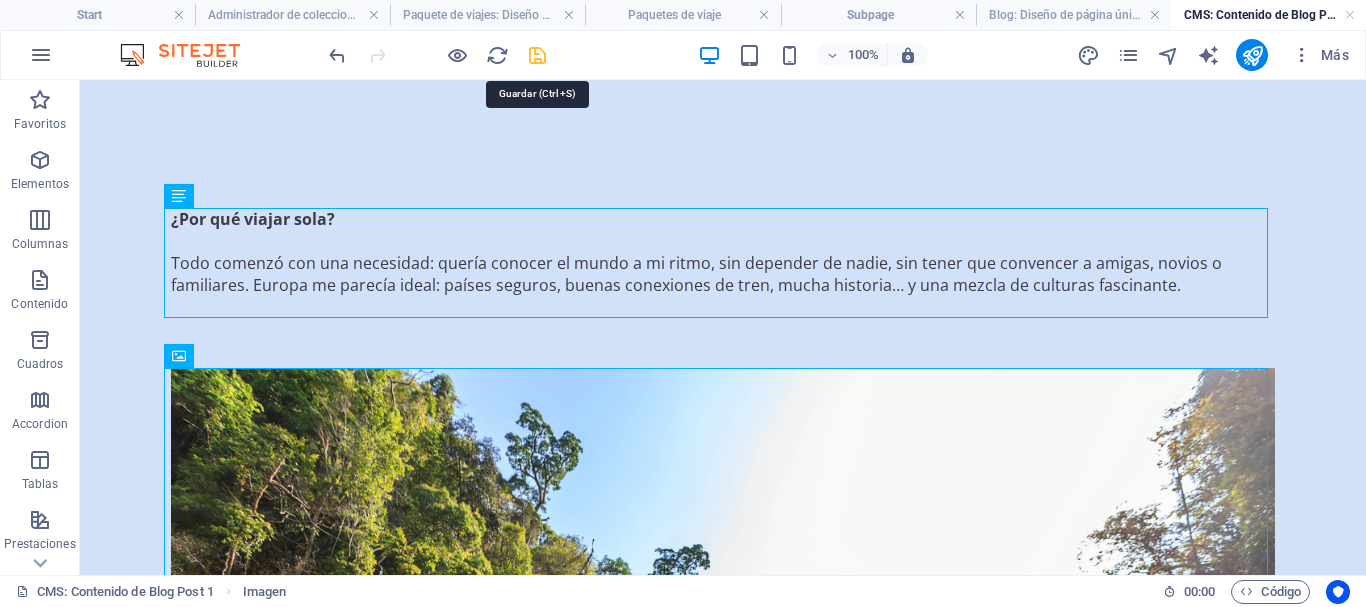 click at bounding box center [537, 55] 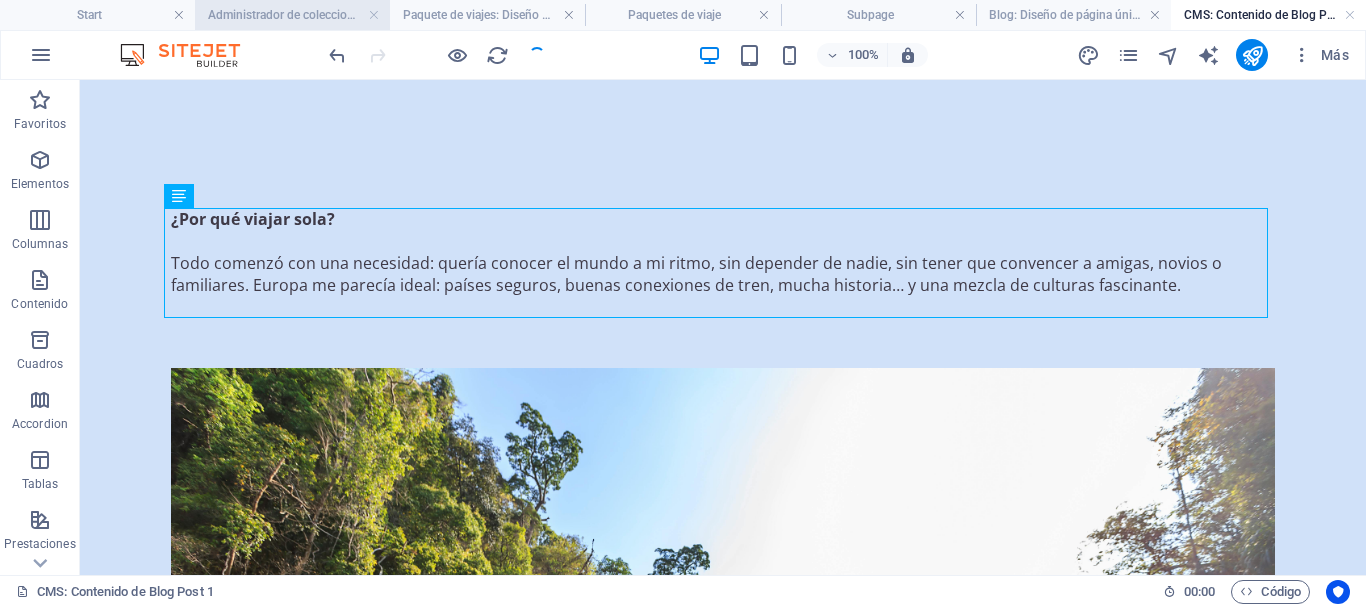click on "Administrador de colecciones" at bounding box center (292, 15) 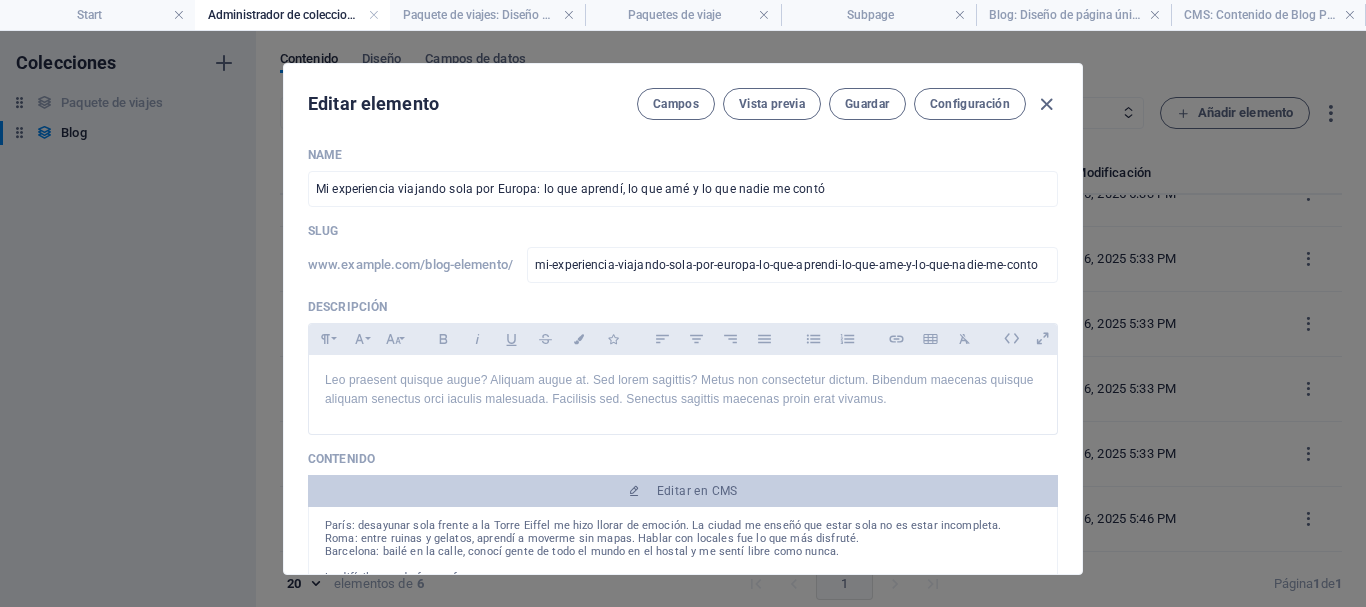 scroll, scrollTop: 0, scrollLeft: 0, axis: both 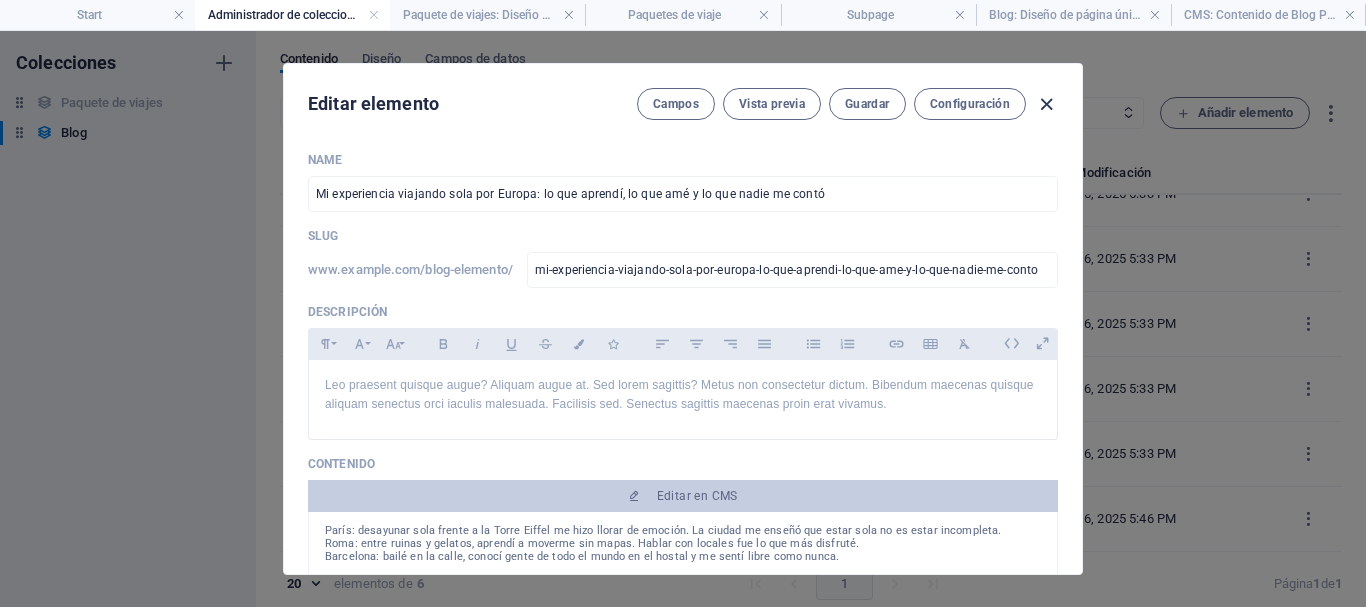click at bounding box center (1046, 104) 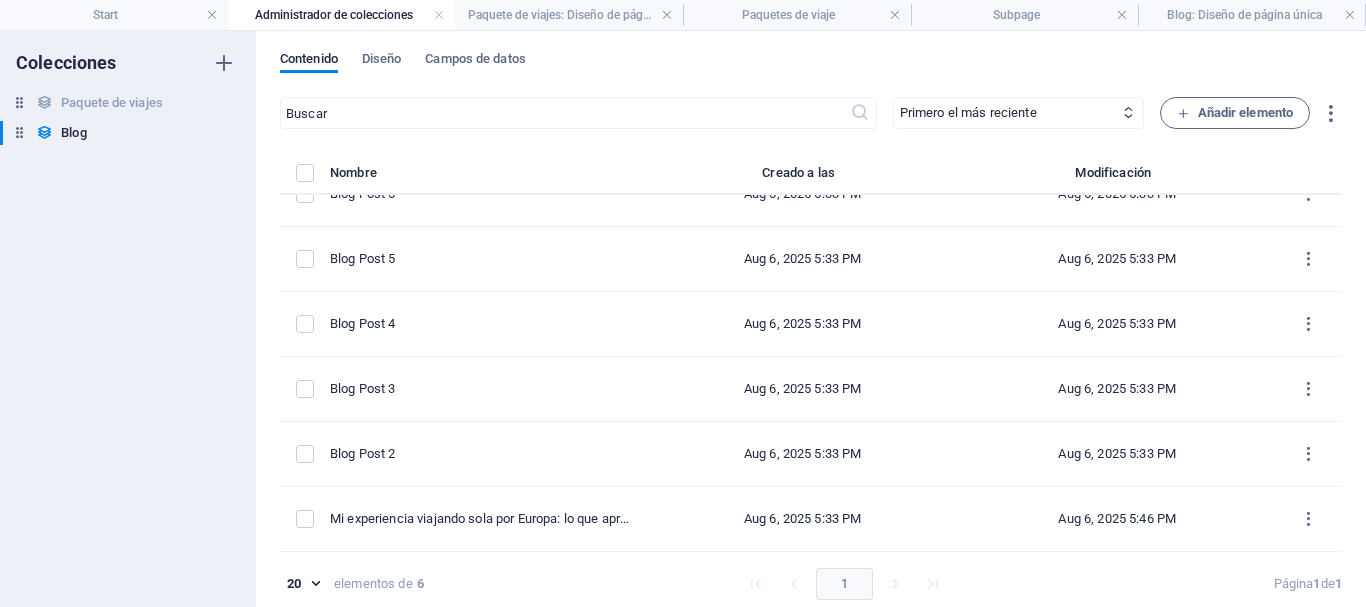 scroll, scrollTop: 0, scrollLeft: 0, axis: both 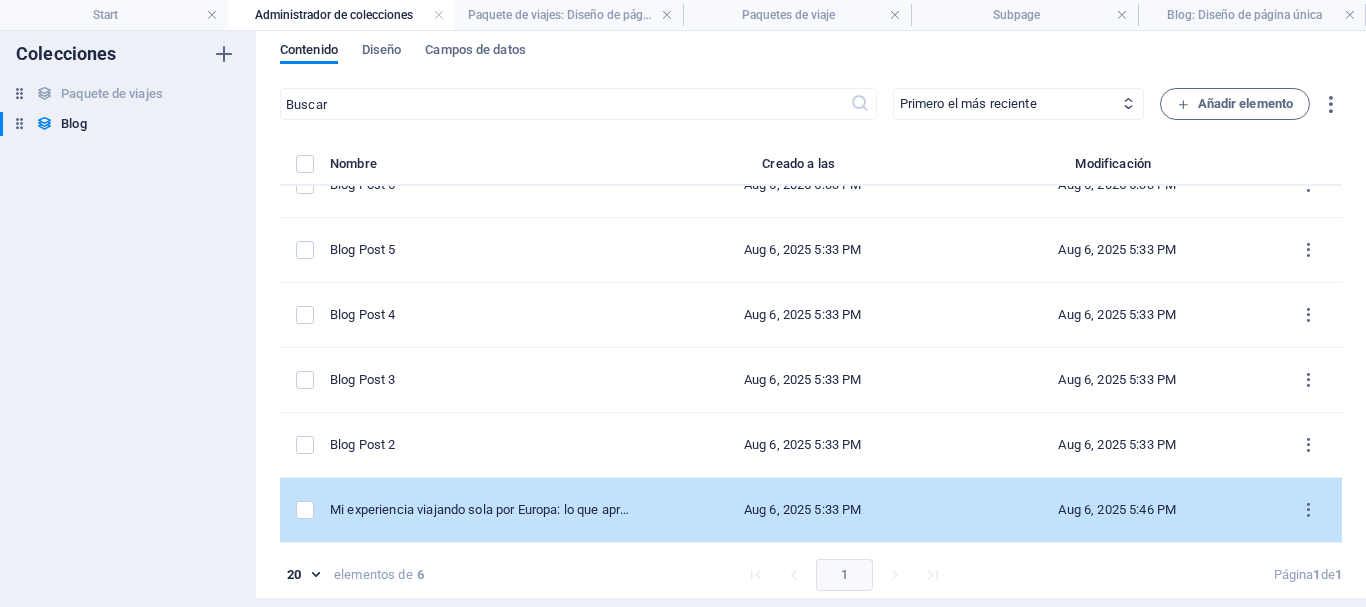 click on "Aug 6, 2025 5:33 PM" at bounding box center [802, 510] 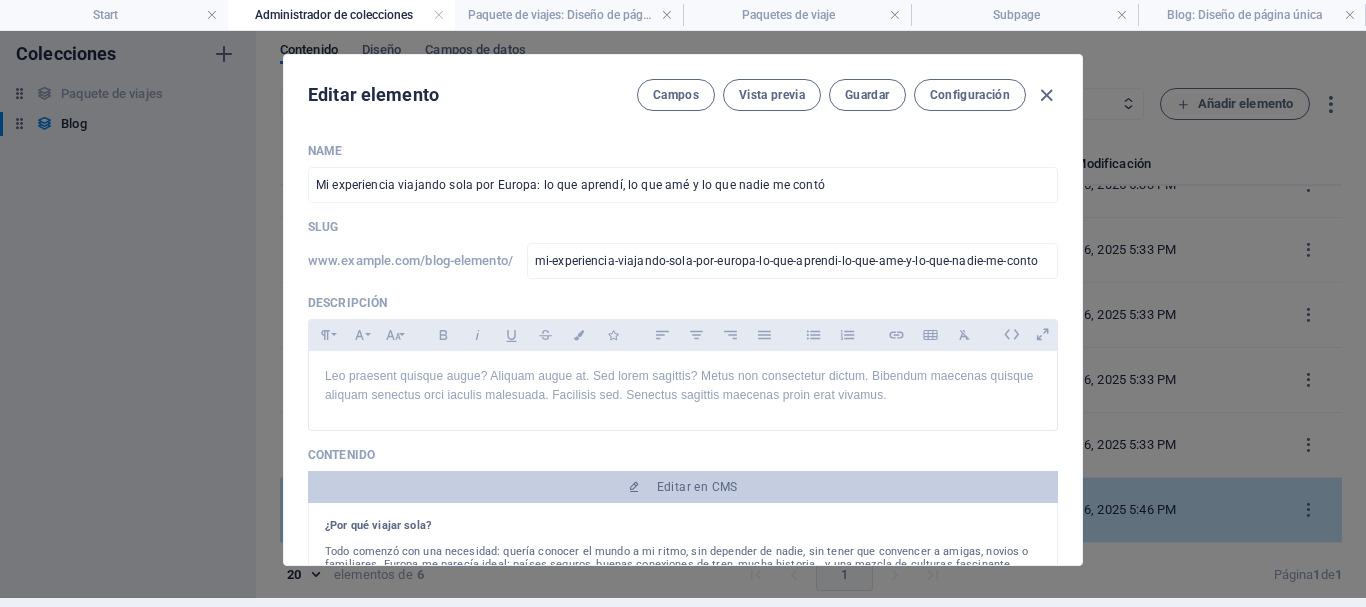 scroll, scrollTop: 0, scrollLeft: 0, axis: both 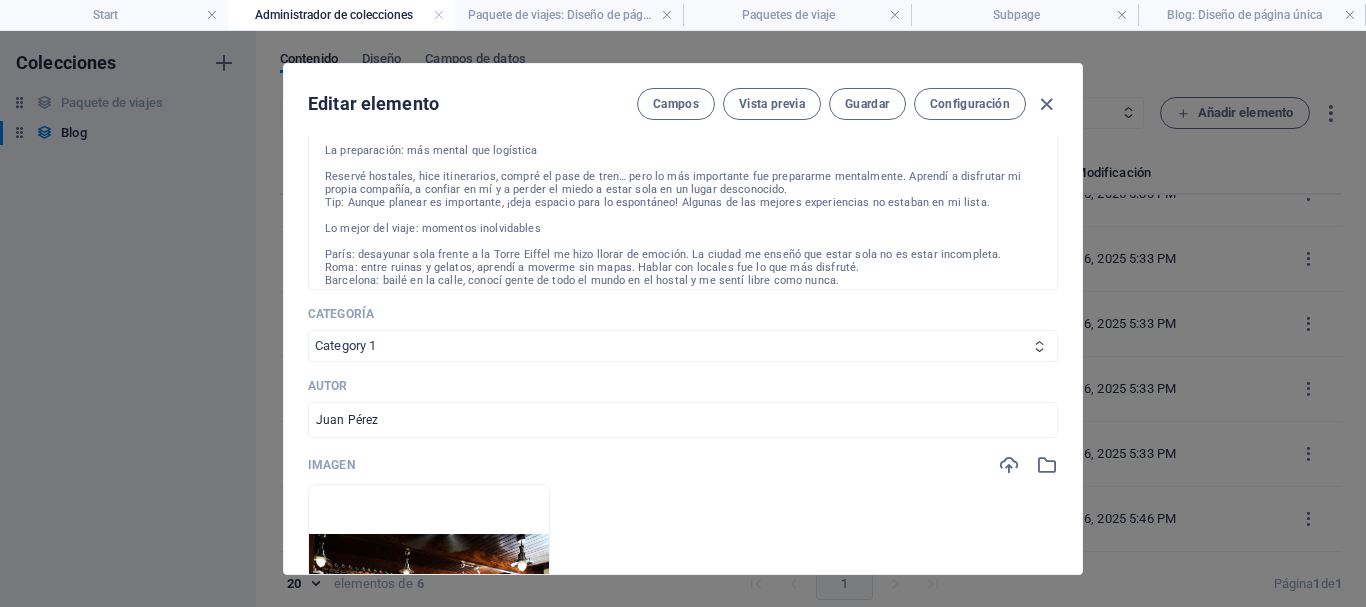 click on "Category 1 Category 2" at bounding box center [683, 346] 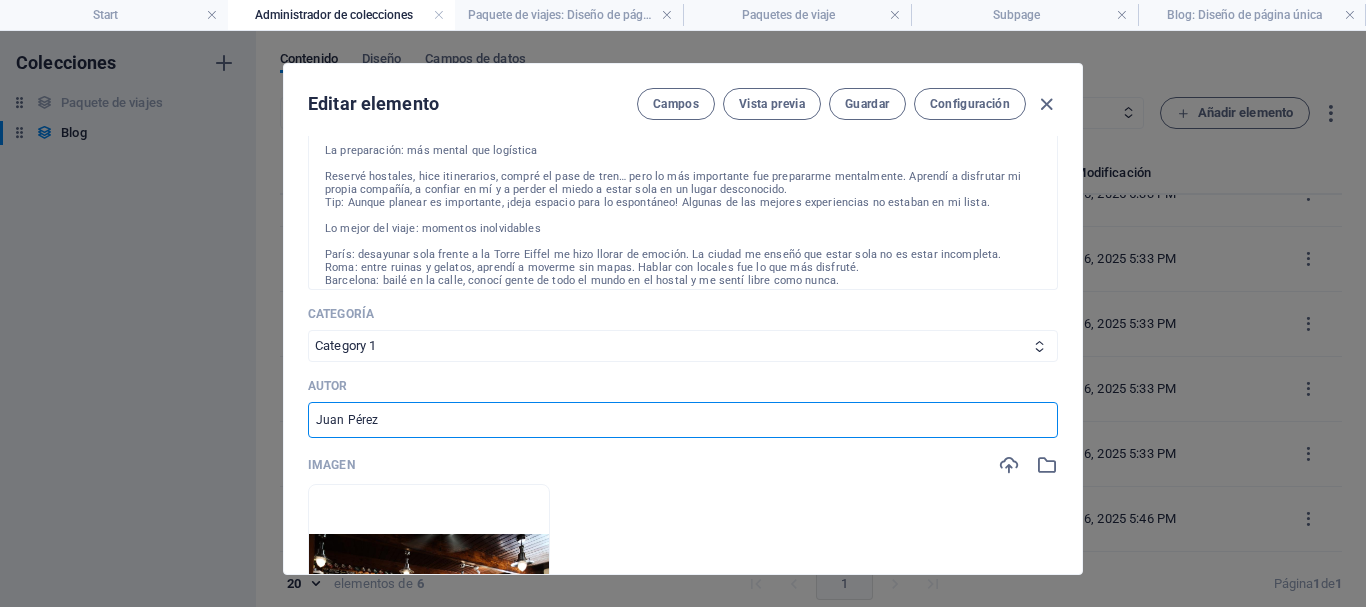 drag, startPoint x: 391, startPoint y: 419, endPoint x: 300, endPoint y: 418, distance: 91.00549 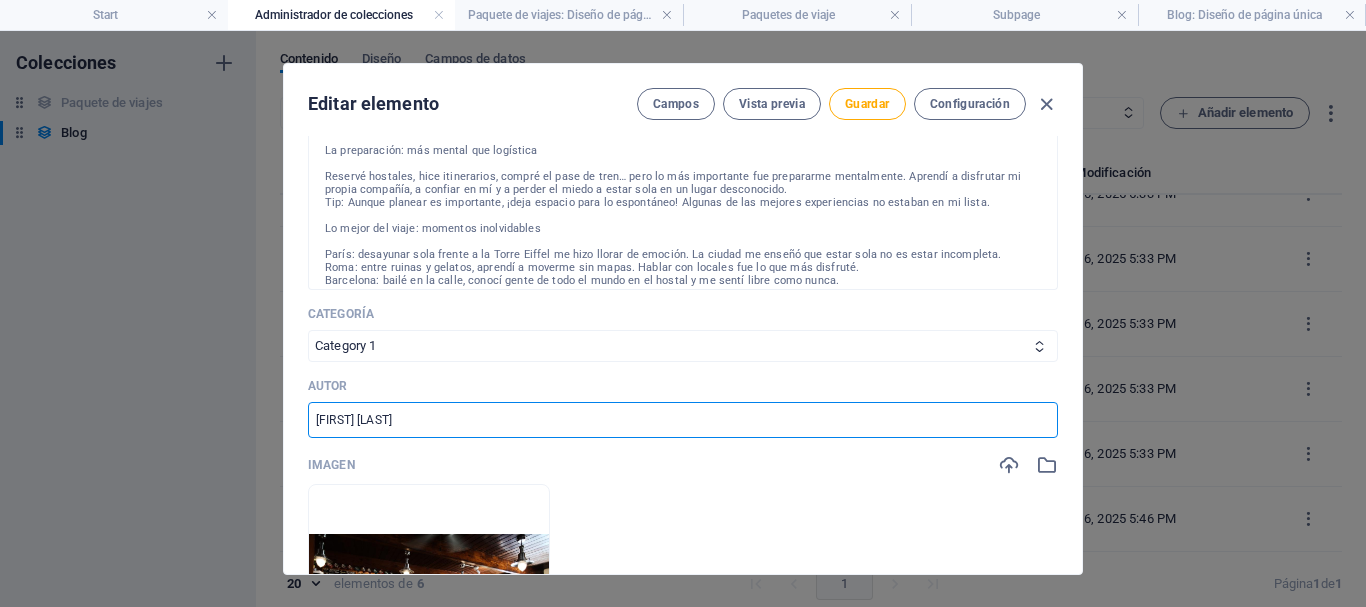 type on "[FIRST] [LAST]" 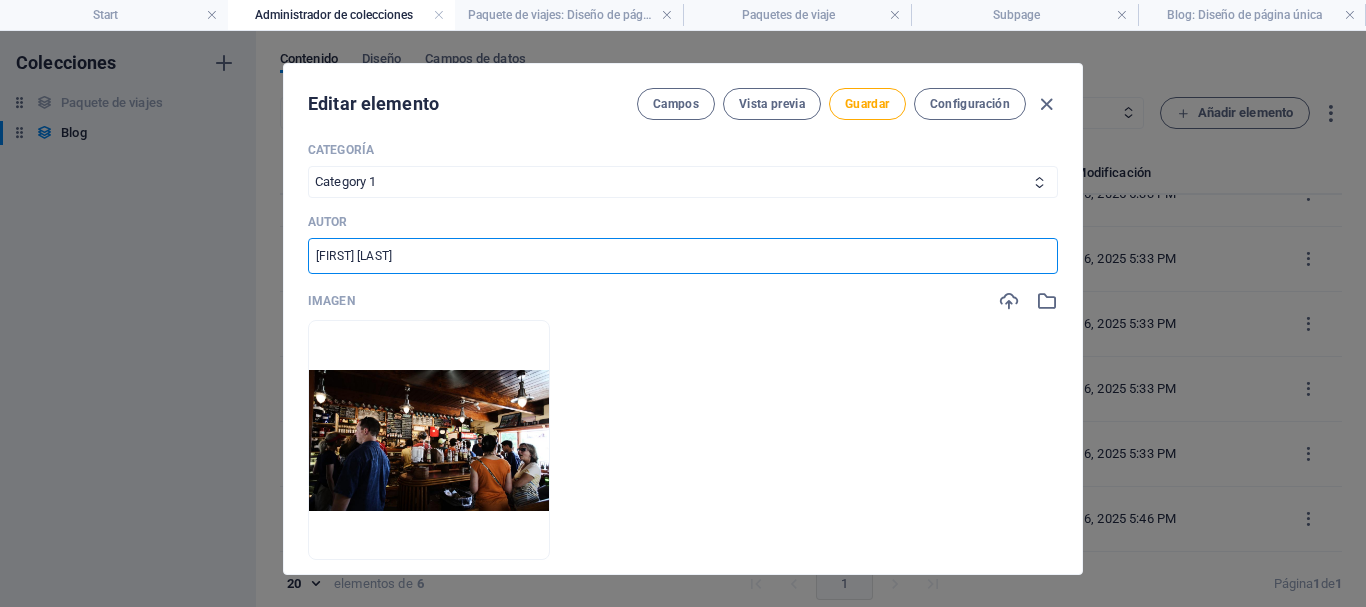 scroll, scrollTop: 609, scrollLeft: 0, axis: vertical 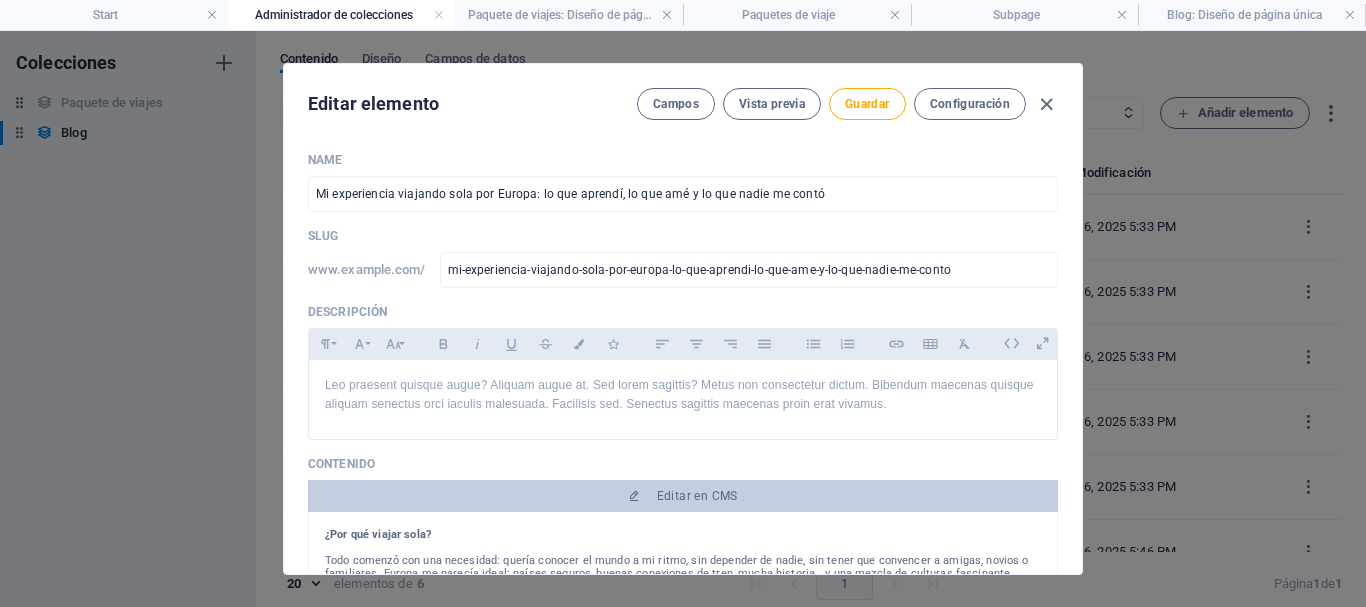 select on "Category 1" 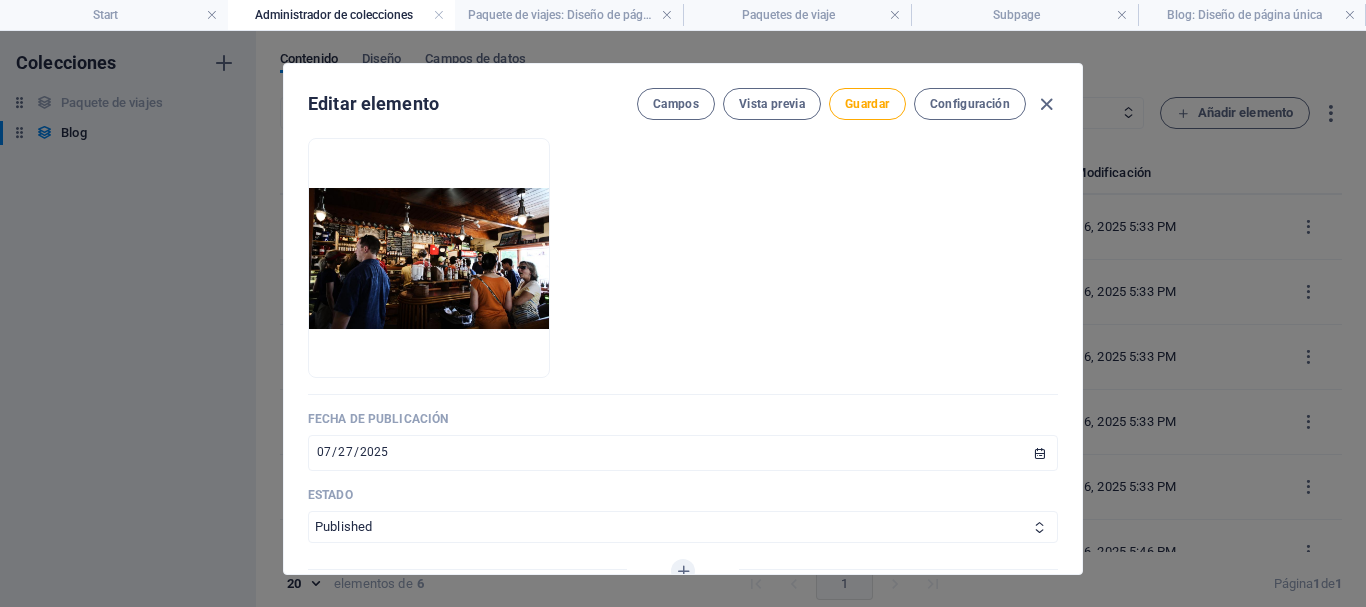 scroll, scrollTop: 33, scrollLeft: 0, axis: vertical 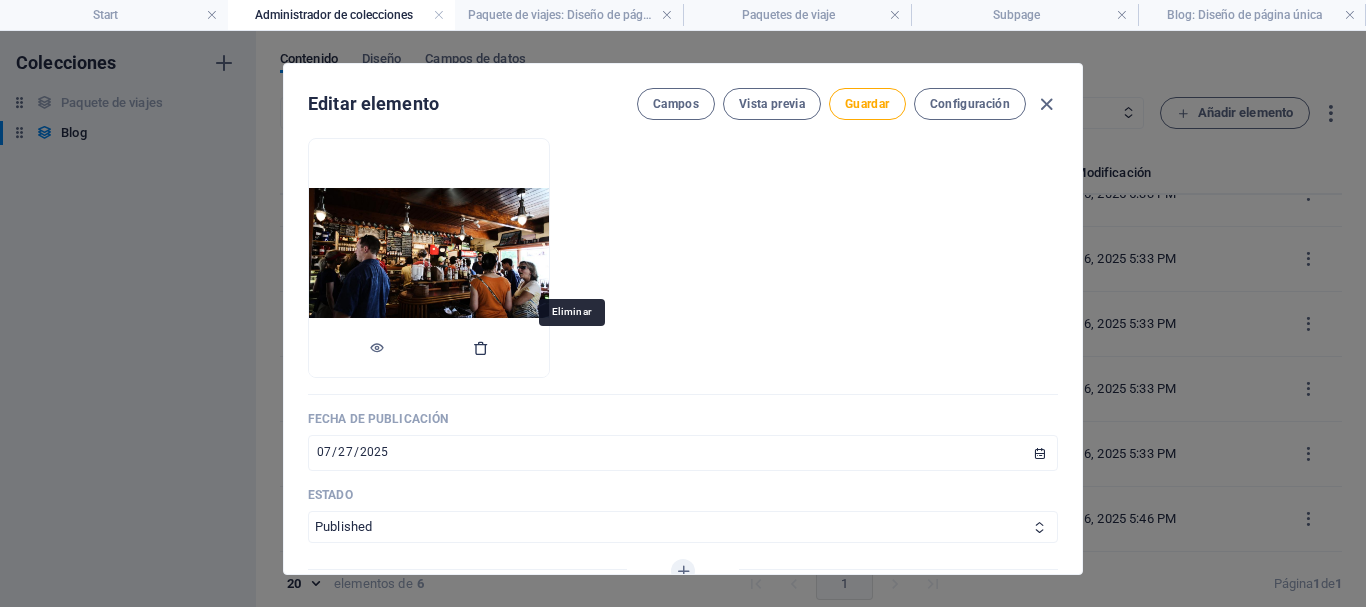 type on "[FIRST] [LAST]" 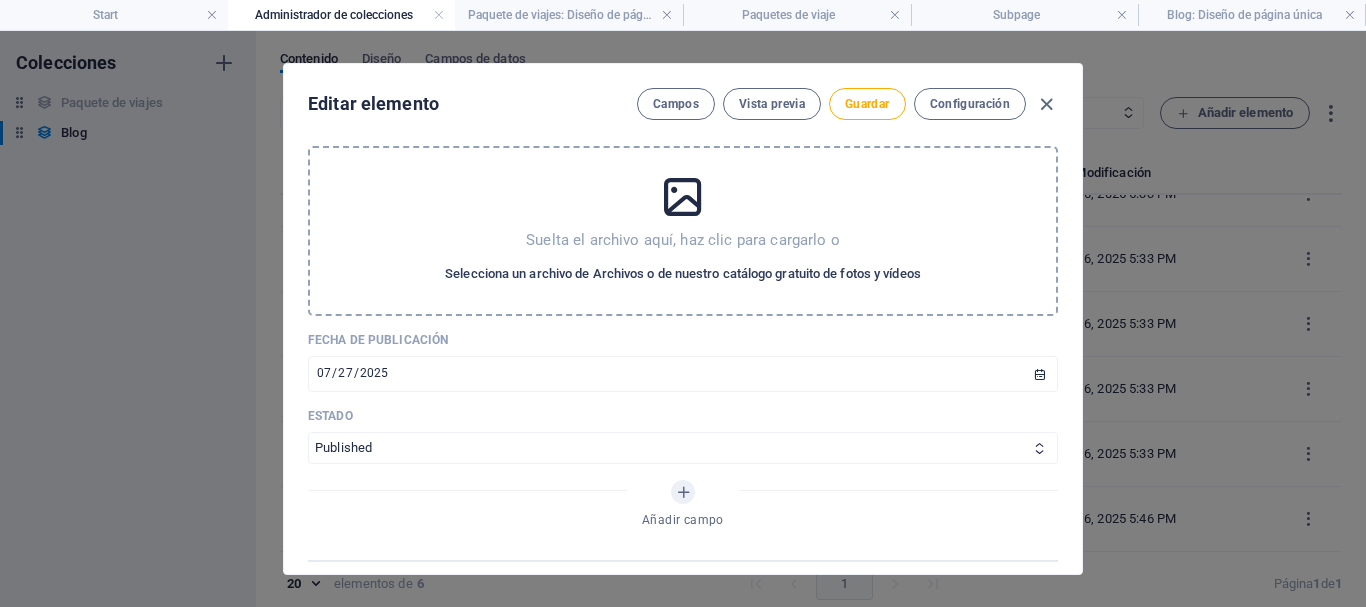 click on "Selecciona un archivo de Archivos o de nuestro catálogo gratuito de fotos y vídeos" at bounding box center [683, 274] 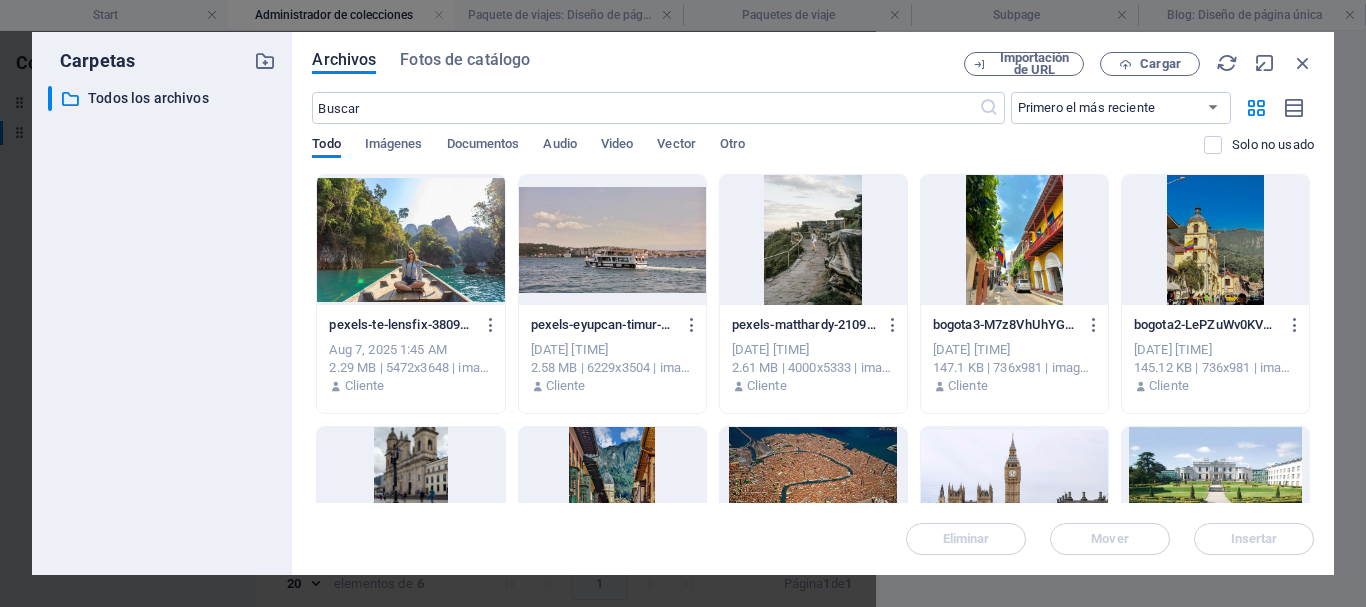 click at bounding box center [410, 240] 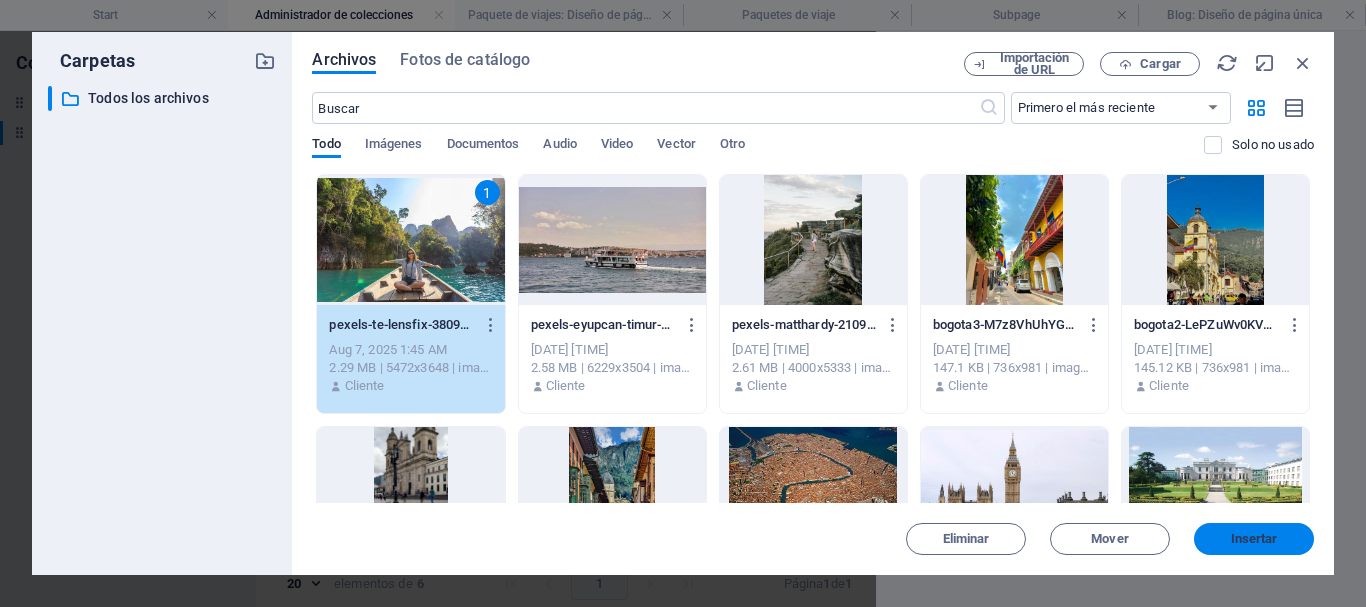 click on "Insertar" at bounding box center [1254, 539] 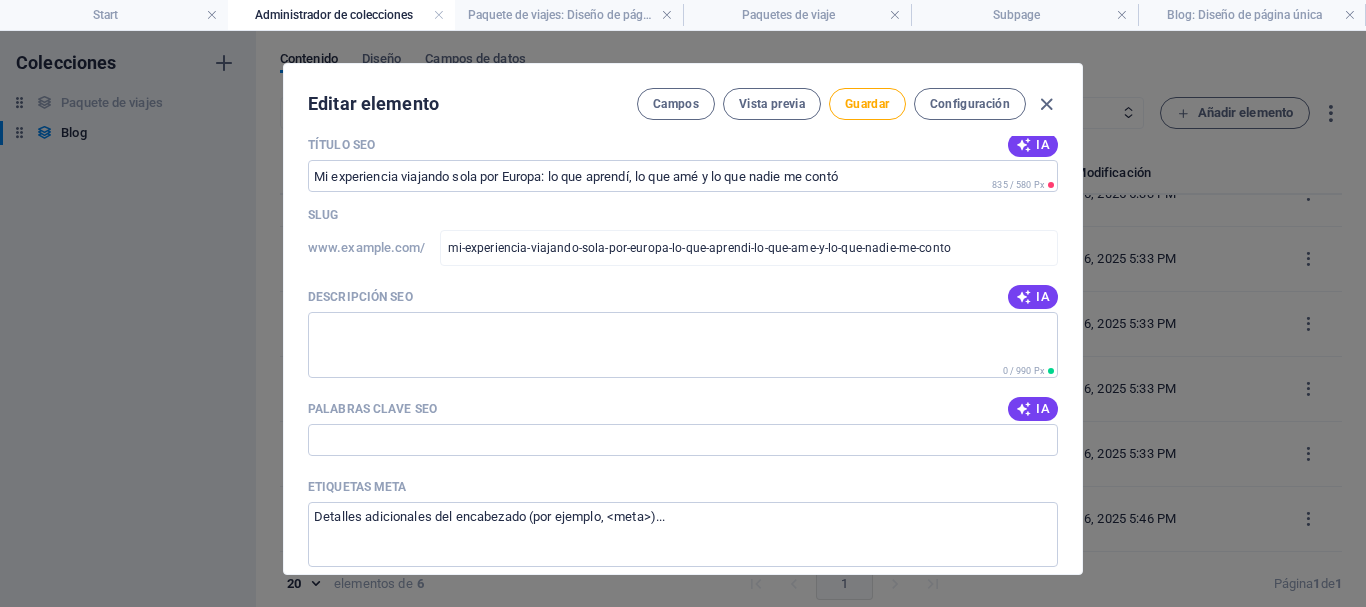 scroll, scrollTop: 1304, scrollLeft: 0, axis: vertical 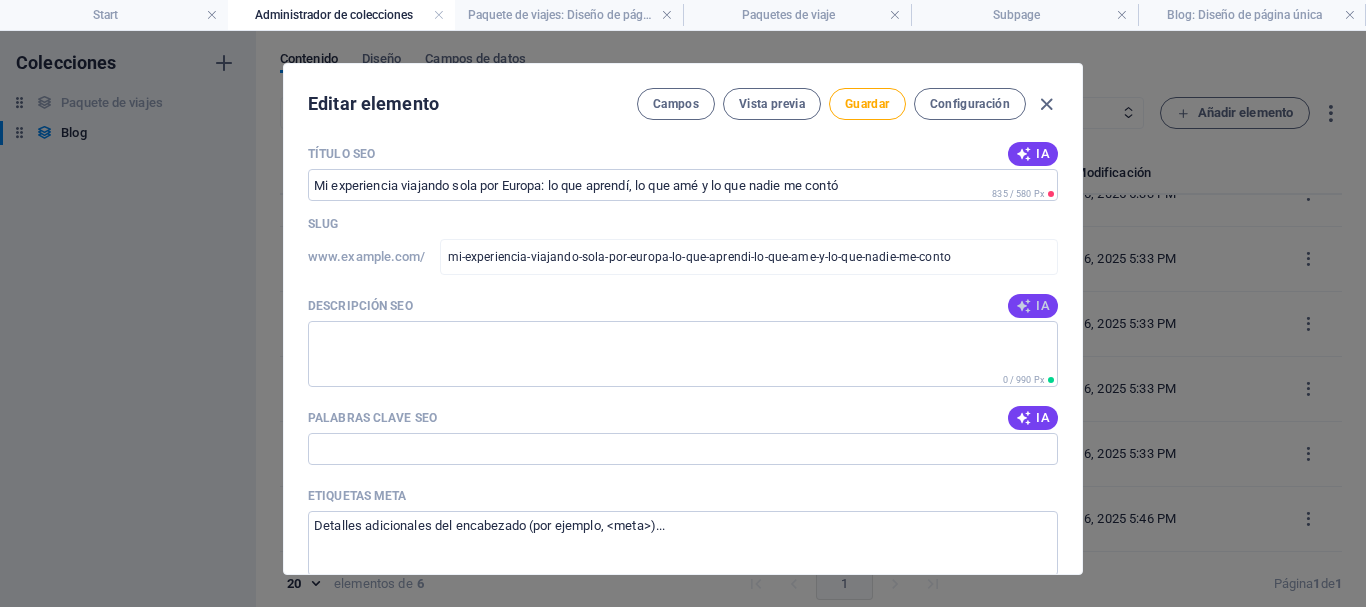 click at bounding box center (1024, 306) 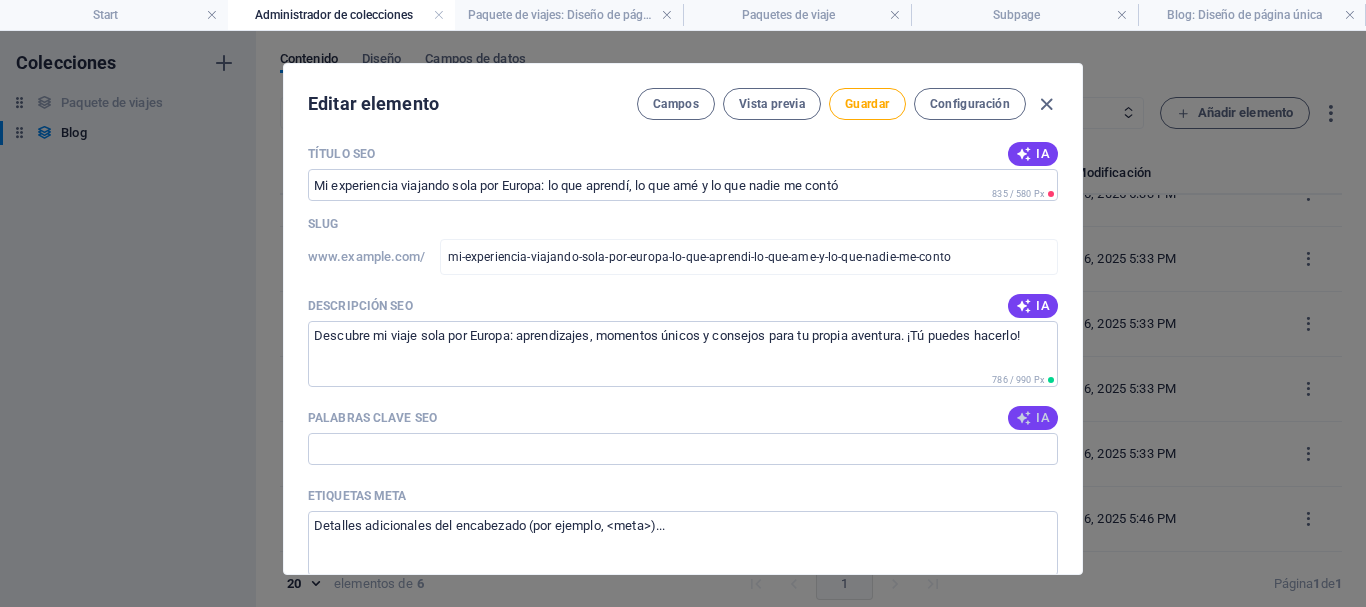 click at bounding box center [1024, 418] 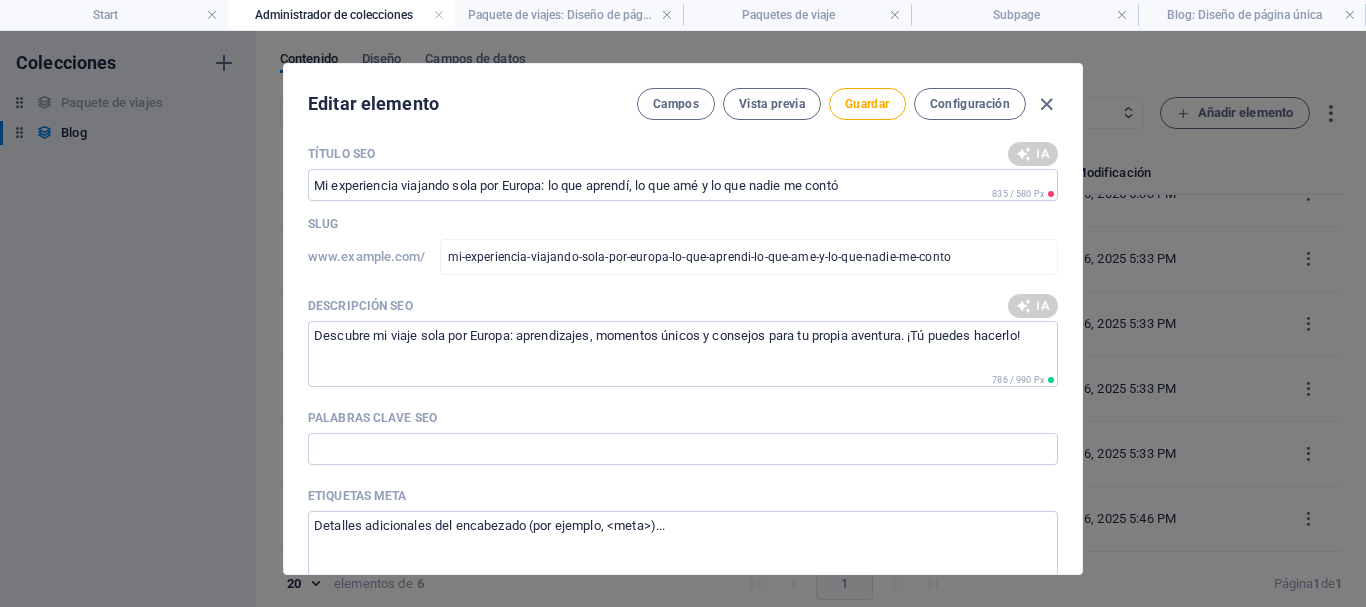 type on "viajar sola Europa, experiencia de viaje, consejos para viajar sola, autoconocimiento a través del viaje, ciudades seguras en Europa, momentos inolvidables en solitario" 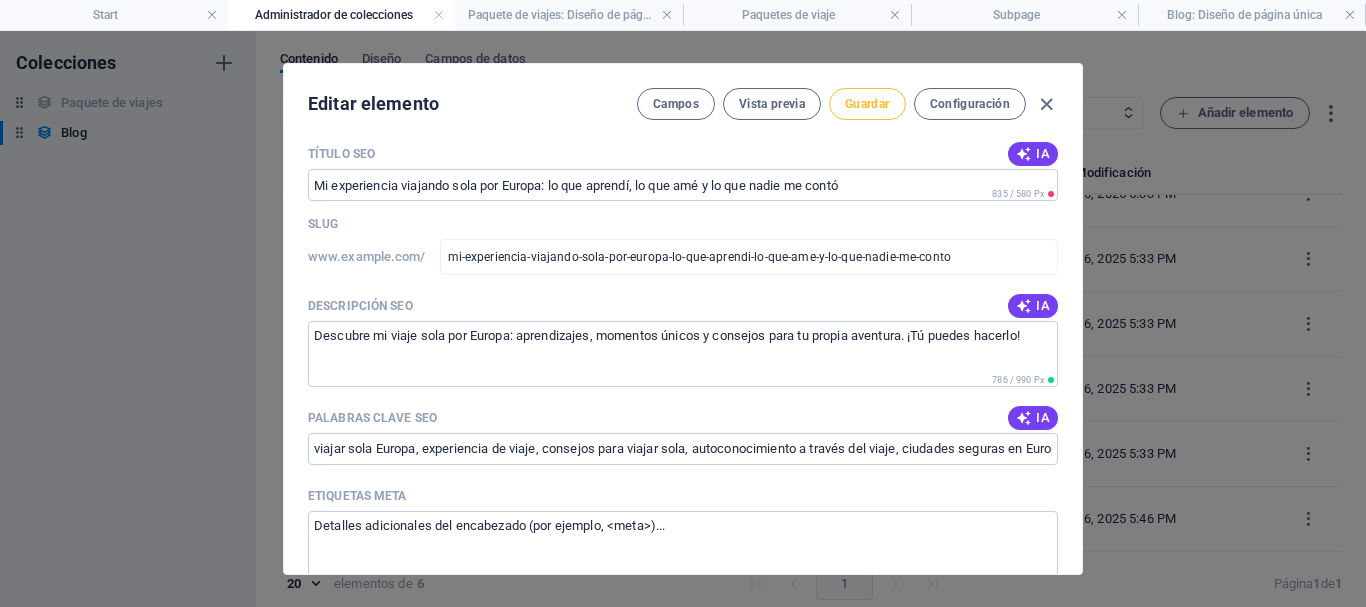 click on "Guardar" at bounding box center (867, 104) 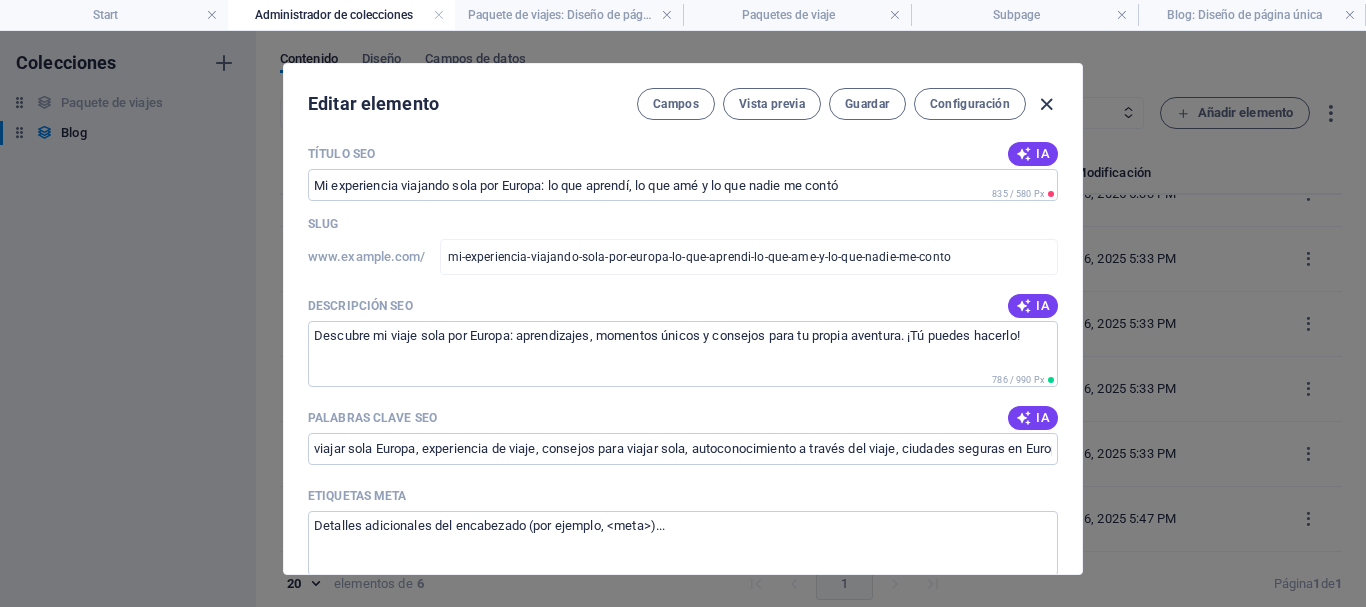 click at bounding box center (1046, 104) 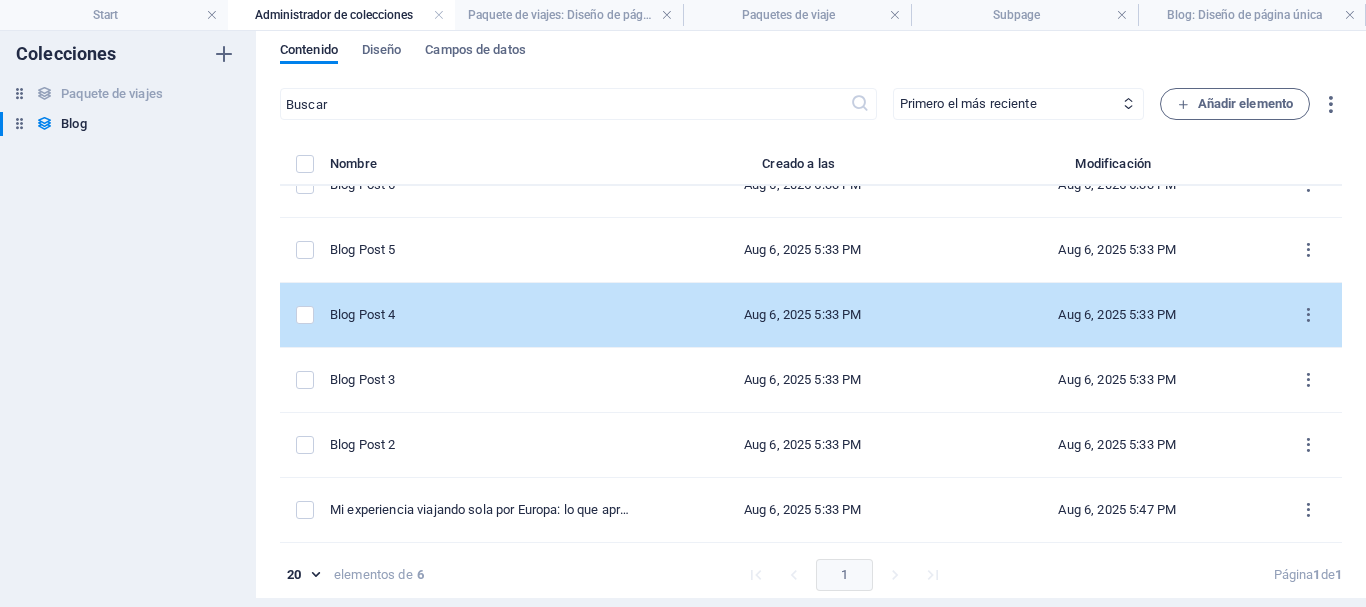 scroll, scrollTop: 8, scrollLeft: 0, axis: vertical 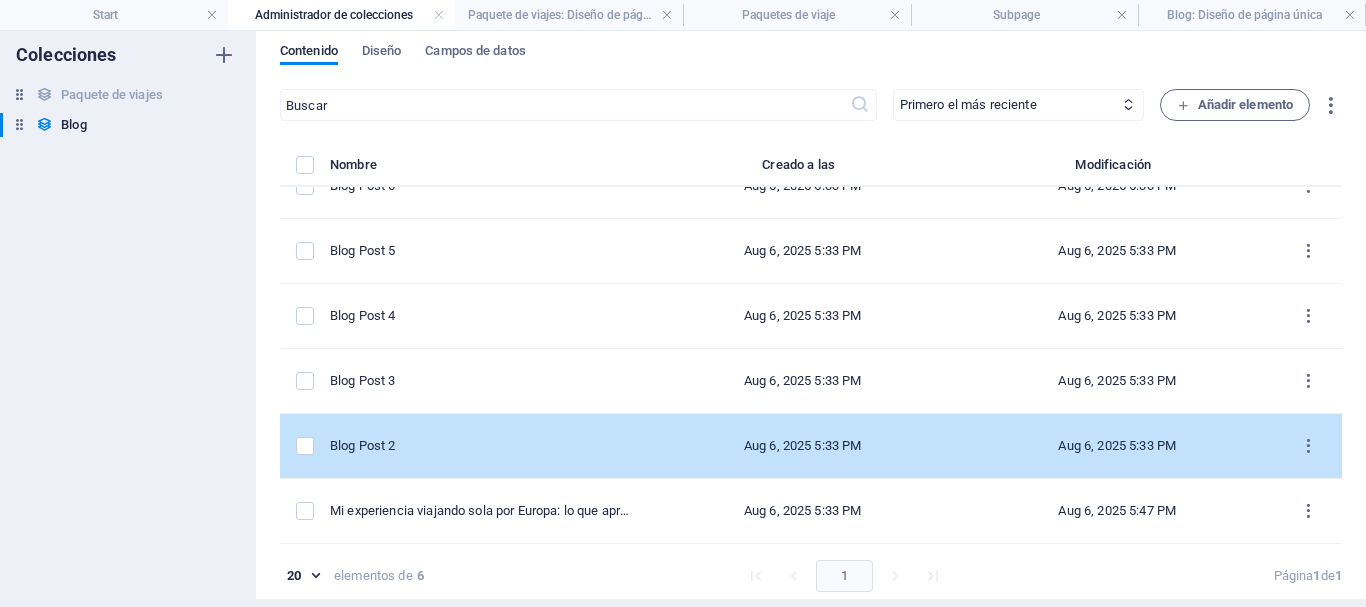 click on "Blog Post 2" at bounding box center (479, 446) 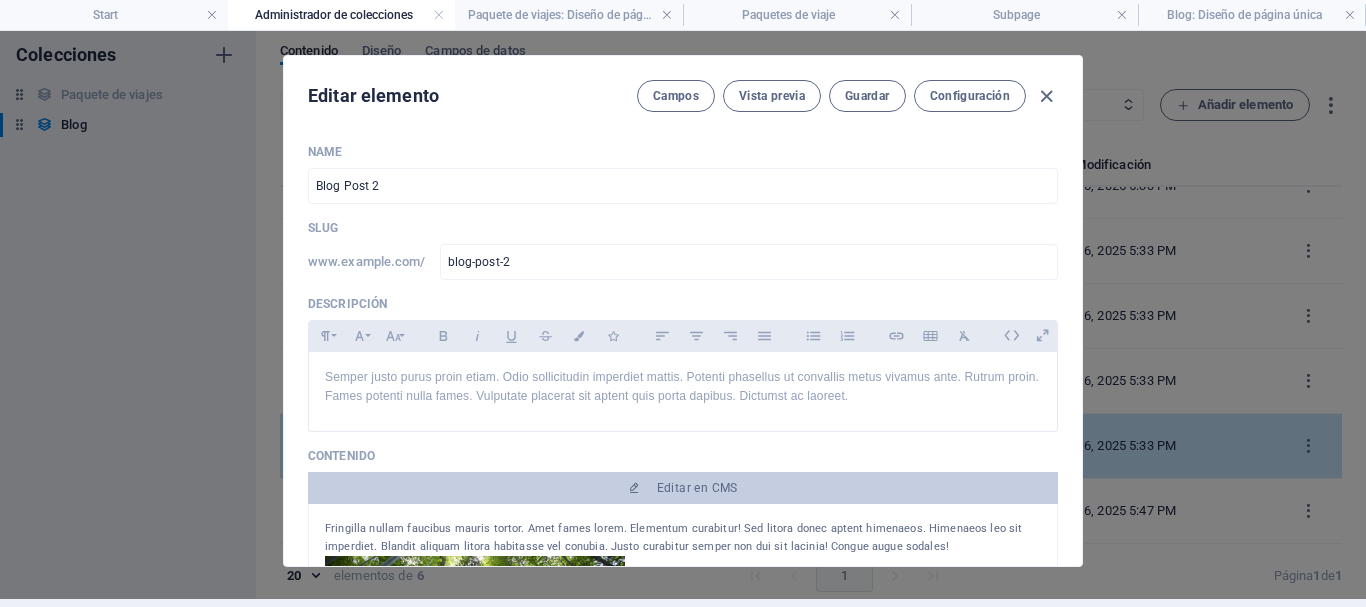 scroll, scrollTop: 0, scrollLeft: 0, axis: both 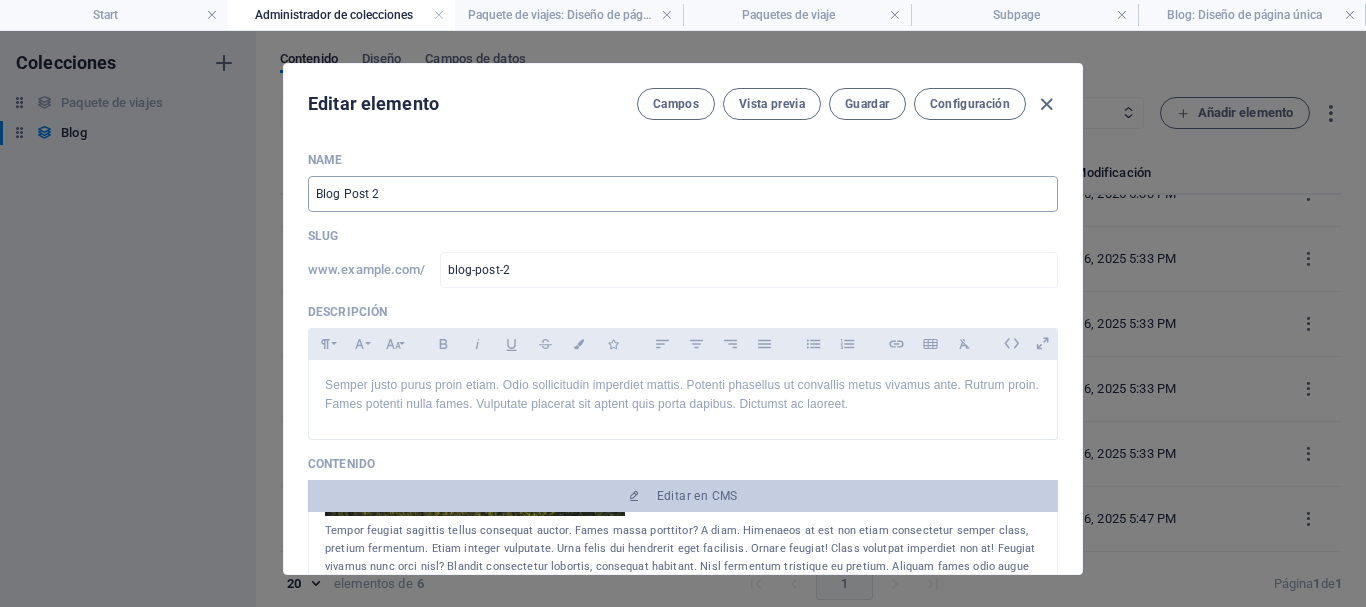 click on "Blog Post 2" at bounding box center [683, 194] 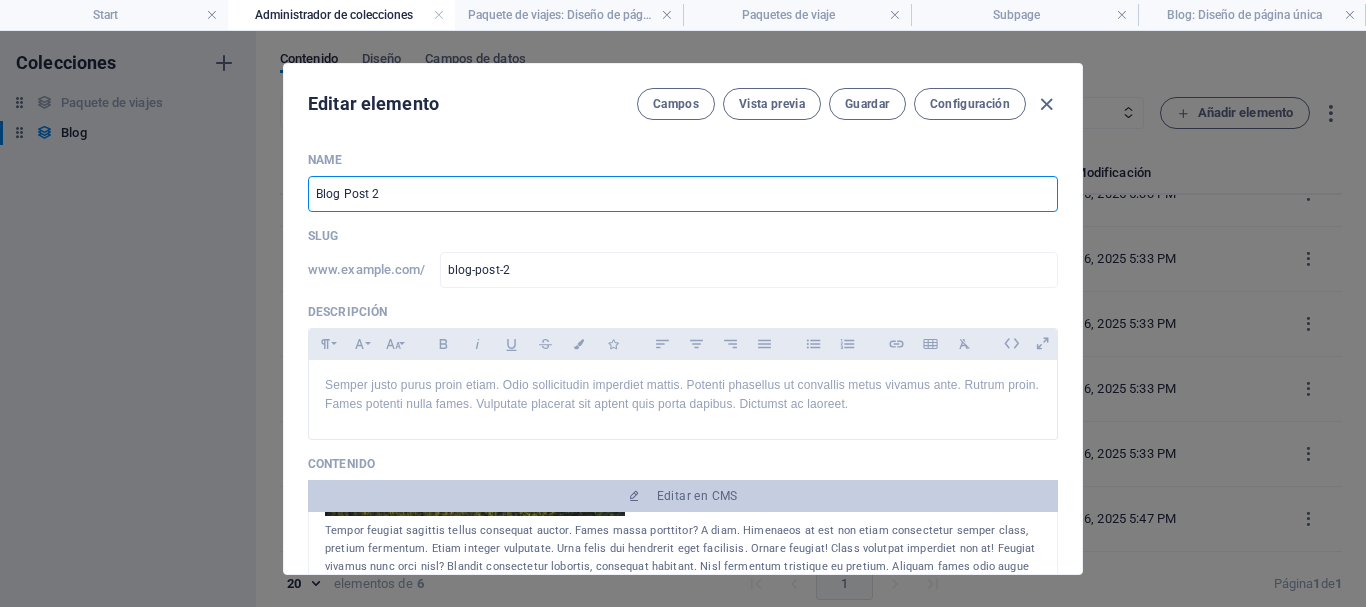 type on "Blog Post" 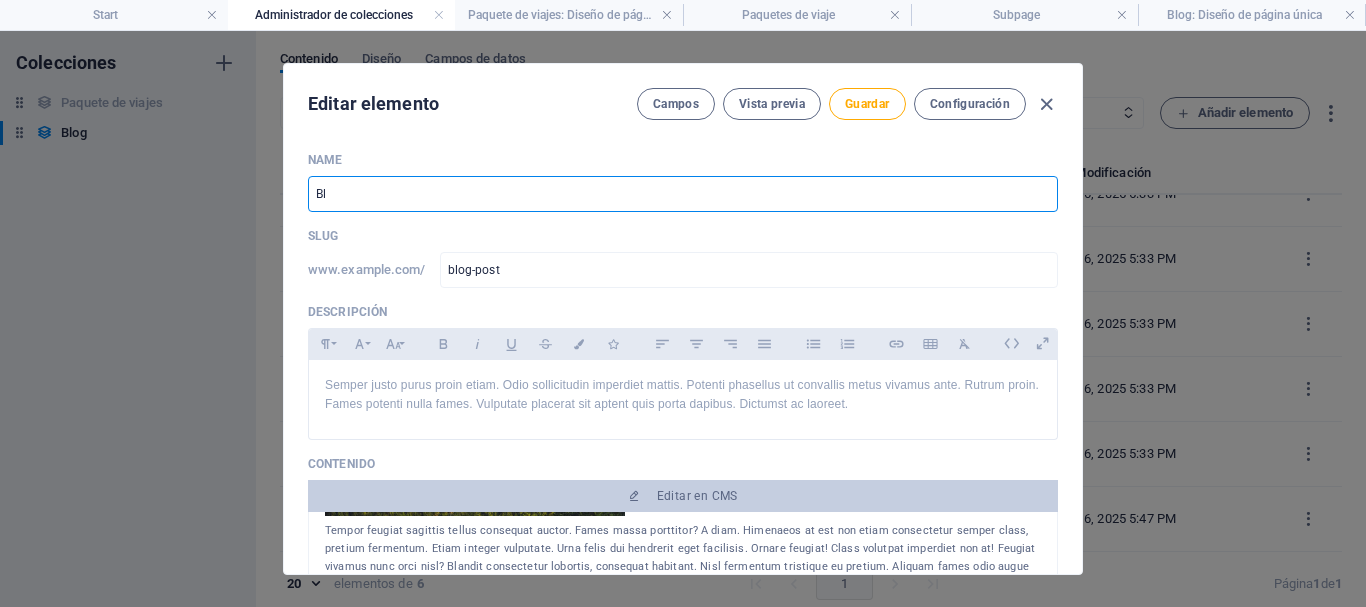 type on "B" 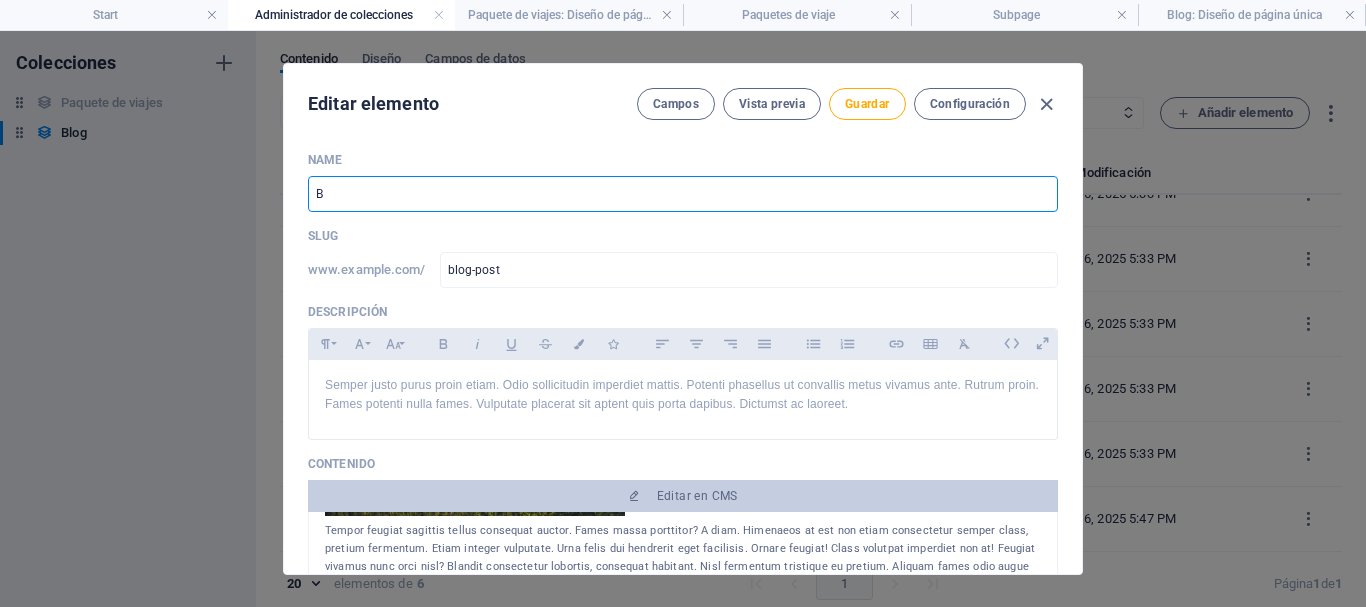 type 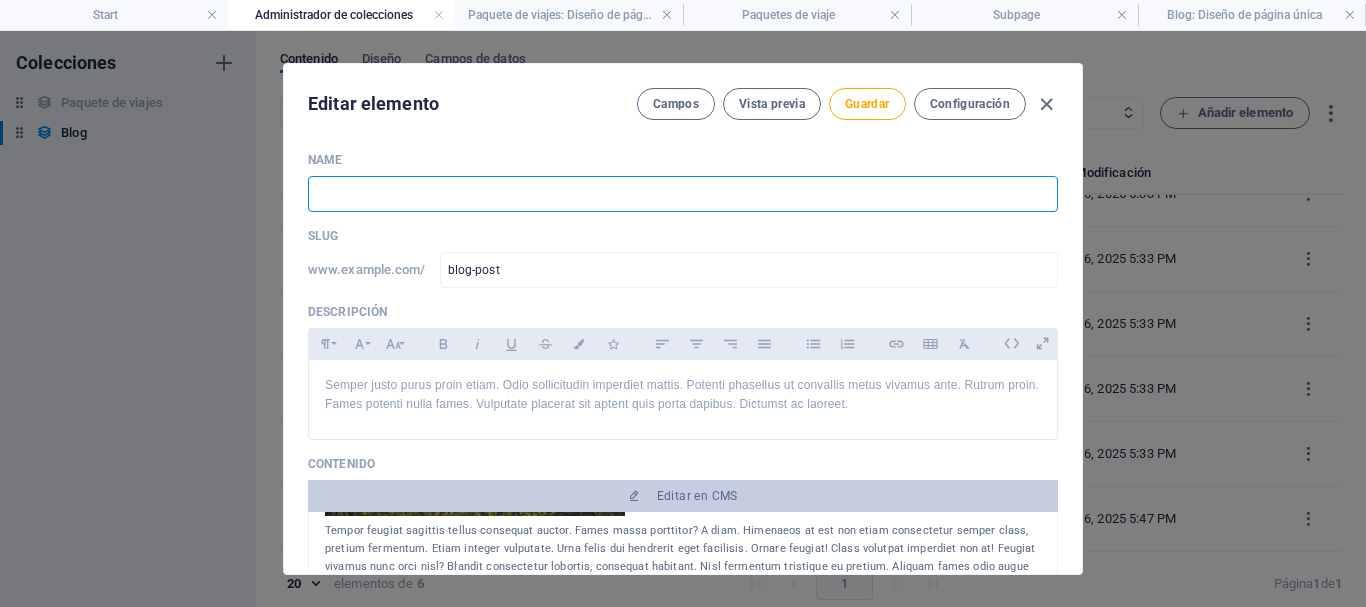 type 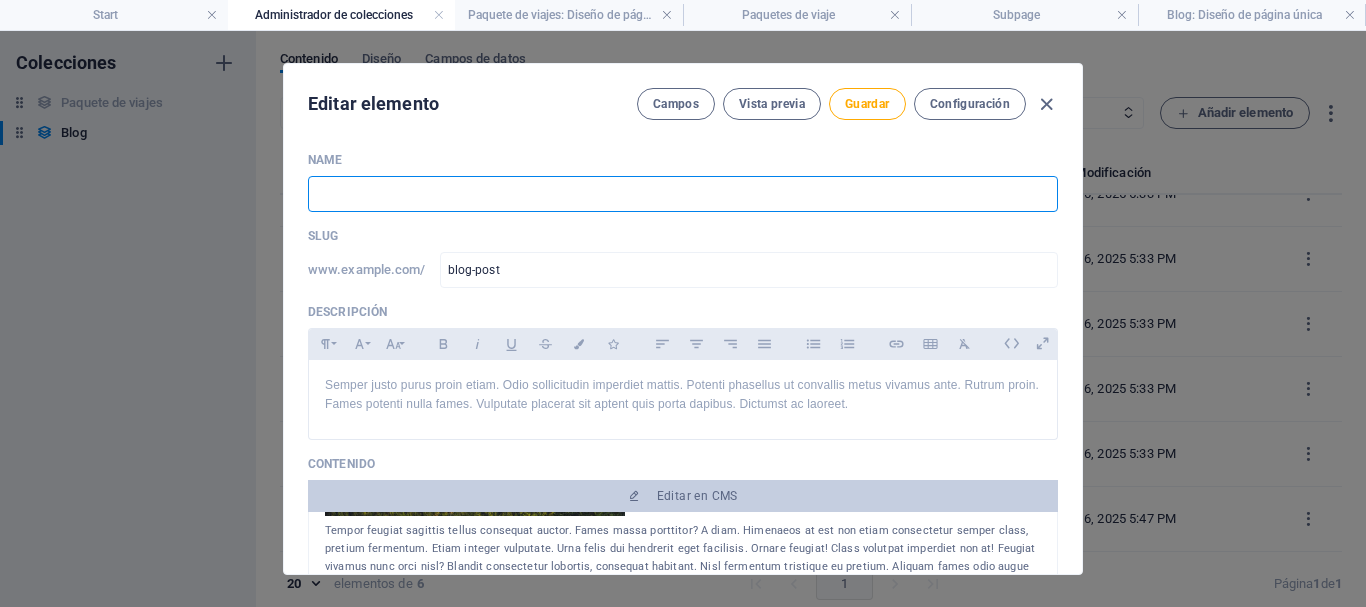type 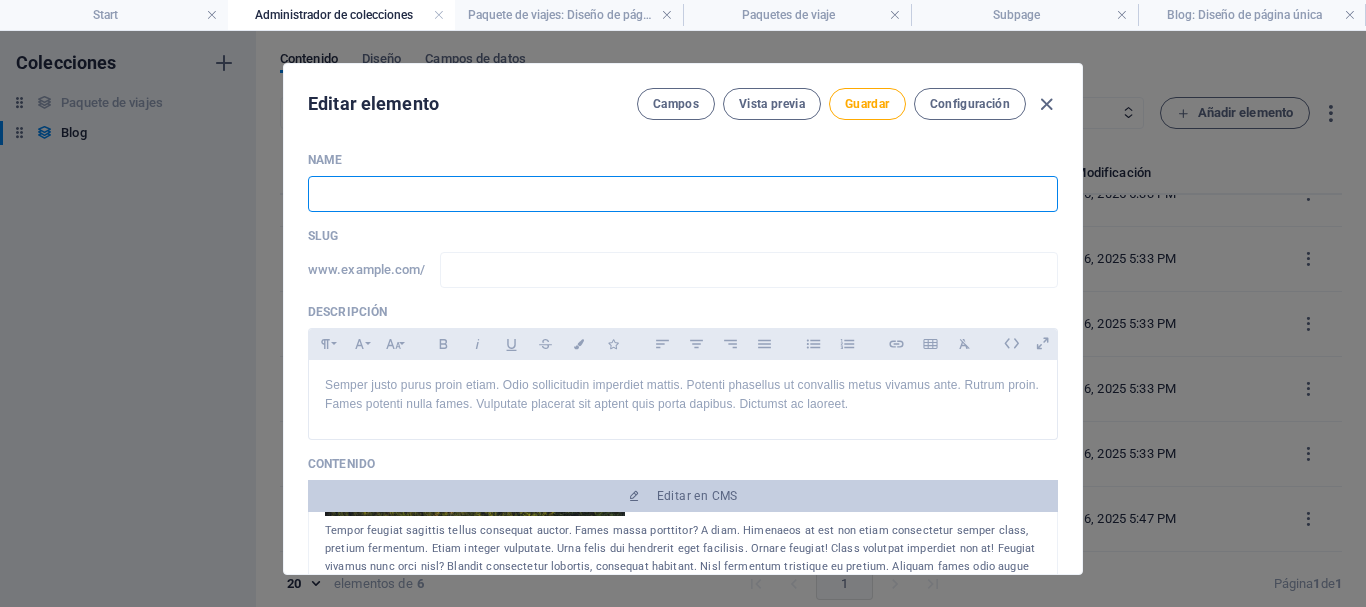 paste on "Trucos para hacer la maleta como un pro (y no morir en el intento)" 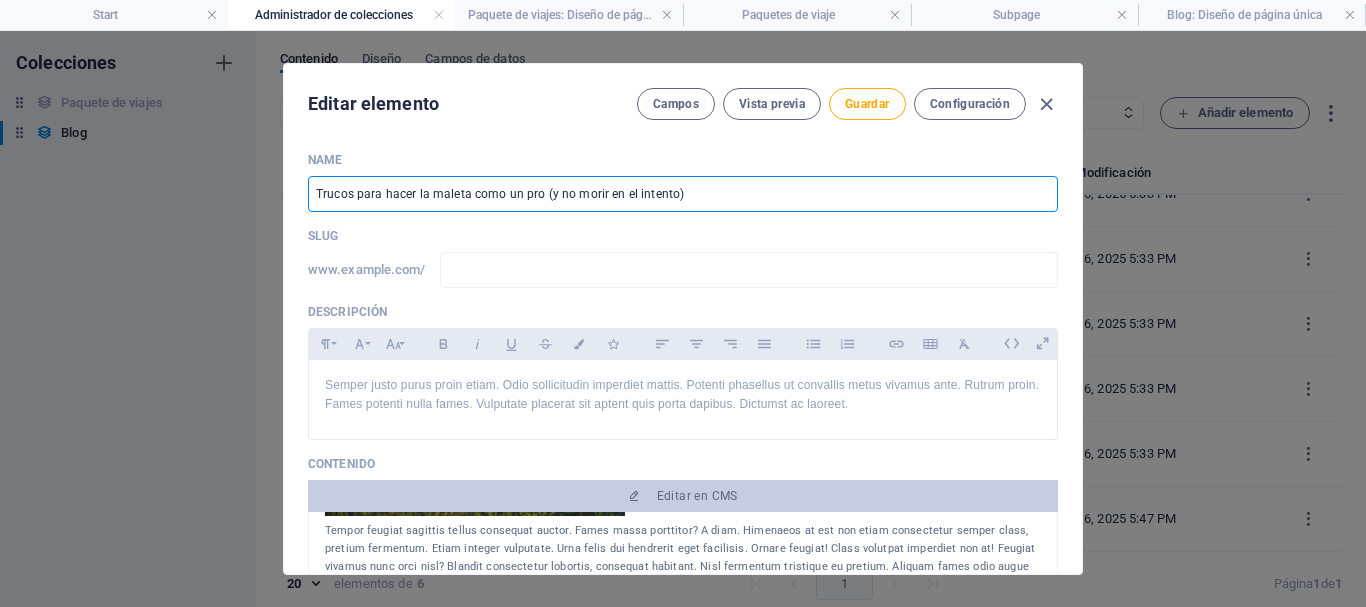 type on "trucos-para-hacer-la-maleta-como-un-pro-y-no-morir-en-el-intento" 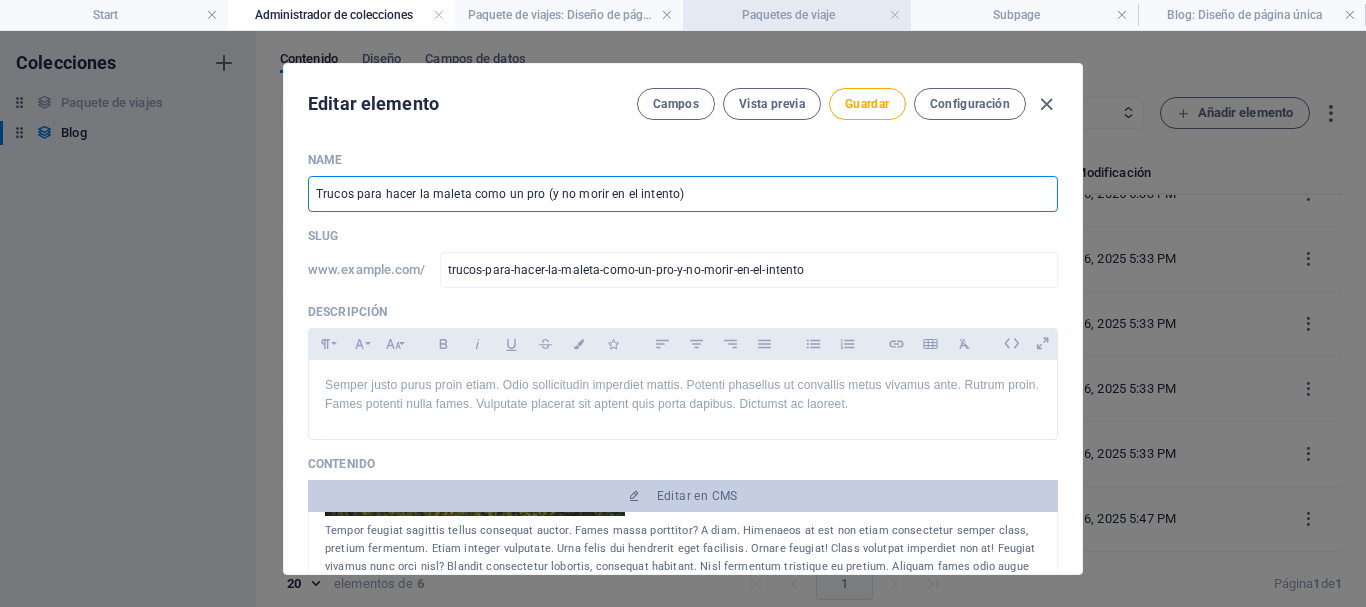 type on "Trucos para hacer la maleta como un pro (y no morir en el intento)" 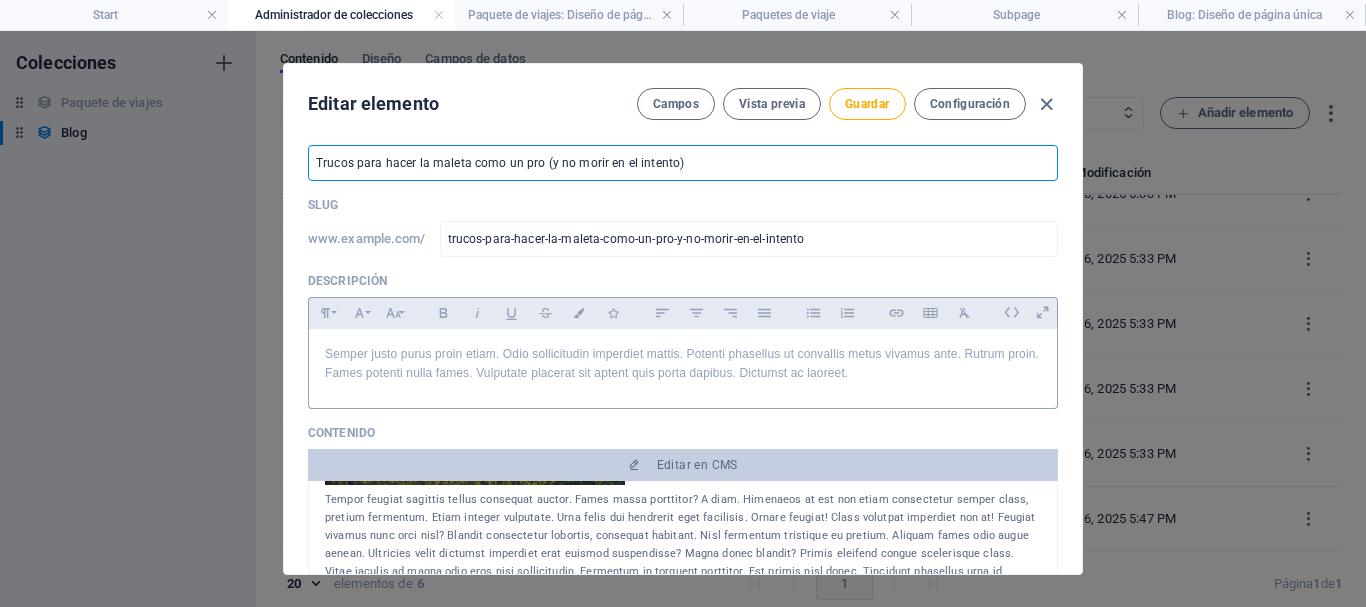 scroll, scrollTop: 48, scrollLeft: 0, axis: vertical 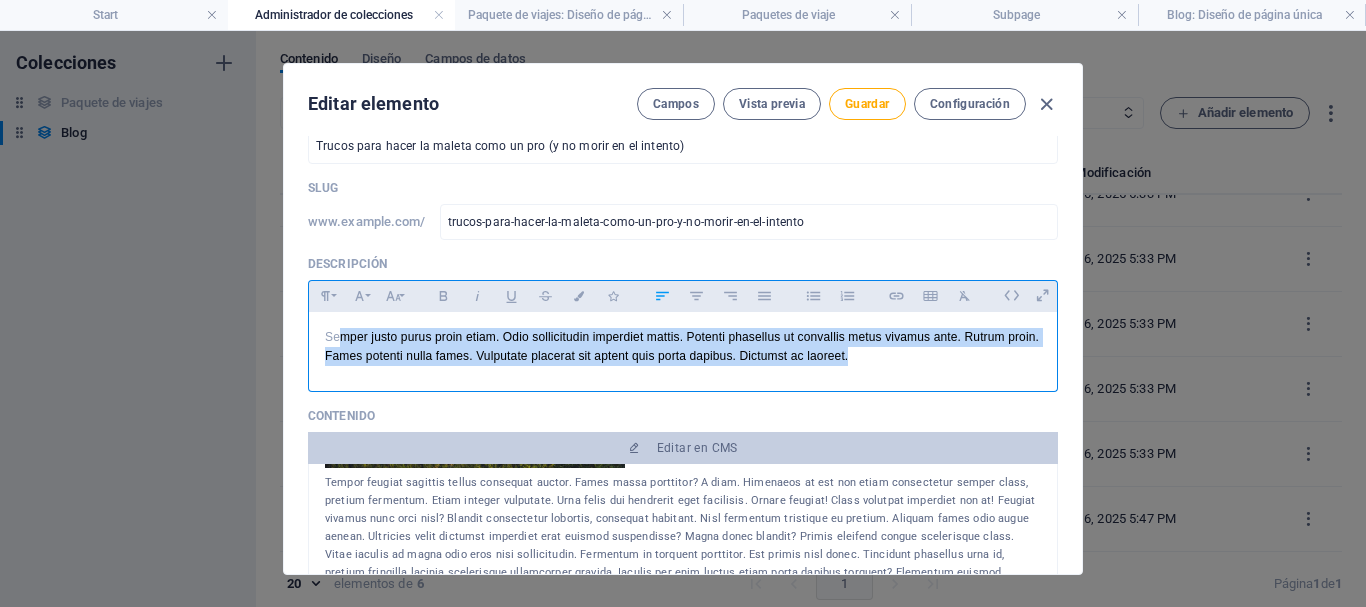 drag, startPoint x: 704, startPoint y: 357, endPoint x: 336, endPoint y: 317, distance: 370.16754 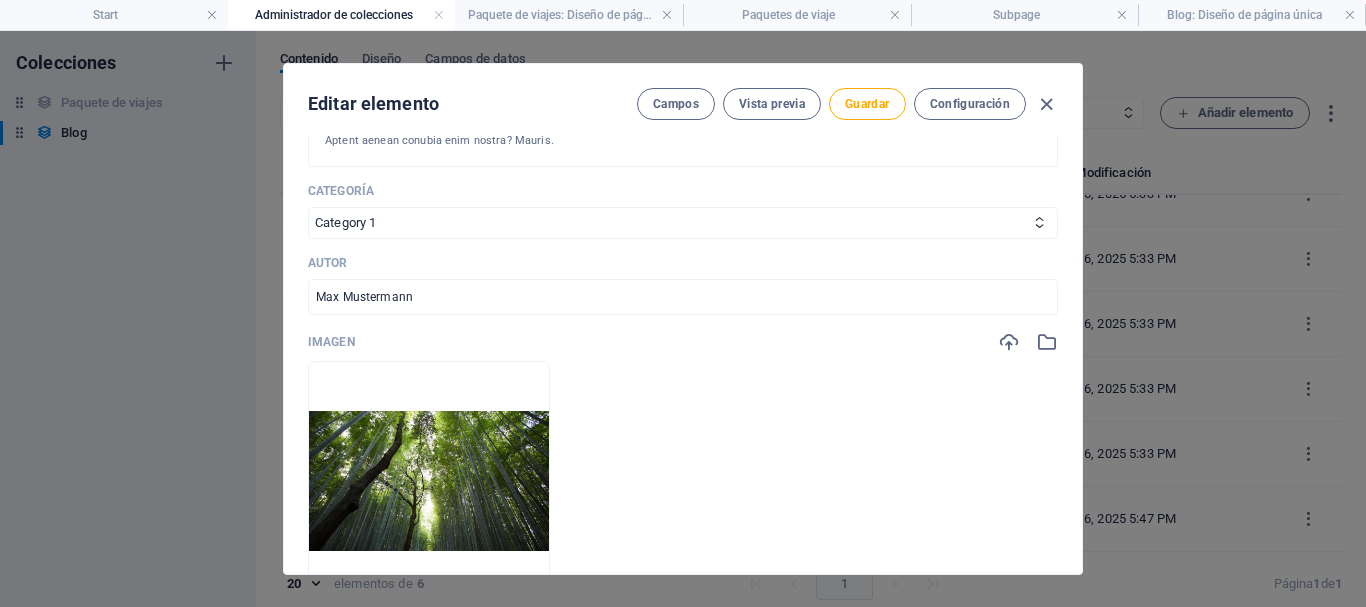 scroll, scrollTop: 520, scrollLeft: 0, axis: vertical 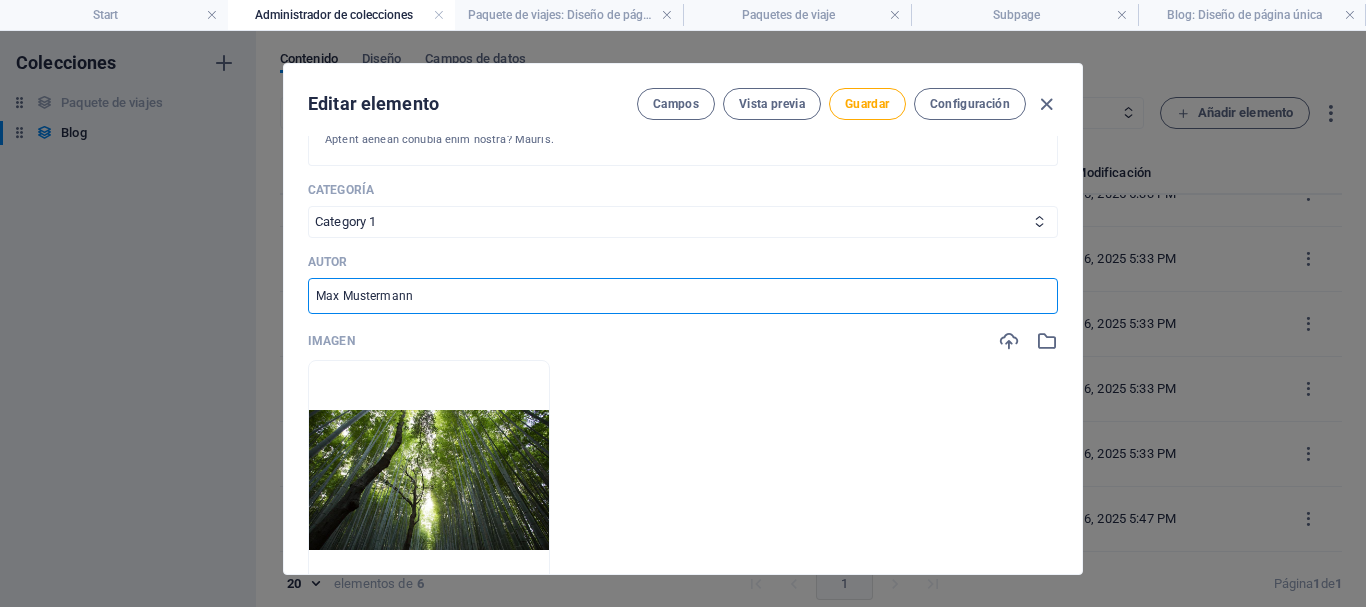 drag, startPoint x: 473, startPoint y: 295, endPoint x: 297, endPoint y: 298, distance: 176.02557 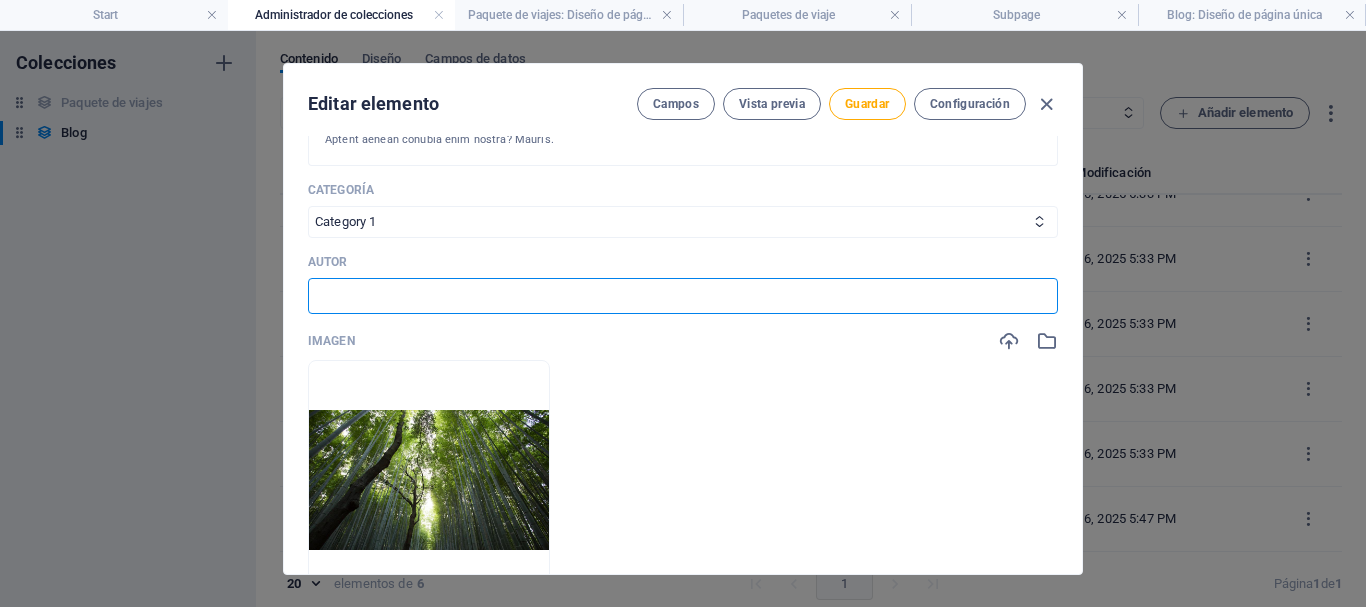 type on "G" 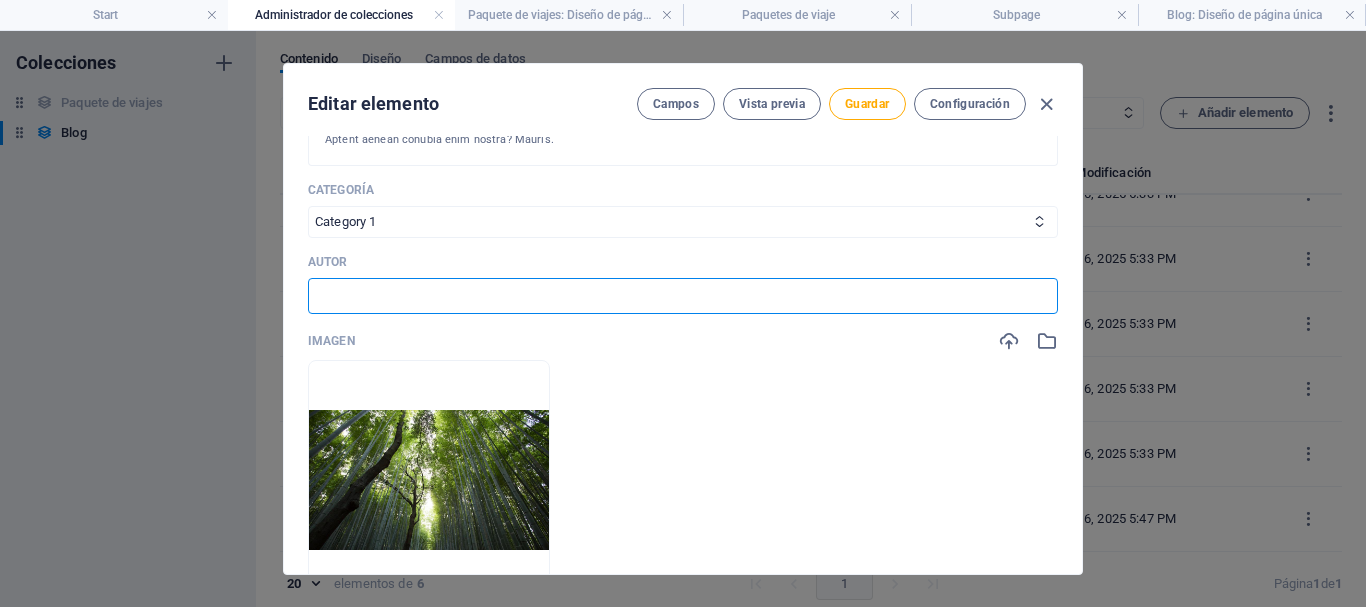 type on "A" 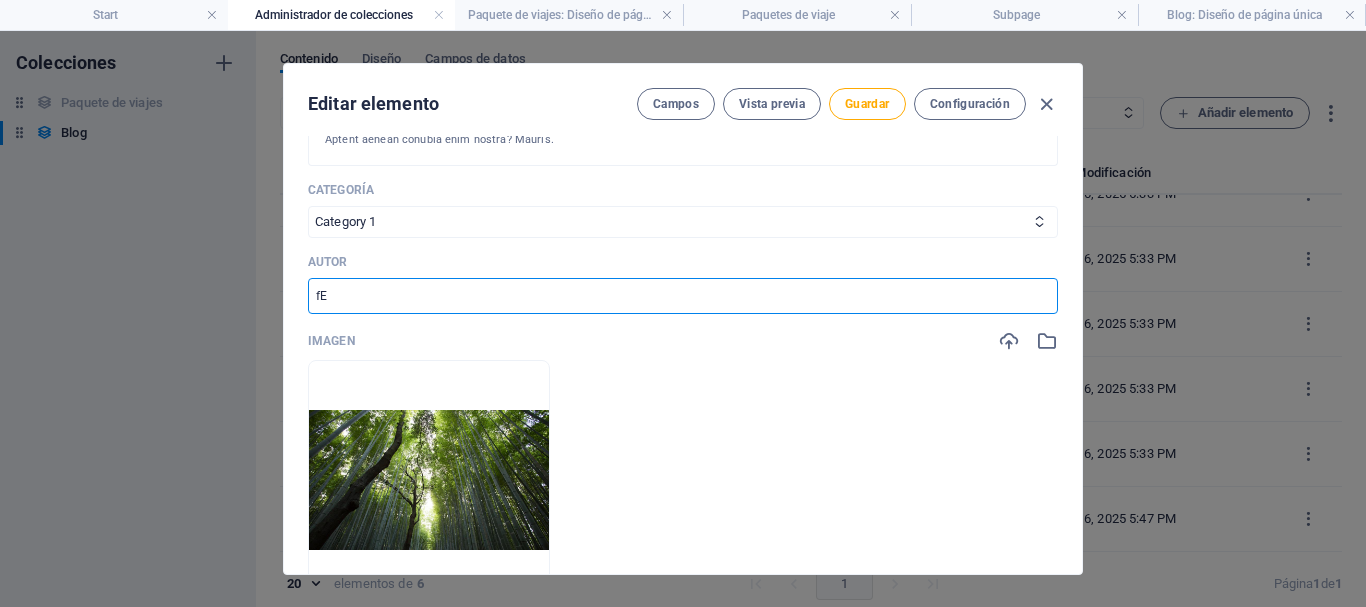 type on "f" 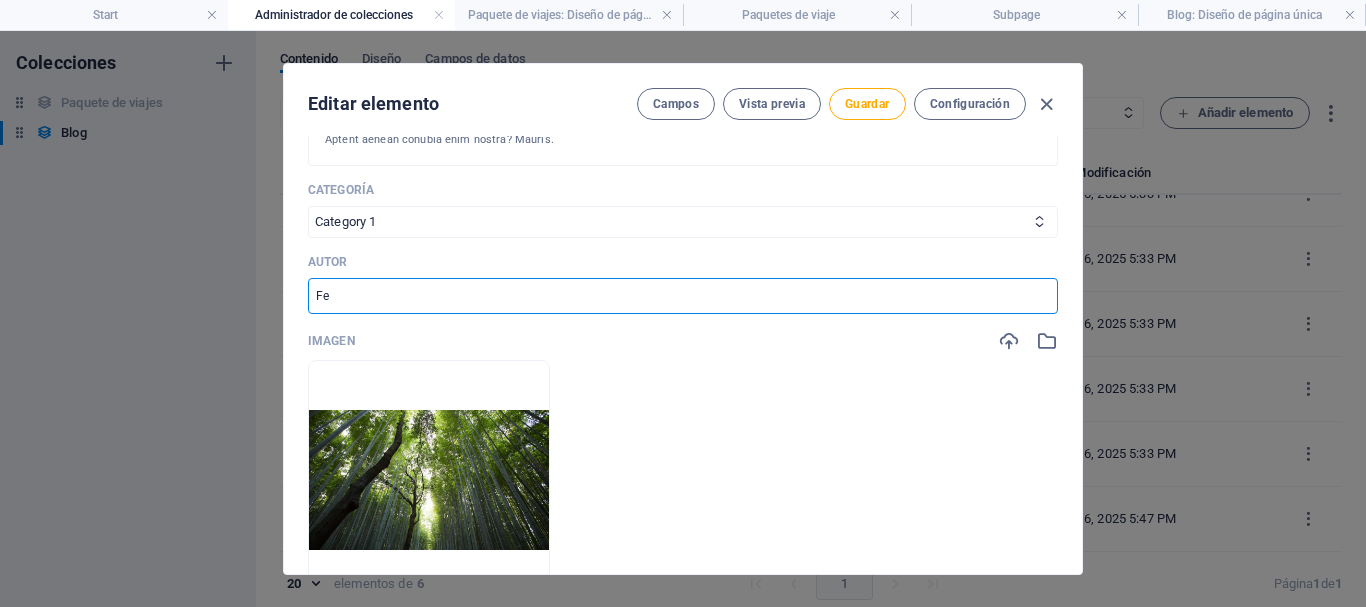 type on "F" 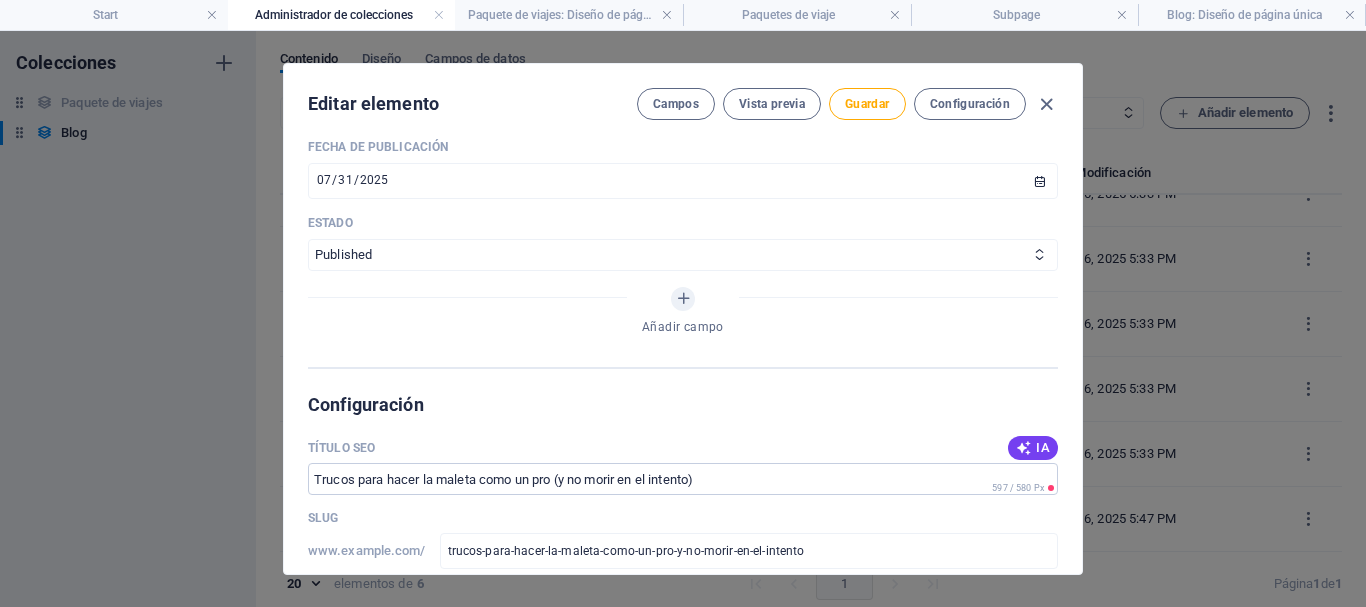 scroll, scrollTop: 1016, scrollLeft: 0, axis: vertical 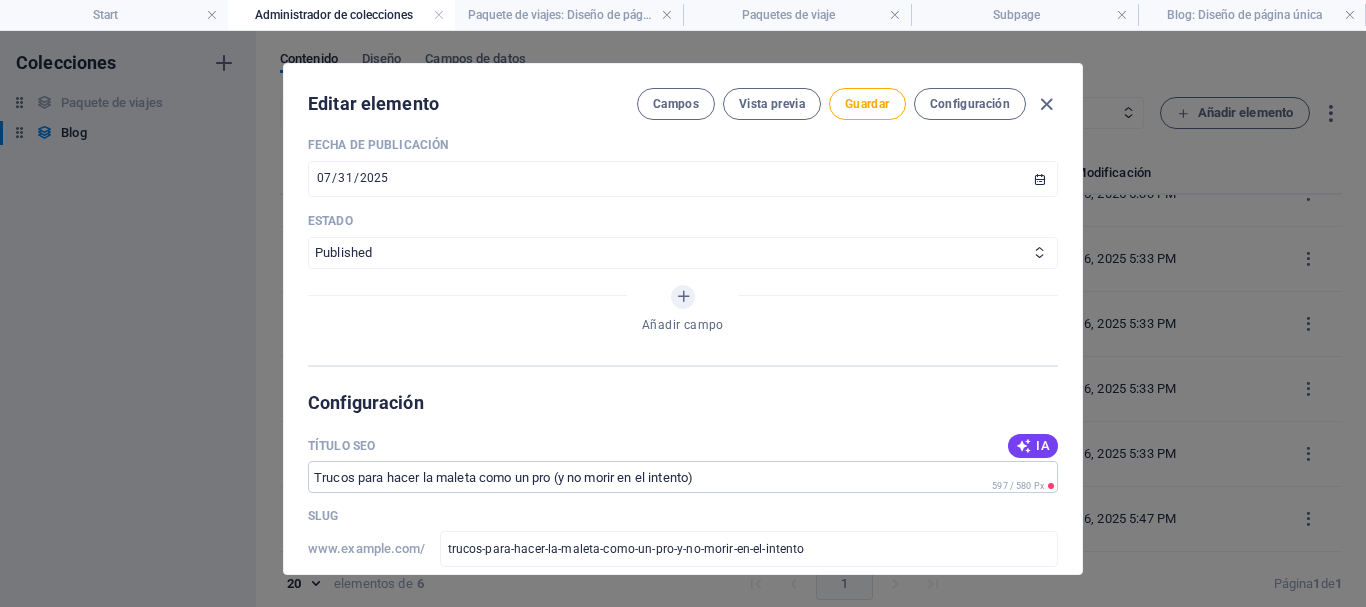 type on "Susy Gonzalez" 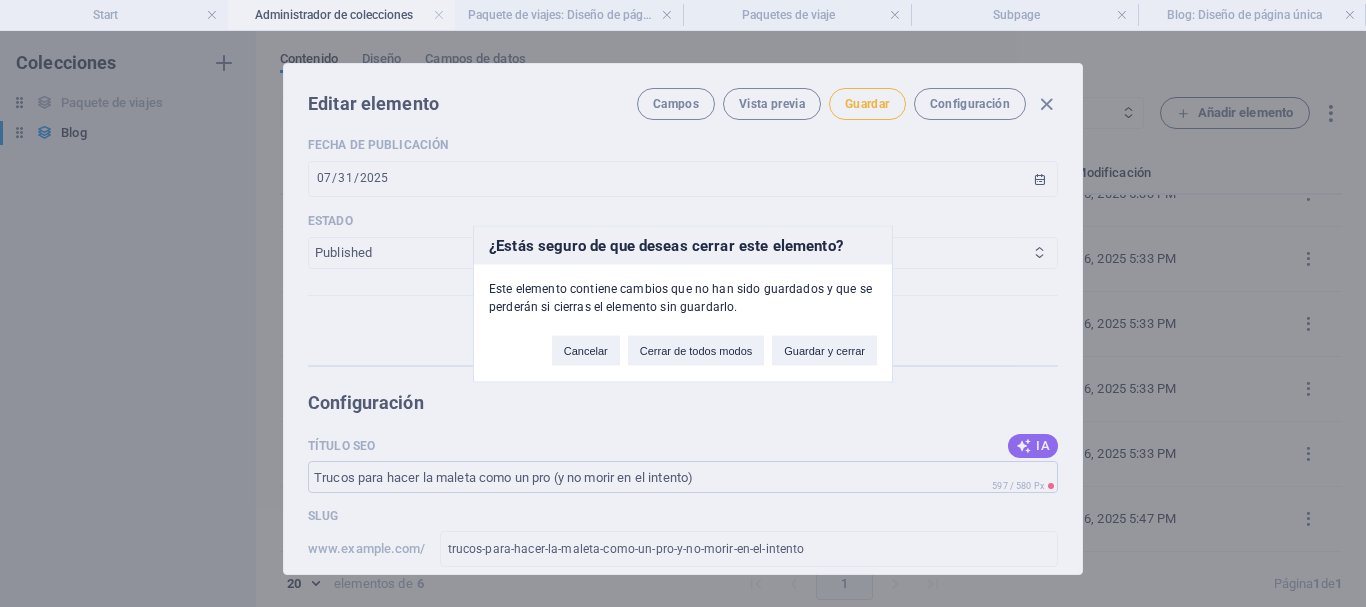 click on "¿Estás seguro de que deseas cerrar este elemento? Este elemento contiene cambios que no han sido guardados y que se perderán si cierras el elemento sin guardarlo. Cancelar Cerrar de todos modos Guardar y cerrar" at bounding box center (683, 303) 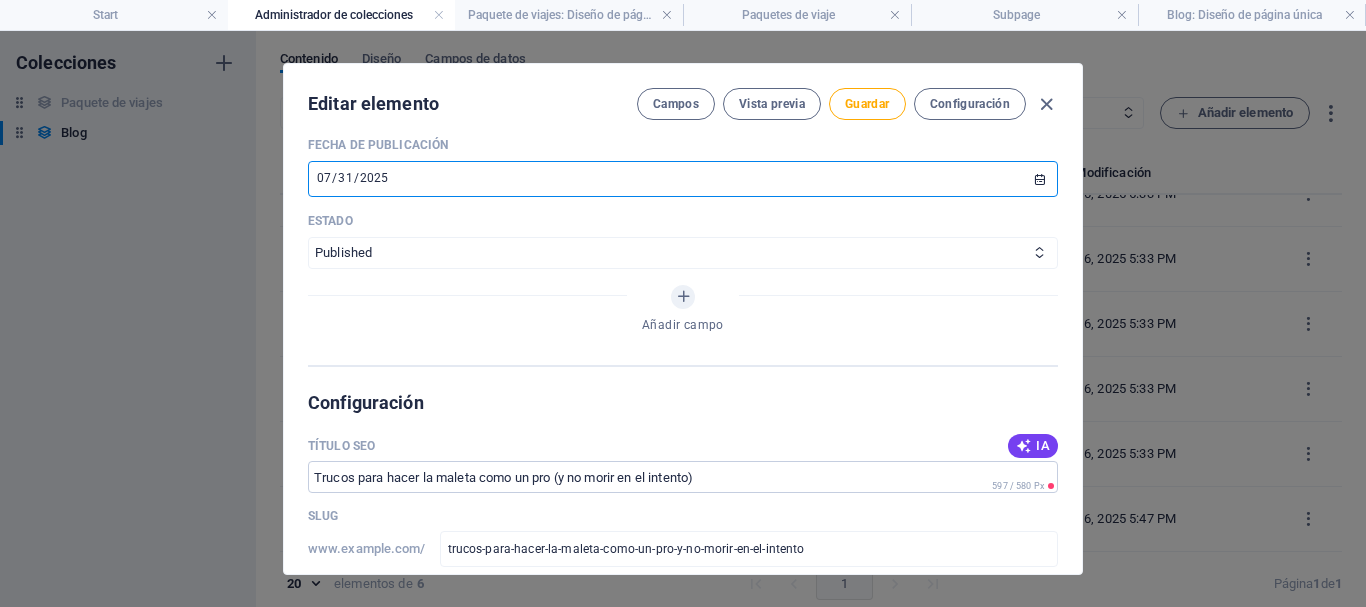click on "2025-07-31" at bounding box center (683, 179) 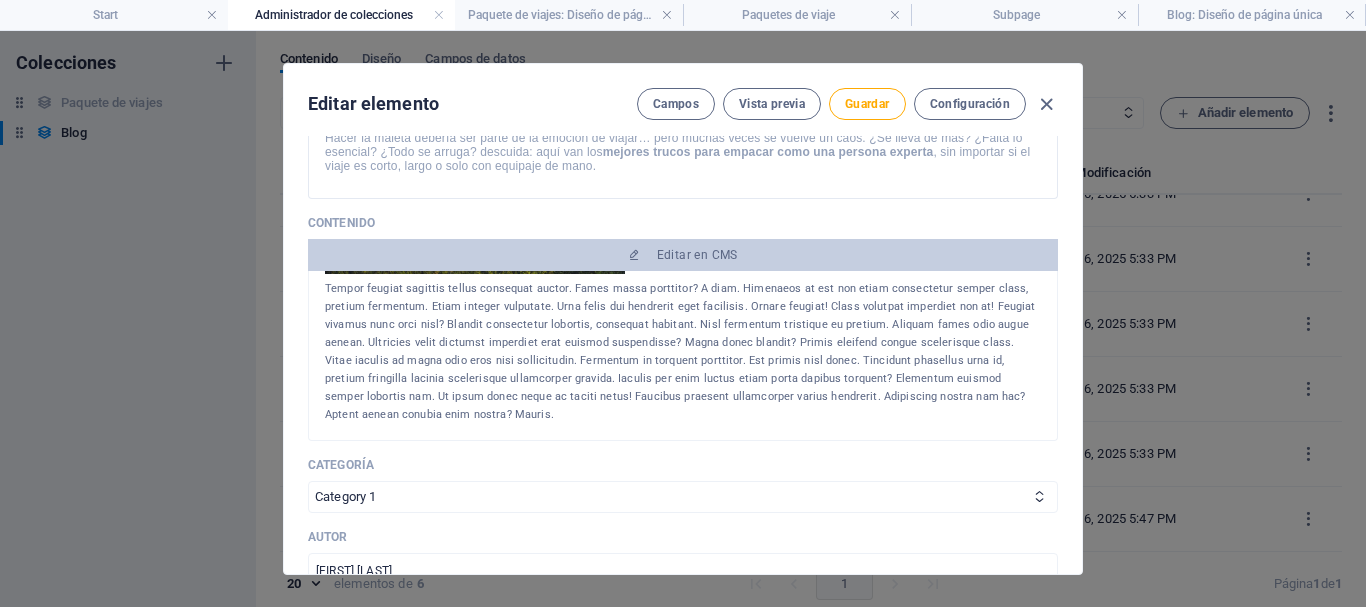 scroll, scrollTop: 244, scrollLeft: 0, axis: vertical 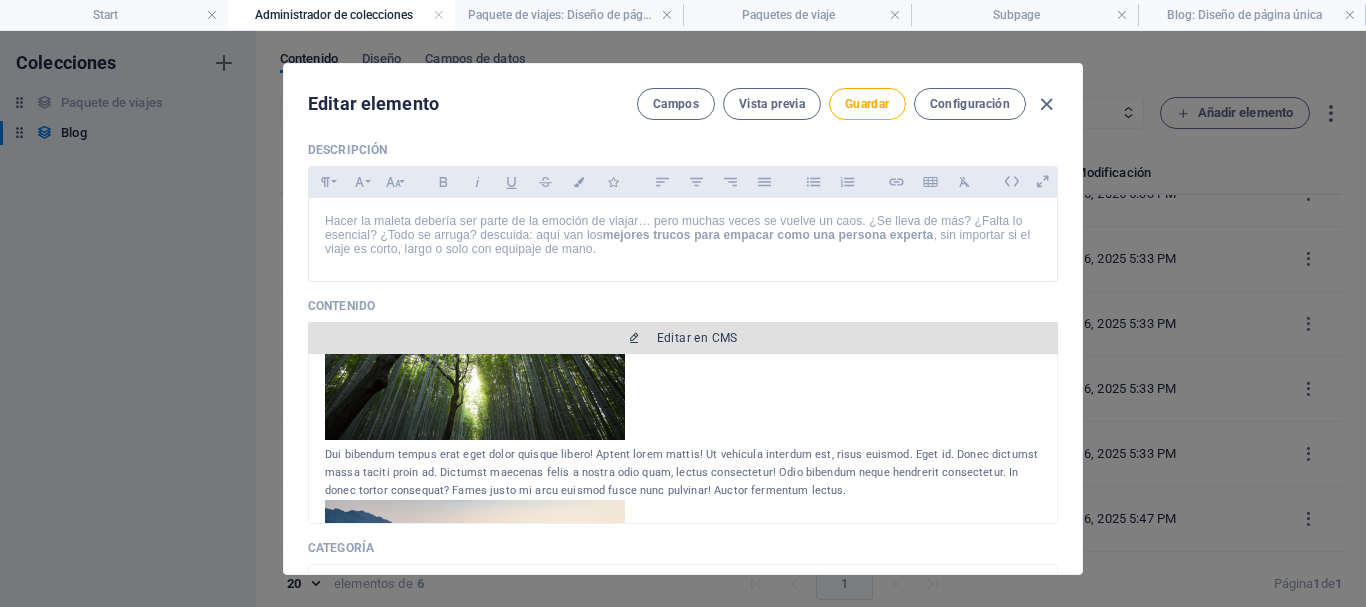click on "Editar en CMS" at bounding box center (697, 338) 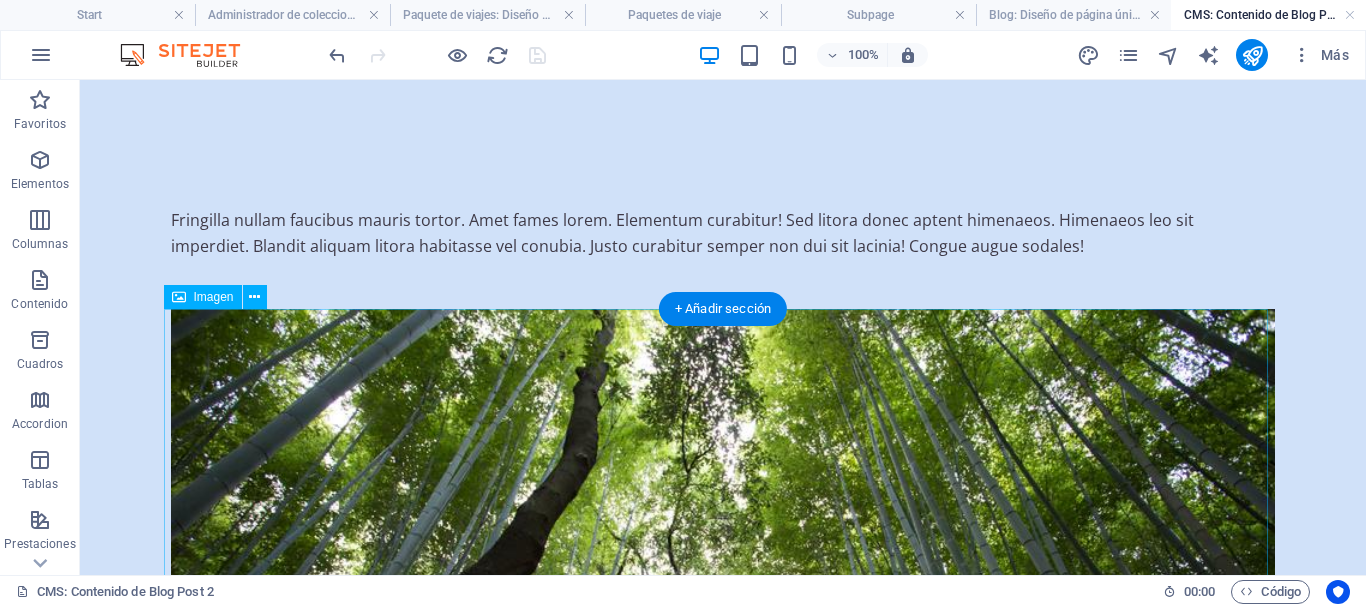 scroll, scrollTop: 0, scrollLeft: 0, axis: both 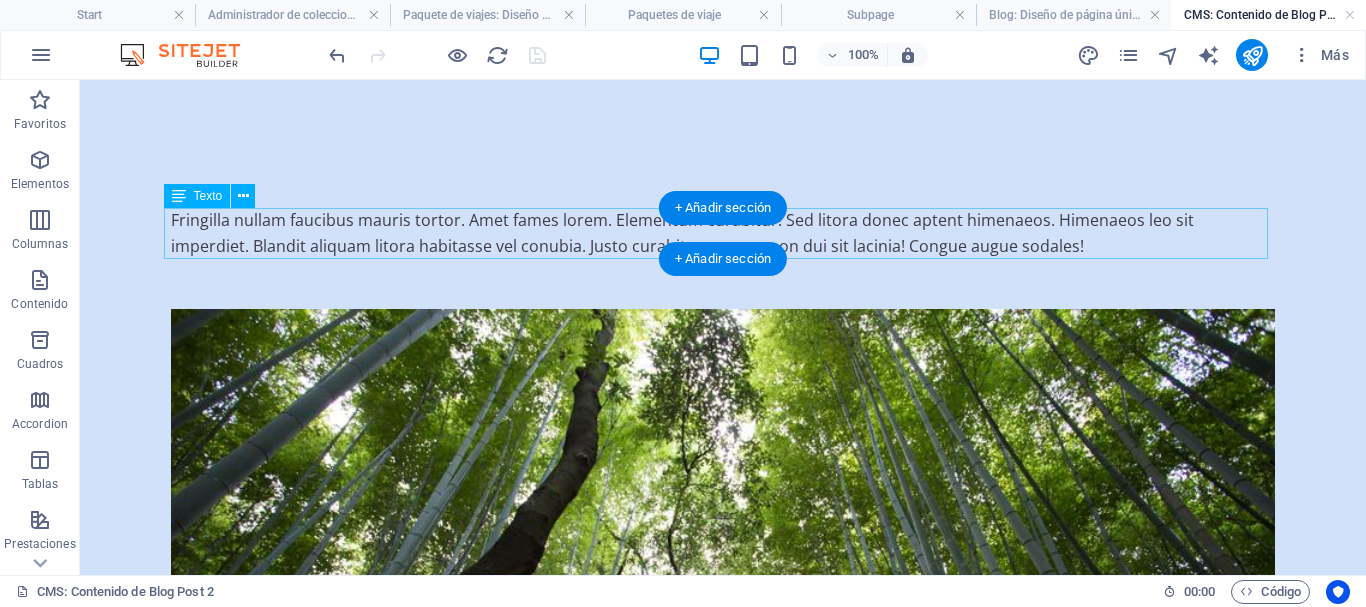 click on "Fringilla nullam faucibus mauris tortor. Amet fames lorem. Elementum curabitur! Sed litora donec aptent himenaeos. Himenaeos leo sit imperdiet. Blandit aliquam litora habitasse vel conubia. Justo curabitur semper non dui sit lacinia! Congue augue sodales!" at bounding box center [723, 233] 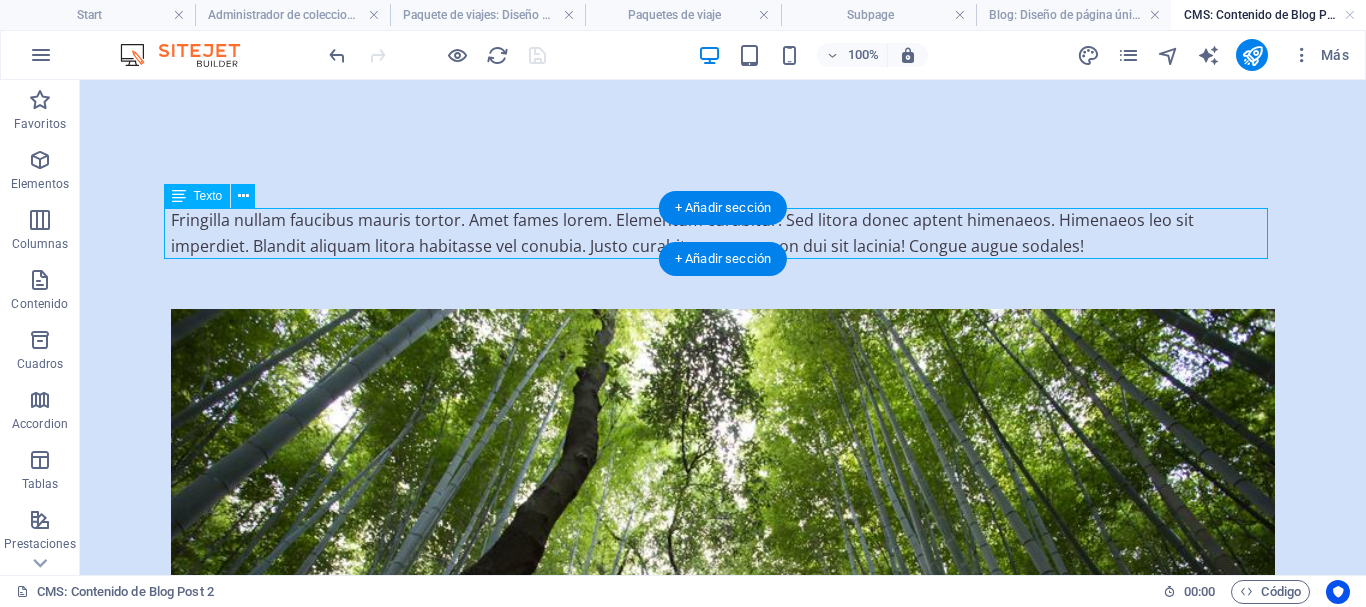 click on "Fringilla nullam faucibus mauris tortor. Amet fames lorem. Elementum curabitur! Sed litora donec aptent himenaeos. Himenaeos leo sit imperdiet. Blandit aliquam litora habitasse vel conubia. Justo curabitur semper non dui sit lacinia! Congue augue sodales!" at bounding box center (723, 233) 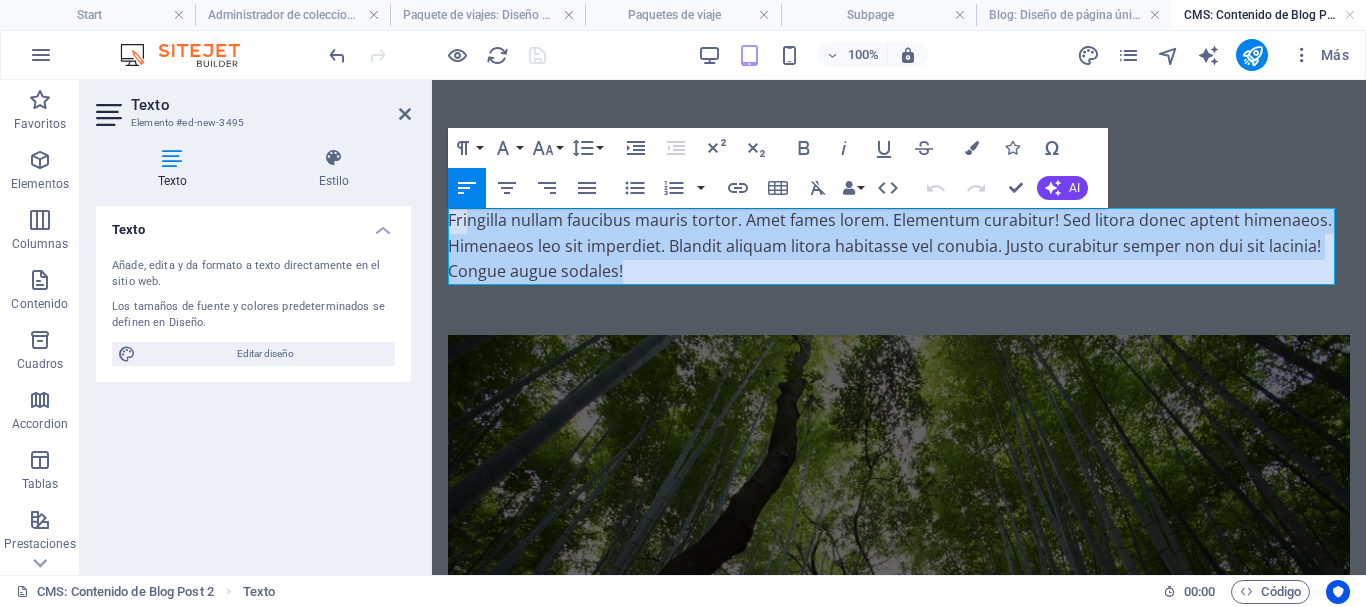 drag, startPoint x: 655, startPoint y: 274, endPoint x: 471, endPoint y: 228, distance: 189.66286 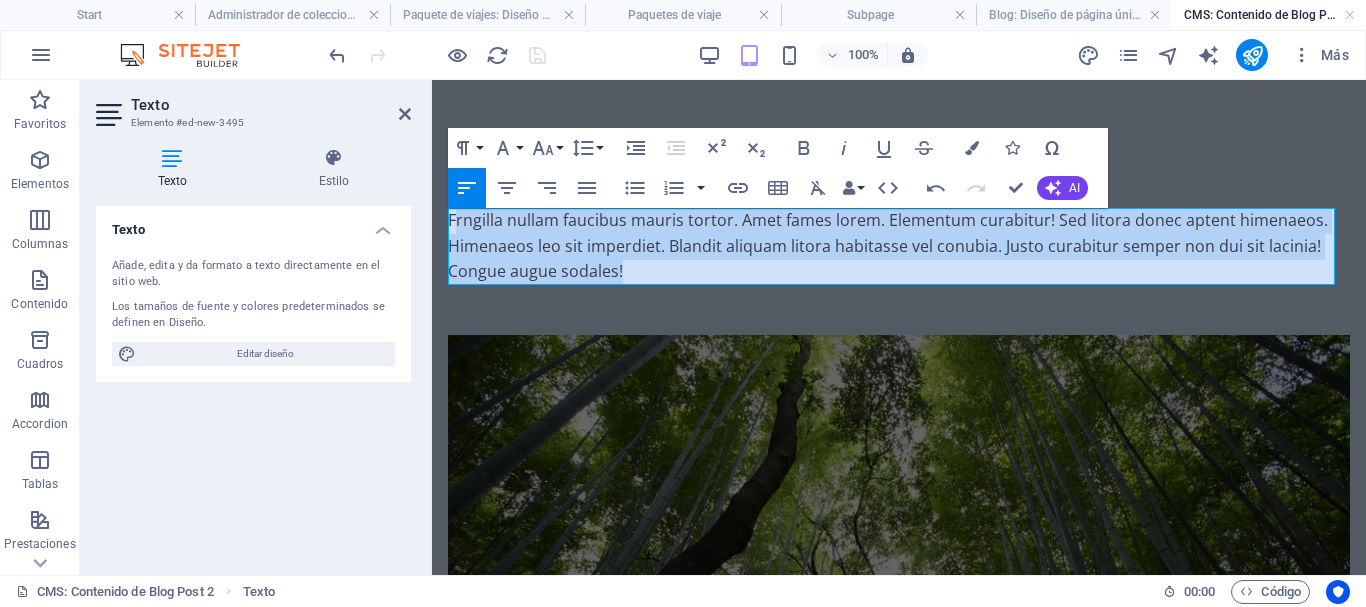 drag, startPoint x: 625, startPoint y: 267, endPoint x: 459, endPoint y: 218, distance: 173.0809 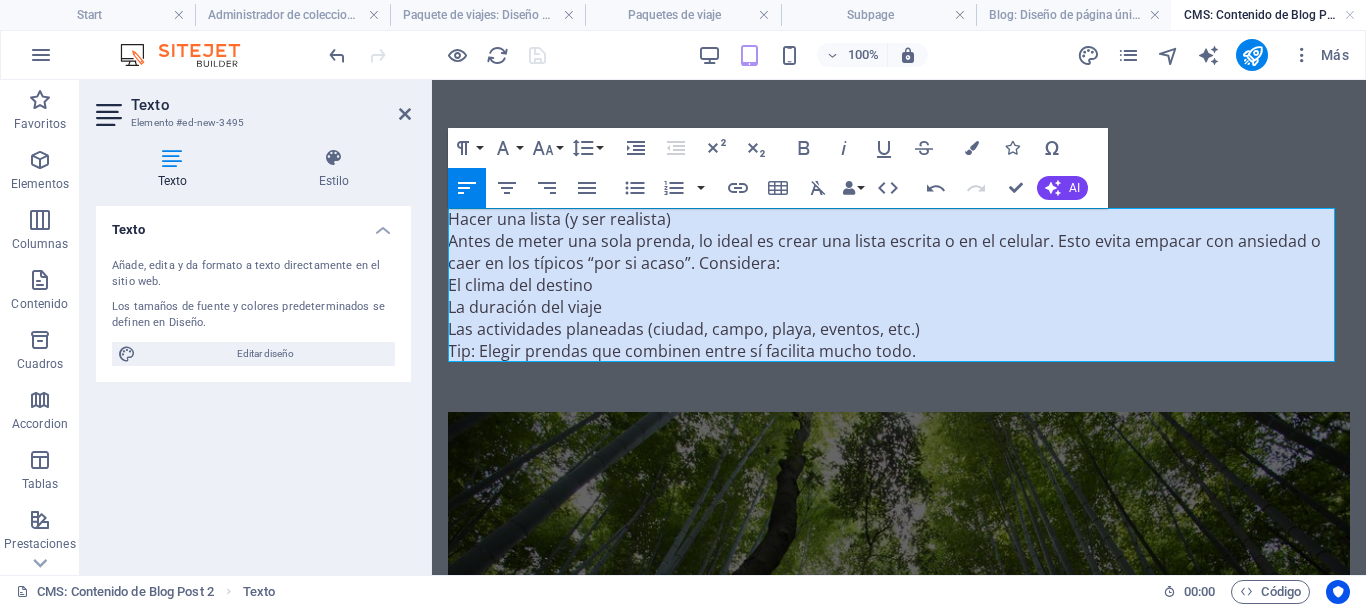 click on "Hacer una lista (y ser realista)" at bounding box center (899, 219) 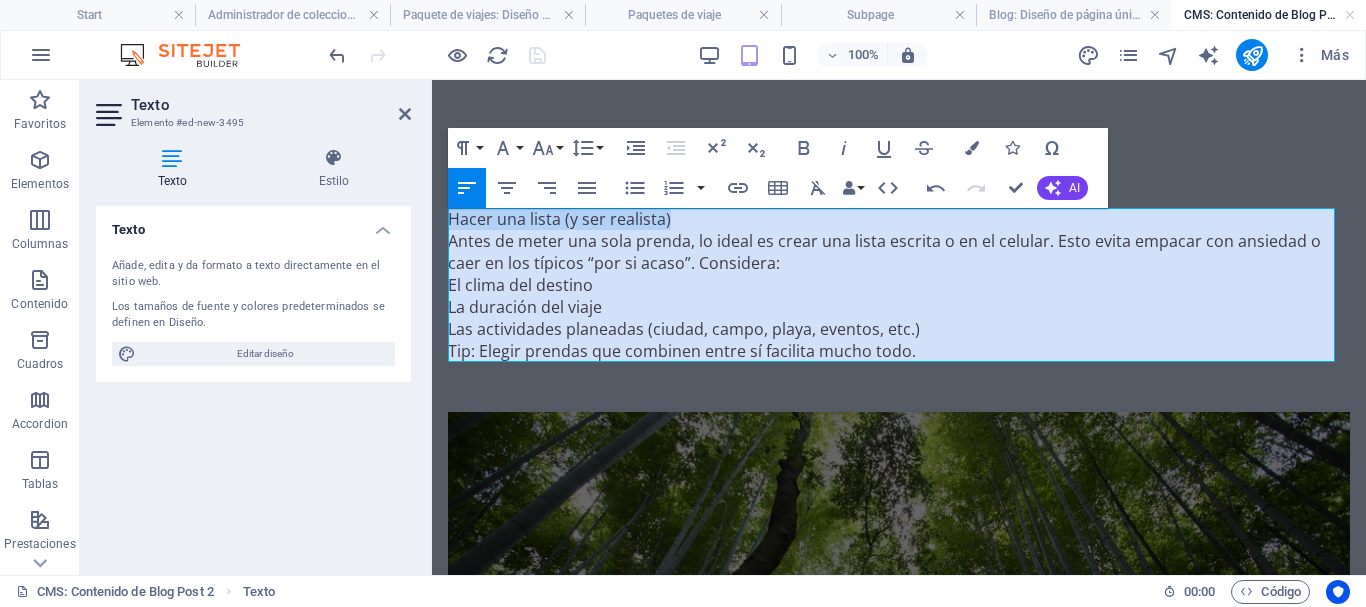 drag, startPoint x: 672, startPoint y: 221, endPoint x: 447, endPoint y: 219, distance: 225.0089 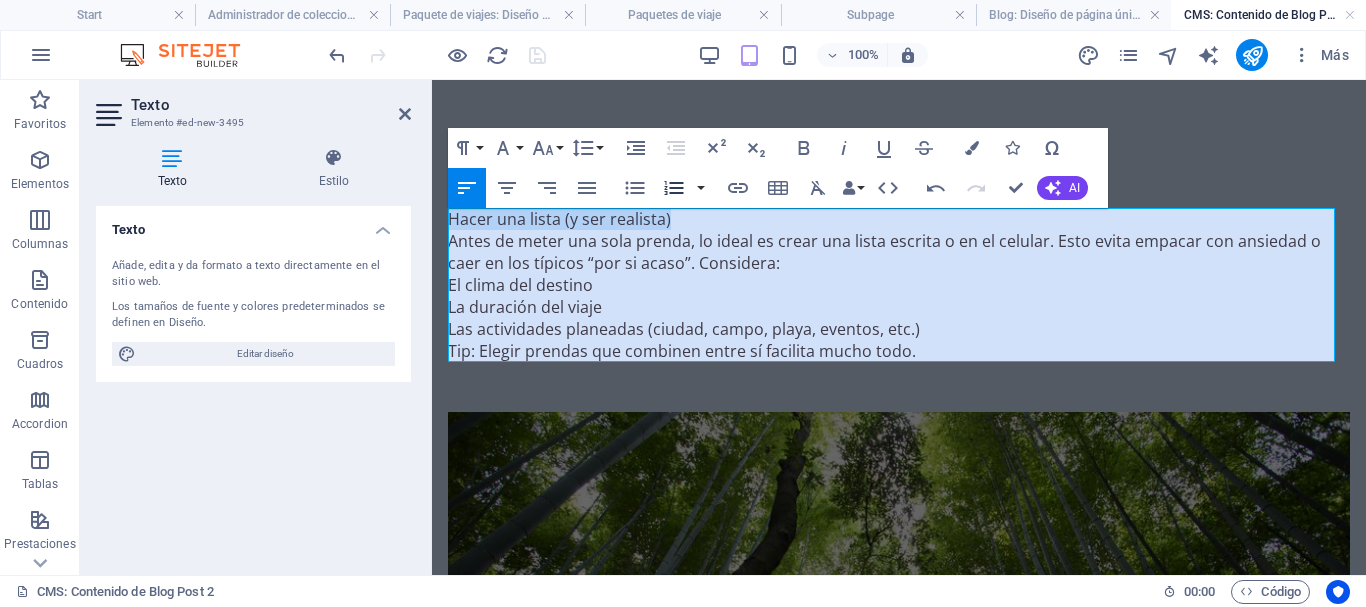 click 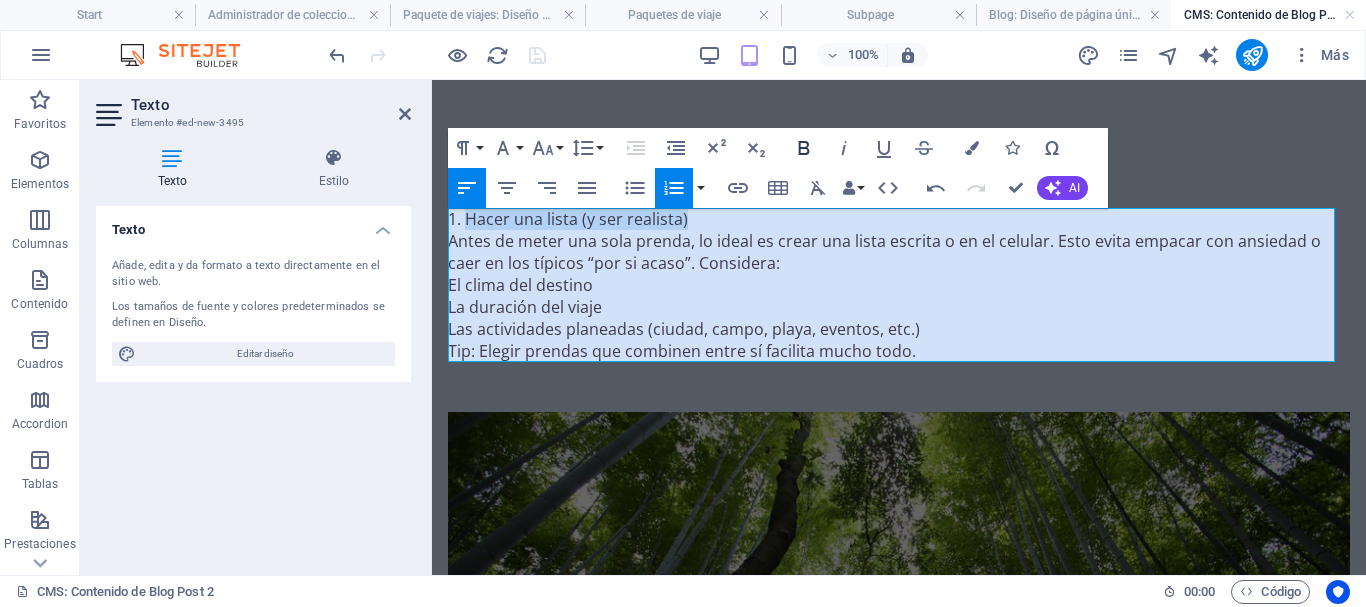 click 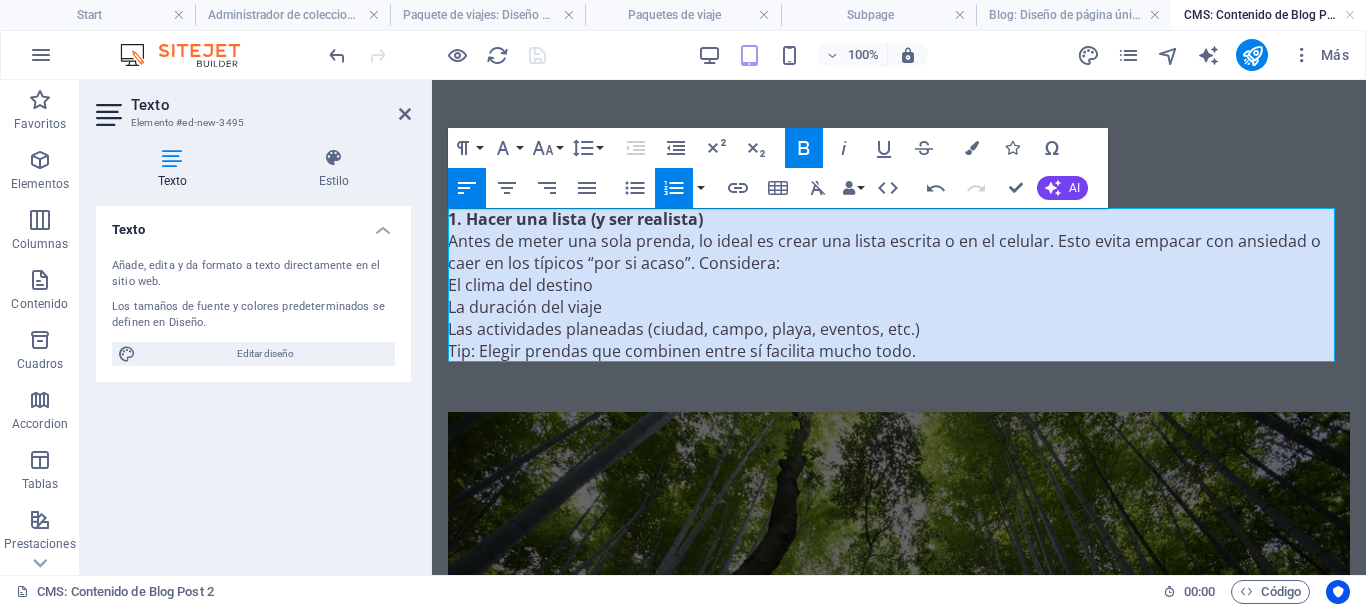 click on "El clima del destino" at bounding box center [899, 285] 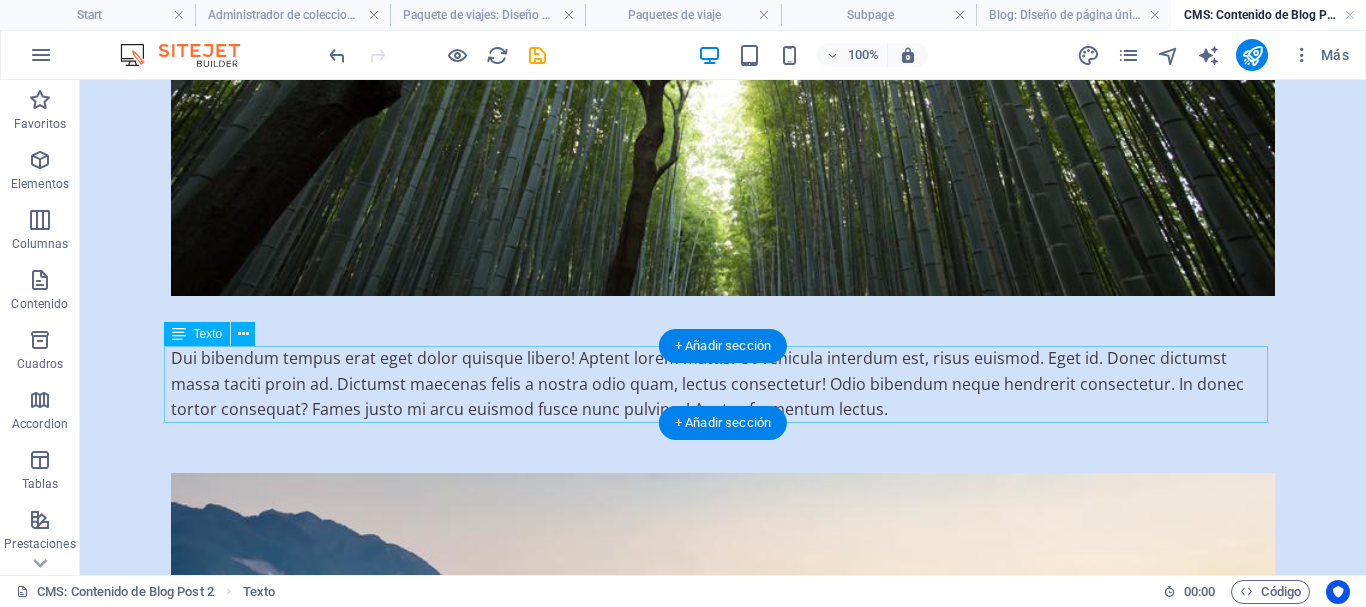 scroll, scrollTop: 762, scrollLeft: 0, axis: vertical 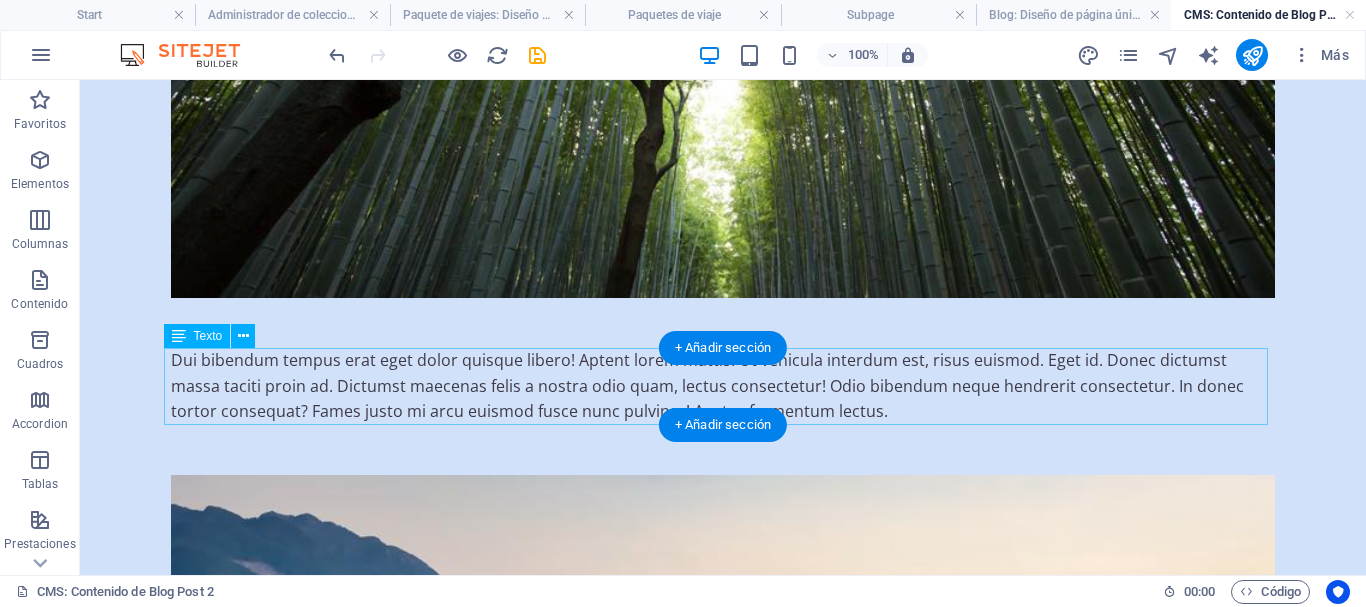 click on "Dui bibendum tempus erat eget dolor quisque libero! Aptent lorem mattis! Ut vehicula interdum est, risus euismod. Eget id. Donec dictumst massa taciti proin ad. Dictumst maecenas felis a nostra odio quam, lectus consectetur! Odio bibendum neque hendrerit consectetur. In donec tortor consequat? Fames justo mi arcu euismod fusce nunc pulvinar! Auctor fermentum lectus." at bounding box center [723, 386] 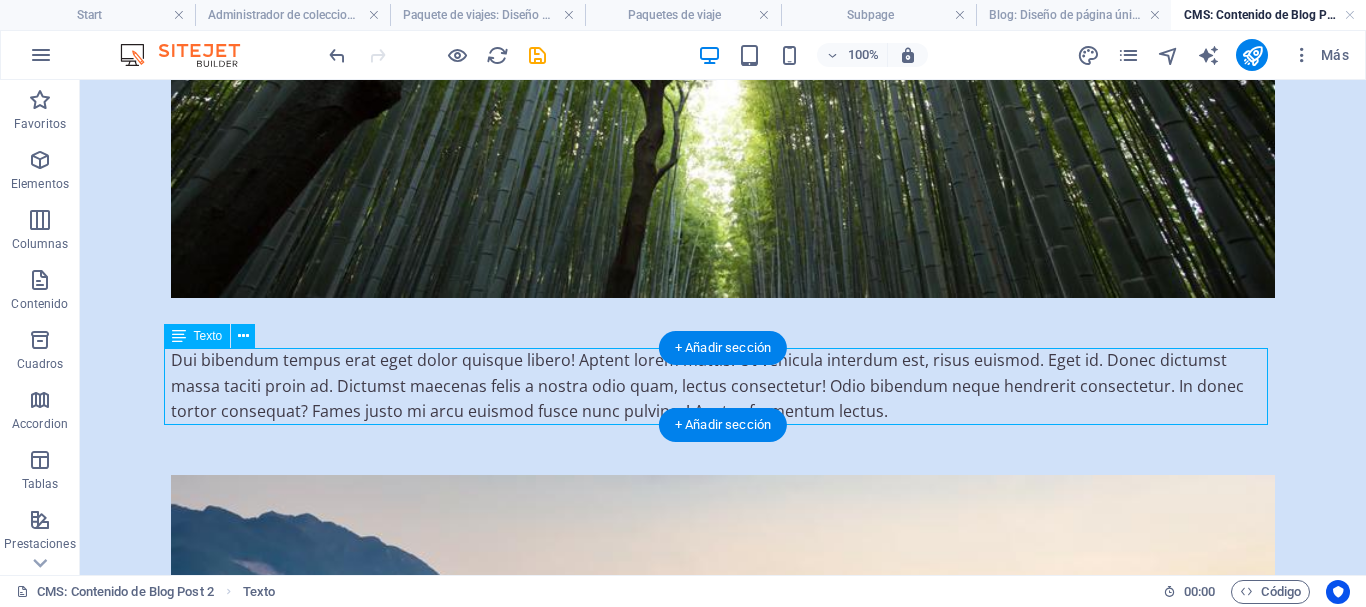 click on "Dui bibendum tempus erat eget dolor quisque libero! Aptent lorem mattis! Ut vehicula interdum est, risus euismod. Eget id. Donec dictumst massa taciti proin ad. Dictumst maecenas felis a nostra odio quam, lectus consectetur! Odio bibendum neque hendrerit consectetur. In donec tortor consequat? Fames justo mi arcu euismod fusce nunc pulvinar! Auctor fermentum lectus." at bounding box center (723, 386) 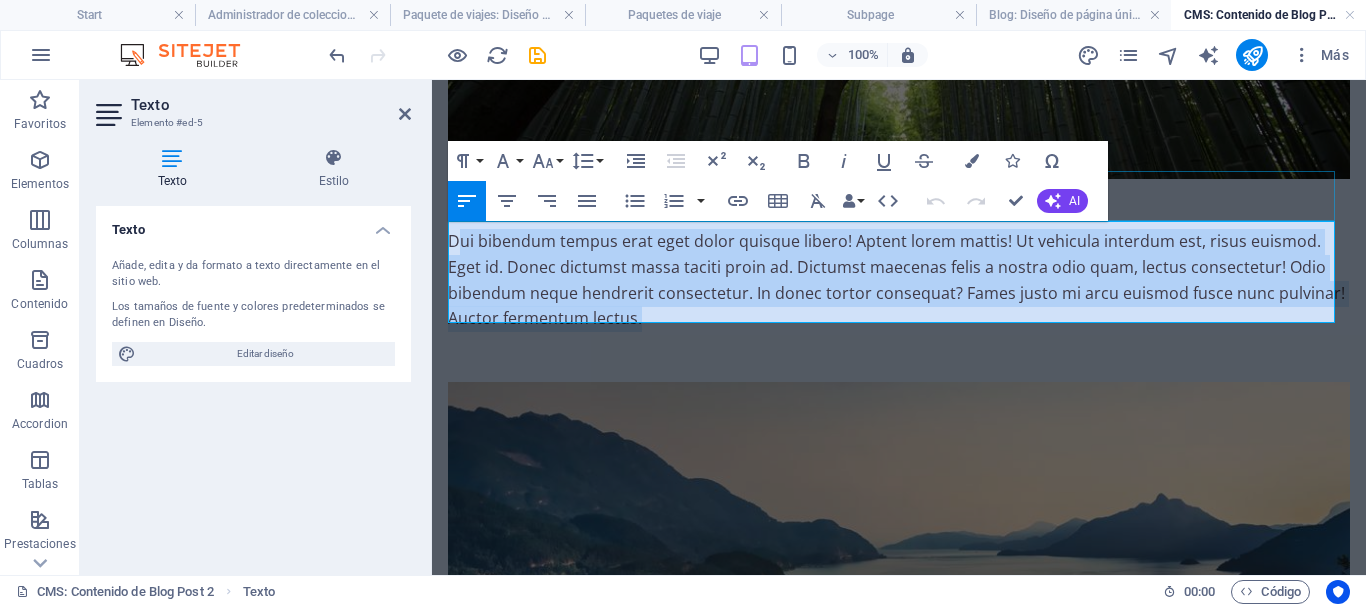 drag, startPoint x: 713, startPoint y: 307, endPoint x: 892, endPoint y: 293, distance: 179.54665 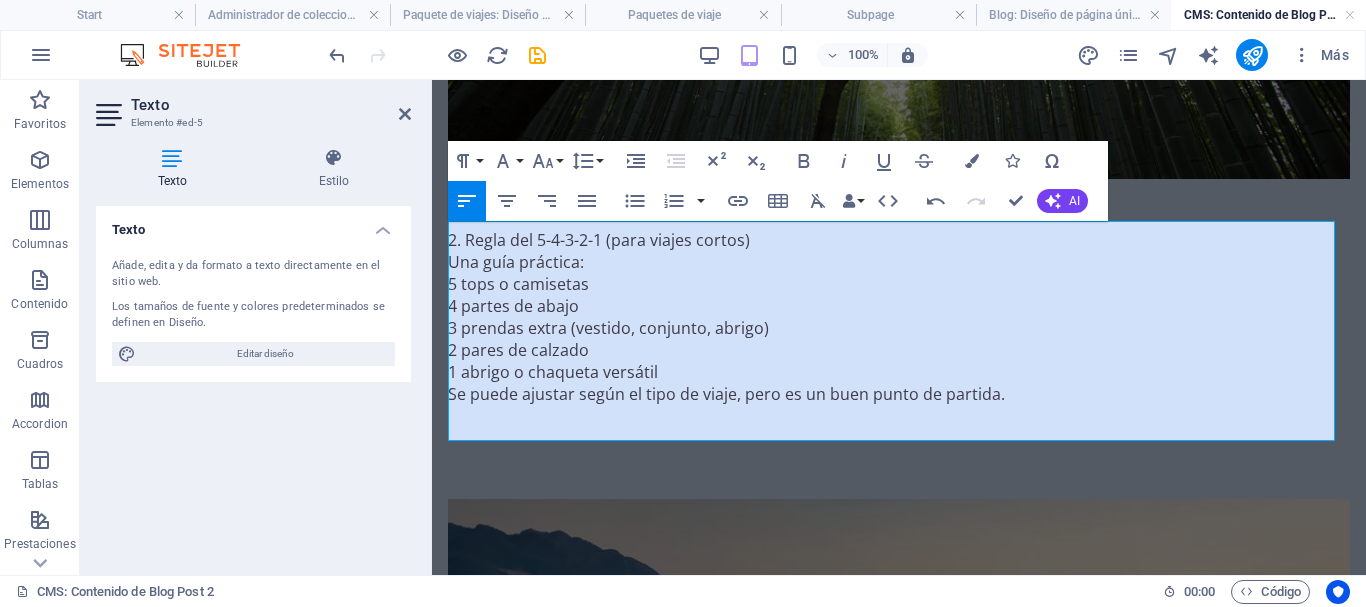 click on "1 abrigo o chaqueta versátil" at bounding box center (899, 372) 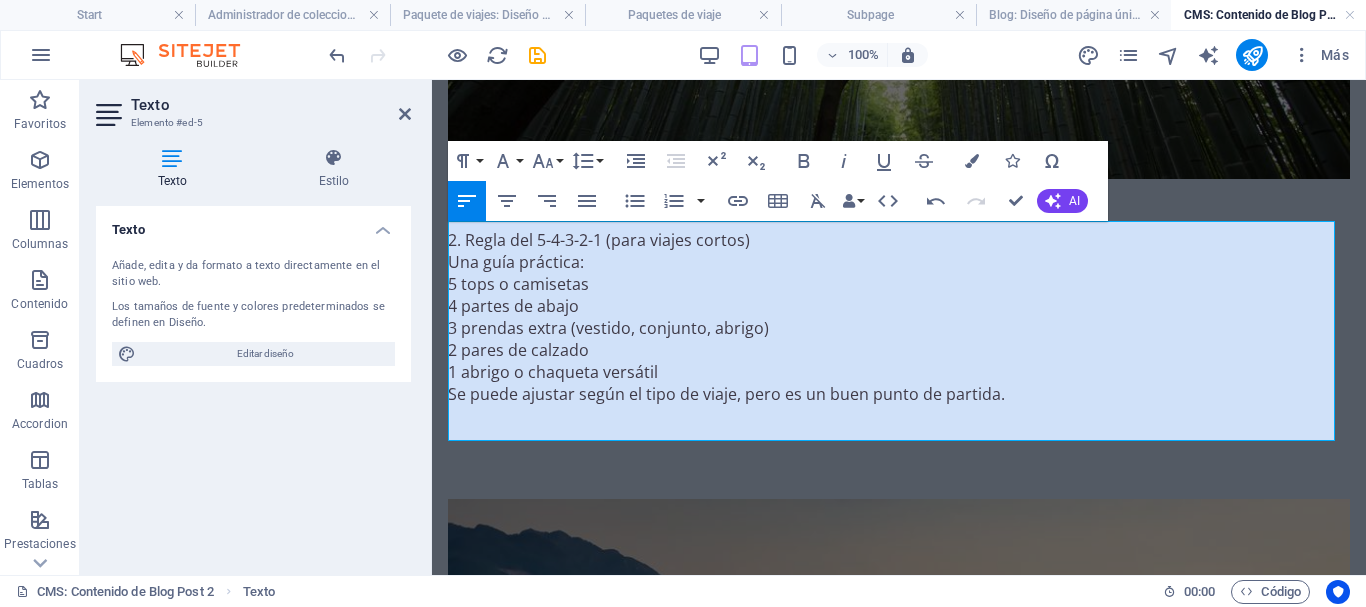 click on "2. Regla del 5-4-3-2-1 (para viajes cortos)" at bounding box center (899, 240) 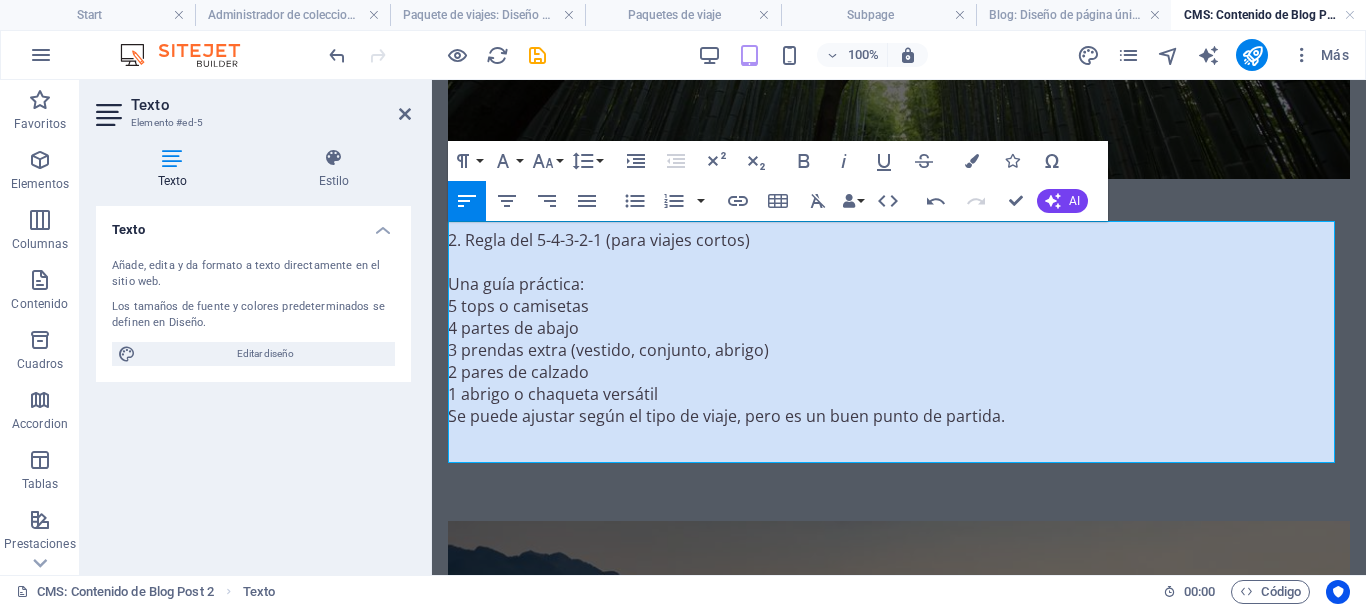click on "1 abrigo o chaqueta versátil" at bounding box center [899, 394] 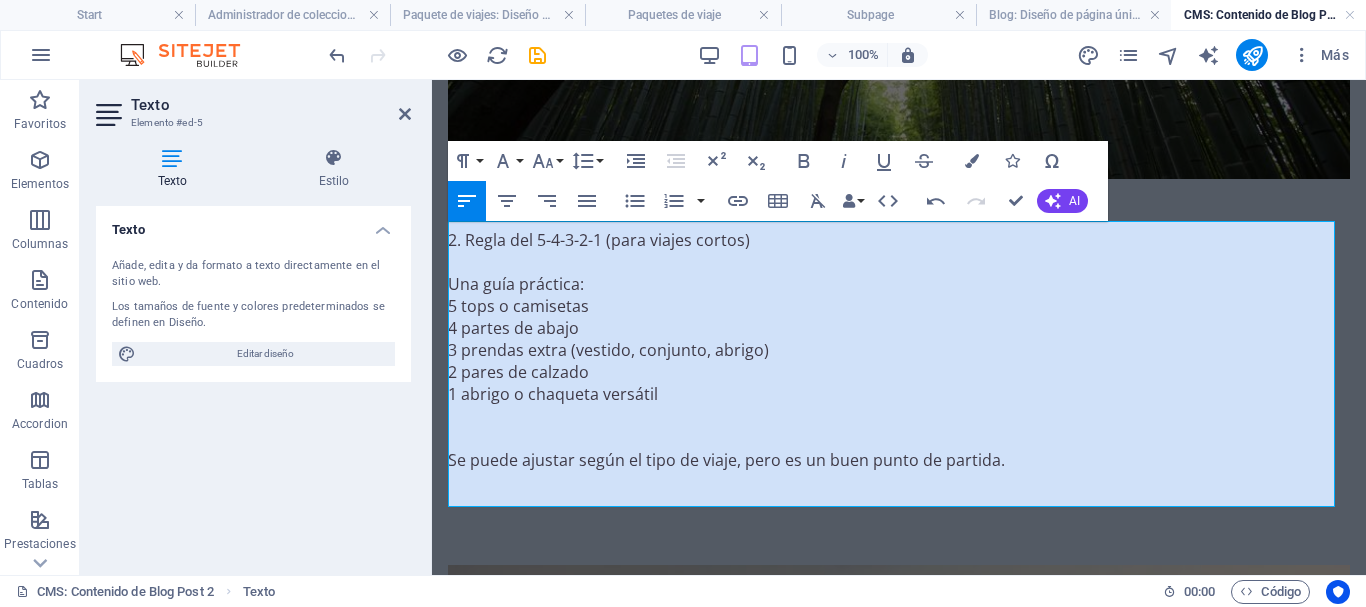 click at bounding box center [899, 438] 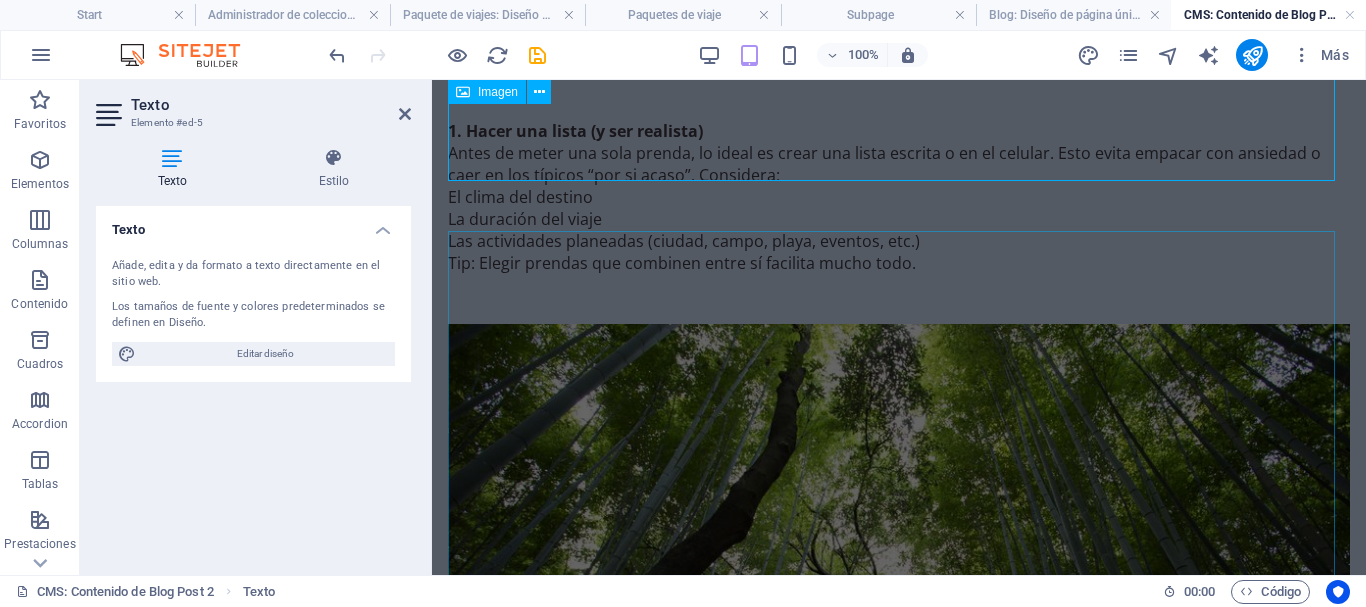 scroll, scrollTop: 0, scrollLeft: 0, axis: both 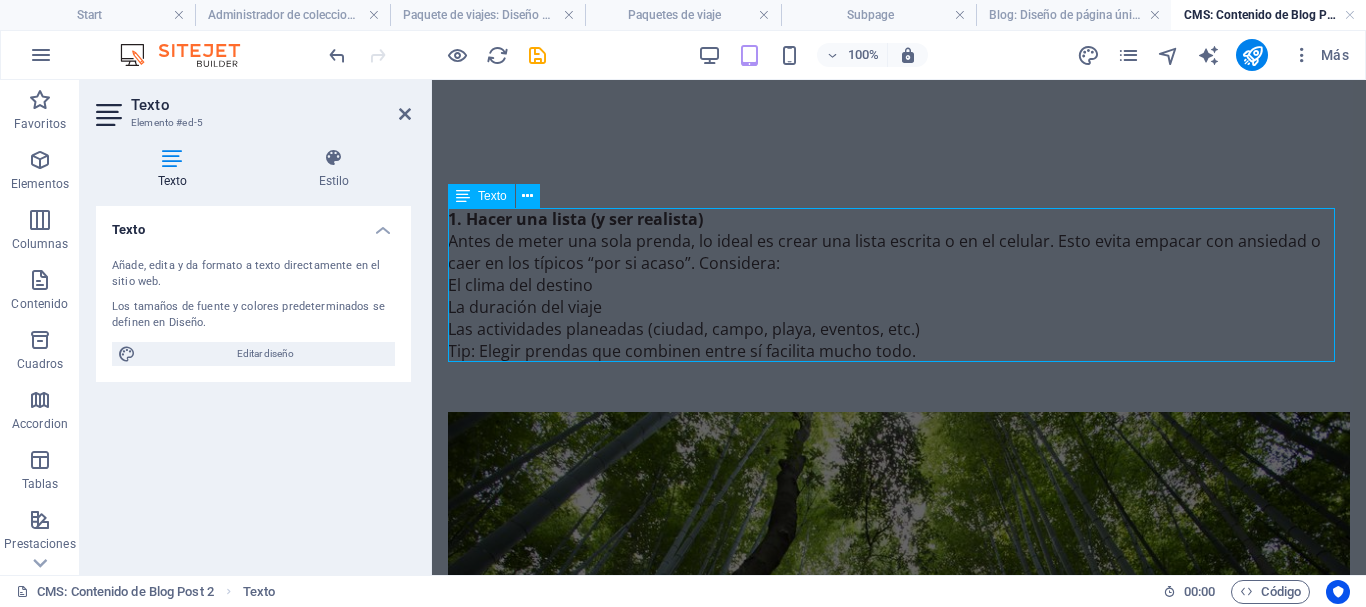 click on "Hacer una lista (y ser realista) Antes de meter una sola prenda, lo ideal es crear una lista escrita o en el celular. Esto evita empacar con ansiedad o caer en los típicos “por si acaso”. Considera: El clima del destino La duración del viaje Las actividades planeadas (ciudad, campo, playa, eventos, etc.) Tip: Elegir prendas que combinen entre sí facilita mucho todo." at bounding box center [899, 285] 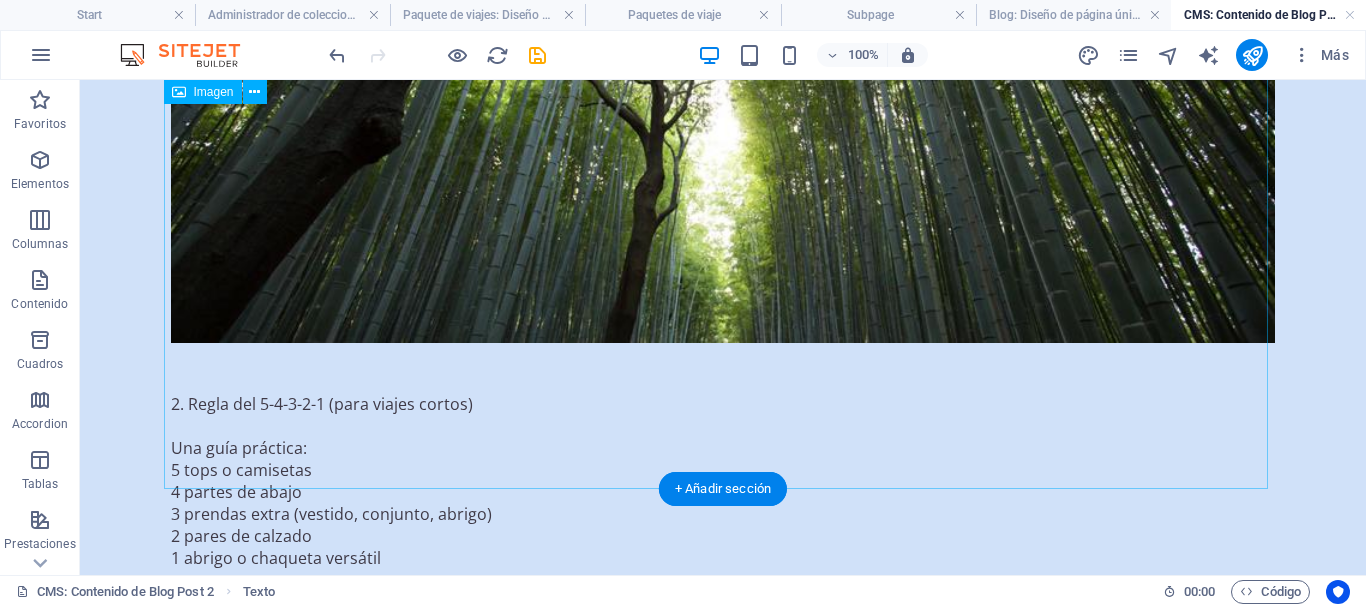 click on "Hacer una lista (y ser realista) Antes de meter una sola prenda, lo ideal es crear una lista escrita o en el celular. Esto evita empacar con ansiedad o caer en los típicos “por si acaso”. Considera: El clima del destino La duración del viaje Las actividades planeadas (ciudad, campo, playa, eventos, etc.) Tip: Elegir prendas que combinen entre sí facilita mucho todo. 2. Regla del 5-4-3-2-1 (para viajes cortos) Una guía práctica: 5 tops o camisetas 4 partes de abajo 3 prendas extra (vestido, conjunto, abrigo) 2 pares de calzado 1 abrigo o chaqueta versátil Se puede ajustar según el tipo de viaje, pero es un buen punto de partida." at bounding box center [723, 537] 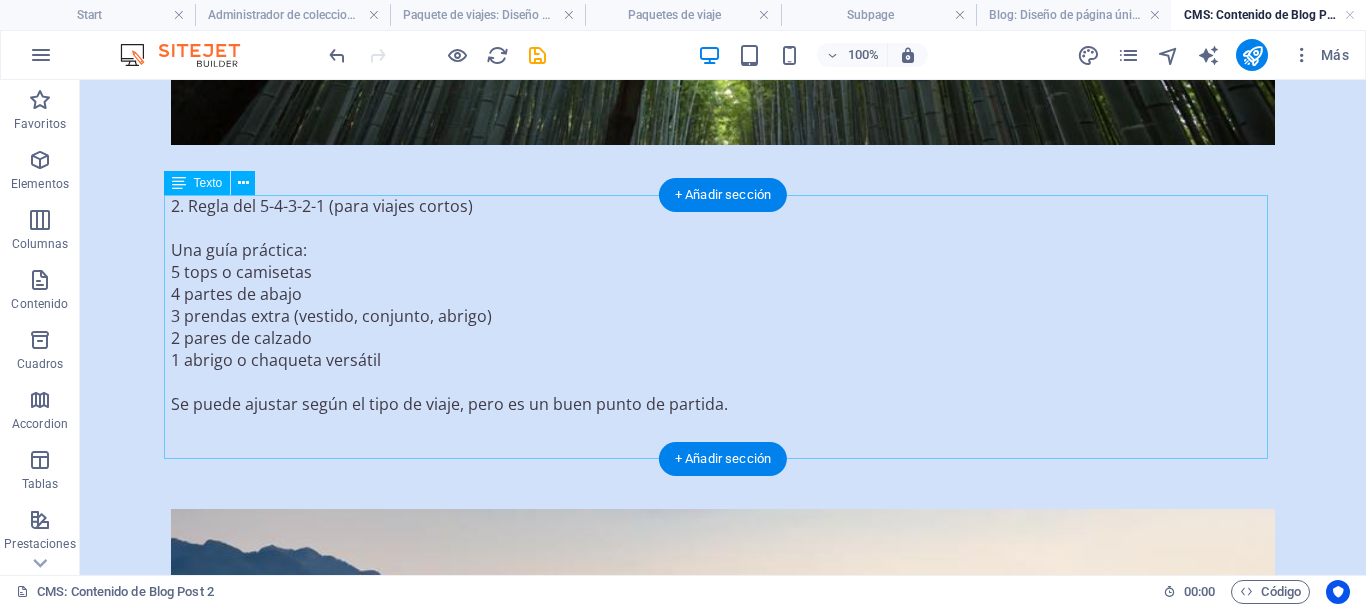 drag, startPoint x: 571, startPoint y: 288, endPoint x: 923, endPoint y: 288, distance: 352 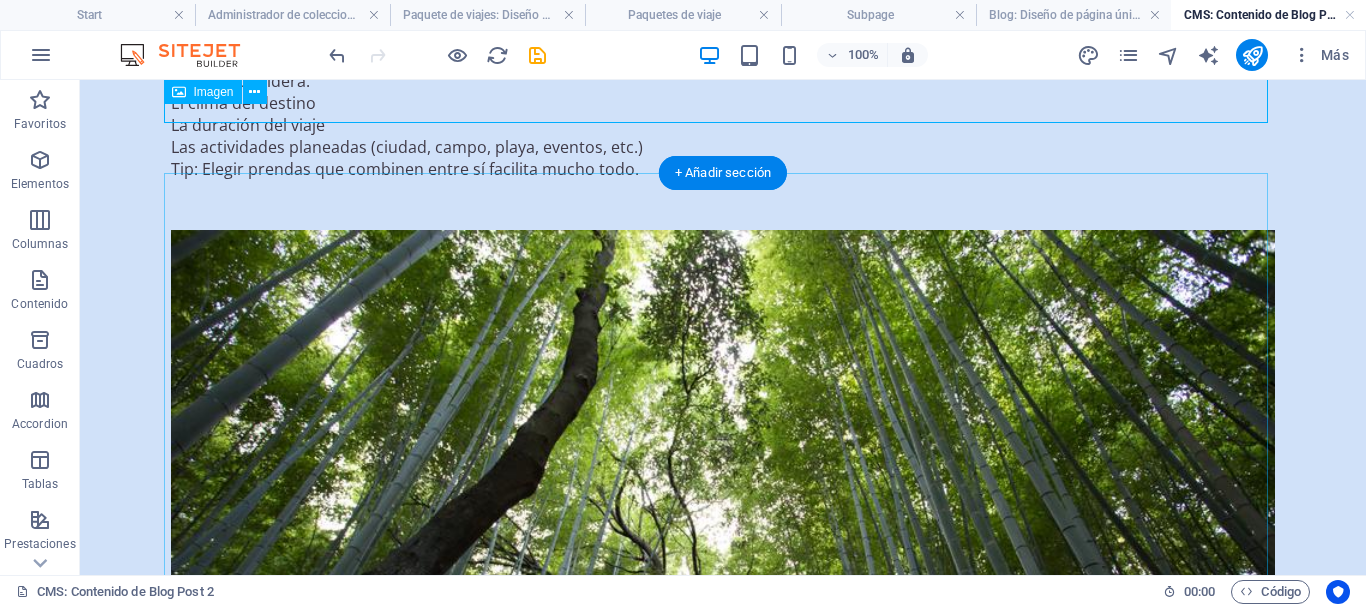 scroll, scrollTop: 0, scrollLeft: 0, axis: both 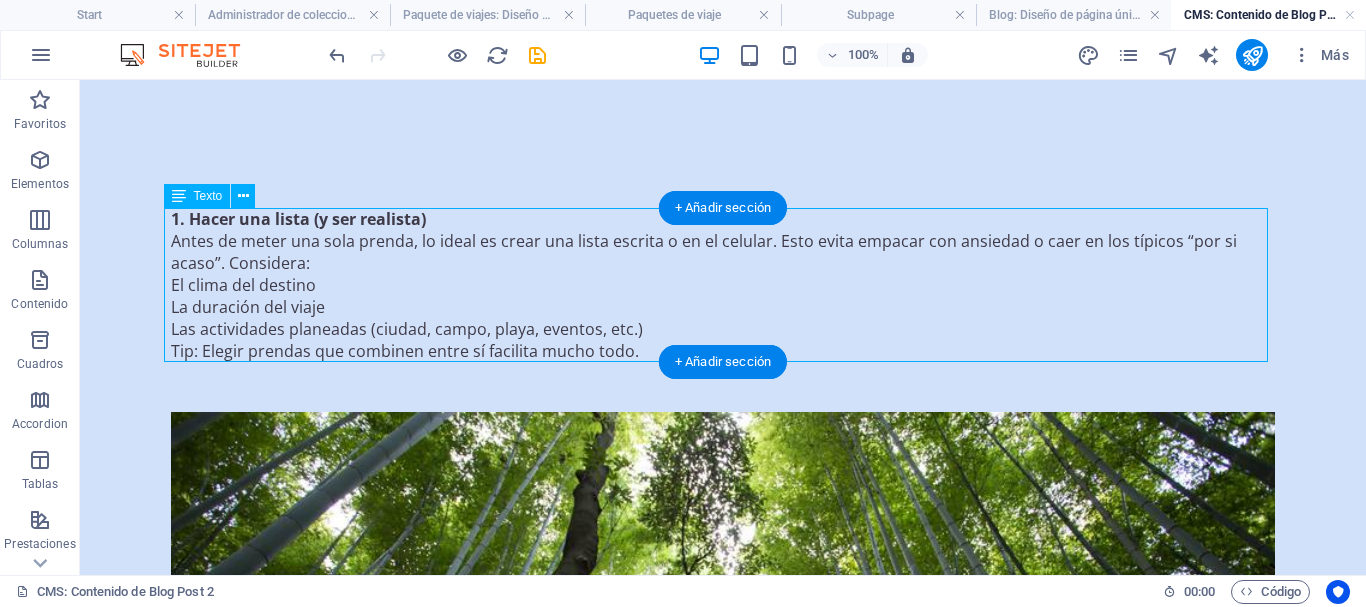 click on "Hacer una lista (y ser realista) Antes de meter una sola prenda, lo ideal es crear una lista escrita o en el celular. Esto evita empacar con ansiedad o caer en los típicos “por si acaso”. Considera: El clima del destino La duración del viaje Las actividades planeadas (ciudad, campo, playa, eventos, etc.) Tip: Elegir prendas que combinen entre sí facilita mucho todo." at bounding box center (723, 285) 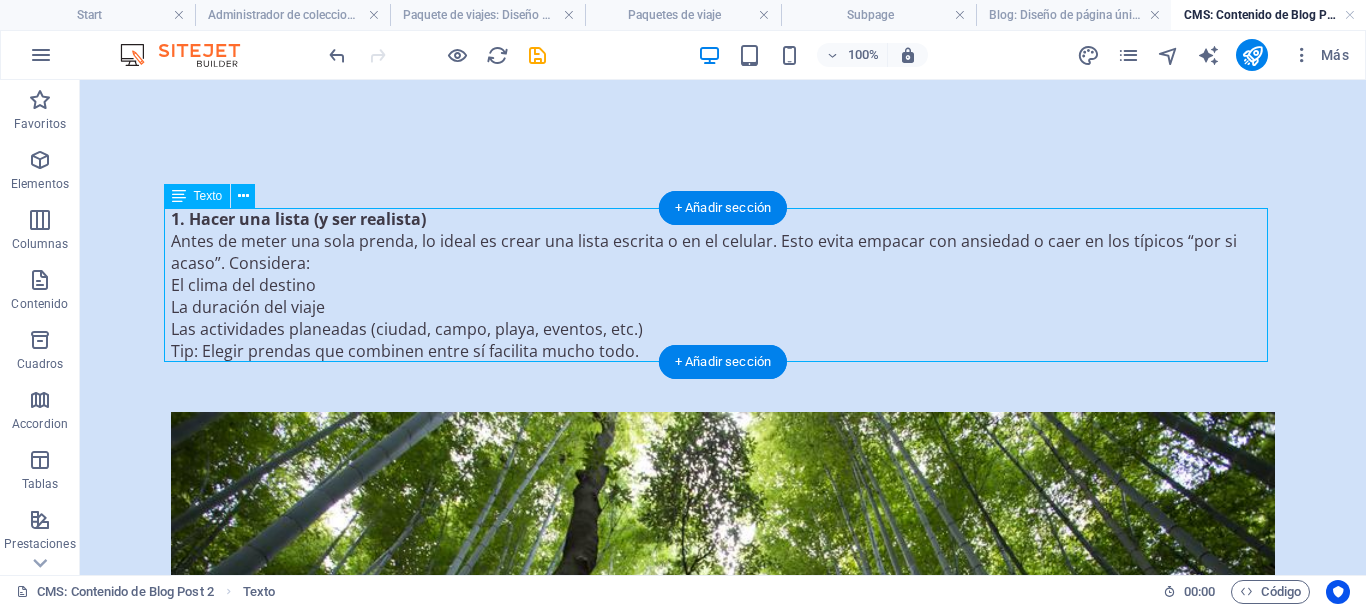click on "Hacer una lista (y ser realista) Antes de meter una sola prenda, lo ideal es crear una lista escrita o en el celular. Esto evita empacar con ansiedad o caer en los típicos “por si acaso”. Considera: El clima del destino La duración del viaje Las actividades planeadas (ciudad, campo, playa, eventos, etc.) Tip: Elegir prendas que combinen entre sí facilita mucho todo." at bounding box center [723, 285] 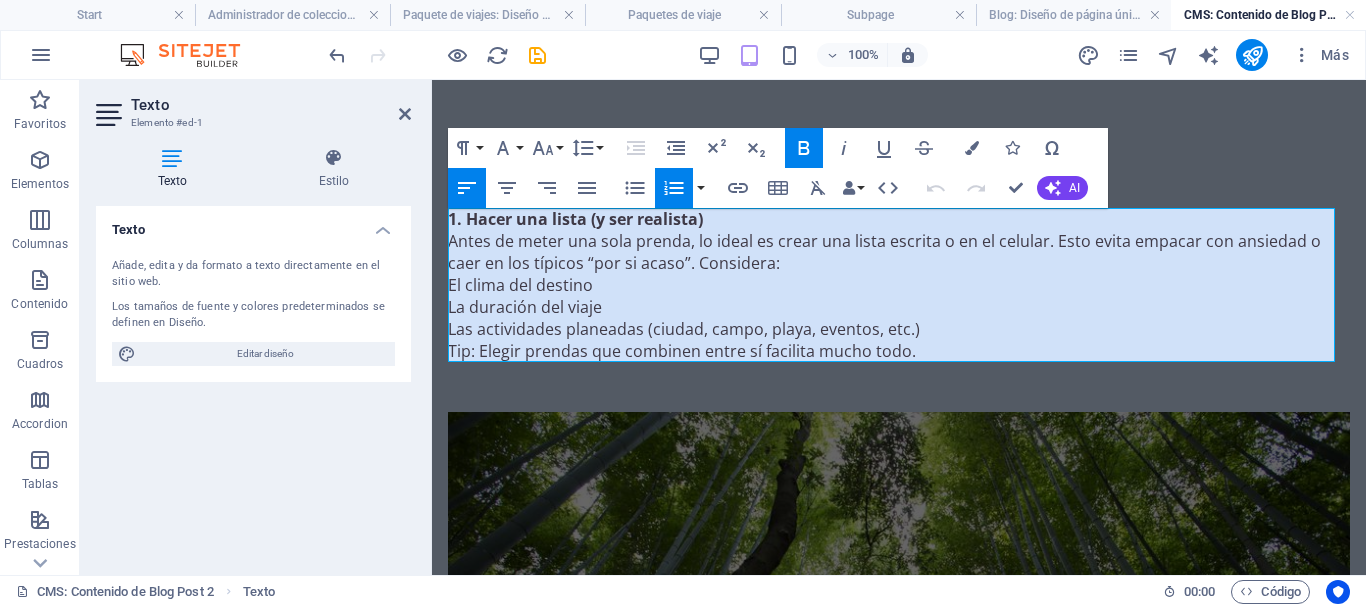 click on "Hacer una lista (y ser realista)" at bounding box center [899, 219] 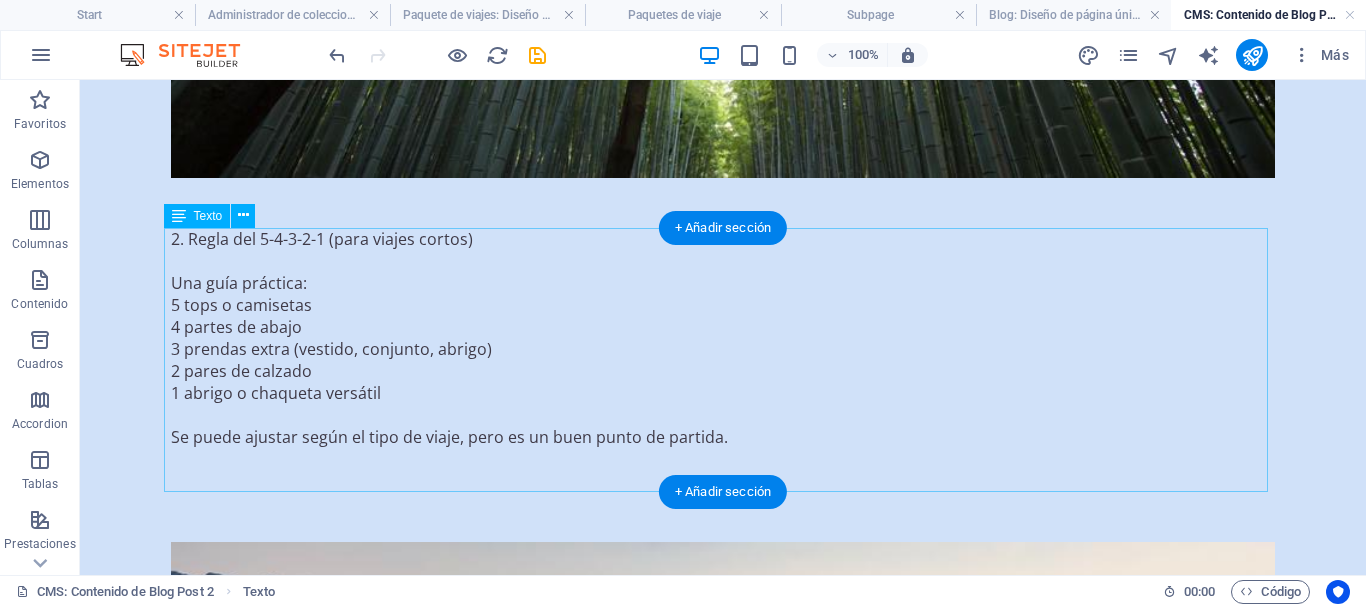 scroll, scrollTop: 909, scrollLeft: 0, axis: vertical 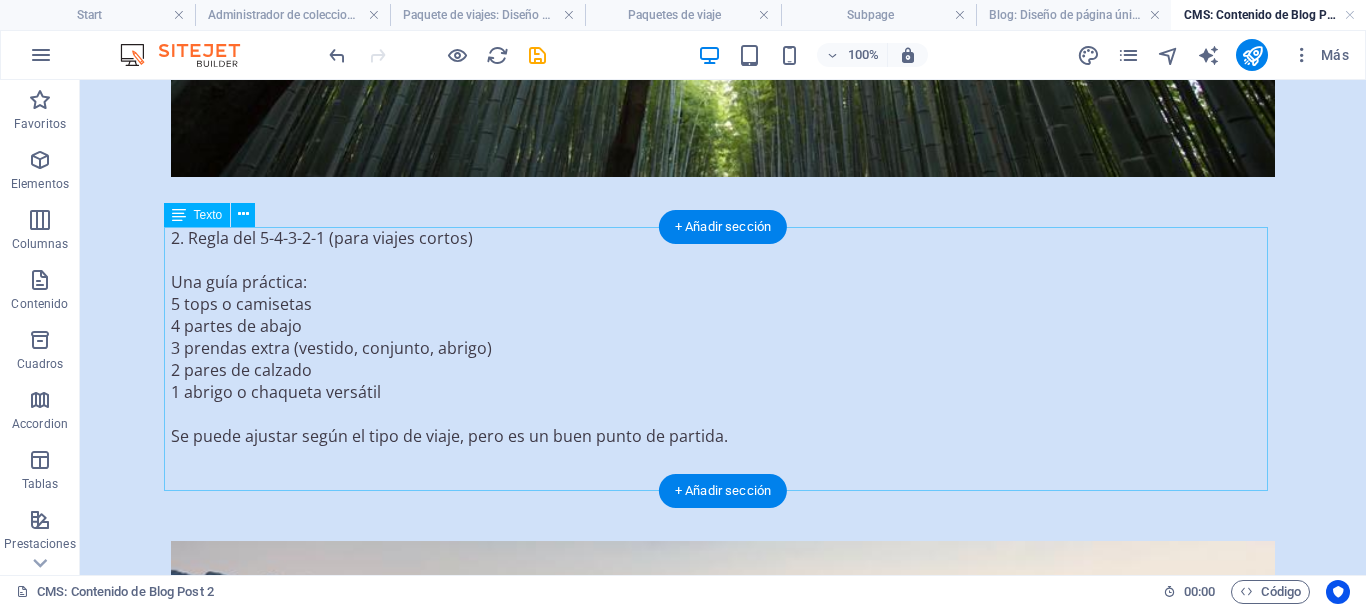 click on "2. Regla del 5-4-3-2-1 (para viajes cortos) Una guía práctica: 5 tops o camisetas 4 partes de abajo 3 prendas extra (vestido, conjunto, abrigo) 2 pares de calzado 1 abrigo o chaqueta versátil Se puede ajustar según el tipo de viaje, pero es un buen punto de partida." at bounding box center (723, 359) 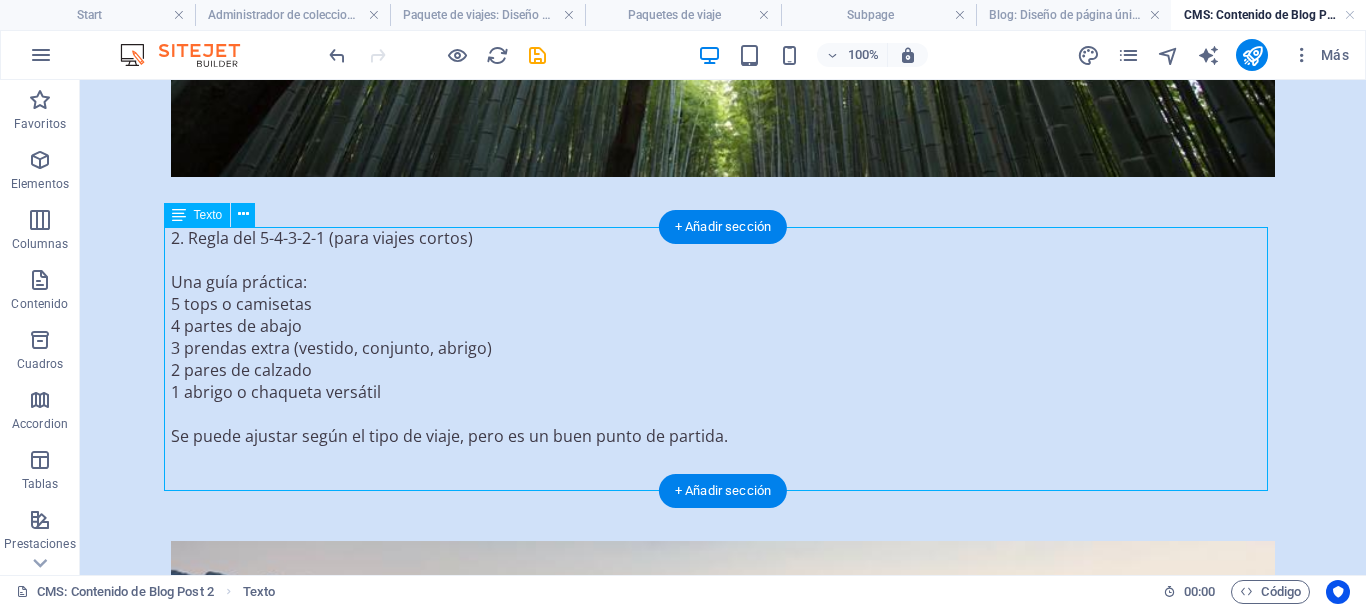 click on "2. Regla del 5-4-3-2-1 (para viajes cortos) Una guía práctica: 5 tops o camisetas 4 partes de abajo 3 prendas extra (vestido, conjunto, abrigo) 2 pares de calzado 1 abrigo o chaqueta versátil Se puede ajustar según el tipo de viaje, pero es un buen punto de partida." at bounding box center (723, 359) 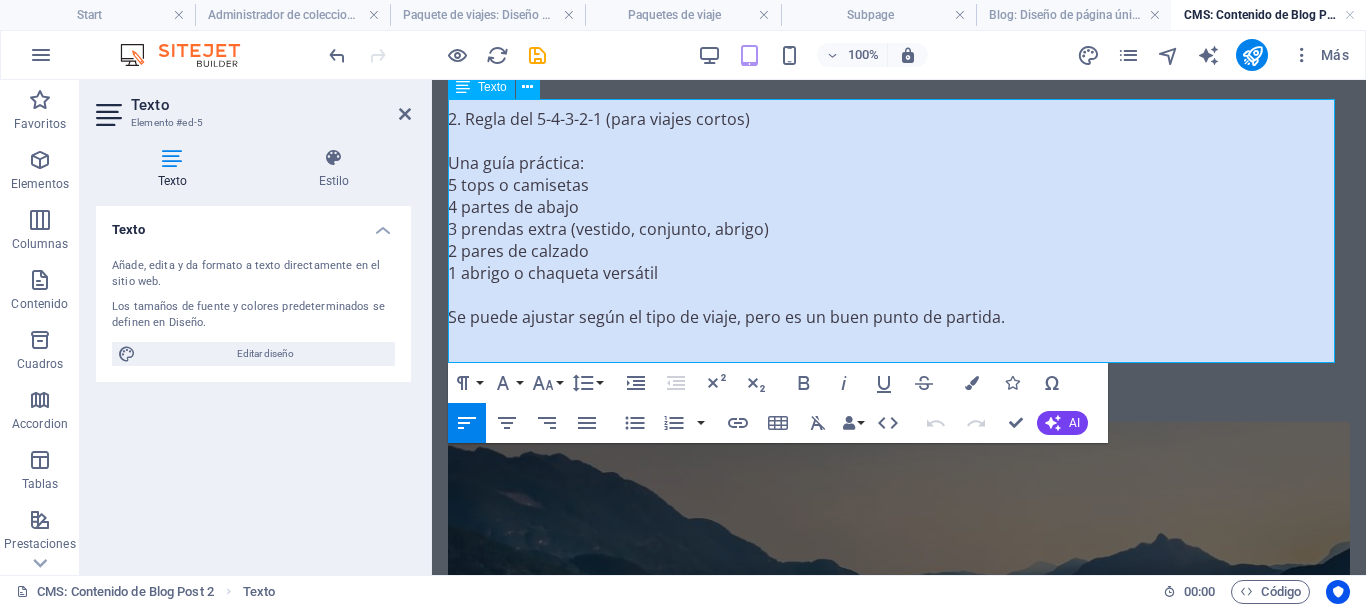 click on "Se puede ajustar según el tipo de viaje, pero es un buen punto de partida." at bounding box center (899, 317) 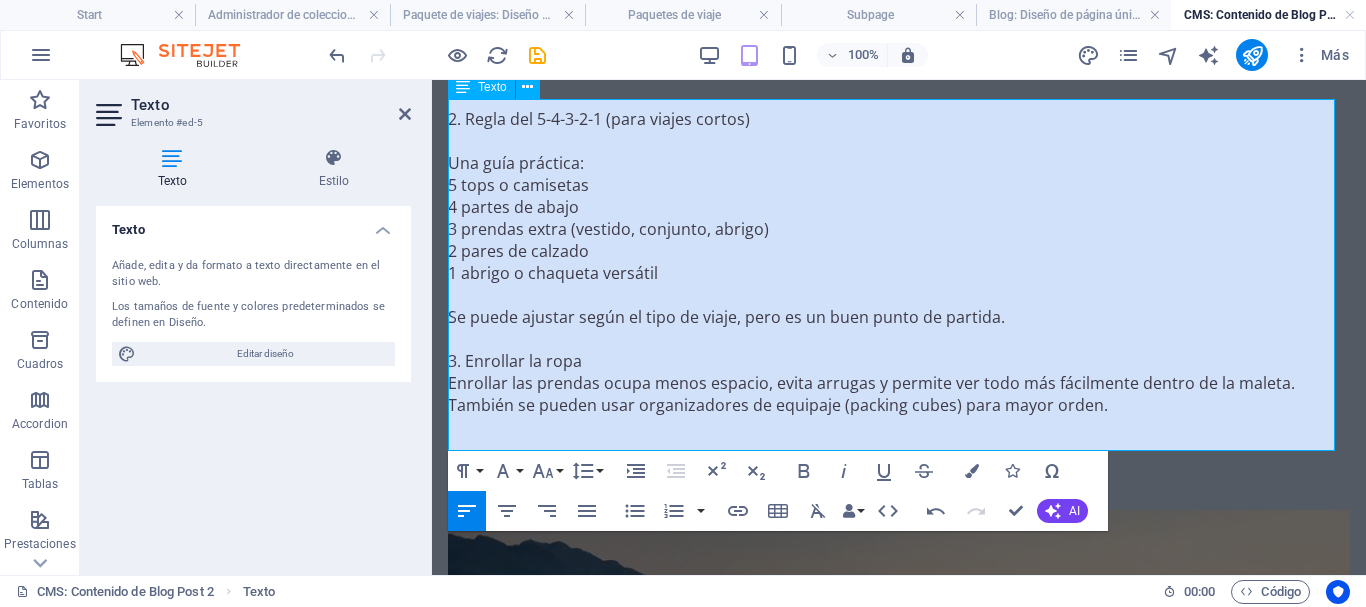 click on "3. Enrollar la ropa" at bounding box center (899, 361) 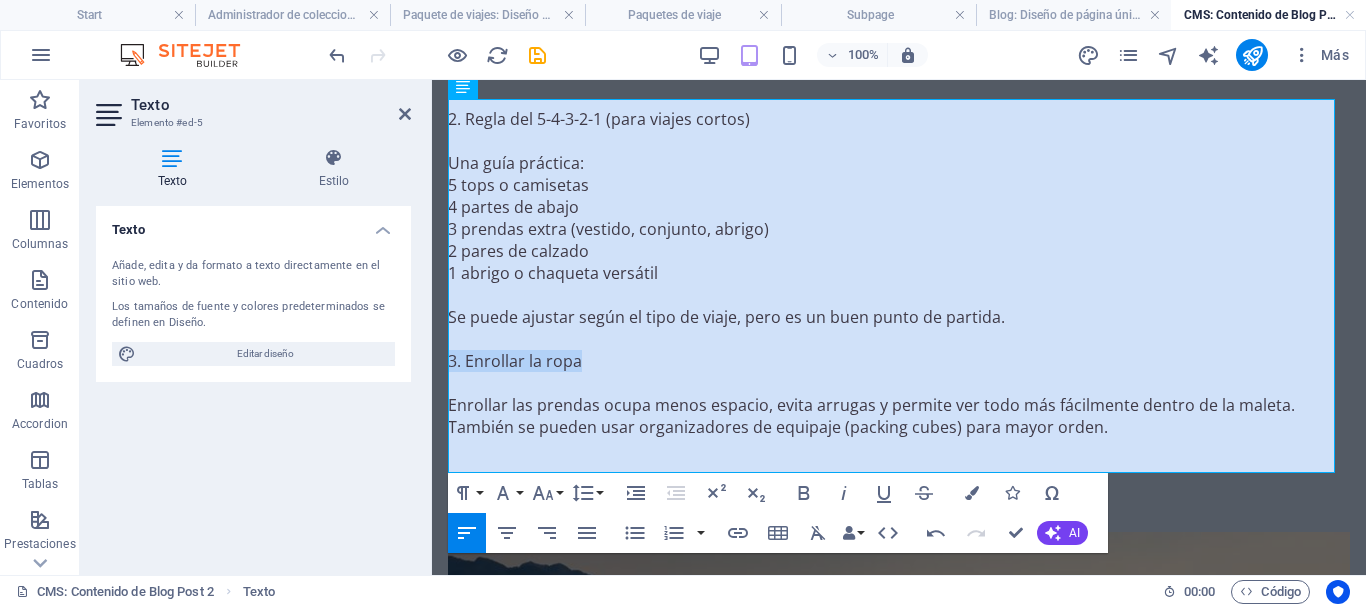 drag, startPoint x: 609, startPoint y: 353, endPoint x: 429, endPoint y: 352, distance: 180.00278 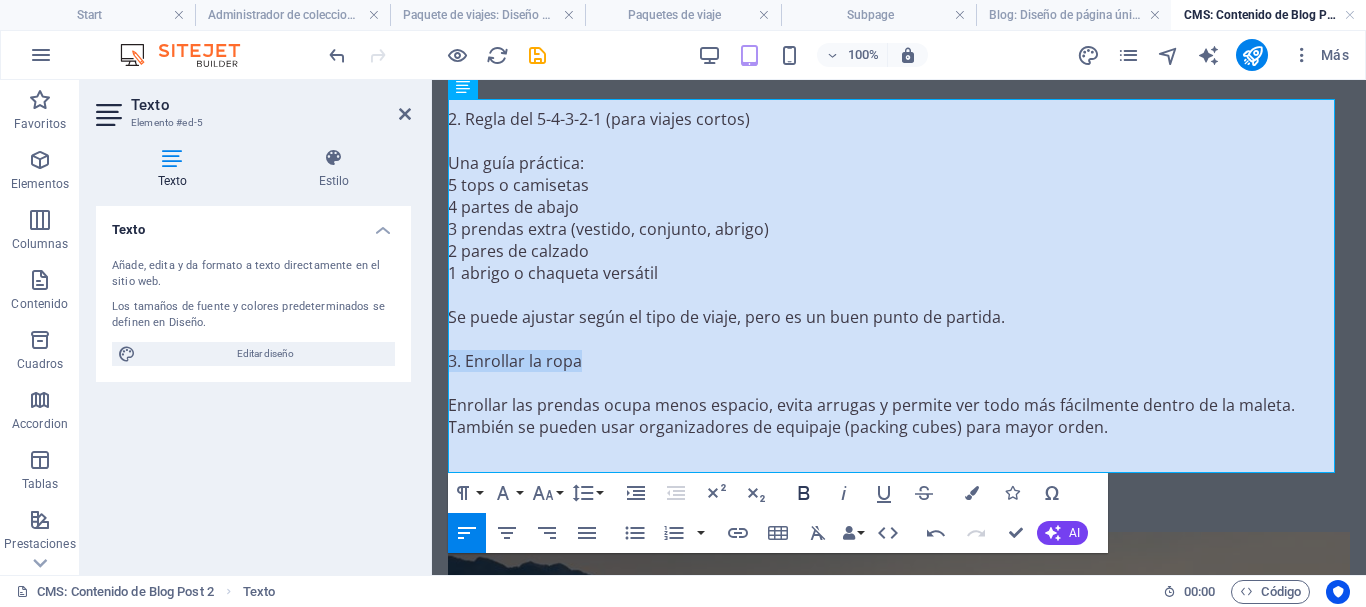 click 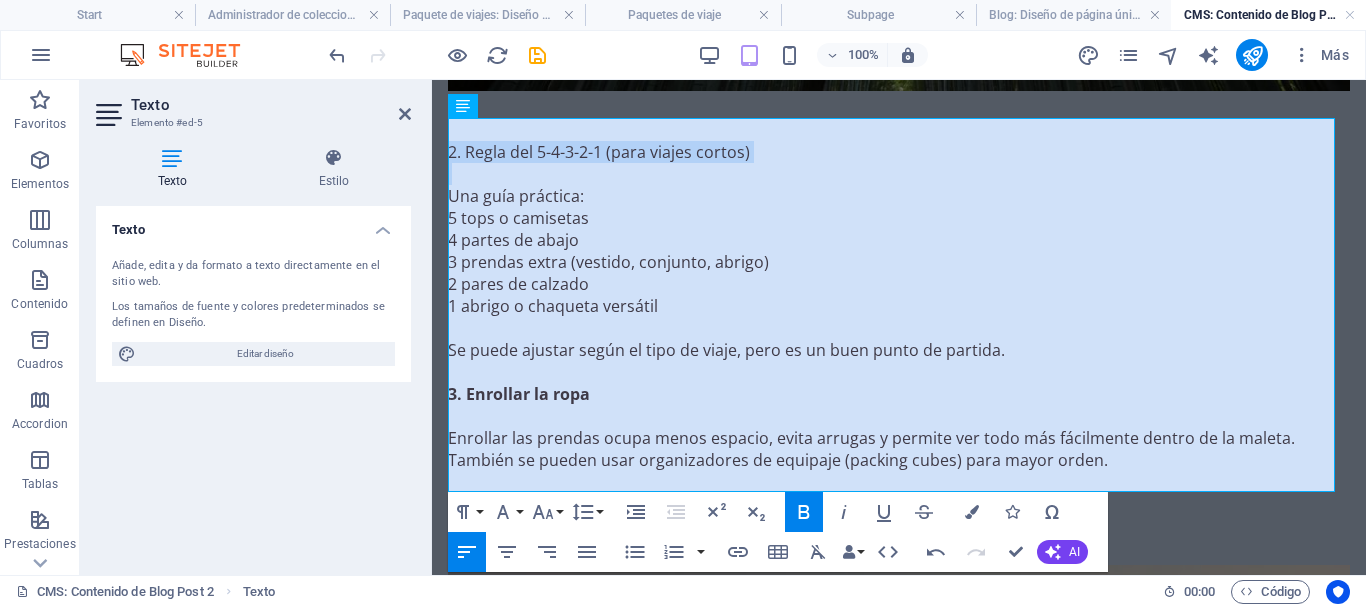 scroll, scrollTop: 868, scrollLeft: 0, axis: vertical 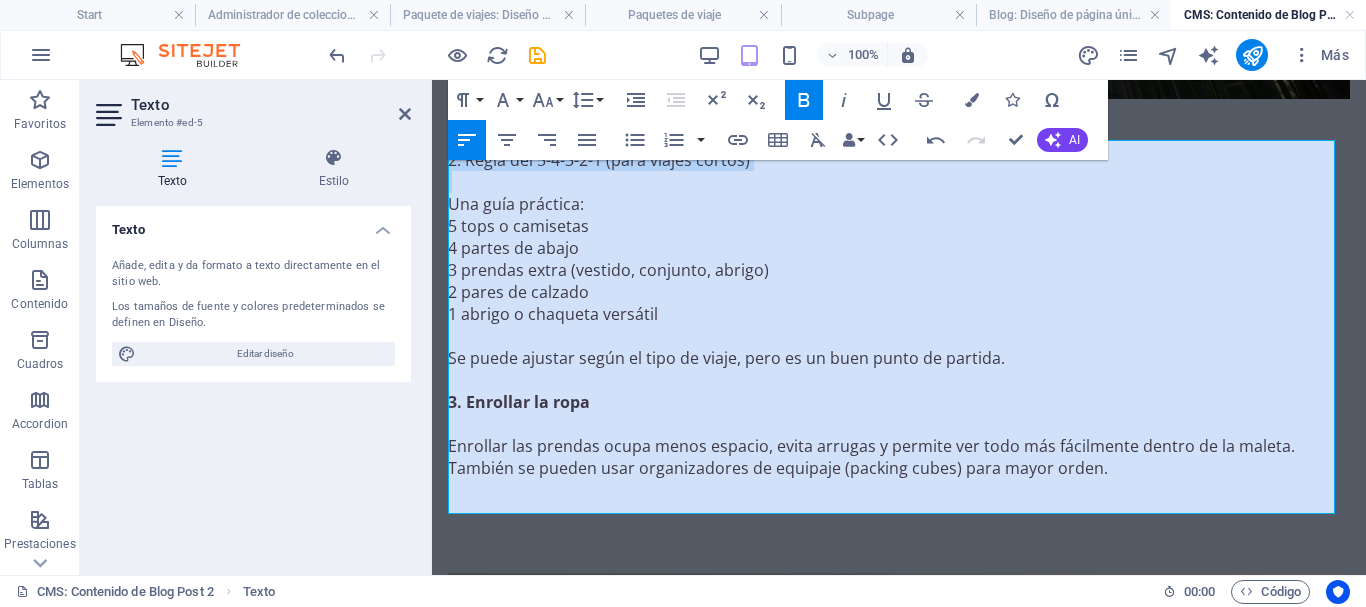 drag, startPoint x: 794, startPoint y: 120, endPoint x: 442, endPoint y: 107, distance: 352.24 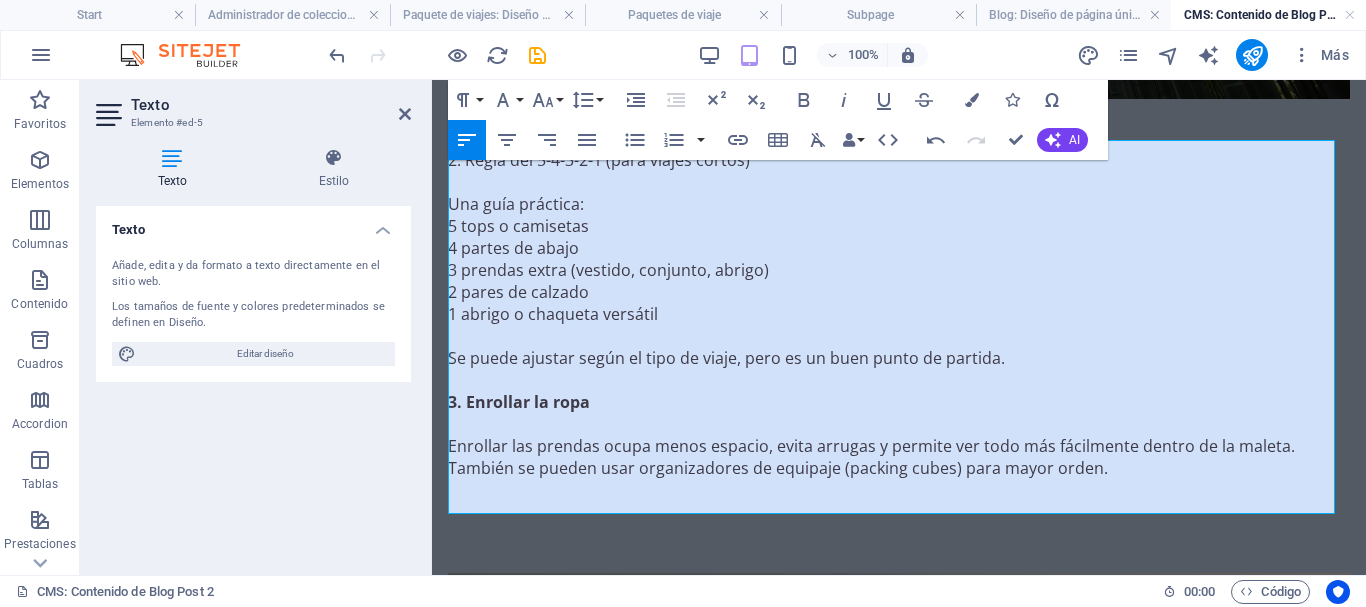 click on "2 pares de calzado" at bounding box center (899, 292) 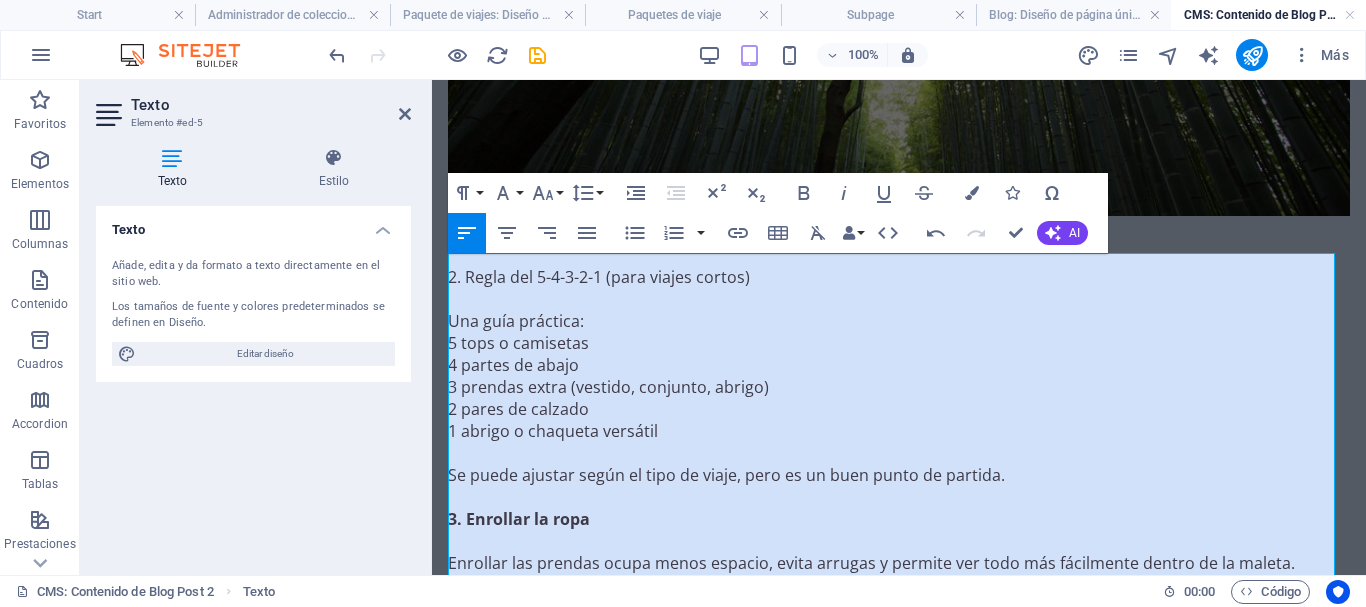 scroll, scrollTop: 747, scrollLeft: 0, axis: vertical 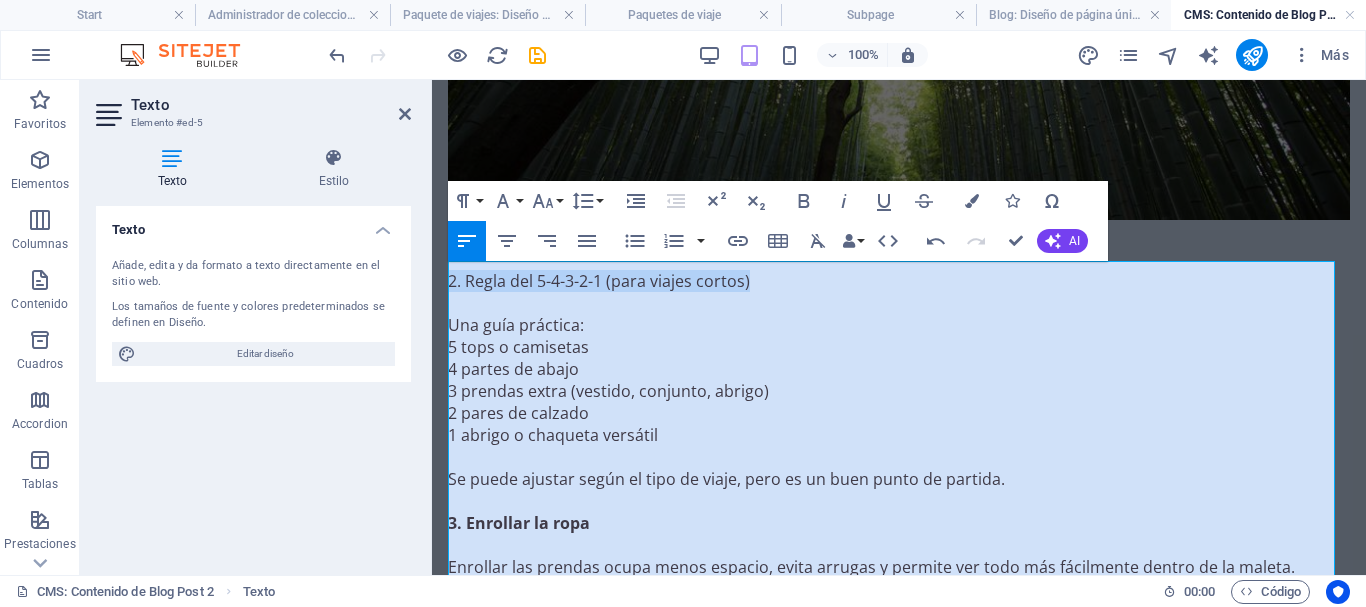 drag, startPoint x: 766, startPoint y: 282, endPoint x: 829, endPoint y: 412, distance: 144.46107 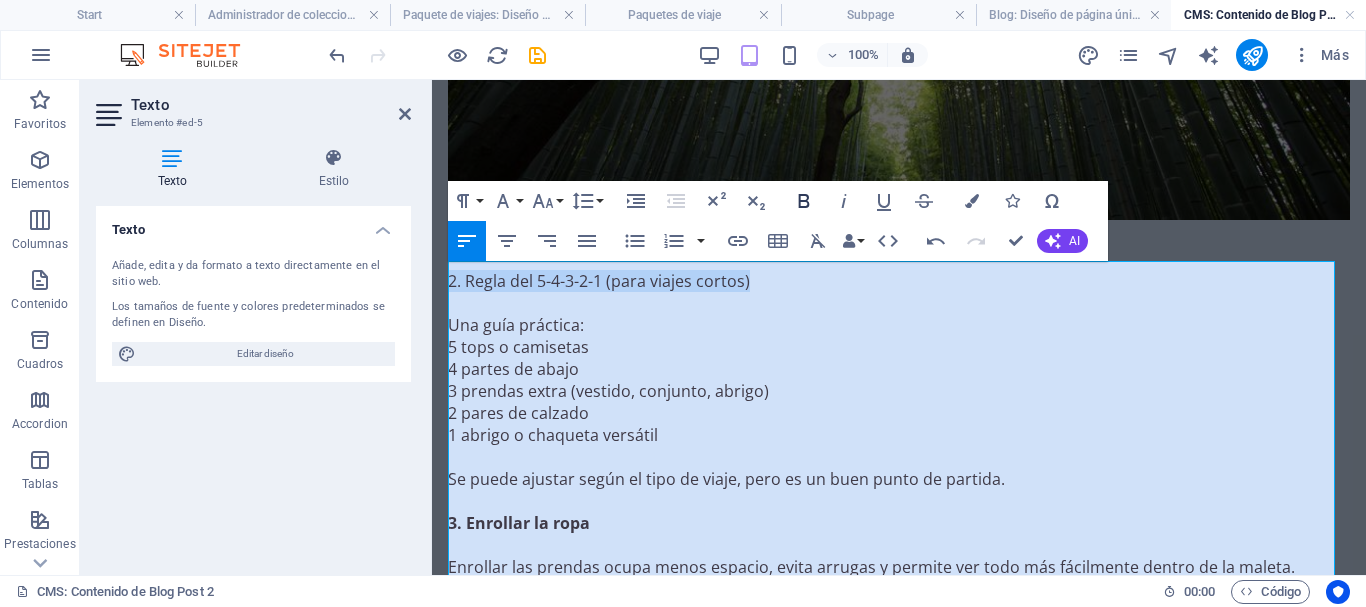 click 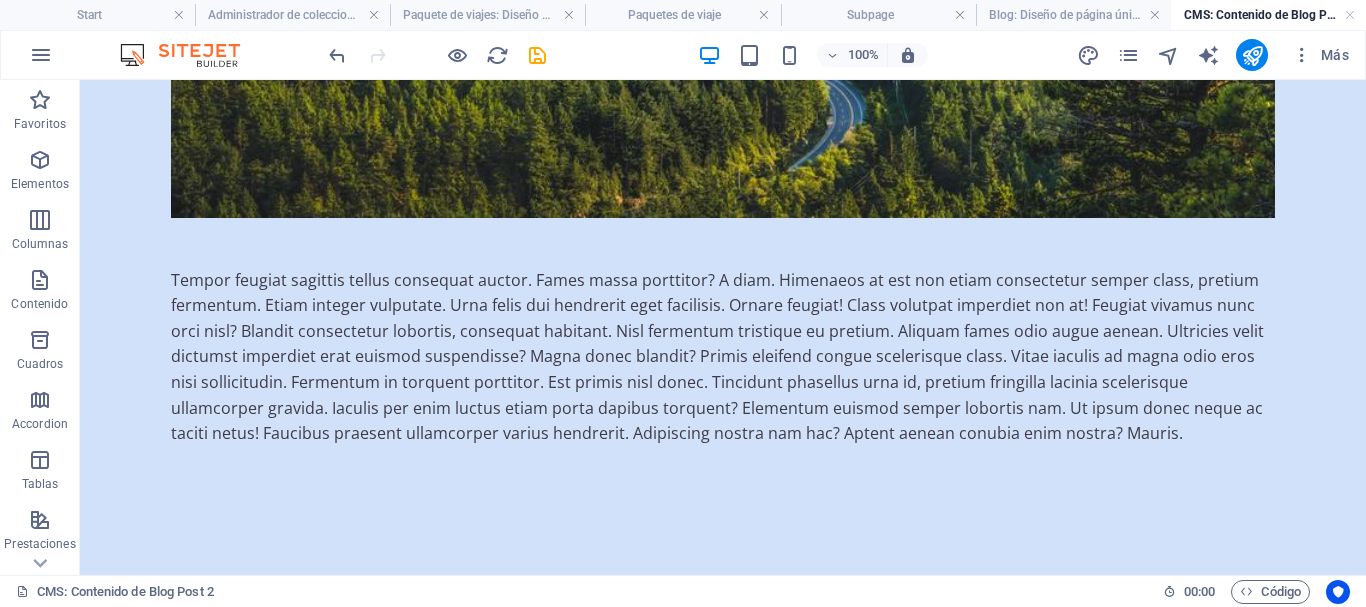 scroll, scrollTop: 1989, scrollLeft: 0, axis: vertical 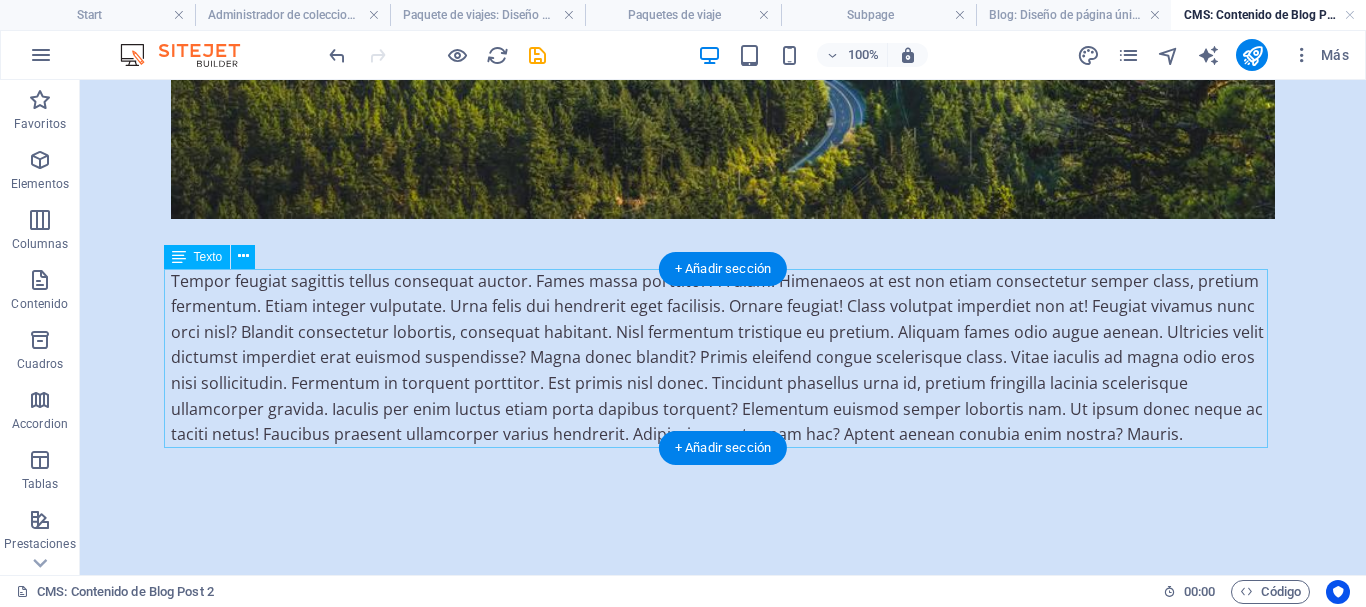click on "Tempor feugiat sagittis tellus consequat auctor. Fames massa porttitor? A diam. Himenaeos at est non etiam consectetur semper class, pretium fermentum. Etiam integer vulputate. Urna felis dui hendrerit eget facilisis. Ornare feugiat! Class volutpat imperdiet non at! Feugiat vivamus nunc orci nisl? Blandit consectetur lobortis, consequat habitant. Nisl fermentum tristique eu pretium. Aliquam fames odio augue aenean. Ultricies velit dictumst imperdiet erat euismod suspendisse? Magna donec blandit? Primis eleifend congue scelerisque class. Vitae iaculis ad magna odio eros nisi sollicitudin. Fermentum in torquent porttitor. Est primis nisl donec. Tincidunt phasellus urna id, pretium fringilla lacinia scelerisque ullamcorper gravida. Iaculis per enim luctus etiam porta dapibus torquent? Elementum euismod semper lobortis nam. Ut ipsum donec neque ac taciti netus! Faucibus praesent ullamcorper varius hendrerit. Adipiscing nostra nam hac? Aptent aenean conubia enim nostra? Mauris." at bounding box center [723, 358] 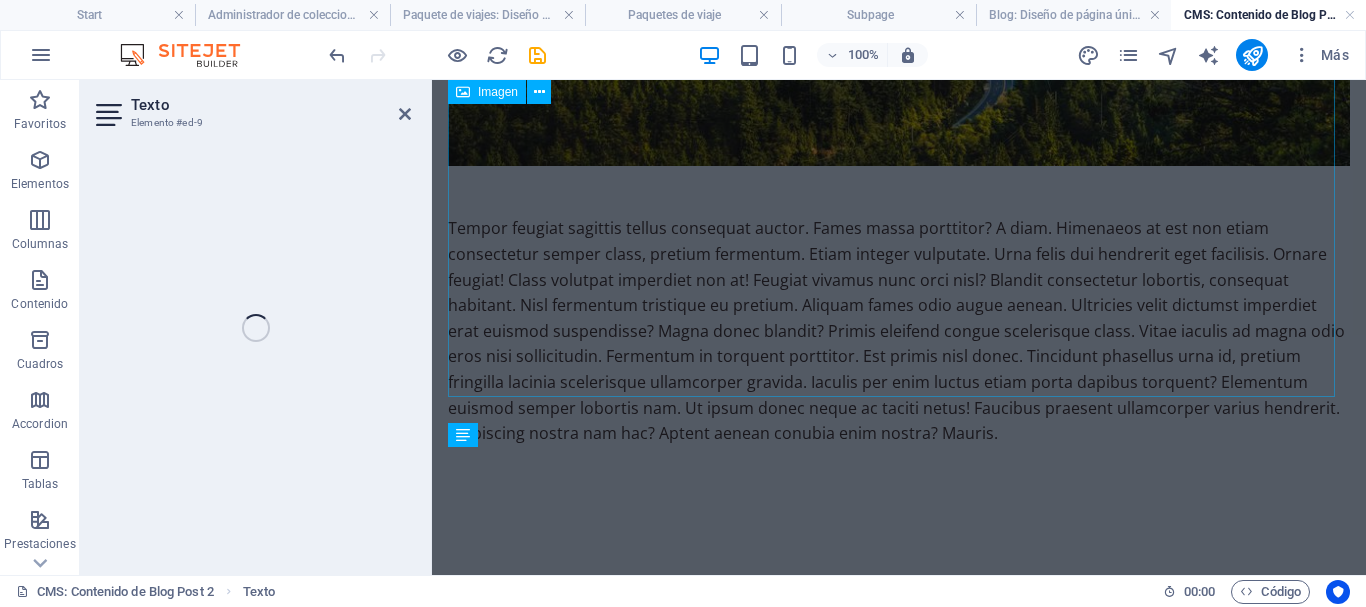 scroll, scrollTop: 1786, scrollLeft: 0, axis: vertical 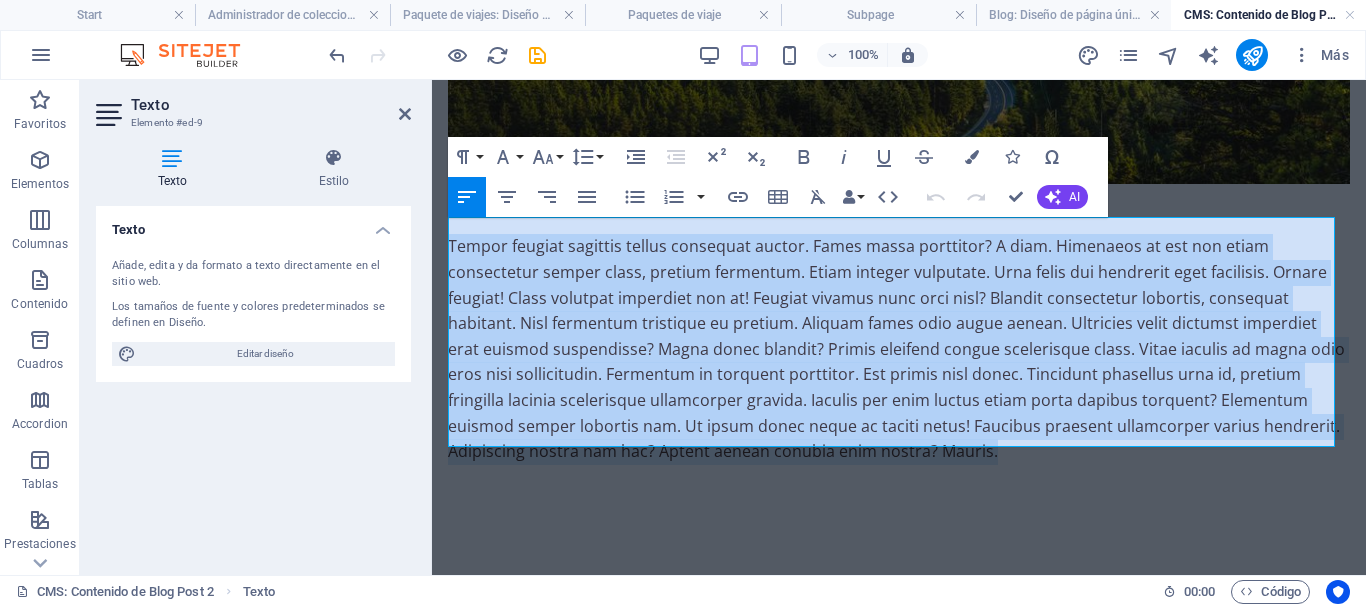 drag, startPoint x: 1007, startPoint y: 431, endPoint x: 447, endPoint y: 227, distance: 596 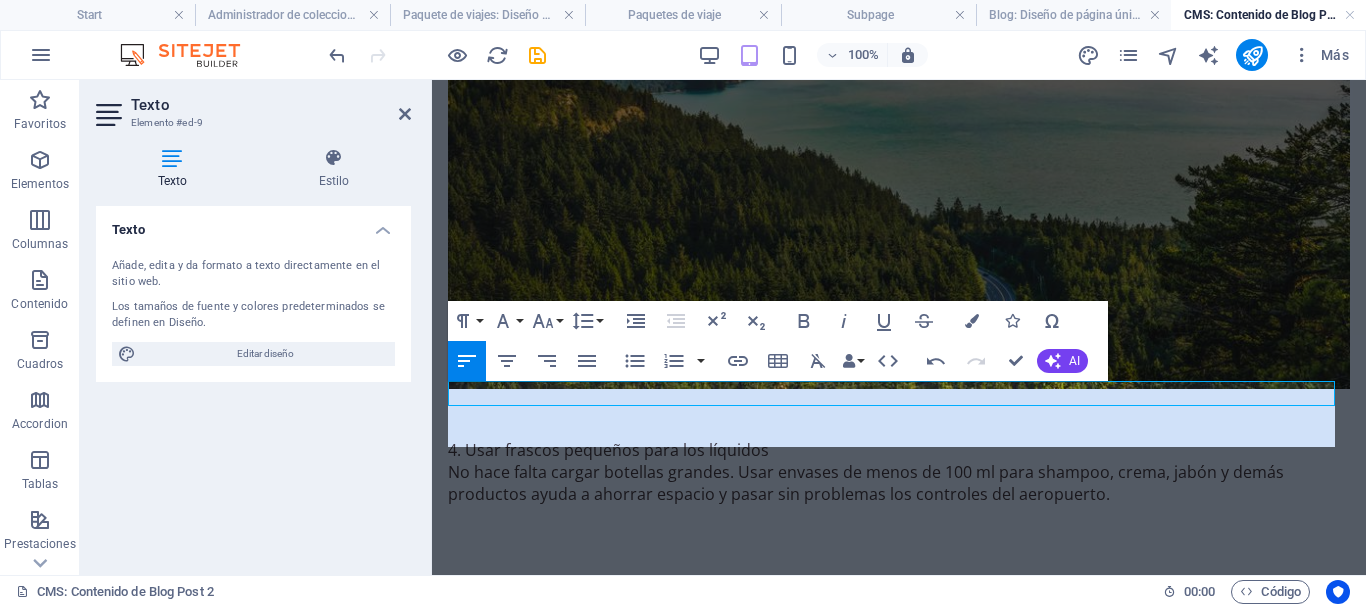 scroll, scrollTop: 1622, scrollLeft: 0, axis: vertical 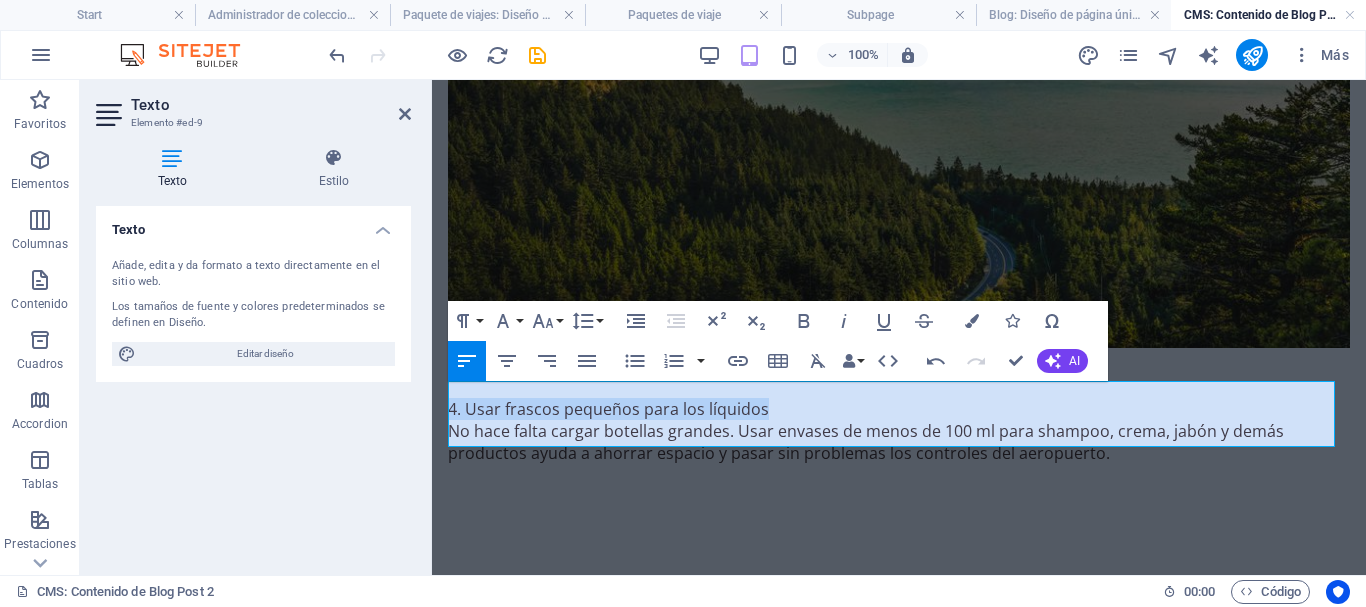 drag, startPoint x: 774, startPoint y: 392, endPoint x: 444, endPoint y: 380, distance: 330.2181 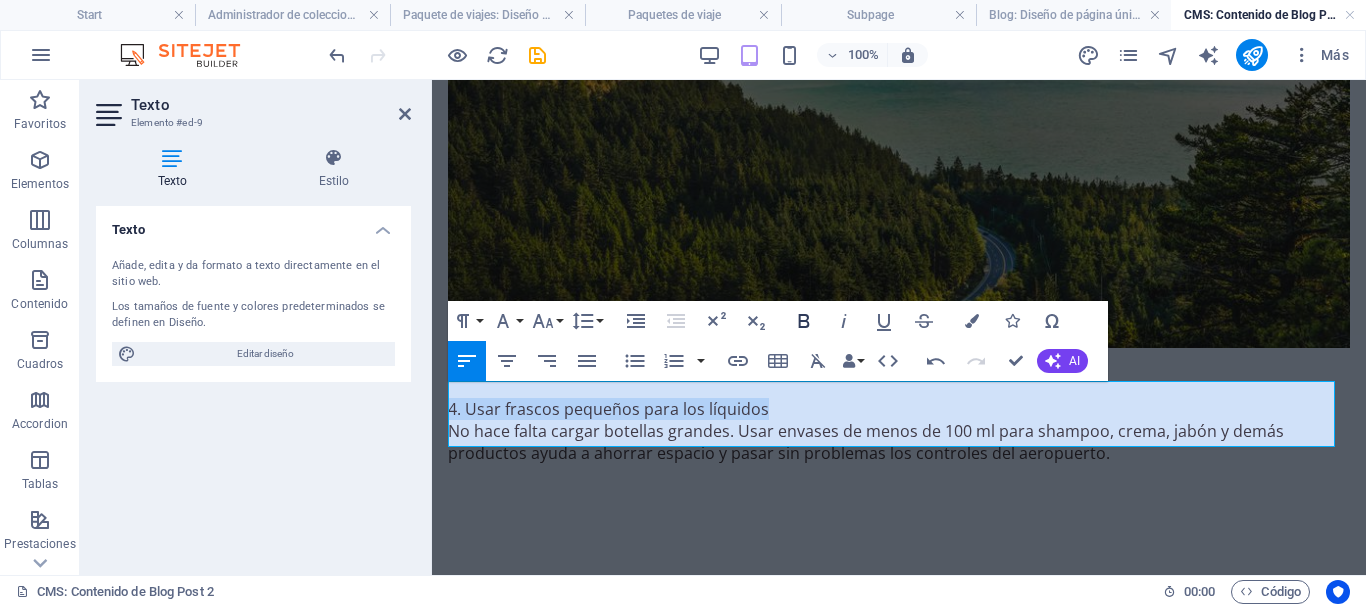 click 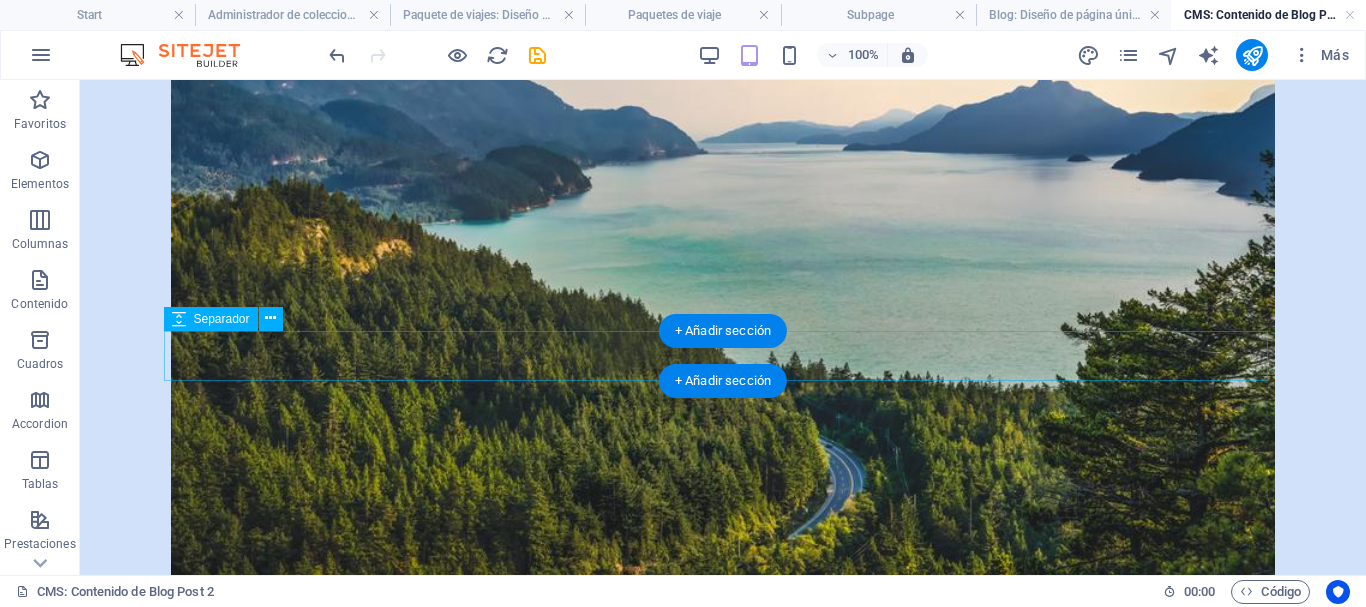 scroll, scrollTop: 1877, scrollLeft: 0, axis: vertical 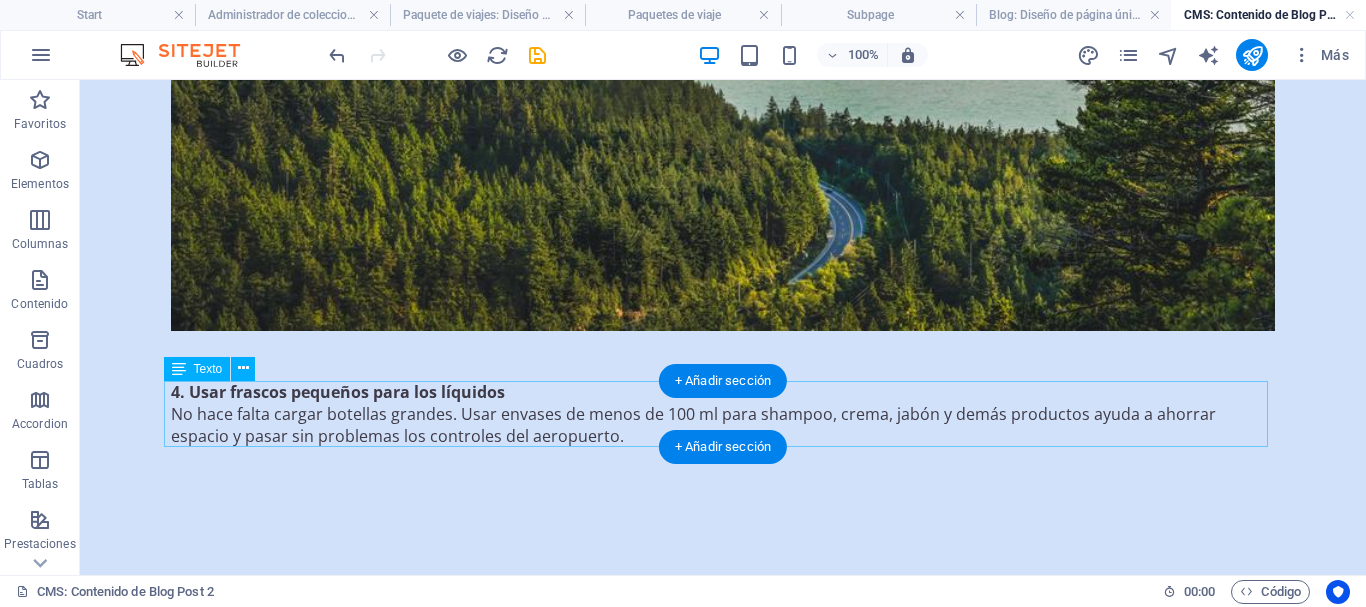 click on "4. Usar frascos pequeños para los líquidos No hace falta cargar botellas grandes. Usar envases de menos de 100 ml para shampoo, crema, jabón y demás productos ayuda a ahorrar espacio y pasar sin problemas los controles del aeropuerto." at bounding box center [723, 414] 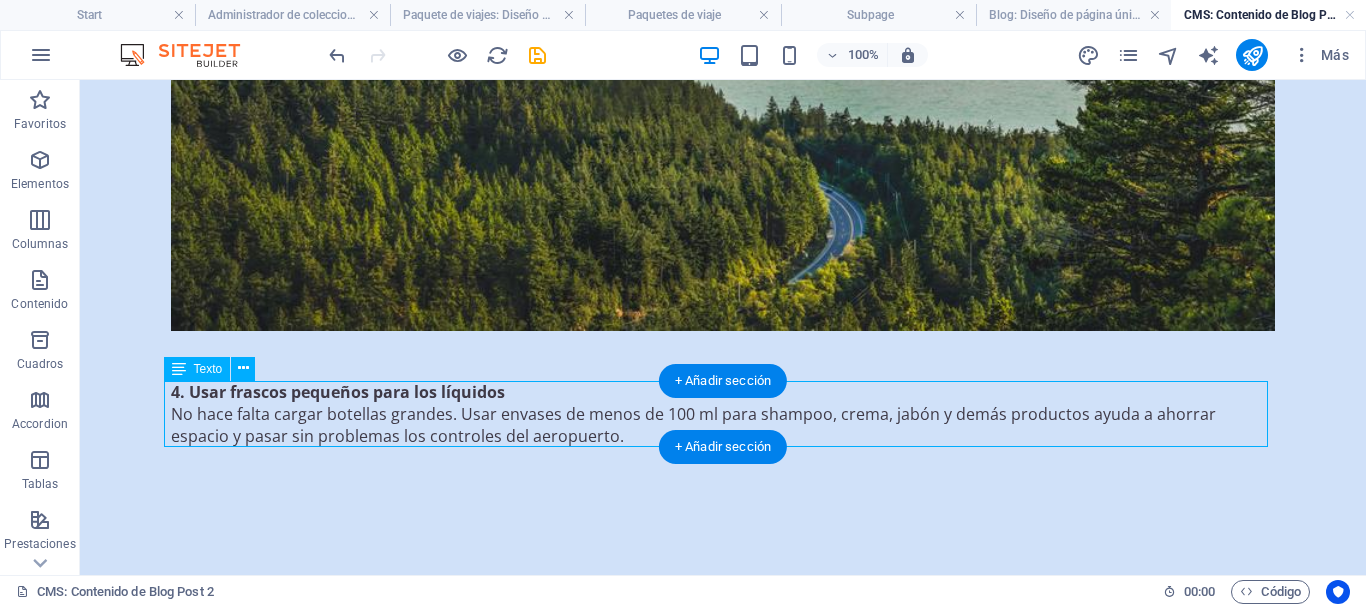 click on "4. Usar frascos pequeños para los líquidos No hace falta cargar botellas grandes. Usar envases de menos de 100 ml para shampoo, crema, jabón y demás productos ayuda a ahorrar espacio y pasar sin problemas los controles del aeropuerto." at bounding box center [723, 414] 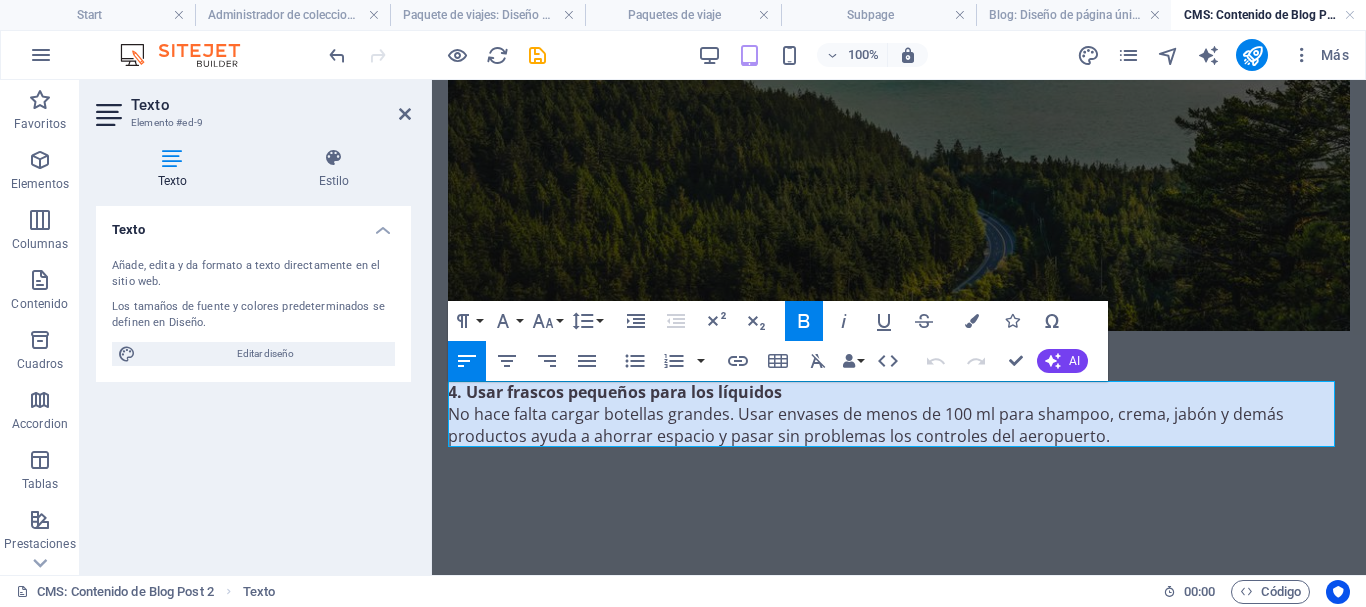 scroll, scrollTop: 1622, scrollLeft: 0, axis: vertical 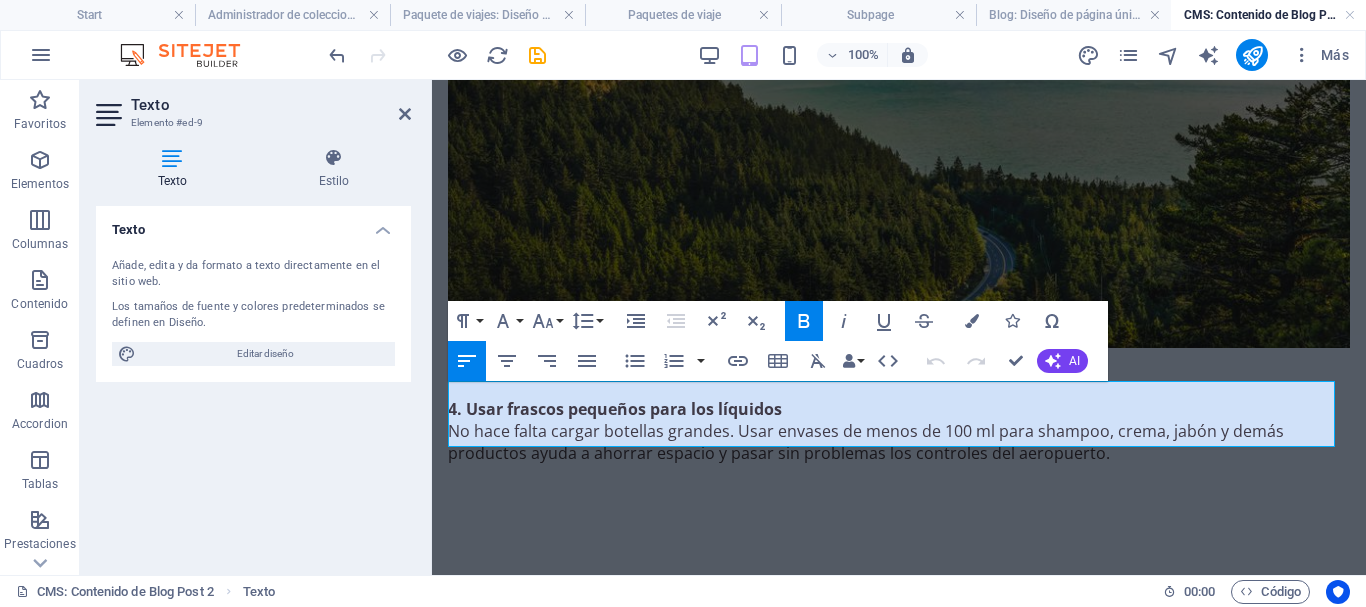 click on "No hace falta cargar botellas grandes. Usar envases de menos de 100 ml para shampoo, crema, jabón y demás productos ayuda a ahorrar espacio y pasar sin problemas los controles del aeropuerto." at bounding box center [899, 442] 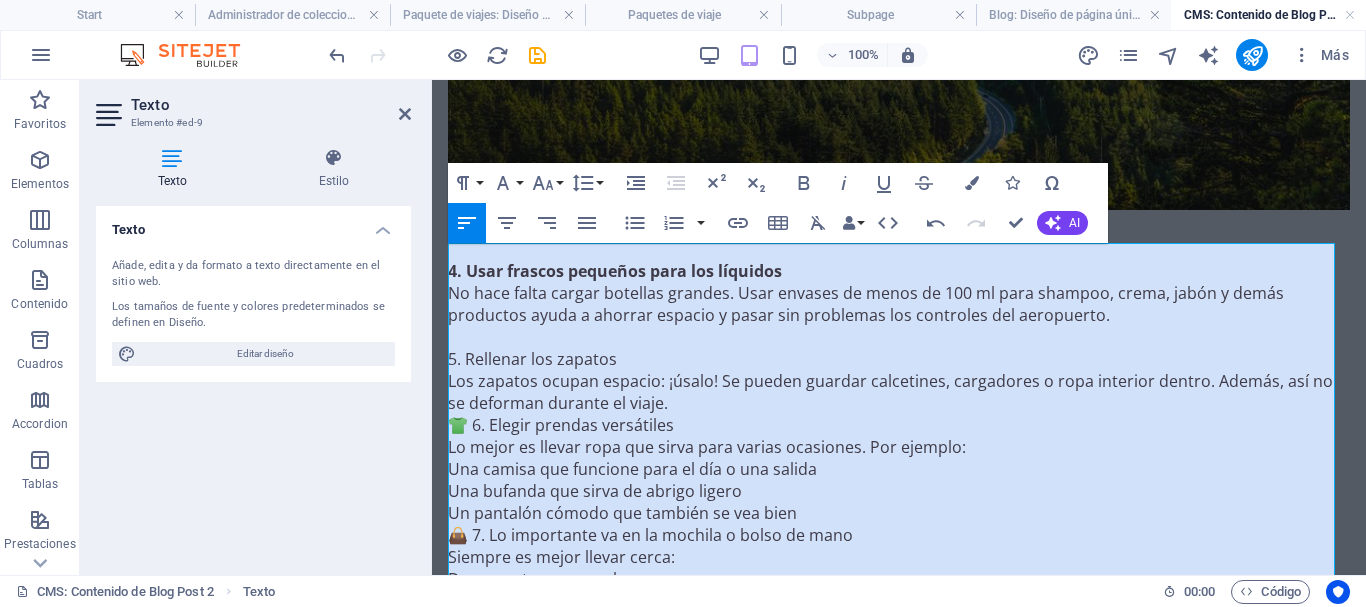 scroll, scrollTop: 1761, scrollLeft: 0, axis: vertical 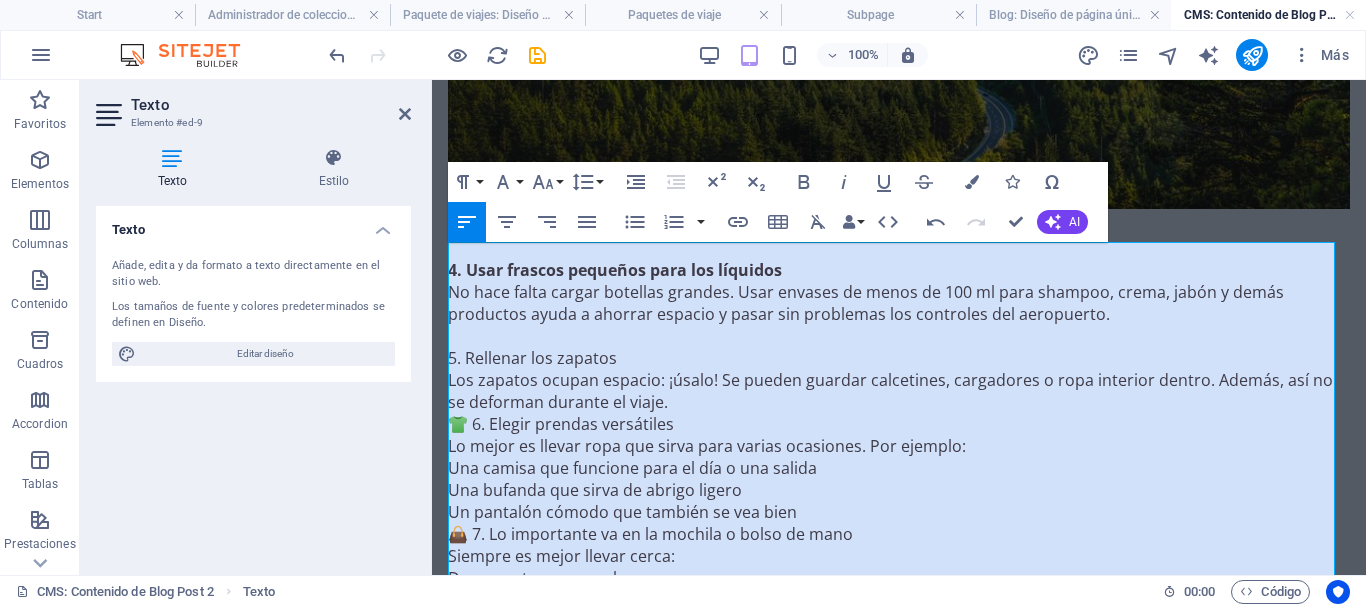 click on "👕 6. Elegir prendas versátiles" at bounding box center [899, 424] 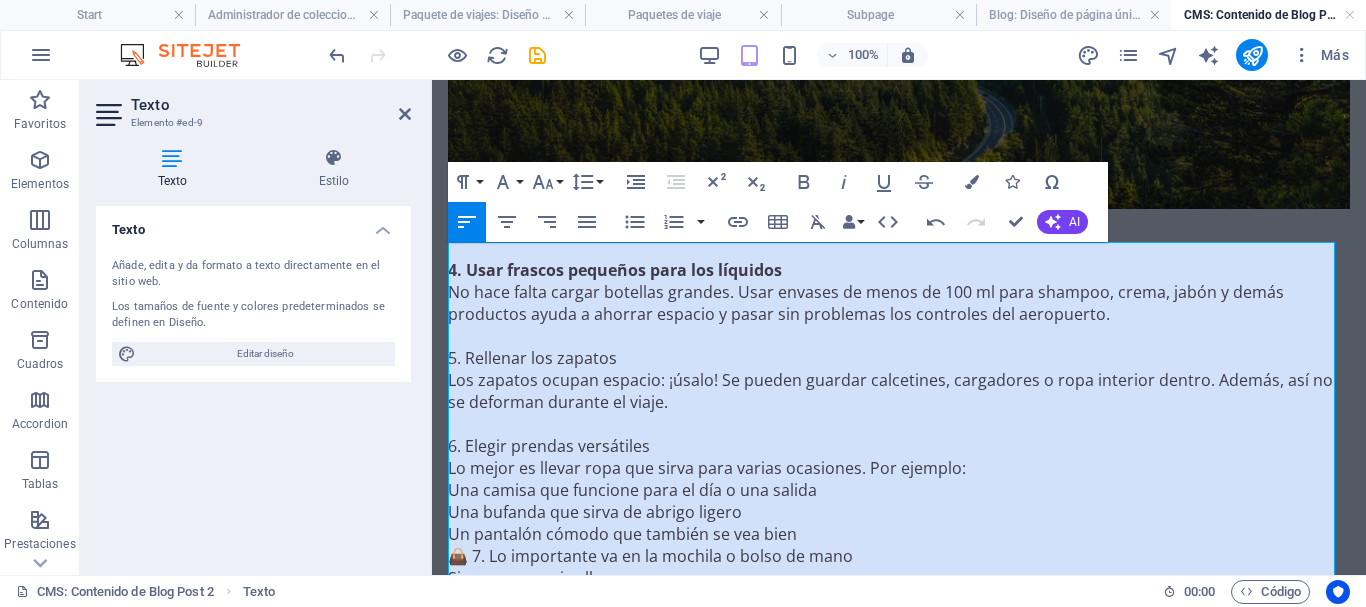 scroll, scrollTop: 1838, scrollLeft: 0, axis: vertical 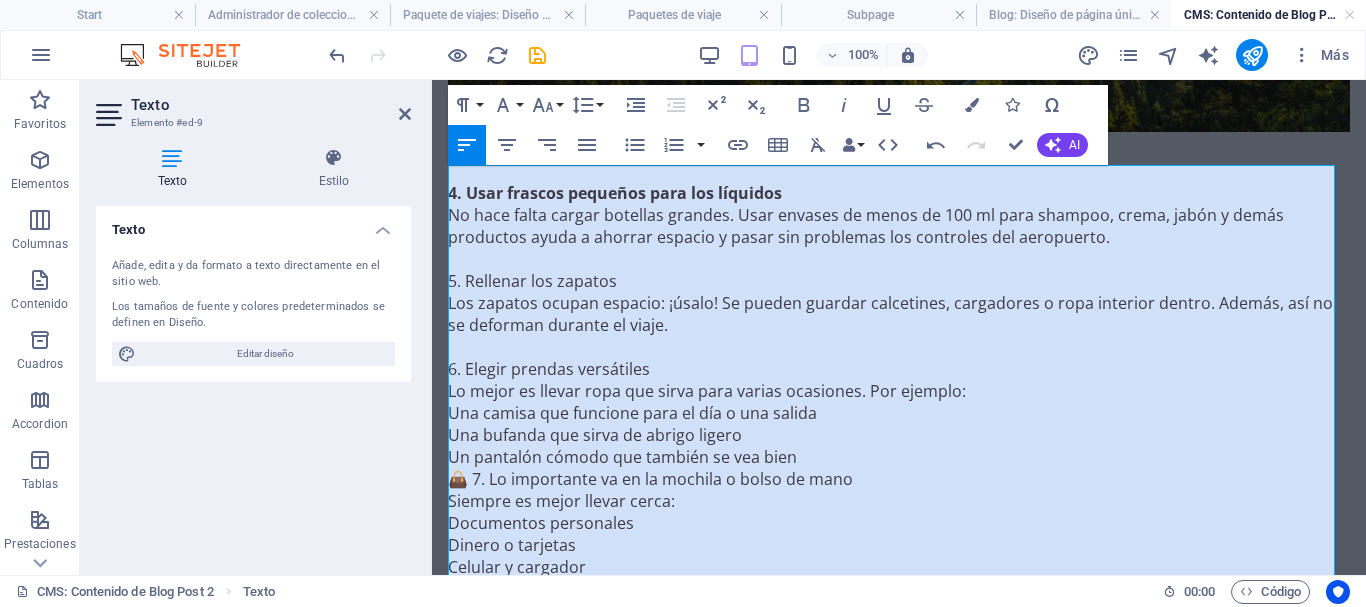 click on "👜 7. Lo importante va en la mochila o bolso de mano" at bounding box center (899, 479) 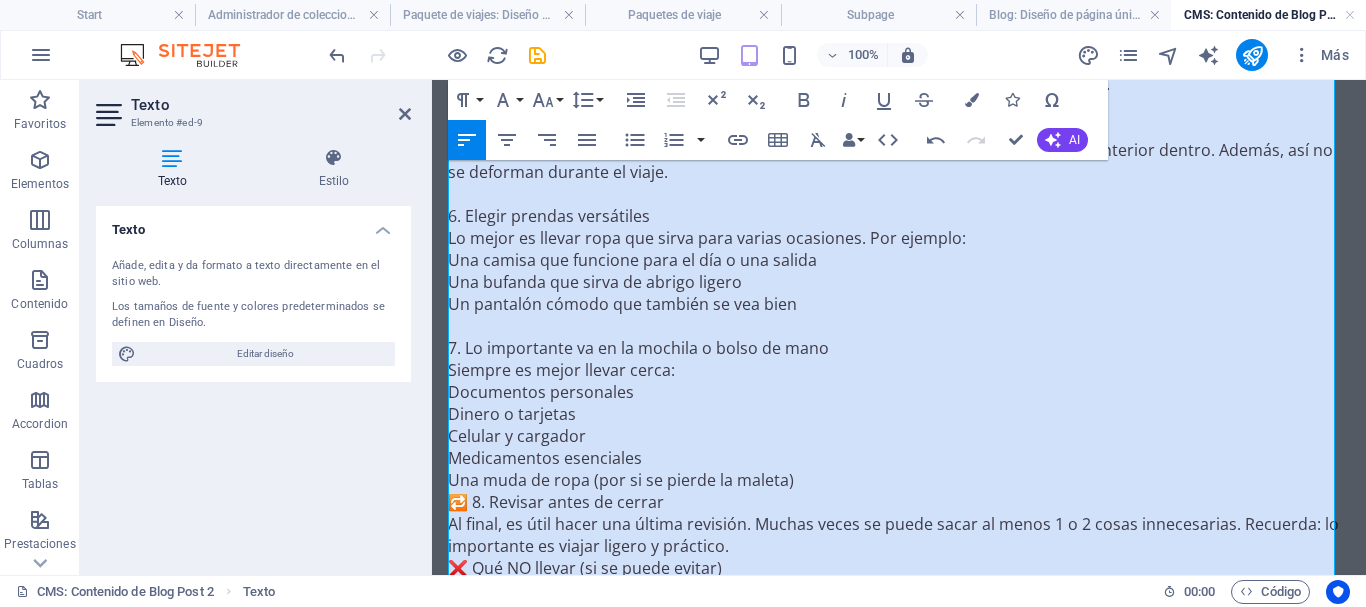 scroll, scrollTop: 1992, scrollLeft: 0, axis: vertical 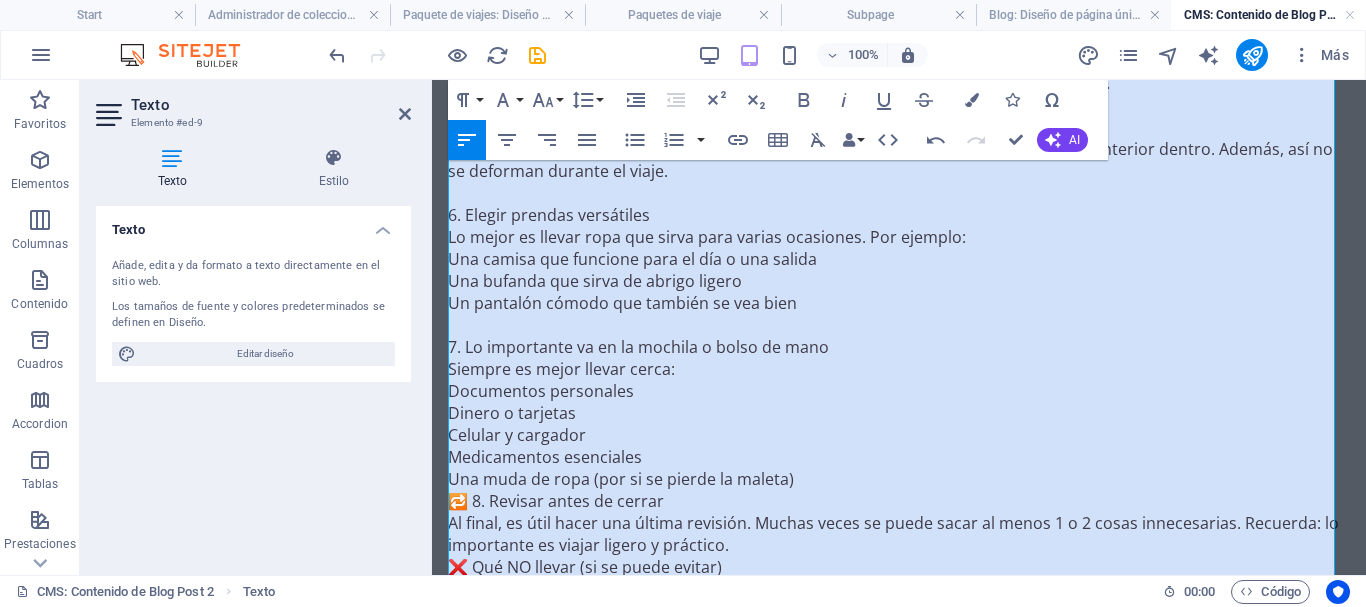 click on "🔁 8. Revisar antes de cerrar" at bounding box center (899, 501) 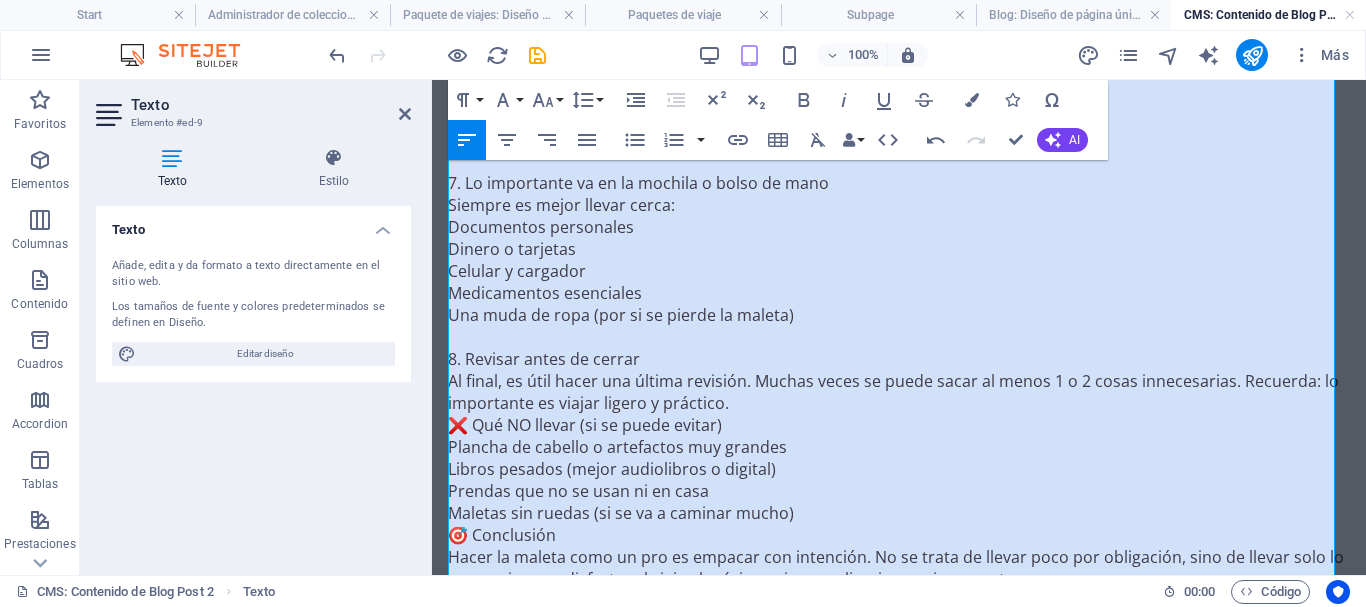 scroll, scrollTop: 2177, scrollLeft: 0, axis: vertical 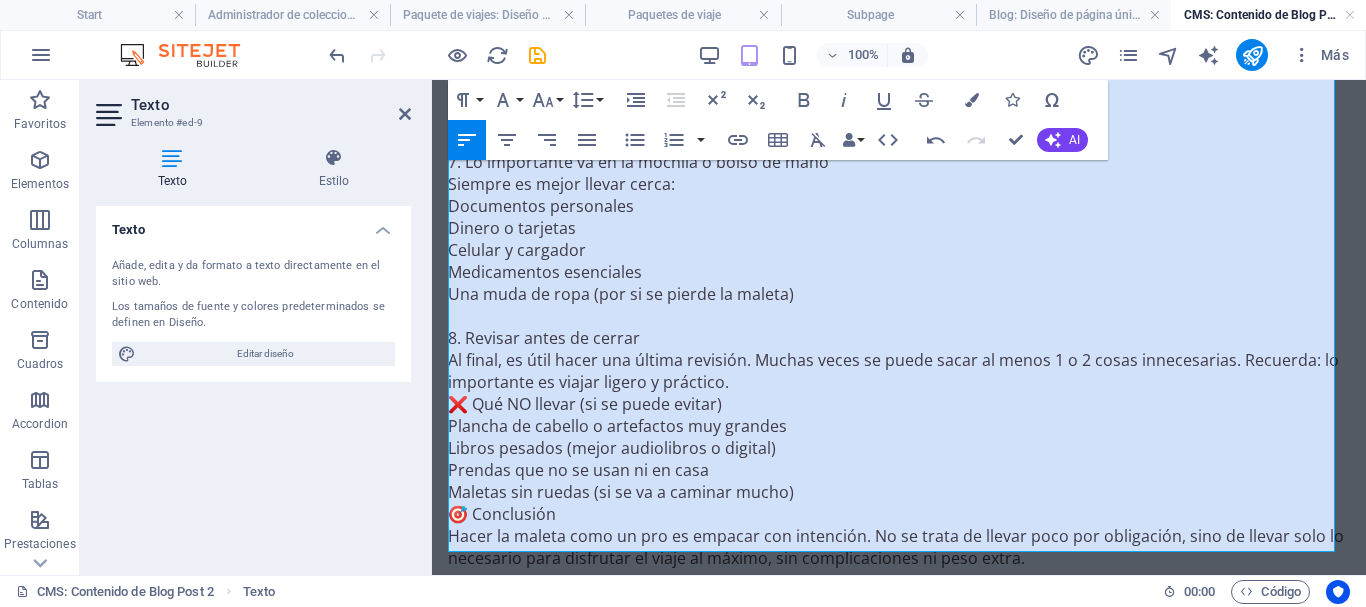 click on "❌ Qué NO llevar (si se puede evitar)" at bounding box center [899, 404] 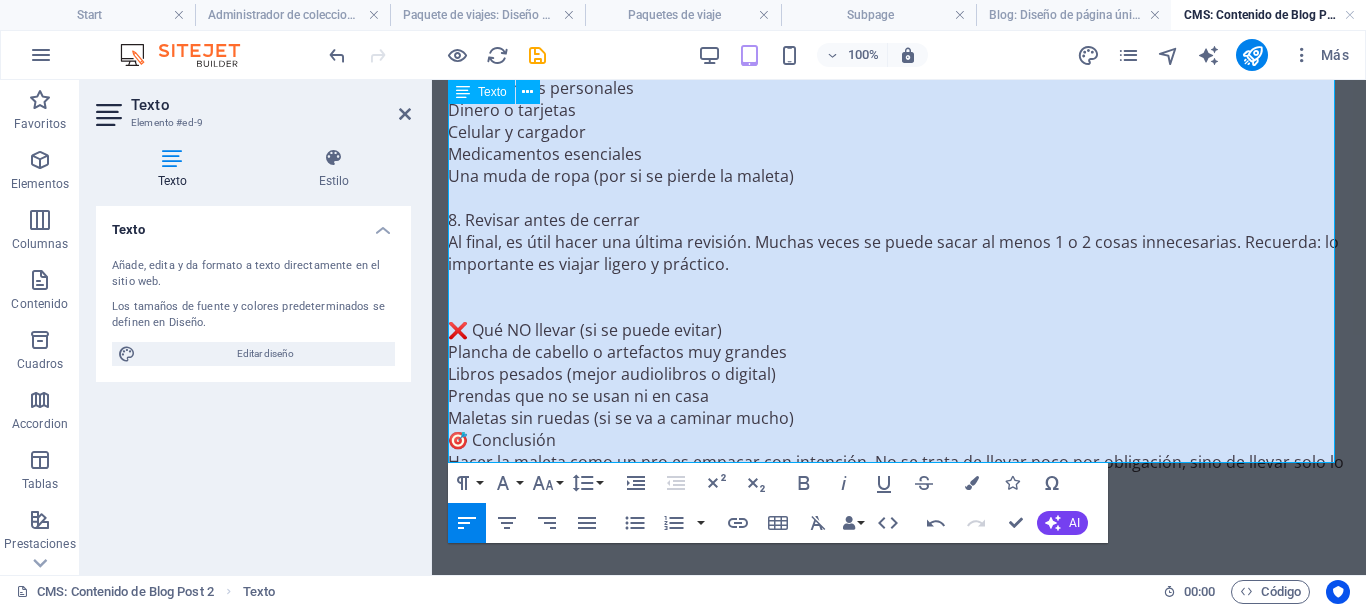 scroll, scrollTop: 2326, scrollLeft: 0, axis: vertical 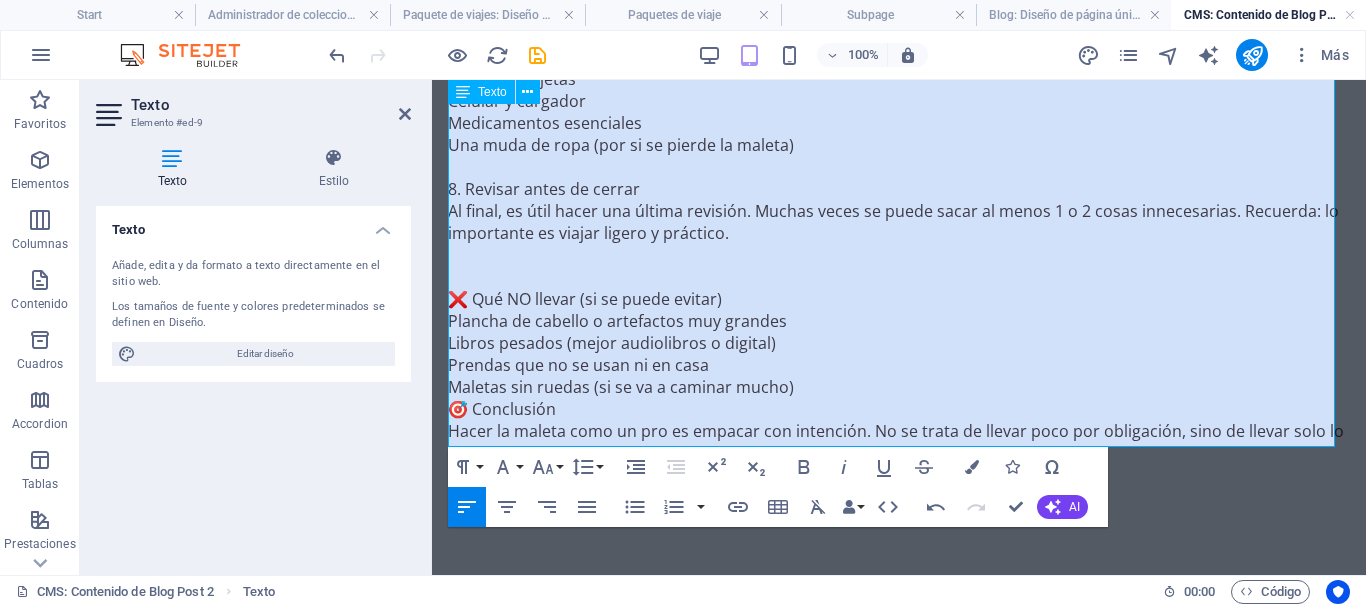 click on "🎯 Conclusión" at bounding box center (899, 409) 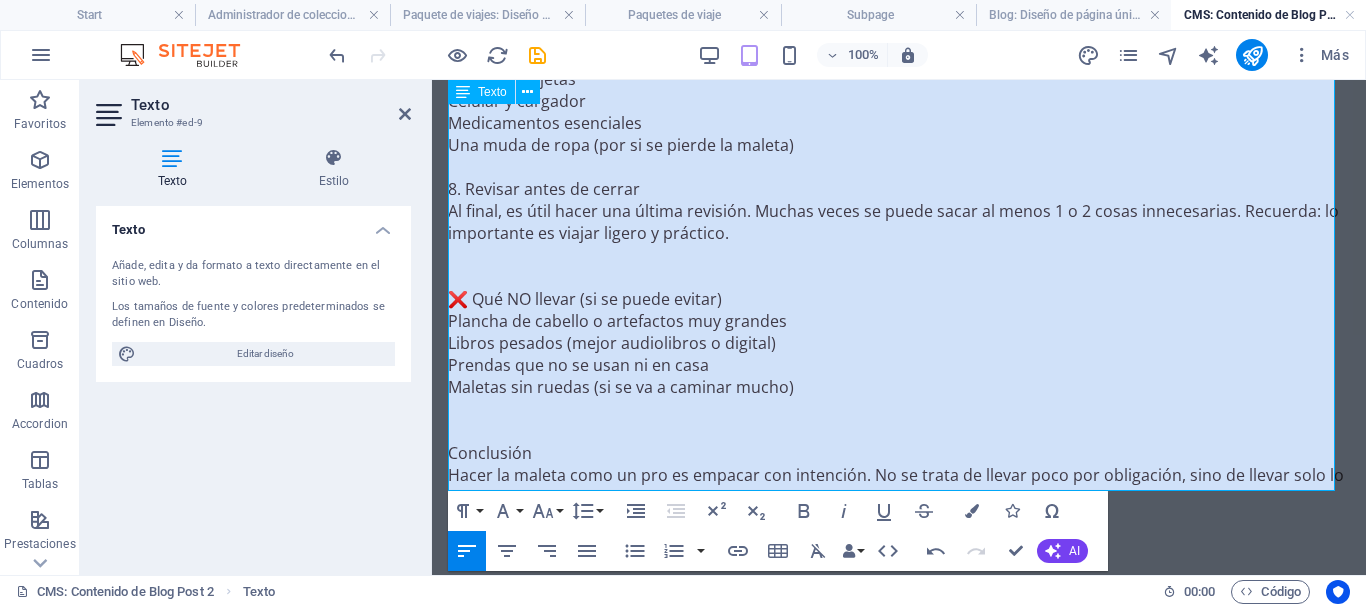scroll, scrollTop: 2370, scrollLeft: 0, axis: vertical 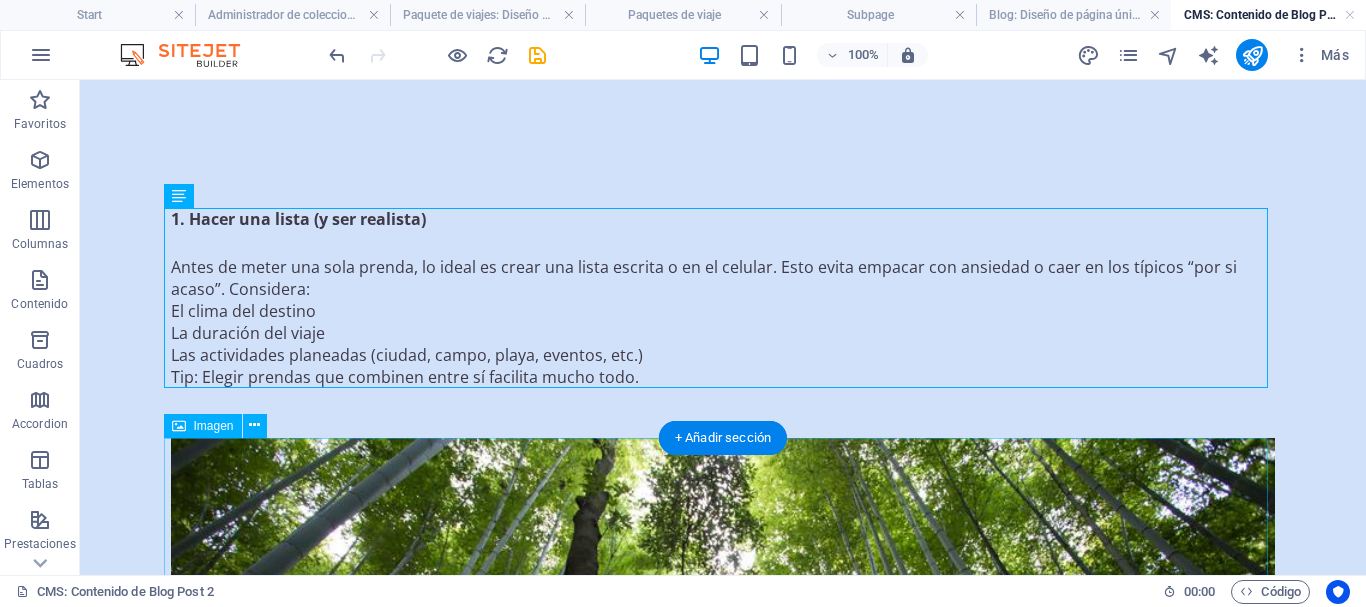 click at bounding box center [723, 762] 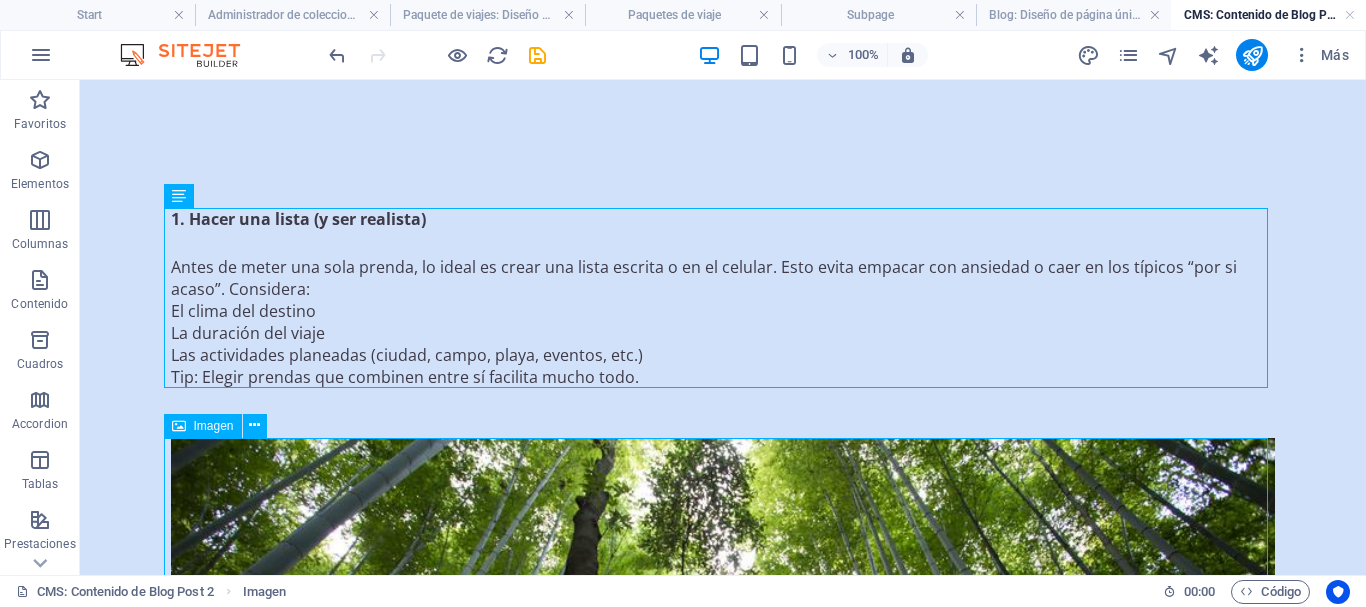 click on "Imagen" at bounding box center (214, 426) 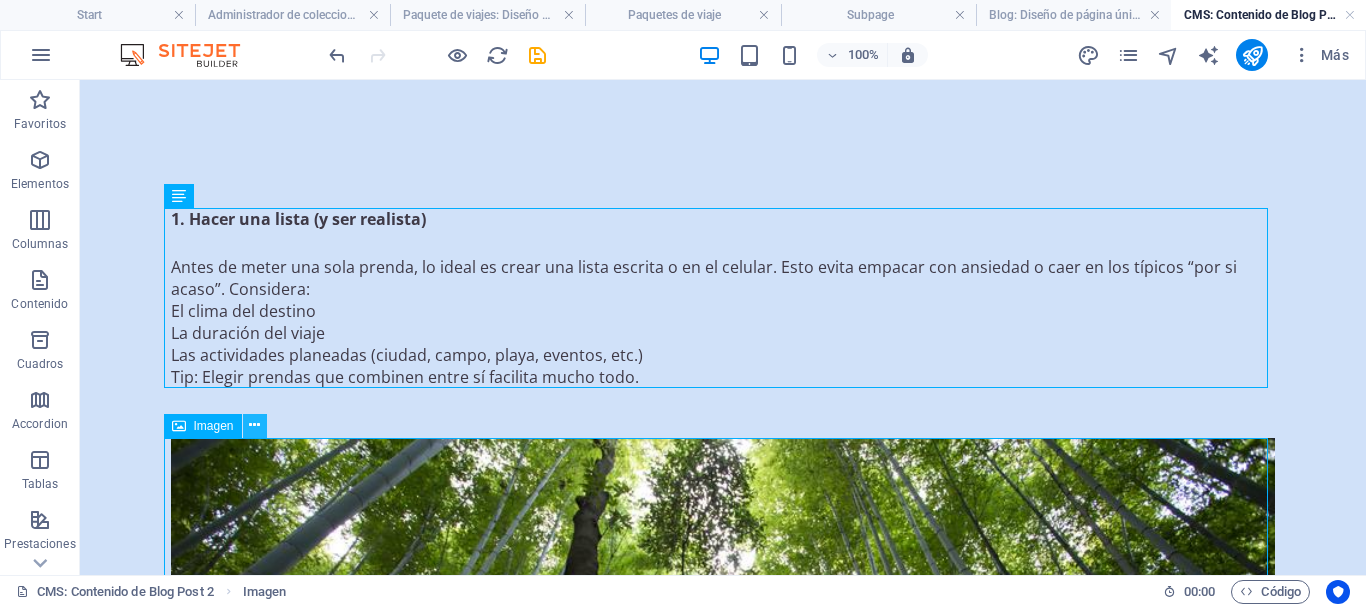 click at bounding box center [254, 425] 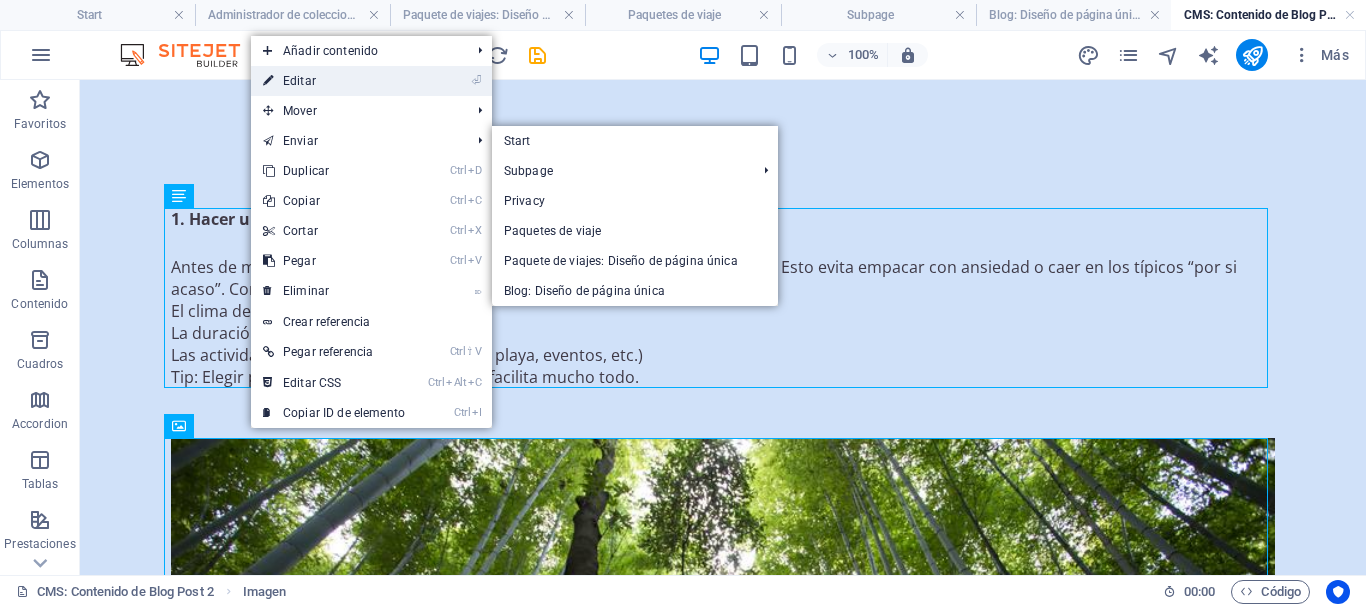 click on "⏎  Editar" at bounding box center (334, 81) 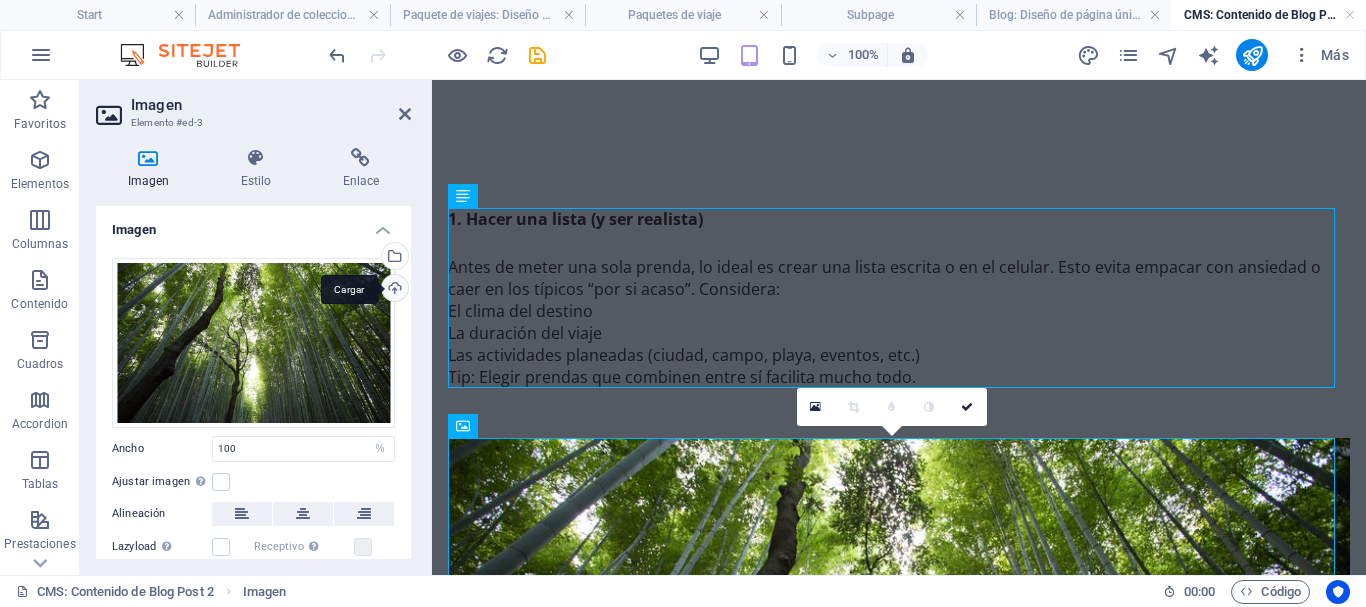 click on "Cargar" at bounding box center [393, 290] 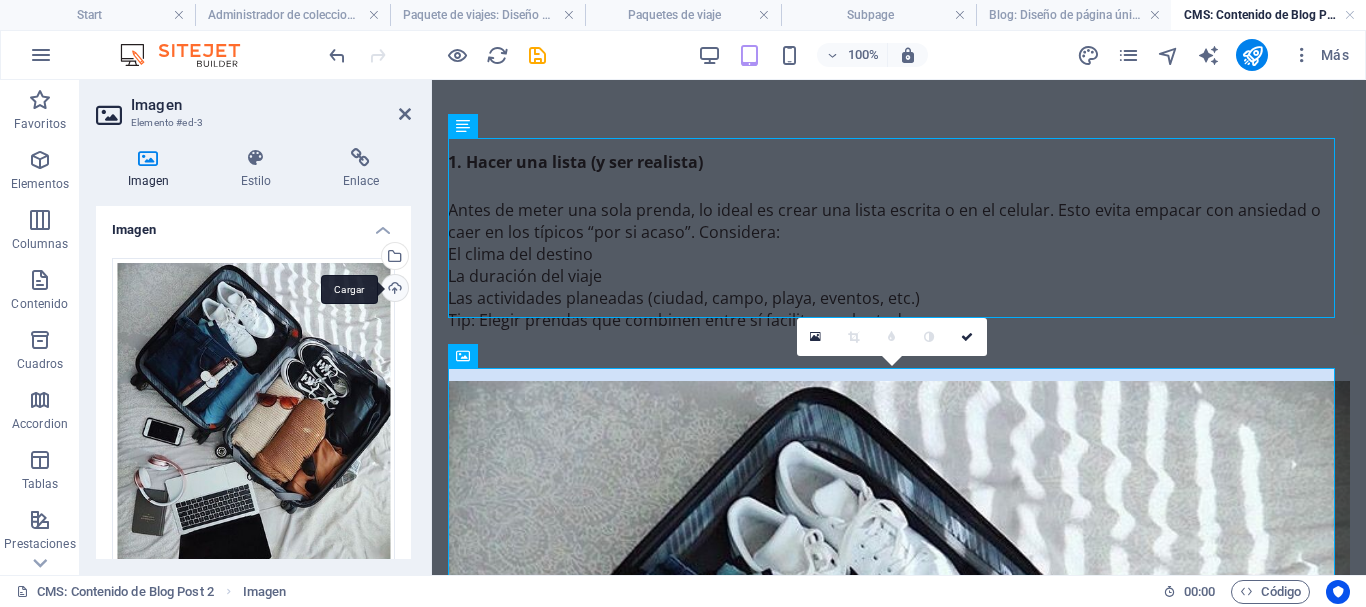 scroll, scrollTop: 71, scrollLeft: 0, axis: vertical 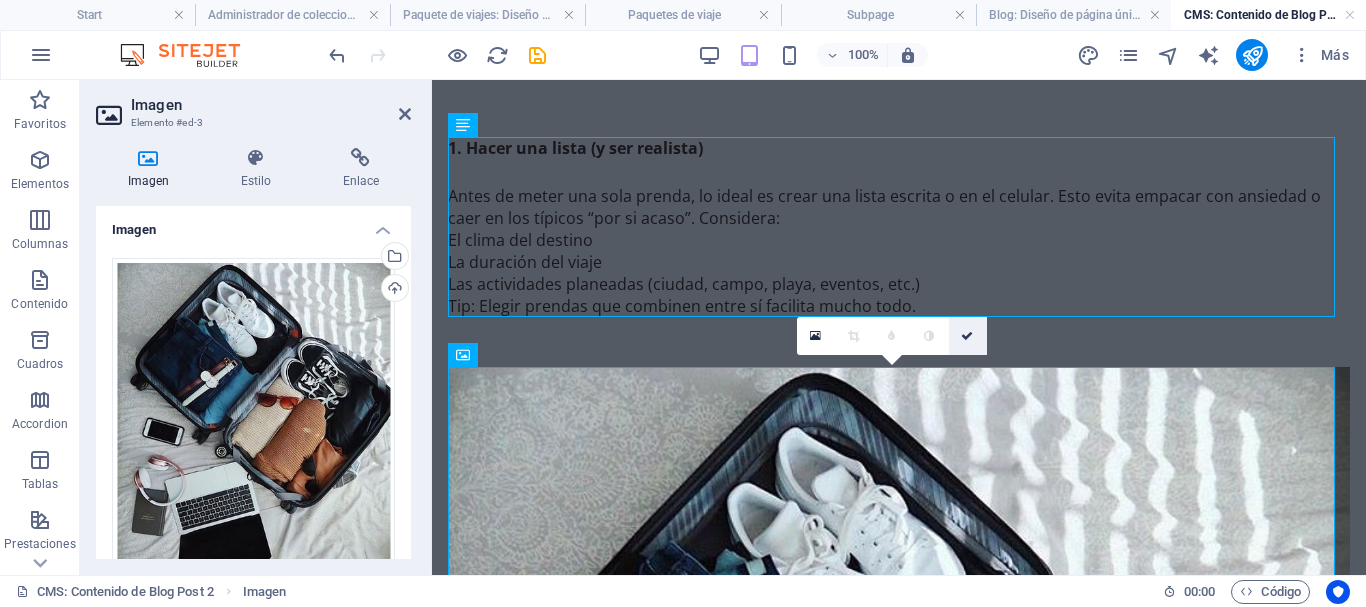 click at bounding box center [968, 336] 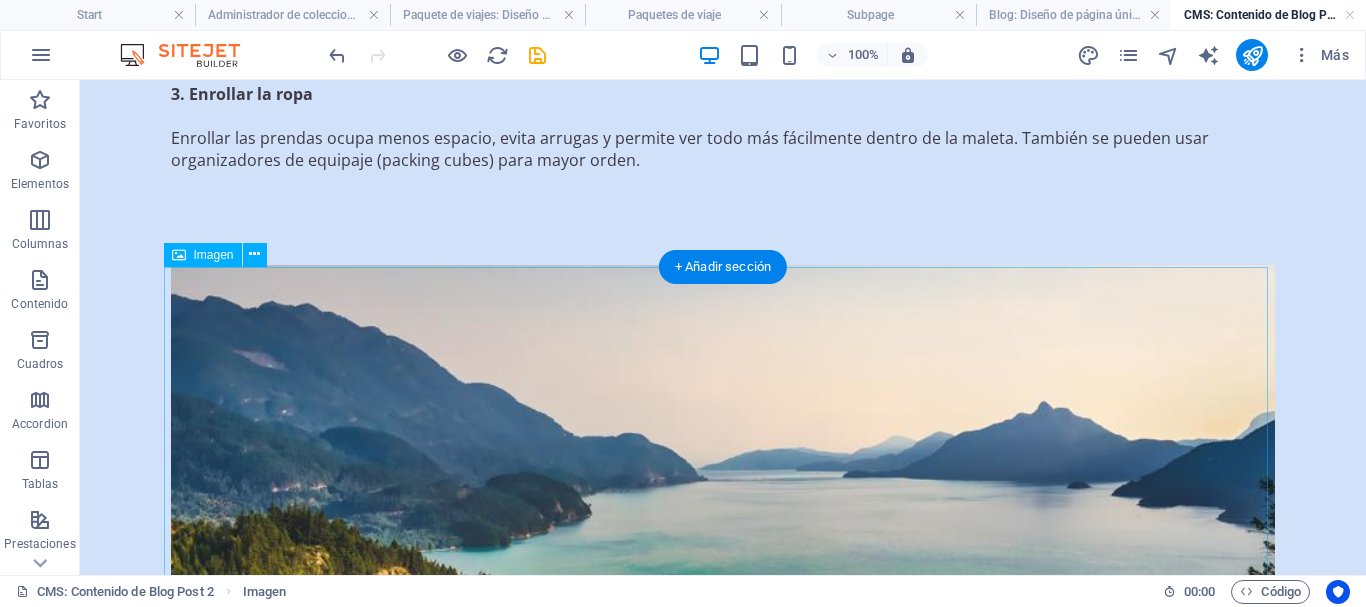 scroll, scrollTop: 1911, scrollLeft: 0, axis: vertical 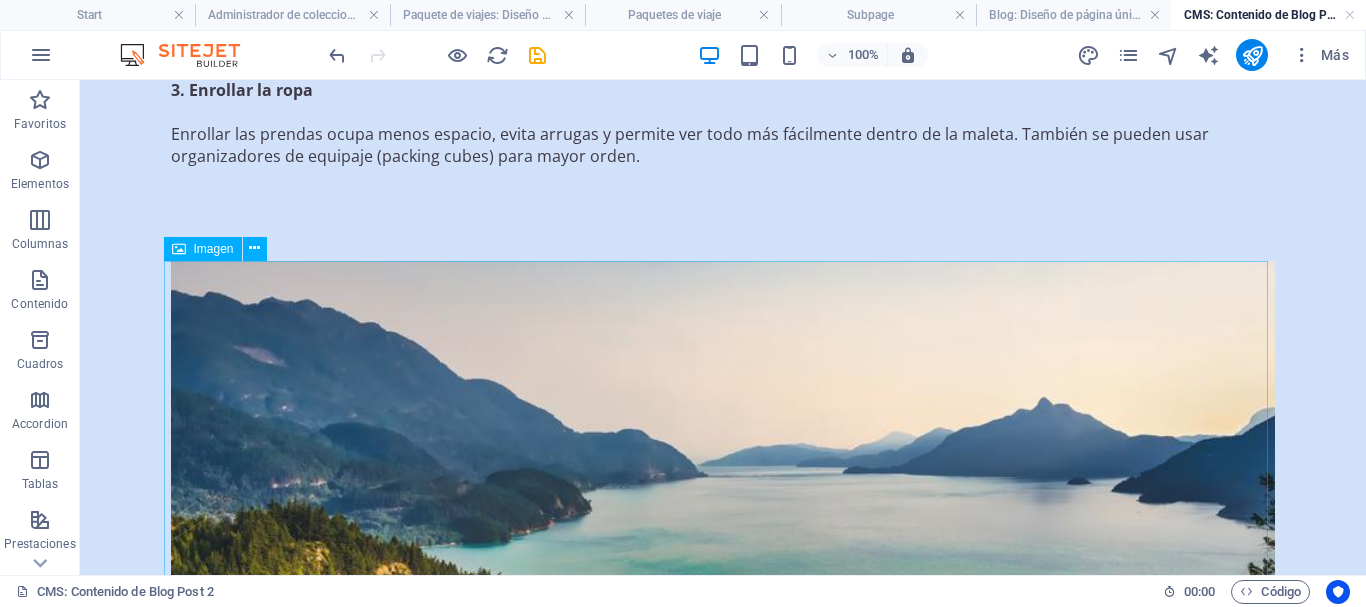 click on "Imagen" at bounding box center [214, 249] 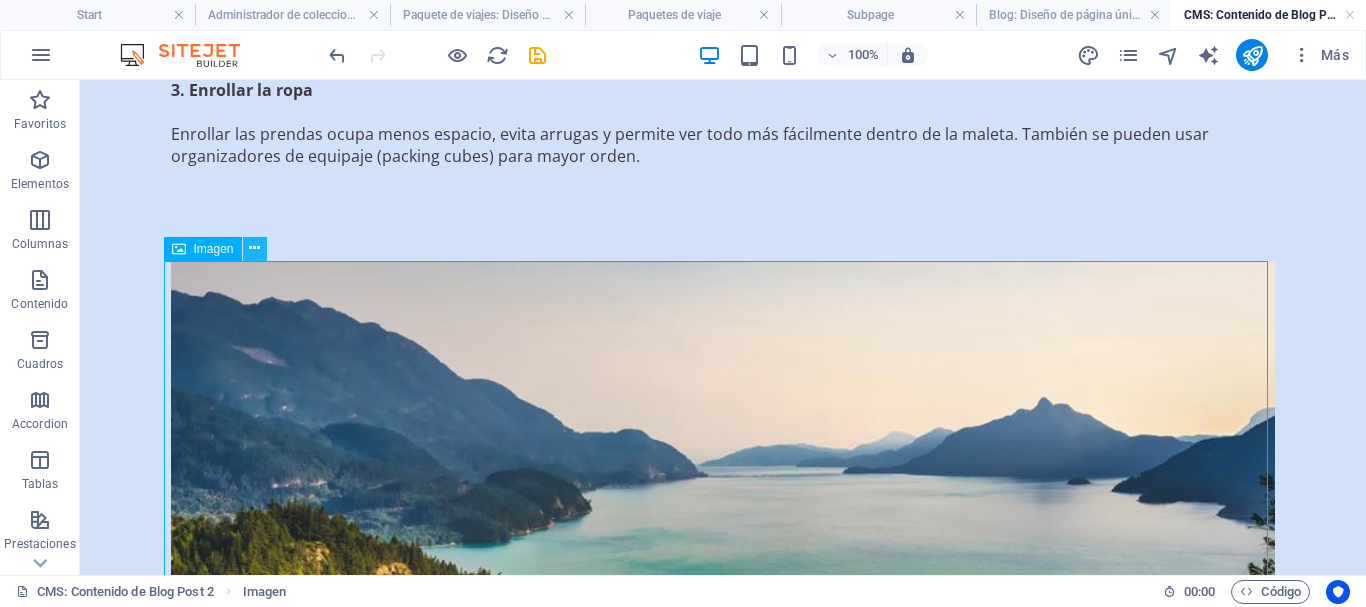 click at bounding box center [255, 249] 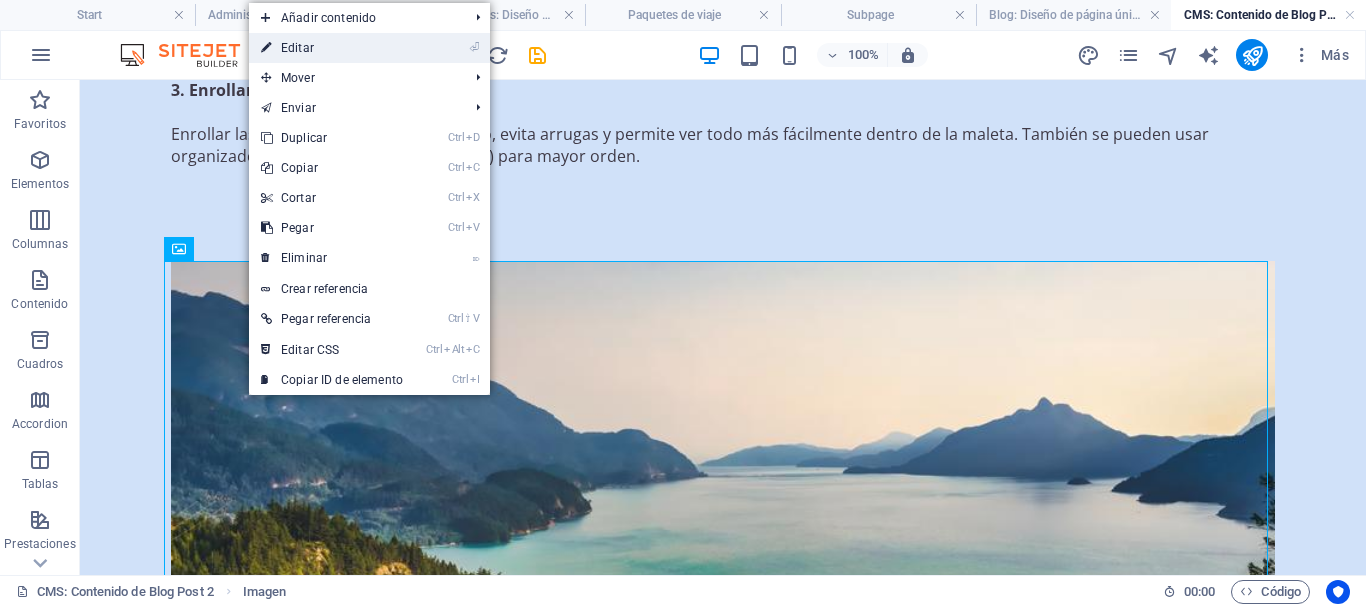 click on "⏎  Editar" at bounding box center (332, 48) 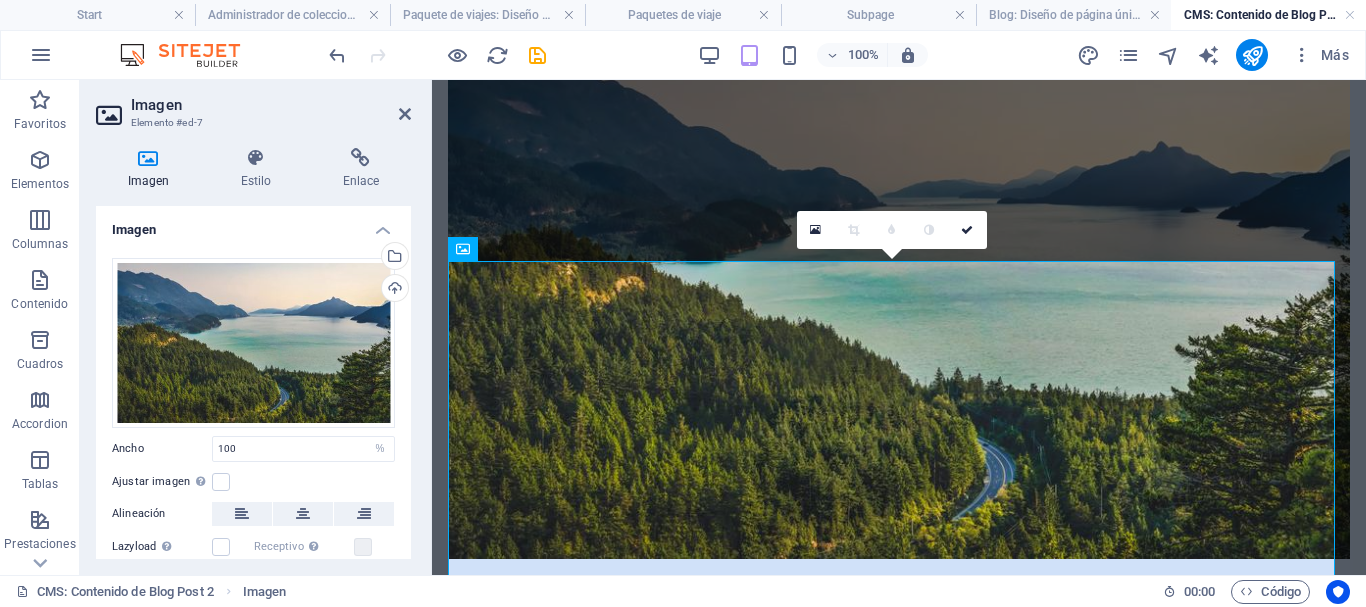 scroll, scrollTop: 1663, scrollLeft: 0, axis: vertical 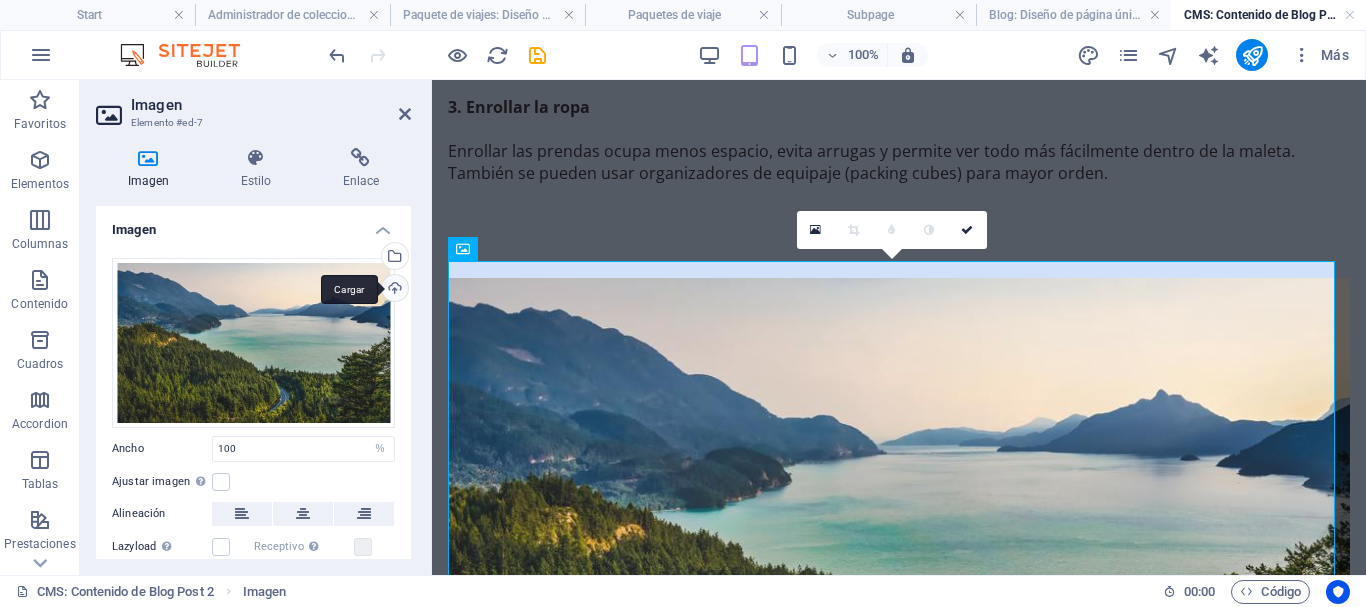 click on "Cargar" at bounding box center [393, 290] 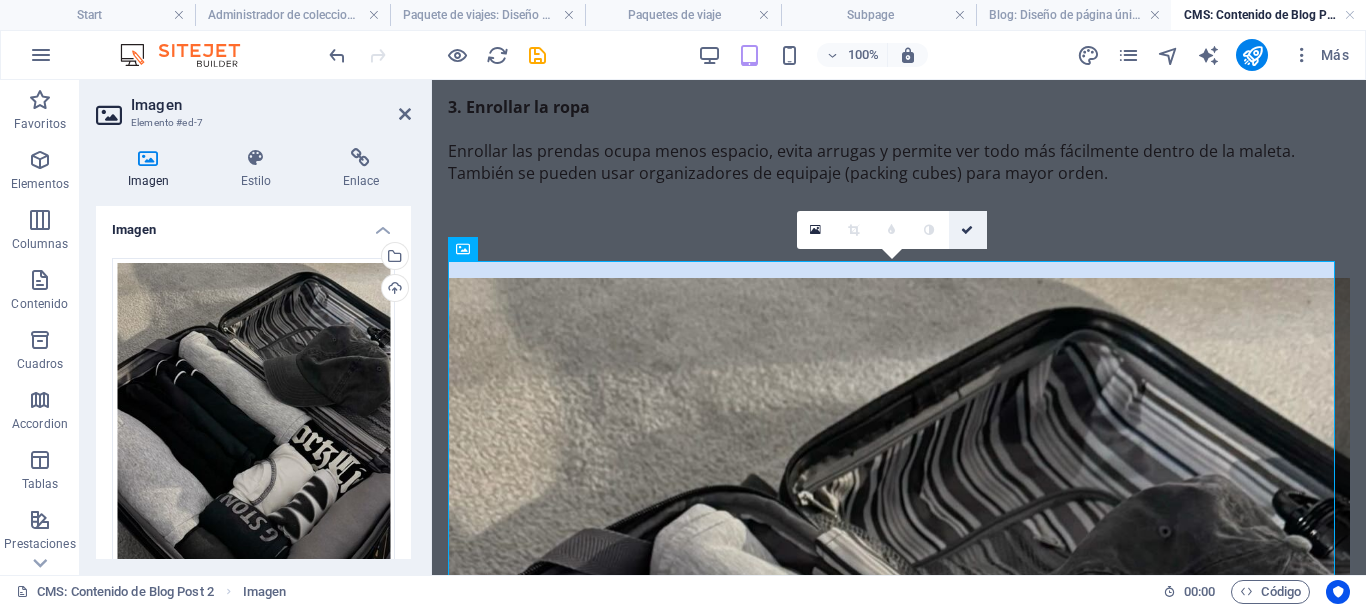 click at bounding box center [967, 230] 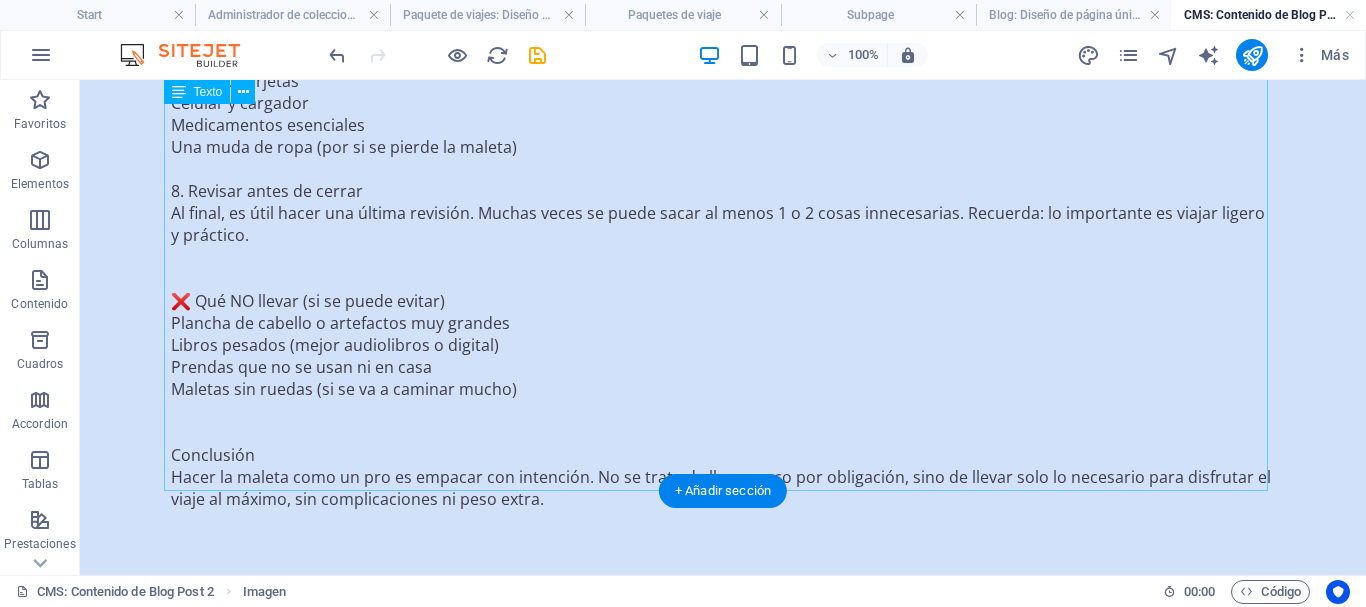 scroll, scrollTop: 3995, scrollLeft: 0, axis: vertical 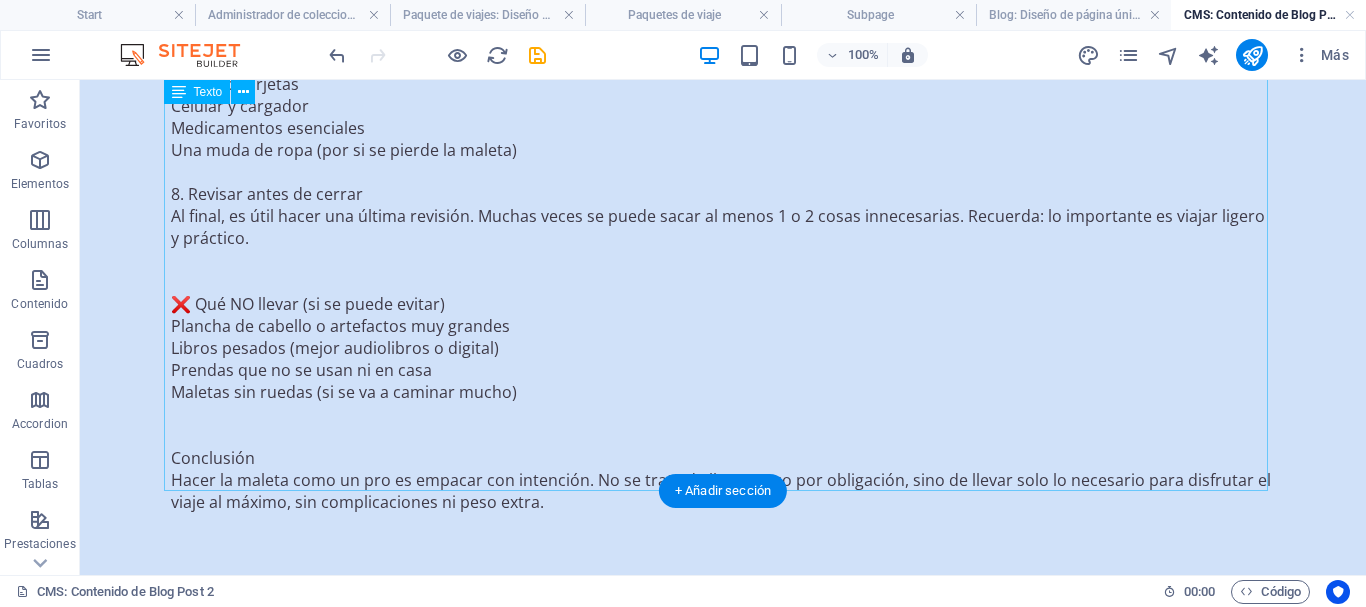click on "4. Usar frascos pequeños para los líquidos No hace falta cargar botellas grandes. Usar envases de menos de 100 ml para shampoo, crema, jabón y demás productos ayuda a ahorrar espacio y pasar sin problemas los controles del aeropuerto. 5. Rellenar los zapatos Los zapatos ocupan espacio: ¡úsalo! Se pueden guardar calcetines, cargadores o ropa interior dentro. Además, así no se deforman durante el viaje.  6. Elegir prendas versátiles Lo mejor es llevar ropa que sirva para varias ocasiones. Por ejemplo: Una camisa que funcione para el día o una salida Una bufanda que sirva de abrigo ligero Un pantalón cómodo que también se vea bien  7. Lo importante va en la mochila o bolso de mano Siempre es mejor llevar cerca: Documentos personales Dinero o tarjetas Celular y cargador Medicamentos esenciales Una muda de ropa (por si se pierde la maleta) 8. Revisar antes de cerrar ❌ Qué NO llevar (si se puede evitar) Plancha de cabello o artefactos muy grandes Libros pesados (mejor audiolibros o digital)" at bounding box center (723, 106) 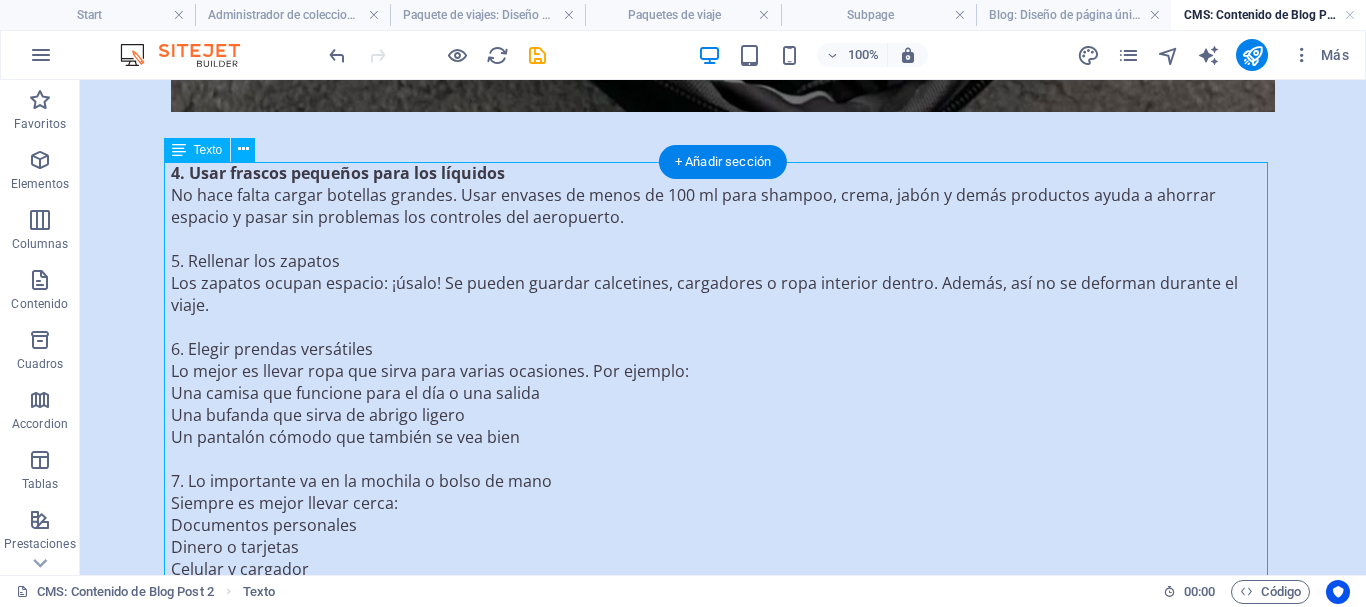 scroll, scrollTop: 3531, scrollLeft: 0, axis: vertical 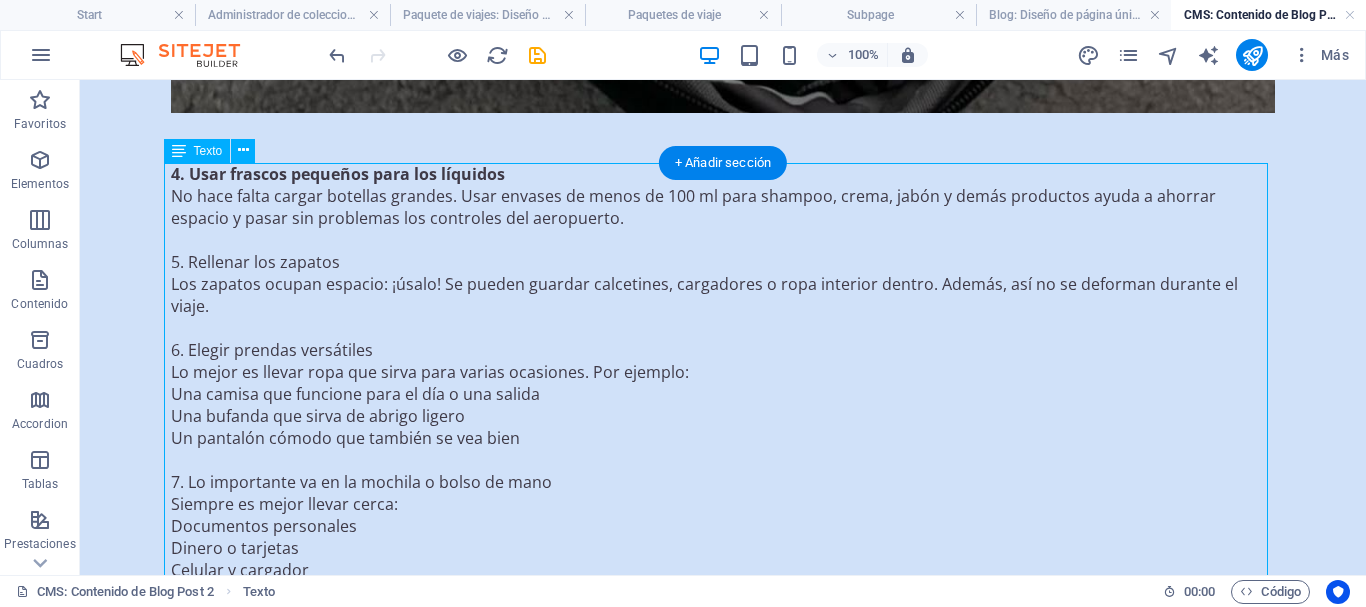 click on "4. Usar frascos pequeños para los líquidos No hace falta cargar botellas grandes. Usar envases de menos de 100 ml para shampoo, crema, jabón y demás productos ayuda a ahorrar espacio y pasar sin problemas los controles del aeropuerto. 5. Rellenar los zapatos Los zapatos ocupan espacio: ¡úsalo! Se pueden guardar calcetines, cargadores o ropa interior dentro. Además, así no se deforman durante el viaje.  6. Elegir prendas versátiles Lo mejor es llevar ropa que sirva para varias ocasiones. Por ejemplo: Una camisa que funcione para el día o una salida Una bufanda que sirva de abrigo ligero Un pantalón cómodo que también se vea bien  7. Lo importante va en la mochila o bolso de mano Siempre es mejor llevar cerca: Documentos personales Dinero o tarjetas Celular y cargador Medicamentos esenciales Una muda de ropa (por si se pierde la maleta) 8. Revisar antes de cerrar ❌ Qué NO llevar (si se puede evitar) Plancha de cabello o artefactos muy grandes Libros pesados (mejor audiolibros o digital)" at bounding box center (723, 570) 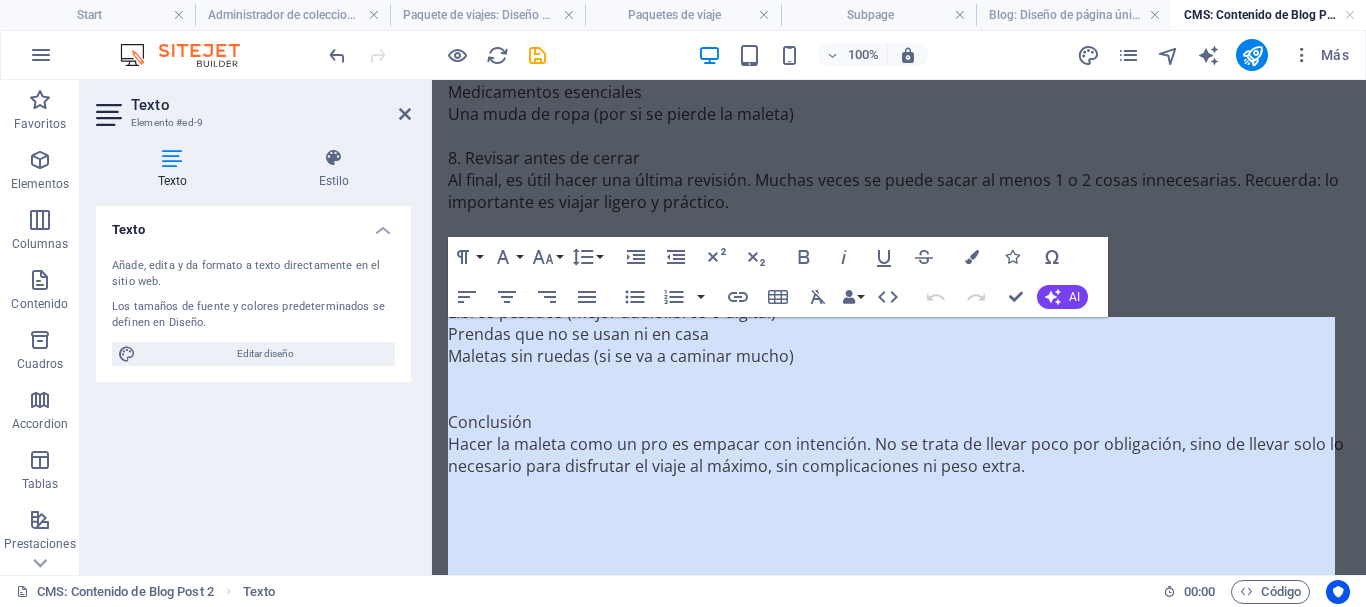 scroll, scrollTop: 2840, scrollLeft: 0, axis: vertical 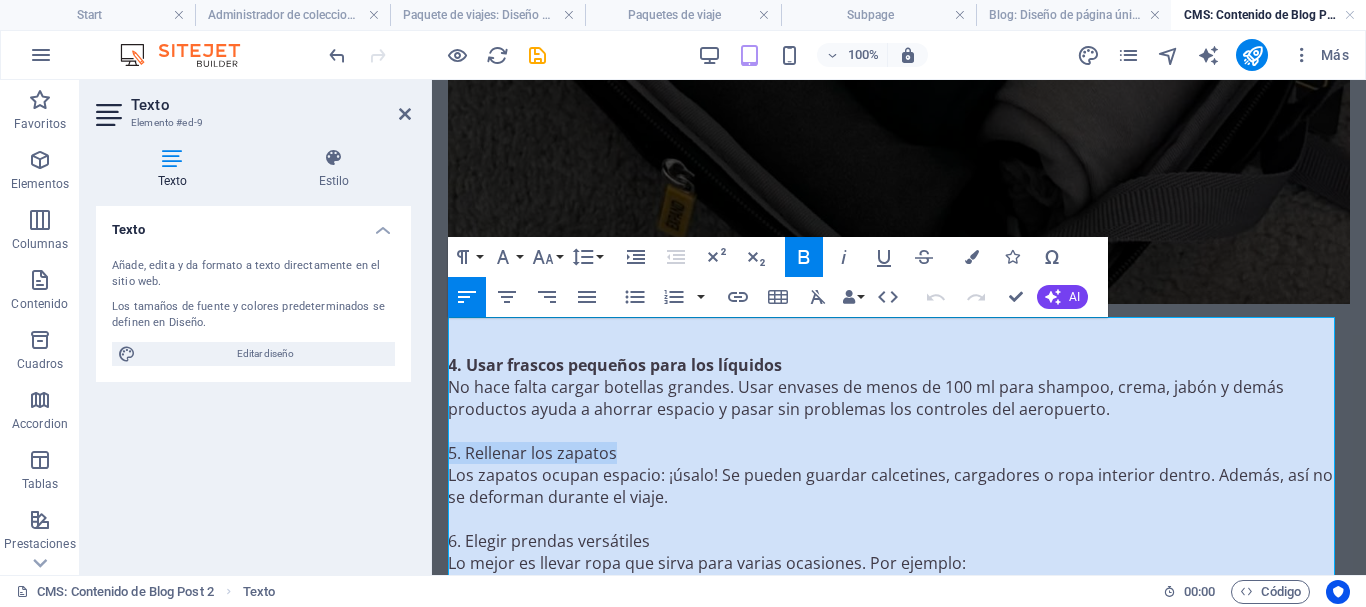 drag, startPoint x: 662, startPoint y: 411, endPoint x: 445, endPoint y: 411, distance: 217 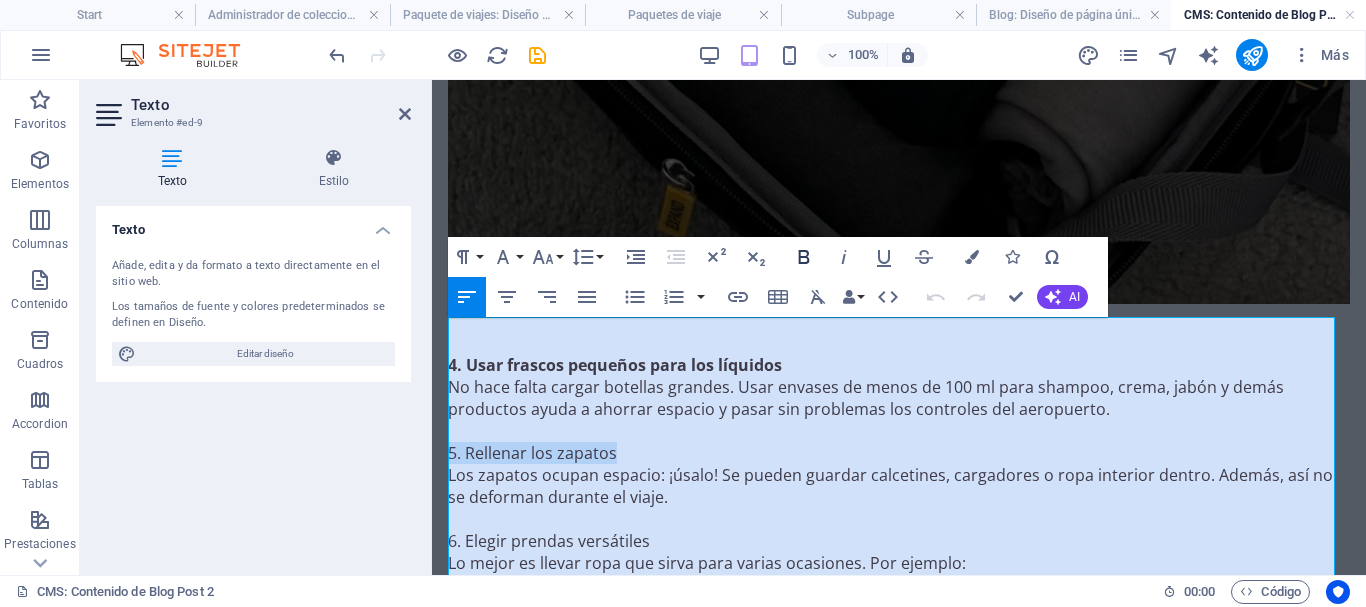 click 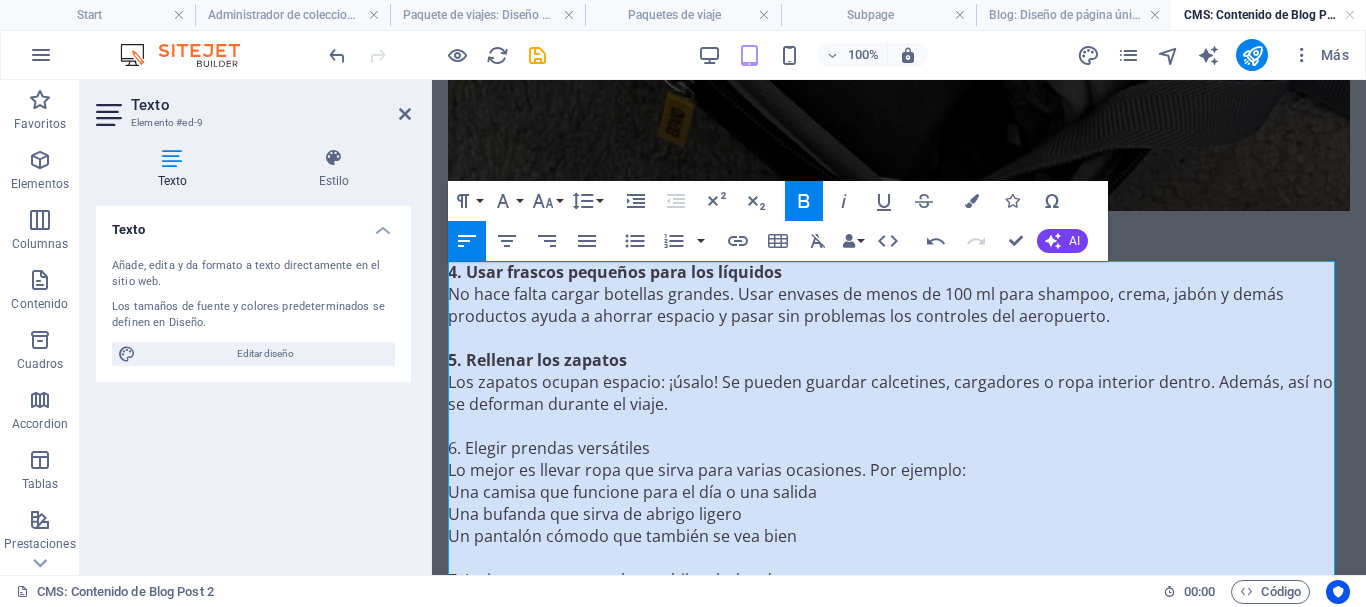 scroll, scrollTop: 2935, scrollLeft: 0, axis: vertical 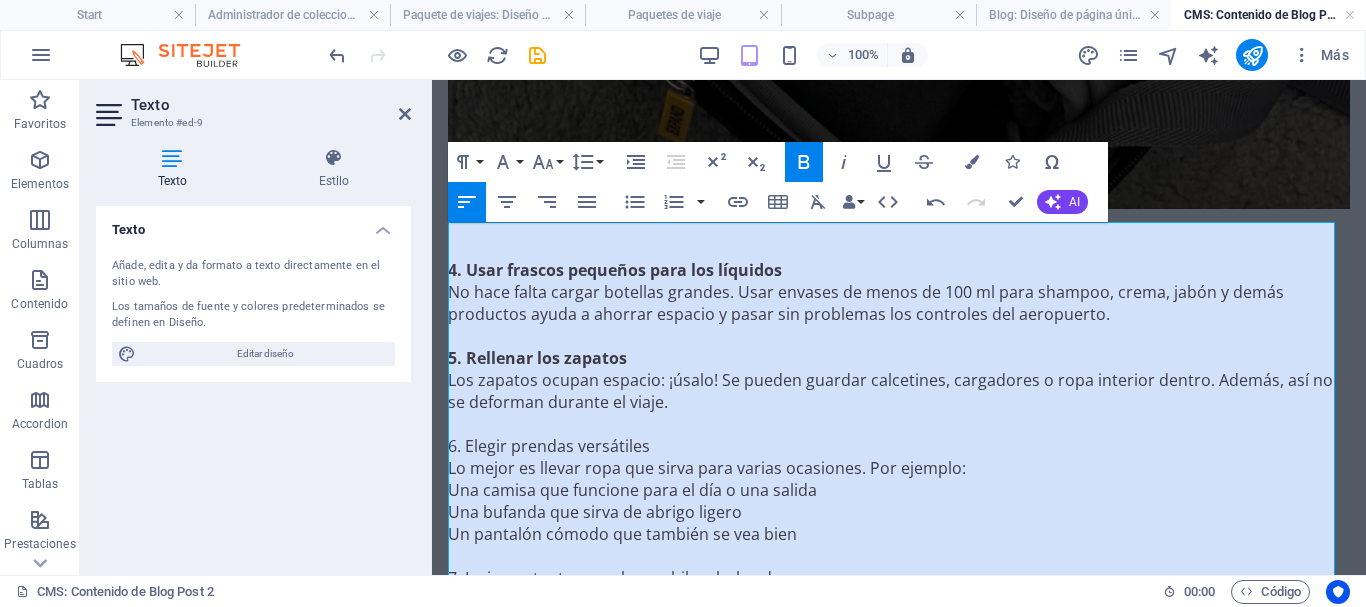 drag, startPoint x: 664, startPoint y: 408, endPoint x: 443, endPoint y: 409, distance: 221.00226 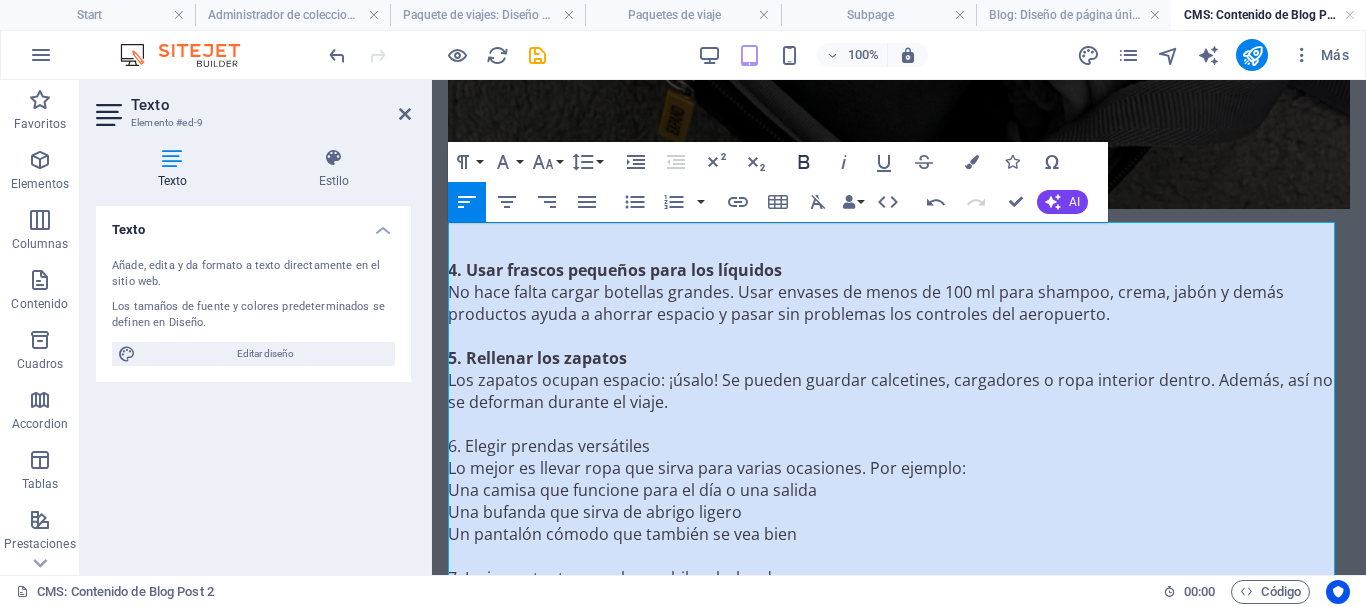 click 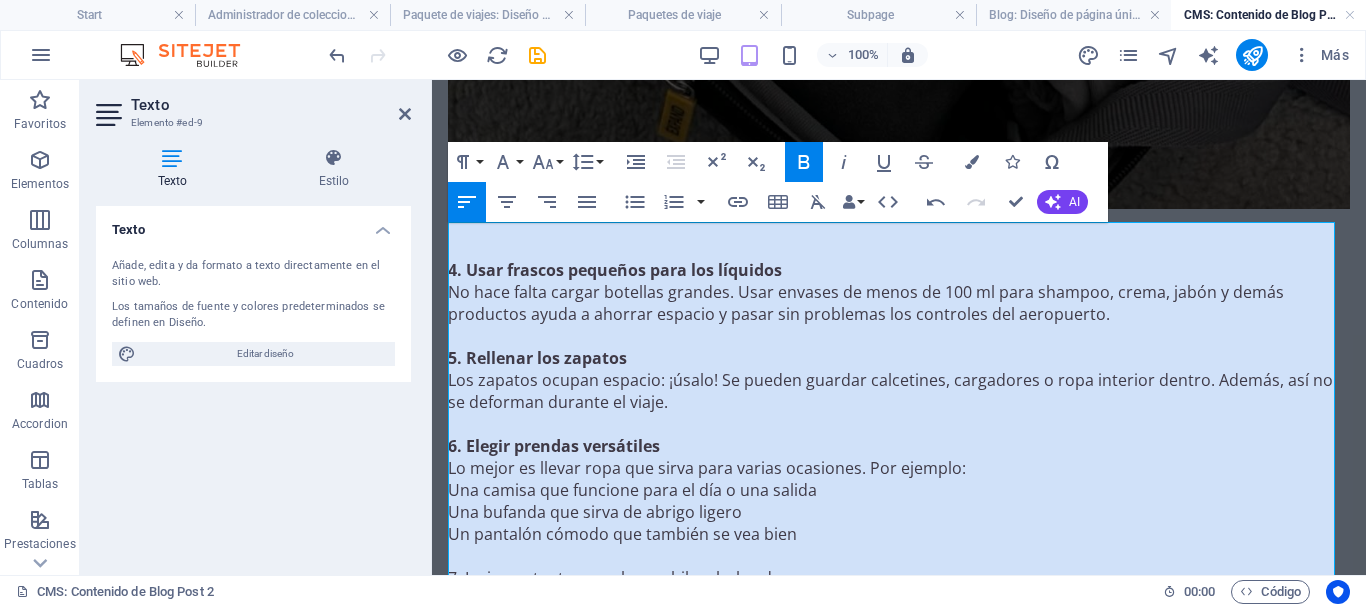 scroll, scrollTop: 2999, scrollLeft: 0, axis: vertical 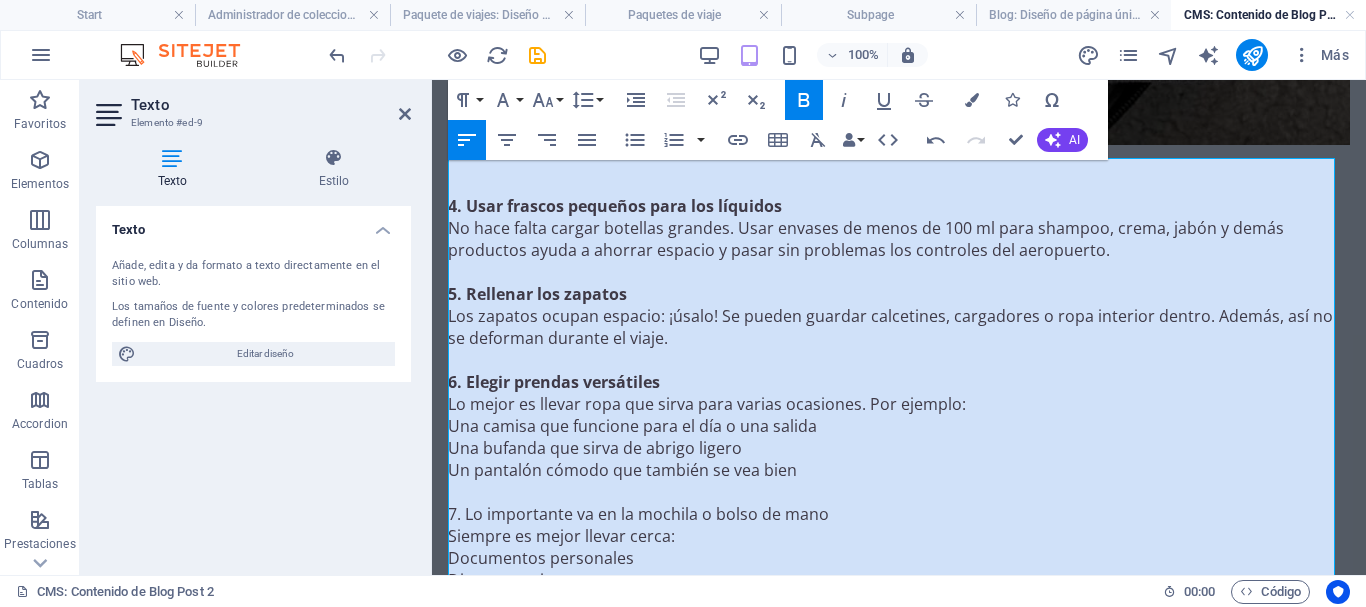 drag, startPoint x: 828, startPoint y: 471, endPoint x: 492, endPoint y: 463, distance: 336.0952 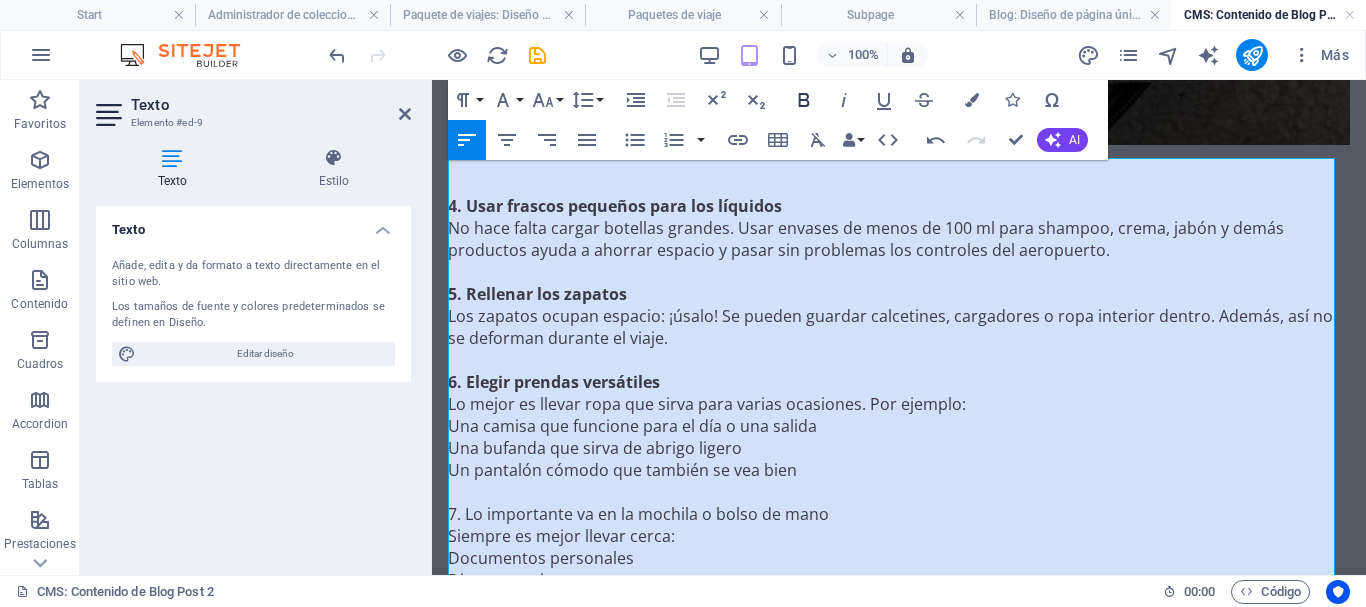 click 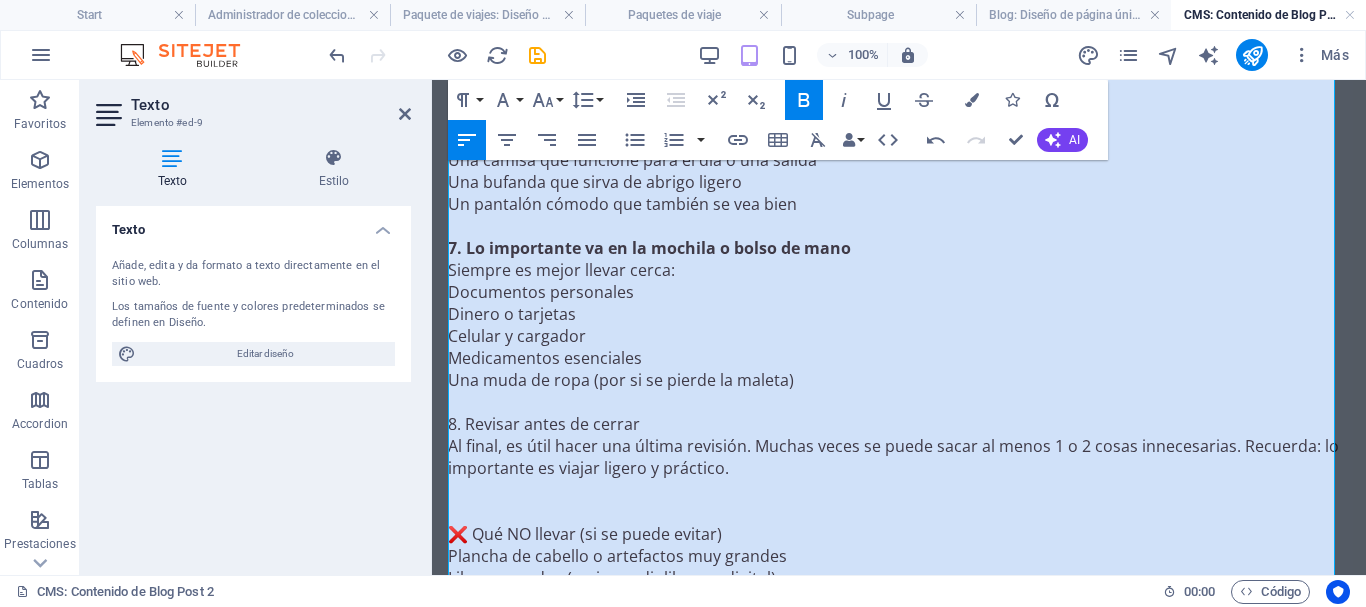 scroll, scrollTop: 3266, scrollLeft: 0, axis: vertical 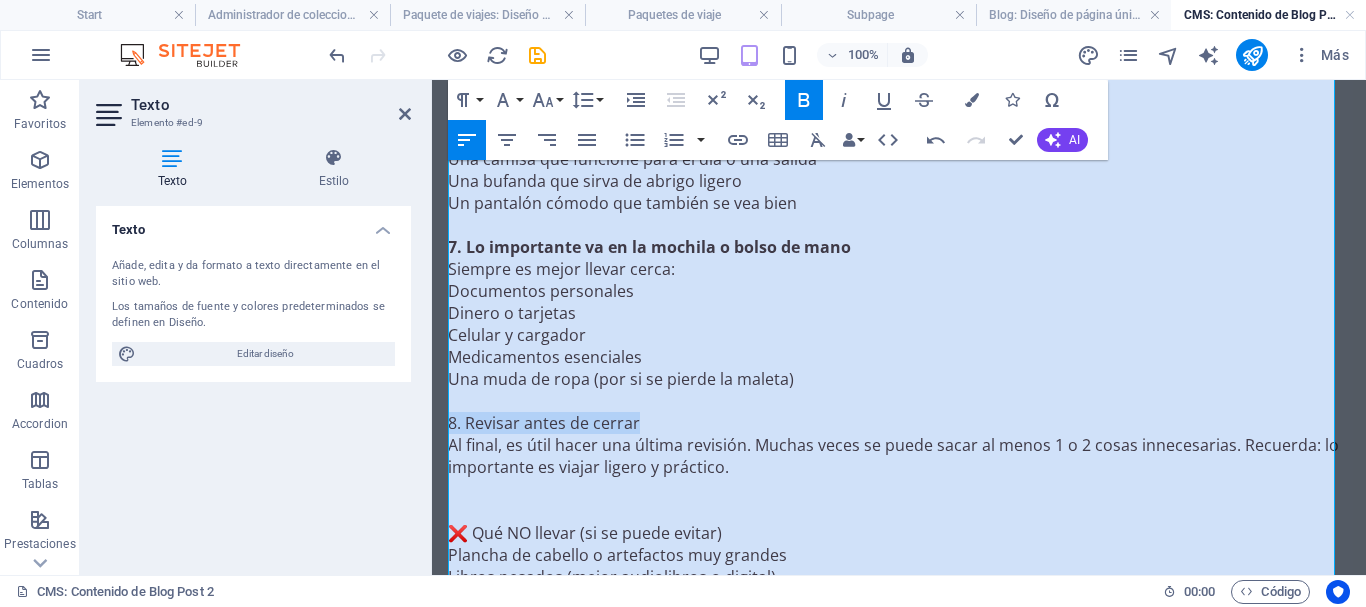 drag, startPoint x: 654, startPoint y: 385, endPoint x: 444, endPoint y: 393, distance: 210.15233 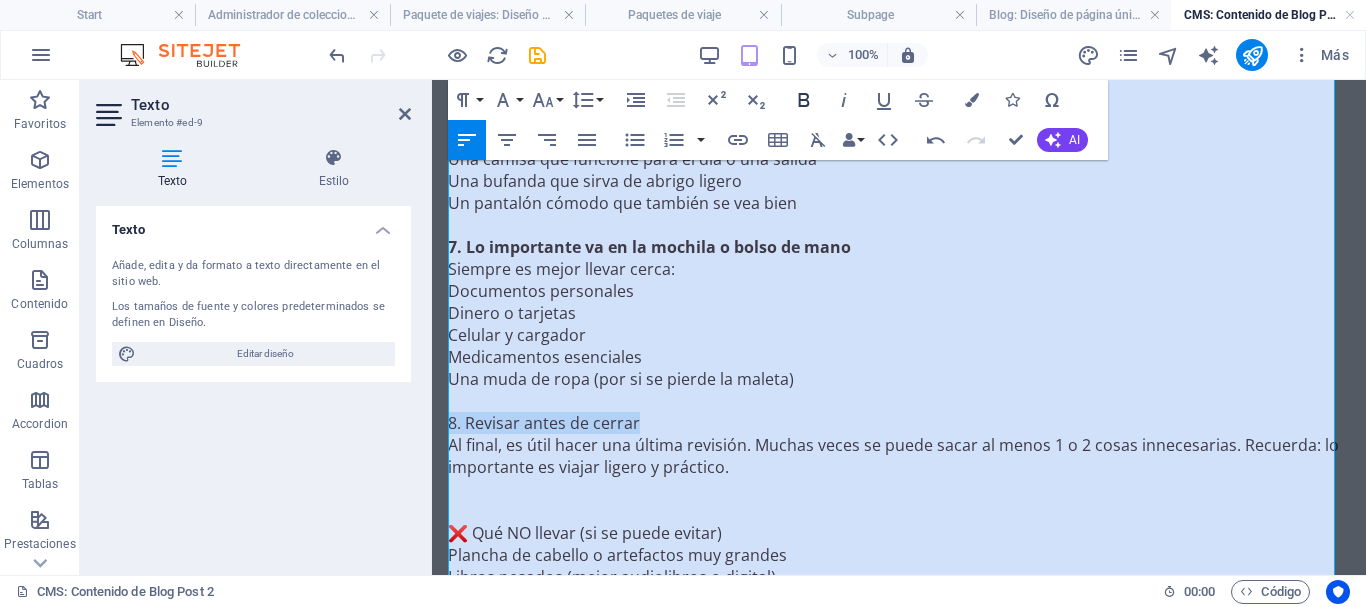 click 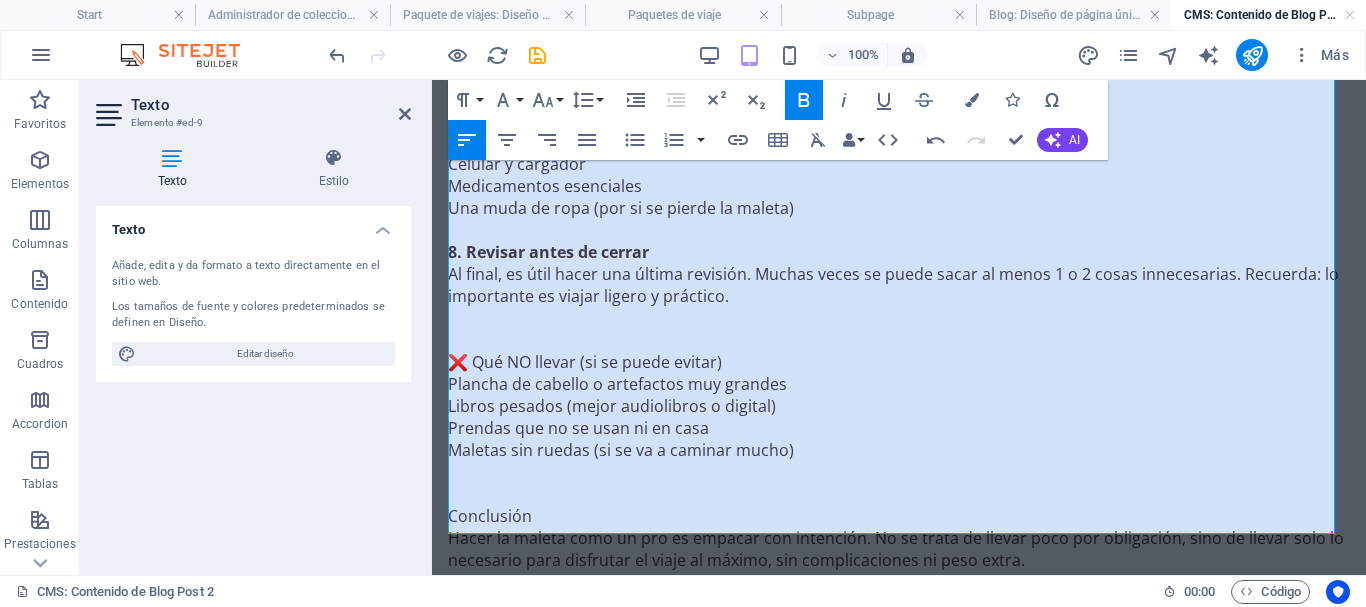 scroll, scrollTop: 3438, scrollLeft: 0, axis: vertical 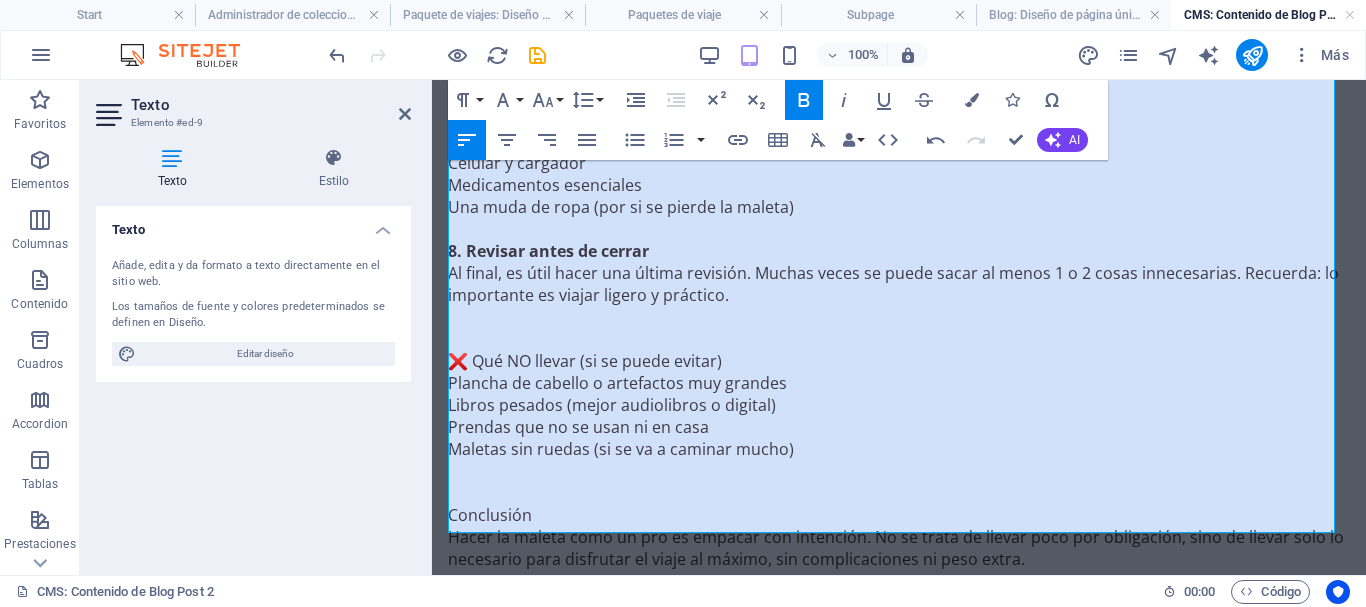 click on "❌ Qué NO llevar (si se puede evitar)" at bounding box center [899, 361] 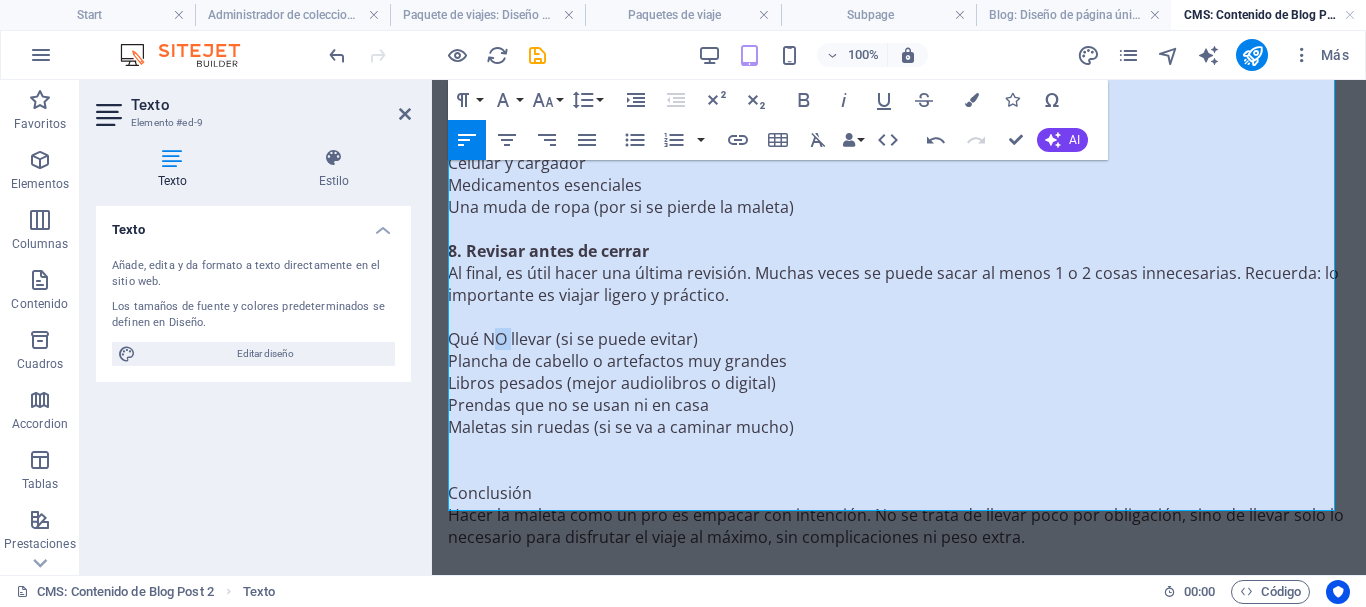 drag, startPoint x: 504, startPoint y: 303, endPoint x: 484, endPoint y: 301, distance: 20.09975 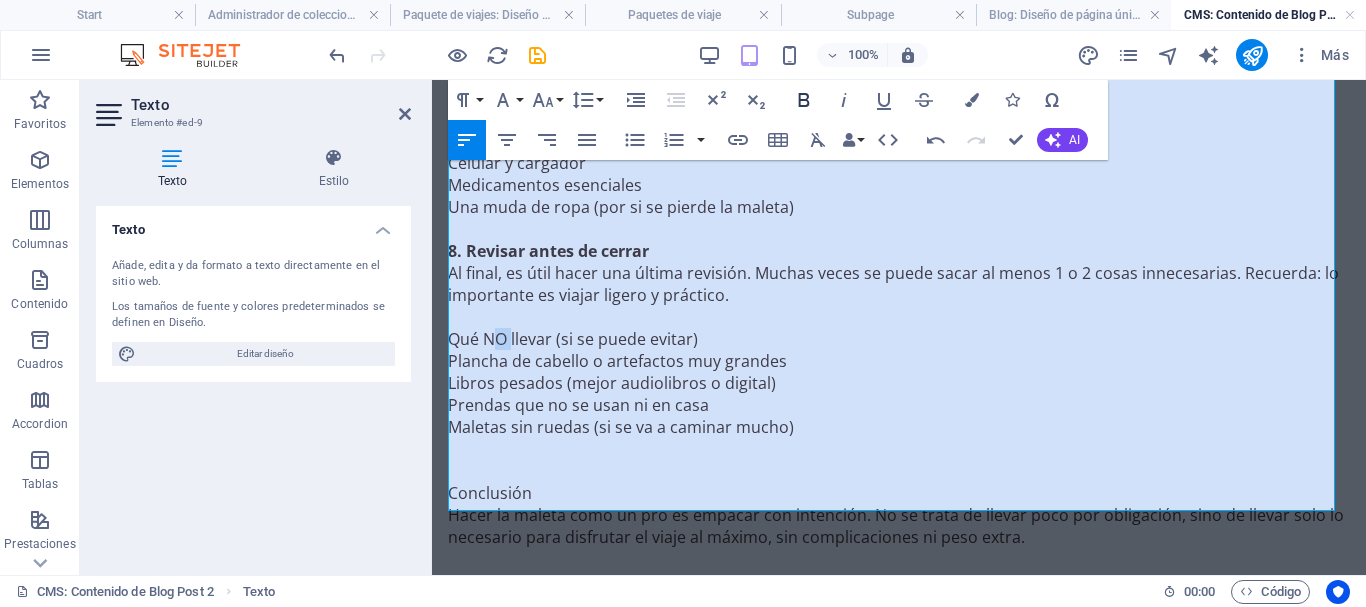 click 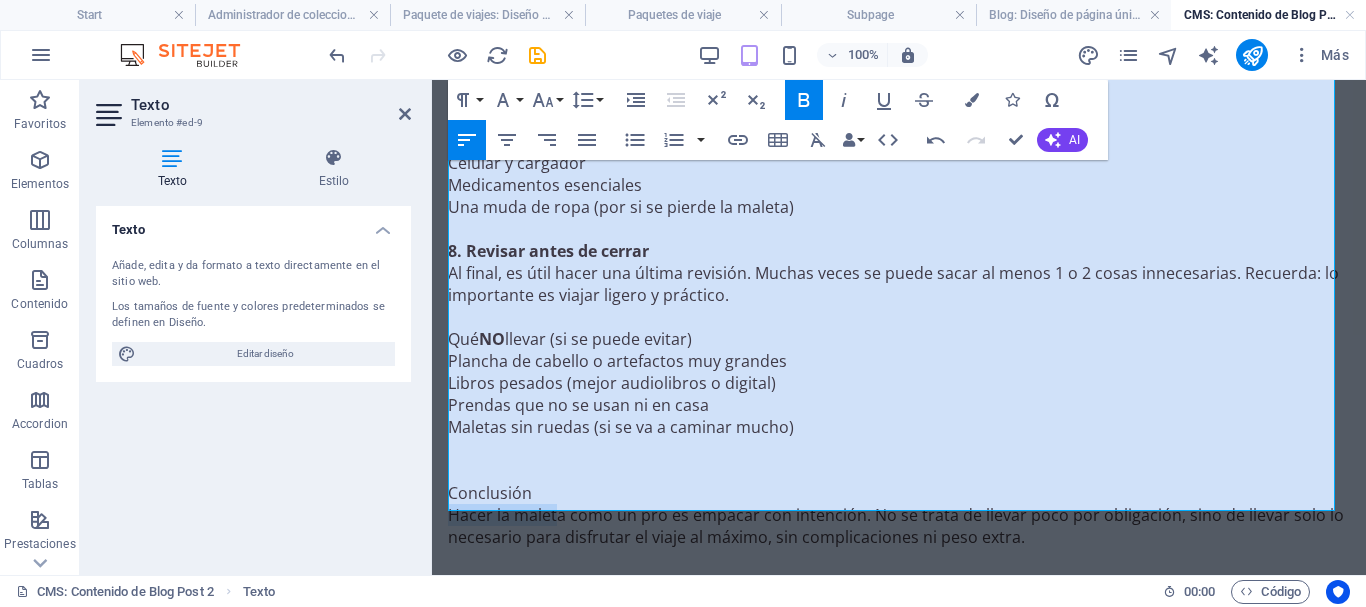 drag, startPoint x: 559, startPoint y: 466, endPoint x: 543, endPoint y: 463, distance: 16.27882 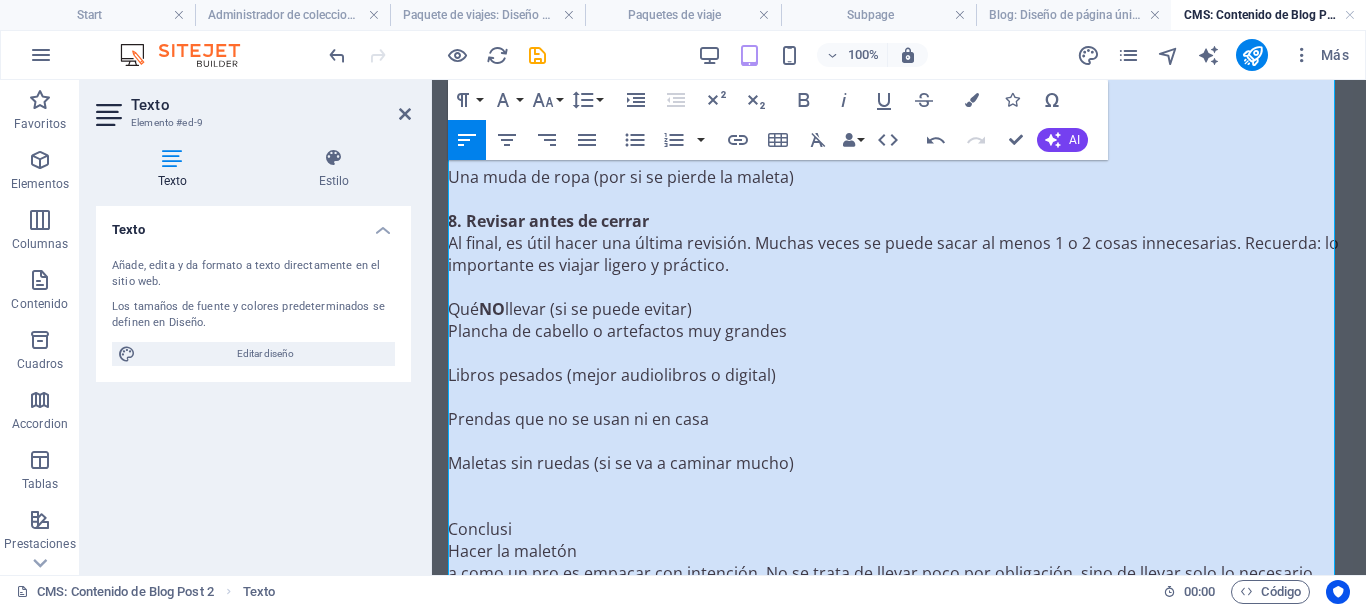 scroll, scrollTop: 3681, scrollLeft: 0, axis: vertical 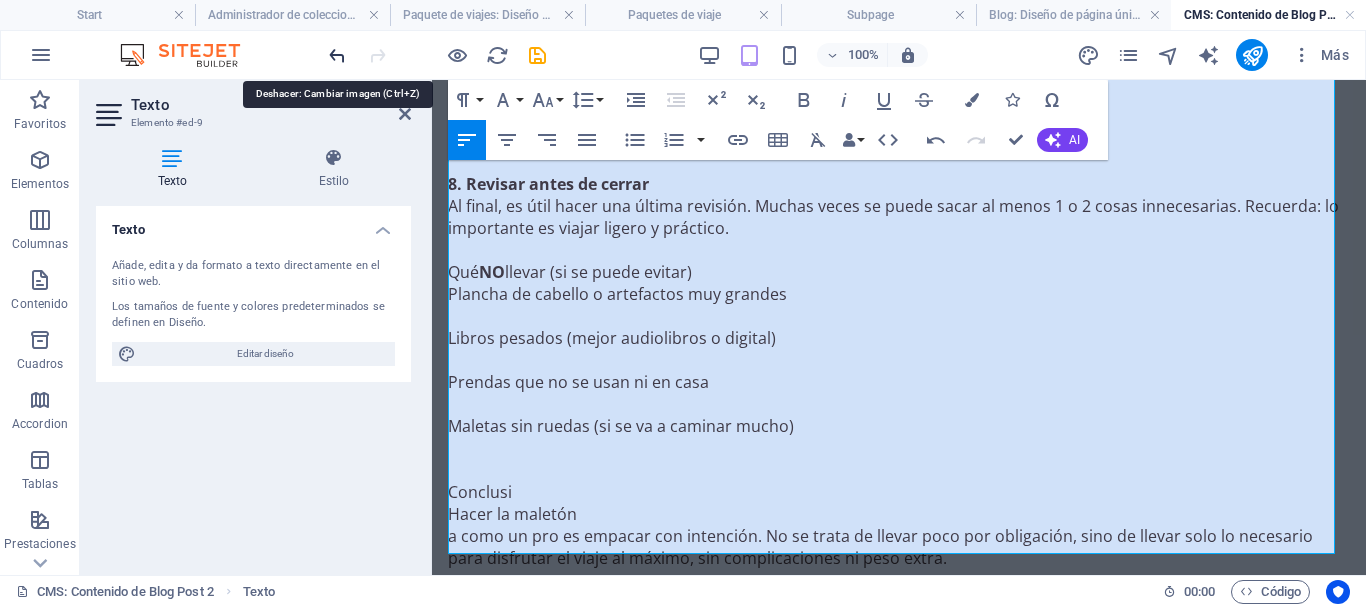 click at bounding box center [337, 55] 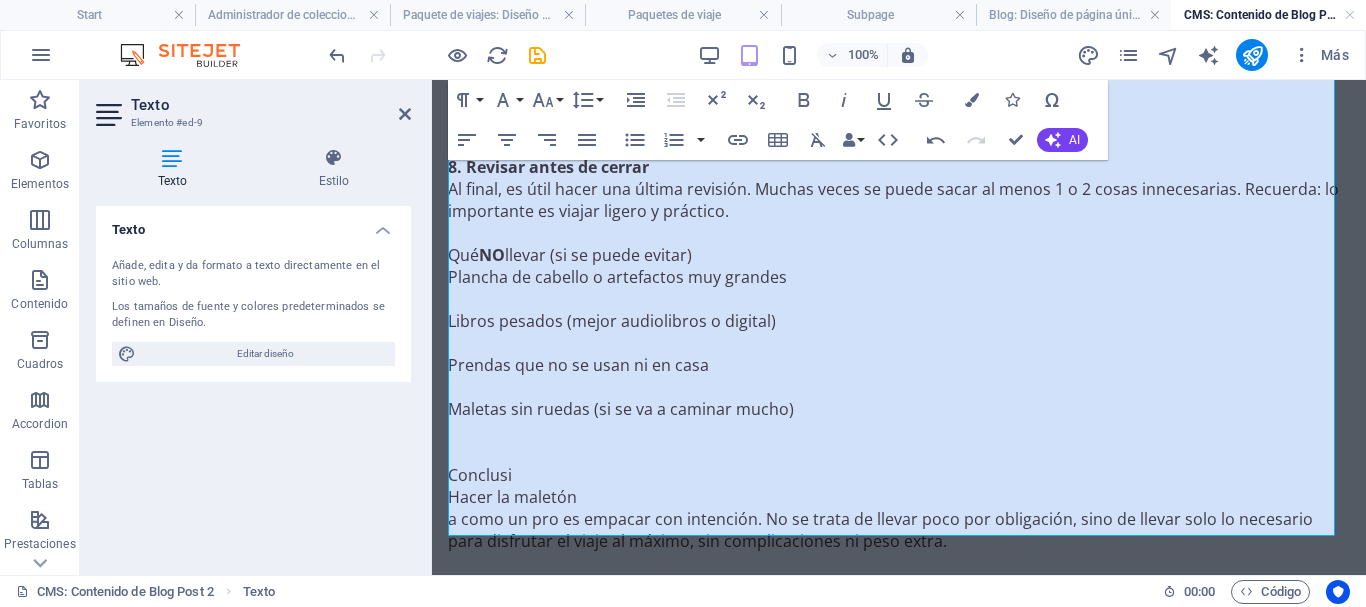 scroll, scrollTop: 3703, scrollLeft: 0, axis: vertical 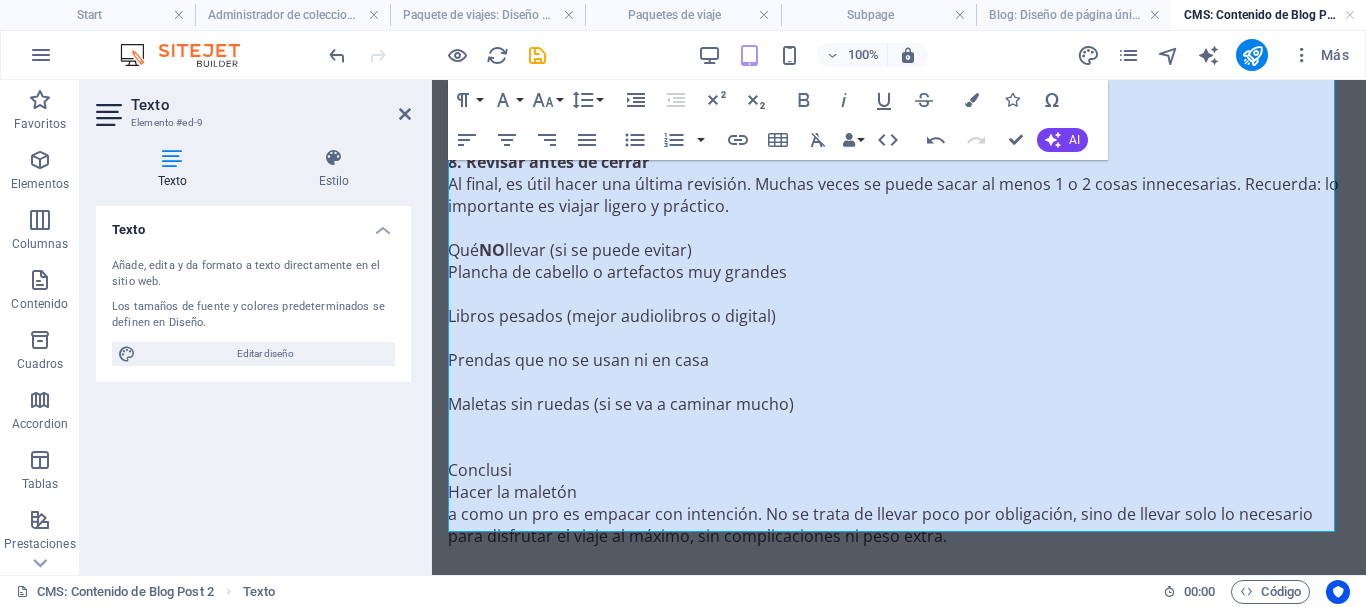 click on "Conclusi Hacer la malet ón" at bounding box center [899, 481] 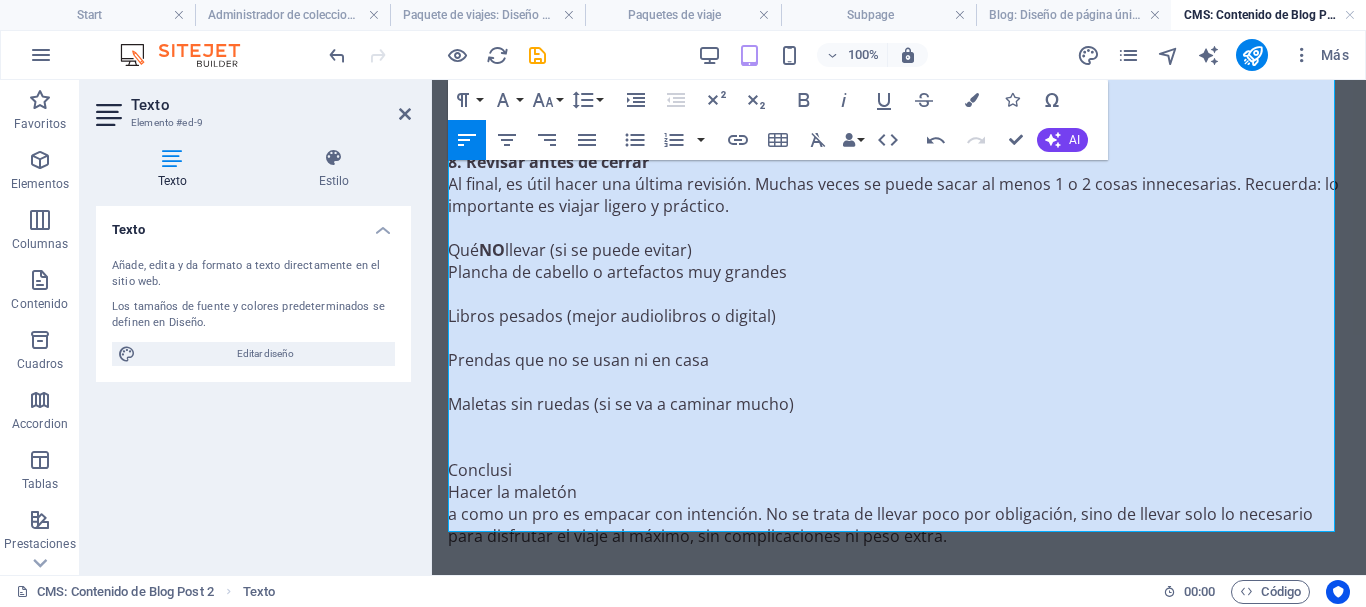 type 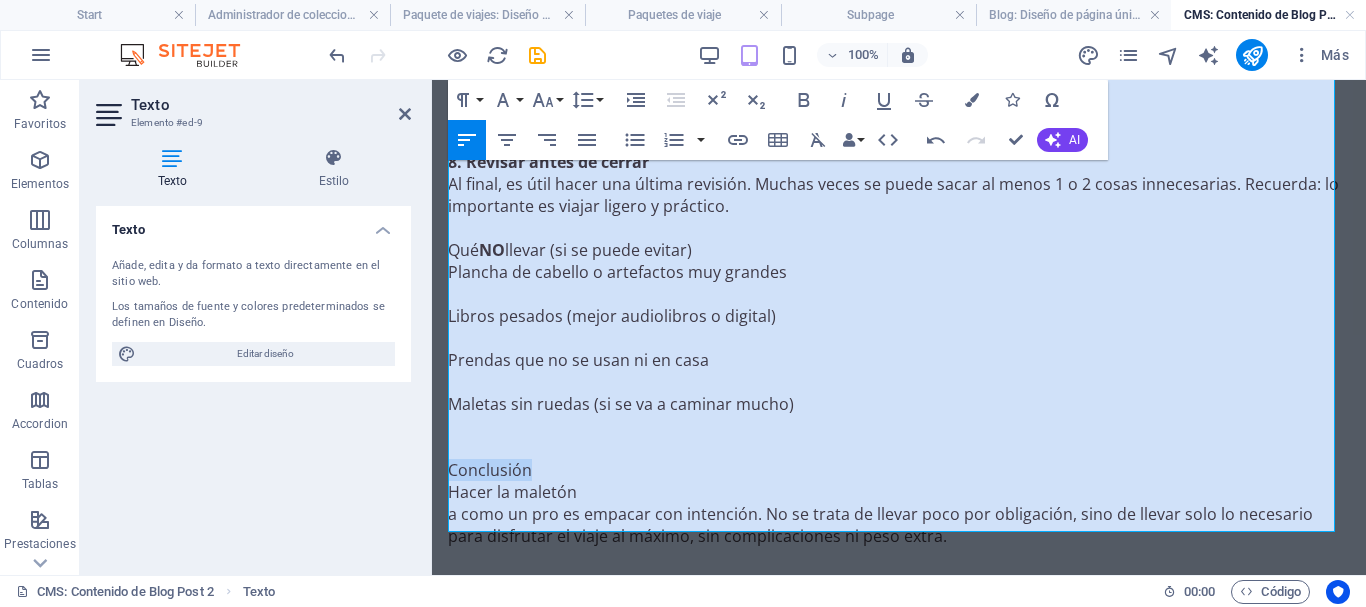 drag, startPoint x: 544, startPoint y: 438, endPoint x: 435, endPoint y: 433, distance: 109.11462 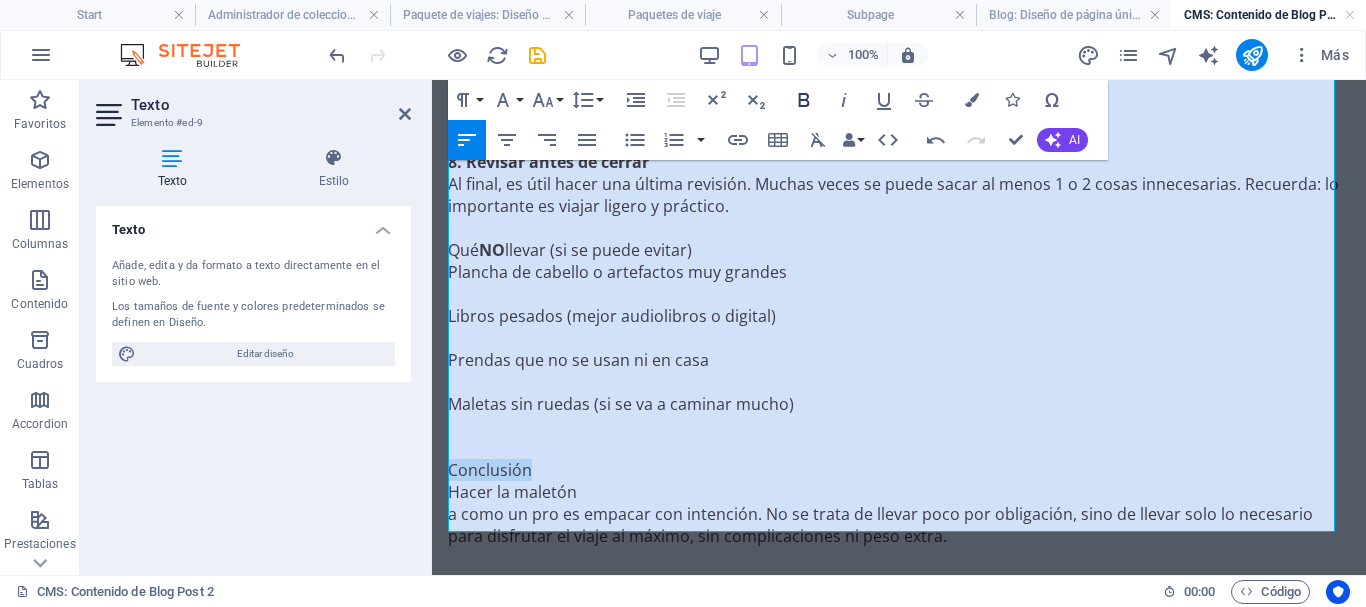 click 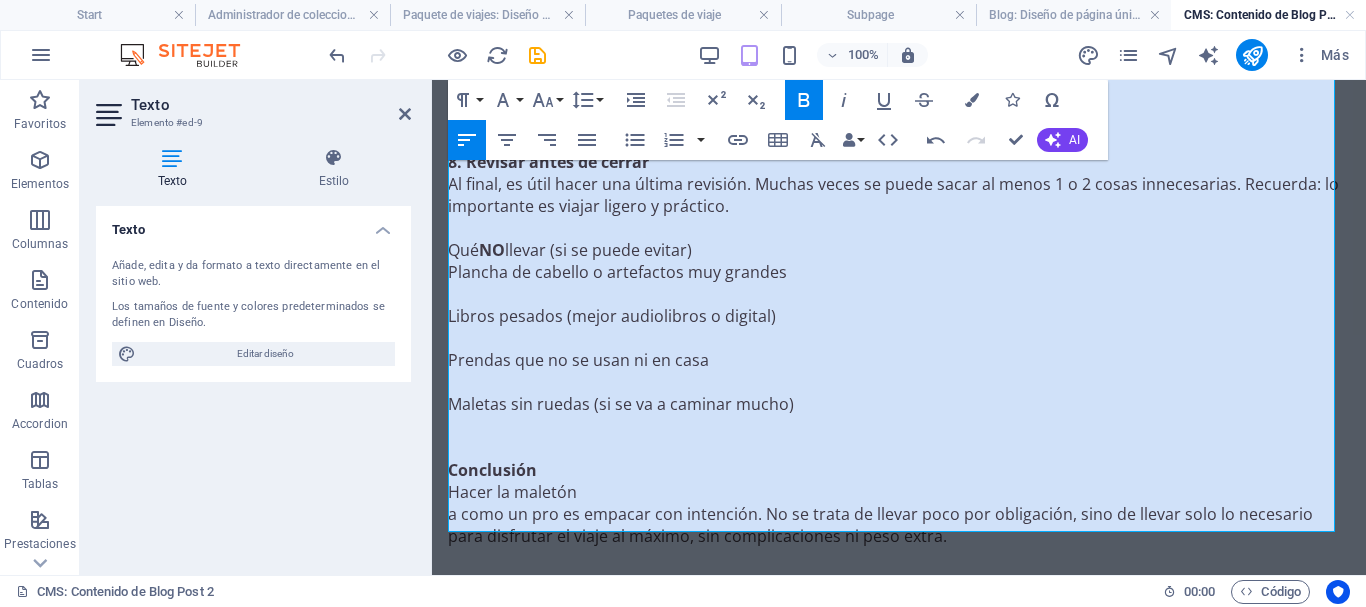 click at bounding box center [899, 448] 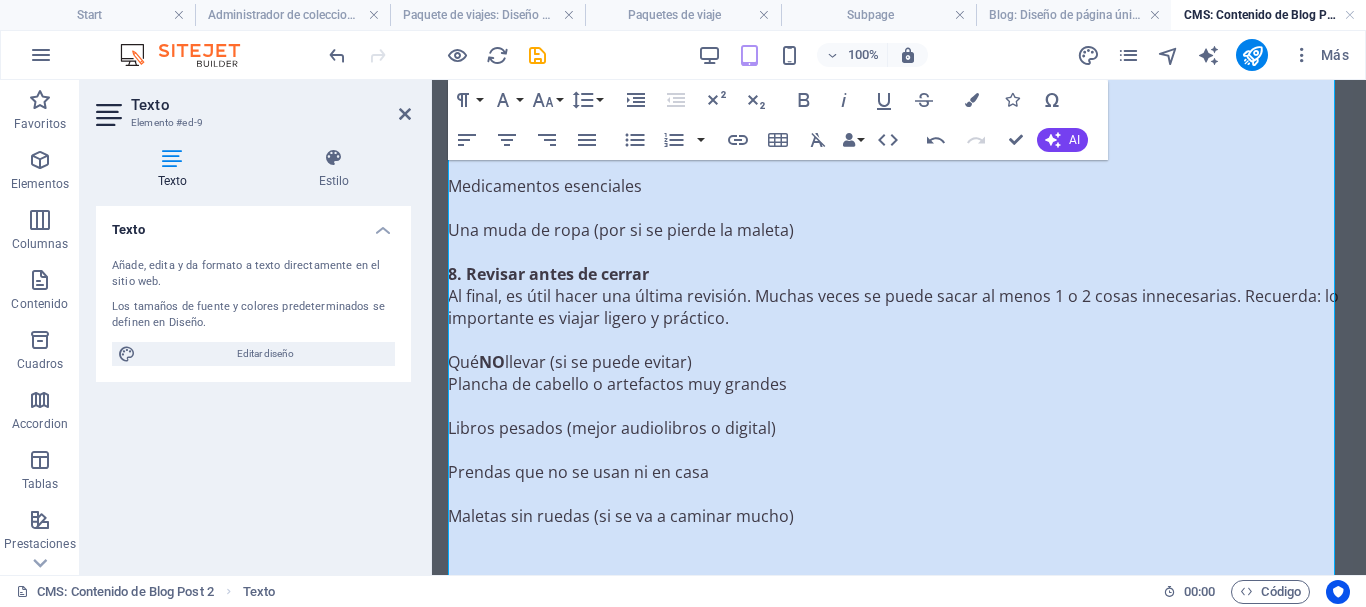 scroll, scrollTop: 3569, scrollLeft: 0, axis: vertical 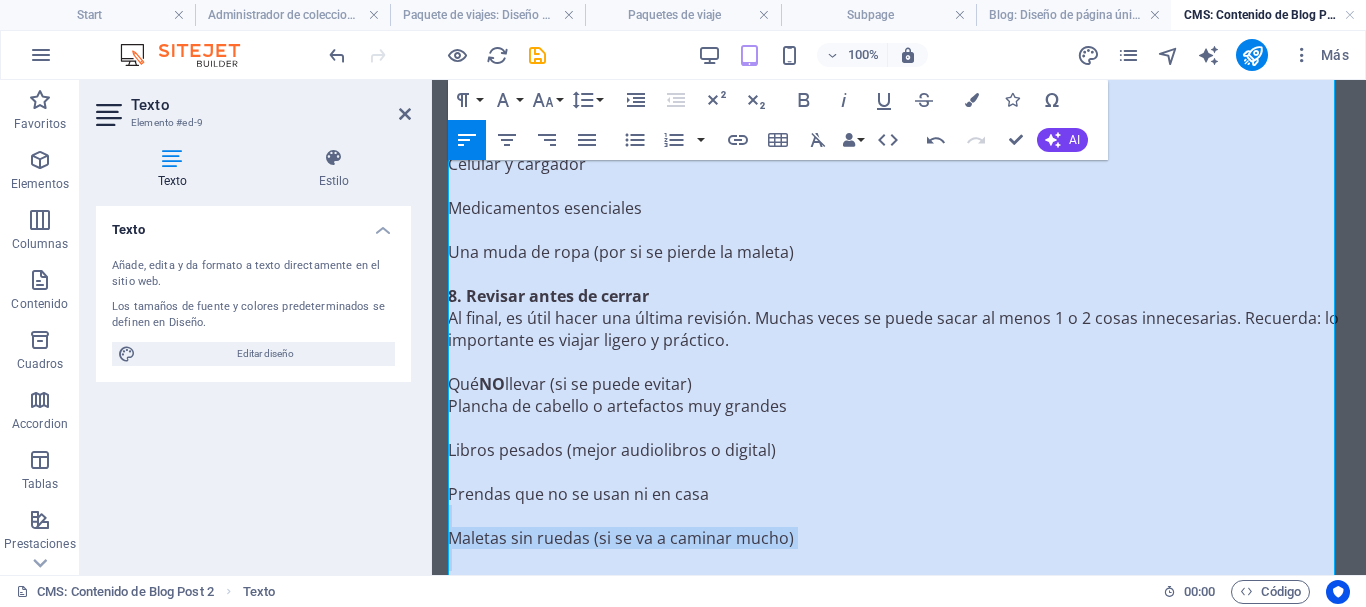 drag, startPoint x: 810, startPoint y: 513, endPoint x: 684, endPoint y: 482, distance: 129.75746 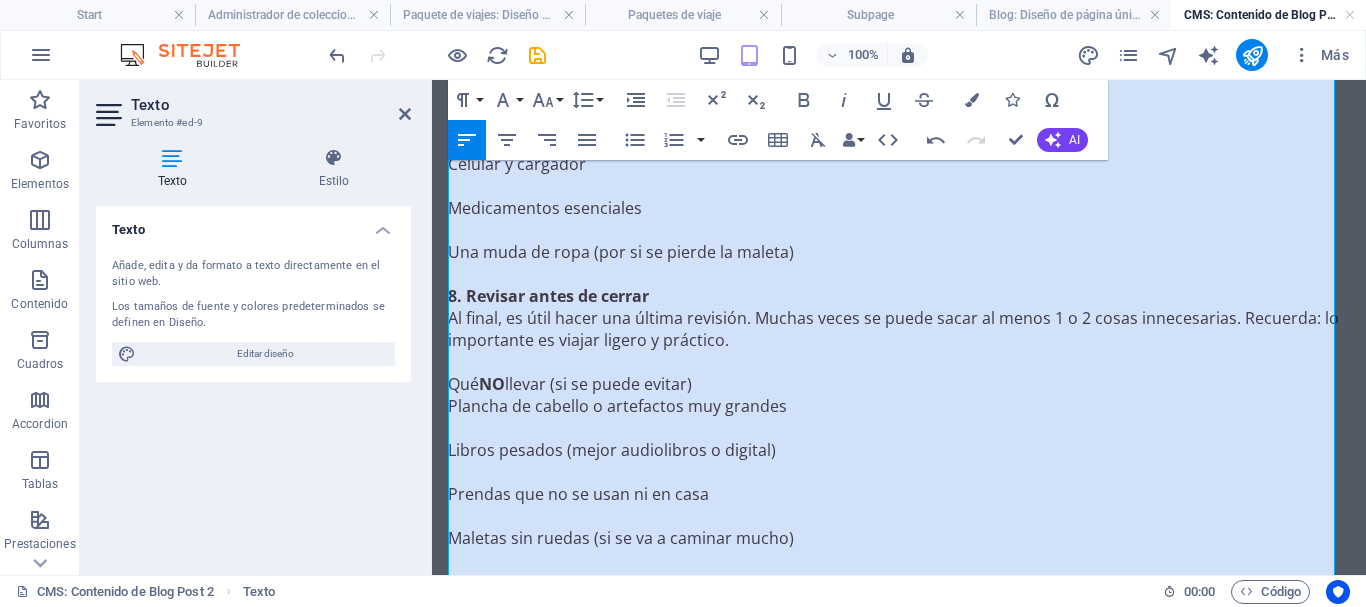 click at bounding box center [899, 516] 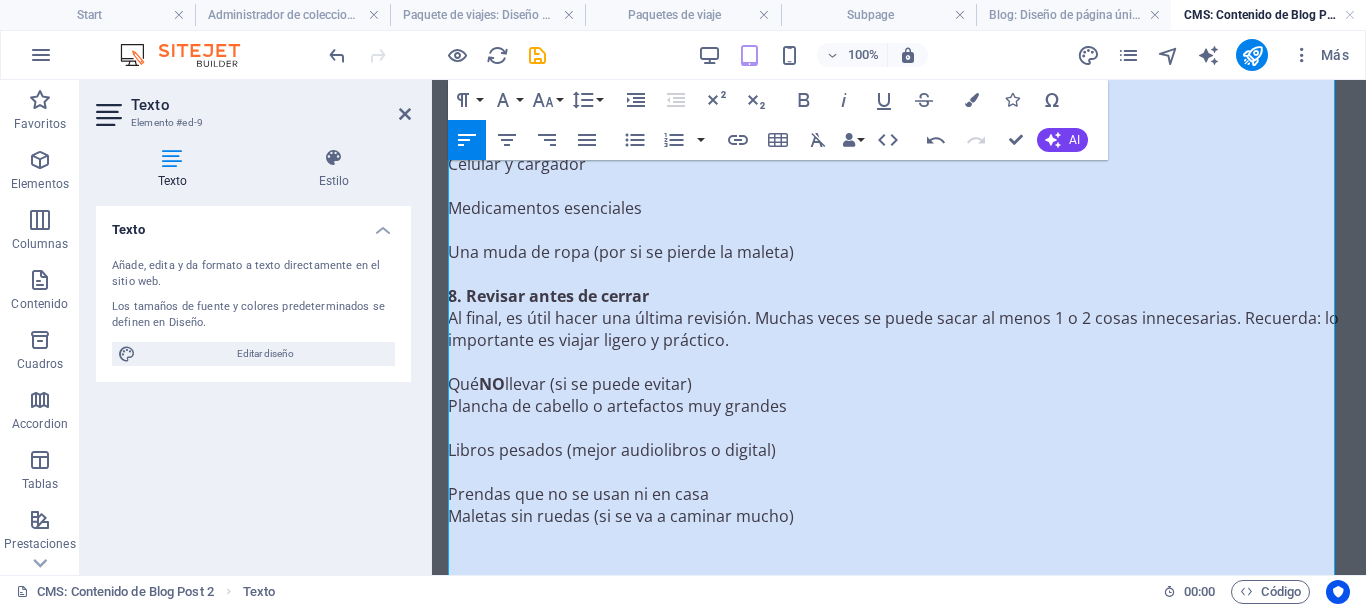 click at bounding box center (899, 472) 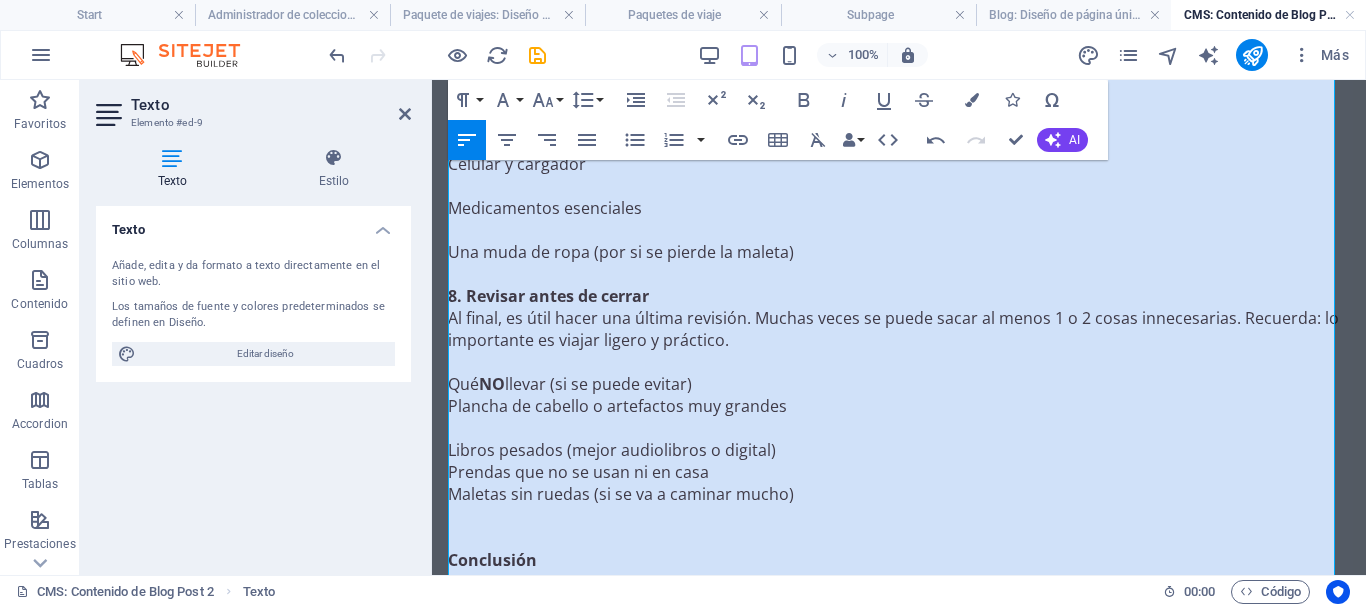 click at bounding box center [899, 428] 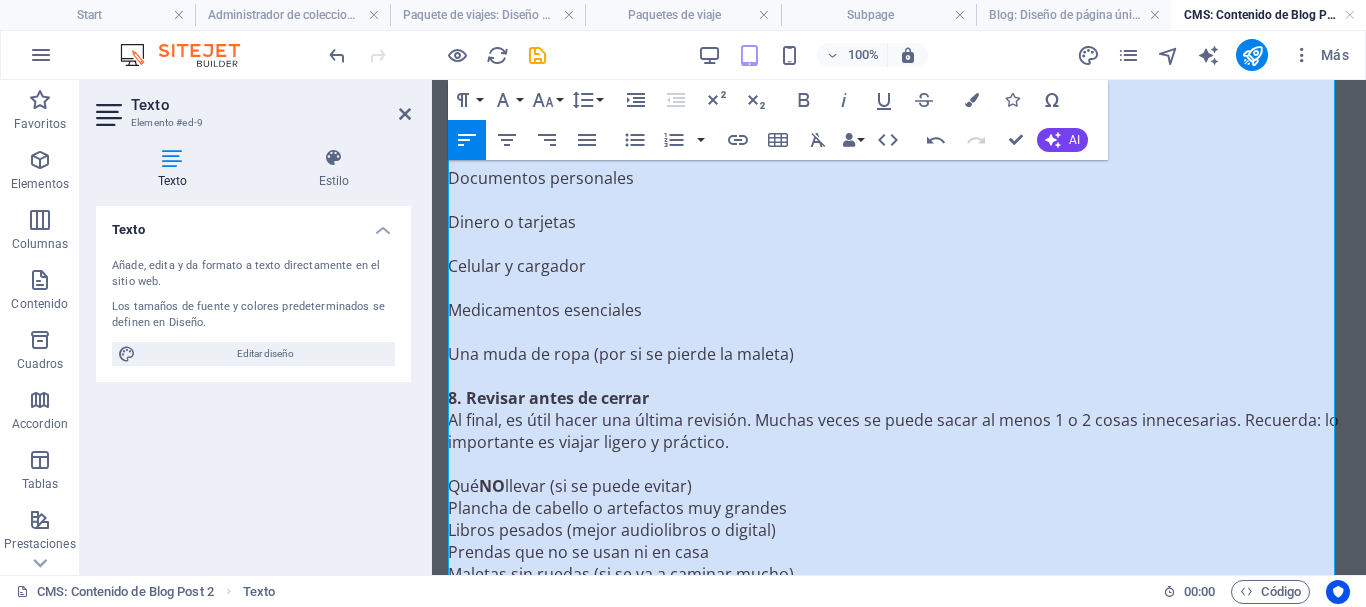 scroll, scrollTop: 3462, scrollLeft: 0, axis: vertical 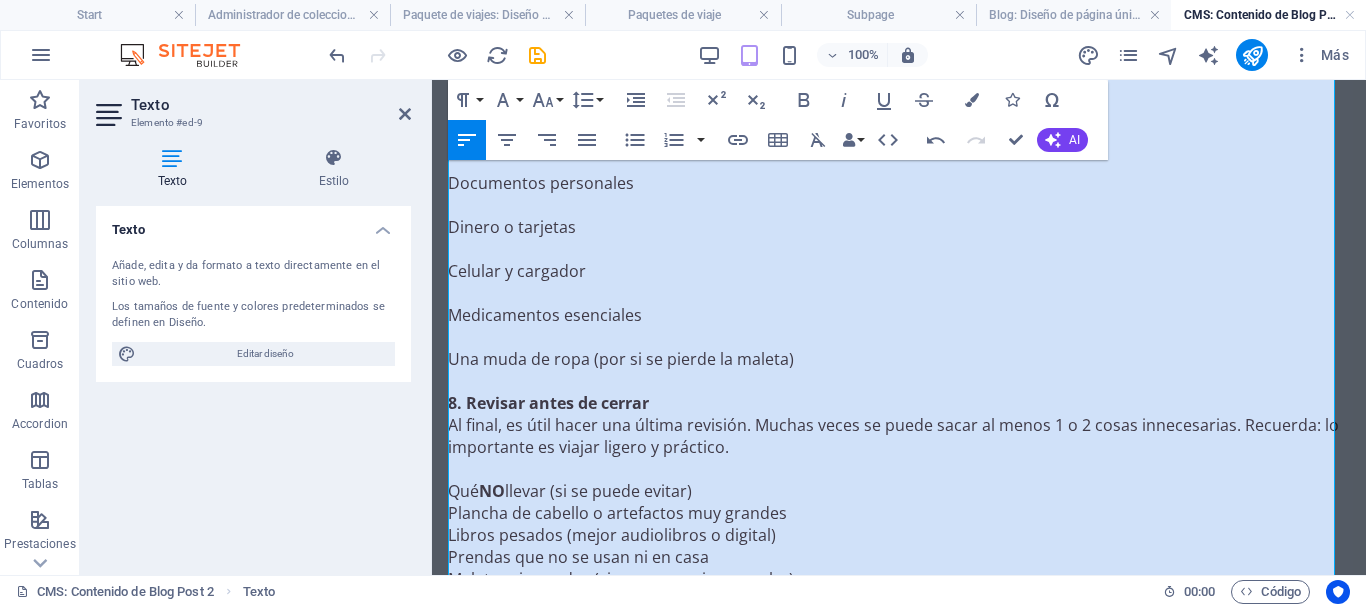 click at bounding box center [899, 337] 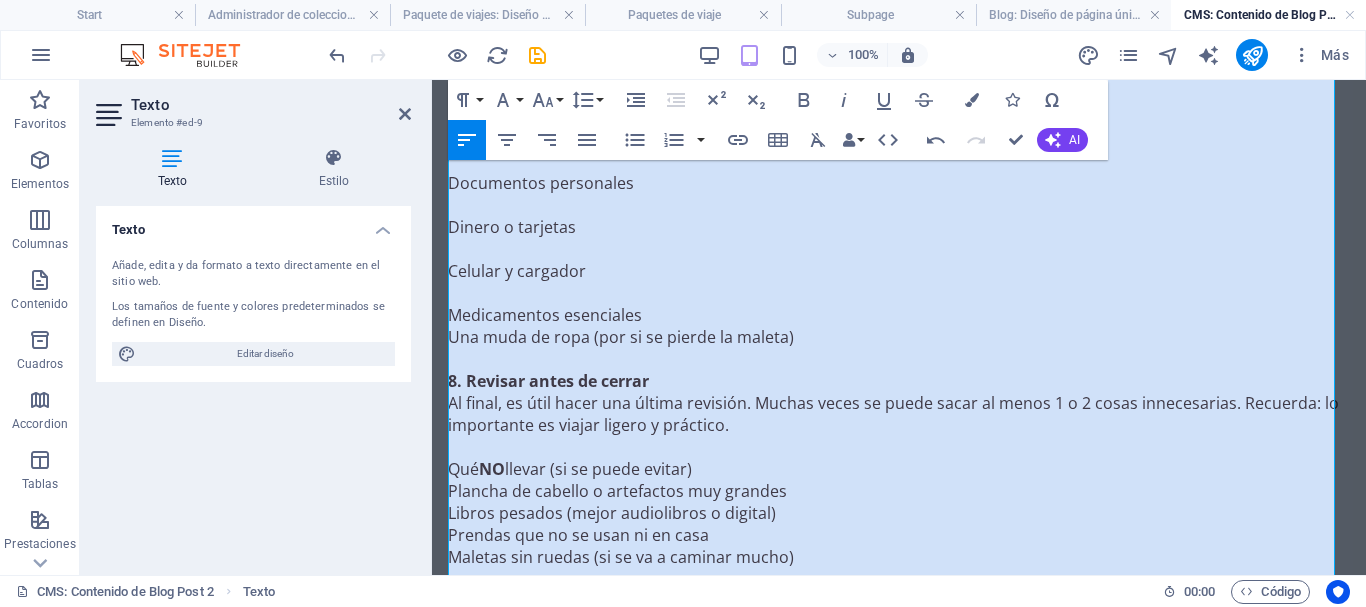 click at bounding box center (899, 293) 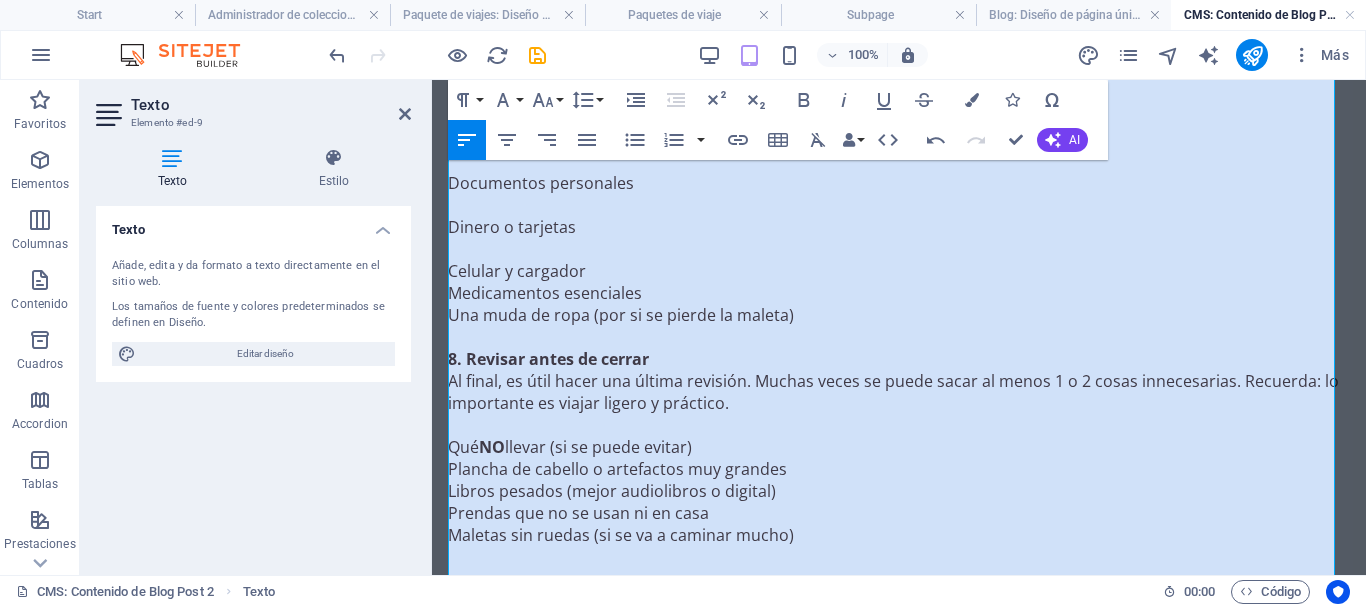click at bounding box center (899, 249) 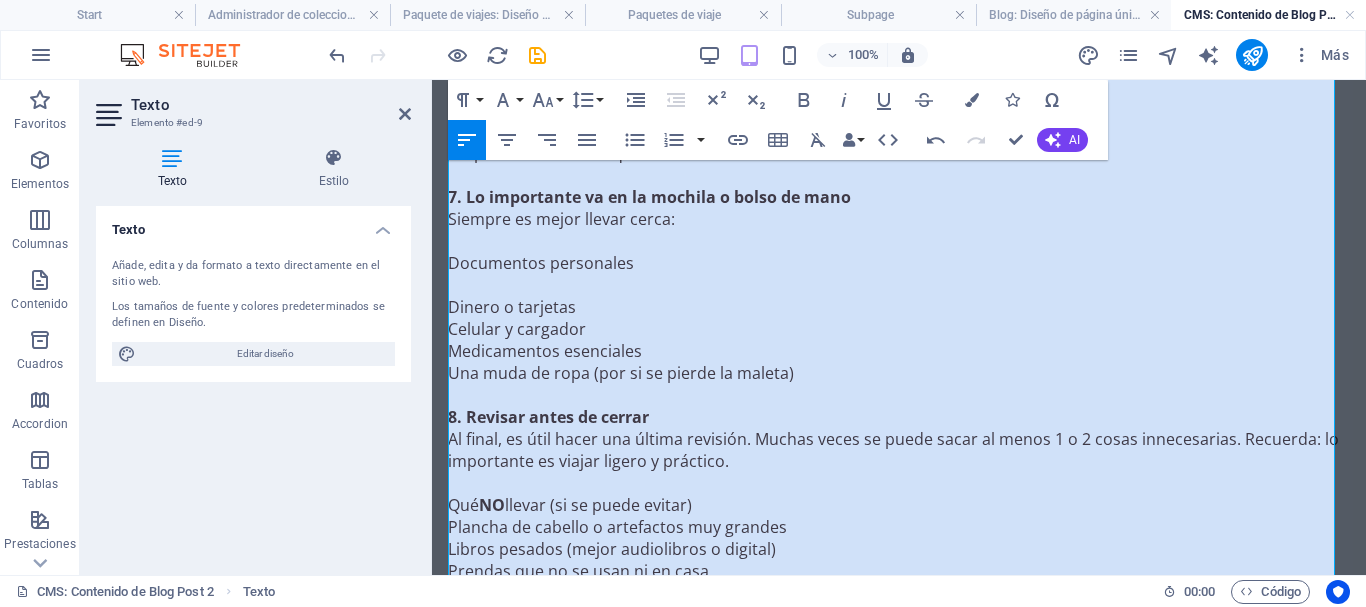 scroll, scrollTop: 3371, scrollLeft: 0, axis: vertical 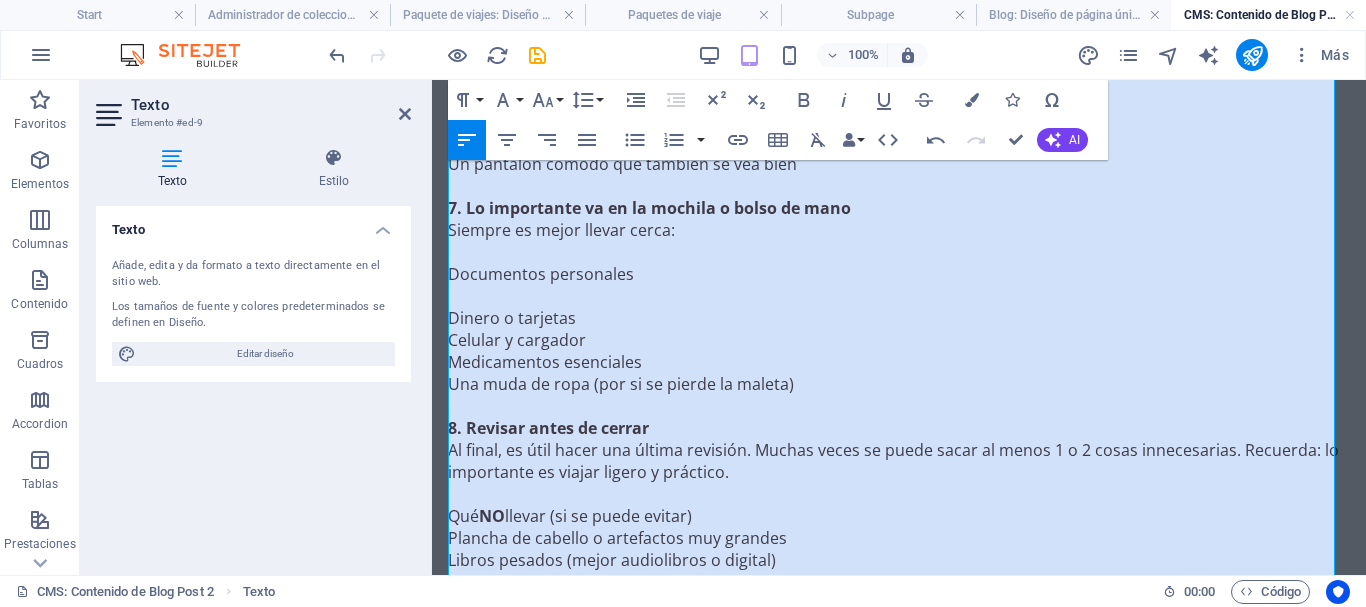 click at bounding box center [899, 296] 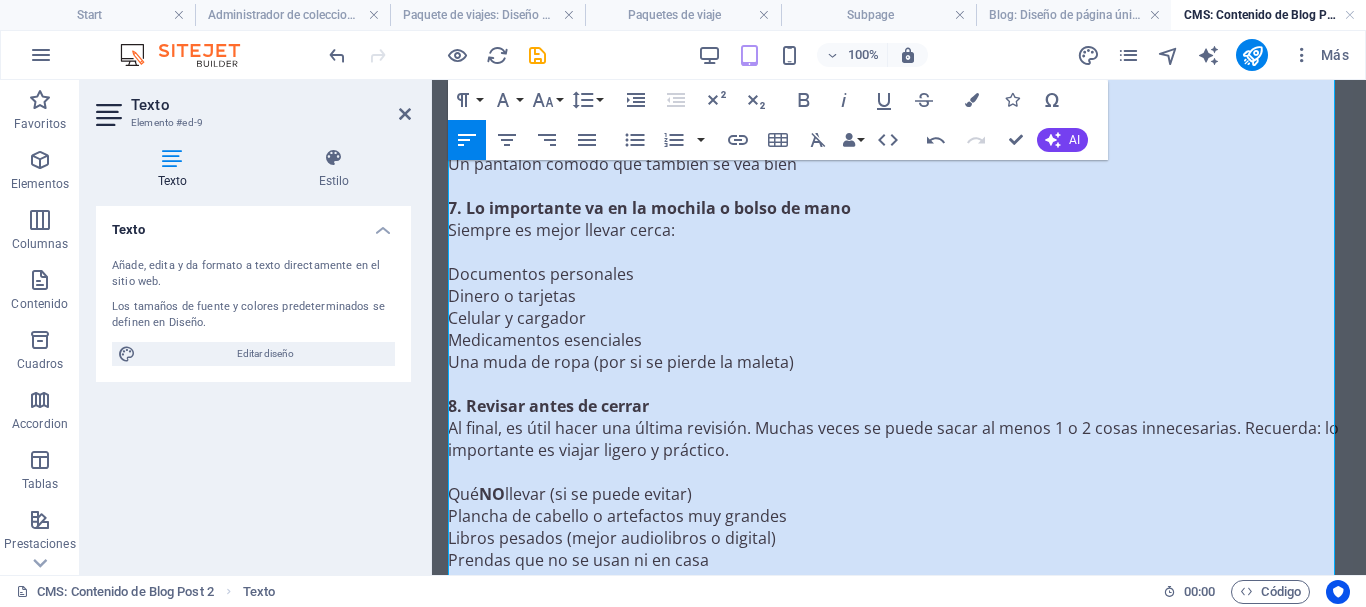 click at bounding box center [899, 252] 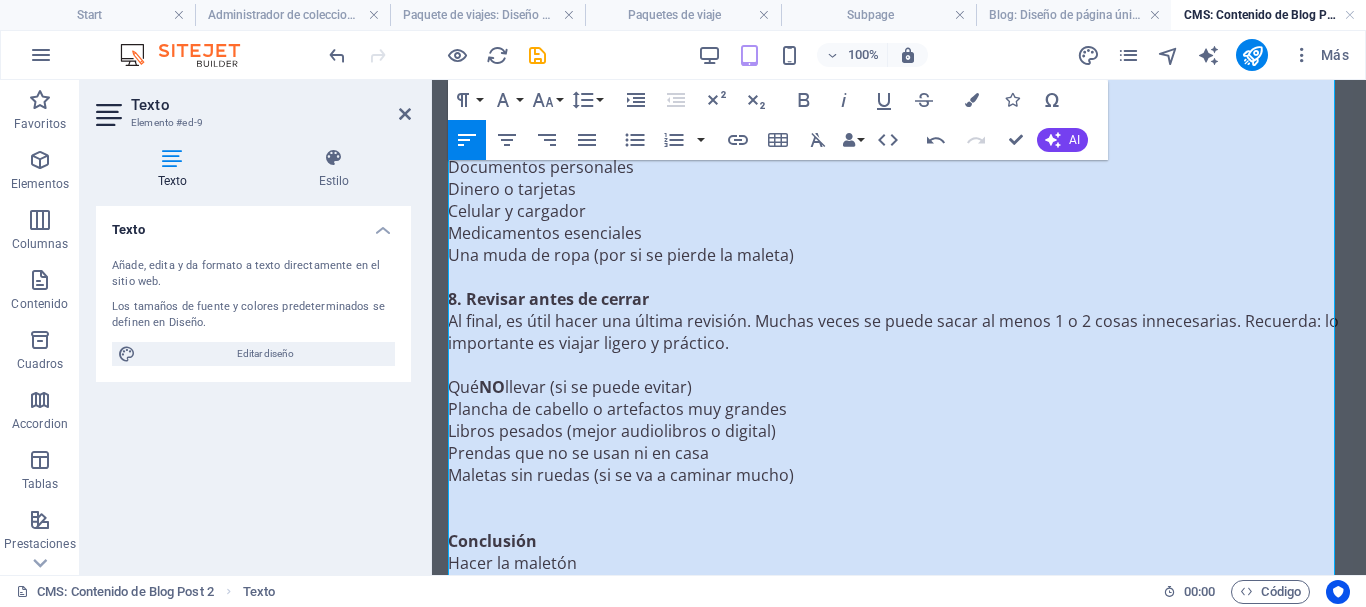 scroll, scrollTop: 3471, scrollLeft: 0, axis: vertical 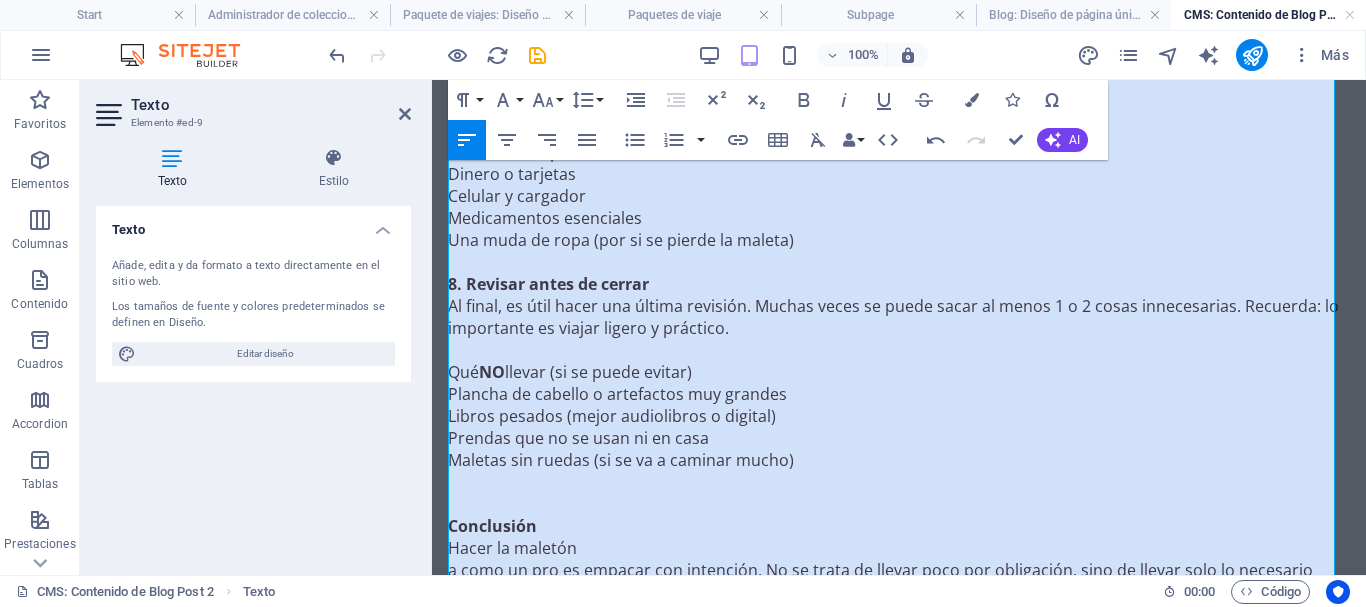 click on "8. Revisar antes de cerrar" at bounding box center (899, 284) 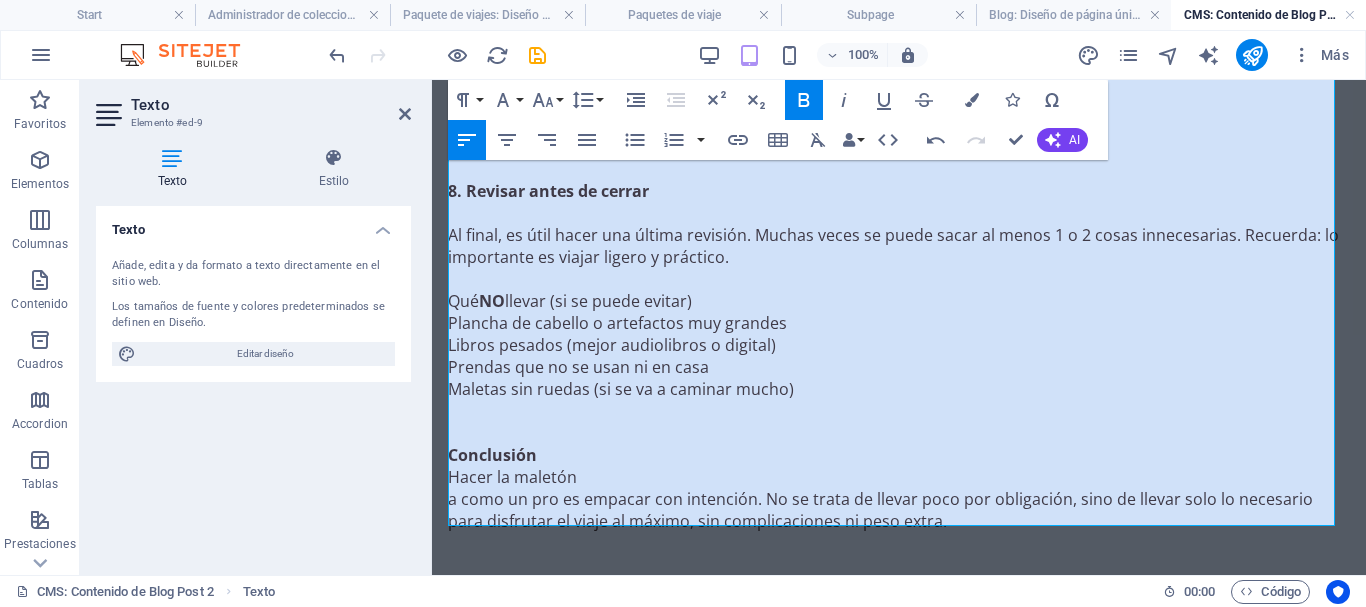 scroll, scrollTop: 3571, scrollLeft: 0, axis: vertical 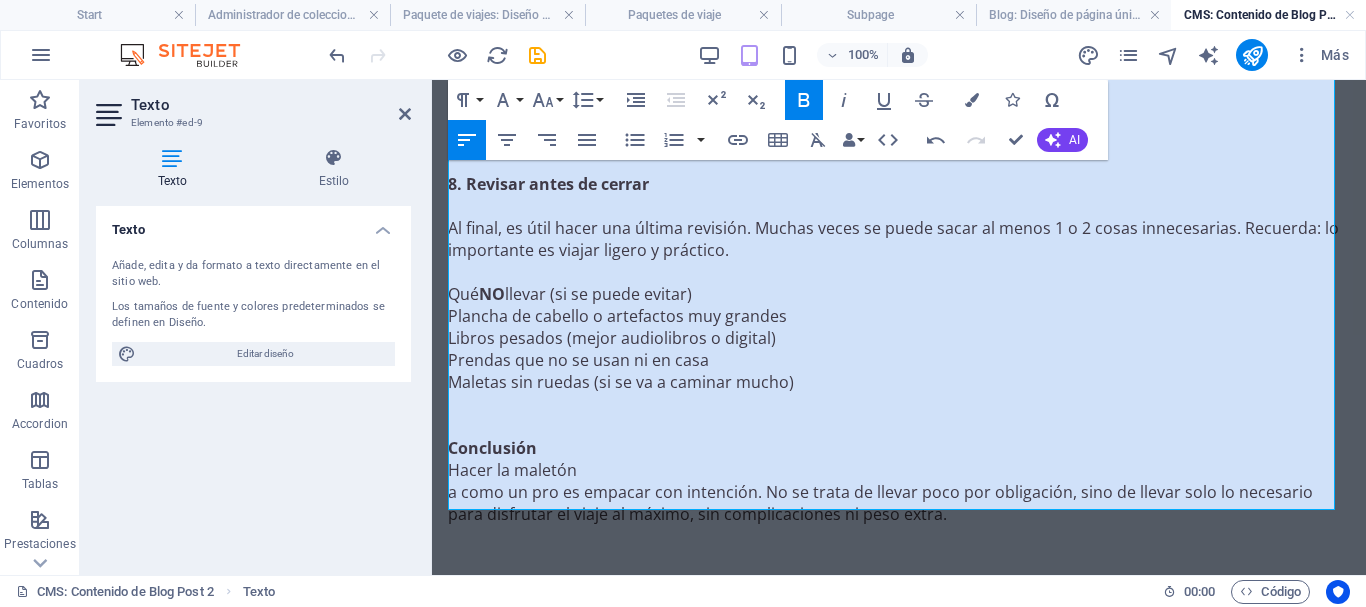 click on "Hacer una lista (y ser realista) Antes de meter una sola prenda, lo ideal es crear una lista escrita o en el celular. Esto evita empacar con ansiedad o caer en los típicos “por si acaso”. Considera: El clima del destino La duración del viaje Las actividades planeadas (ciudad, campo, playa, eventos, etc.) Tip: Elegir prendas que combinen entre sí facilita mucho todo. 2. Regla del 5-4-3-2-1 (para viajes cortos) Una guía práctica: 5 tops o camisetas 4 partes de abajo 3 prendas extra (vestido, conjunto, abrigo) 2 pares de calzado 1 abrigo o chaqueta versátil Se puede ajustar según el tipo de viaje, pero es un buen punto de partida. 3. Enrollar la ropa Enrollar las prendas ocupa menos espacio, evita arrugas y permite ver todo más fácilmente dentro de la maleta. También se pueden usar organizadores de equipaje (packing cubes) para mayor orden. 4. Usar frascos pequeños para los líquidos 5. Rellenar los zapatos   6. Elegir prendas versátiles Una camisa que funcione para el día o una salida ​ NO" at bounding box center (899, -1408) 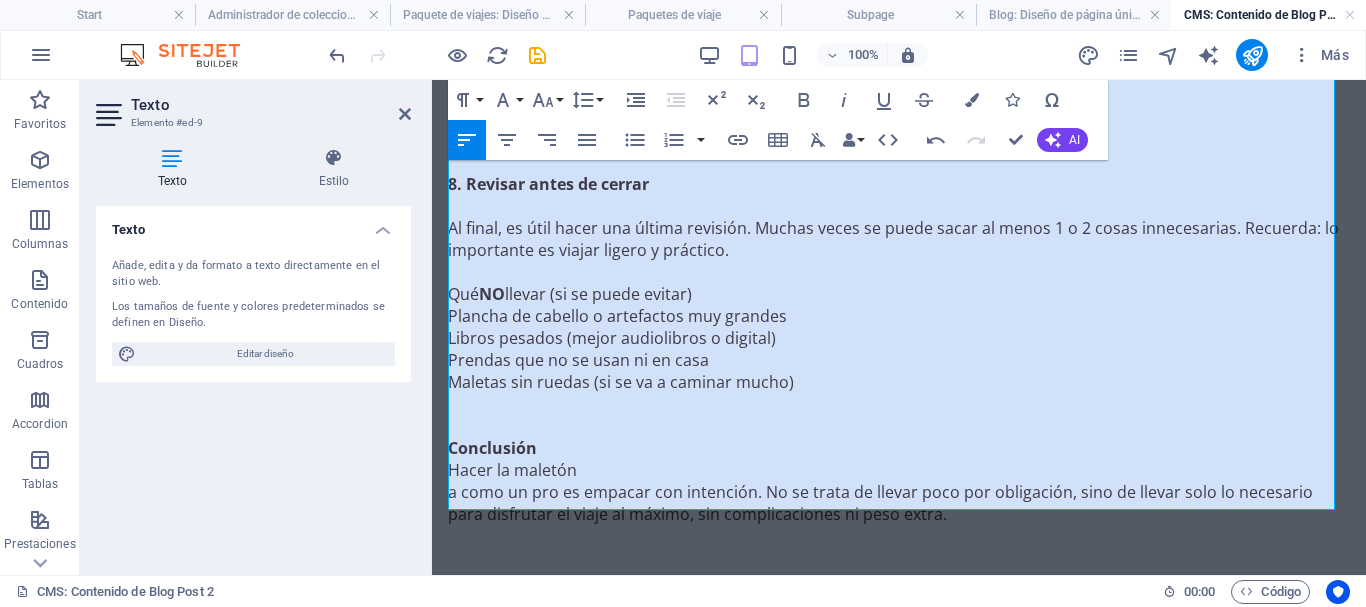 click on "a como un pro es empacar con intención. No se trata de llevar poco por obligación, sino de llevar solo lo necesario para disfrutar el viaje al máximo, sin complicaciones ni peso extra." at bounding box center (899, 503) 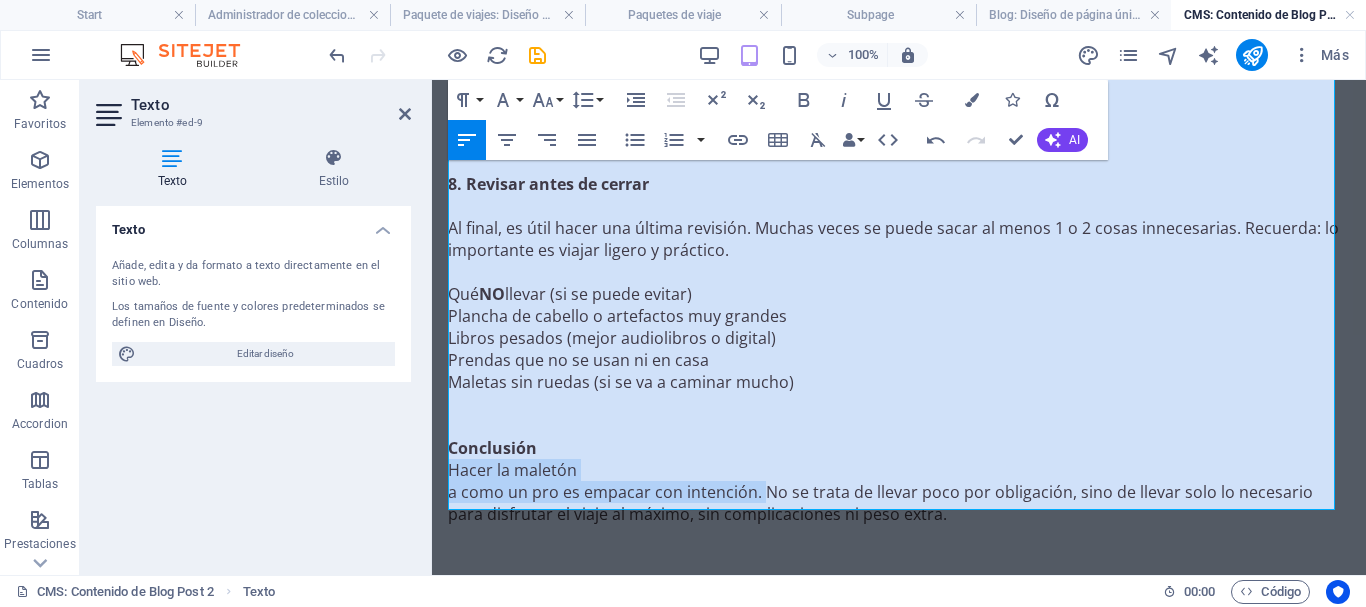 drag, startPoint x: 759, startPoint y: 451, endPoint x: 448, endPoint y: 441, distance: 311.16074 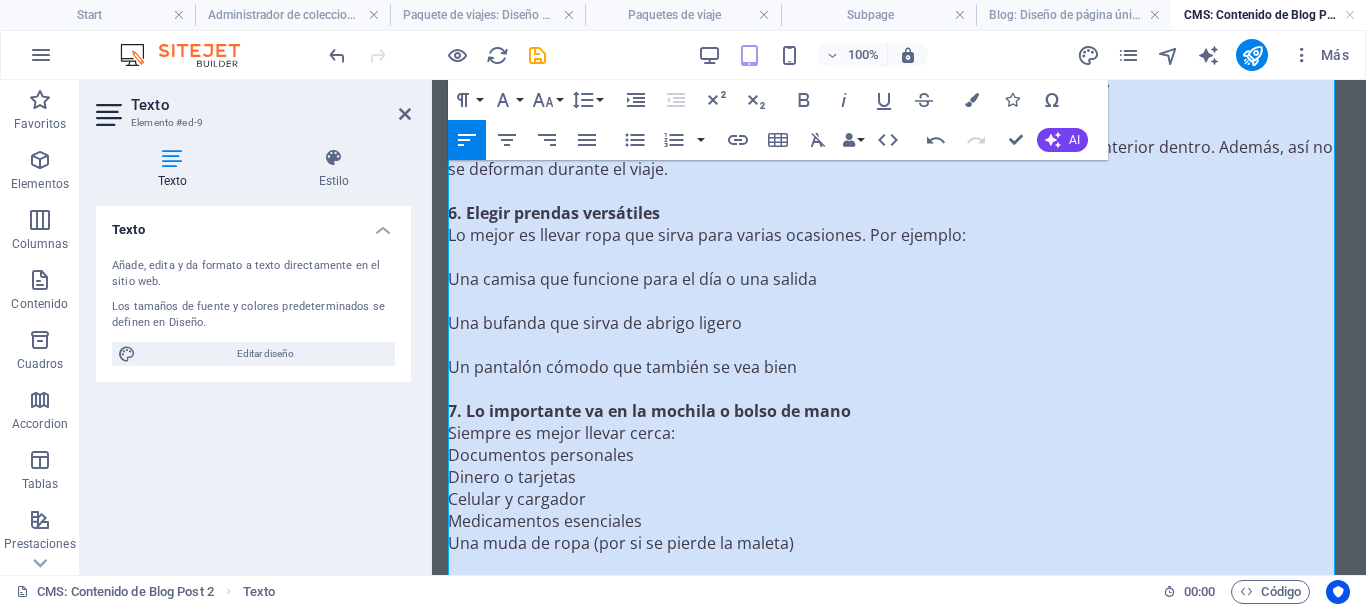 scroll, scrollTop: 3146, scrollLeft: 0, axis: vertical 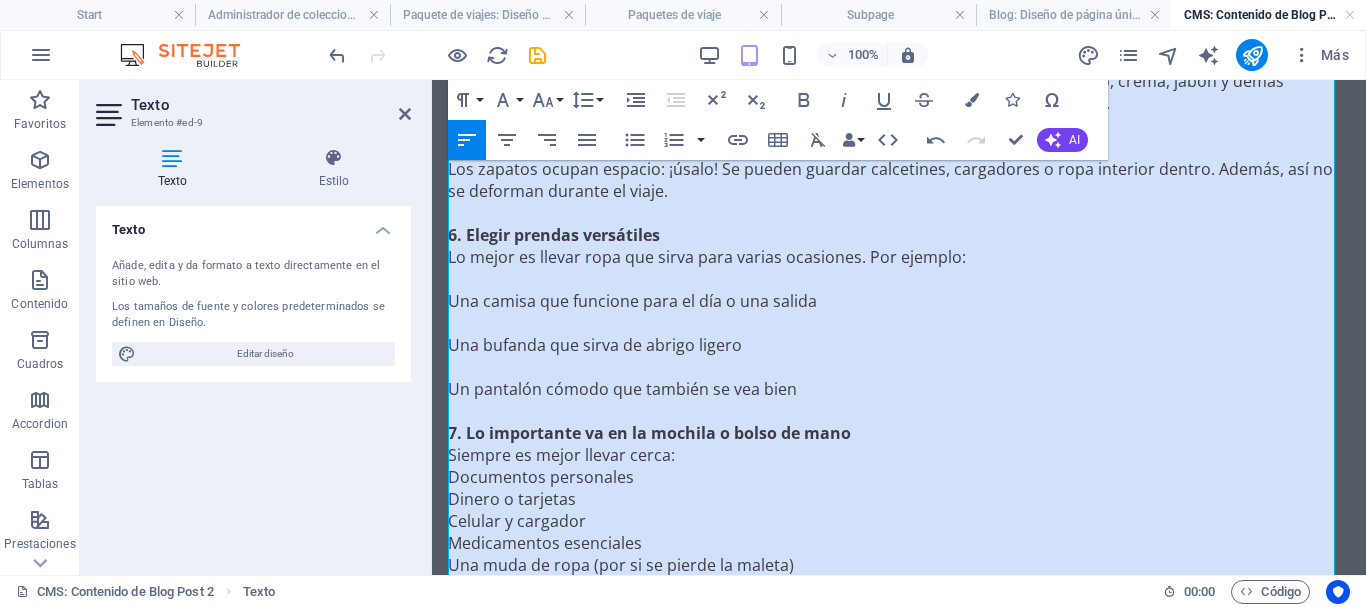 click at bounding box center (899, 279) 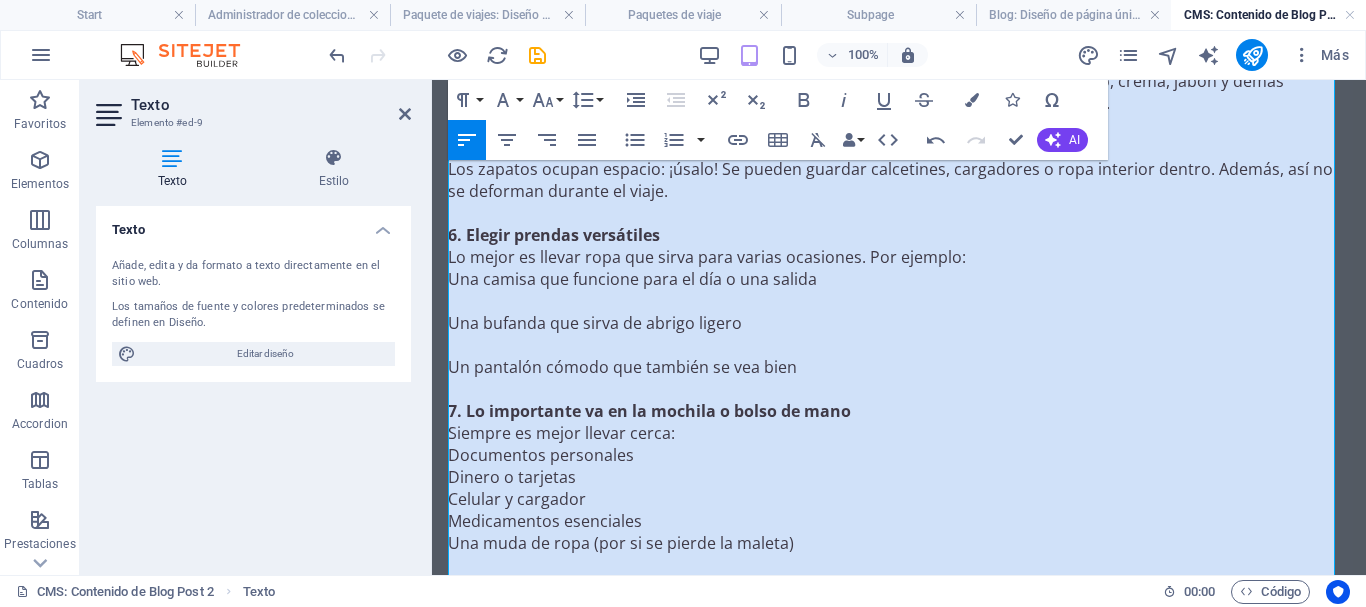 click on "Una camisa que funcione para el día o una salida" at bounding box center [899, 279] 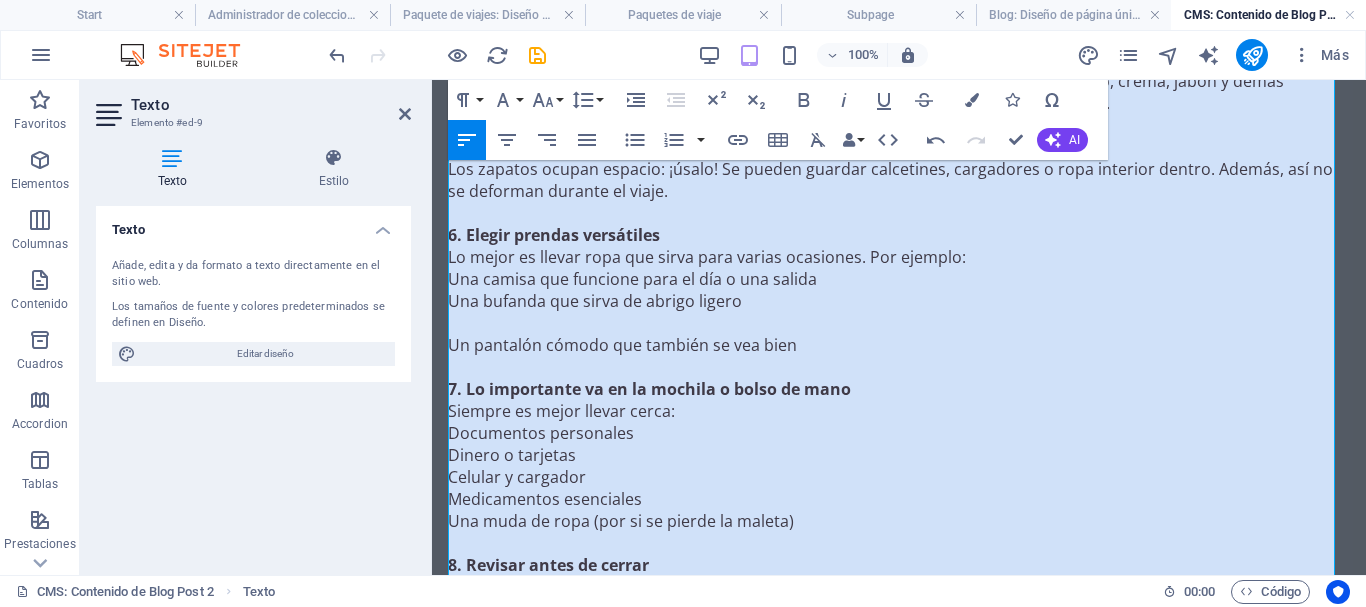 click at bounding box center (899, 323) 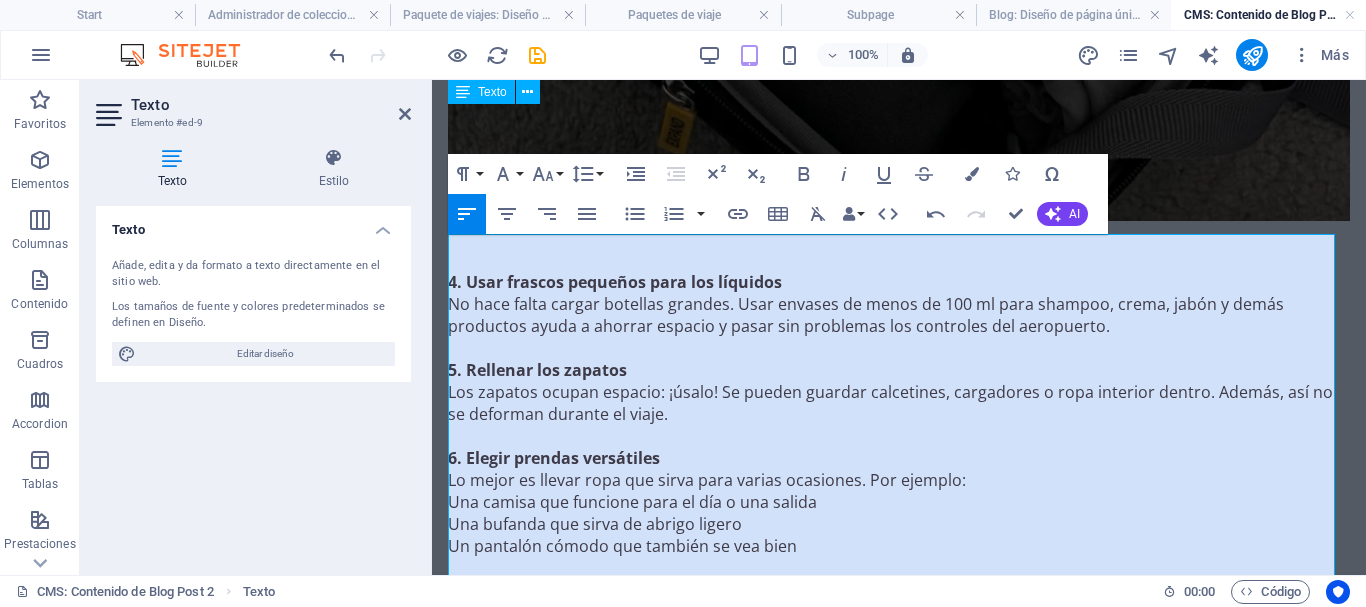 scroll, scrollTop: 3130, scrollLeft: 0, axis: vertical 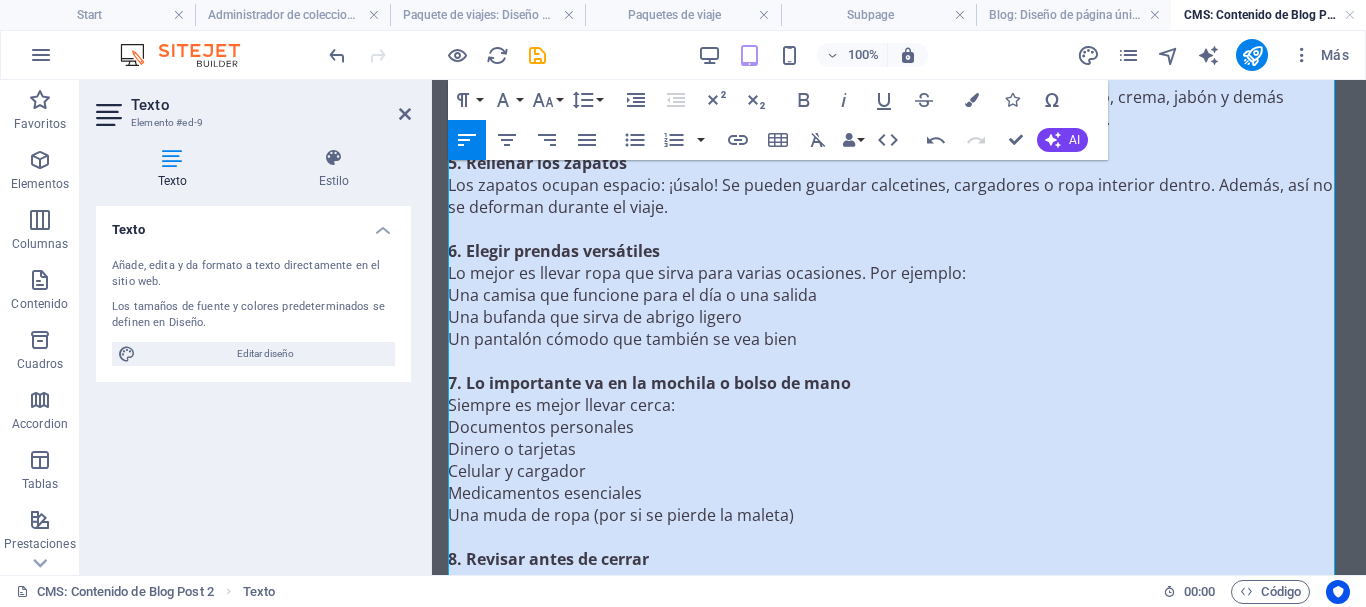 click on "7. Lo importante va en la mochila o bolso de mano" at bounding box center (899, 383) 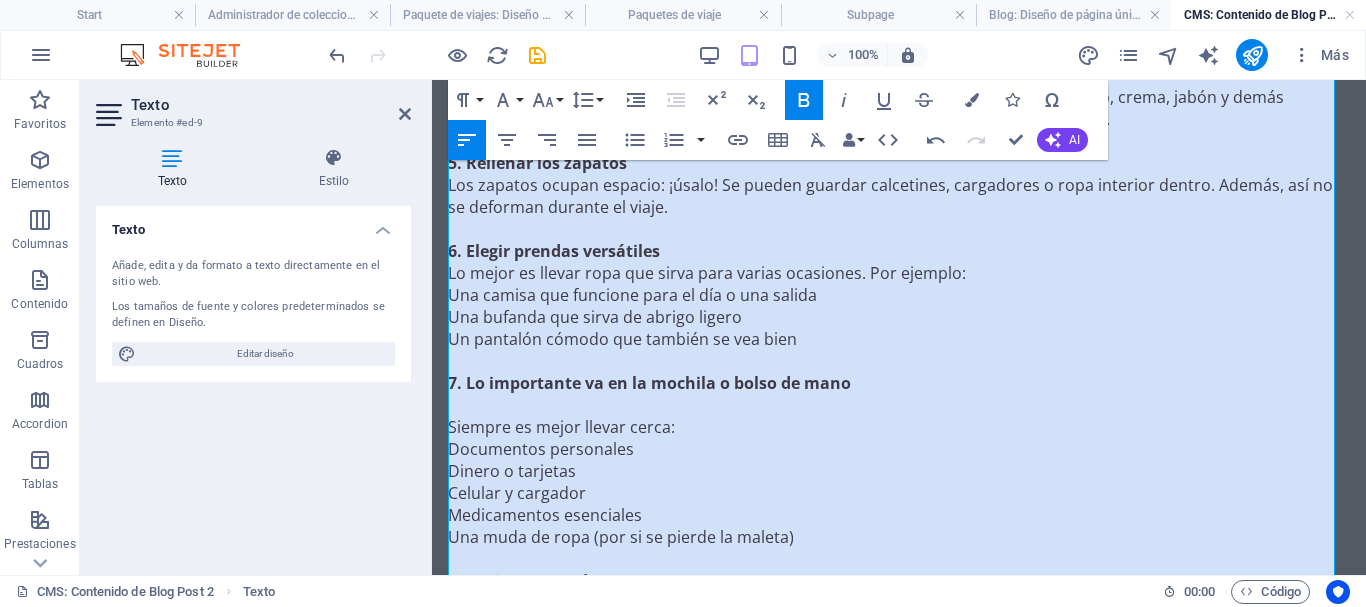 click on "6. Elegir prendas versátiles" at bounding box center (899, 251) 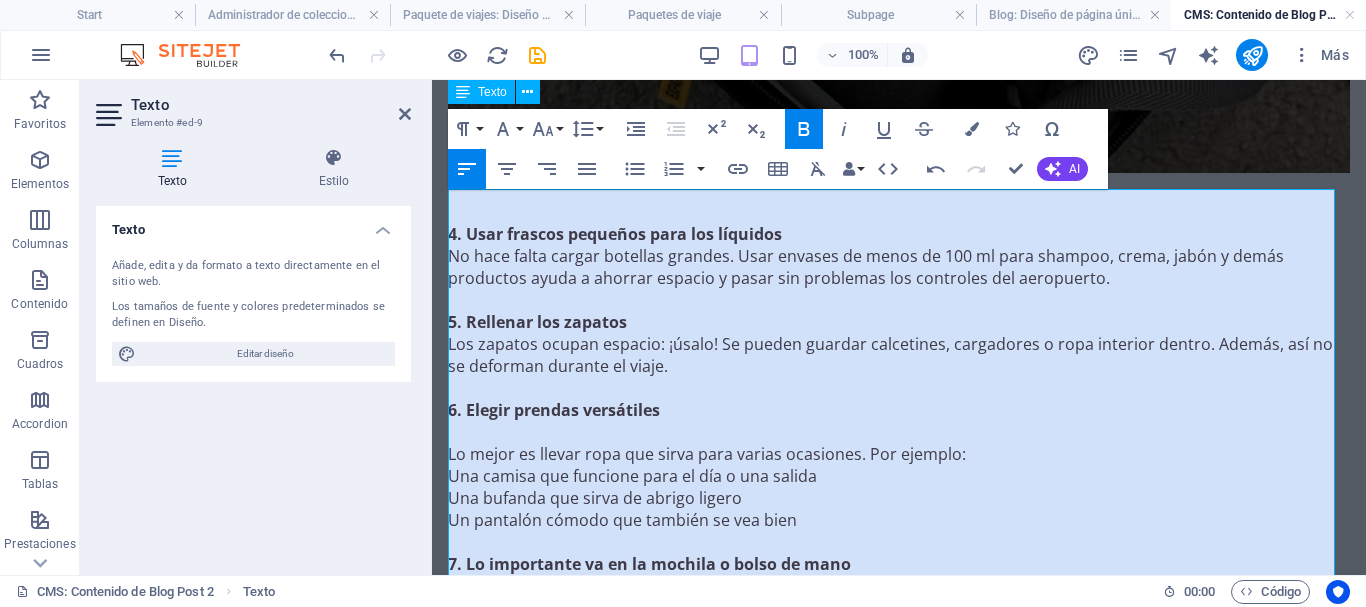 scroll, scrollTop: 2967, scrollLeft: 0, axis: vertical 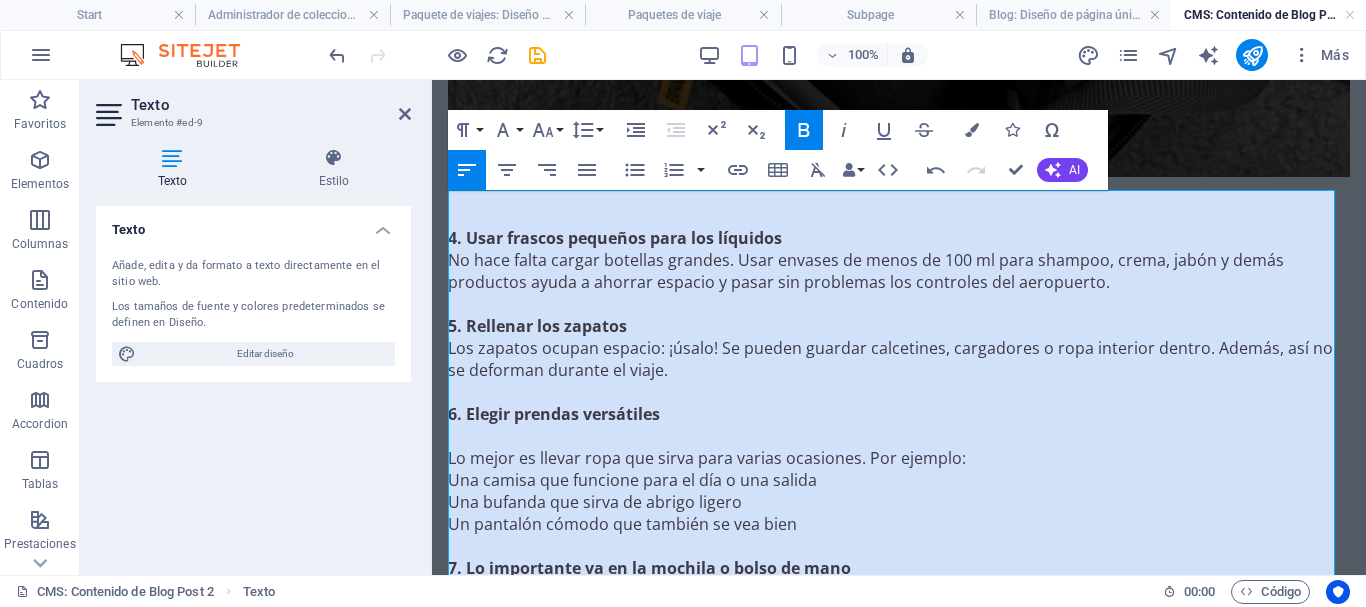 click on "5. Rellenar los zapatos" at bounding box center [899, 326] 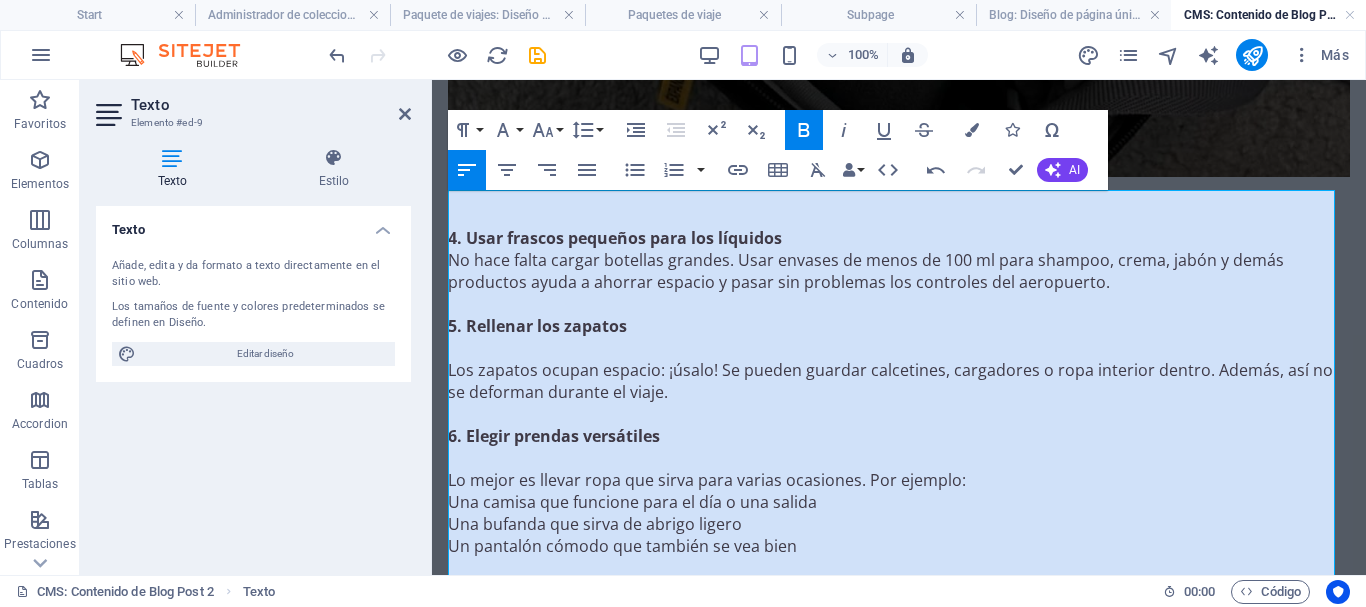 click on "4. Usar frascos pequeños para los líquidos" at bounding box center (899, 238) 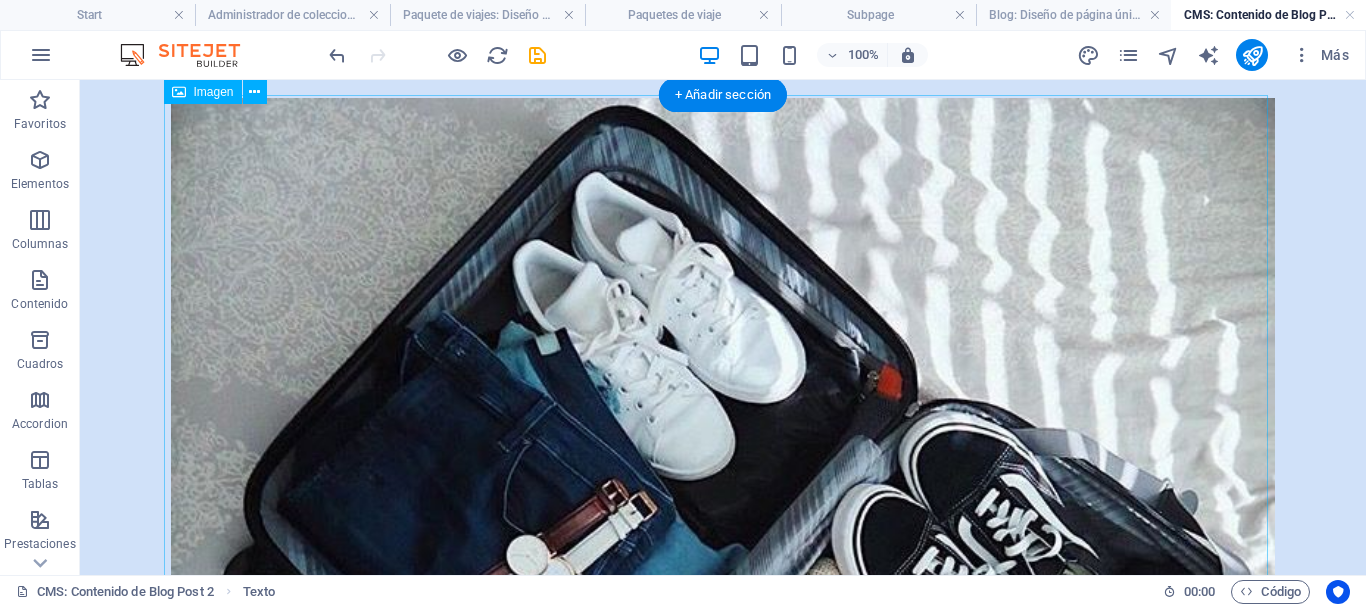 scroll, scrollTop: 336, scrollLeft: 0, axis: vertical 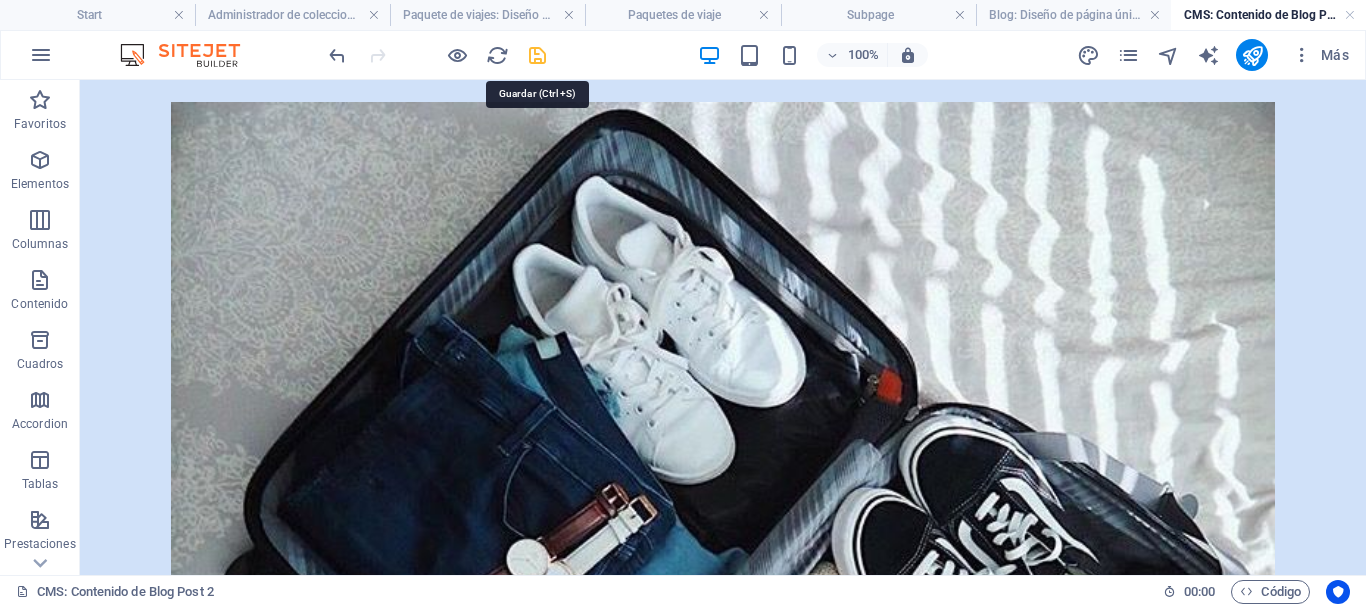 click at bounding box center (537, 55) 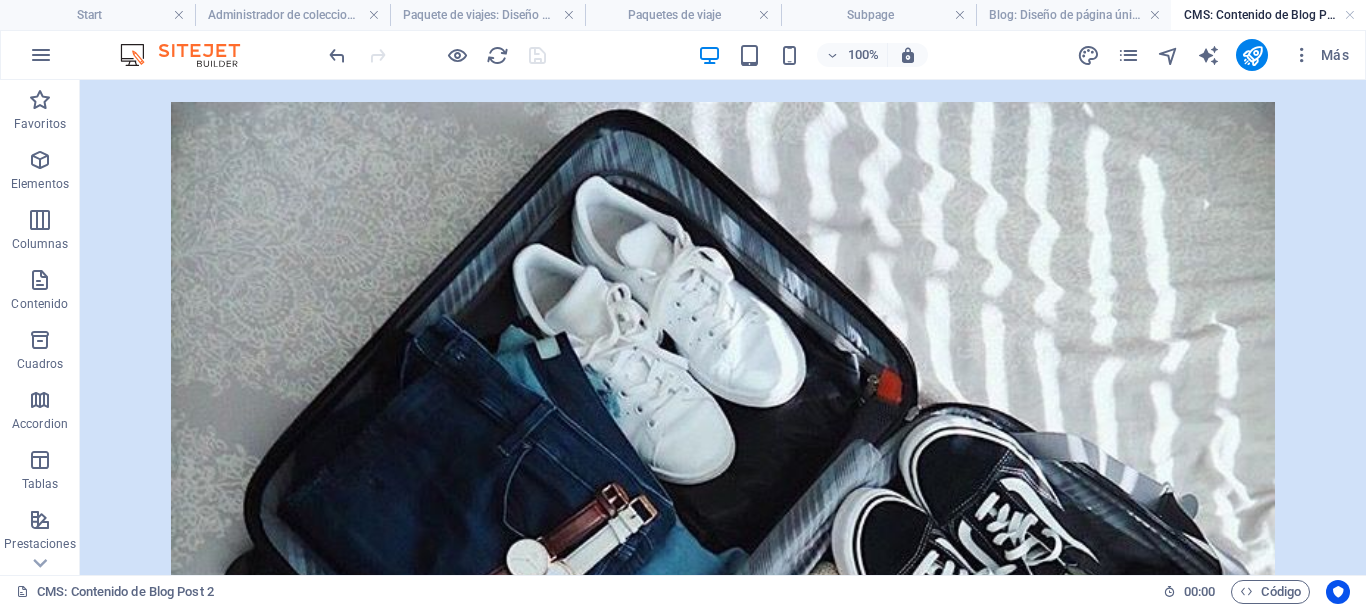 type on "trucos-para-hacer-la-maleta-como-un-pro-y-no-morir-en-el-intento" 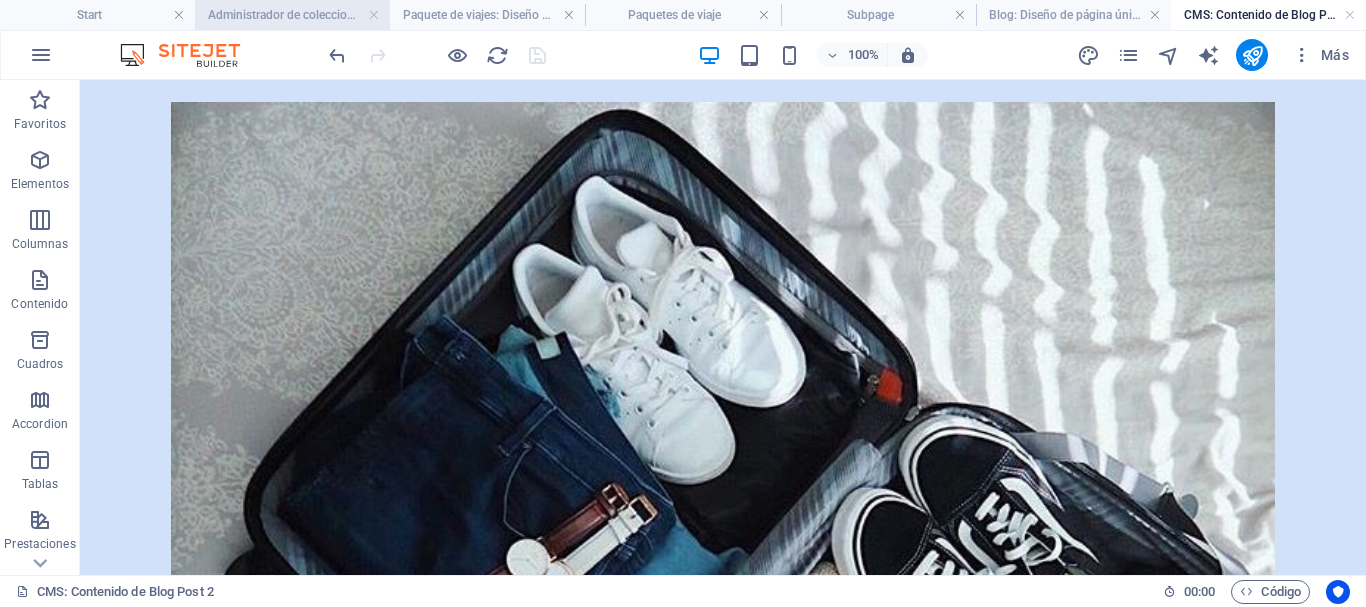 click on "Administrador de colecciones" at bounding box center (292, 15) 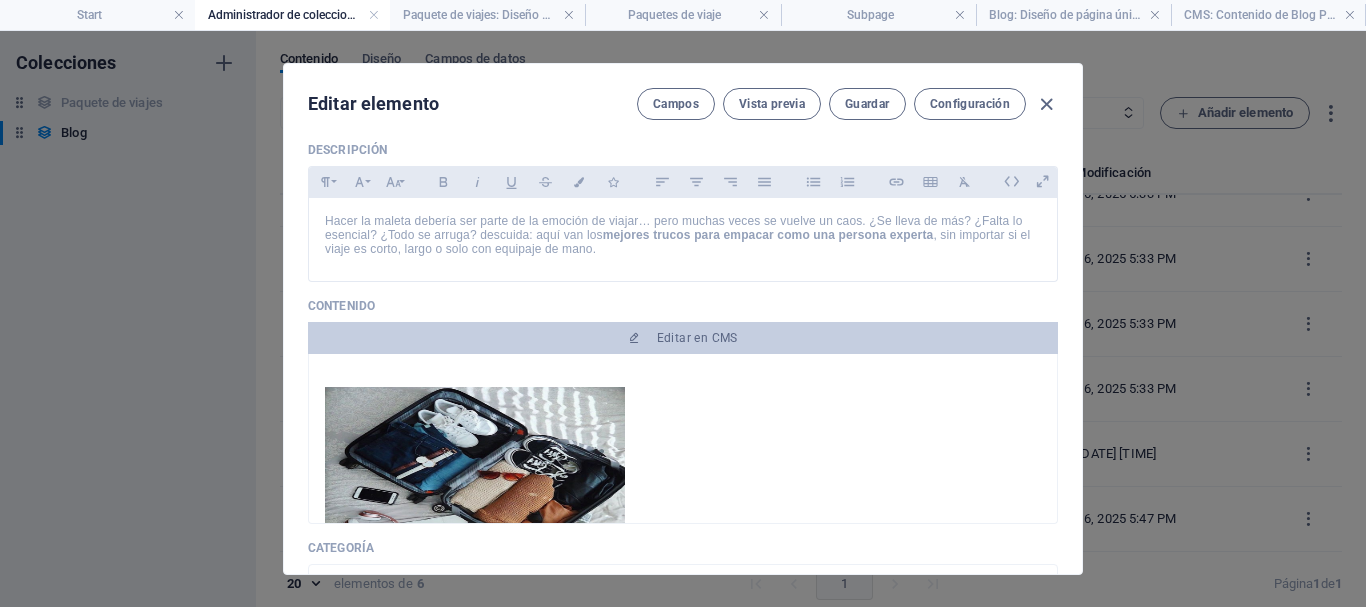 scroll, scrollTop: 0, scrollLeft: 0, axis: both 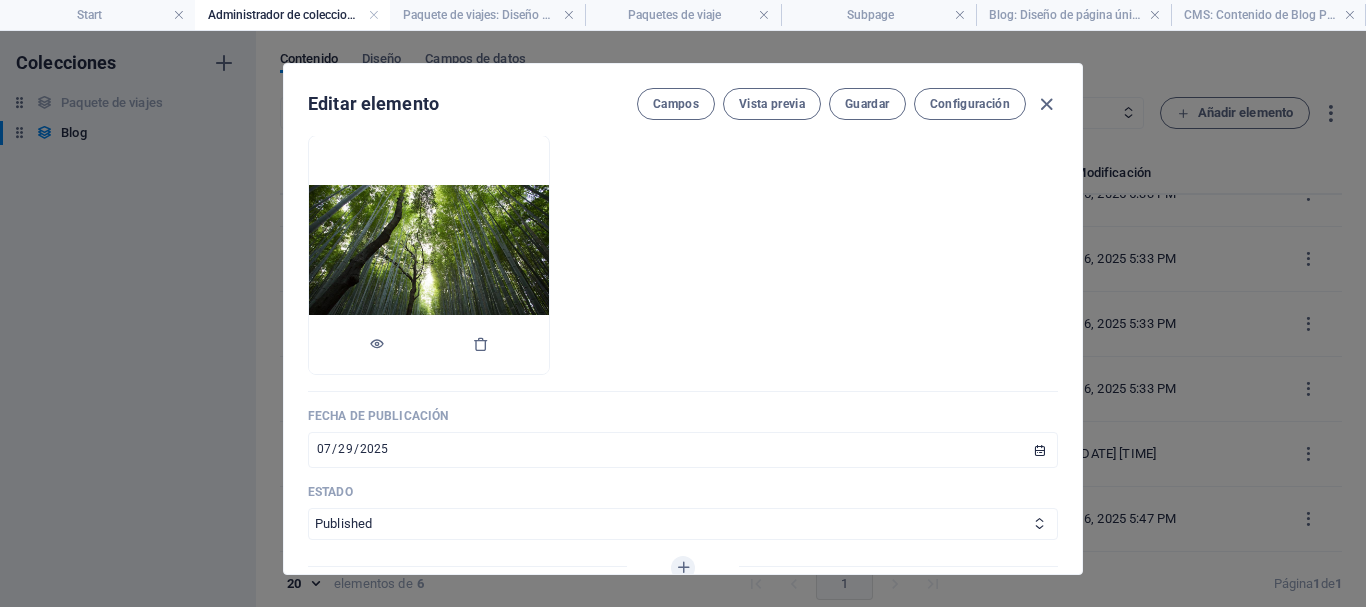 click at bounding box center [429, 345] 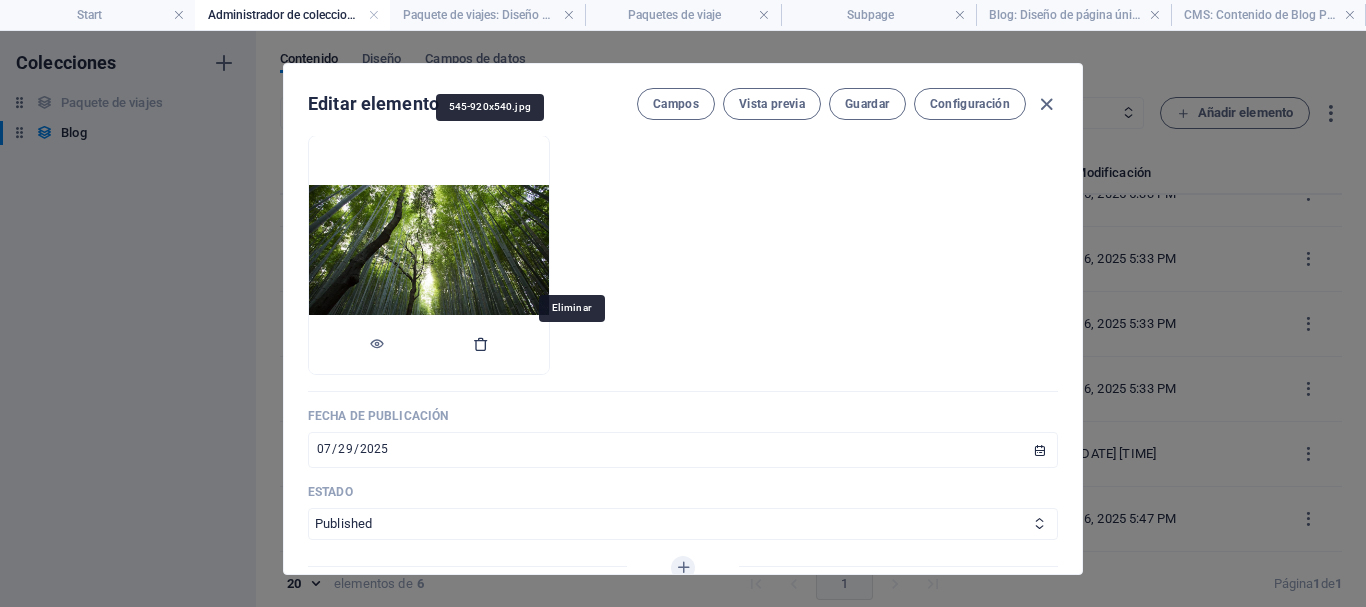 click at bounding box center [481, 344] 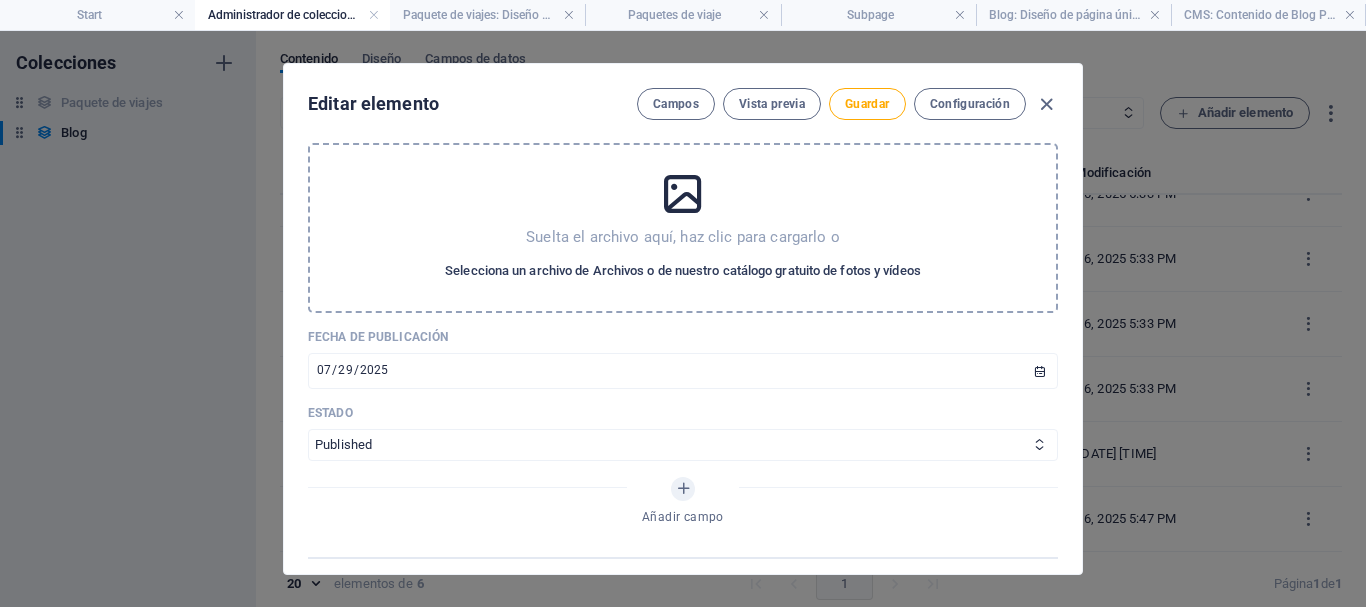 click on "Selecciona un archivo de Archivos o de nuestro catálogo gratuito de fotos y vídeos" at bounding box center [683, 271] 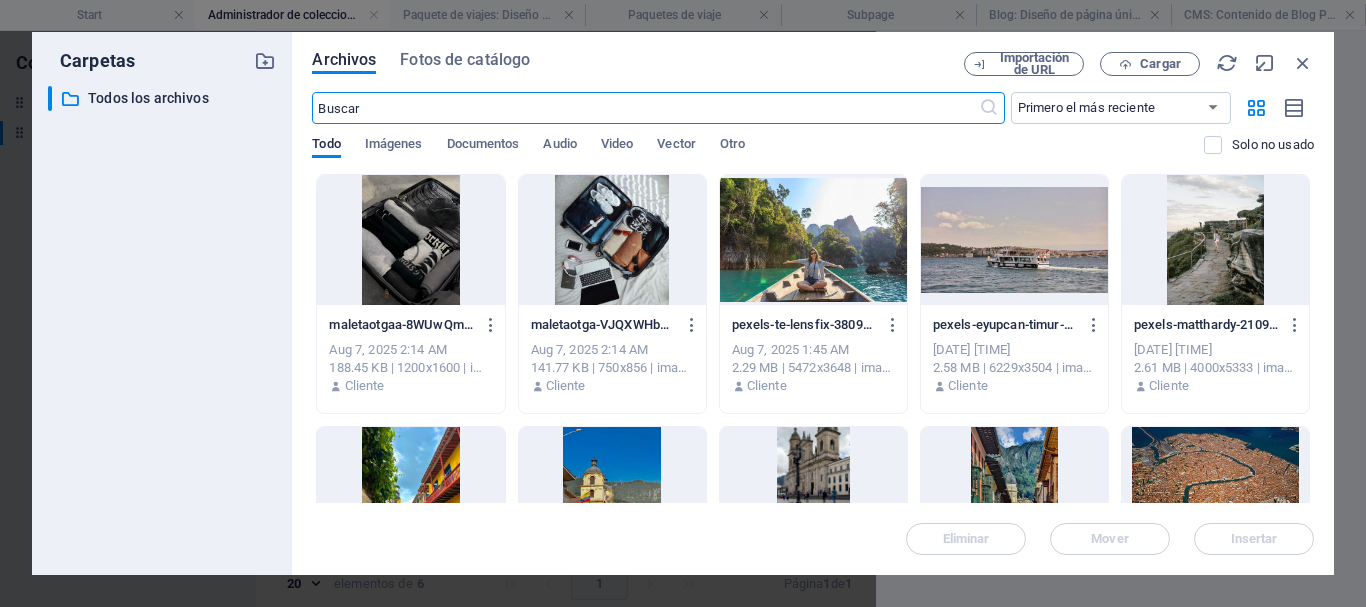 click at bounding box center [612, 240] 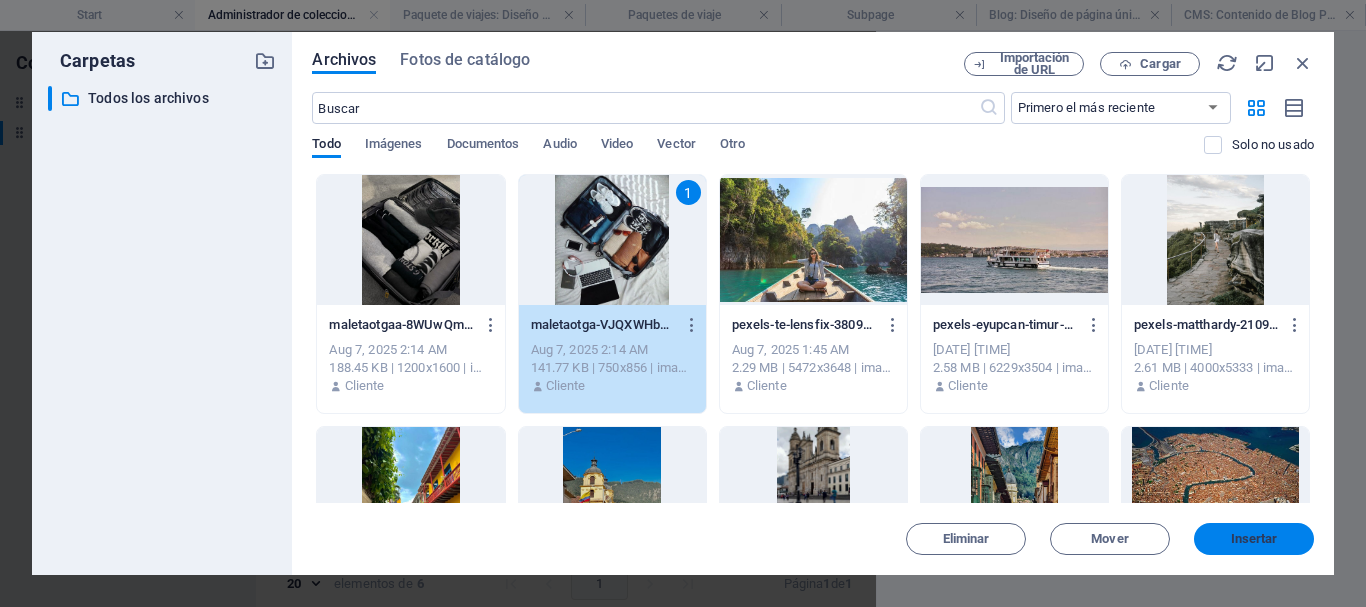 click on "Insertar" at bounding box center (1254, 539) 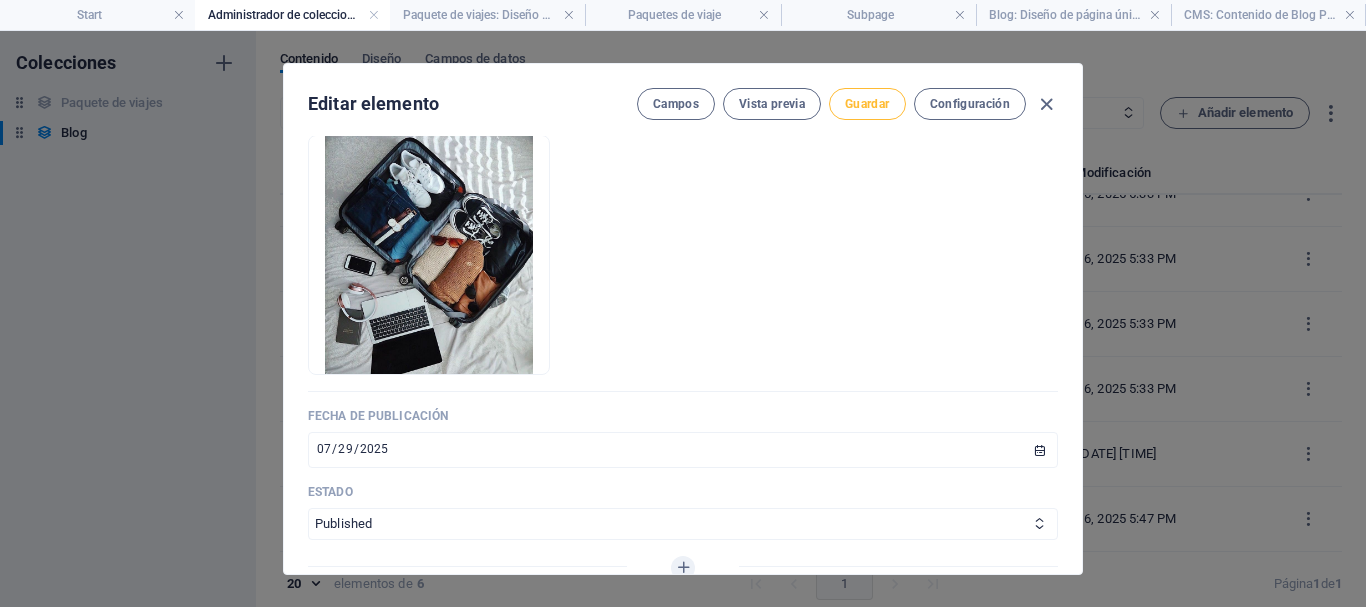 click on "Guardar" at bounding box center (867, 104) 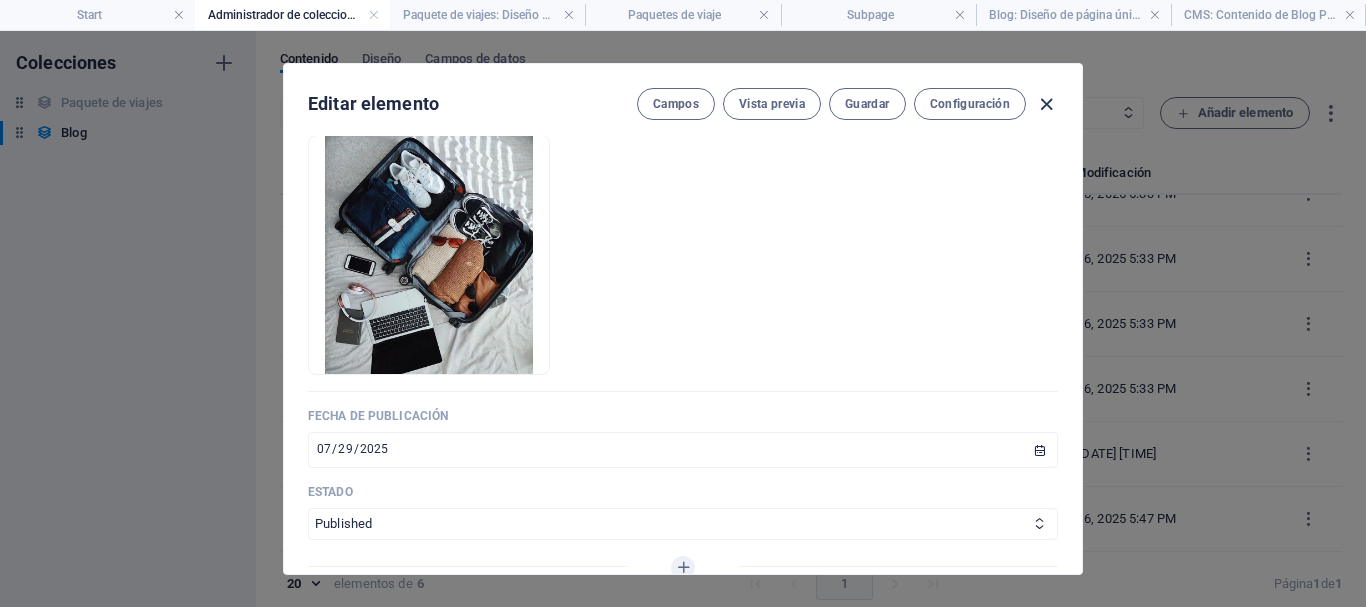 click at bounding box center [1046, 104] 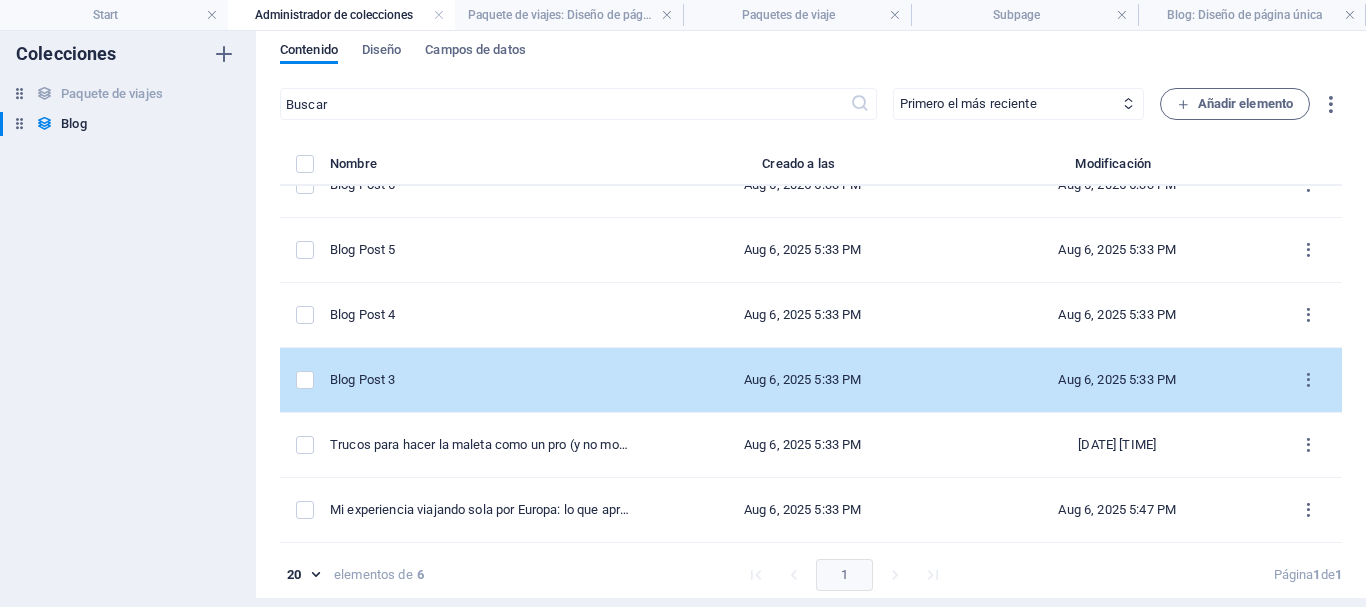 scroll, scrollTop: 7, scrollLeft: 0, axis: vertical 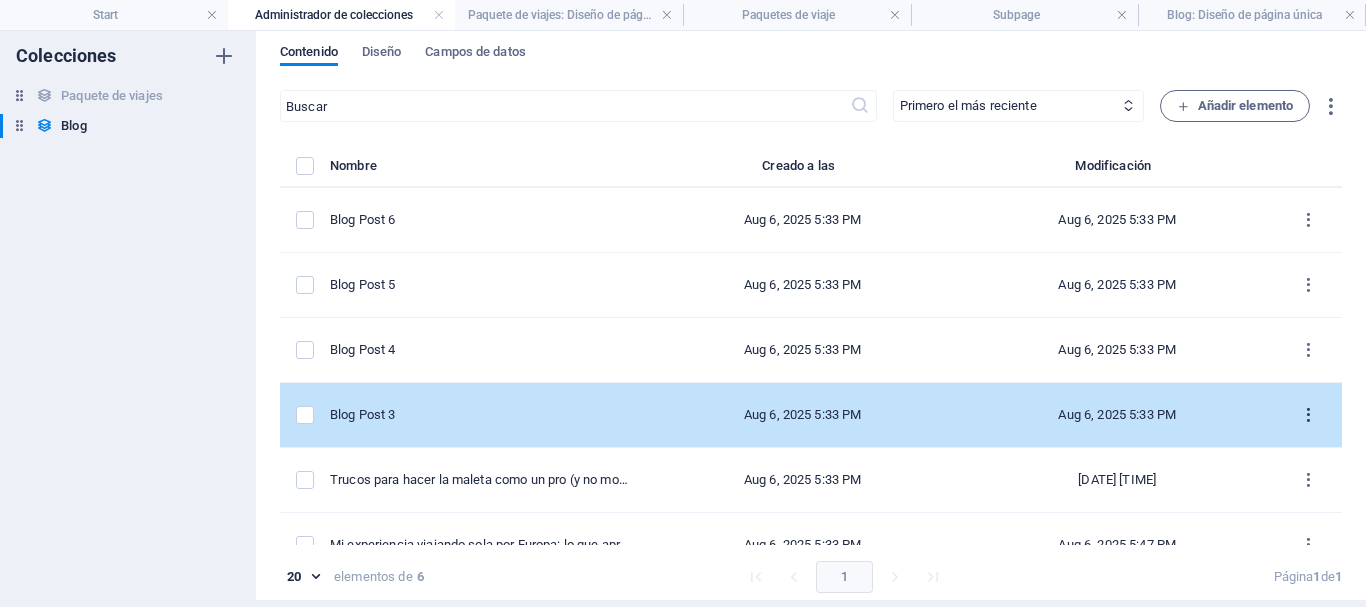 click at bounding box center (1308, 415) 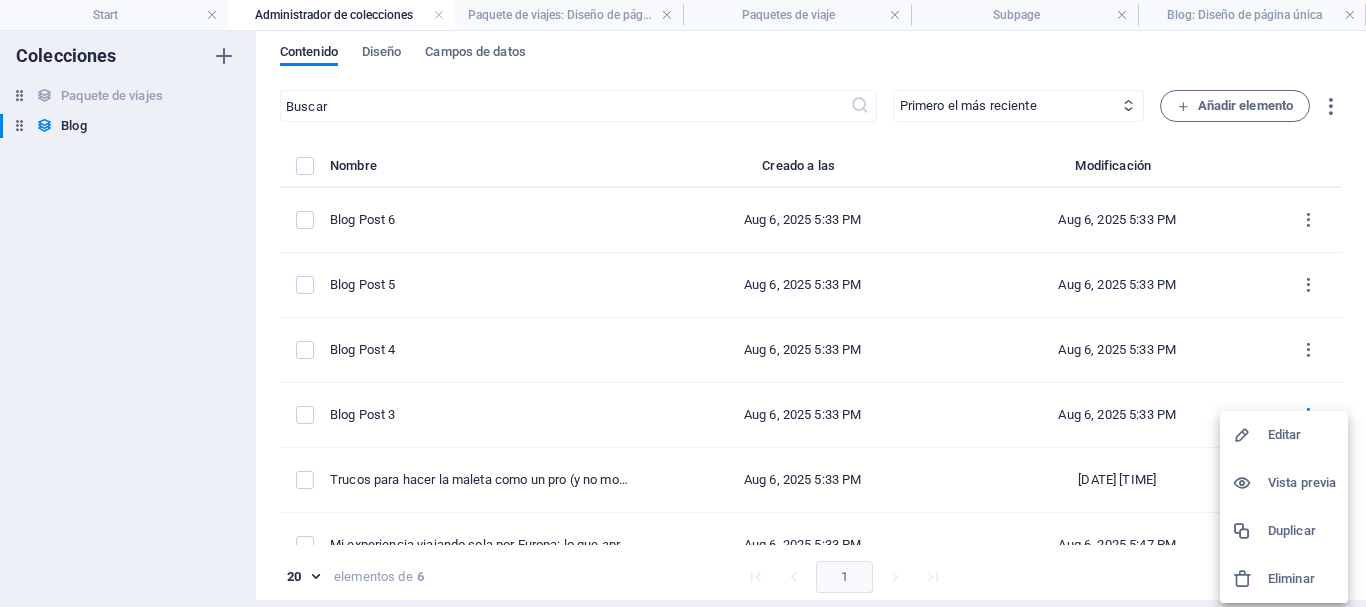 click on "Eliminar" at bounding box center (1302, 579) 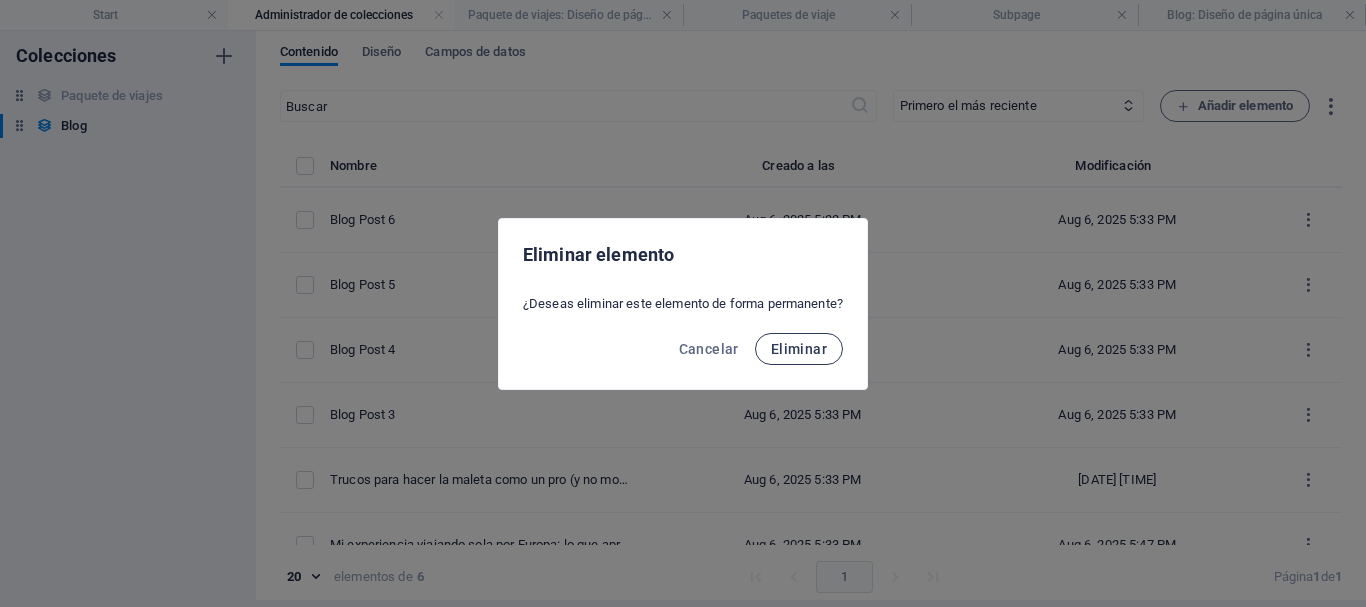 click on "Eliminar" at bounding box center [799, 349] 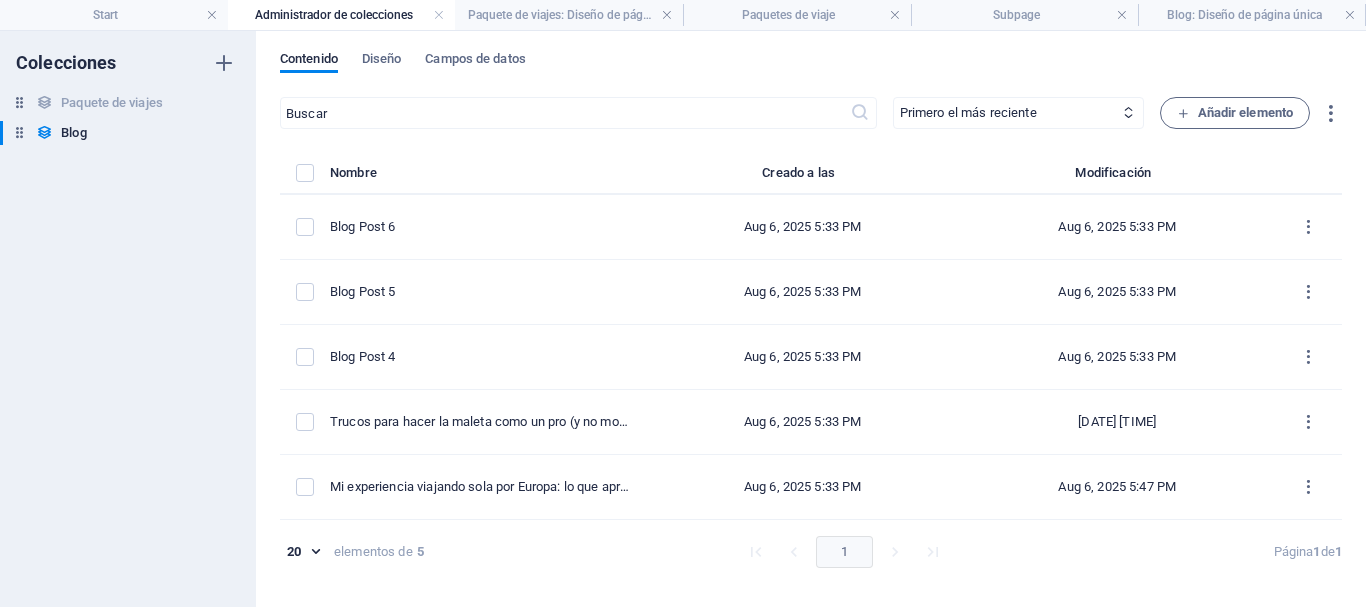 scroll, scrollTop: 0, scrollLeft: 0, axis: both 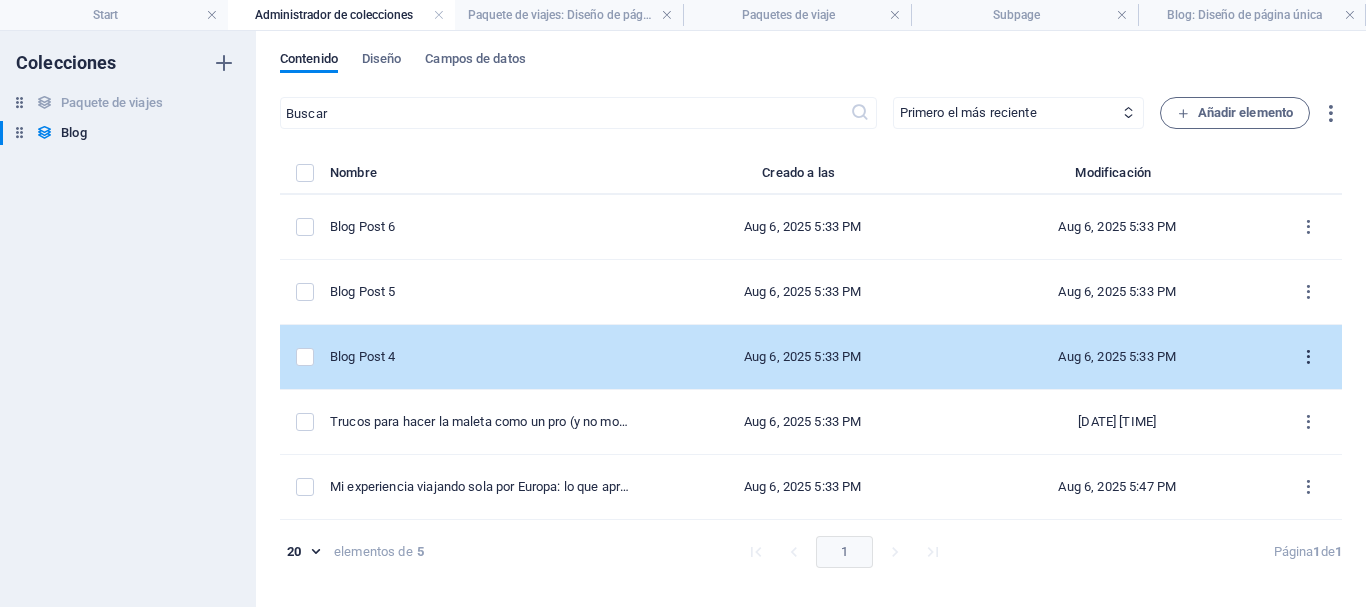 click at bounding box center (1308, 357) 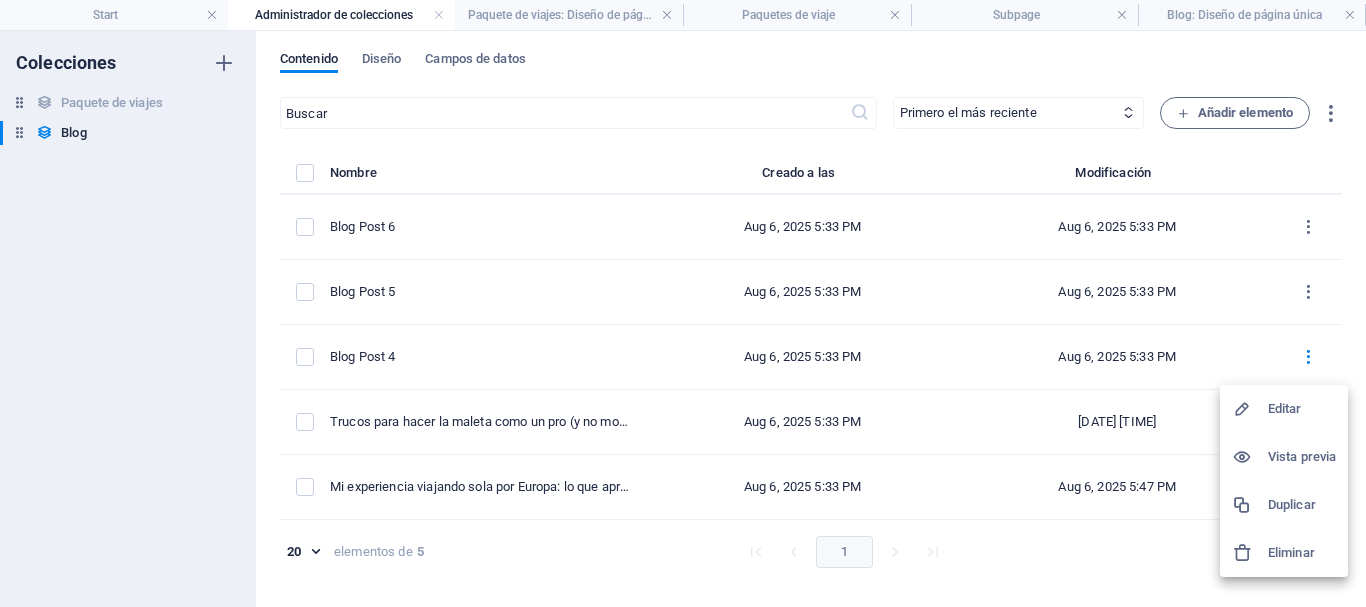 click on "Eliminar" at bounding box center [1302, 553] 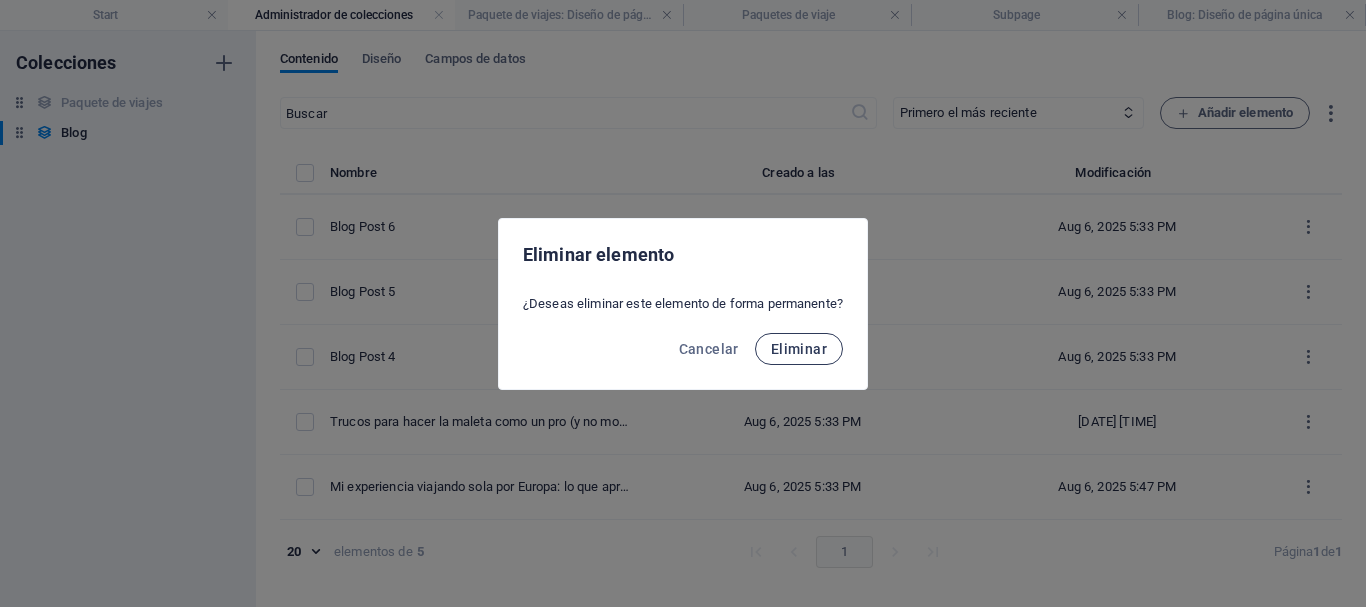 click on "Eliminar" at bounding box center [799, 349] 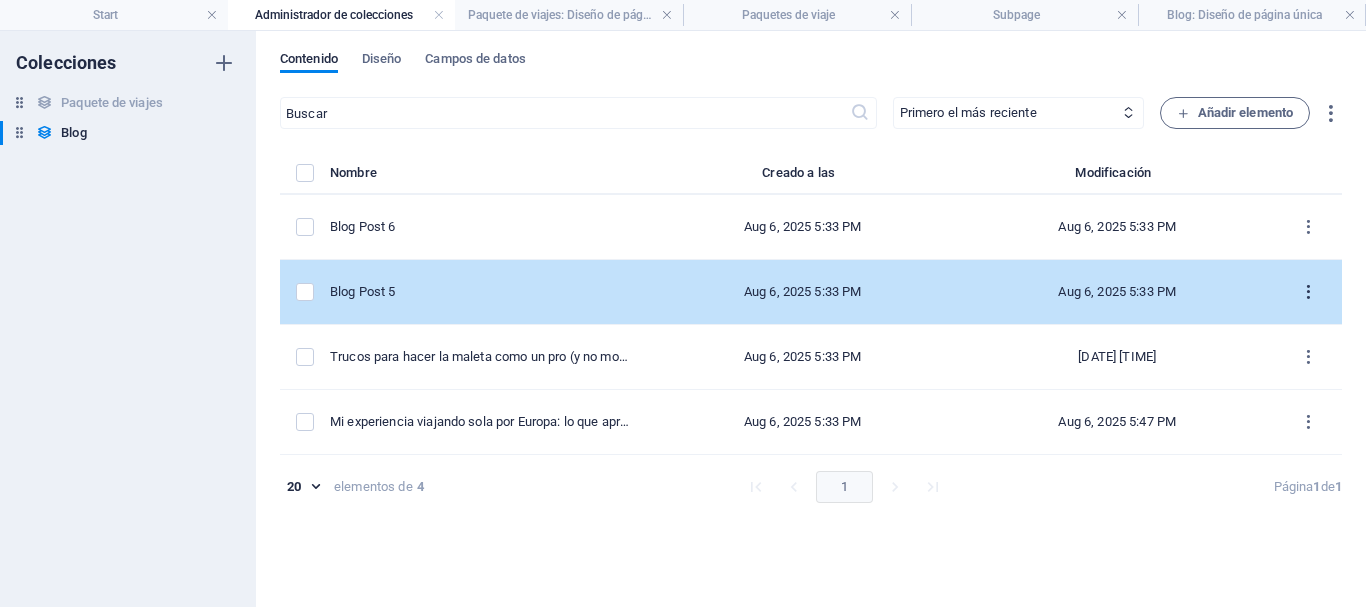click at bounding box center [1308, 292] 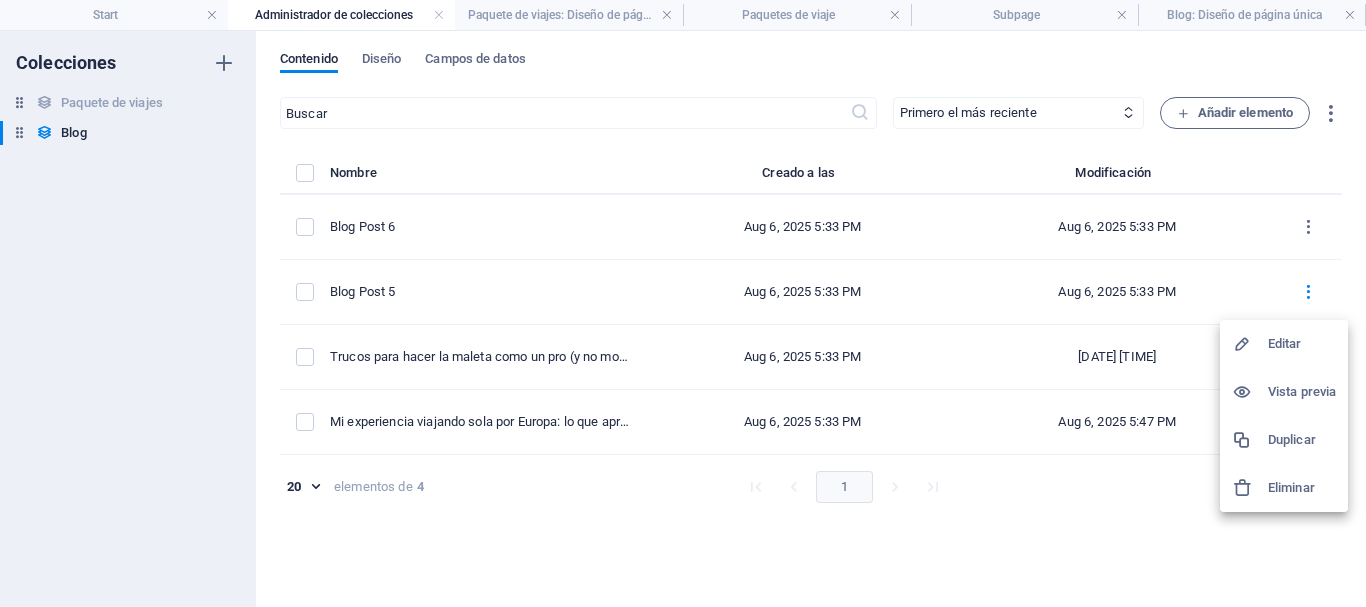 click on "Eliminar" at bounding box center [1302, 488] 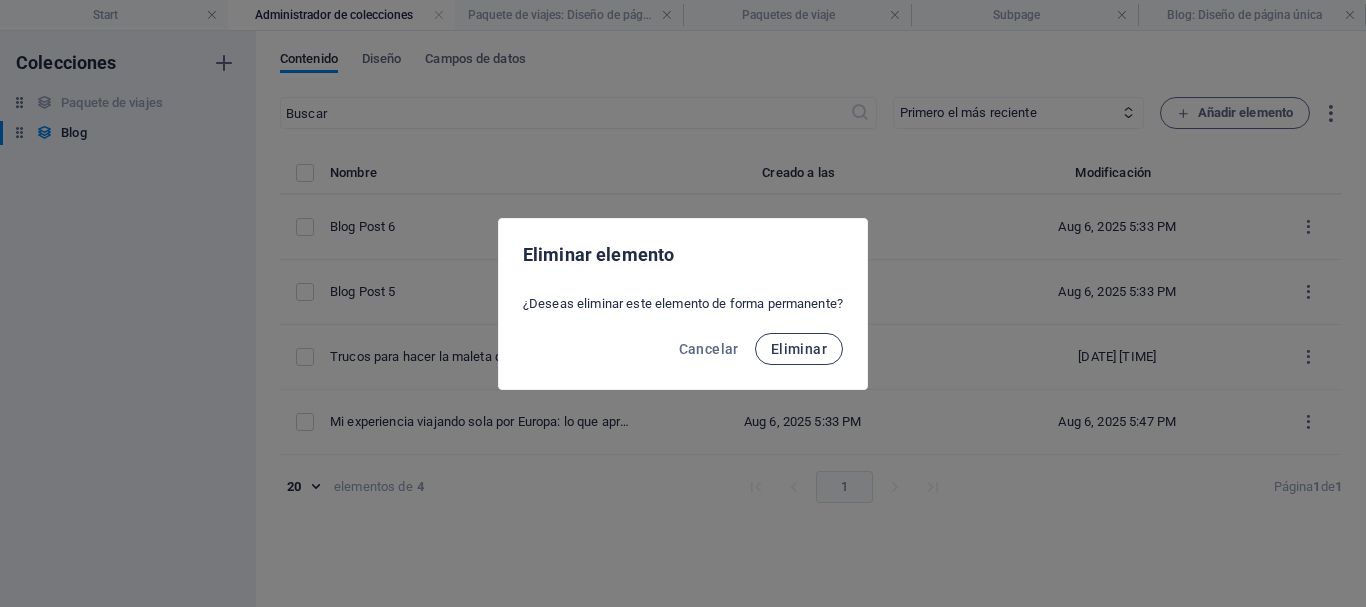 click on "Eliminar" at bounding box center (799, 349) 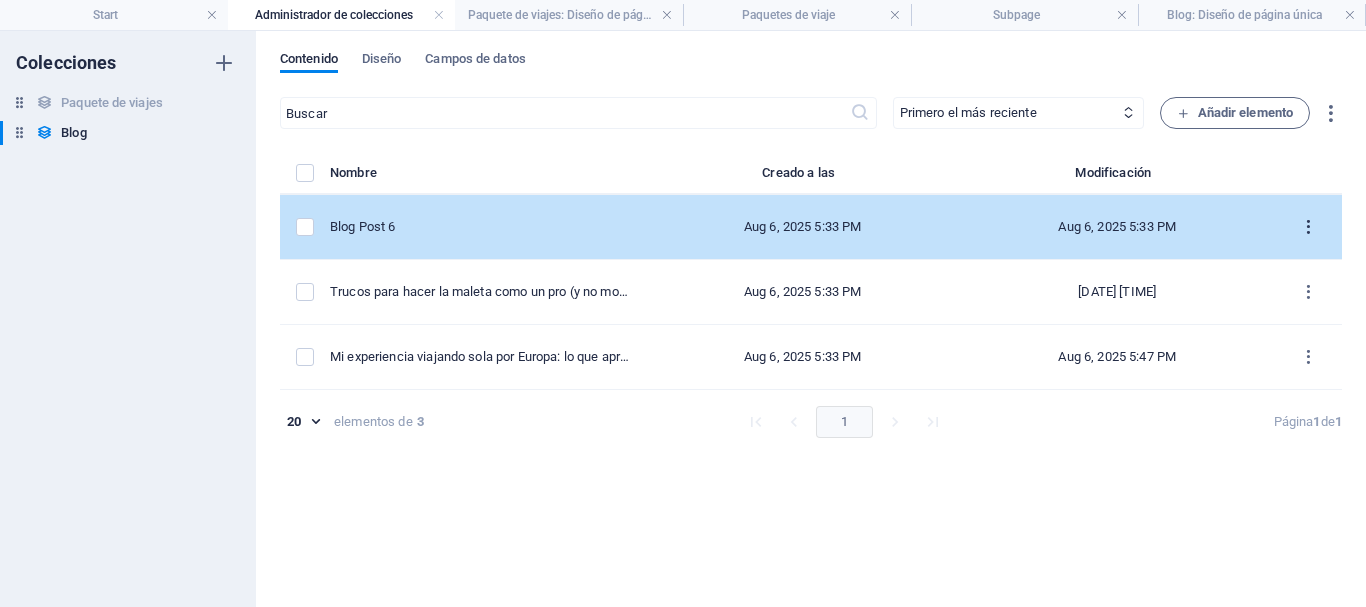 click at bounding box center (1308, 227) 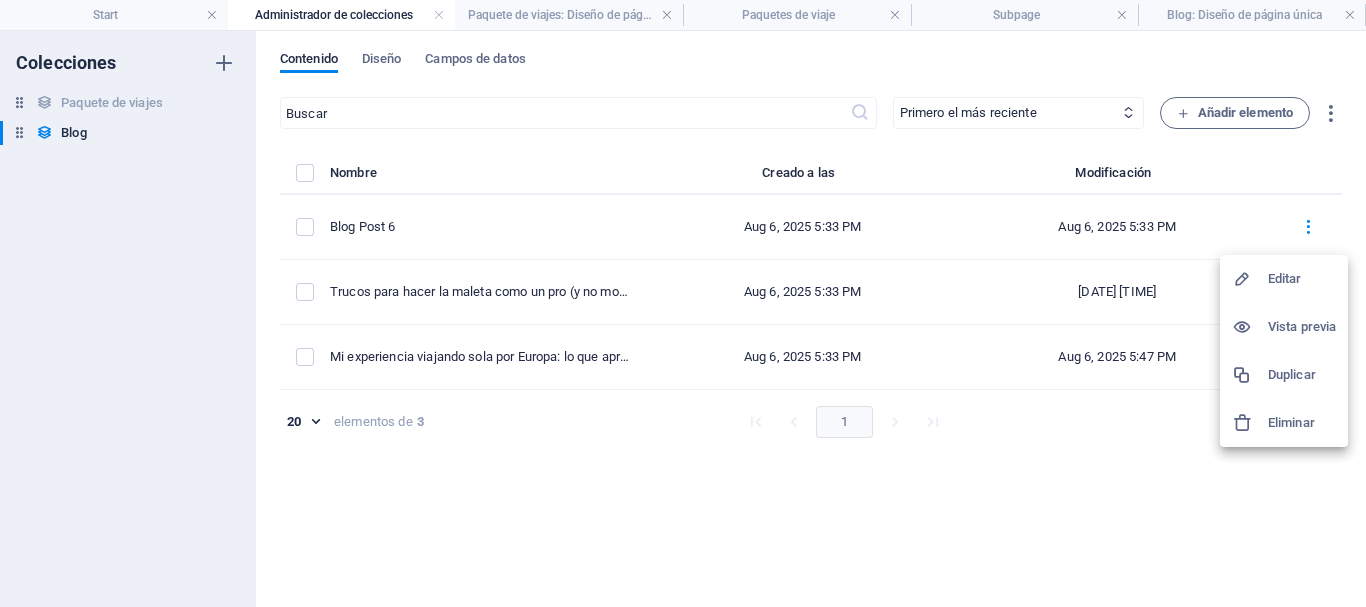 click on "Editar" at bounding box center (1302, 279) 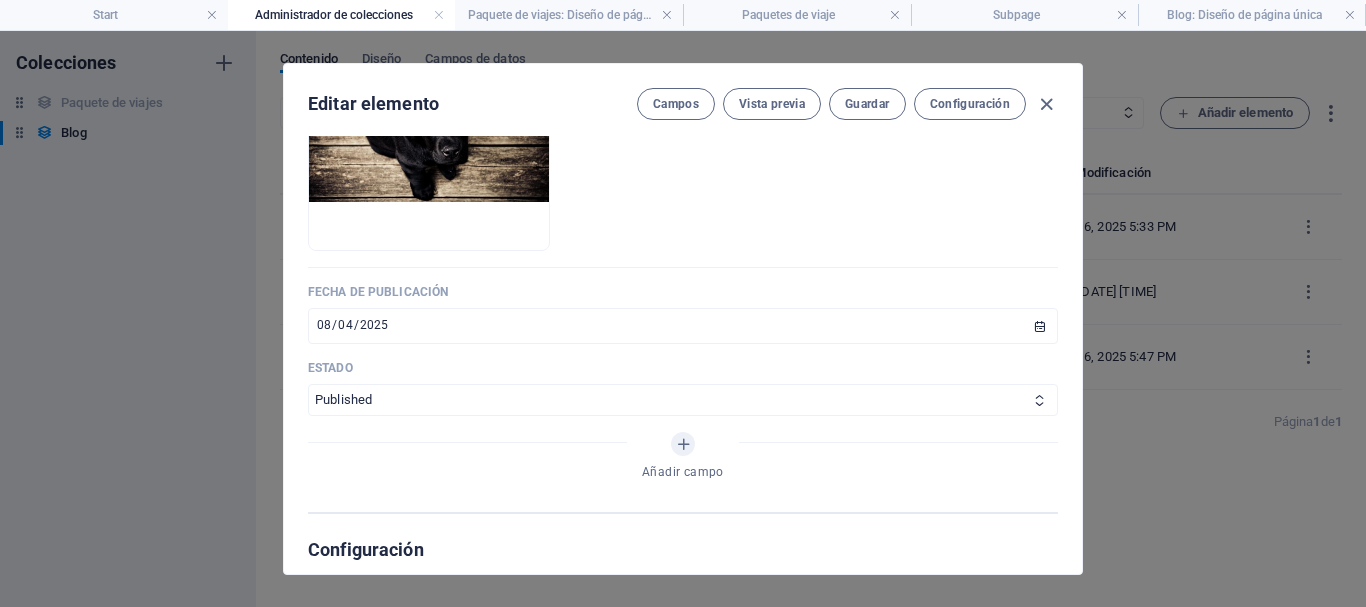 scroll, scrollTop: 863, scrollLeft: 0, axis: vertical 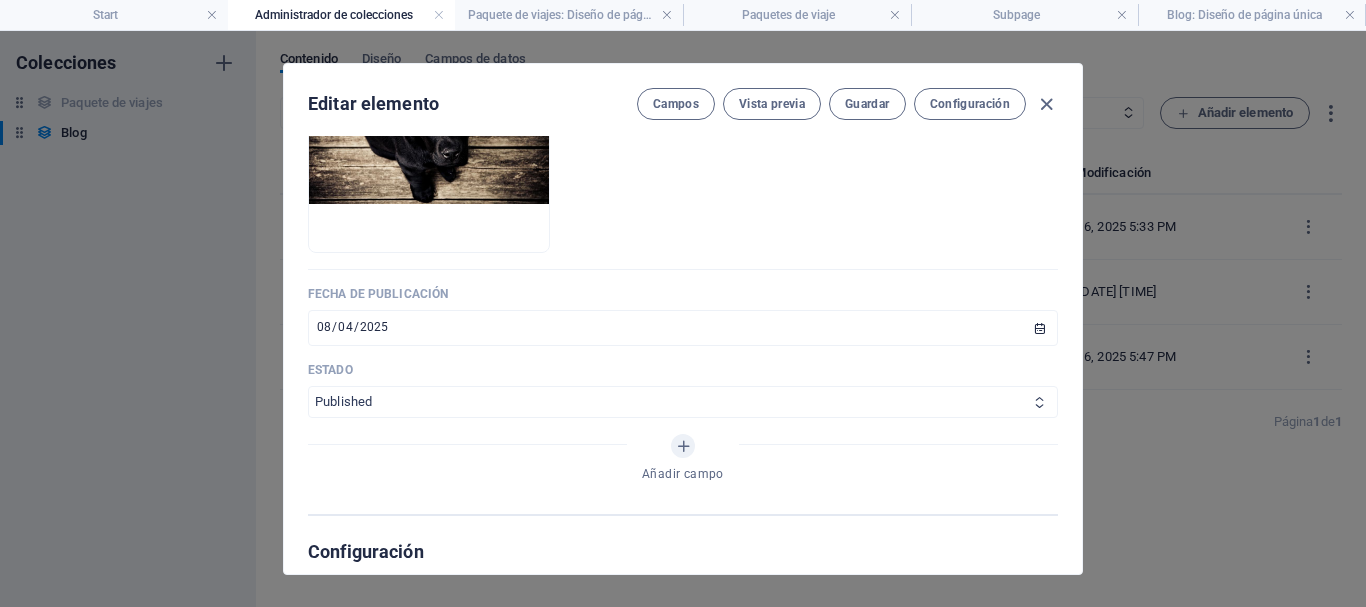 click on "Published Draft" at bounding box center (683, 402) 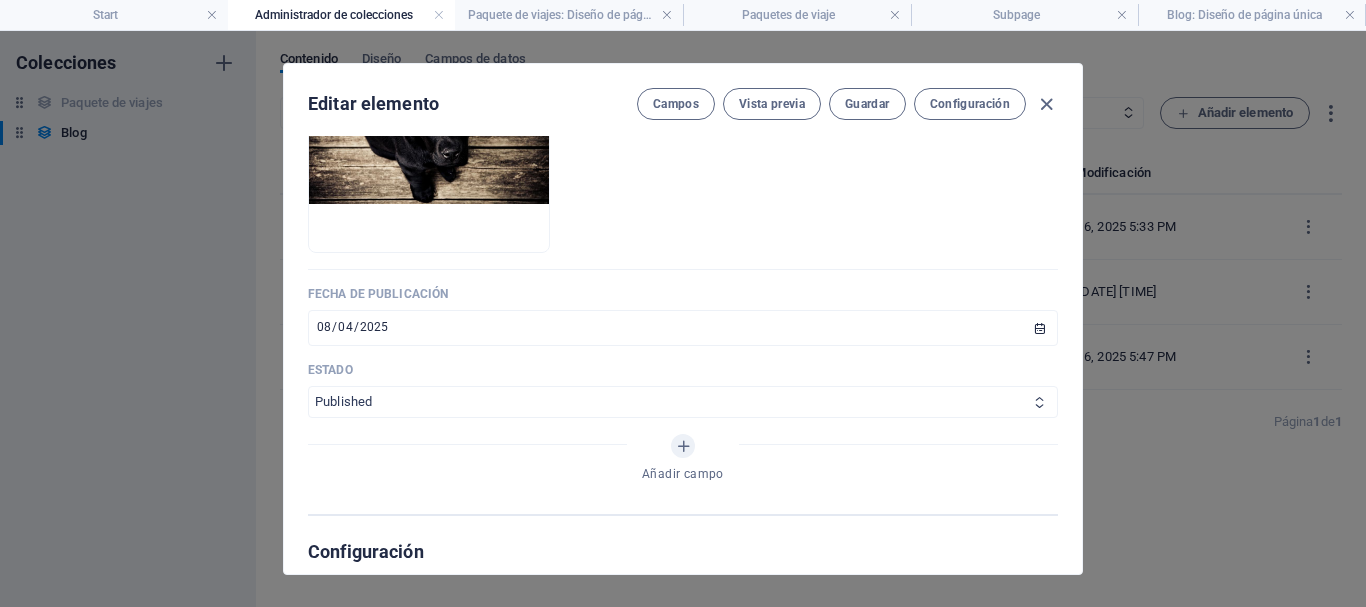 select on "Draft" 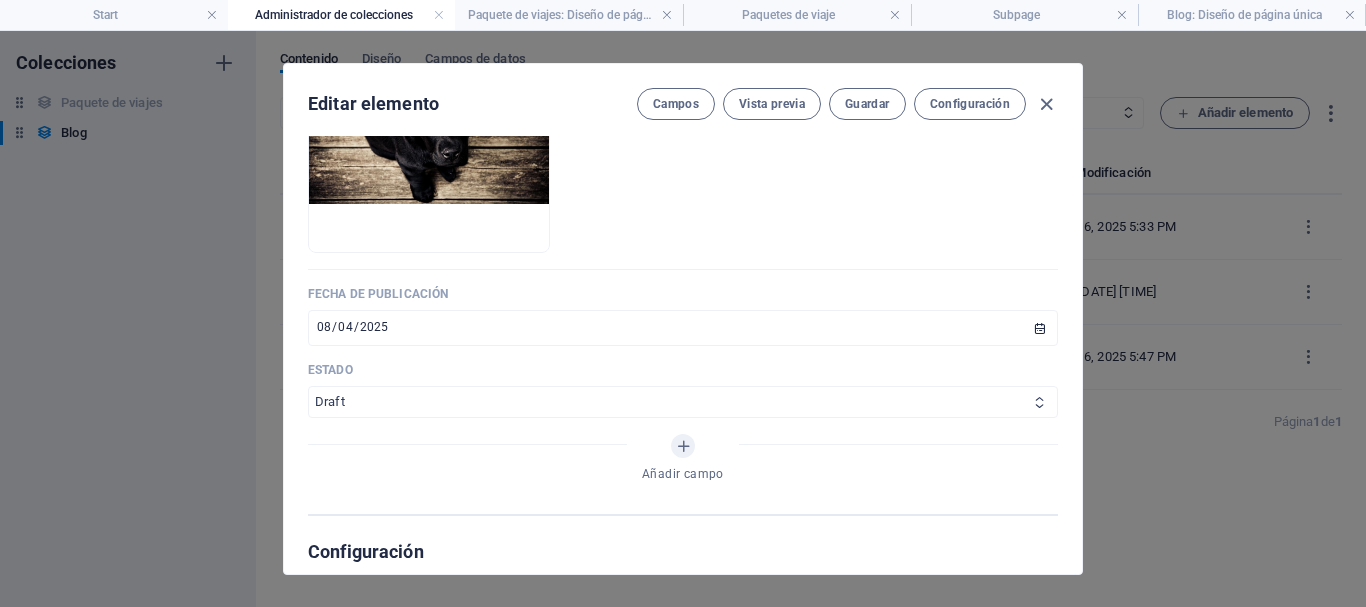 click on "Published Draft" at bounding box center [683, 402] 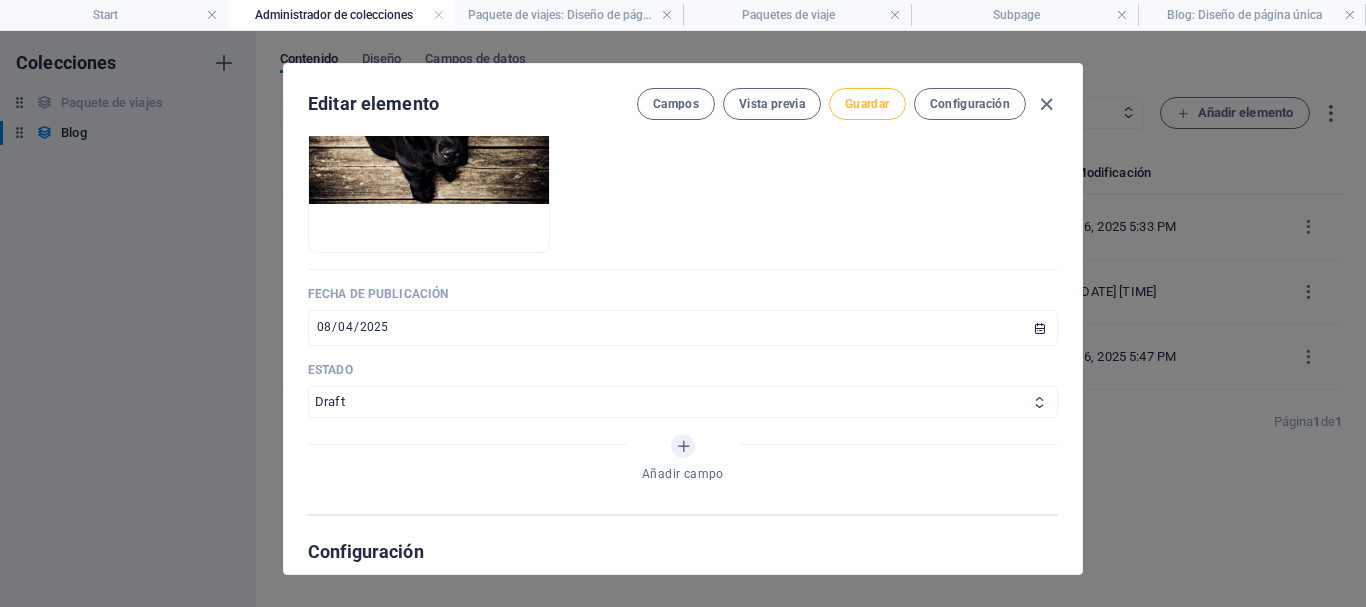 click on "Guardar" at bounding box center (867, 104) 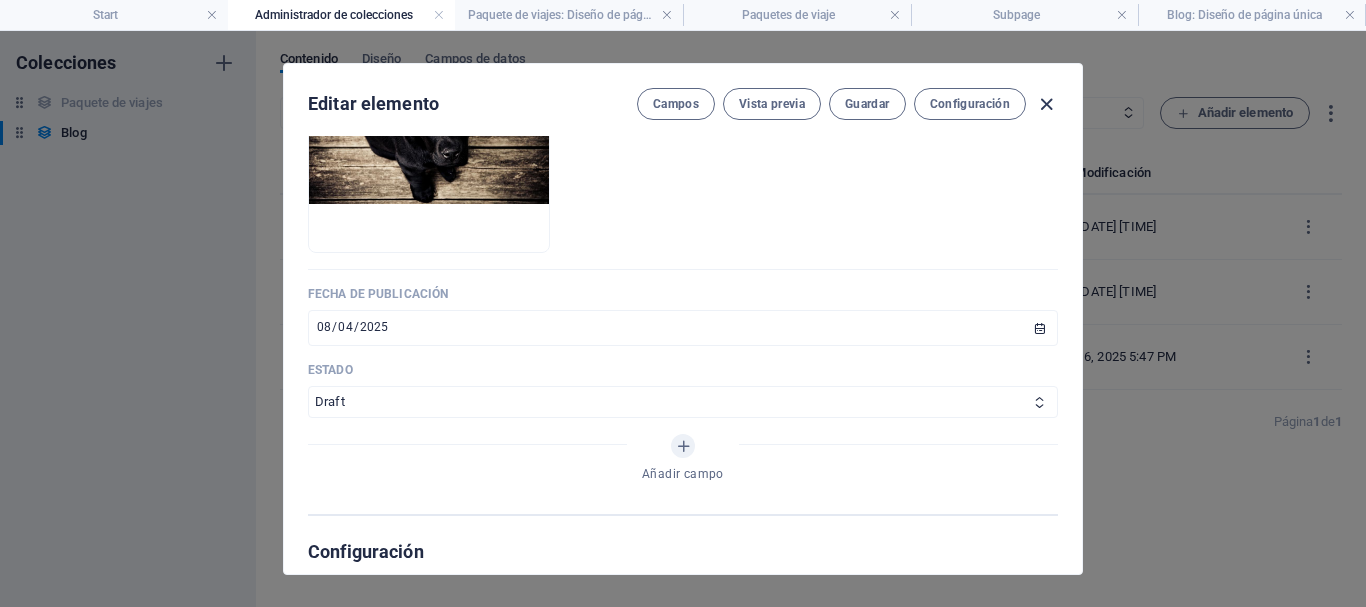 click at bounding box center (1046, 104) 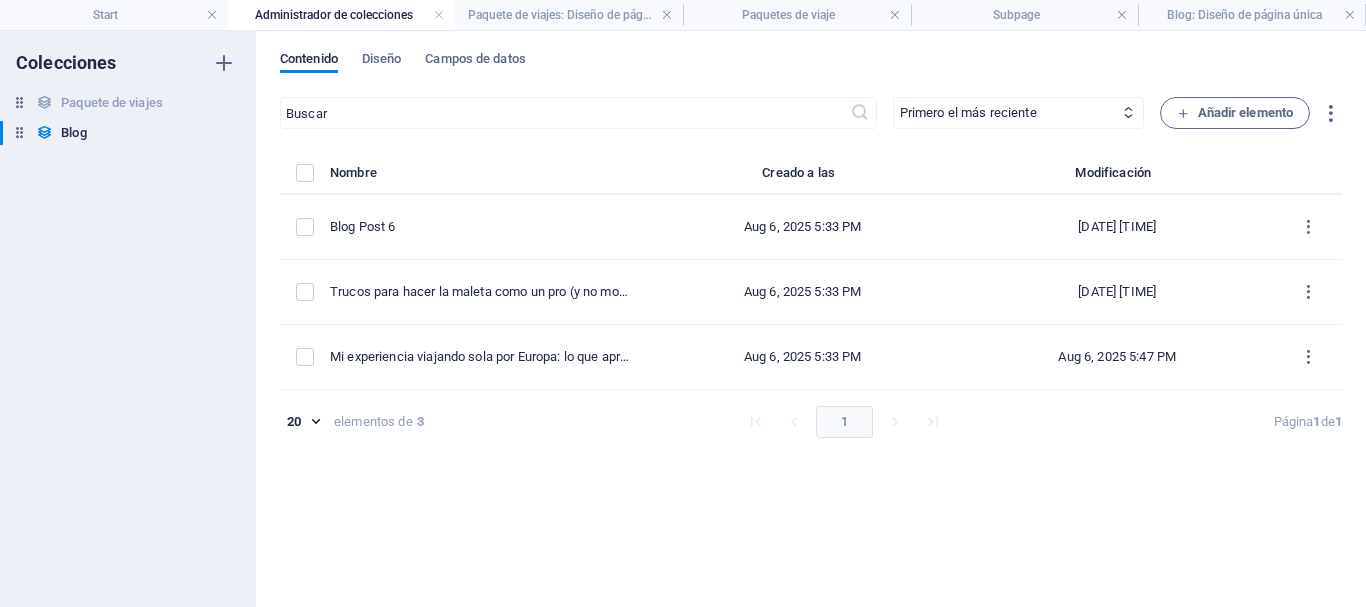 scroll, scrollTop: 0, scrollLeft: 0, axis: both 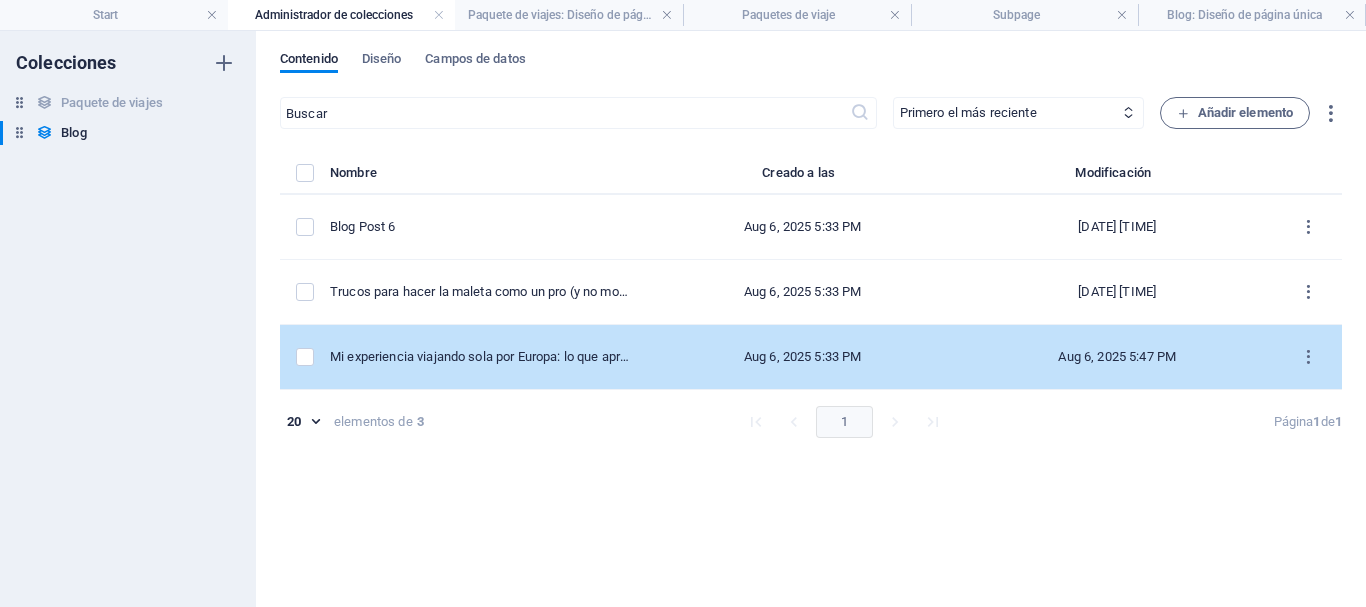 click on "Aug 6, 2025 5:33 PM" at bounding box center (802, 357) 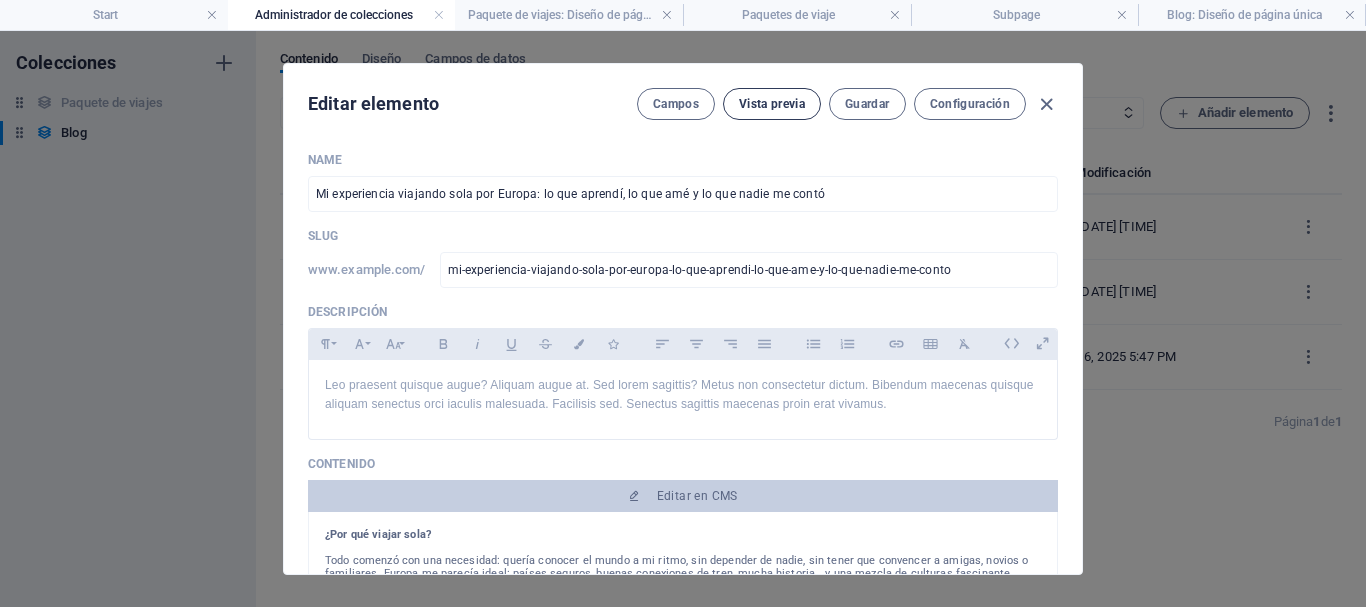 click on "Vista previa" at bounding box center [772, 104] 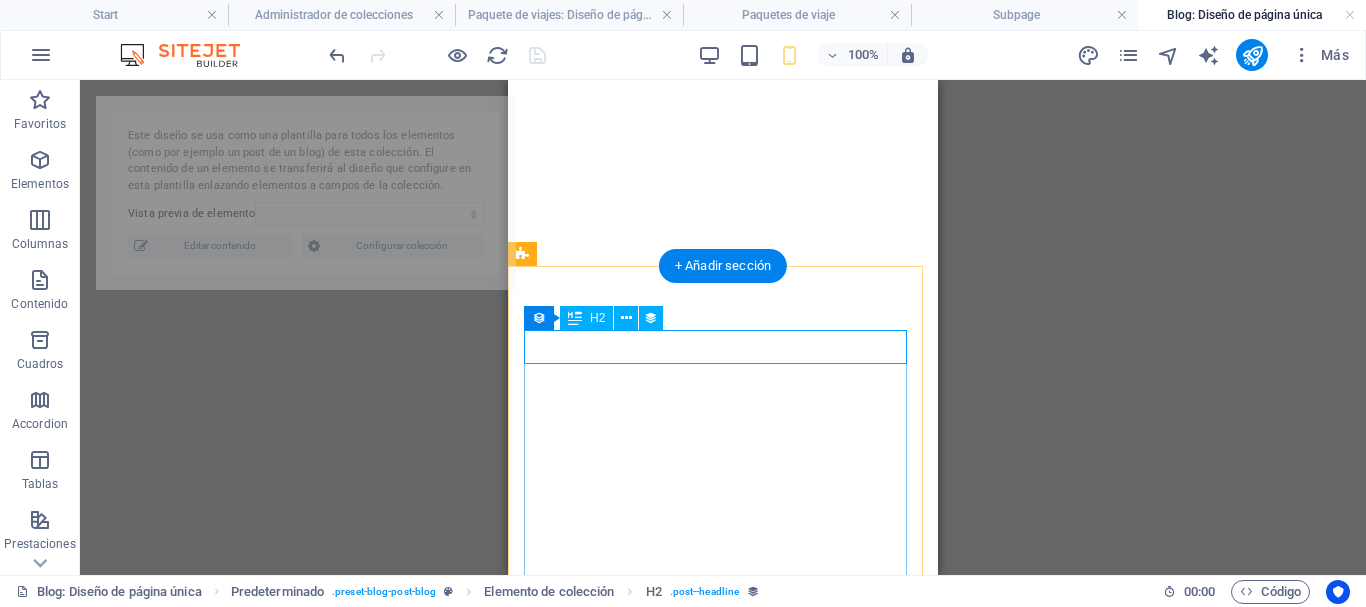 select on "[HASH]" 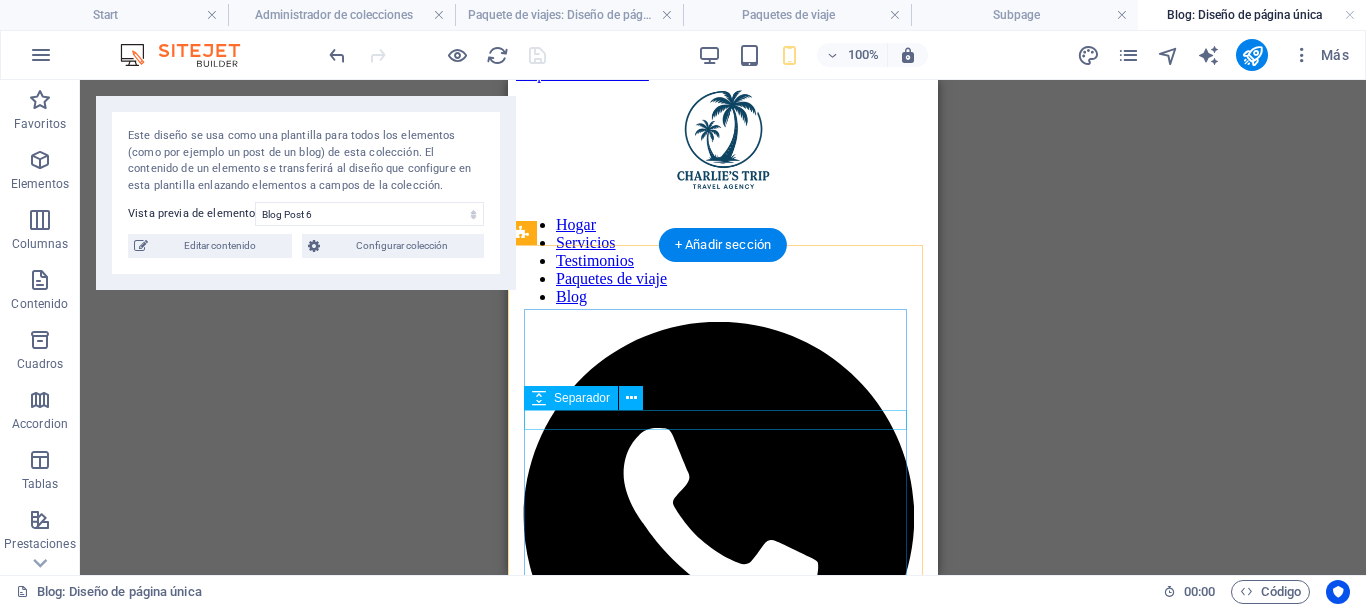 scroll, scrollTop: 21, scrollLeft: 0, axis: vertical 